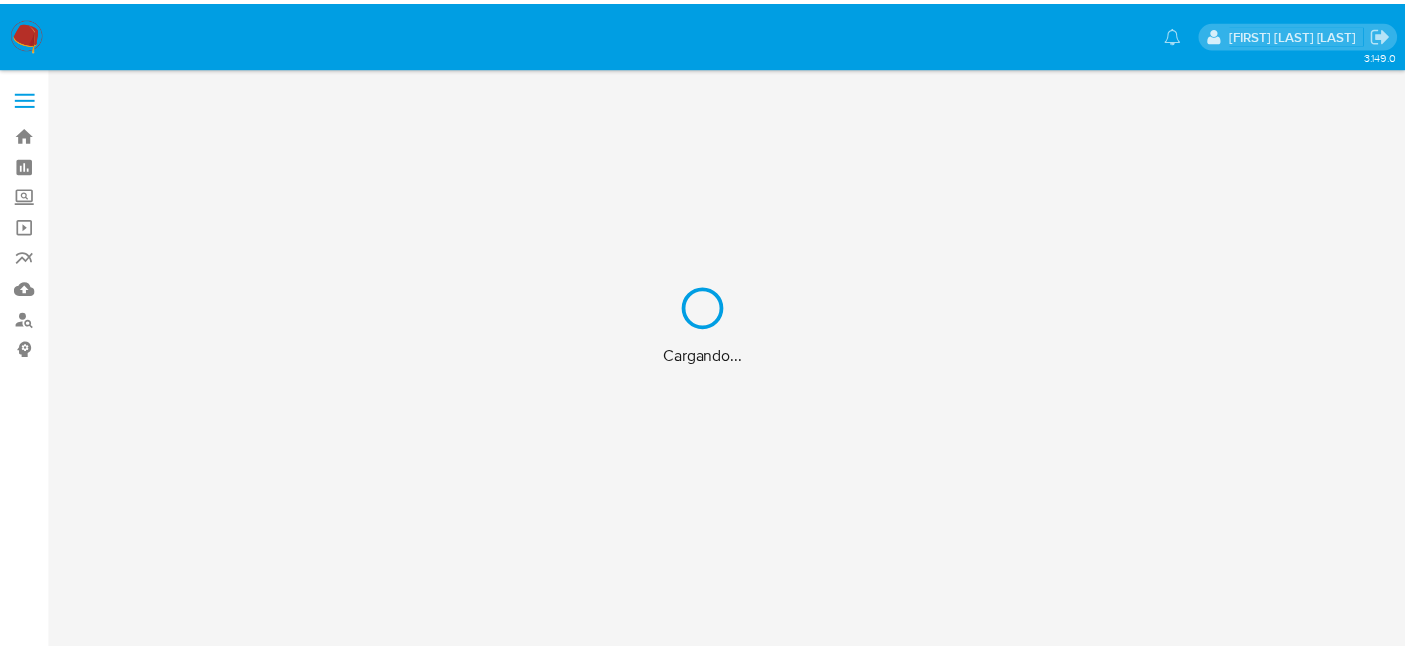 scroll, scrollTop: 0, scrollLeft: 0, axis: both 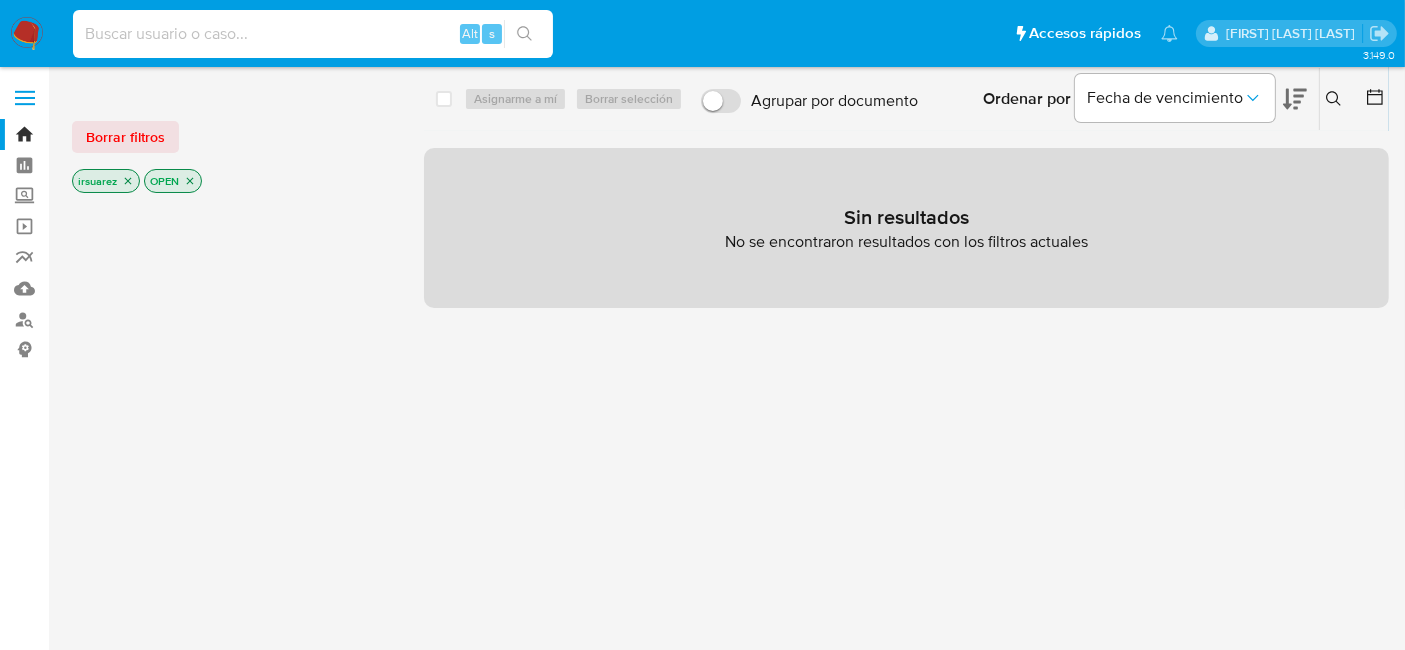 click at bounding box center [313, 34] 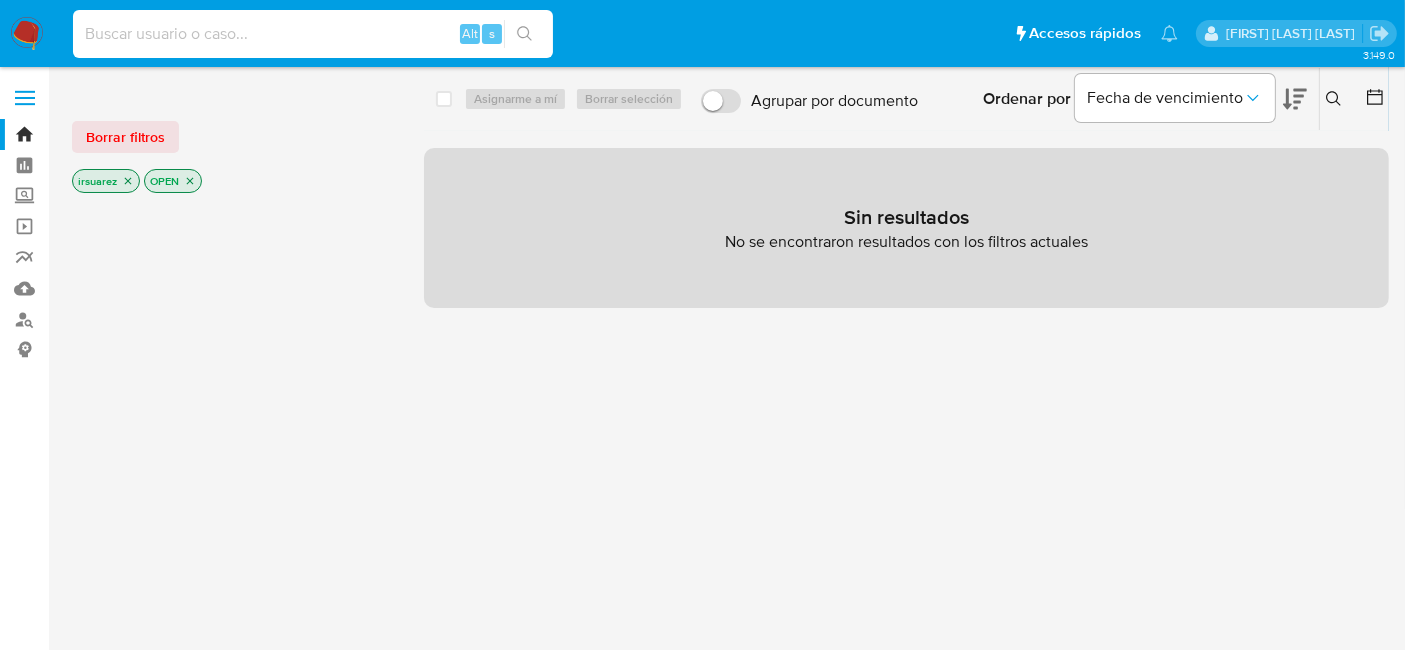 click 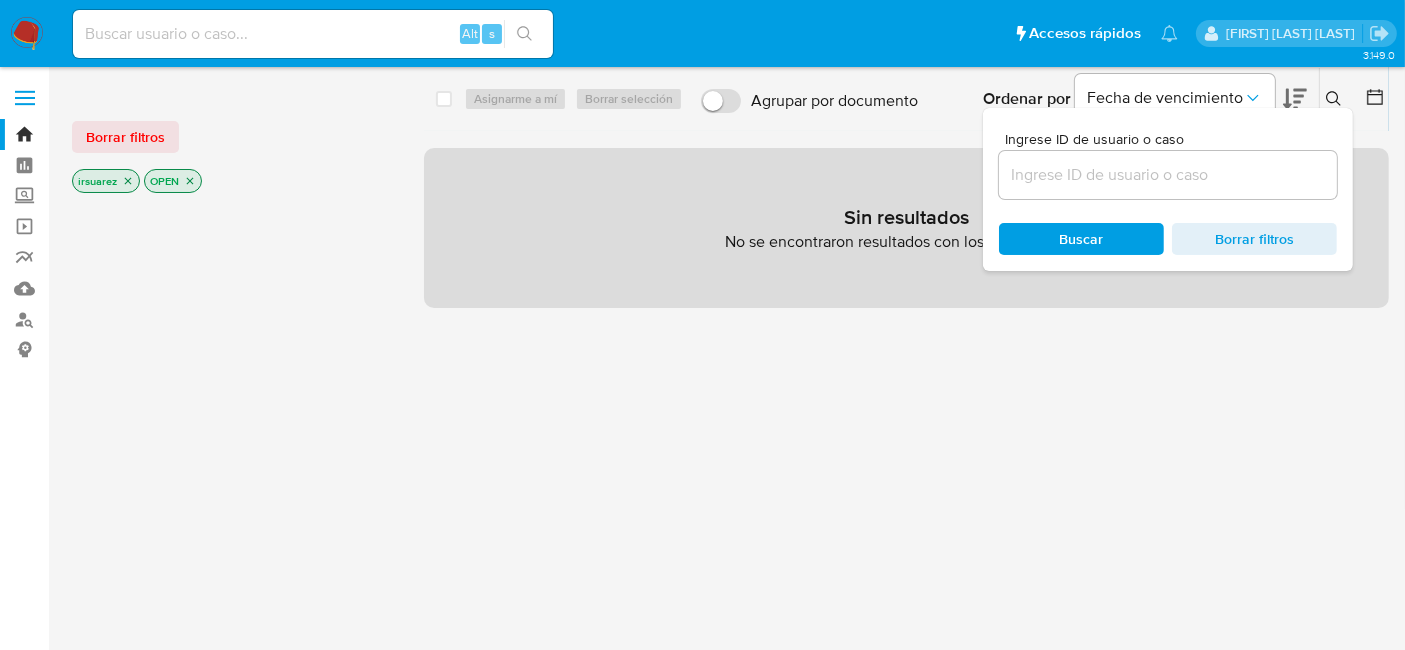 click at bounding box center (313, 34) 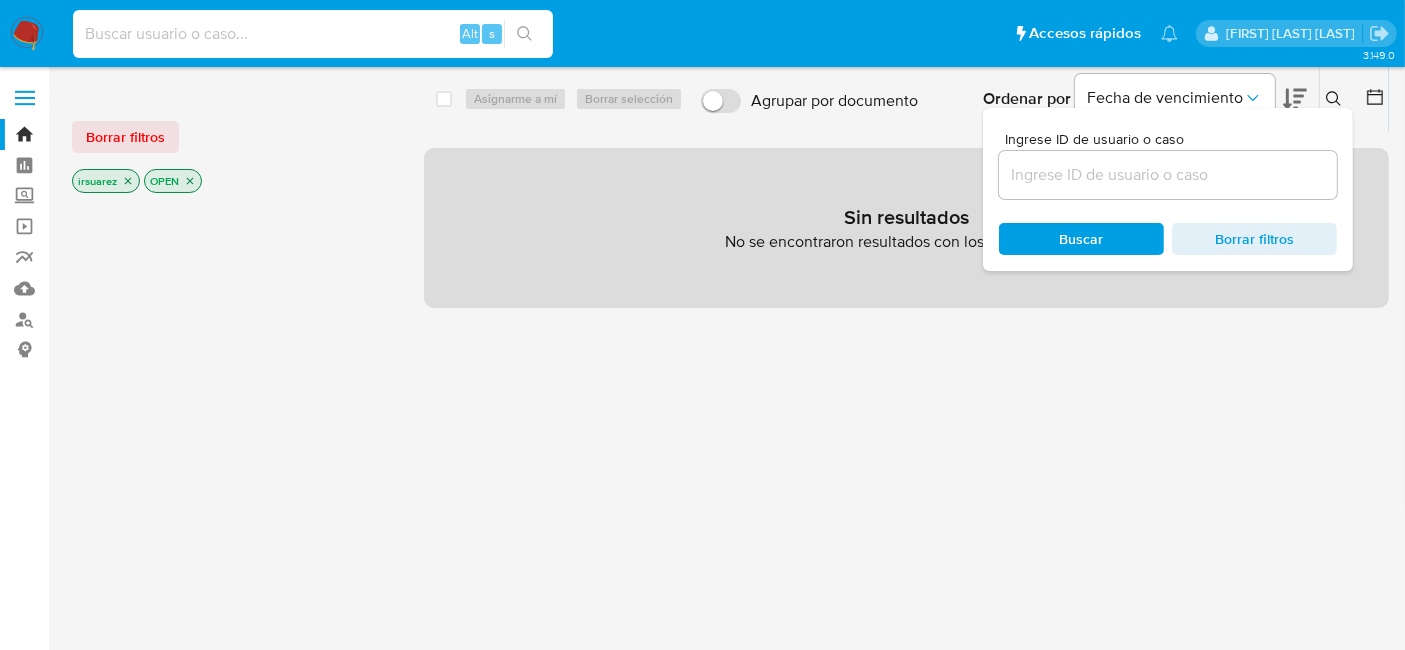paste on "[NUMBER]" 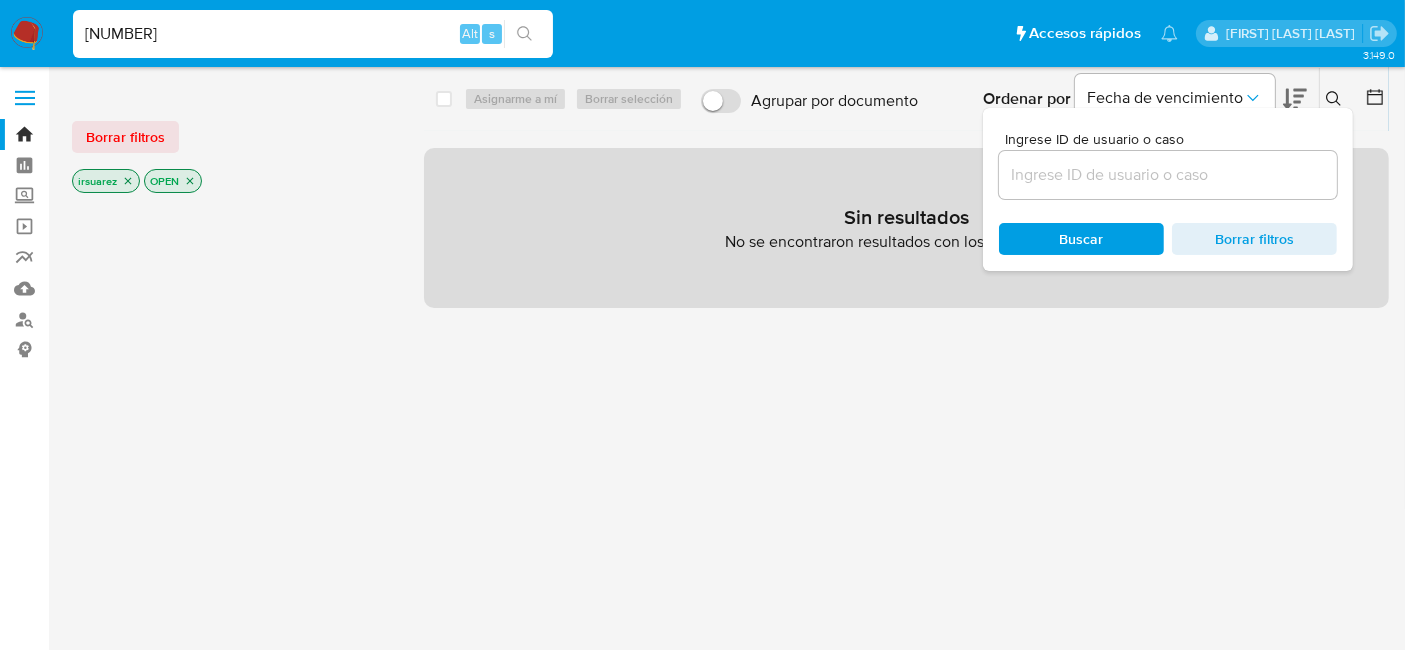 type on "[NUMBER]" 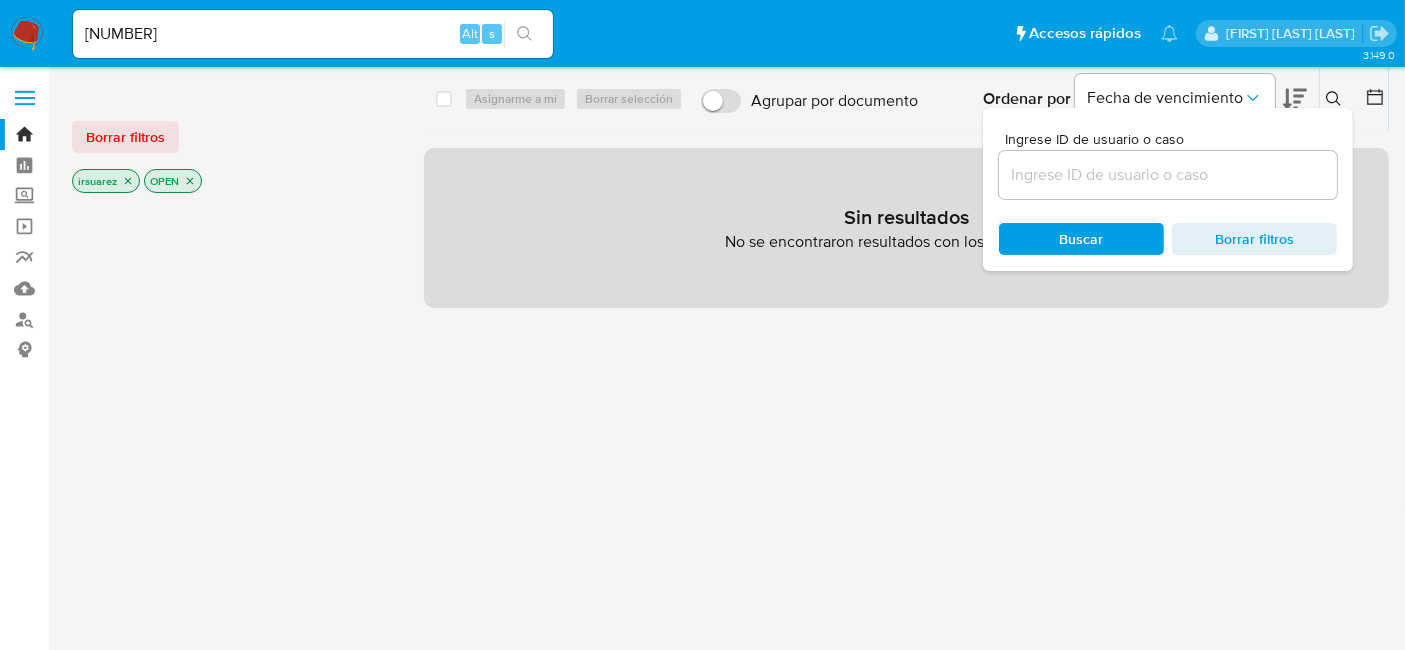 click at bounding box center [1168, 175] 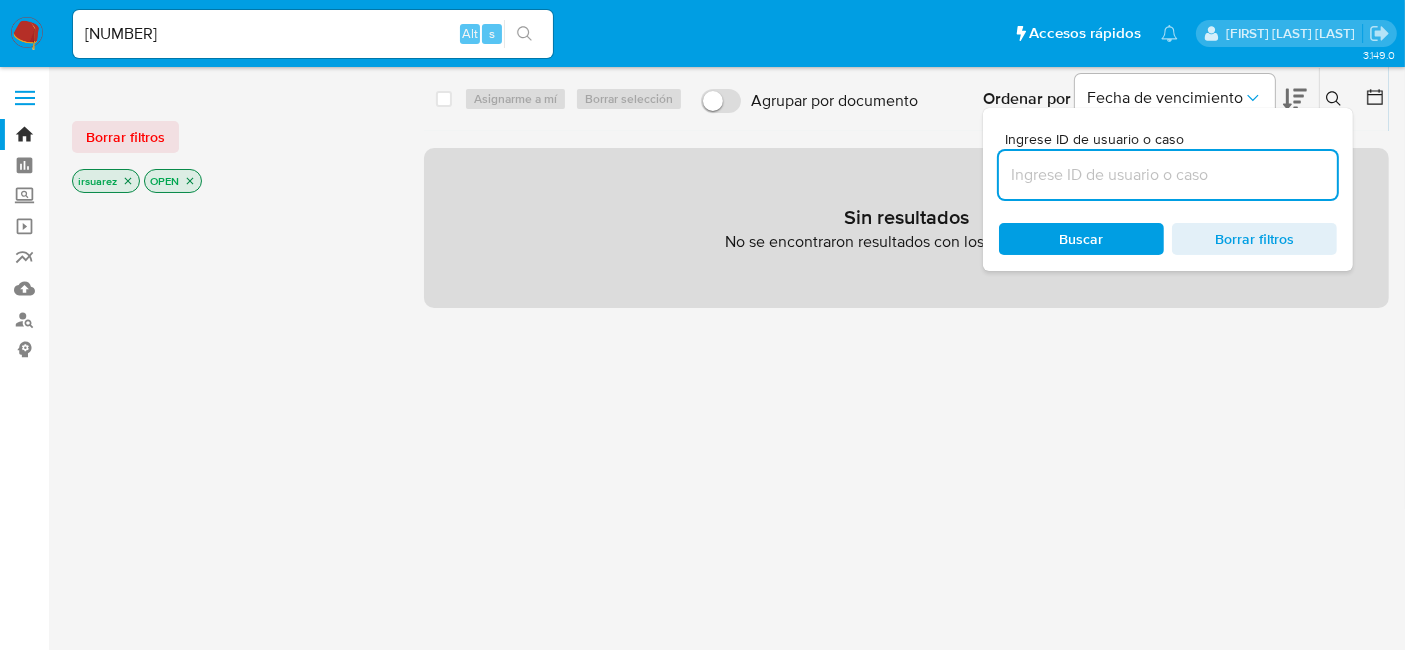 paste on "[NUMBER]" 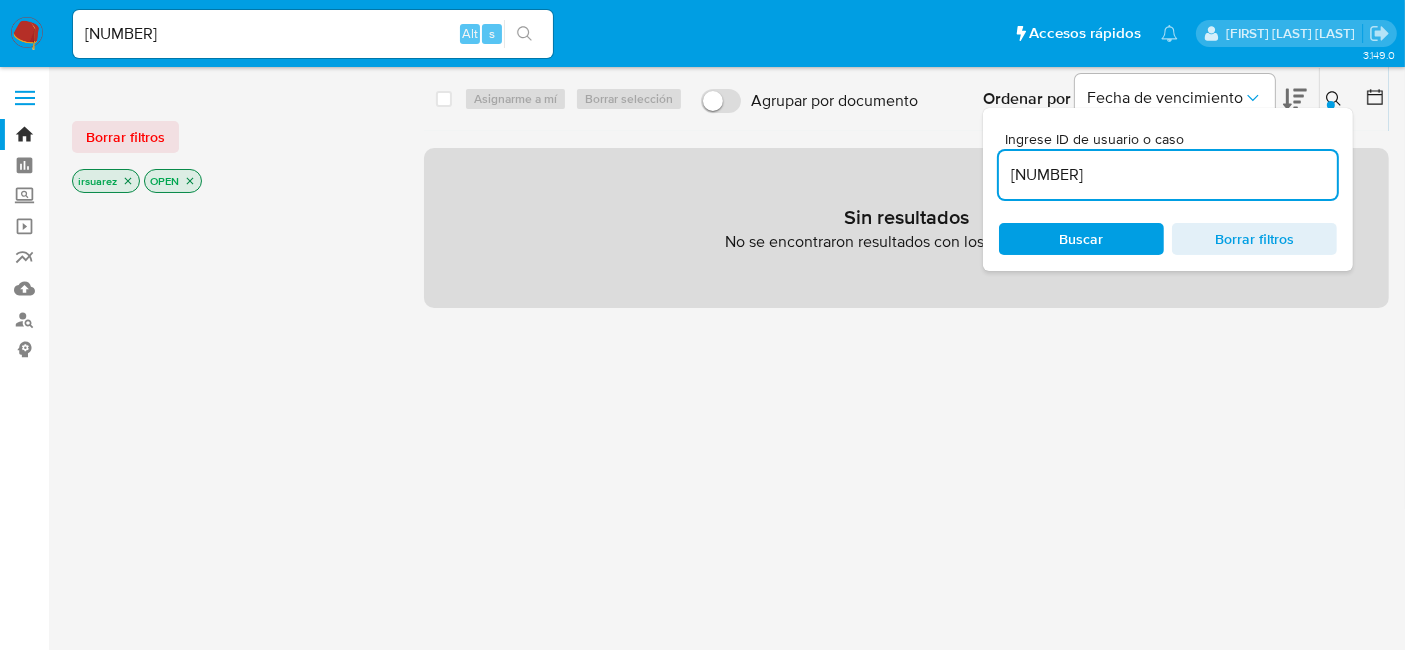type on "[NUMBER]" 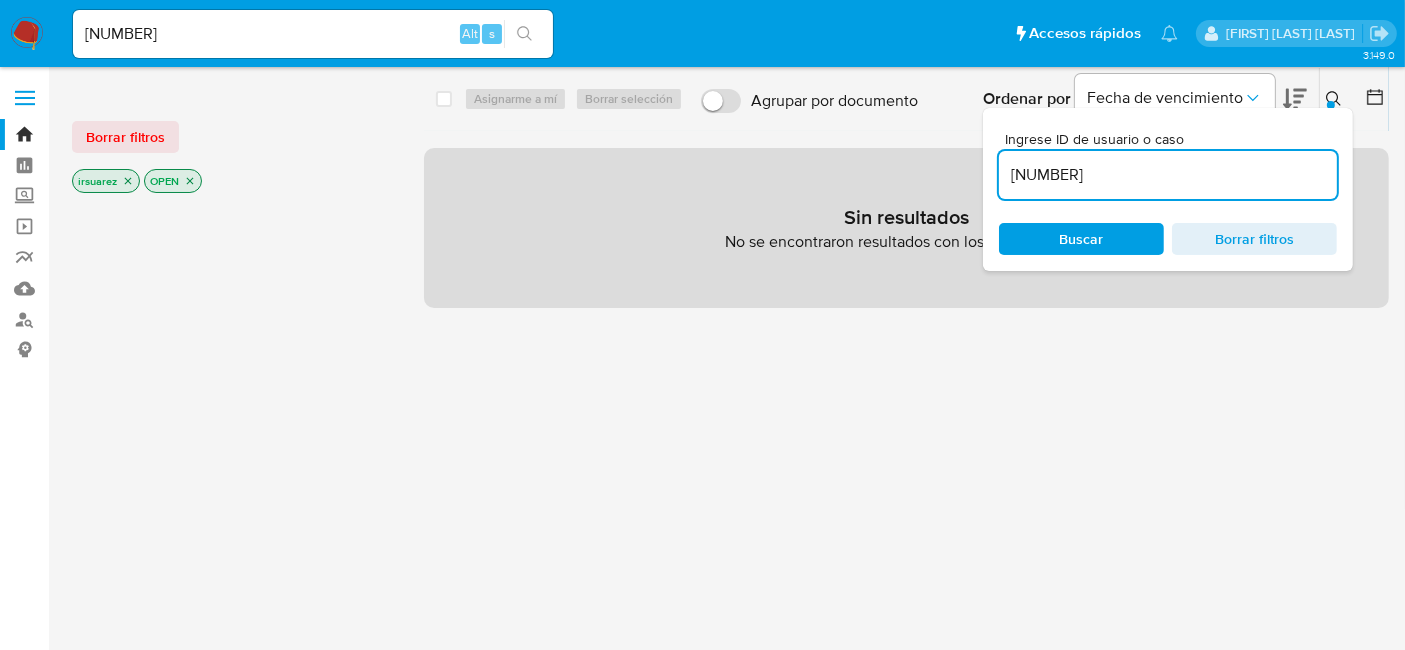 click on "Buscar" at bounding box center [1081, 239] 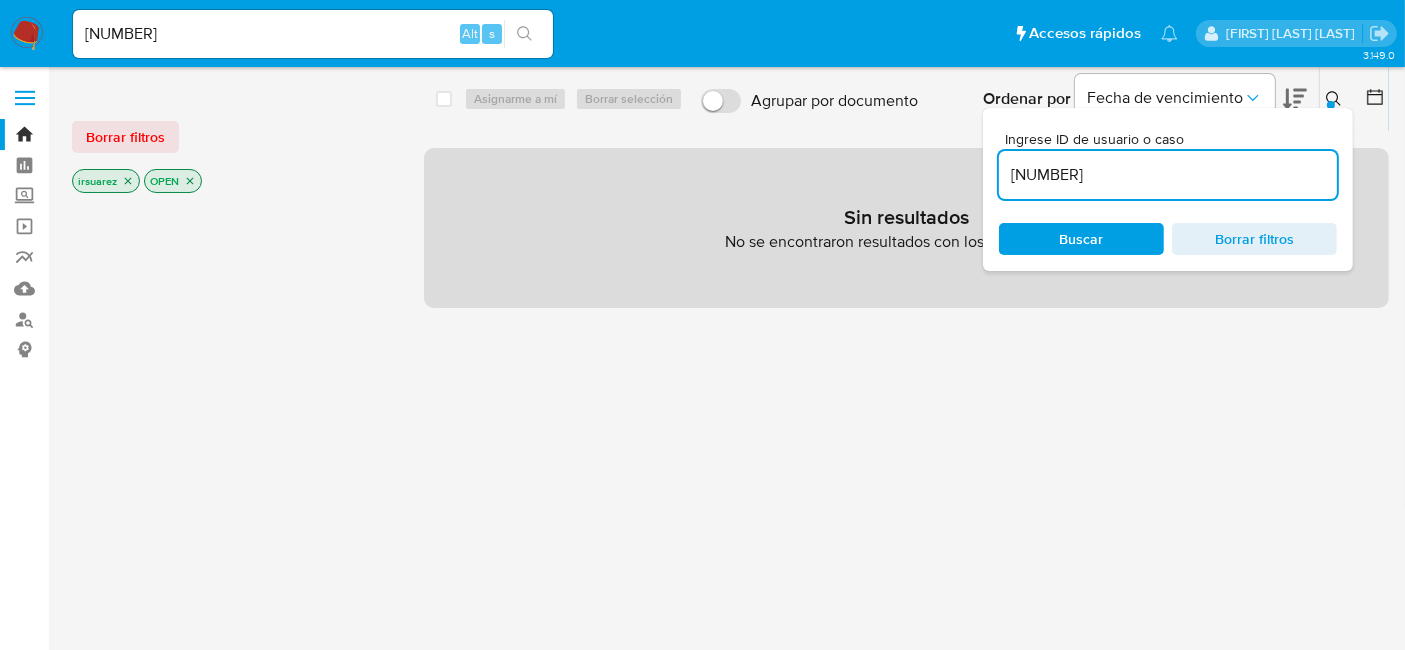 click on "Buscar" at bounding box center [1081, 239] 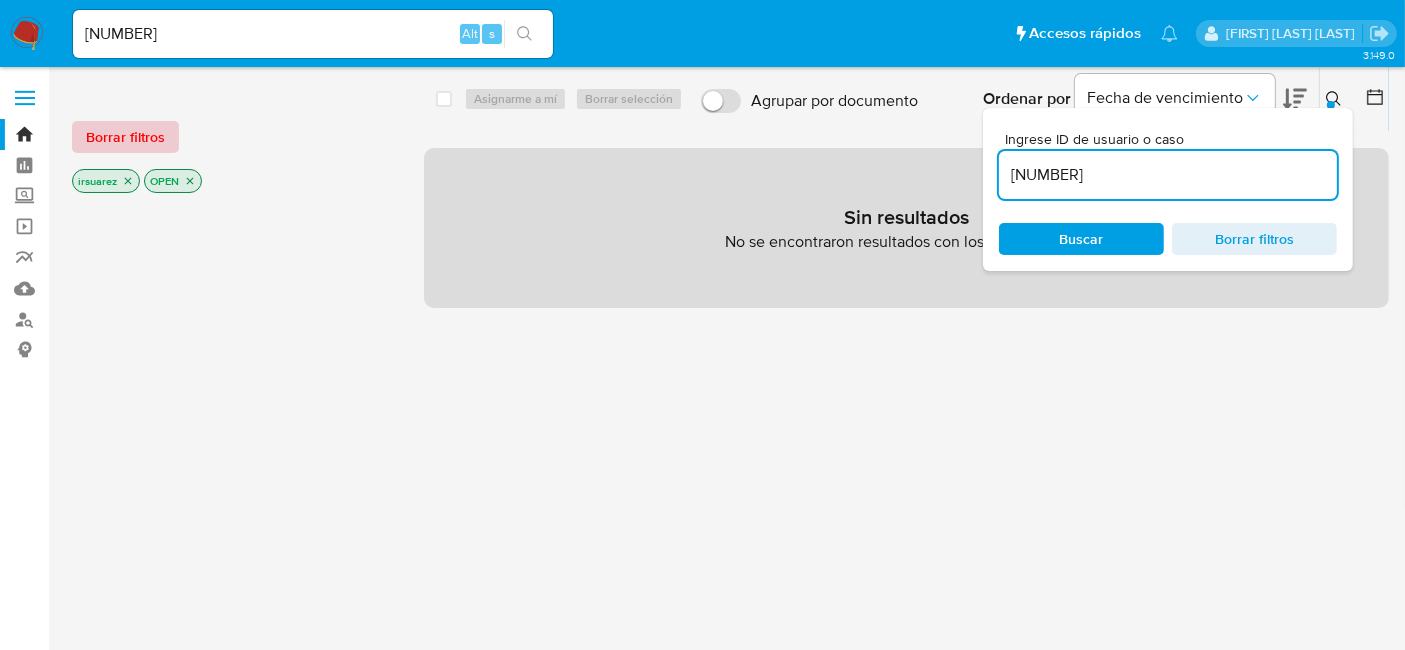 click on "Borrar filtros" at bounding box center (125, 137) 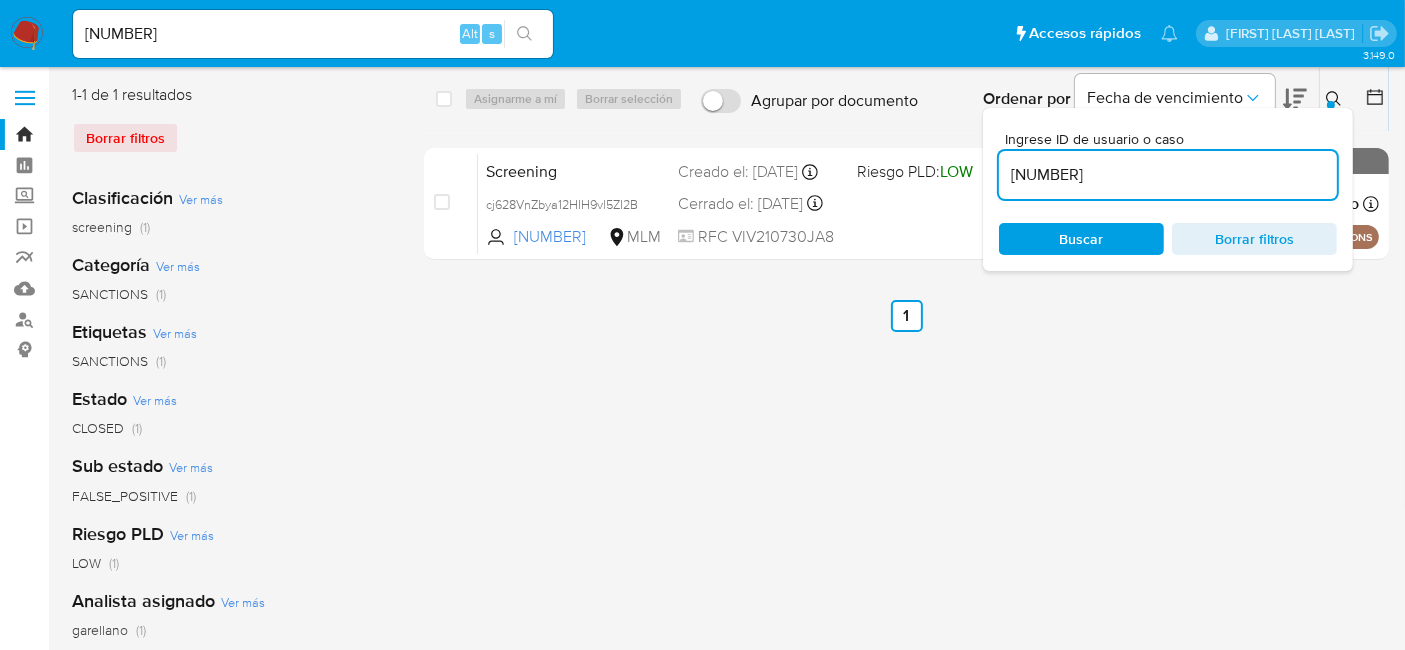 click 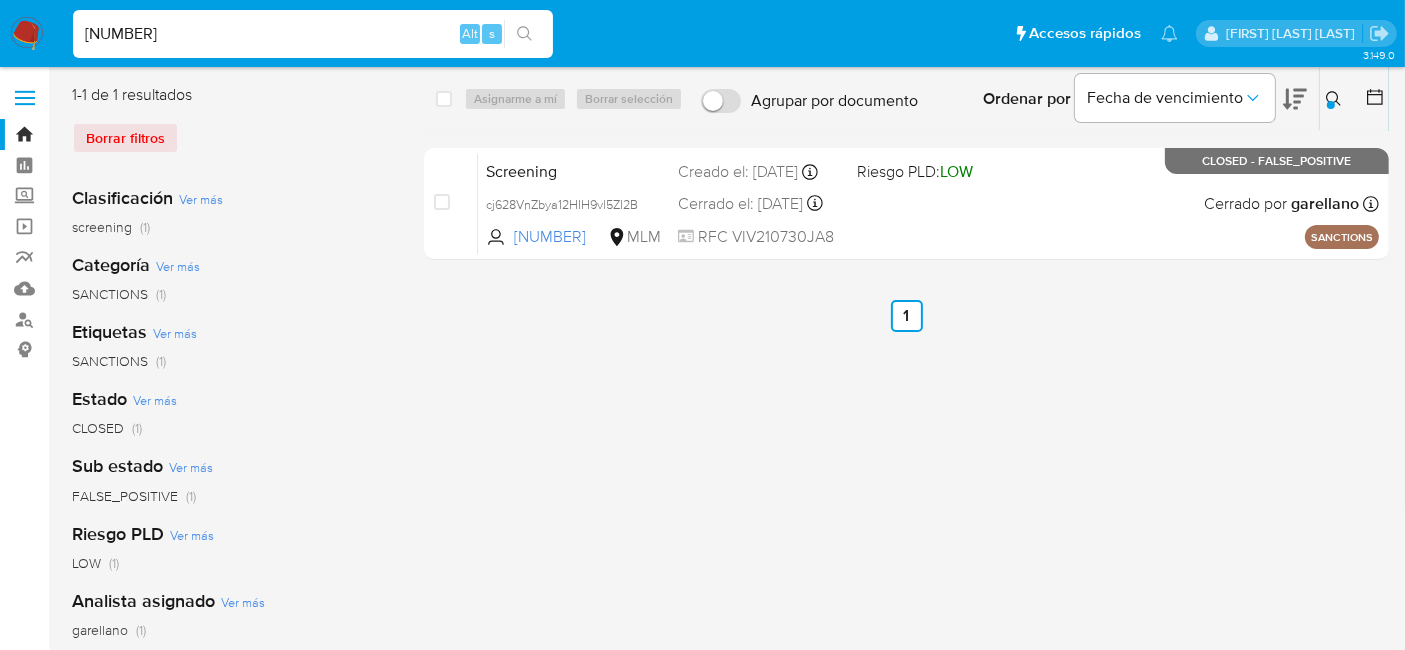 click on "1108984810" at bounding box center (313, 34) 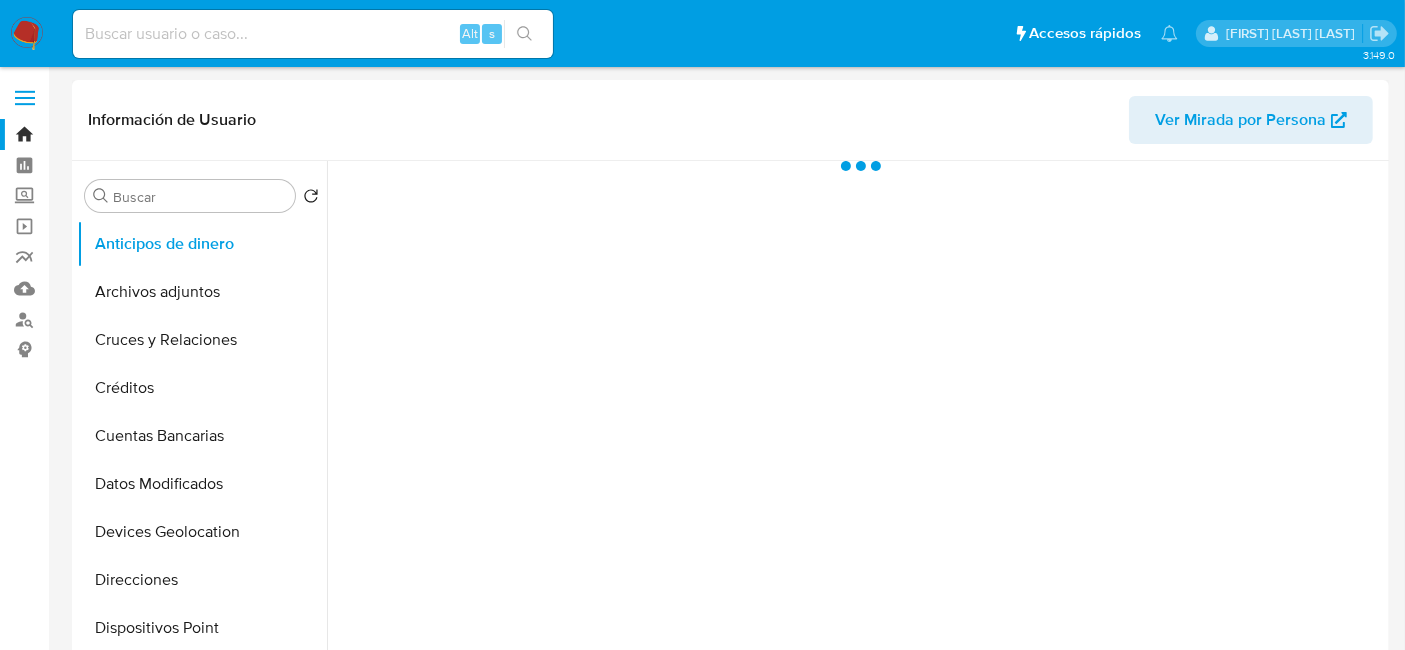 select on "10" 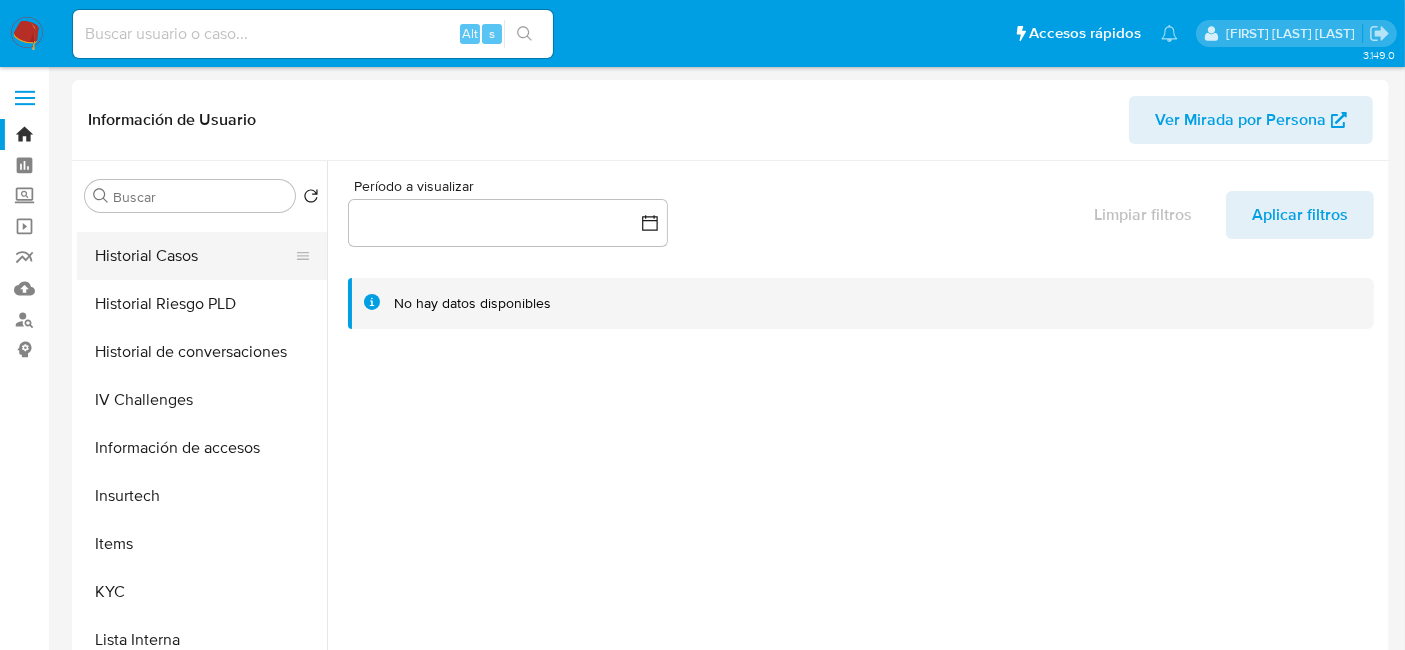 scroll, scrollTop: 666, scrollLeft: 0, axis: vertical 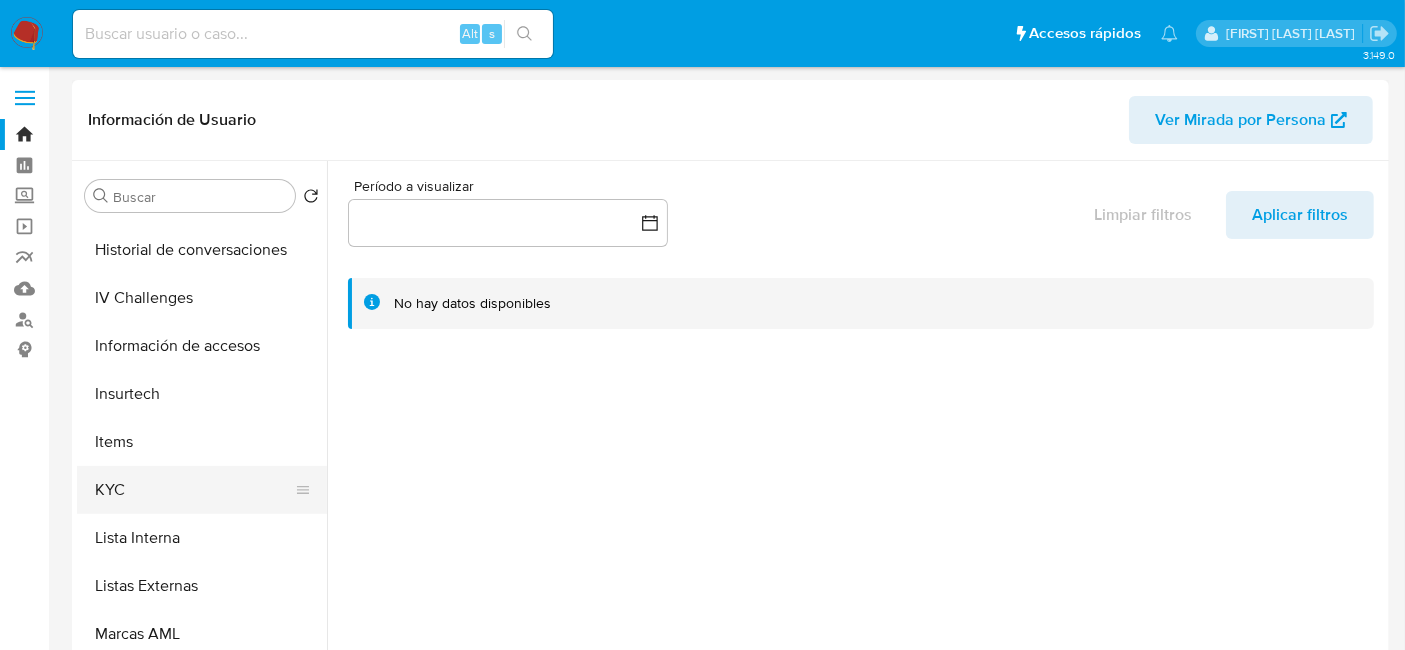 click on "KYC" at bounding box center [194, 490] 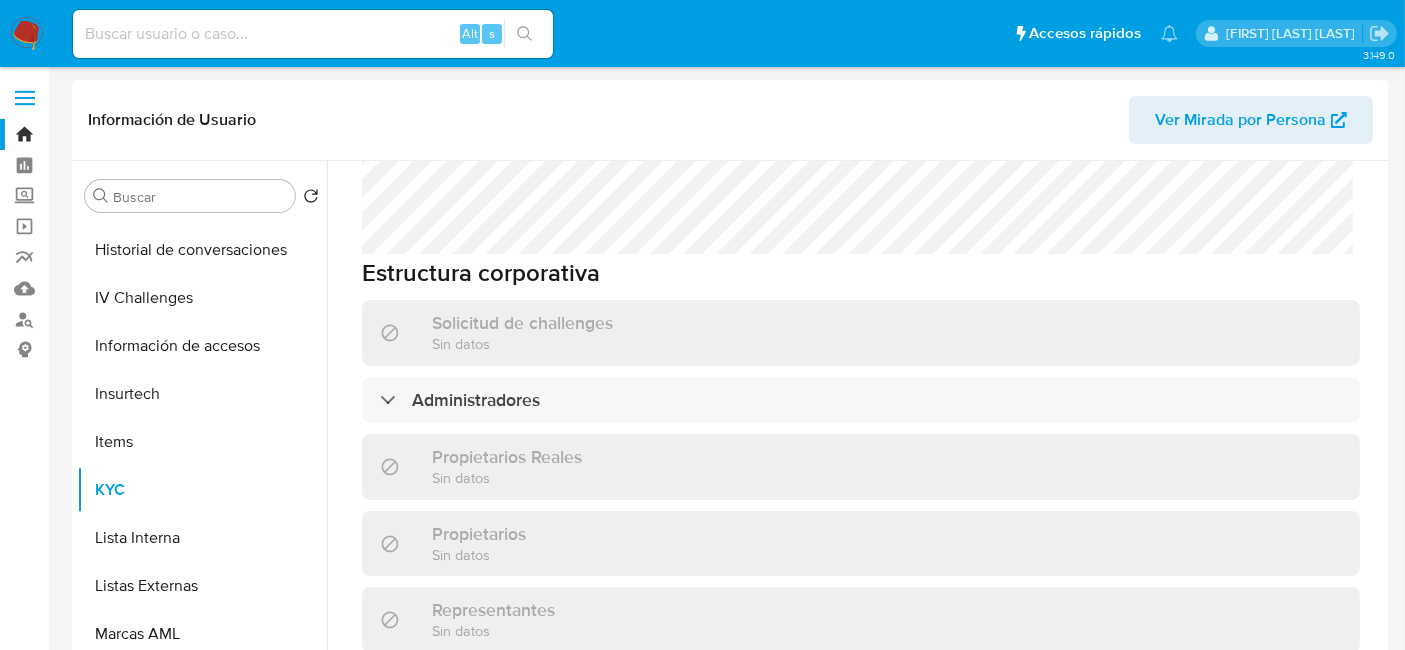 scroll, scrollTop: 1000, scrollLeft: 0, axis: vertical 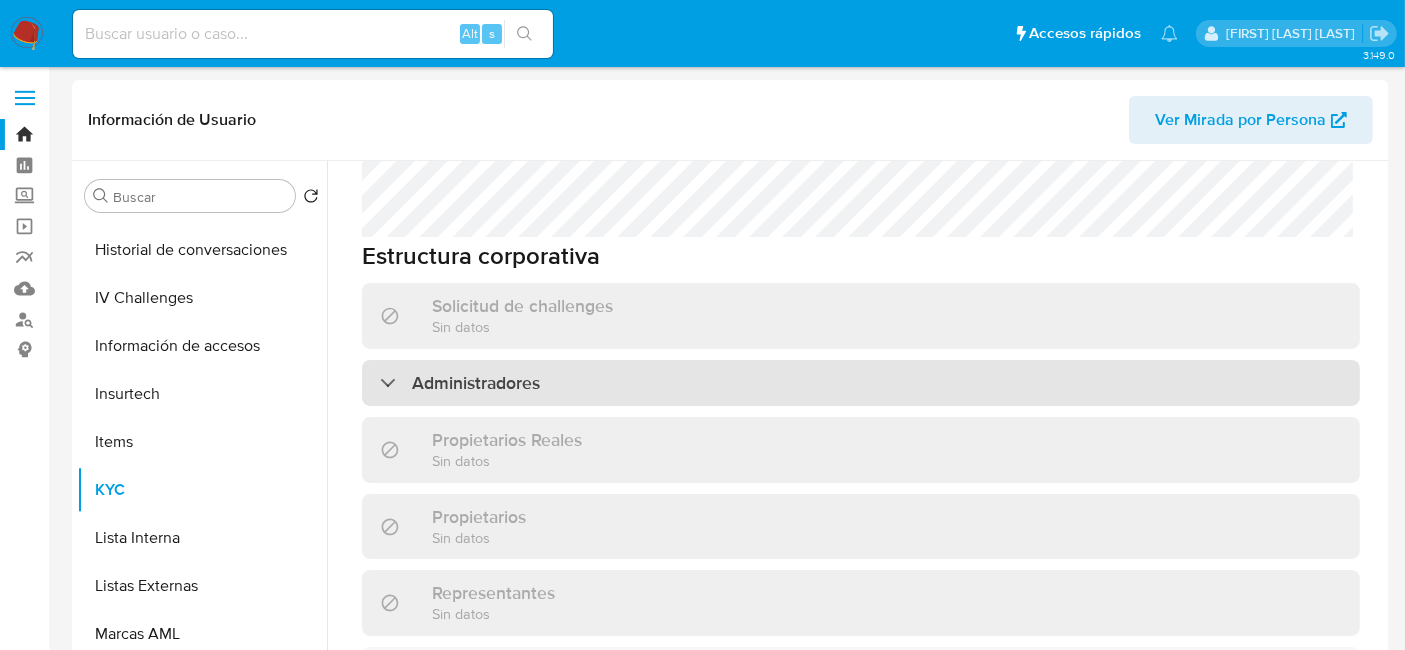 click on "Administradores" at bounding box center (861, 383) 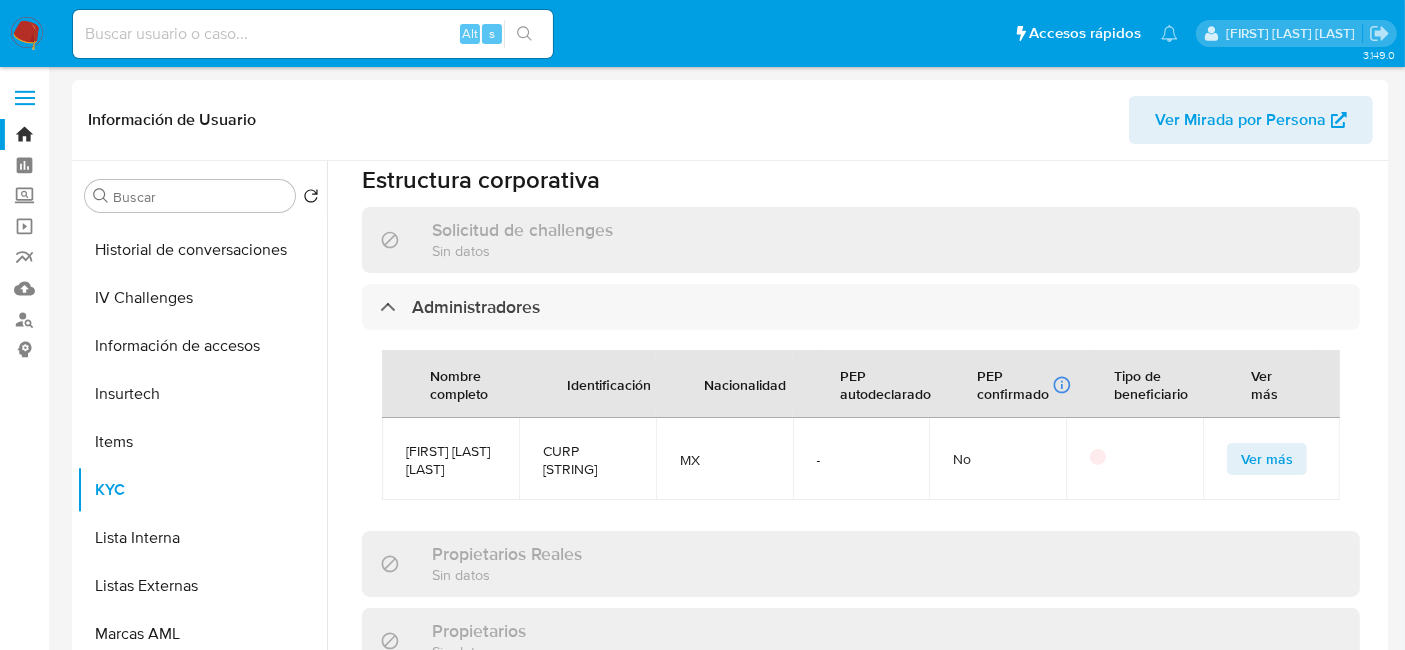 scroll, scrollTop: 1111, scrollLeft: 0, axis: vertical 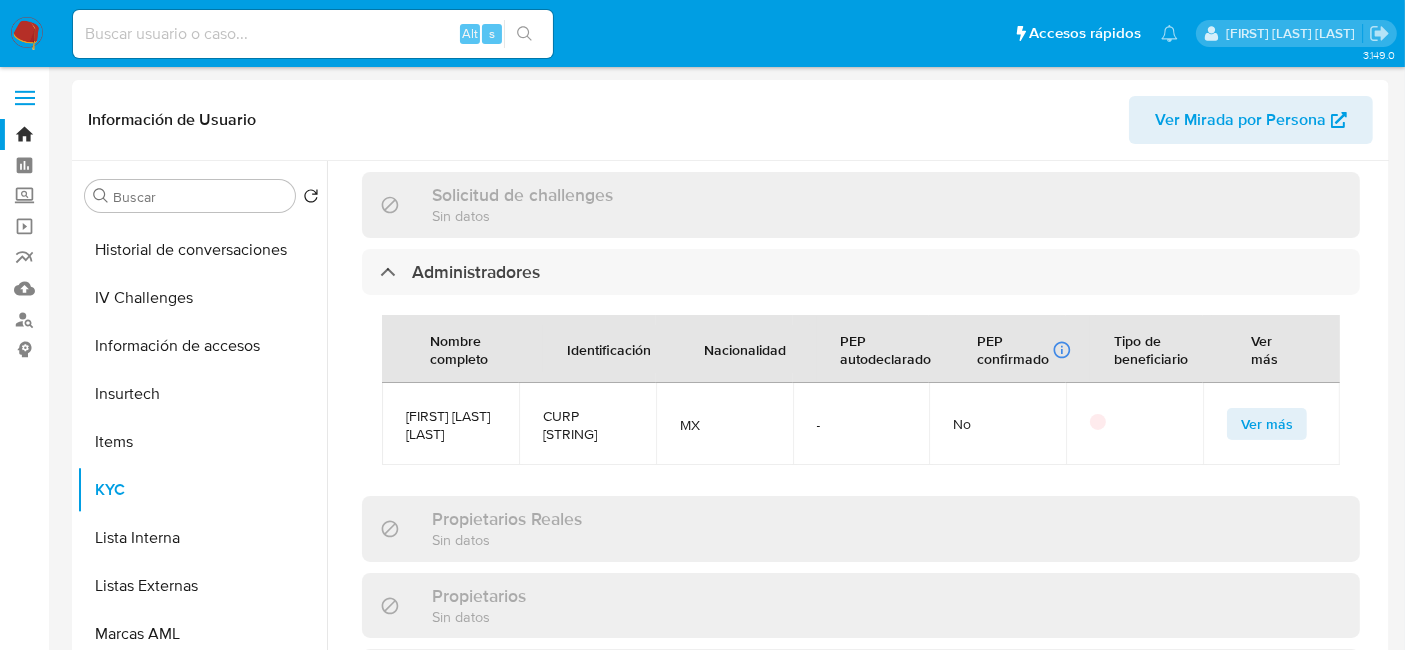 click on "Ver más" at bounding box center [1267, 424] 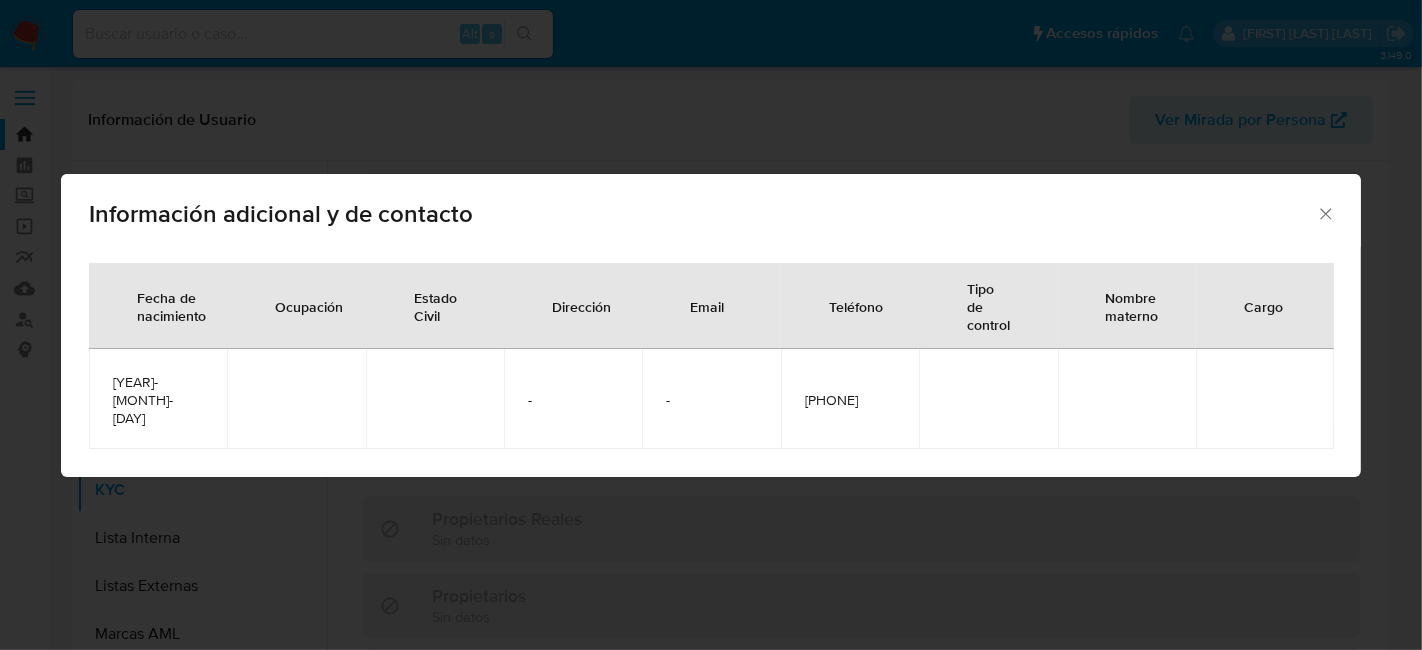 click 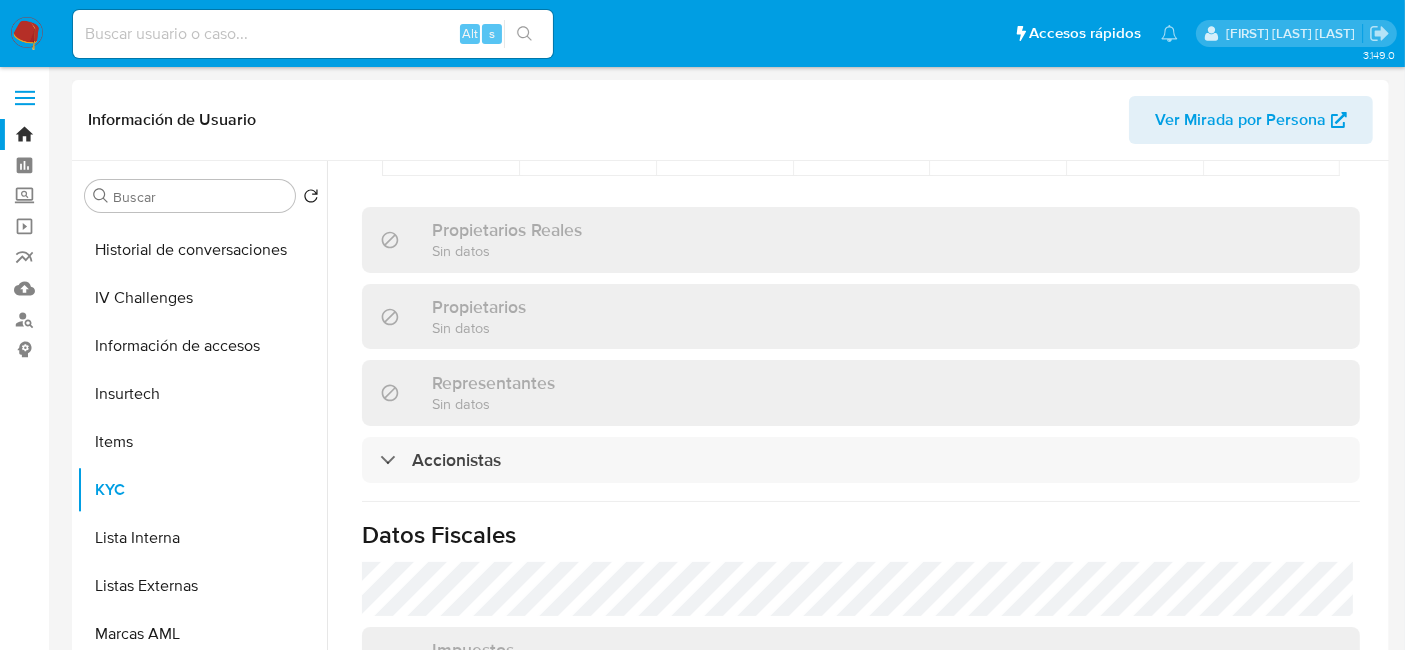 scroll, scrollTop: 1444, scrollLeft: 0, axis: vertical 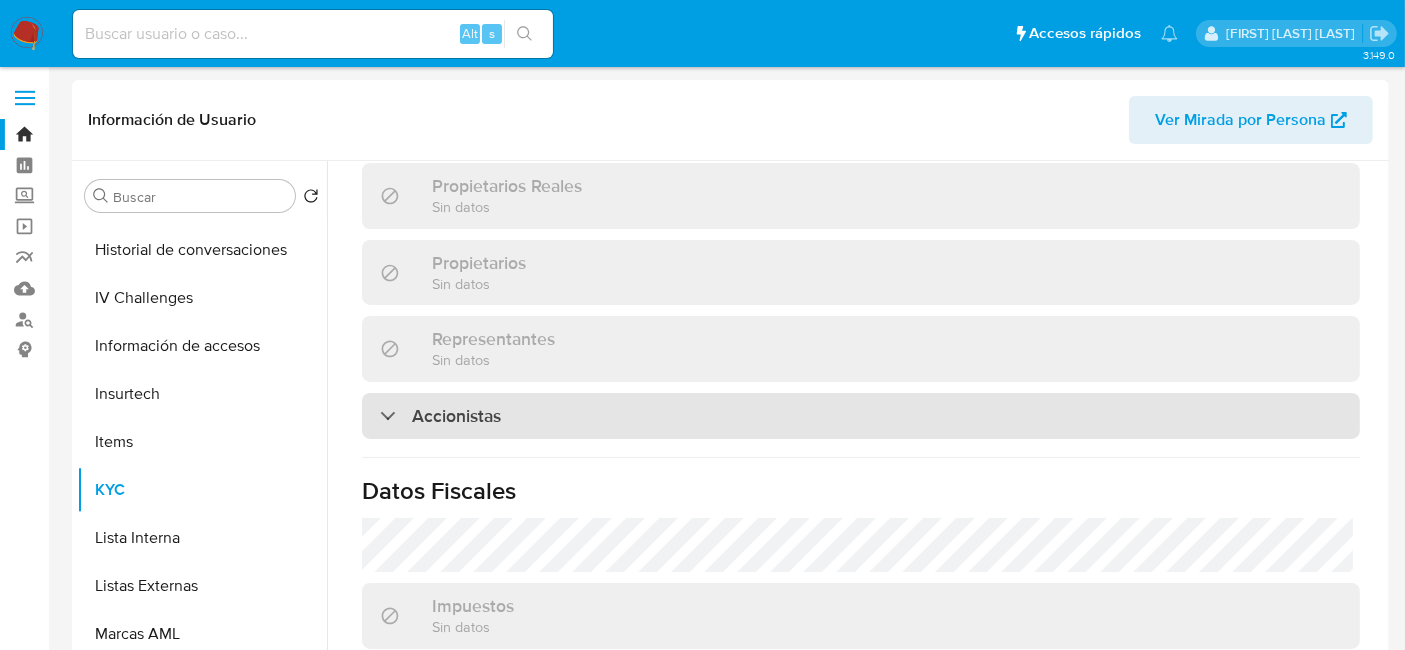 click on "Accionistas" at bounding box center [861, 416] 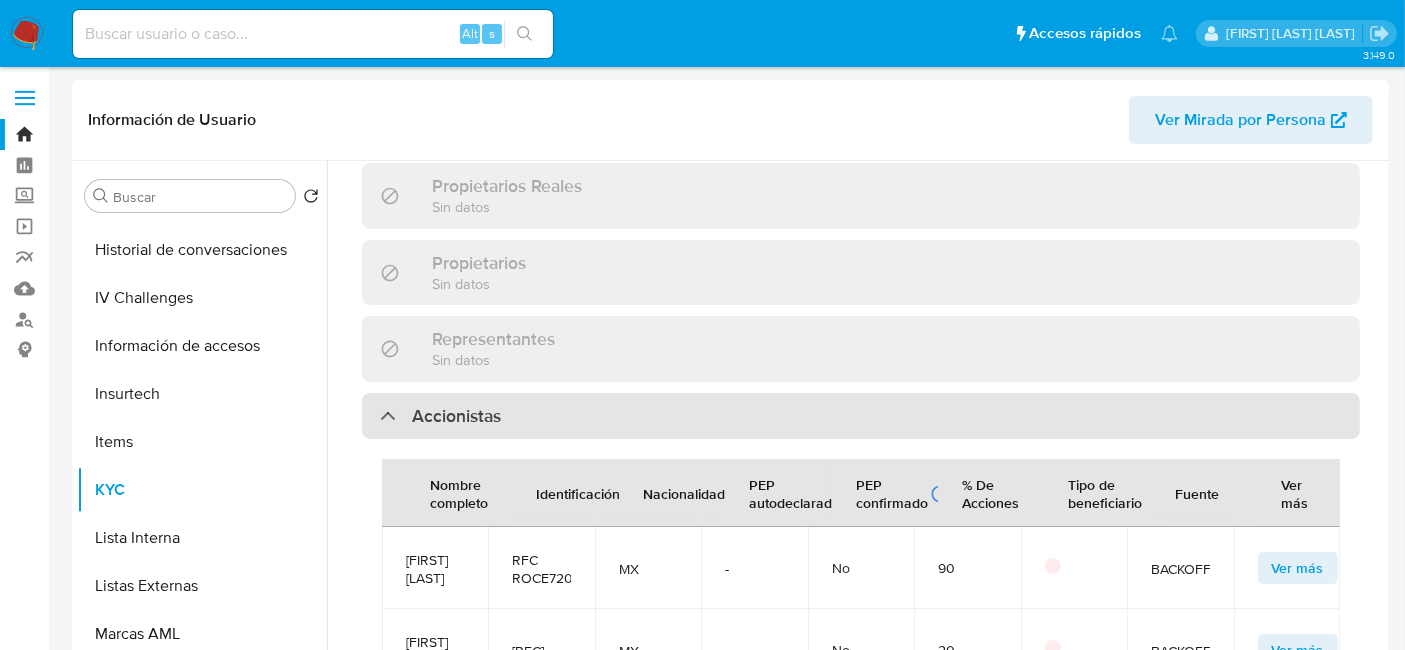 scroll, scrollTop: 1666, scrollLeft: 0, axis: vertical 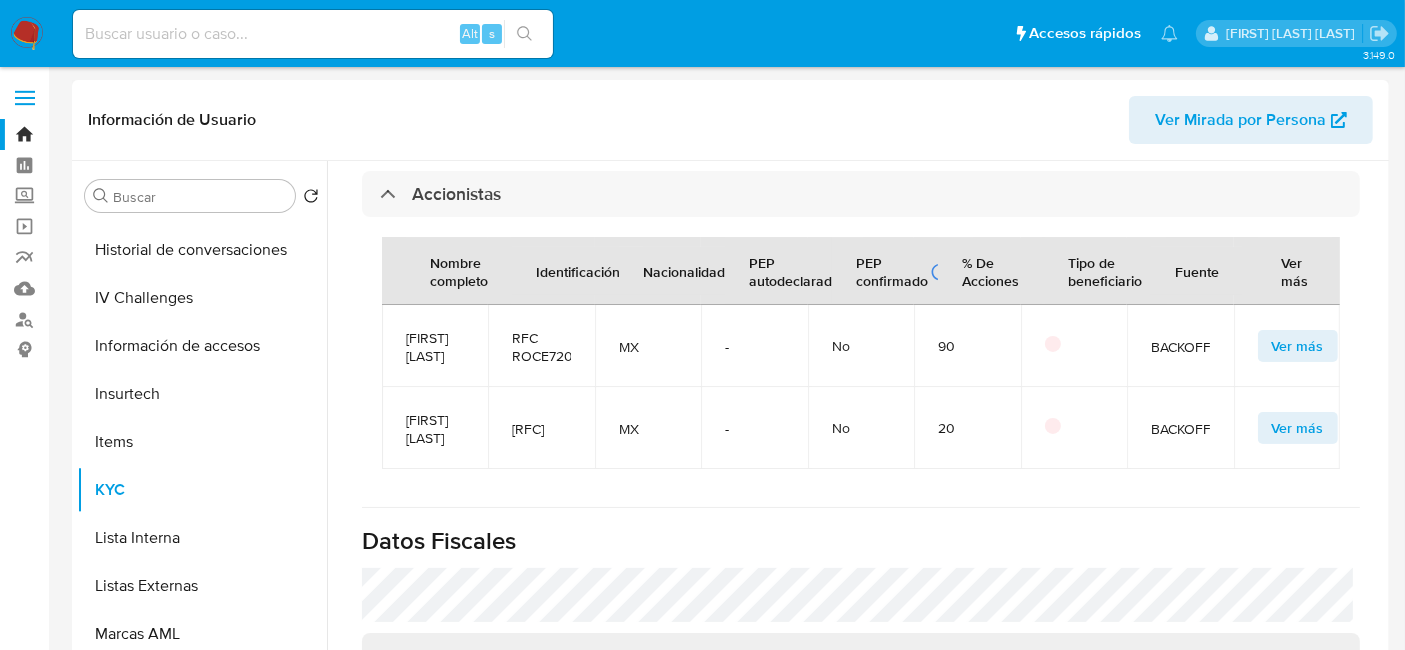 click on "Ver más" at bounding box center (1298, 355) 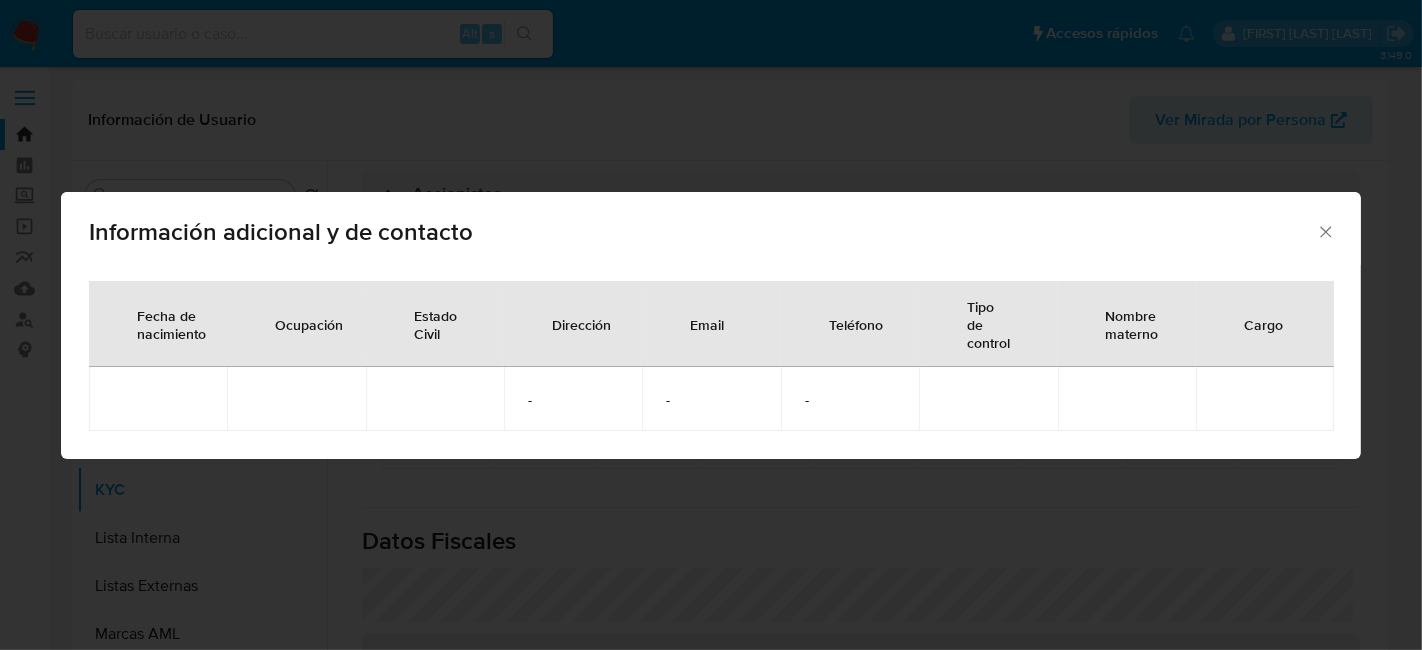 click 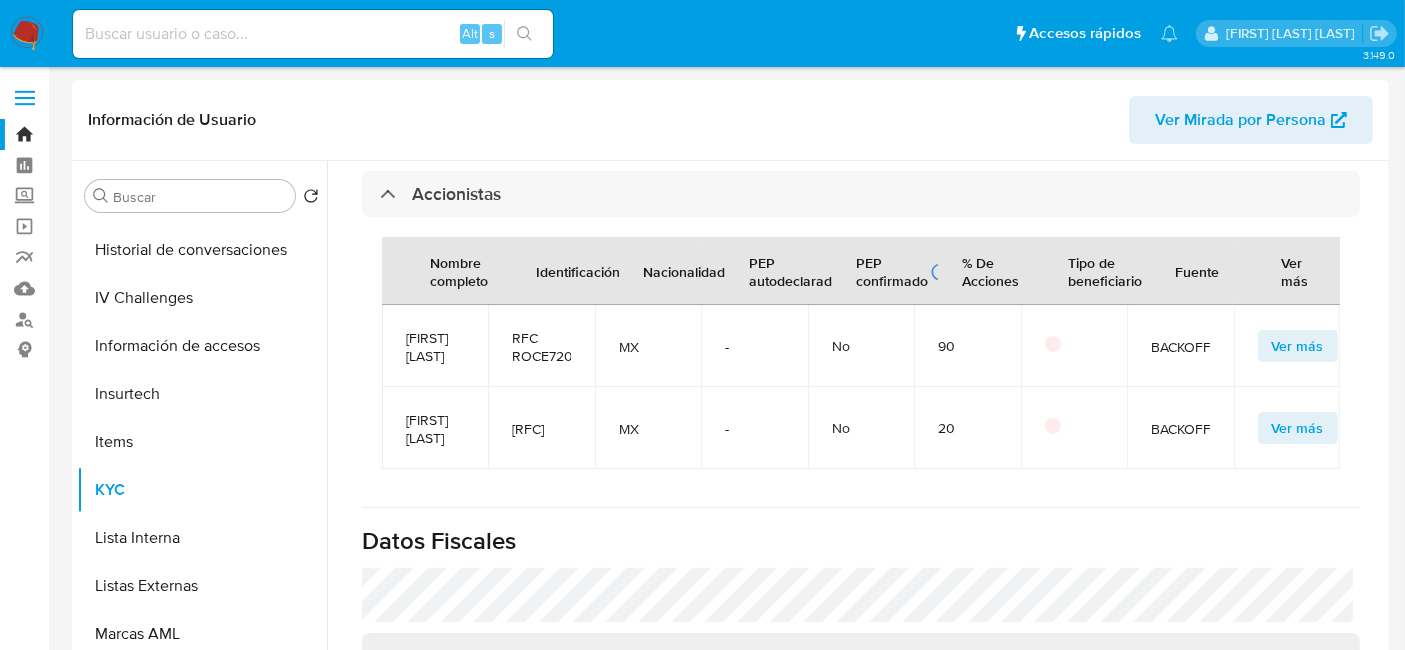 click on "Ver más" at bounding box center (1298, 455) 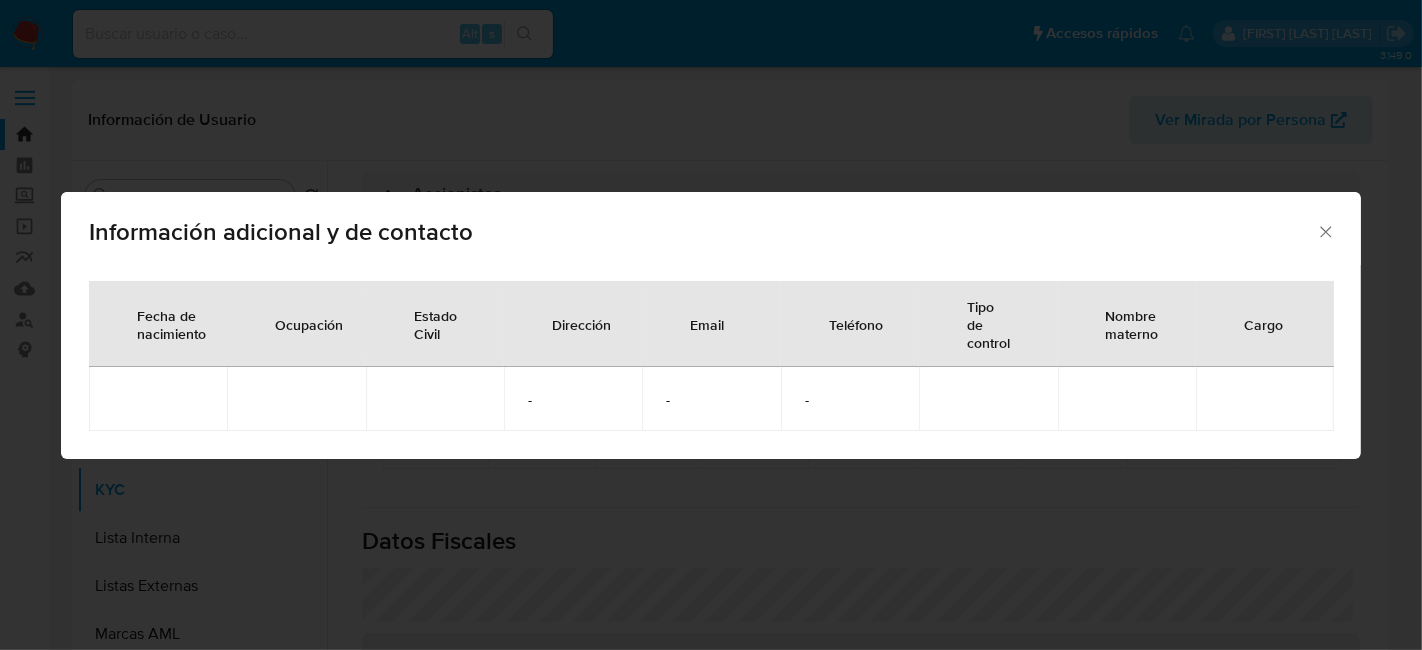 click 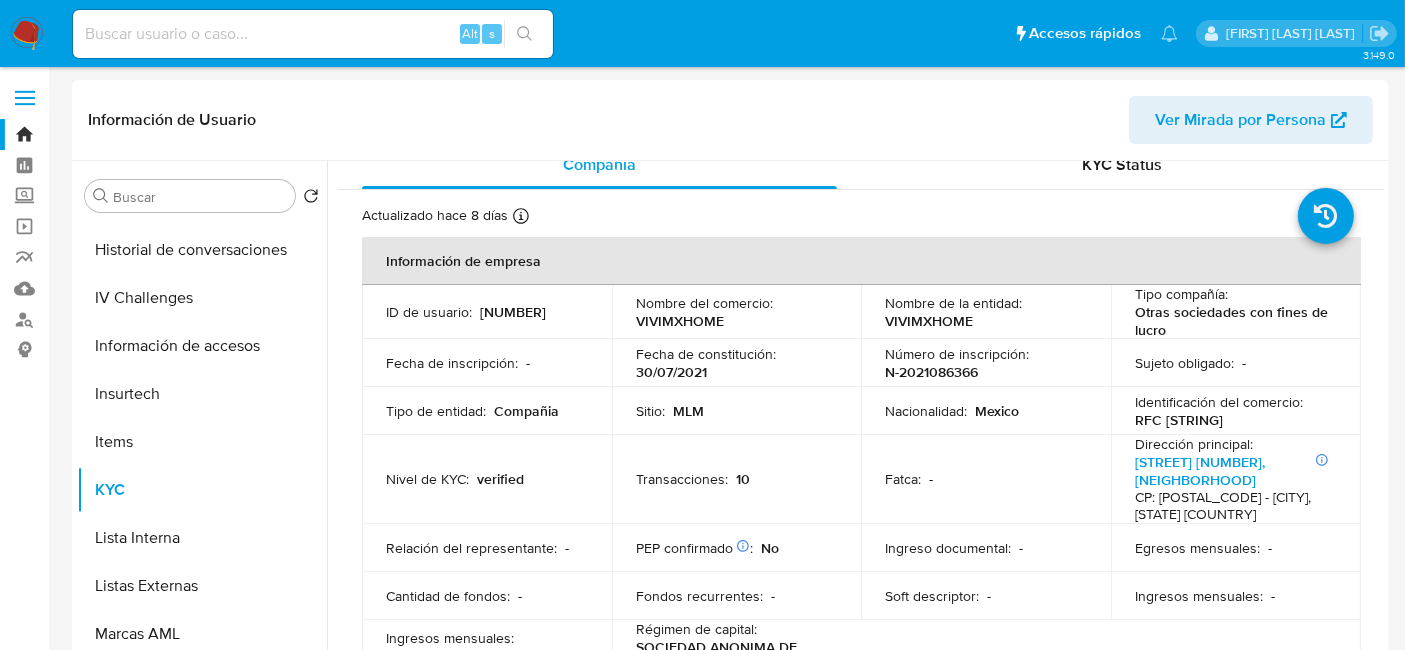 scroll, scrollTop: 0, scrollLeft: 0, axis: both 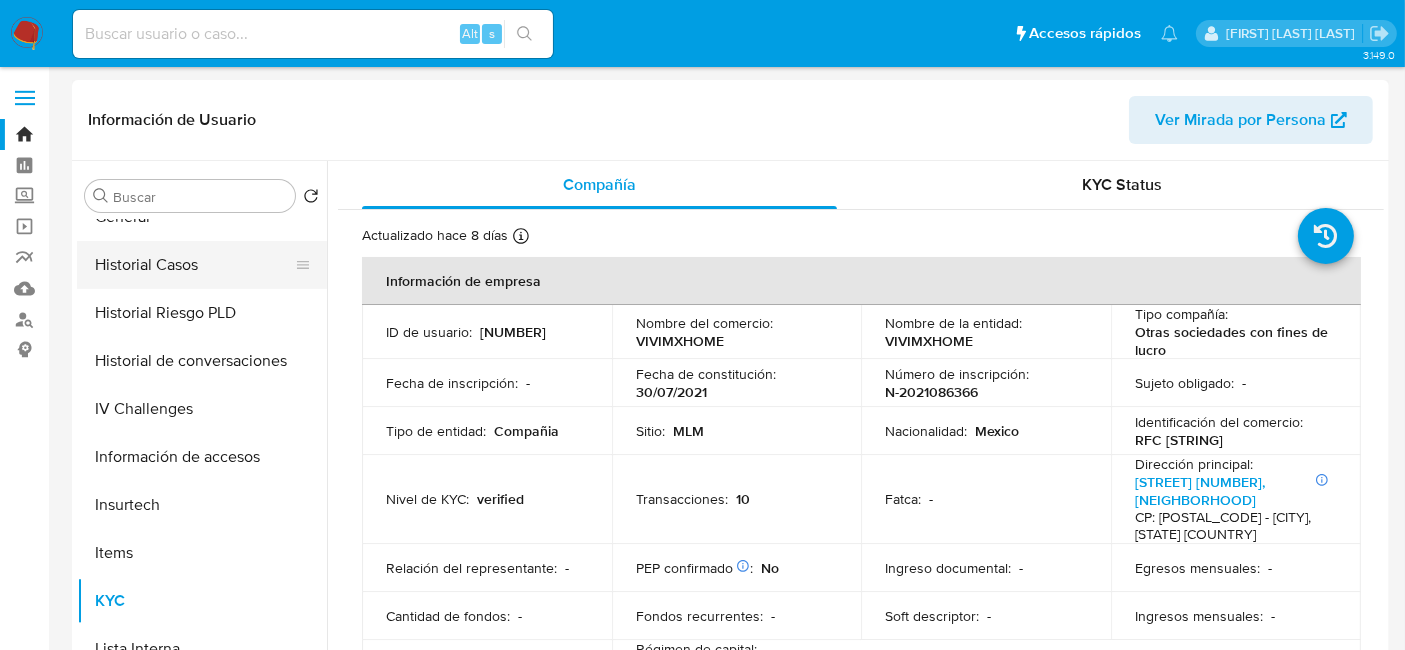 click on "Historial Casos" at bounding box center (194, 265) 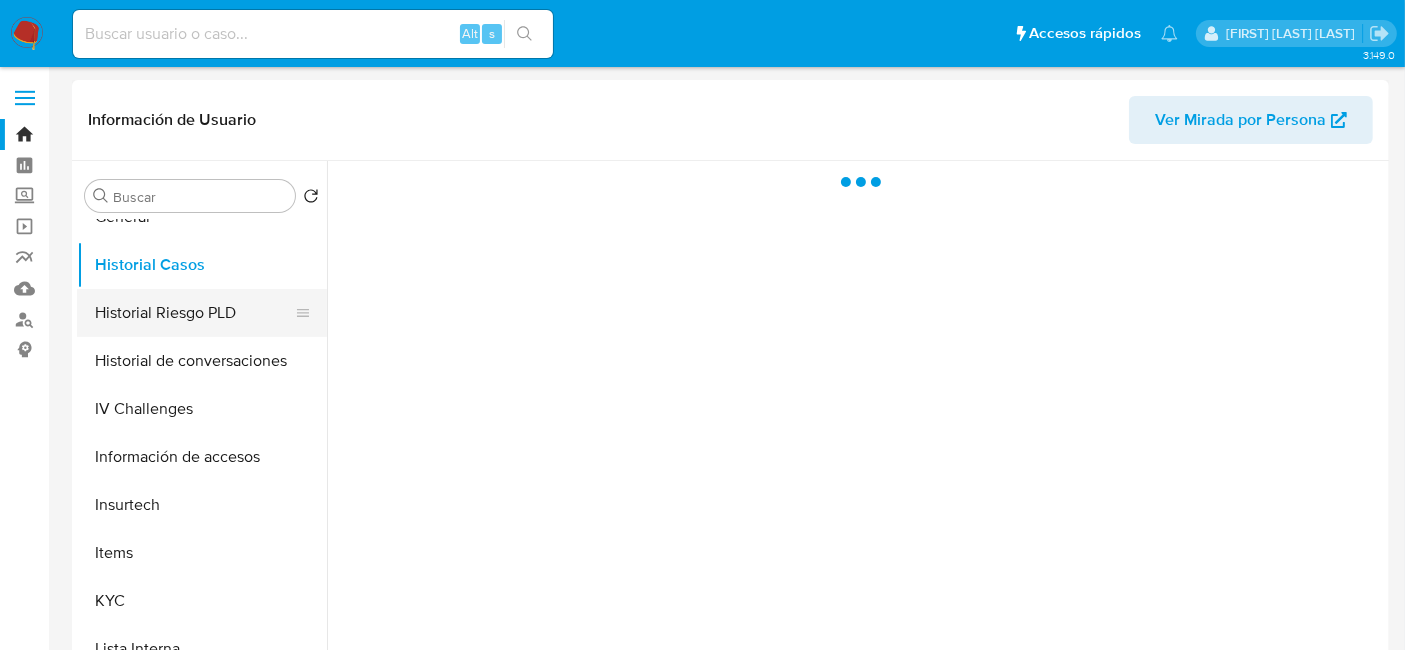 click on "Historial Riesgo PLD" at bounding box center (194, 313) 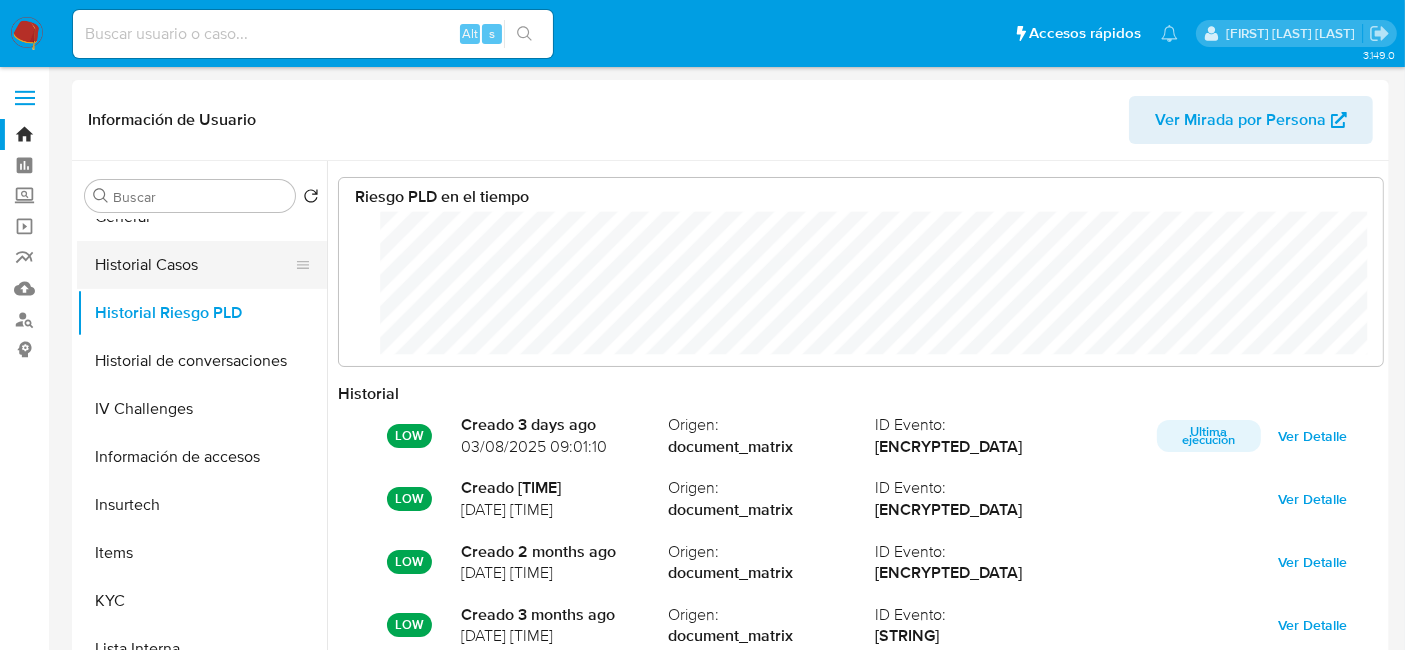 scroll, scrollTop: 999488, scrollLeft: 998692, axis: both 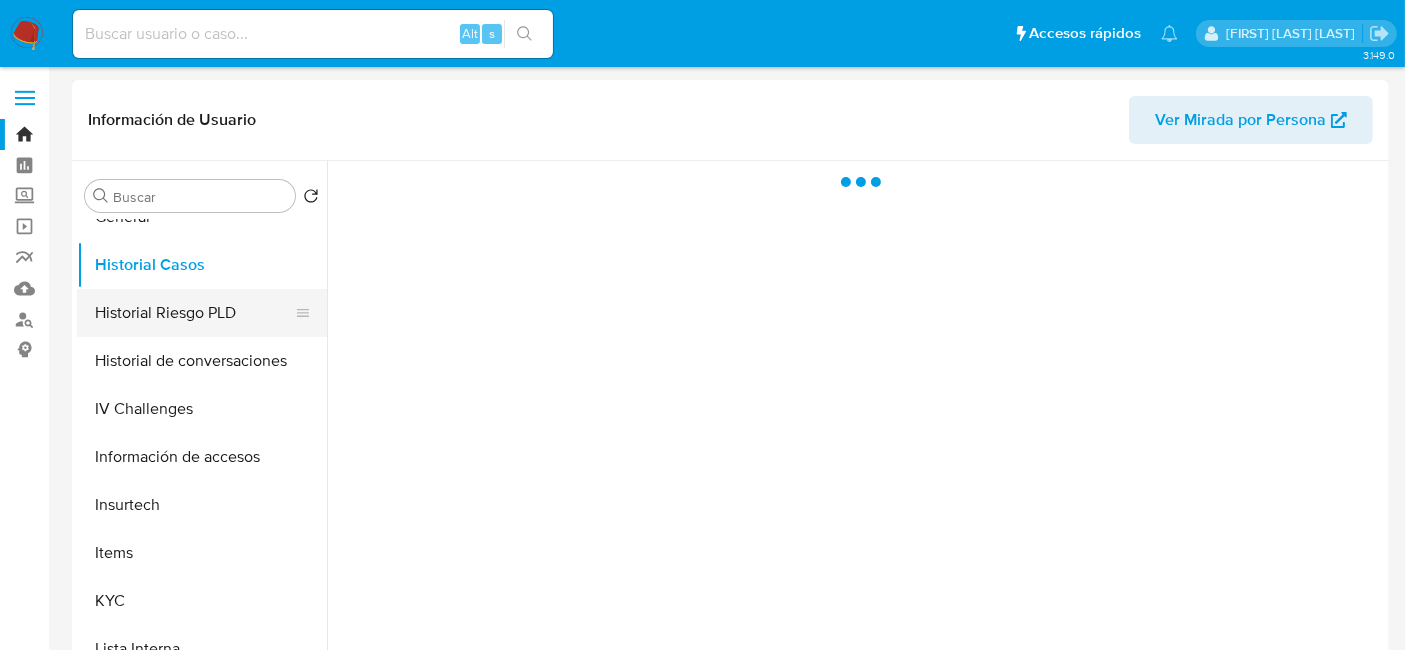click on "Historial Riesgo PLD" at bounding box center (194, 313) 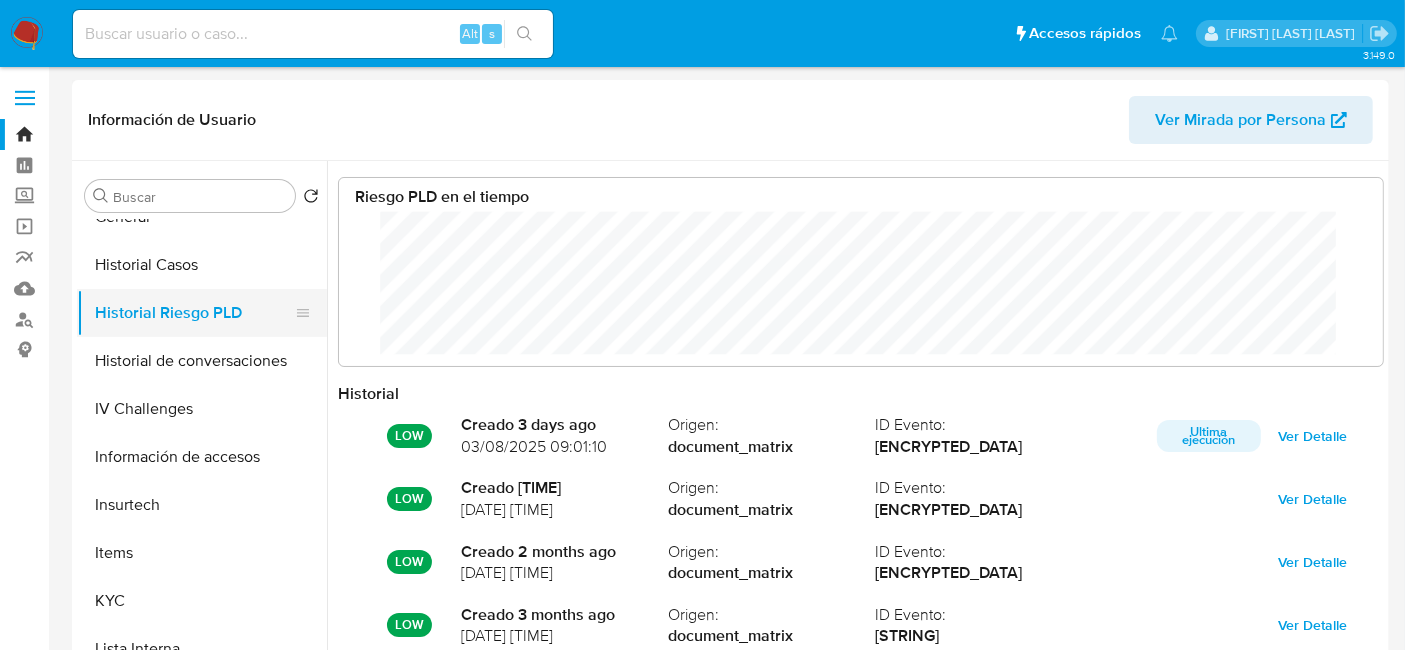 scroll, scrollTop: 999850, scrollLeft: 998994, axis: both 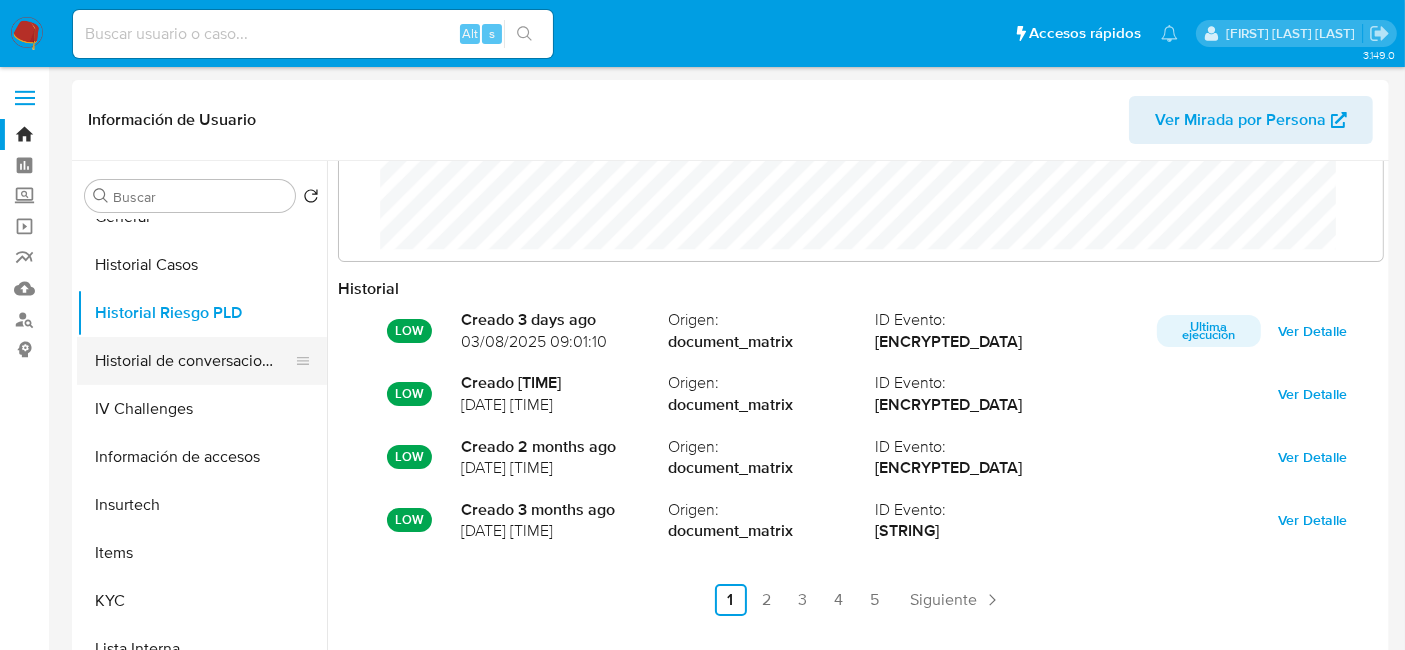 click on "Historial de conversaciones" at bounding box center (194, 361) 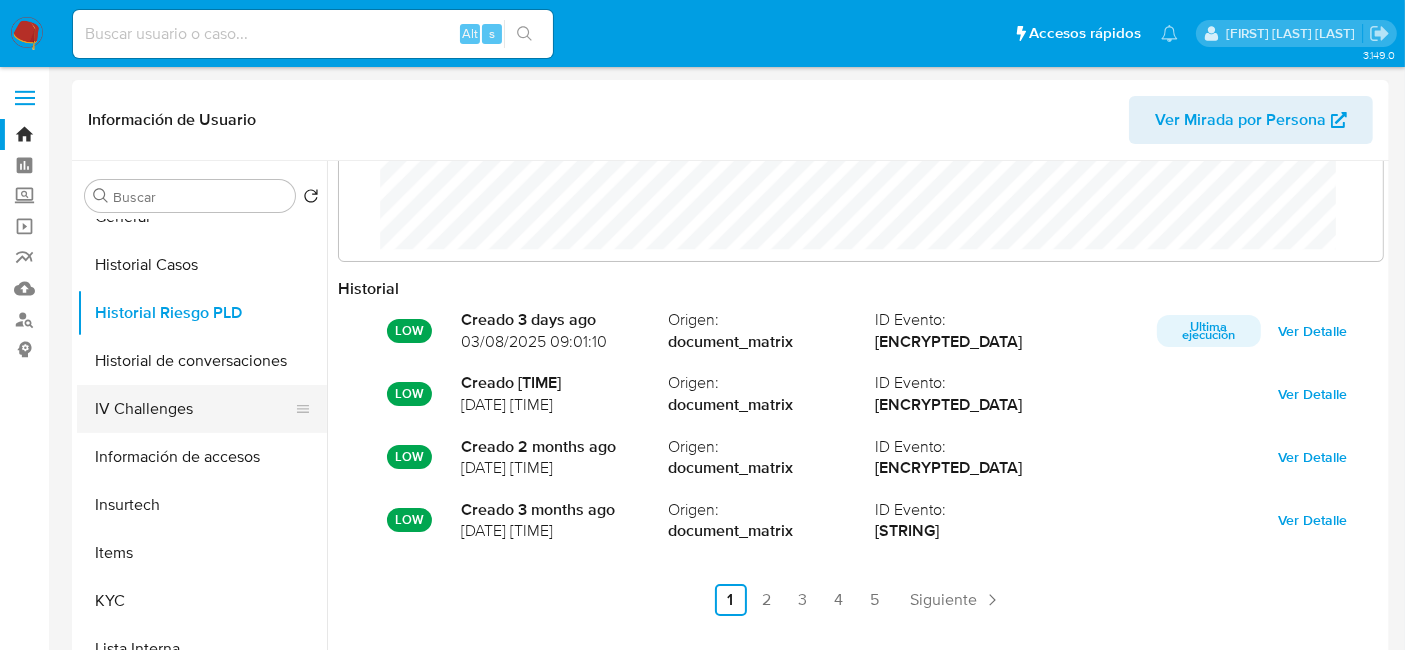 scroll, scrollTop: 0, scrollLeft: 0, axis: both 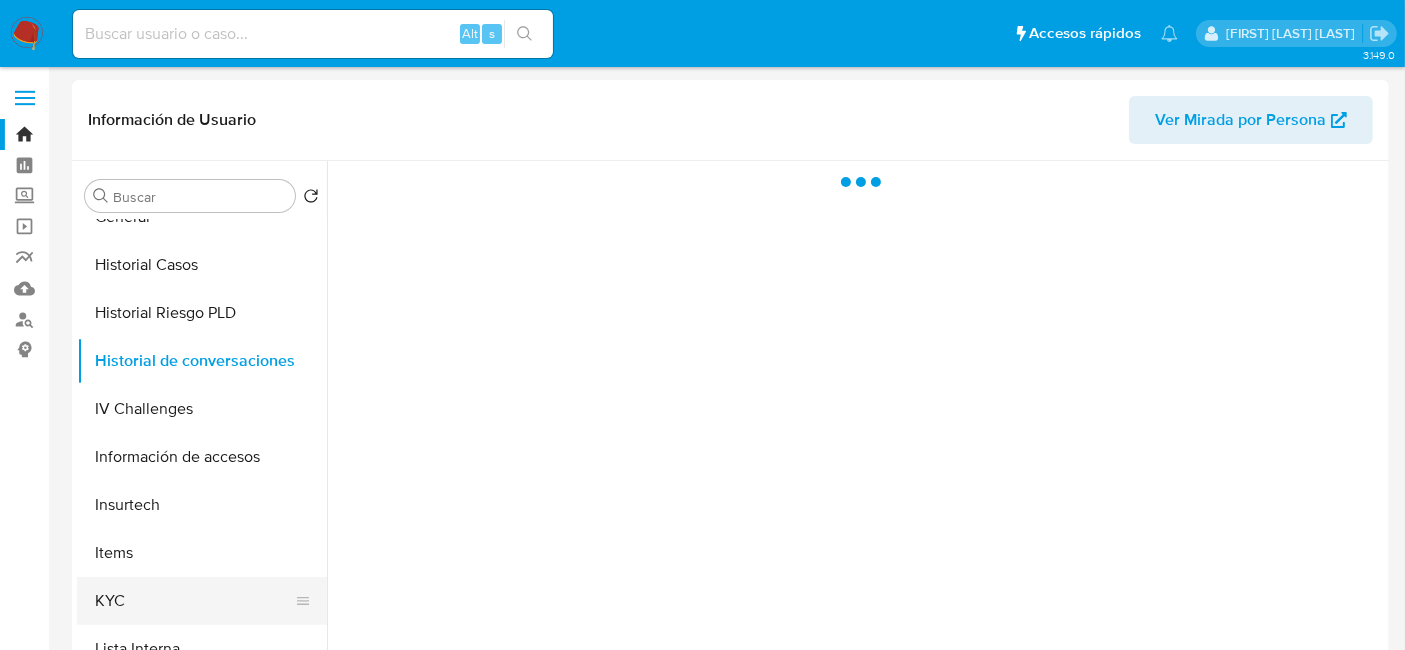 click on "KYC" at bounding box center (194, 601) 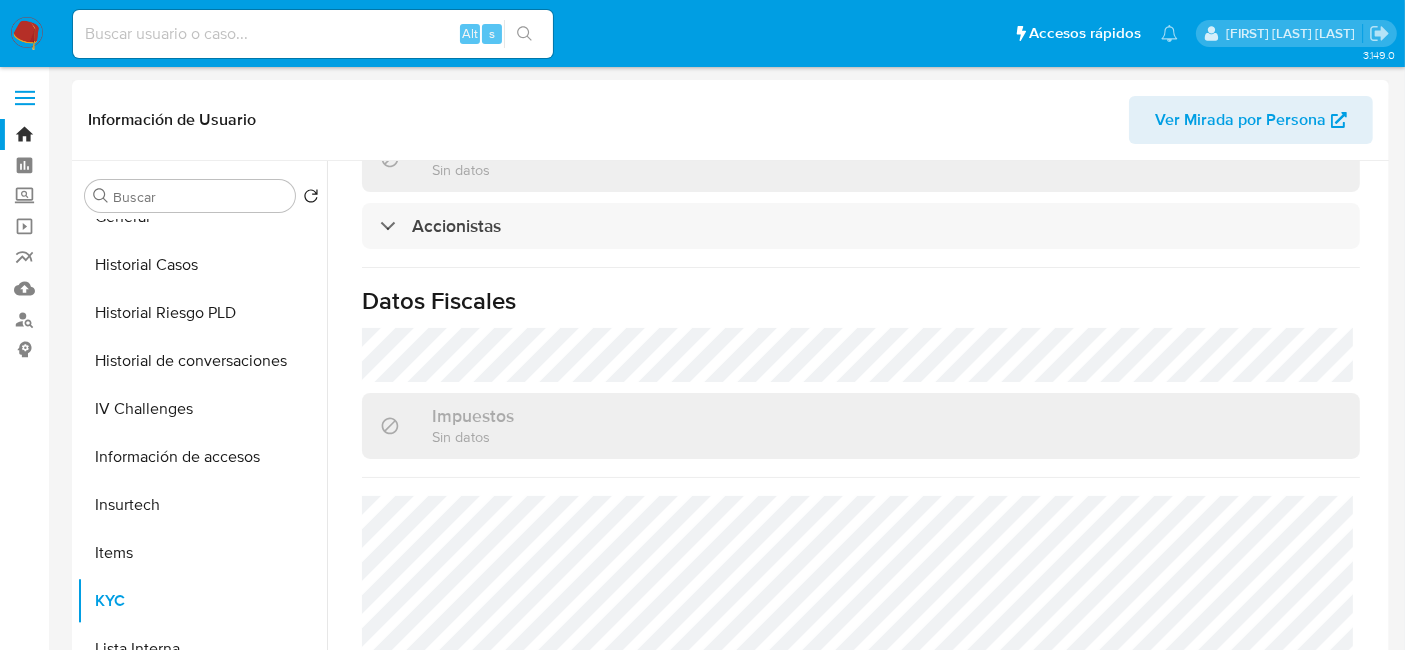 scroll, scrollTop: 1528, scrollLeft: 0, axis: vertical 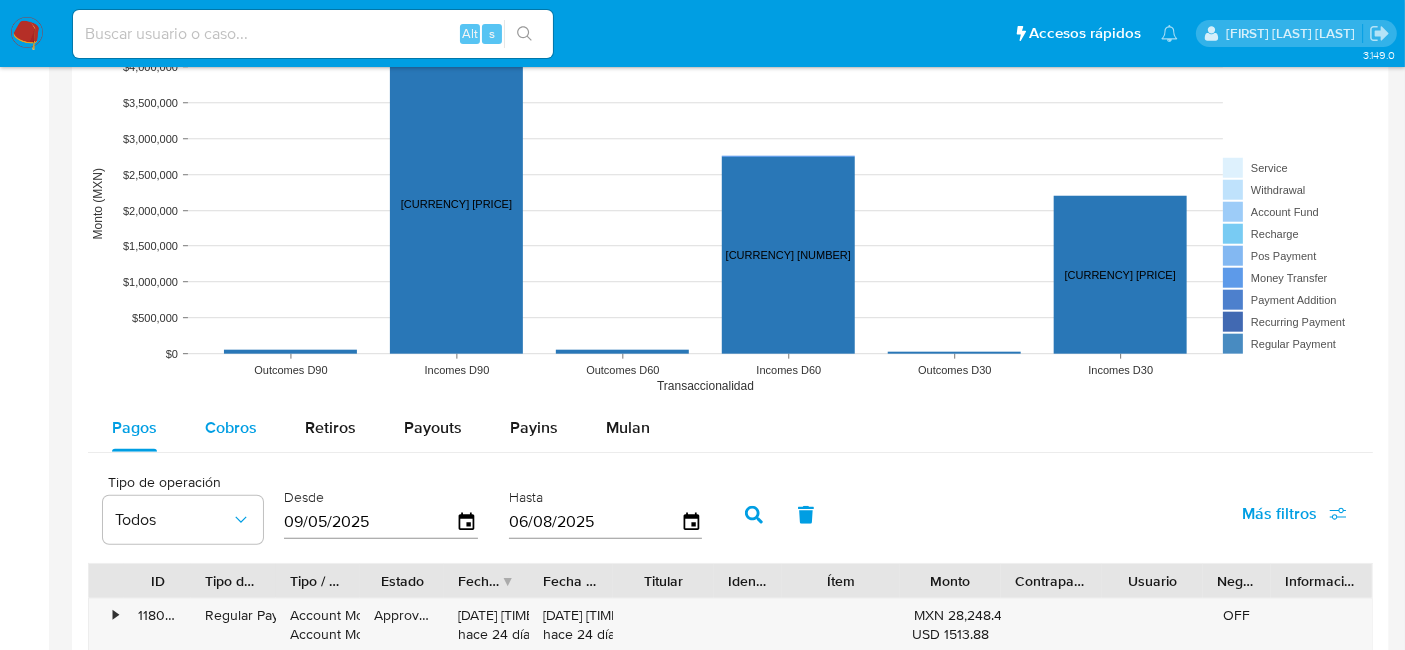 click on "Cobros" at bounding box center [231, 427] 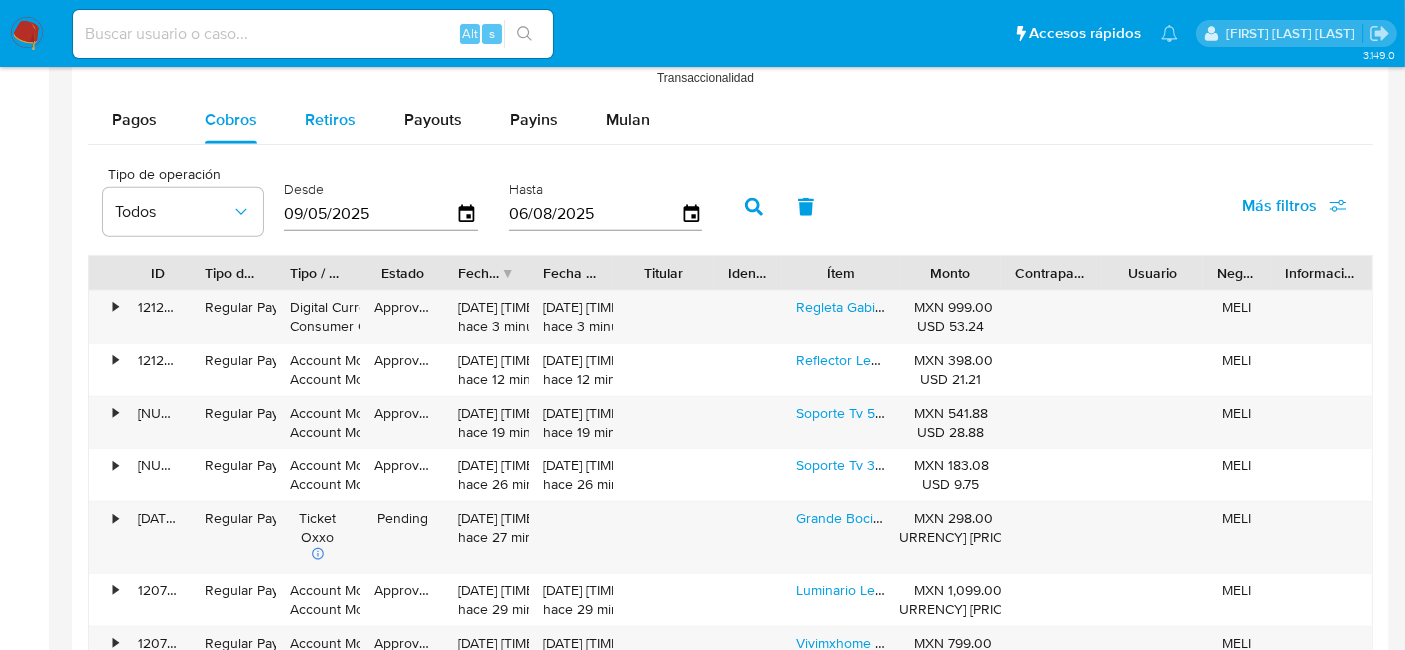 scroll, scrollTop: 1888, scrollLeft: 0, axis: vertical 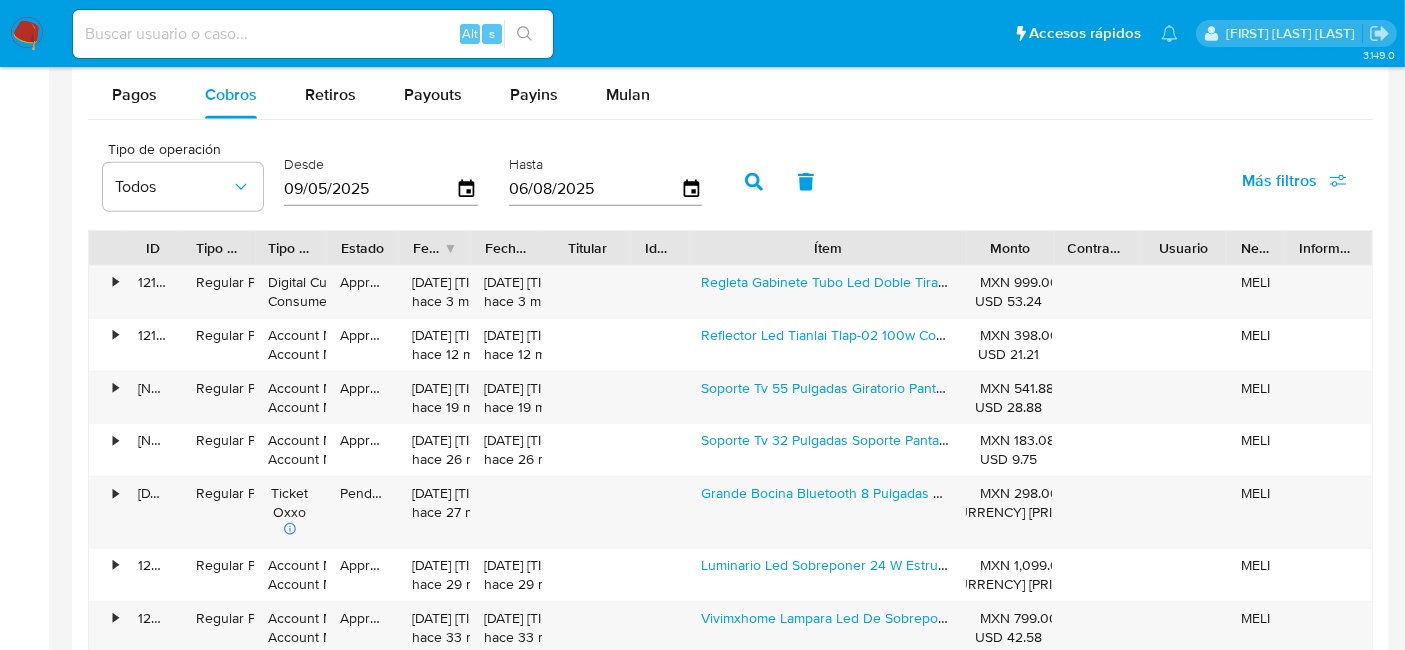 drag, startPoint x: 894, startPoint y: 242, endPoint x: 1056, endPoint y: 221, distance: 163.35544 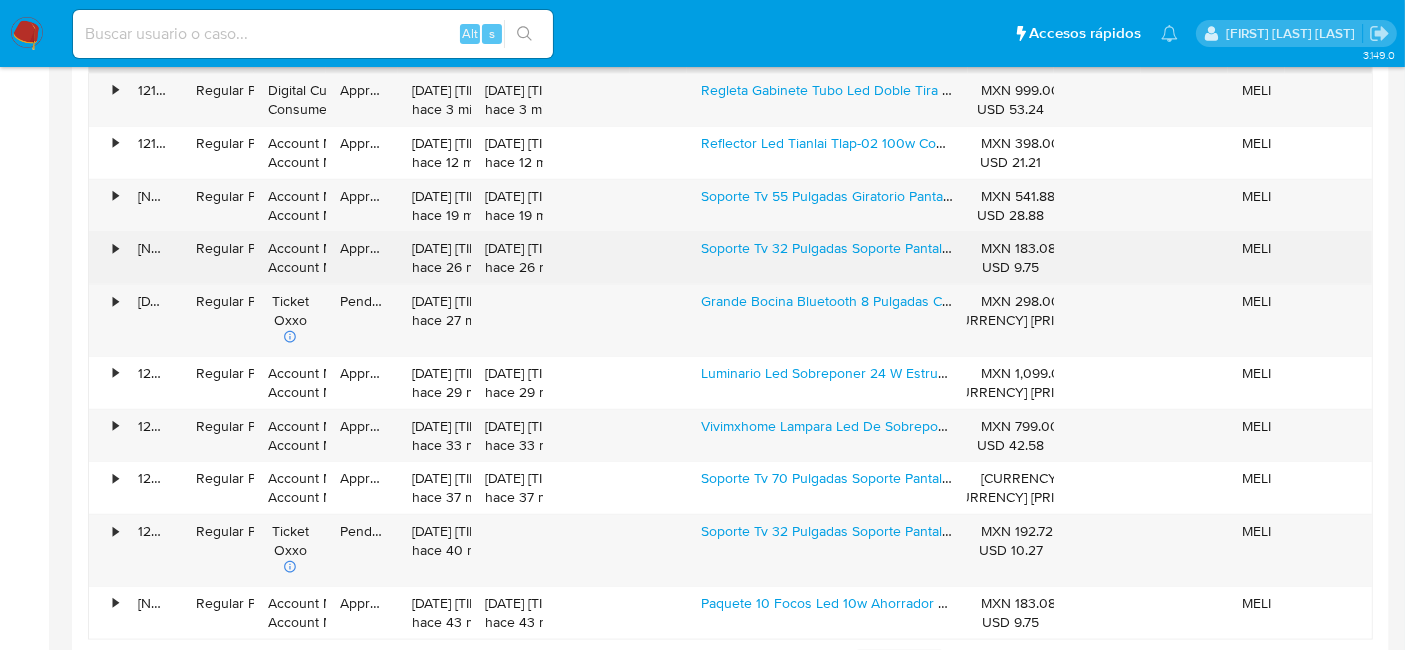 scroll, scrollTop: 2222, scrollLeft: 0, axis: vertical 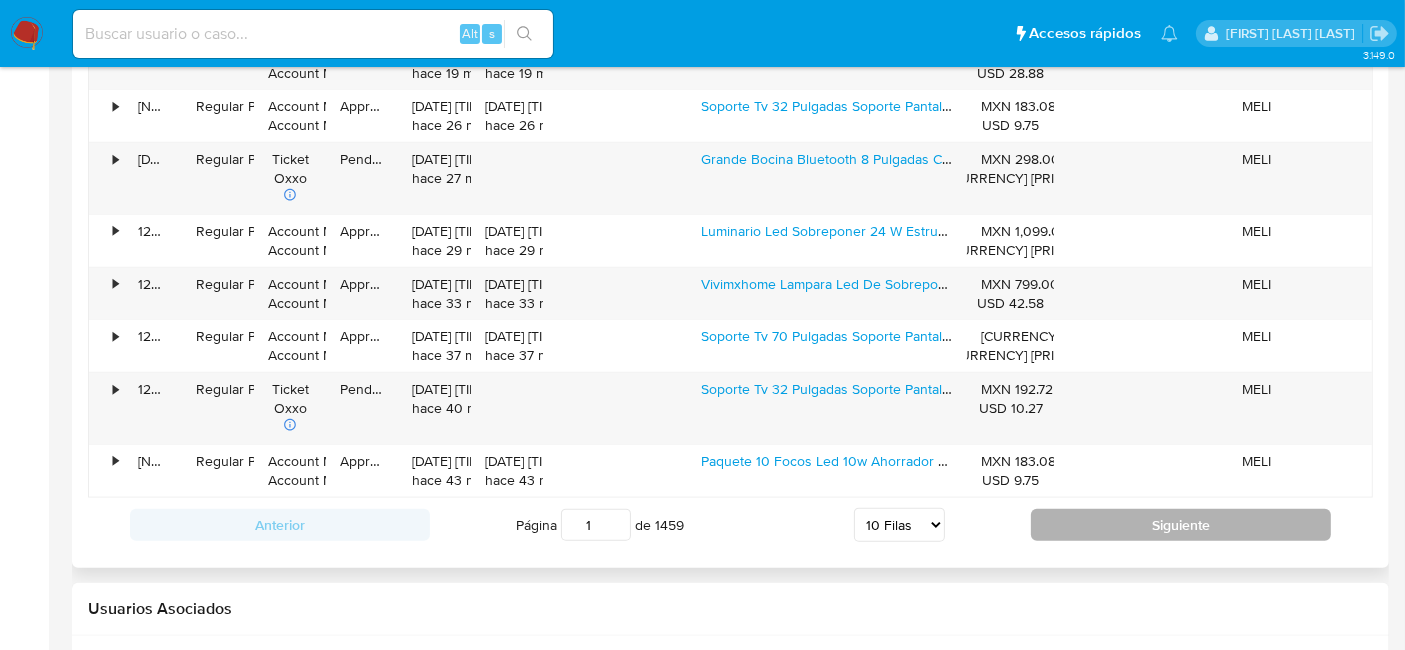 click on "Siguiente" at bounding box center [1181, 525] 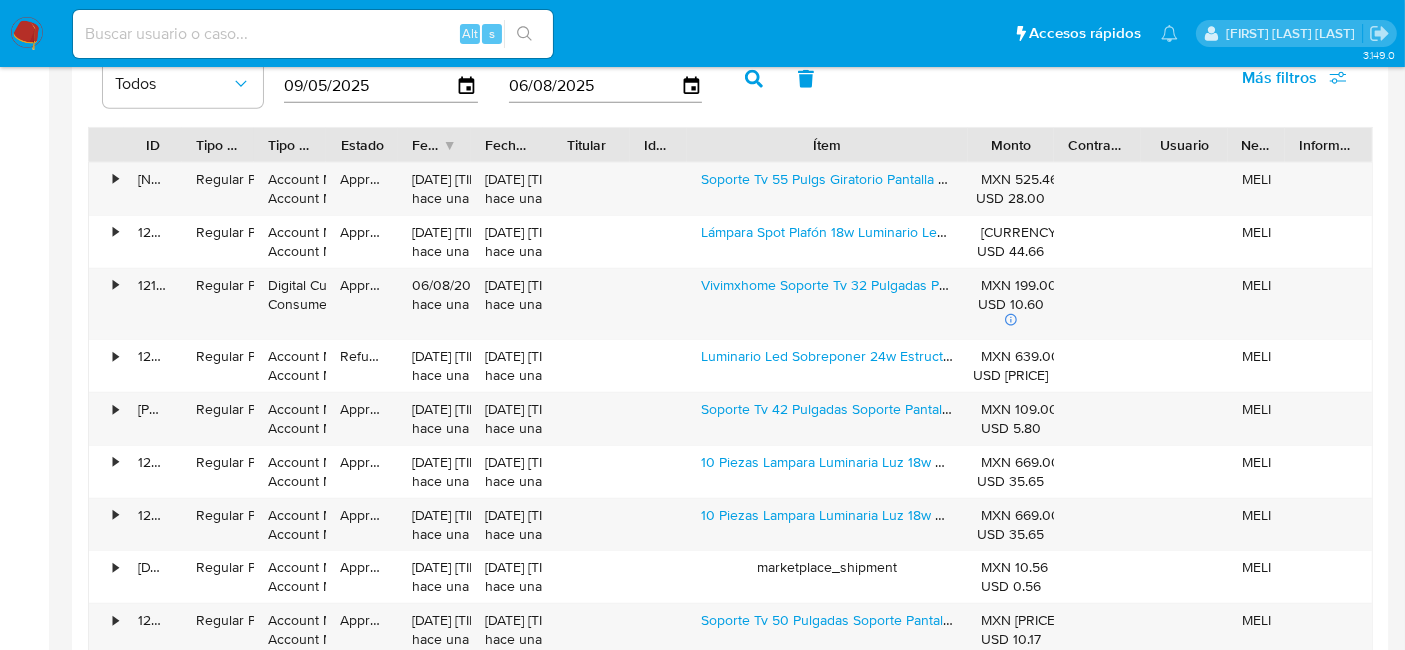 scroll, scrollTop: 2222, scrollLeft: 0, axis: vertical 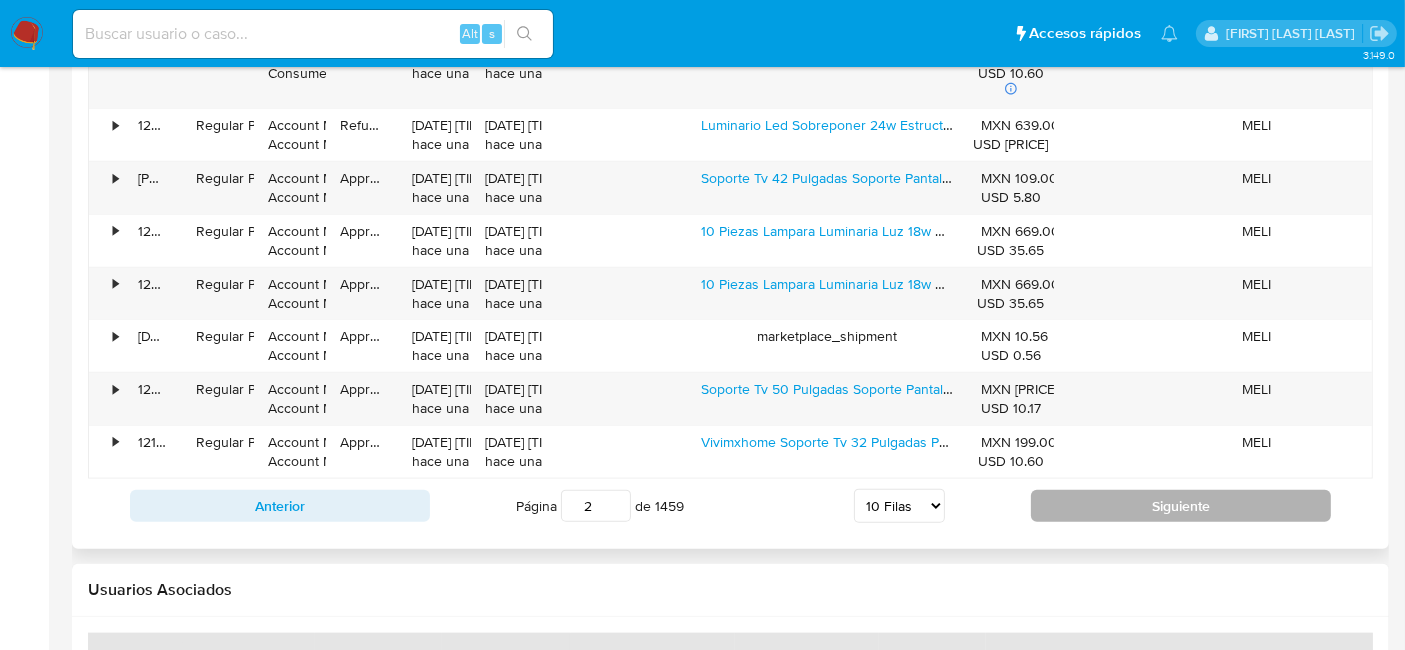 click on "Siguiente" at bounding box center [1181, 506] 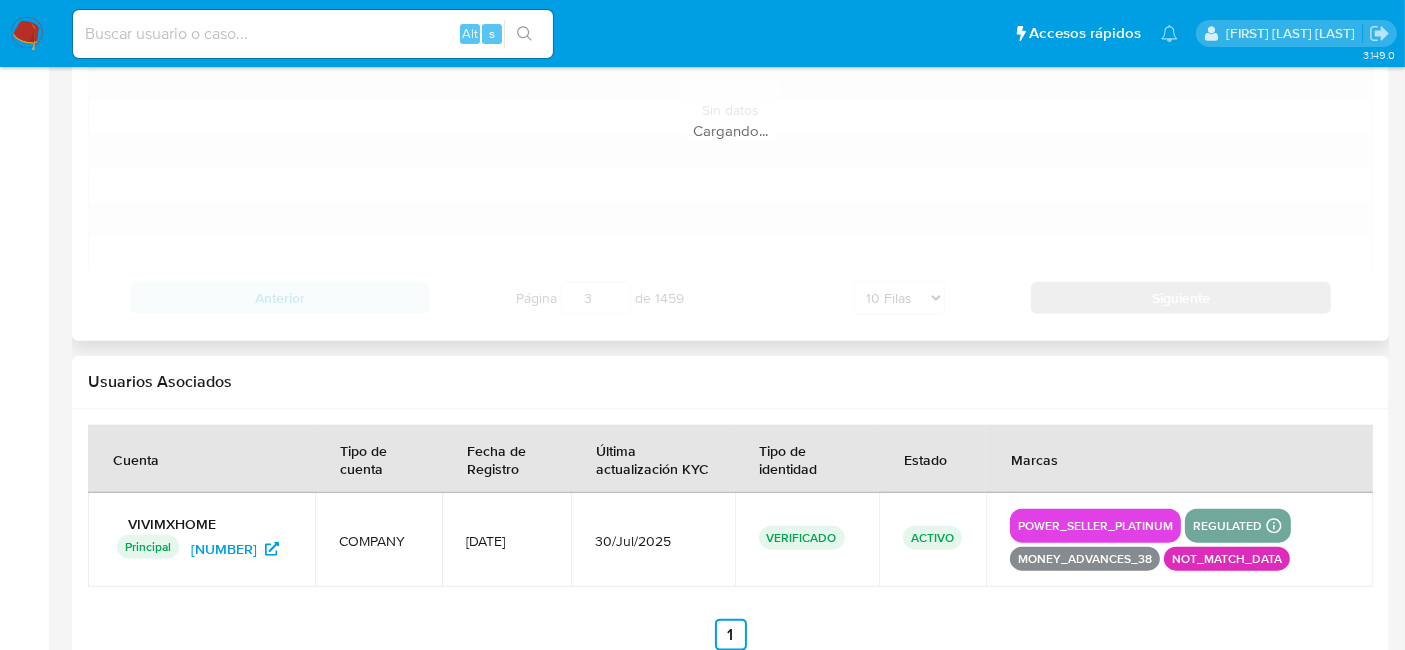 scroll, scrollTop: 2000, scrollLeft: 0, axis: vertical 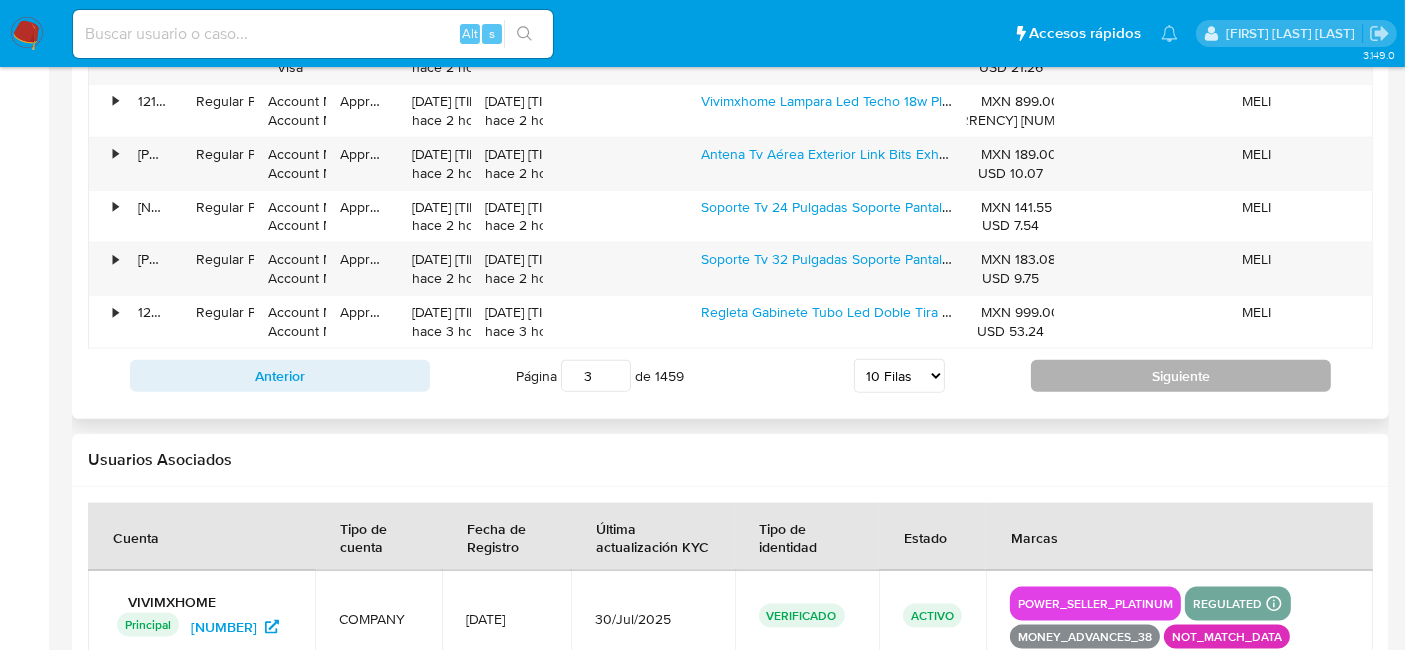 click on "Siguiente" at bounding box center (1181, 376) 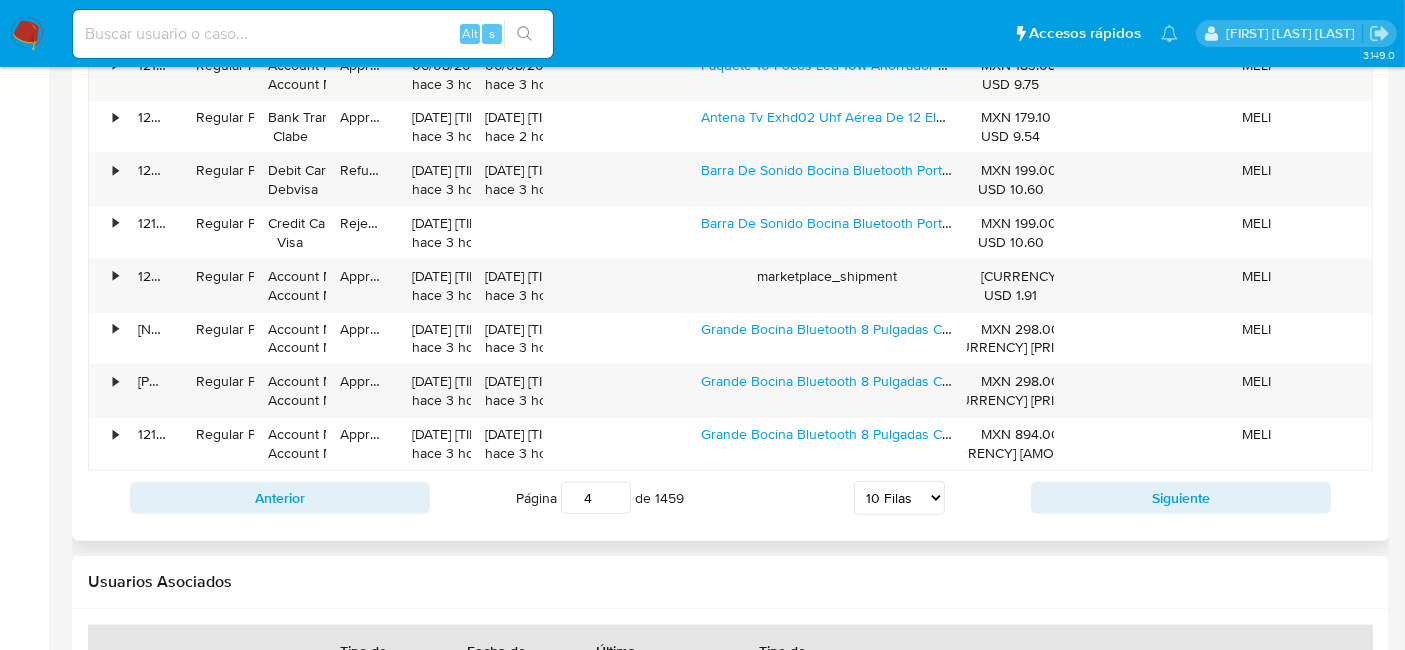 scroll, scrollTop: 2222, scrollLeft: 0, axis: vertical 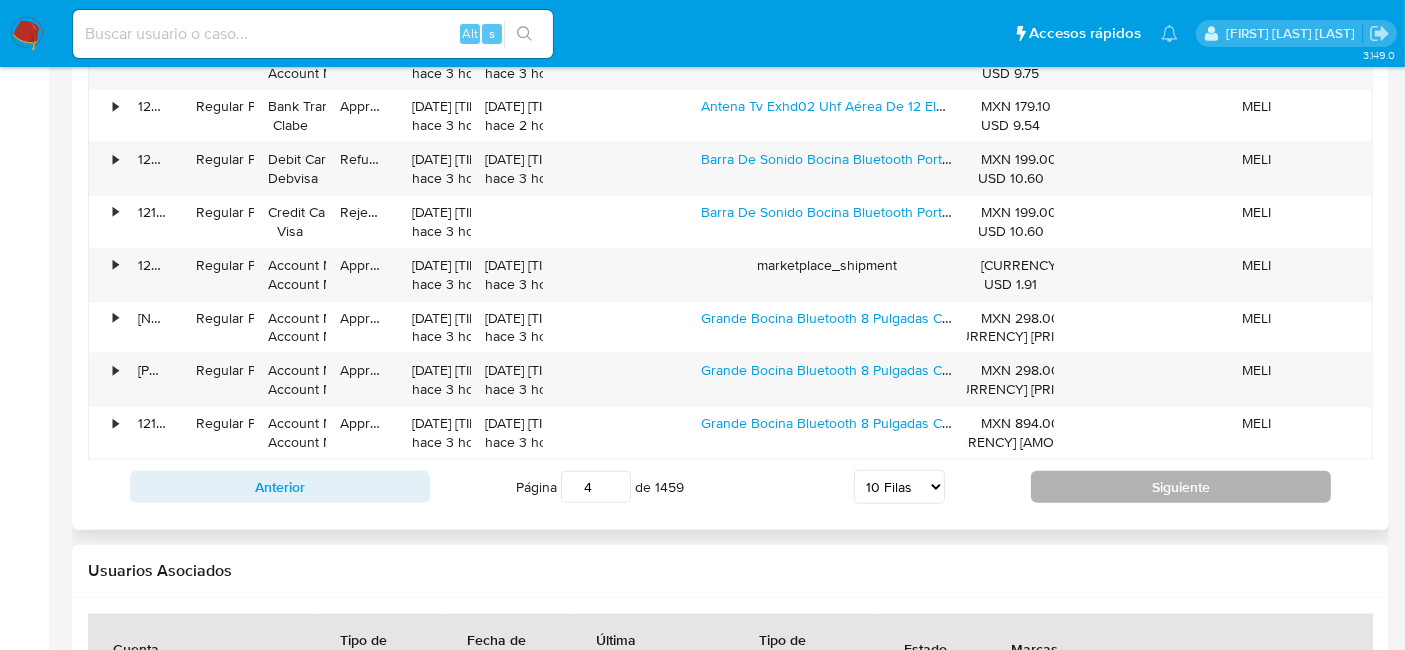 click on "Siguiente" at bounding box center (1181, 487) 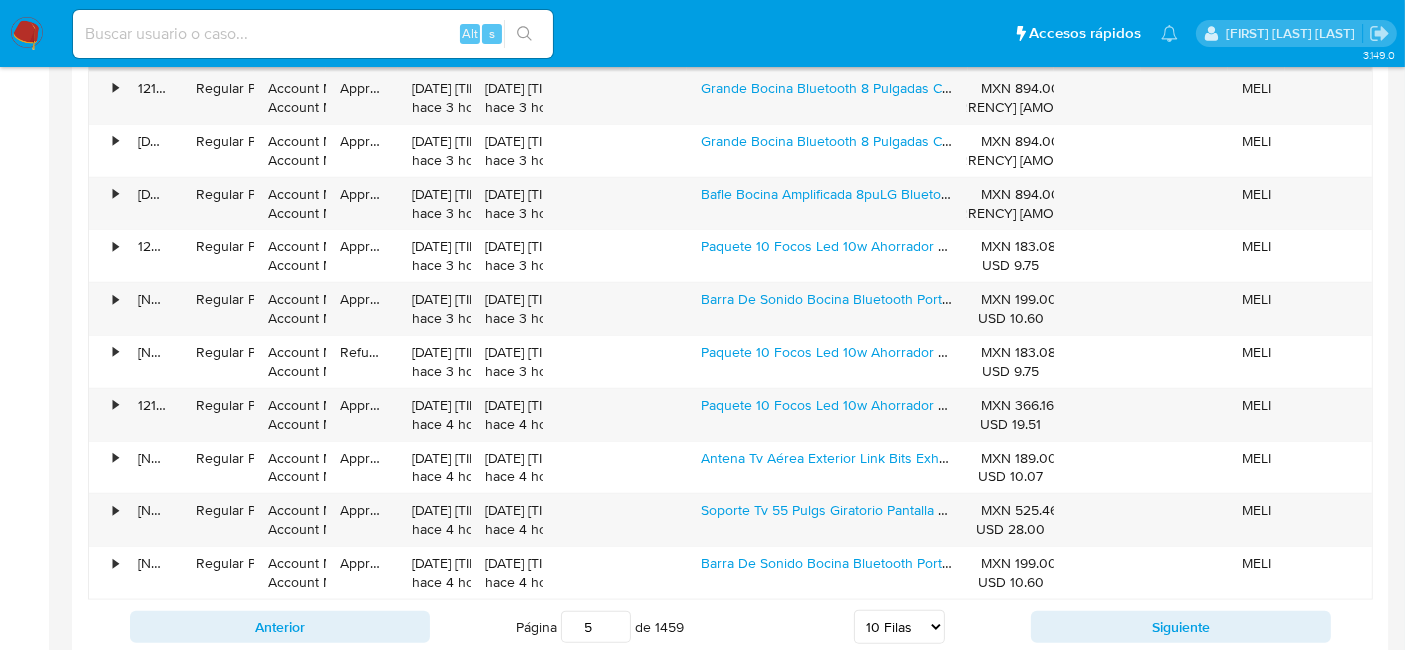 scroll, scrollTop: 2111, scrollLeft: 0, axis: vertical 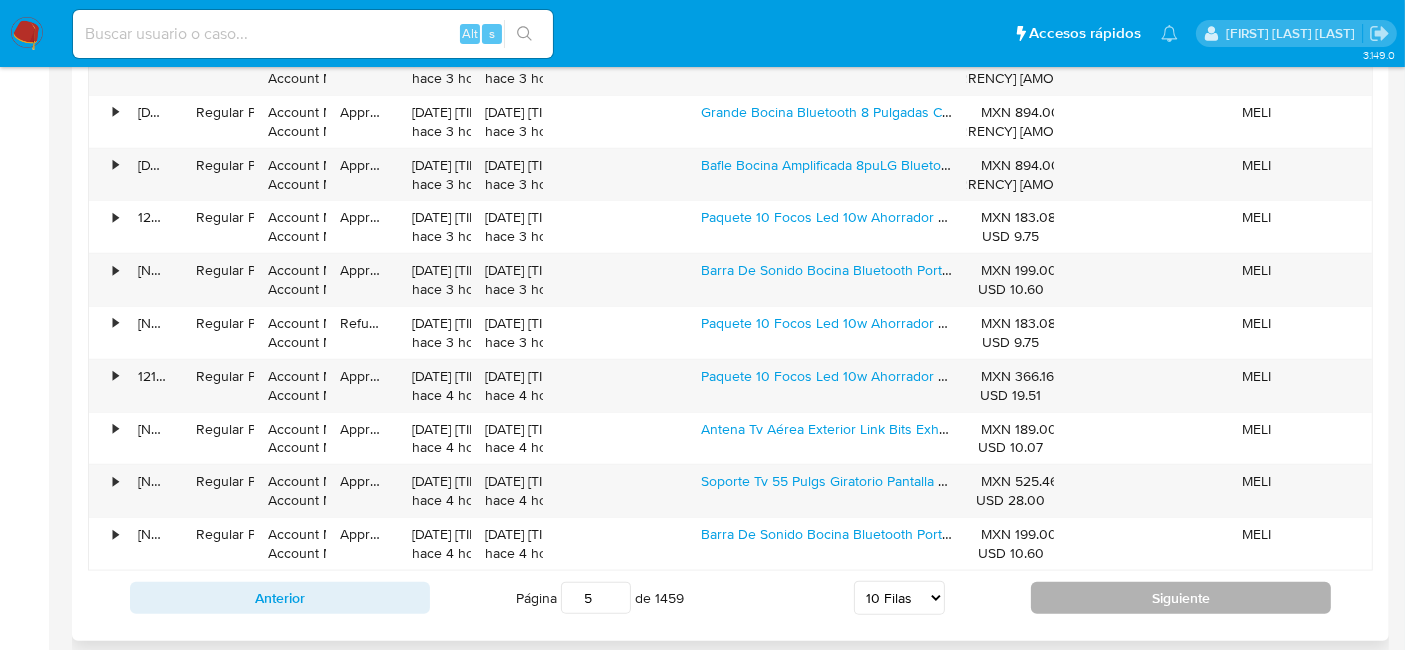 click on "Siguiente" at bounding box center (1181, 598) 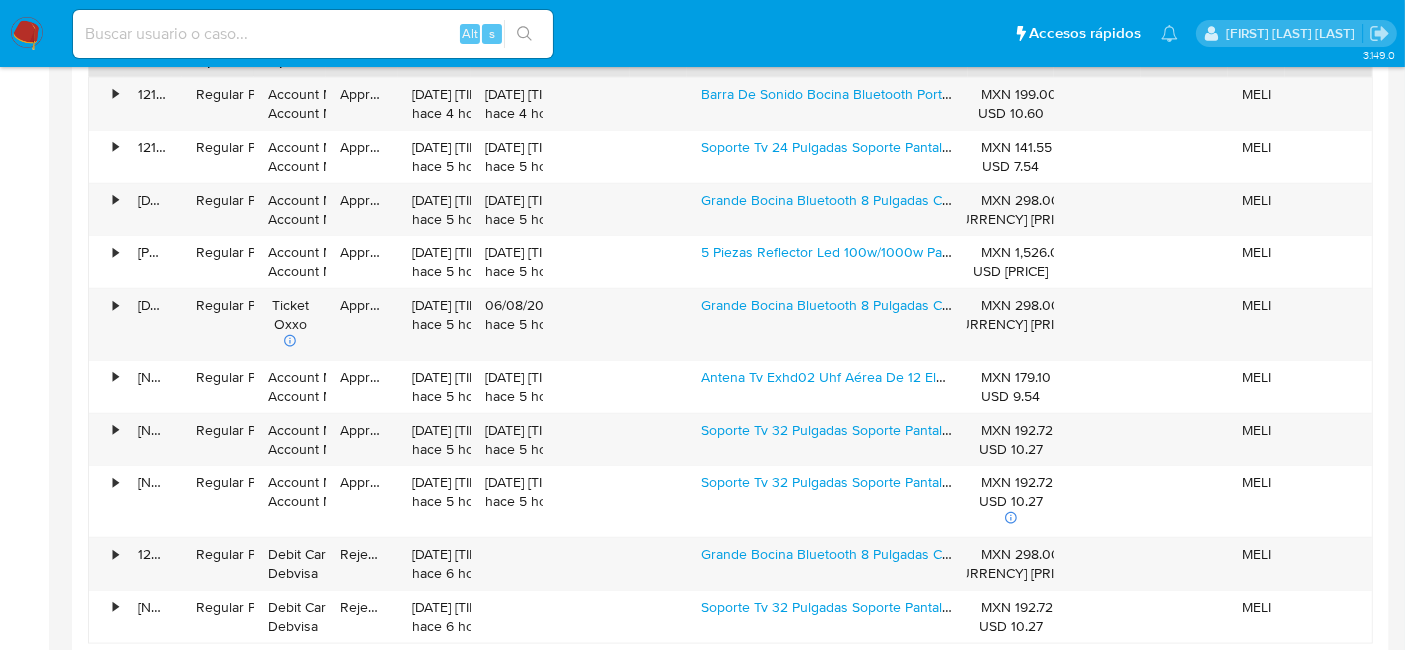 scroll, scrollTop: 2111, scrollLeft: 0, axis: vertical 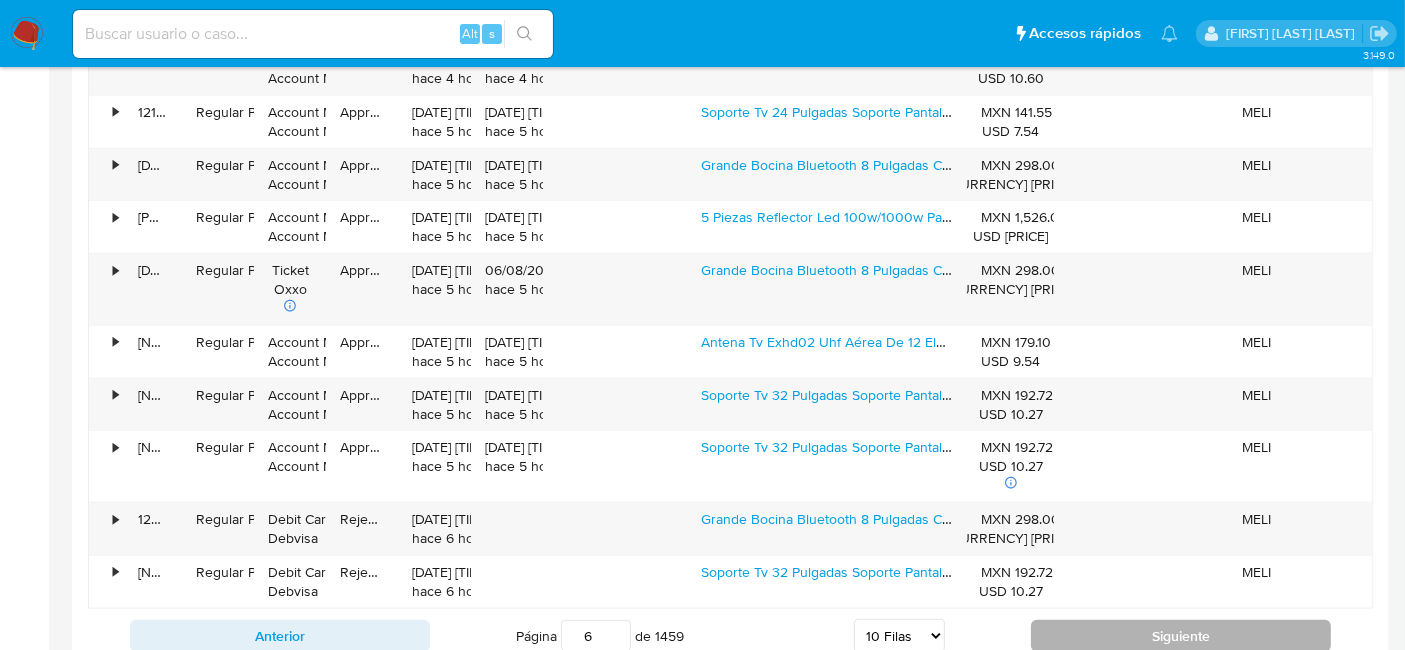 click on "Siguiente" at bounding box center (1181, 636) 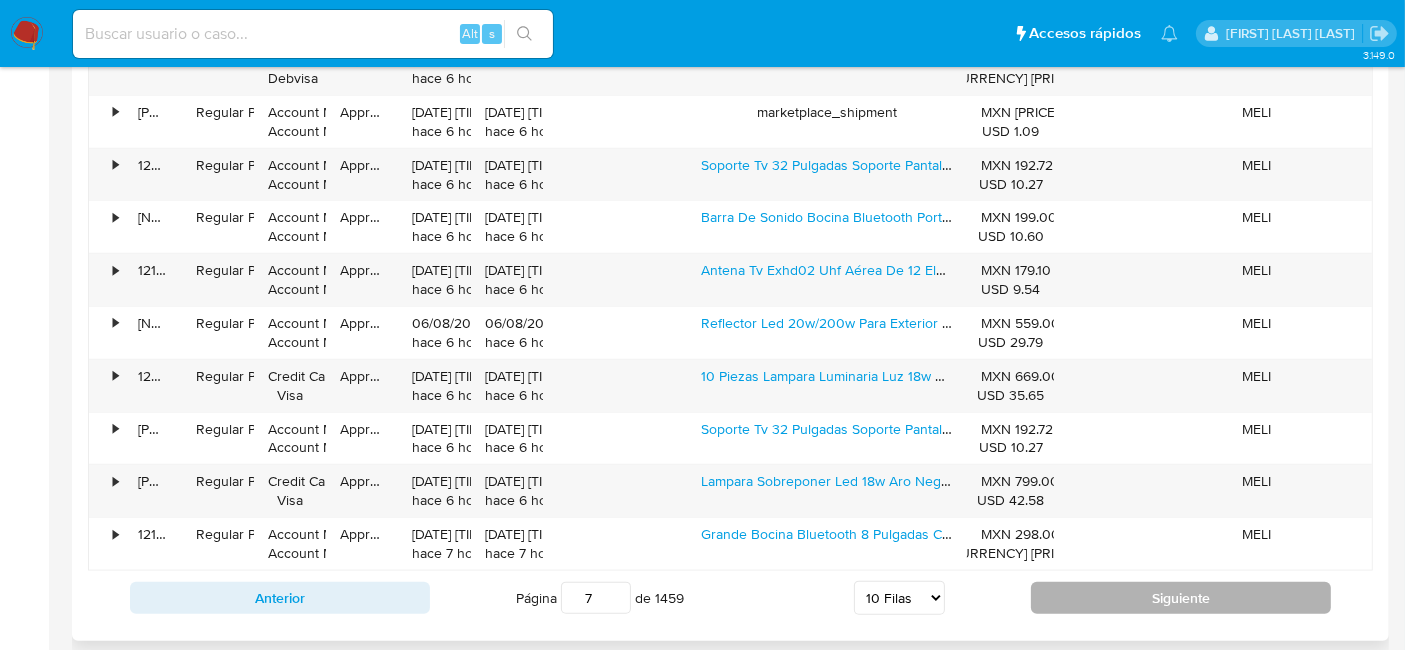 scroll, scrollTop: 2222, scrollLeft: 0, axis: vertical 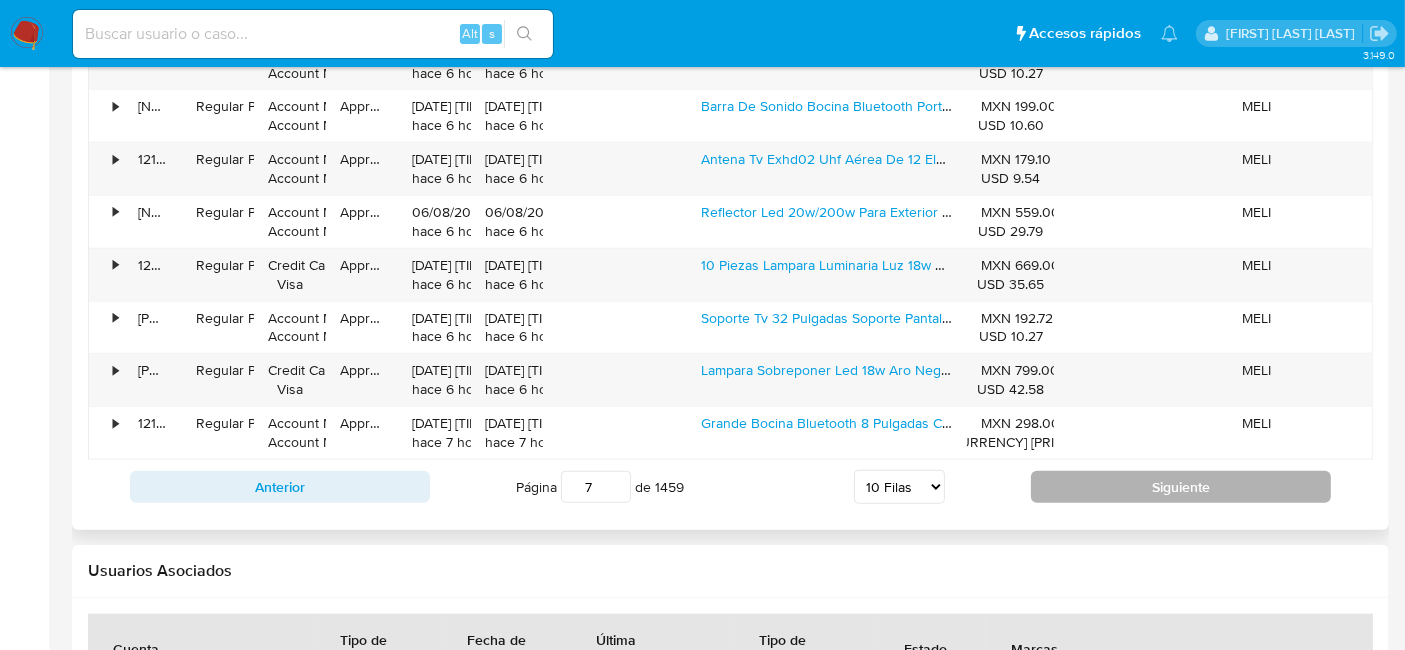 click on "Siguiente" at bounding box center [1181, 487] 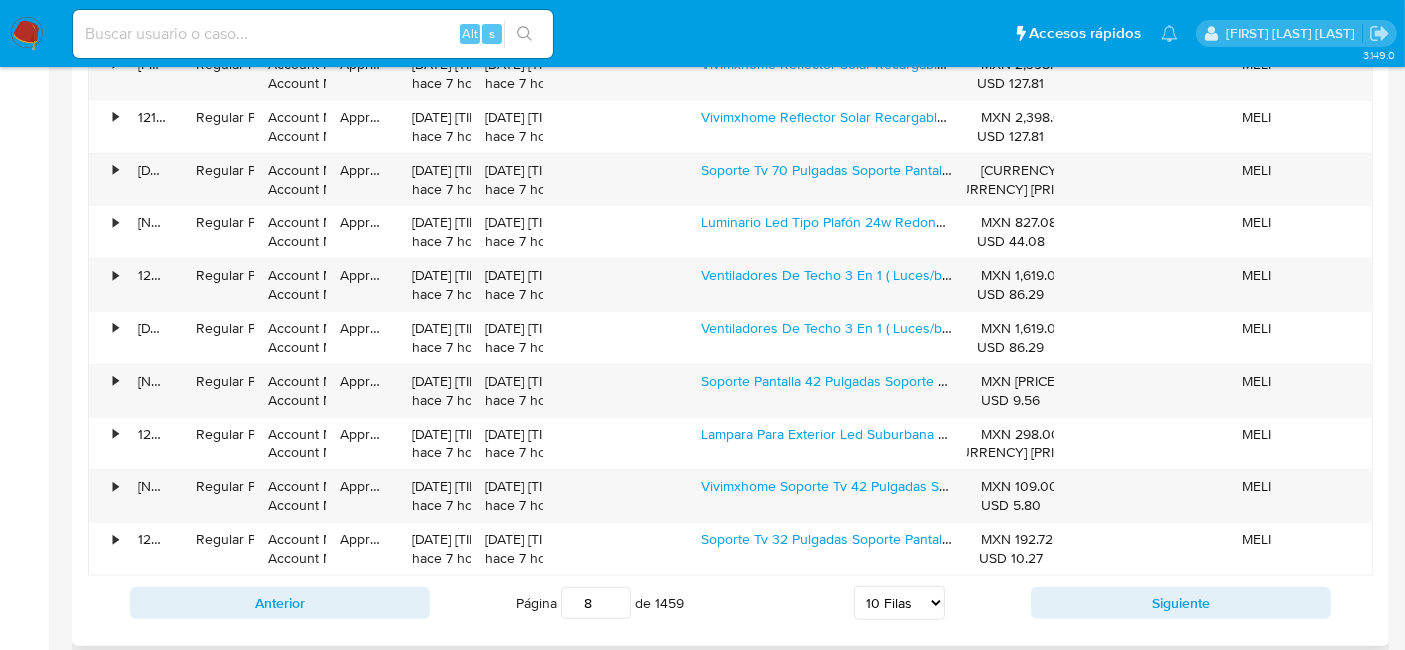 scroll, scrollTop: 2111, scrollLeft: 0, axis: vertical 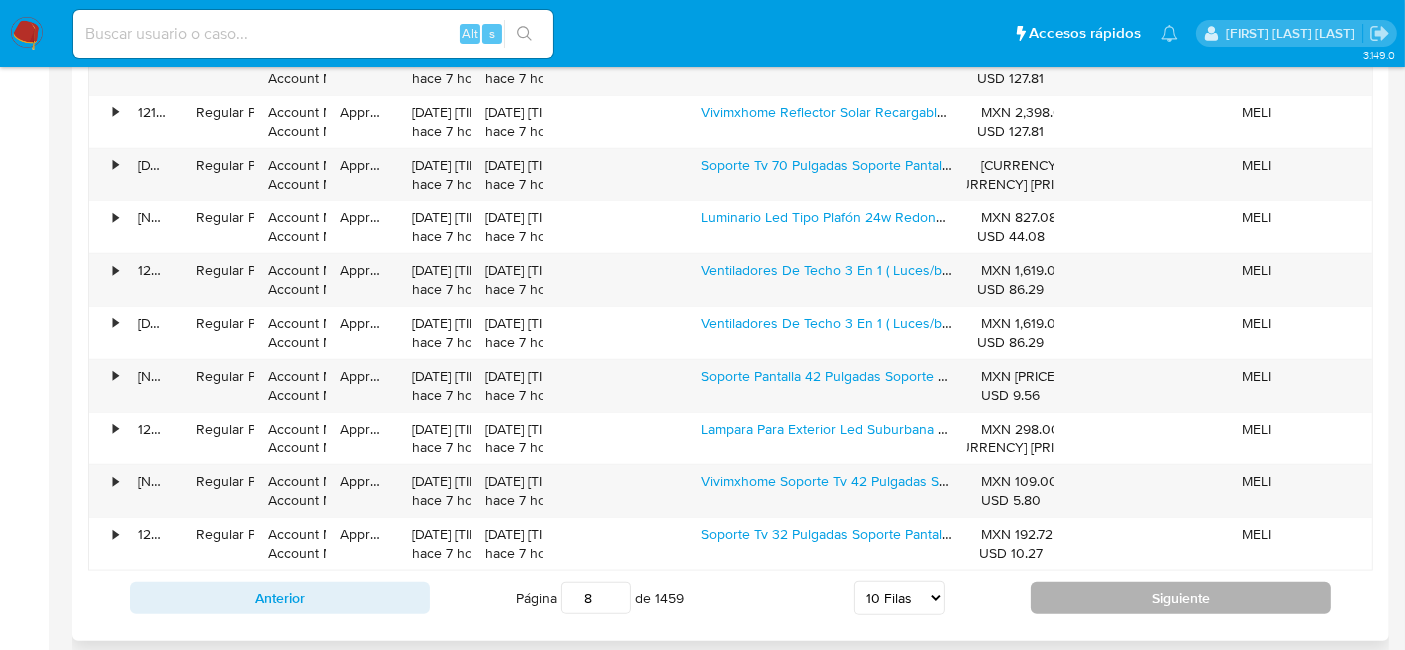 click on "Siguiente" at bounding box center [1181, 598] 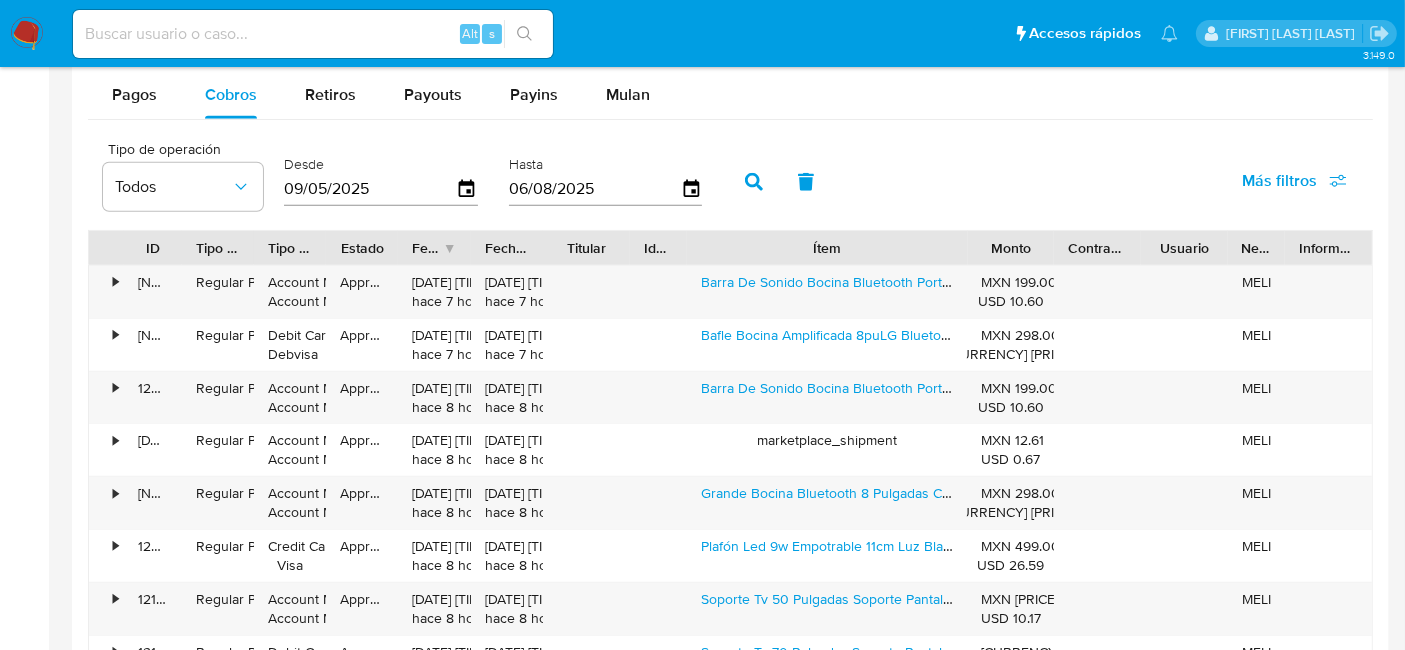 scroll, scrollTop: 2111, scrollLeft: 0, axis: vertical 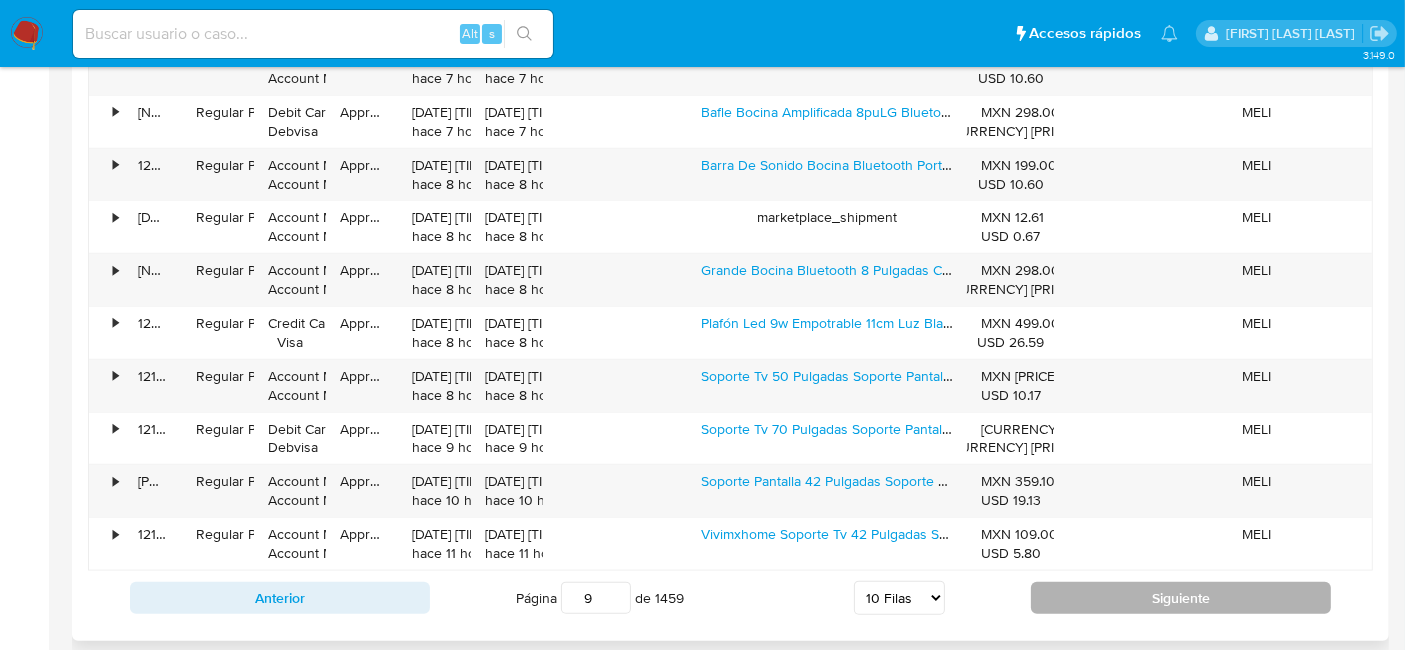 click on "Siguiente" at bounding box center [1181, 598] 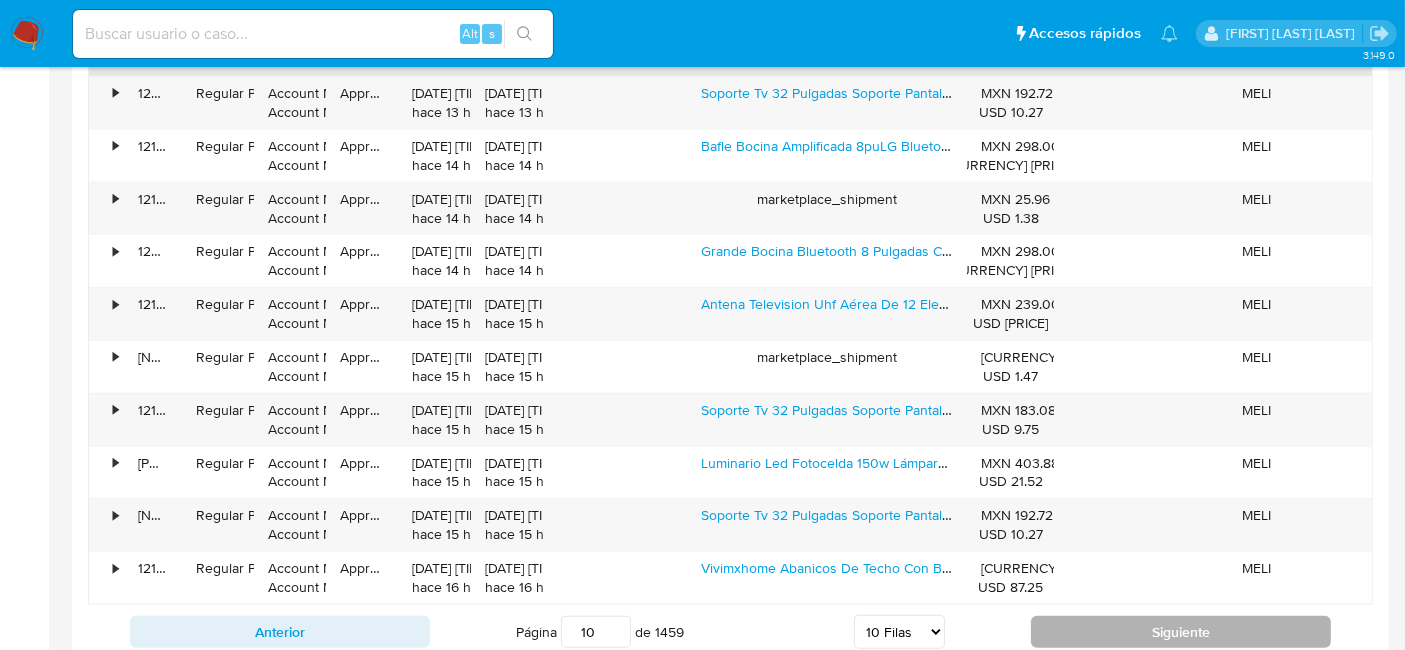 scroll, scrollTop: 2111, scrollLeft: 0, axis: vertical 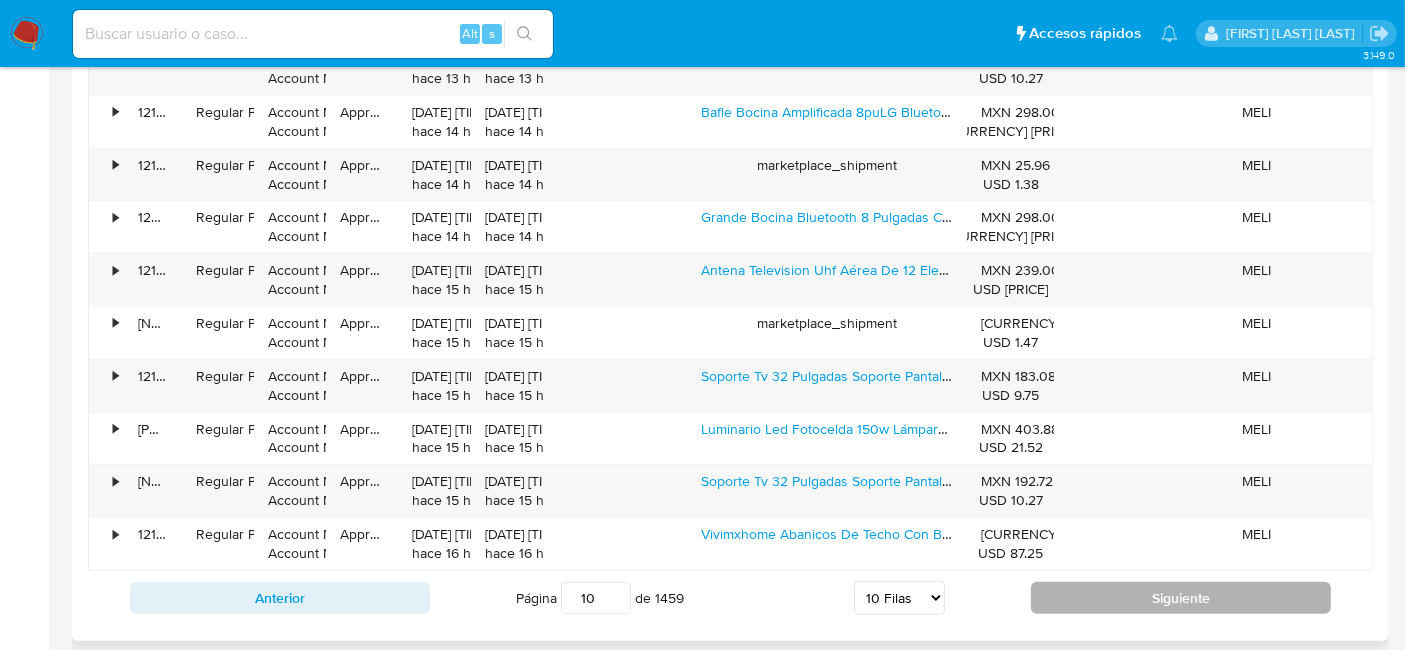 click on "Siguiente" at bounding box center (1181, 598) 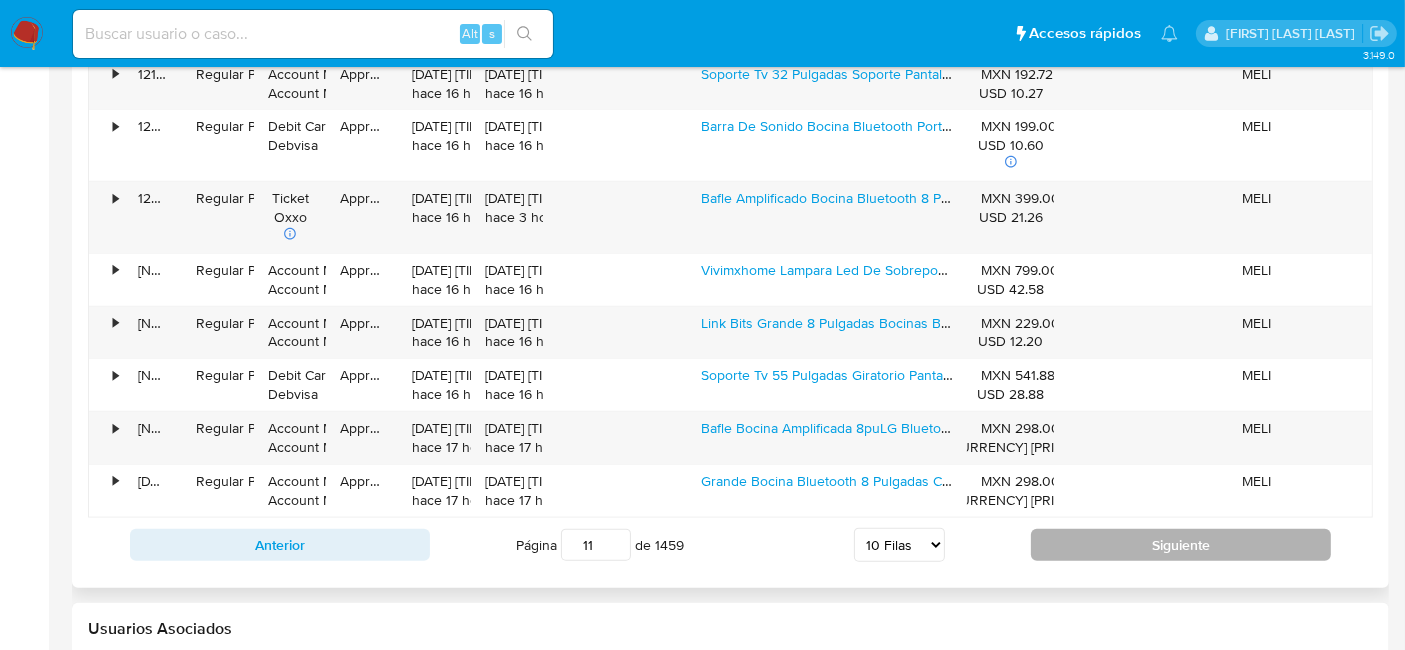 scroll, scrollTop: 2222, scrollLeft: 0, axis: vertical 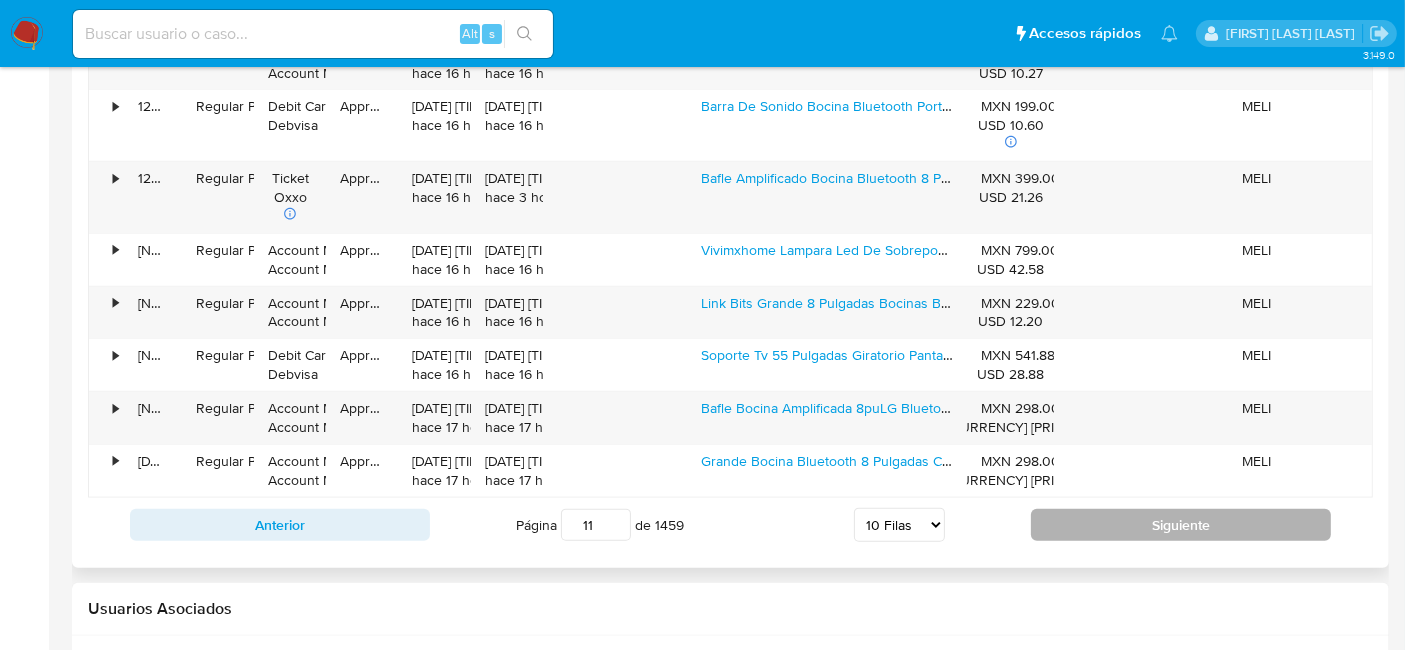 click on "Siguiente" at bounding box center (1181, 525) 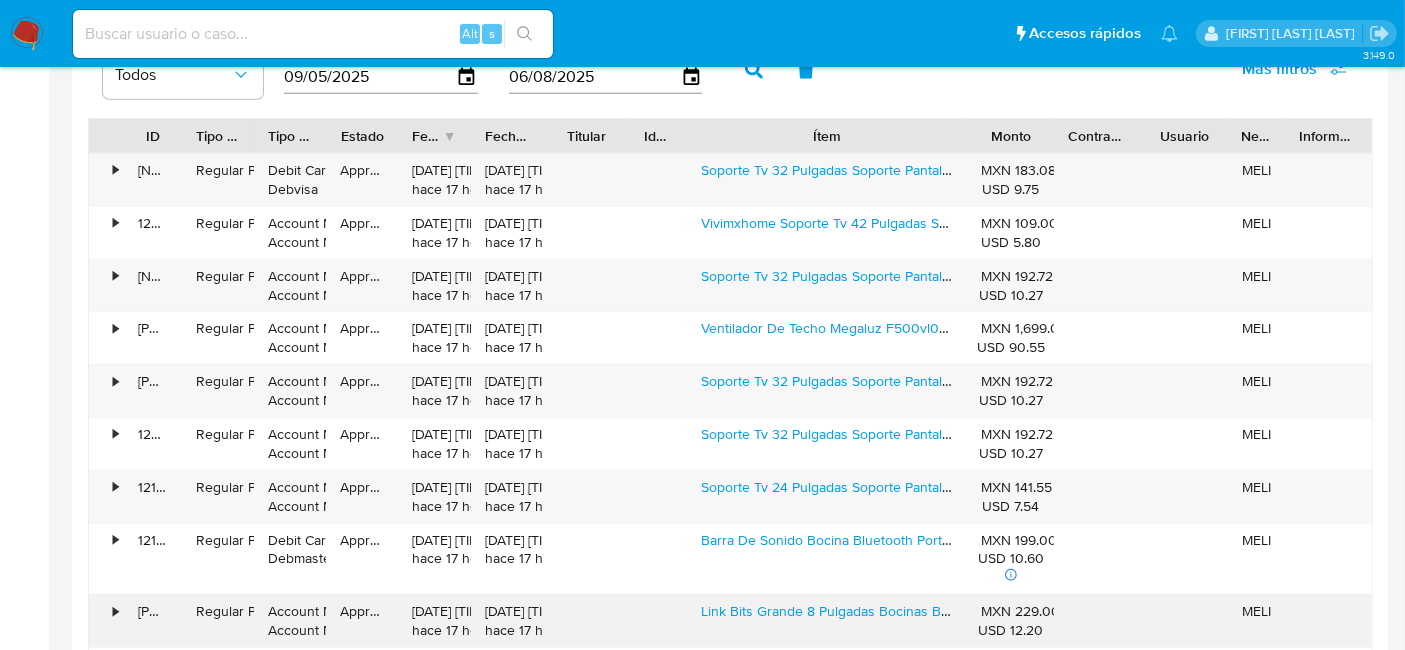 scroll, scrollTop: 2111, scrollLeft: 0, axis: vertical 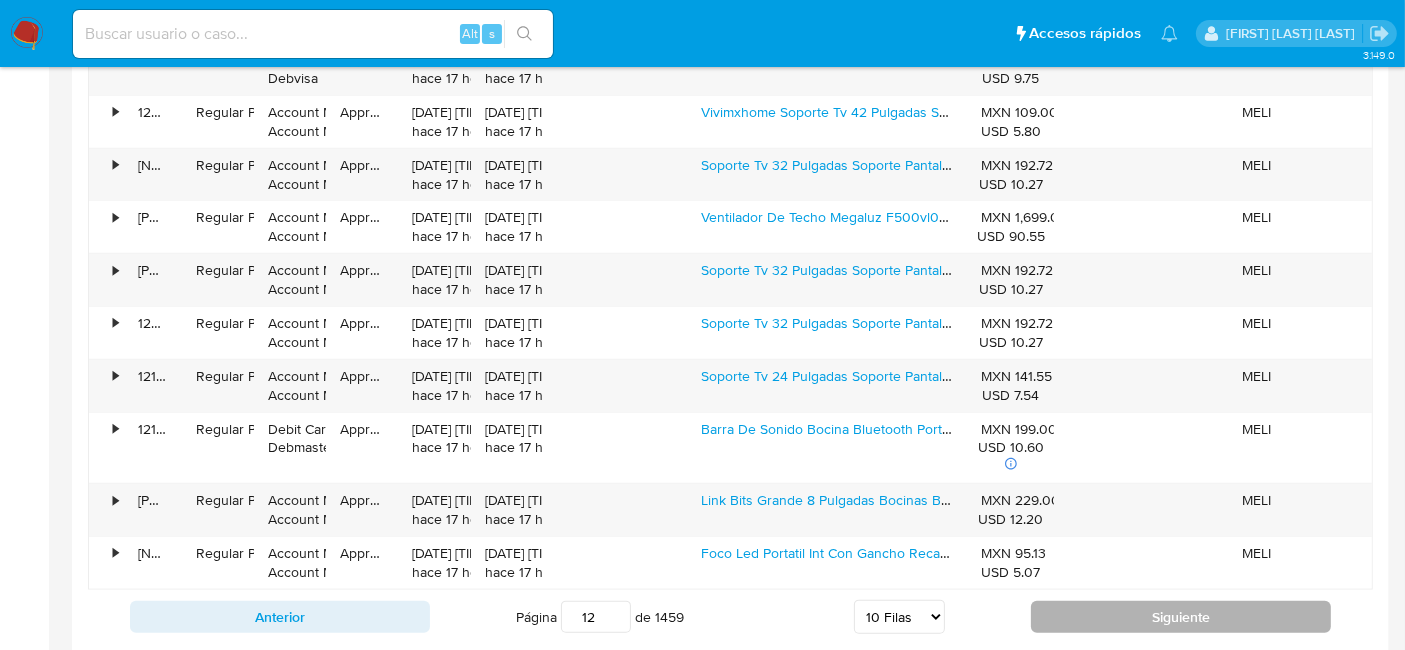 click on "Siguiente" at bounding box center (1181, 617) 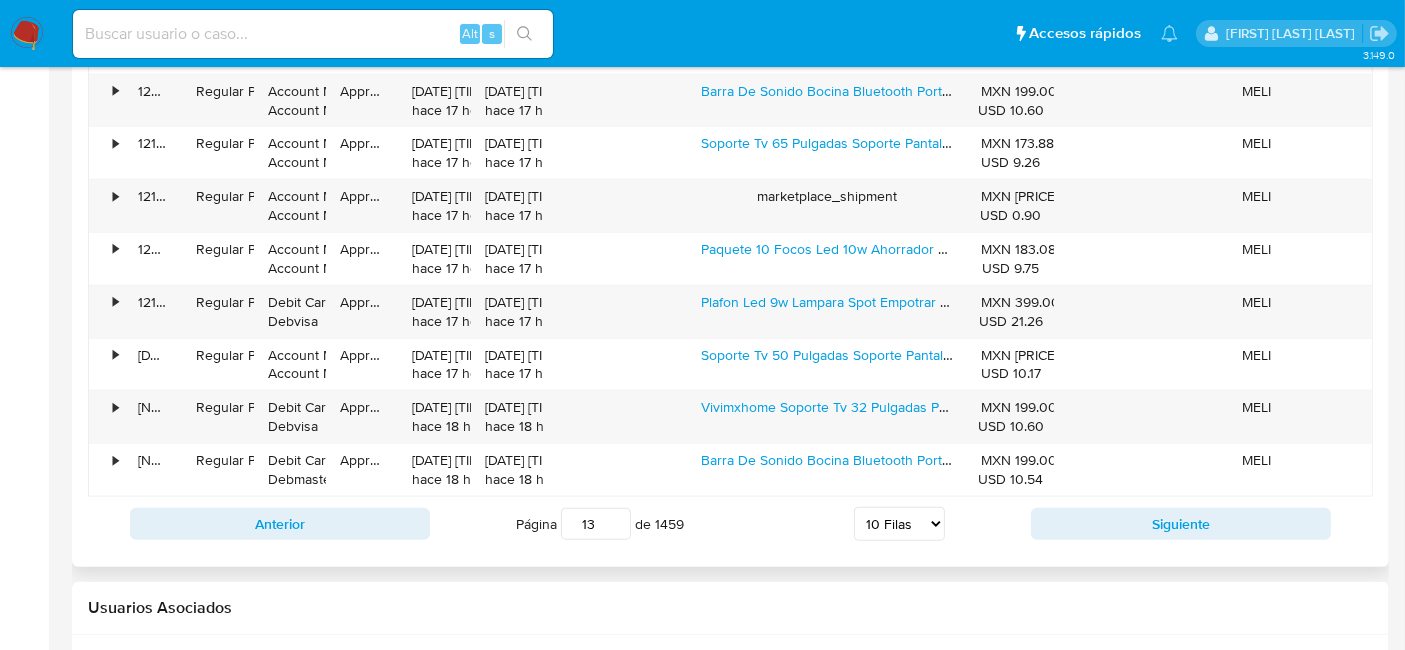 scroll, scrollTop: 2111, scrollLeft: 0, axis: vertical 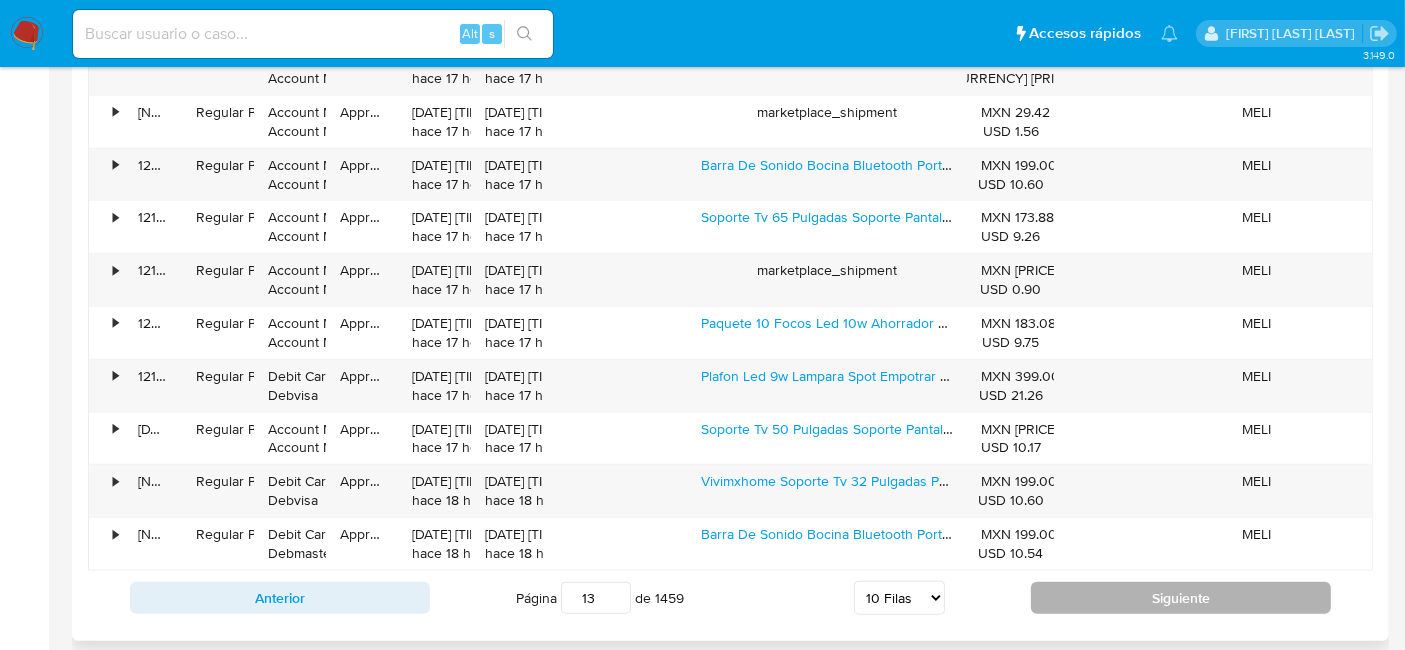 click on "Siguiente" at bounding box center (1181, 598) 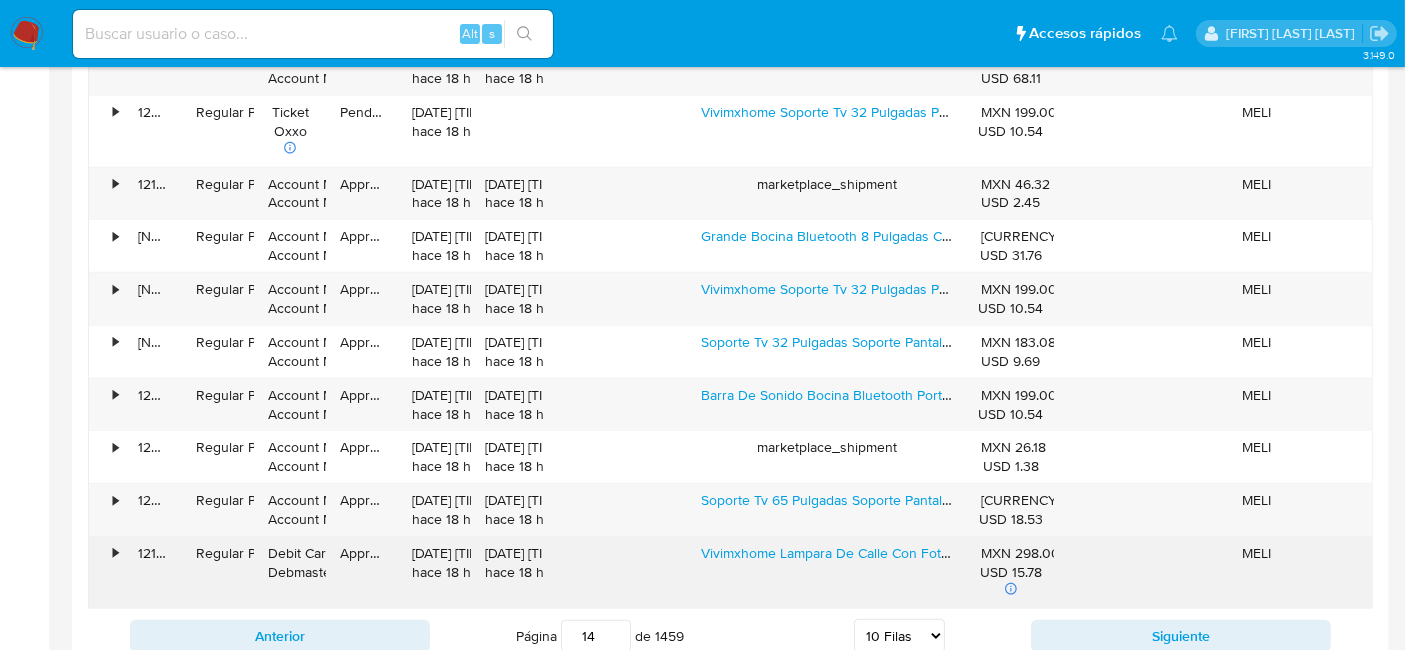 scroll, scrollTop: 2222, scrollLeft: 0, axis: vertical 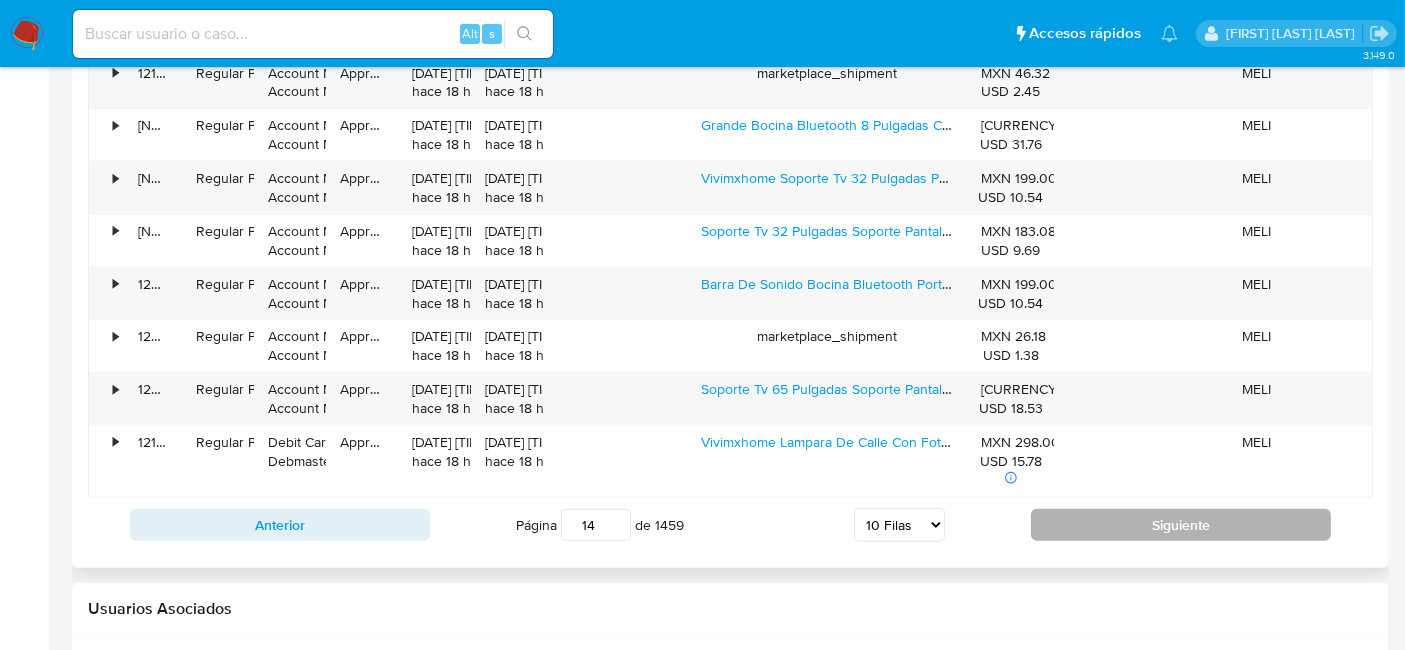click on "Siguiente" at bounding box center [1181, 525] 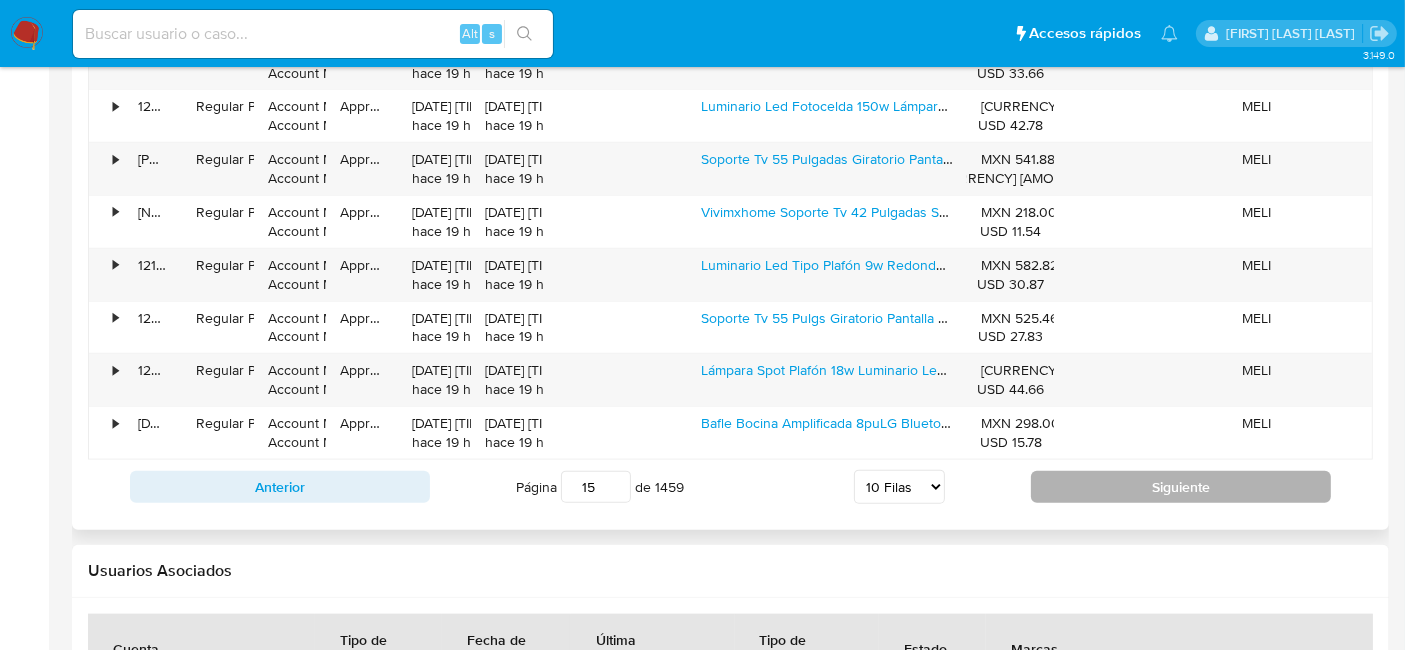click on "Siguiente" at bounding box center (1181, 487) 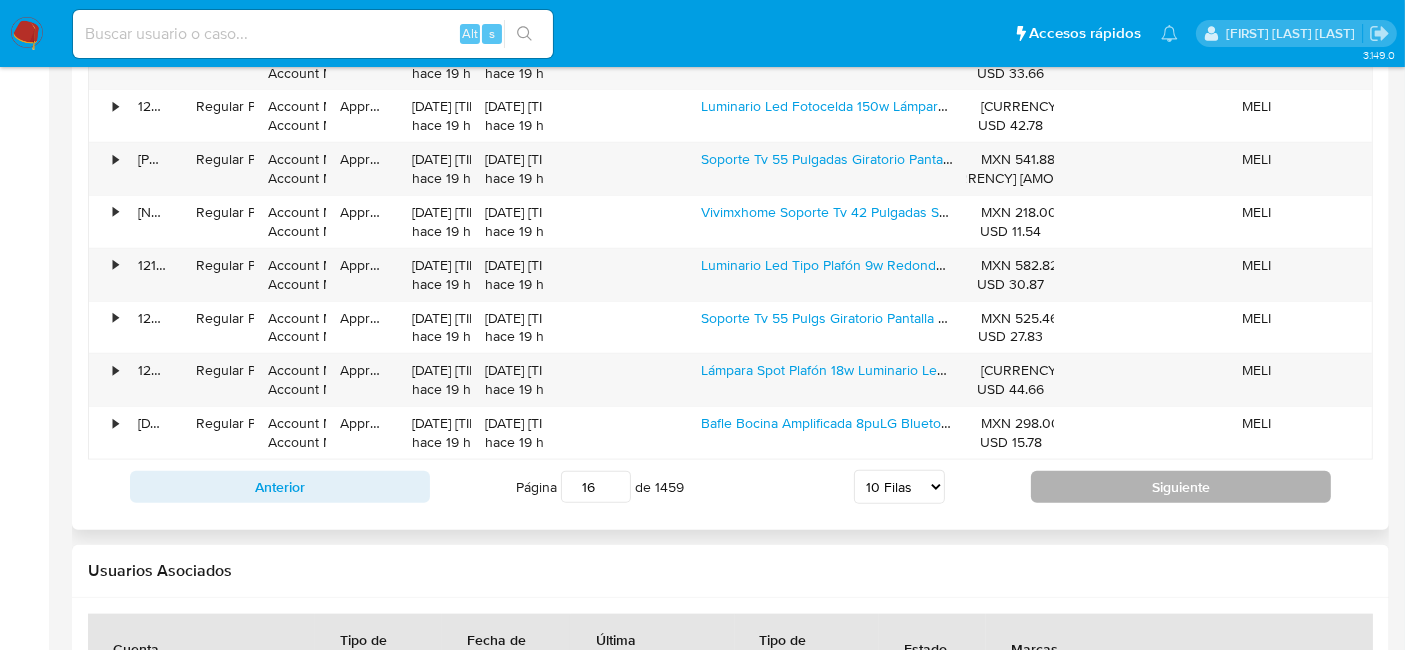 click on "Marcas" at bounding box center (1192, 657) 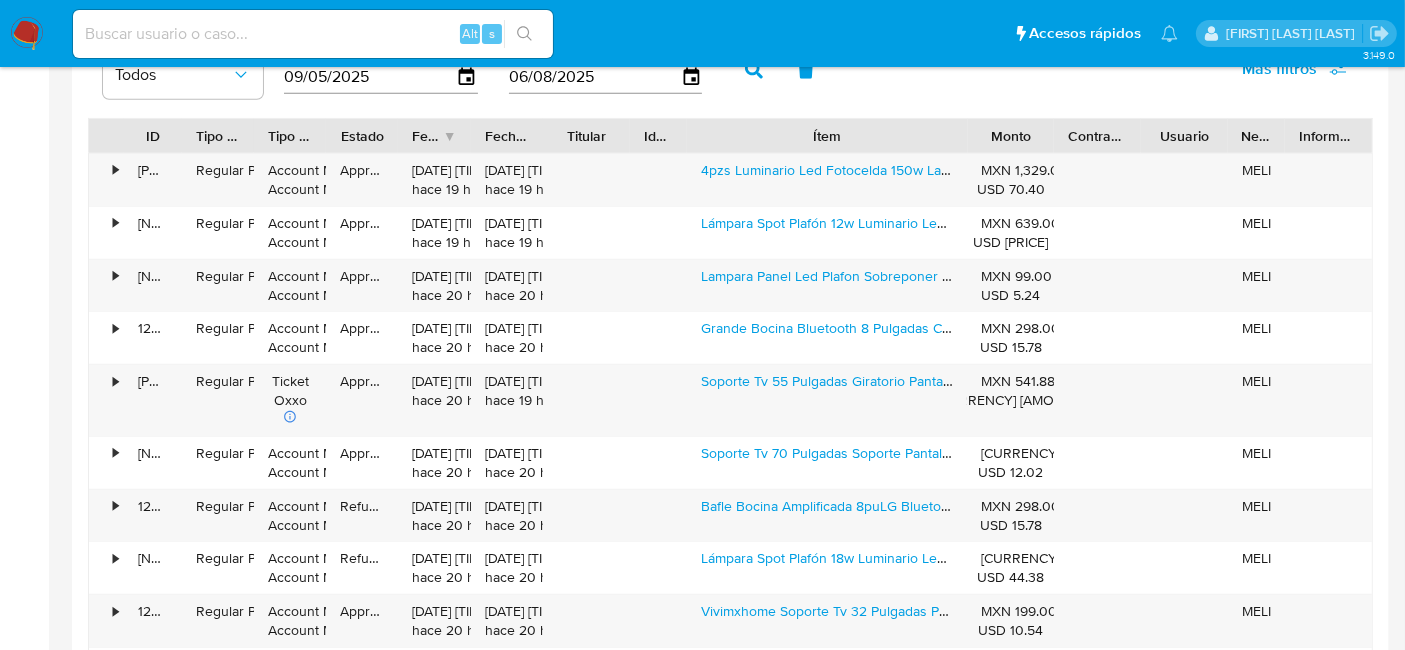 scroll, scrollTop: 2111, scrollLeft: 0, axis: vertical 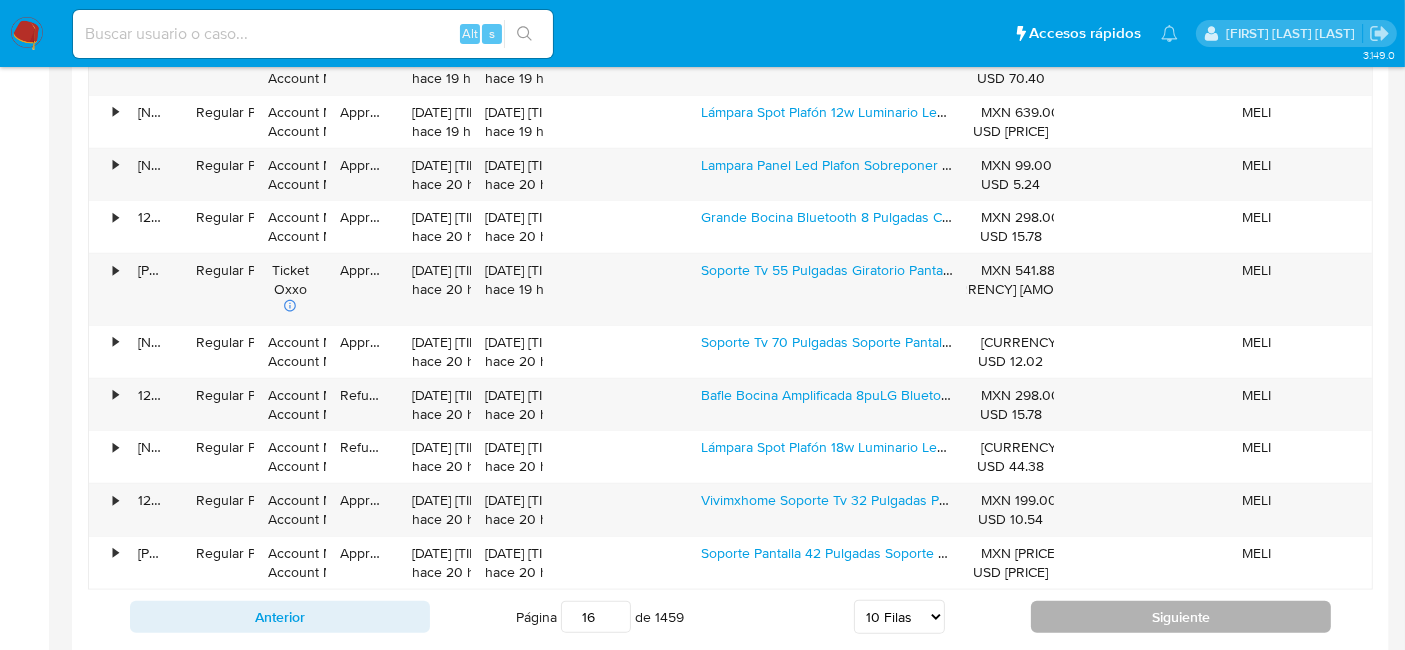 click on "Siguiente" at bounding box center (1181, 617) 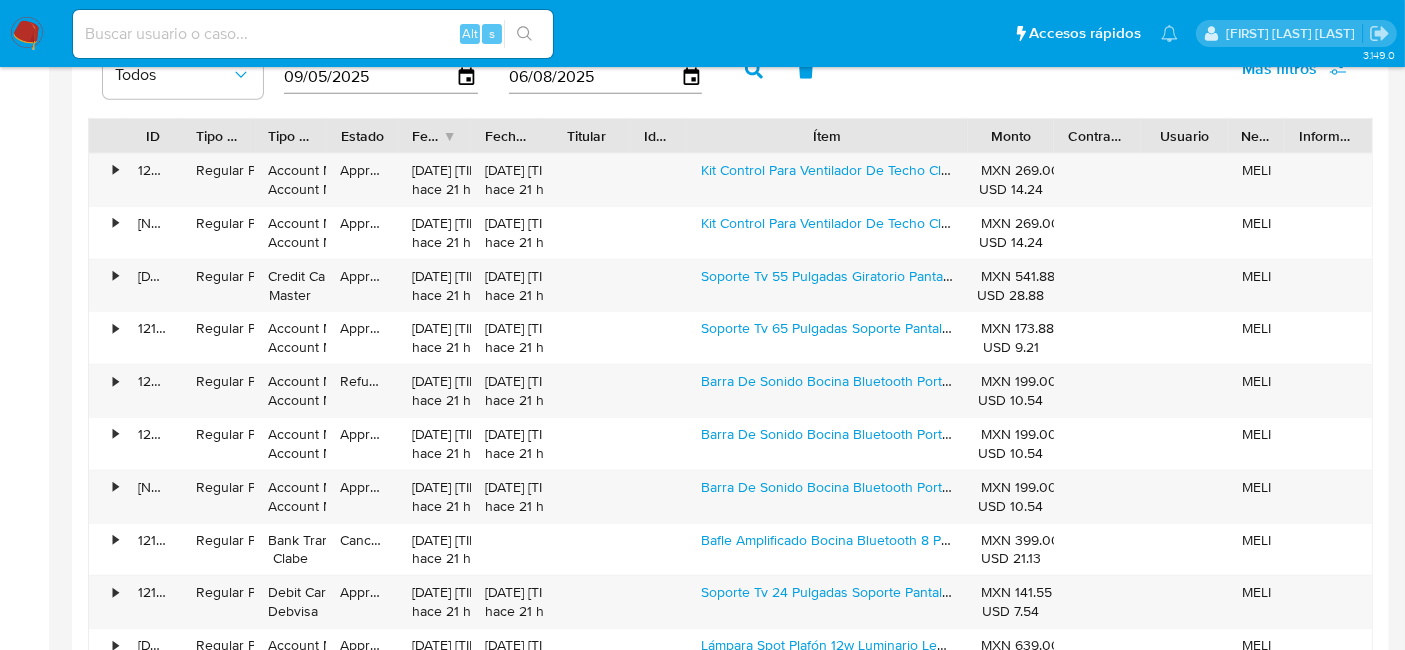 scroll, scrollTop: 2222, scrollLeft: 0, axis: vertical 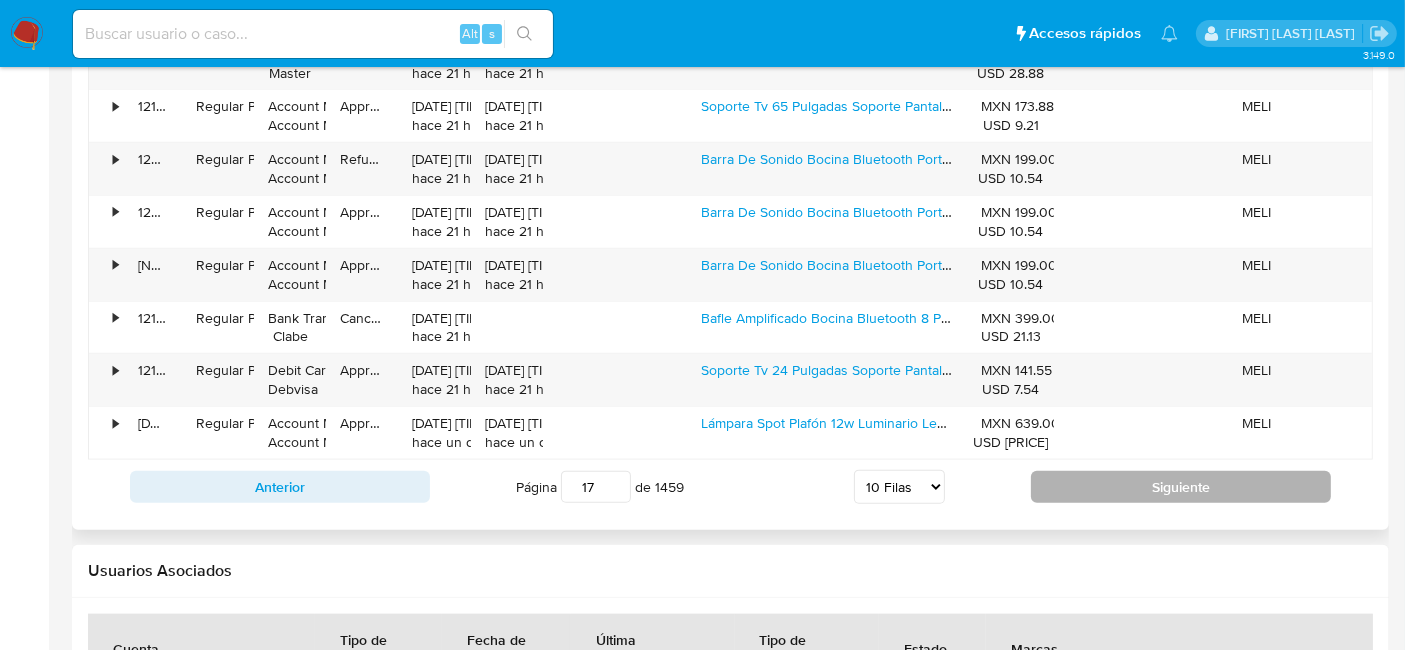 click on "Siguiente" at bounding box center (1181, 487) 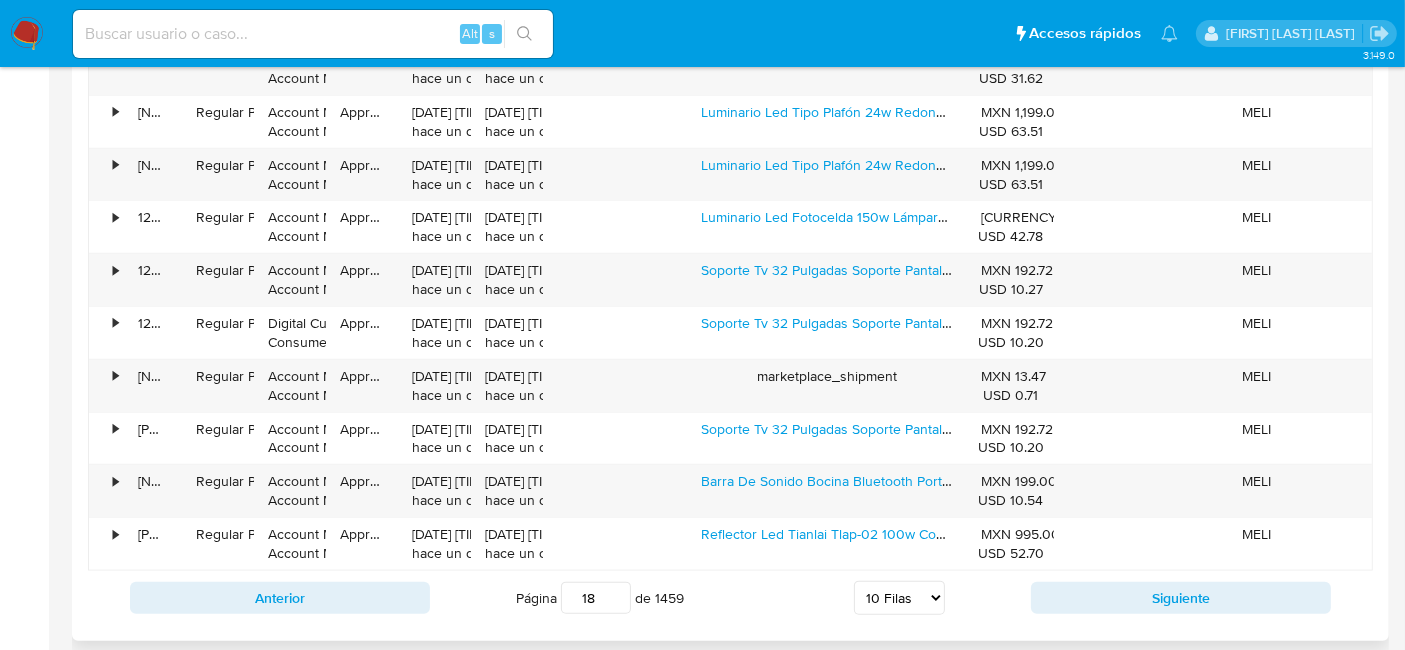 scroll, scrollTop: 2222, scrollLeft: 0, axis: vertical 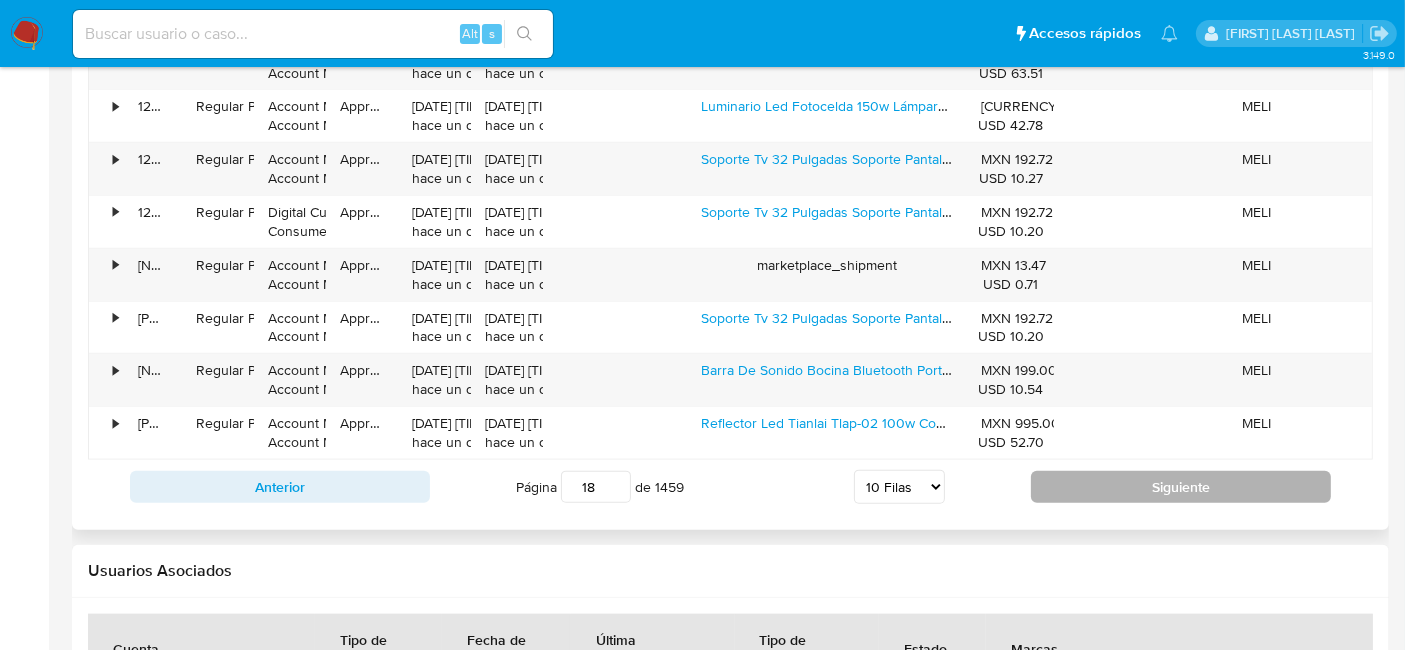 click on "Siguiente" at bounding box center [1181, 487] 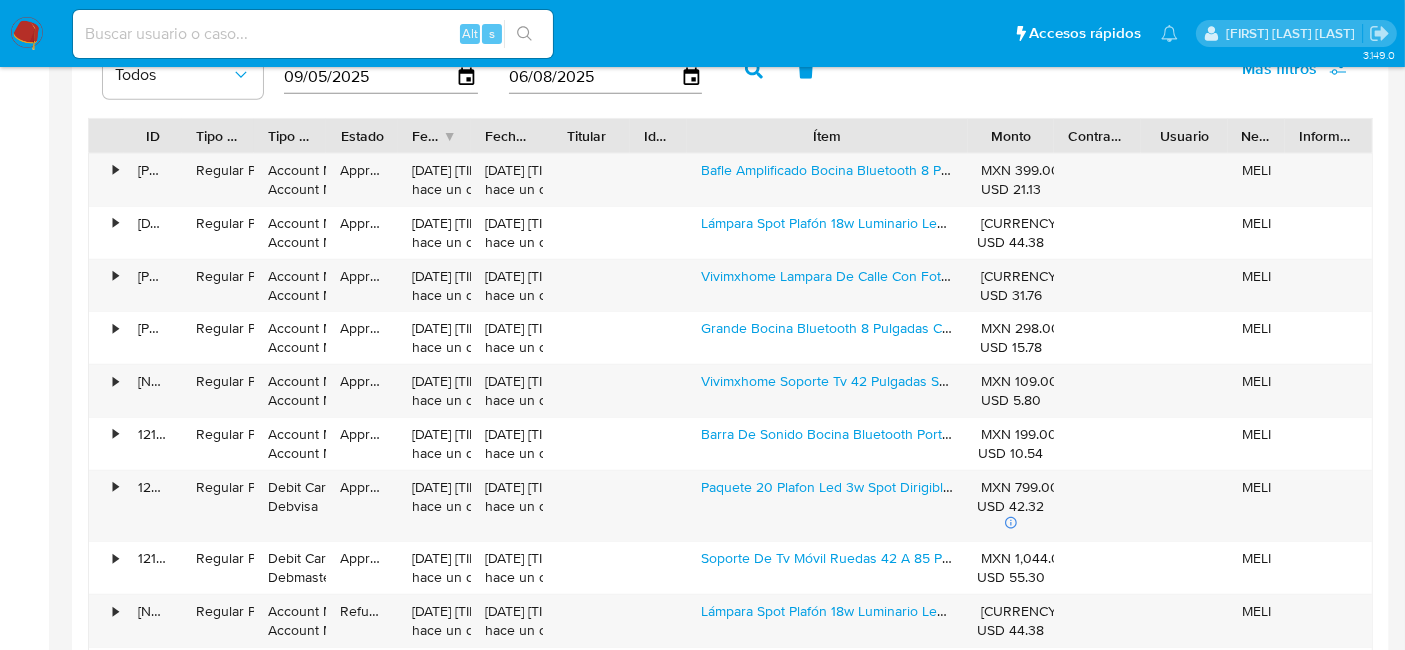 scroll, scrollTop: 2111, scrollLeft: 0, axis: vertical 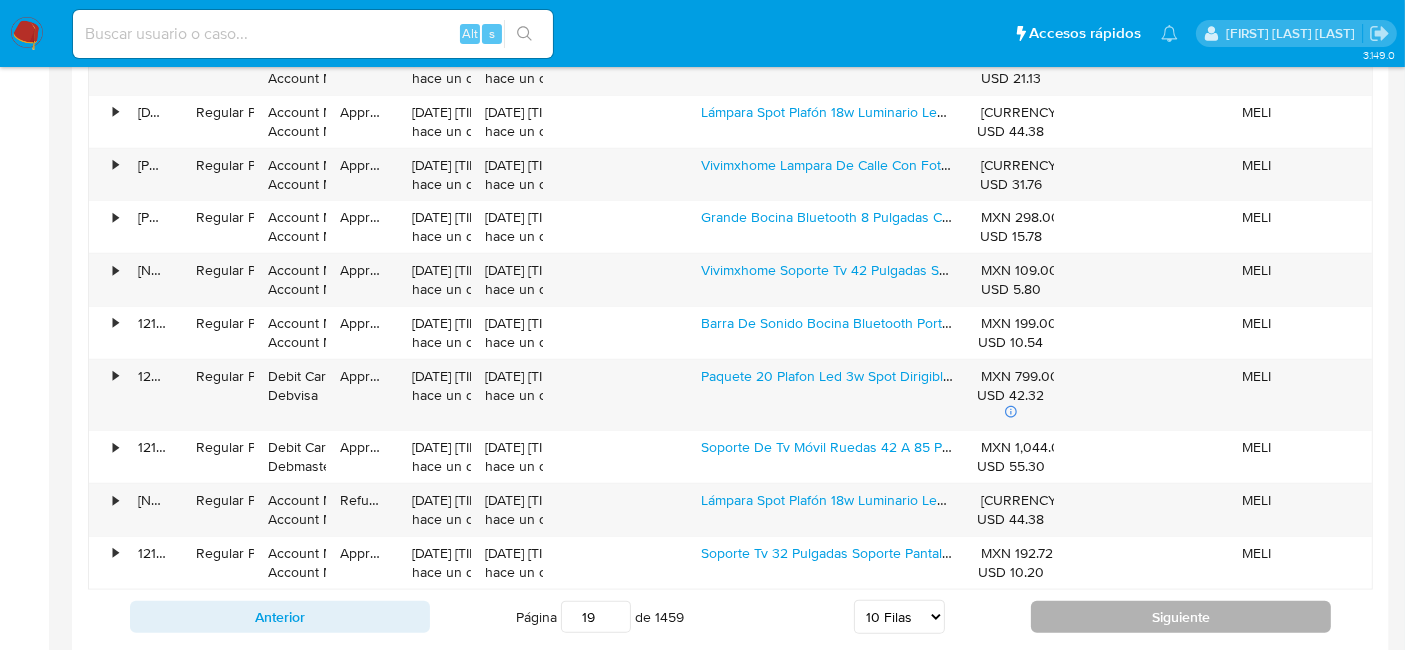 click on "Siguiente" at bounding box center (1181, 617) 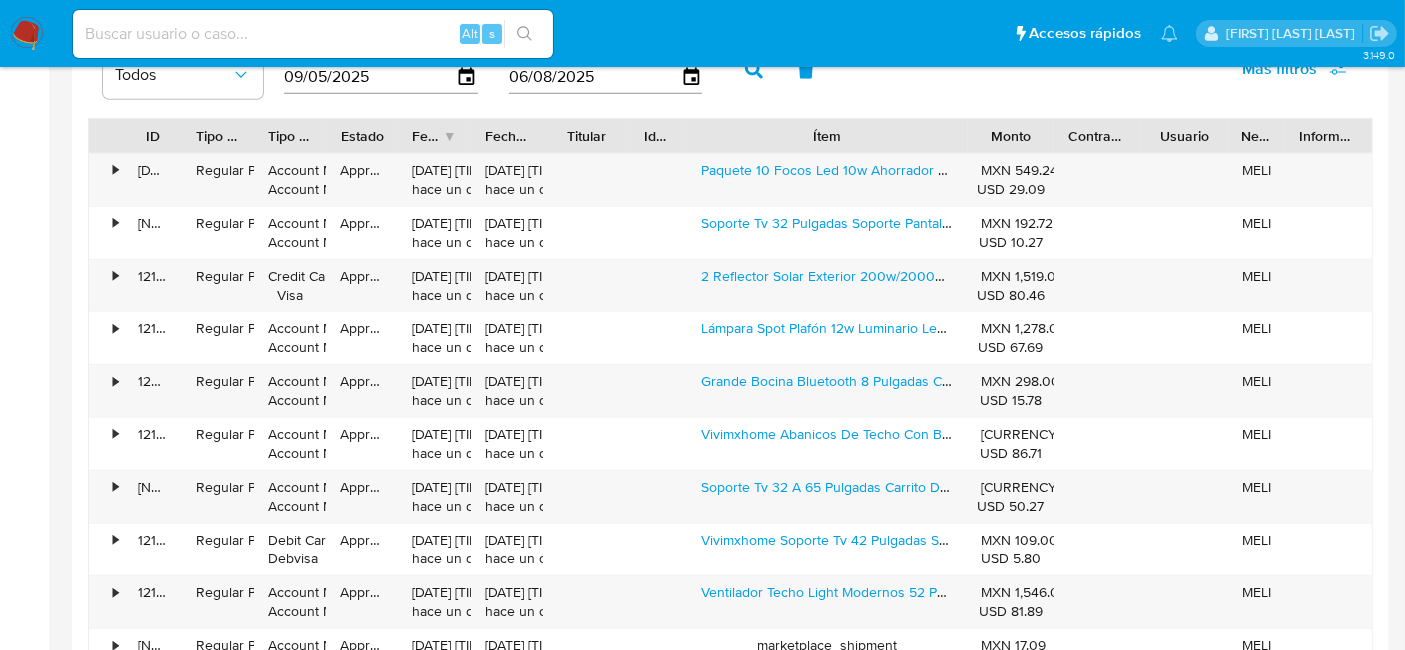 scroll, scrollTop: 2111, scrollLeft: 0, axis: vertical 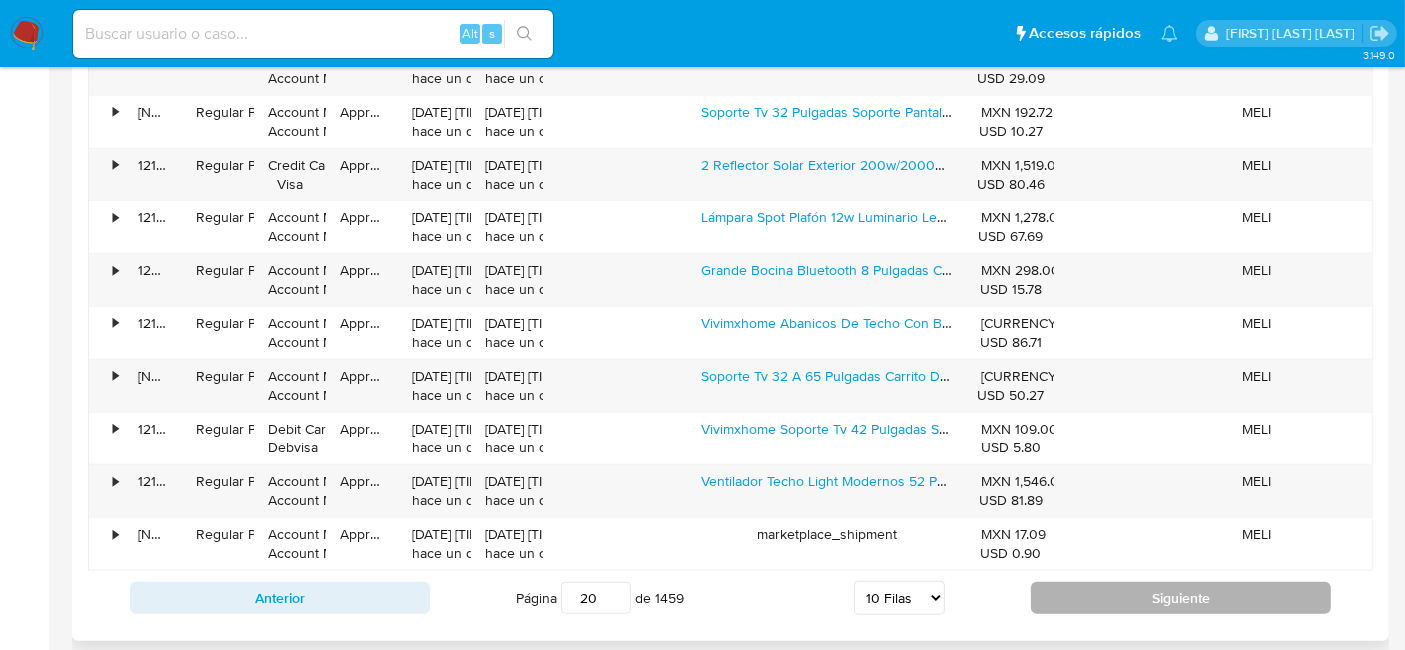 click on "Siguiente" at bounding box center (1181, 598) 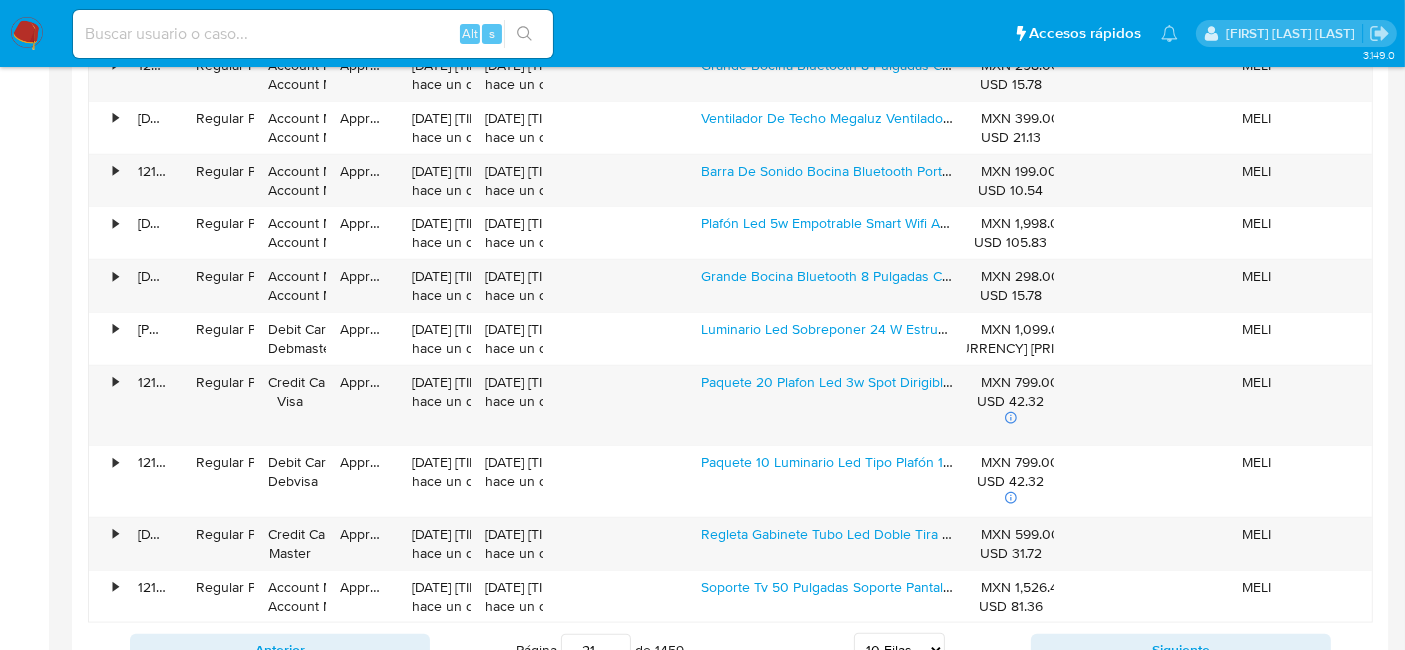 scroll, scrollTop: 2222, scrollLeft: 0, axis: vertical 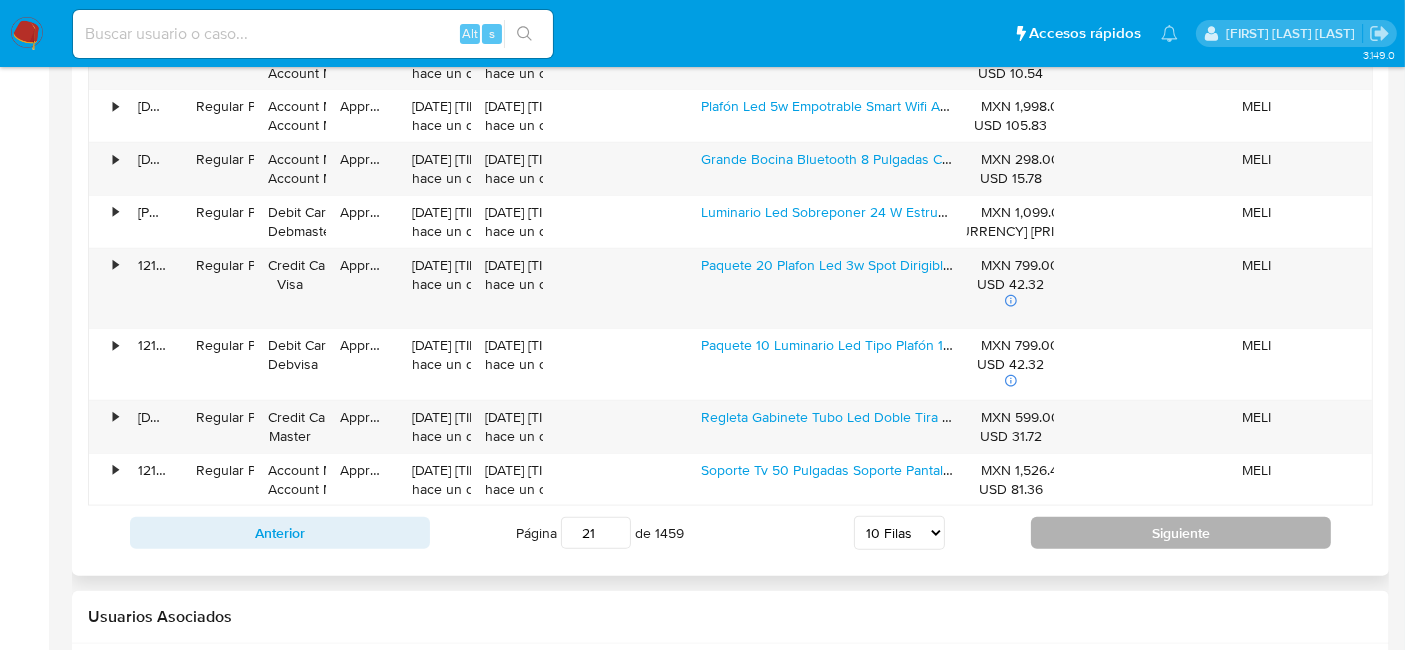 click on "Siguiente" at bounding box center (1181, 533) 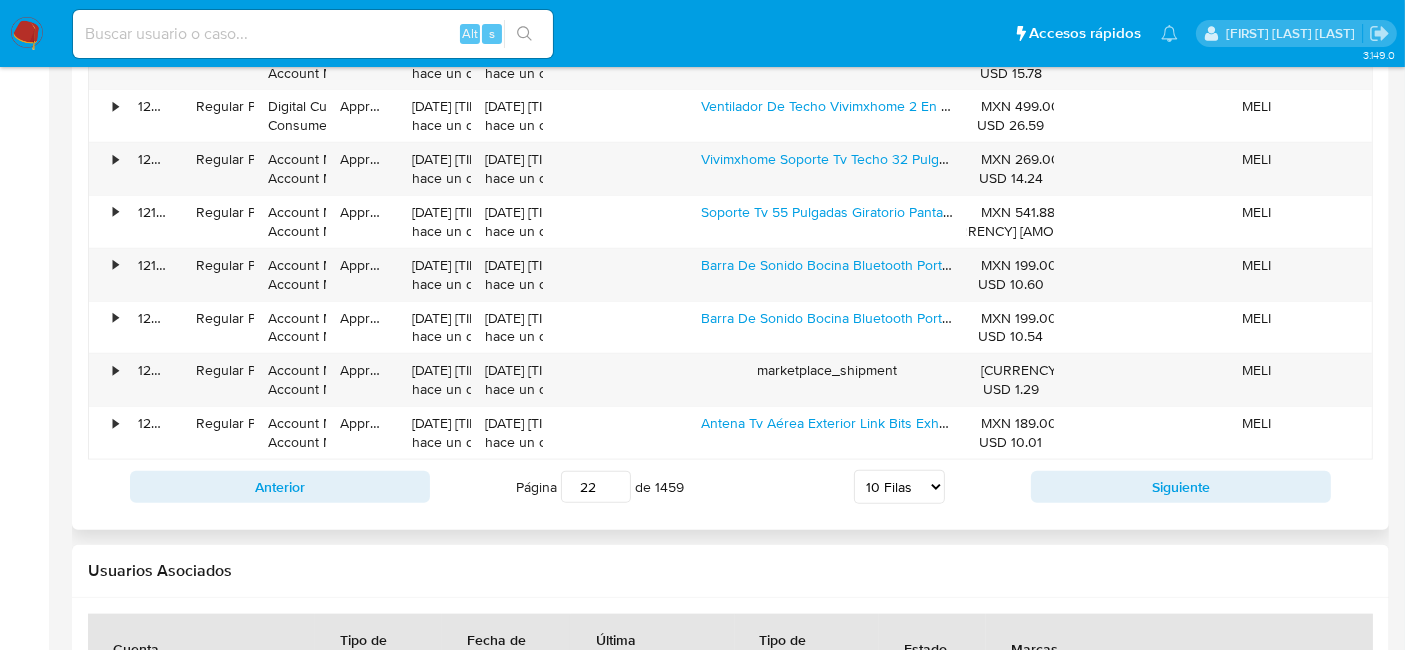 scroll, scrollTop: 2111, scrollLeft: 0, axis: vertical 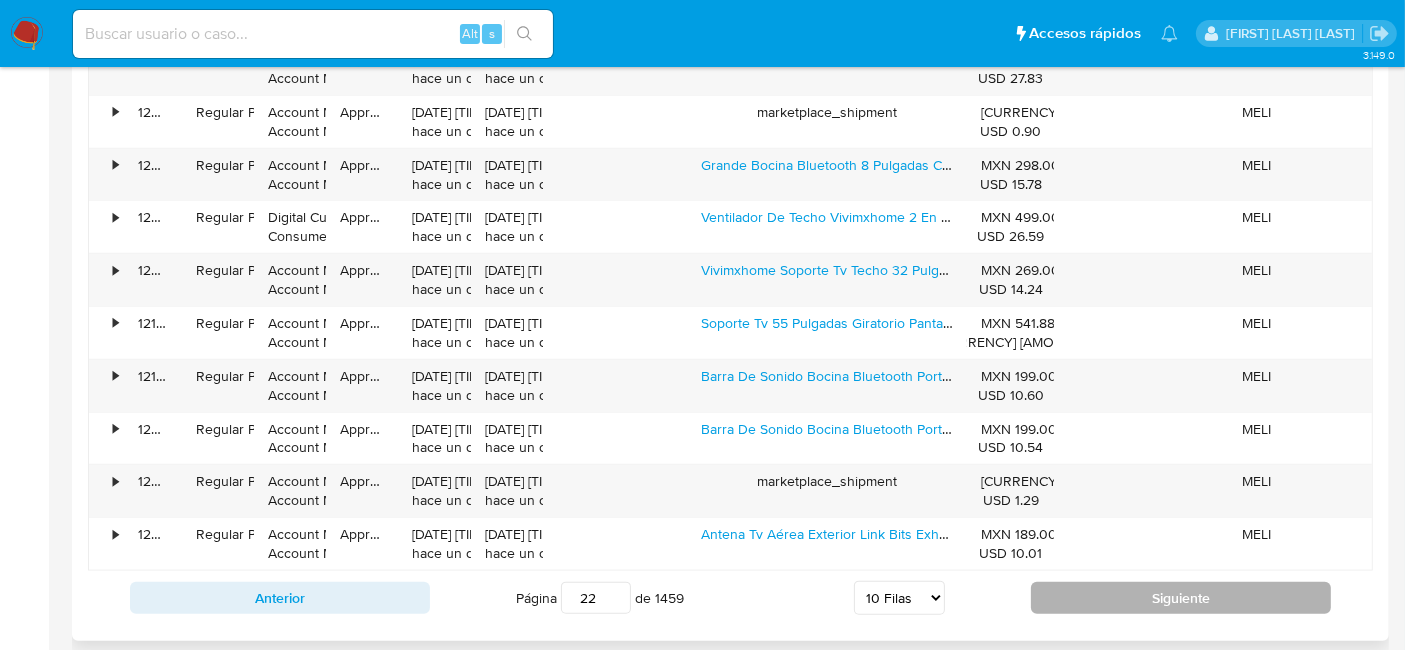 click on "Siguiente" at bounding box center (1181, 598) 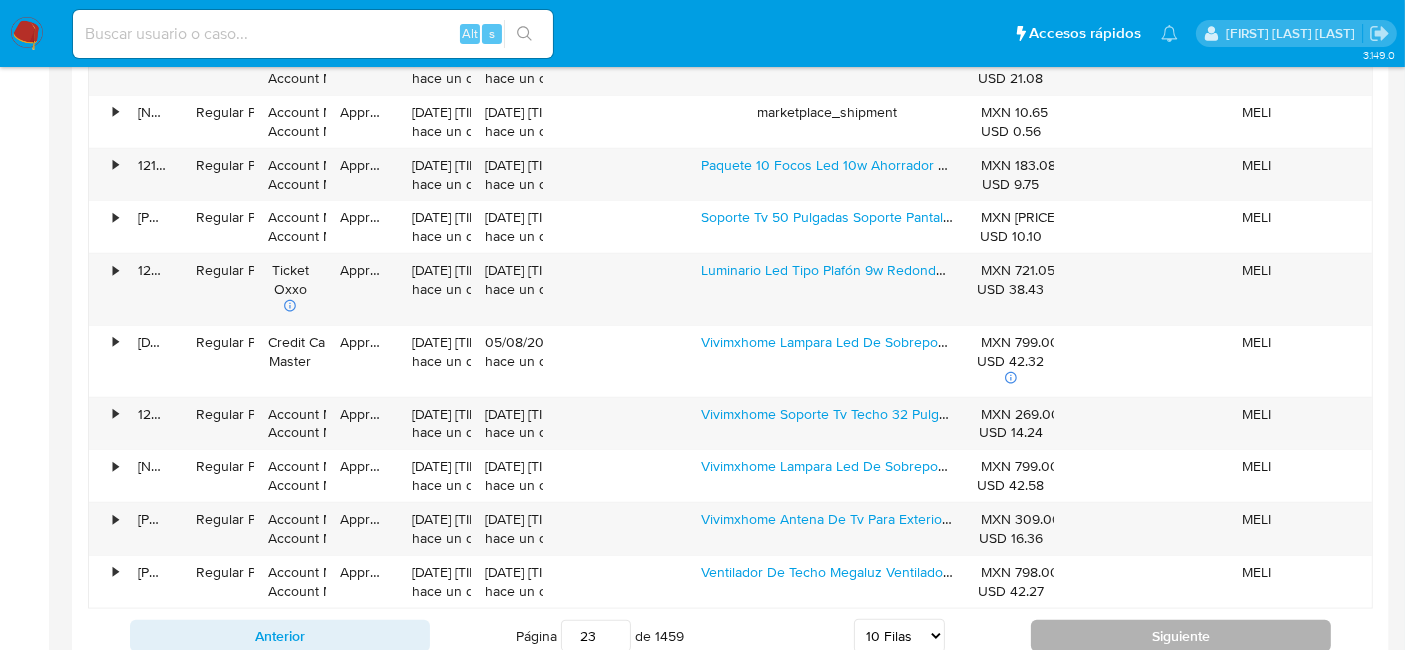 click on "Siguiente" at bounding box center (1181, 636) 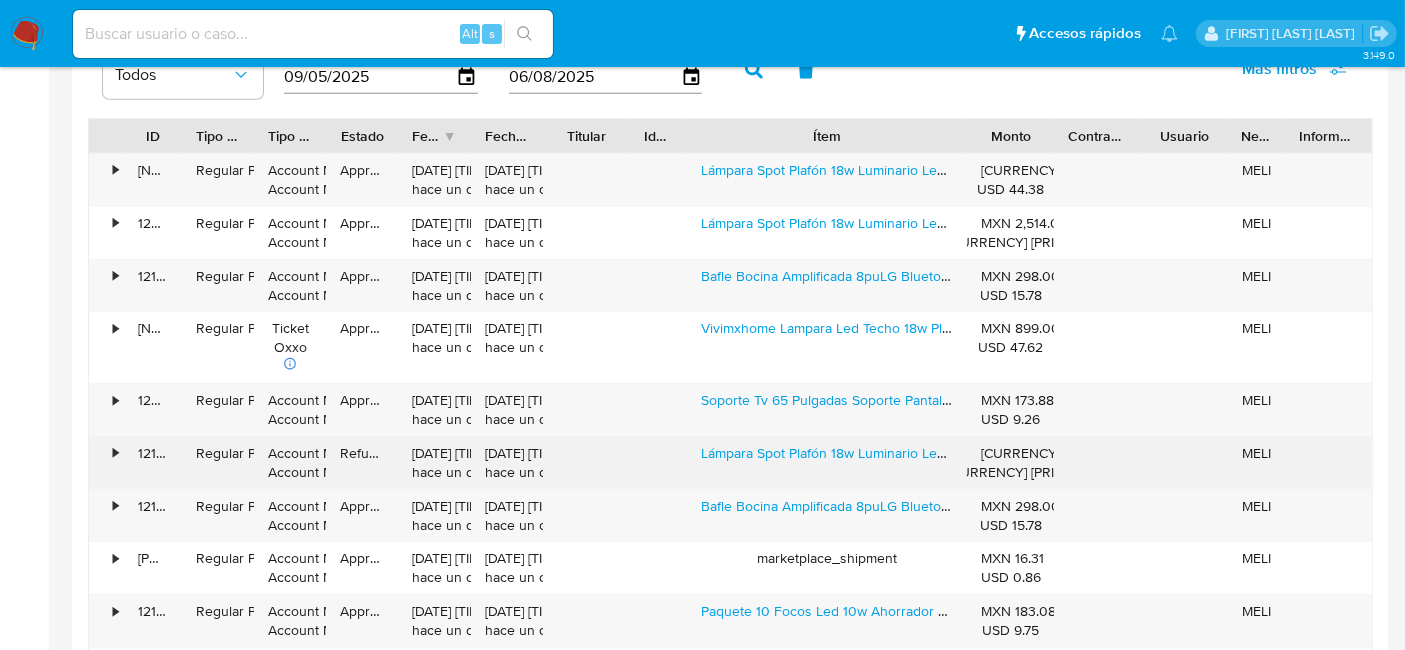 scroll, scrollTop: 2333, scrollLeft: 0, axis: vertical 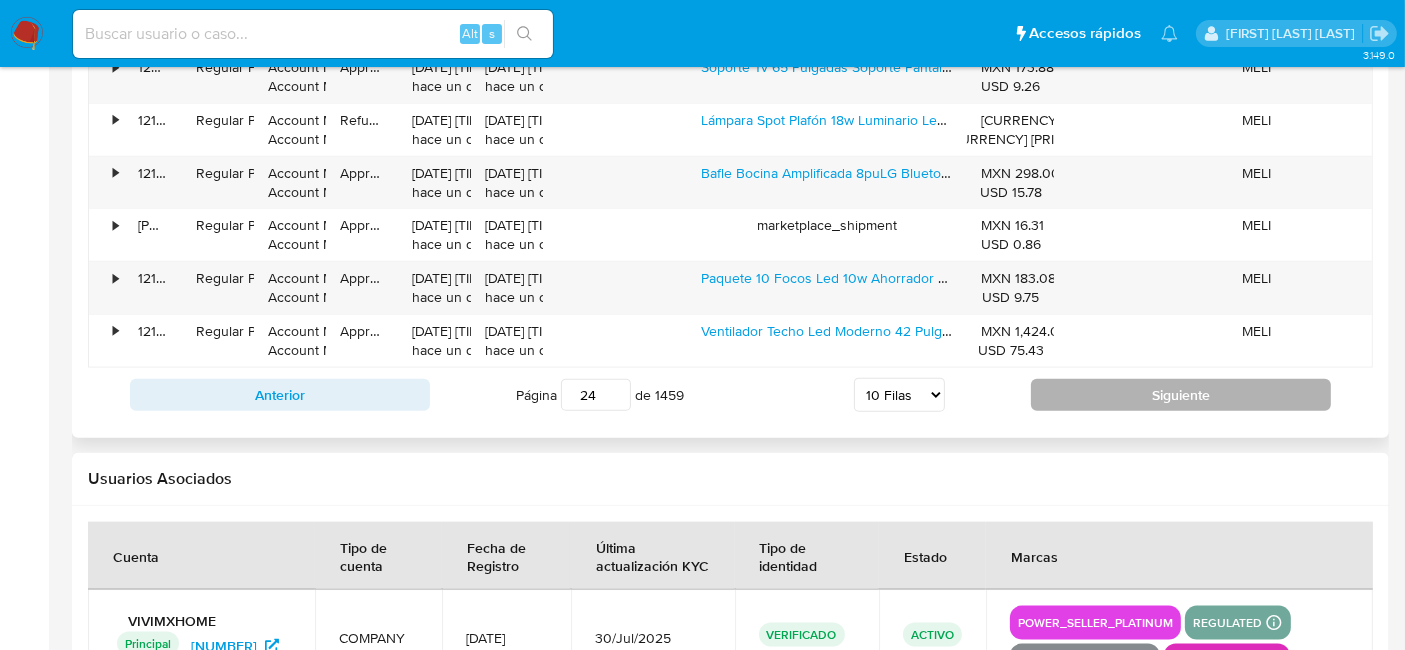 click on "Siguiente" at bounding box center (1181, 395) 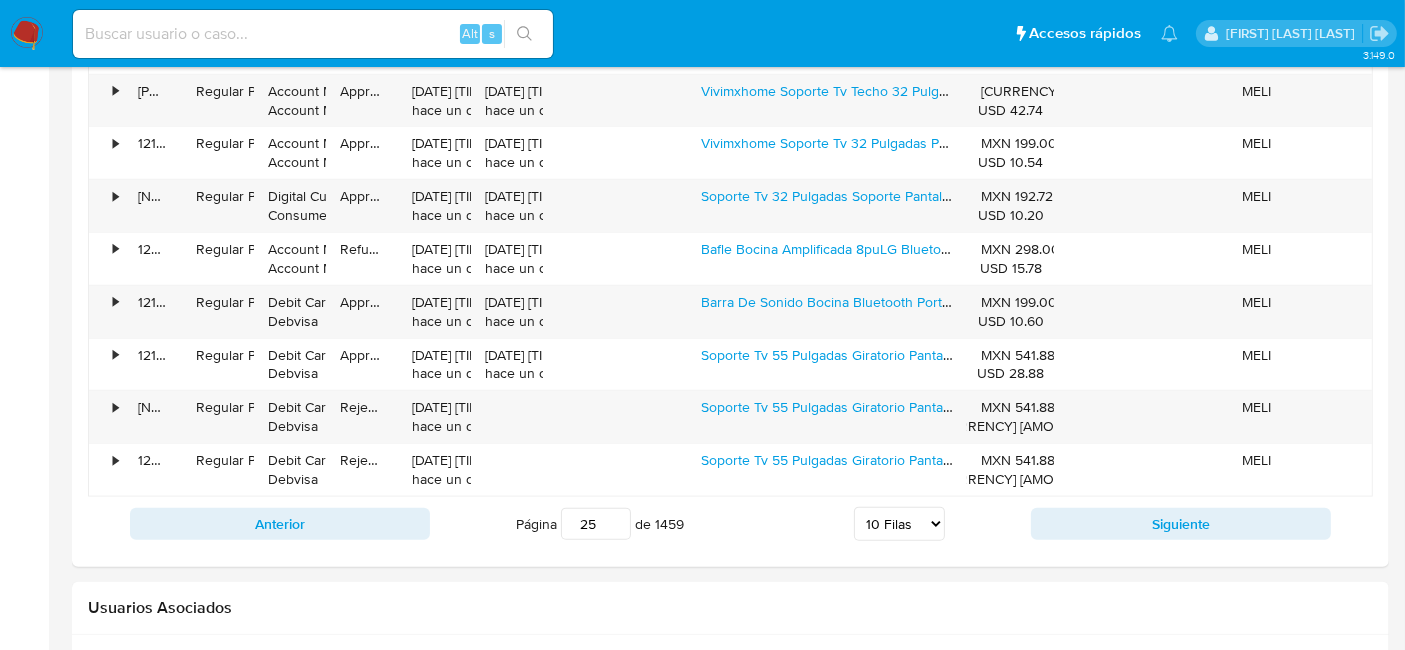 scroll, scrollTop: 2111, scrollLeft: 0, axis: vertical 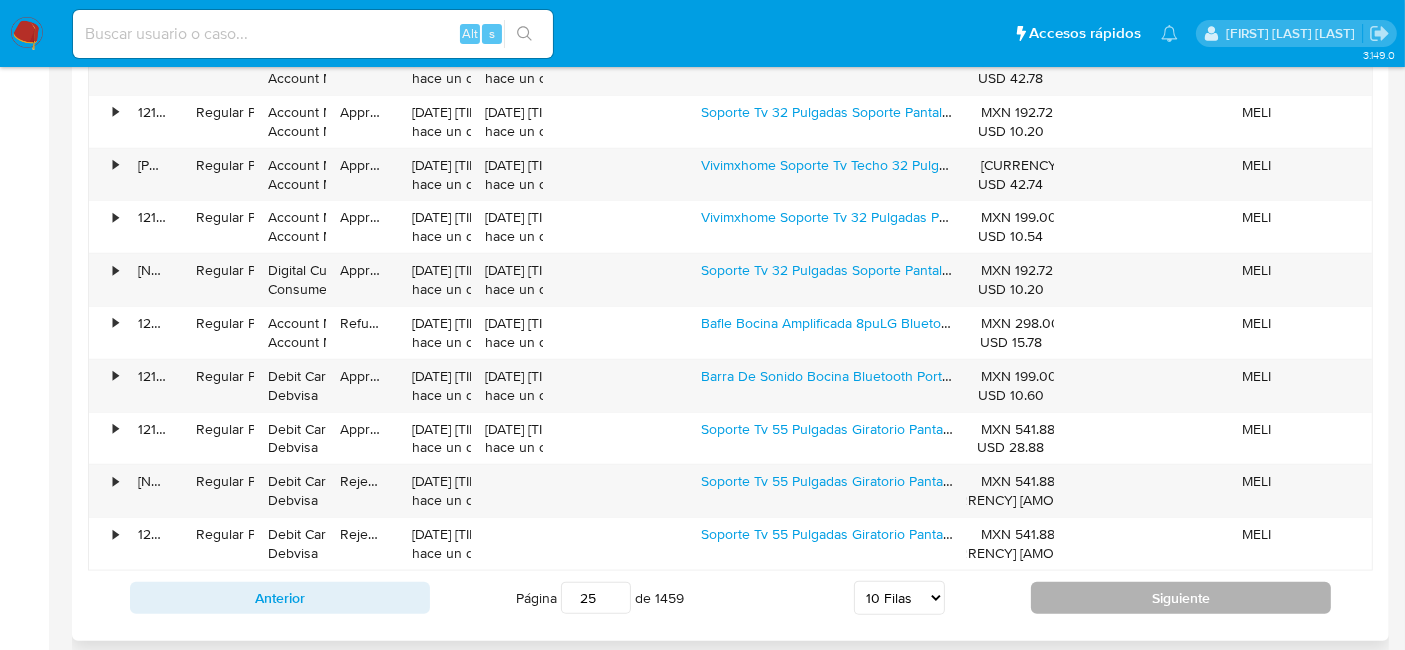 click on "Siguiente" at bounding box center (1181, 598) 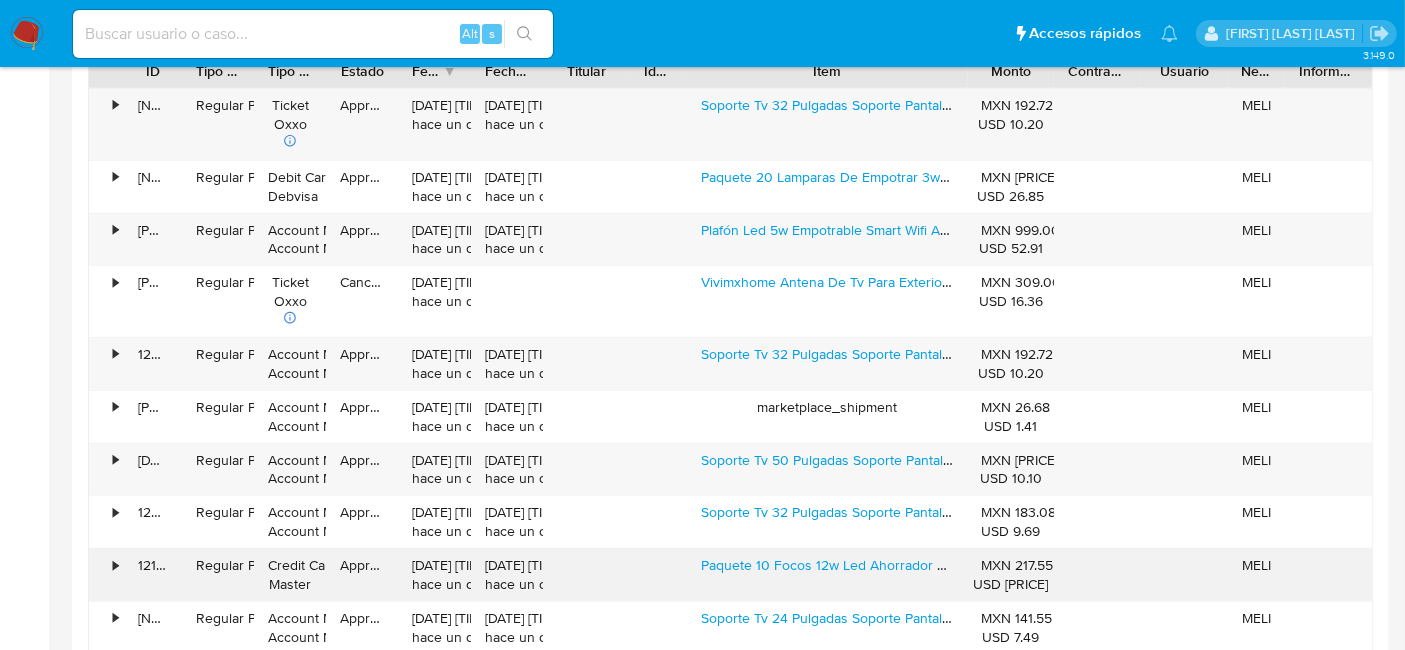scroll, scrollTop: 2111, scrollLeft: 0, axis: vertical 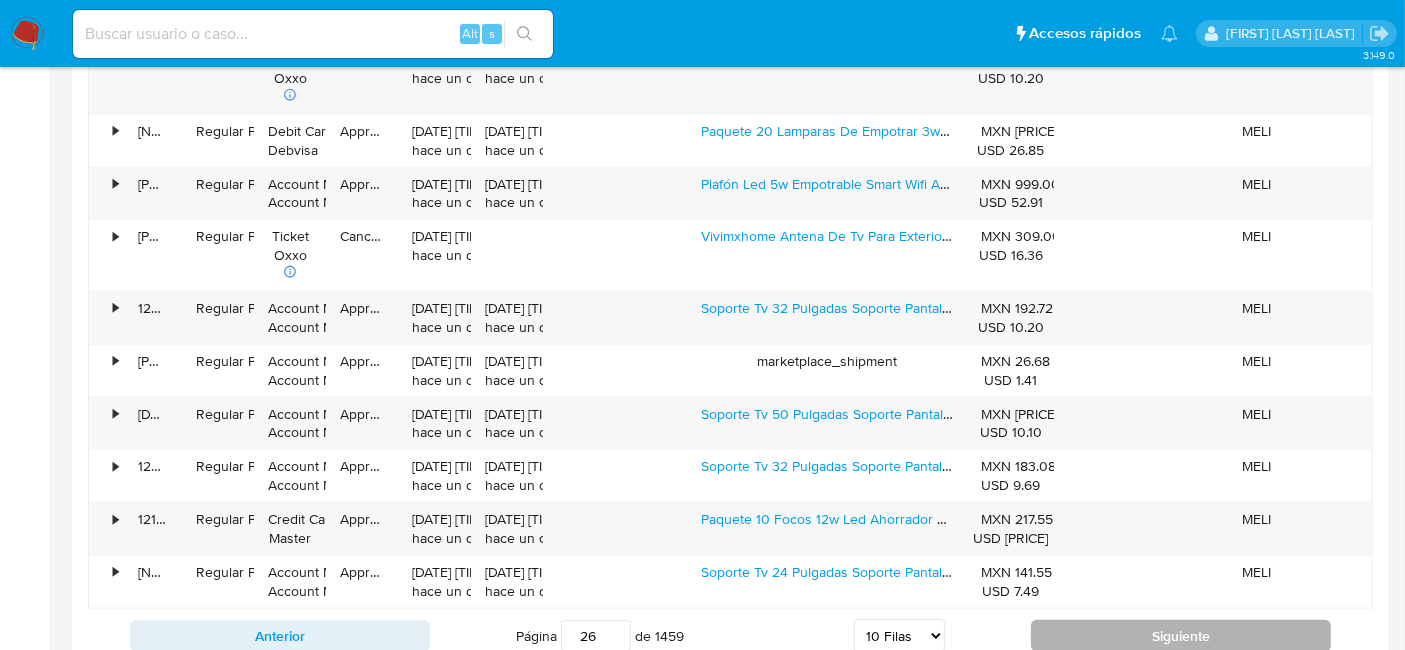 click on "Siguiente" at bounding box center [1181, 636] 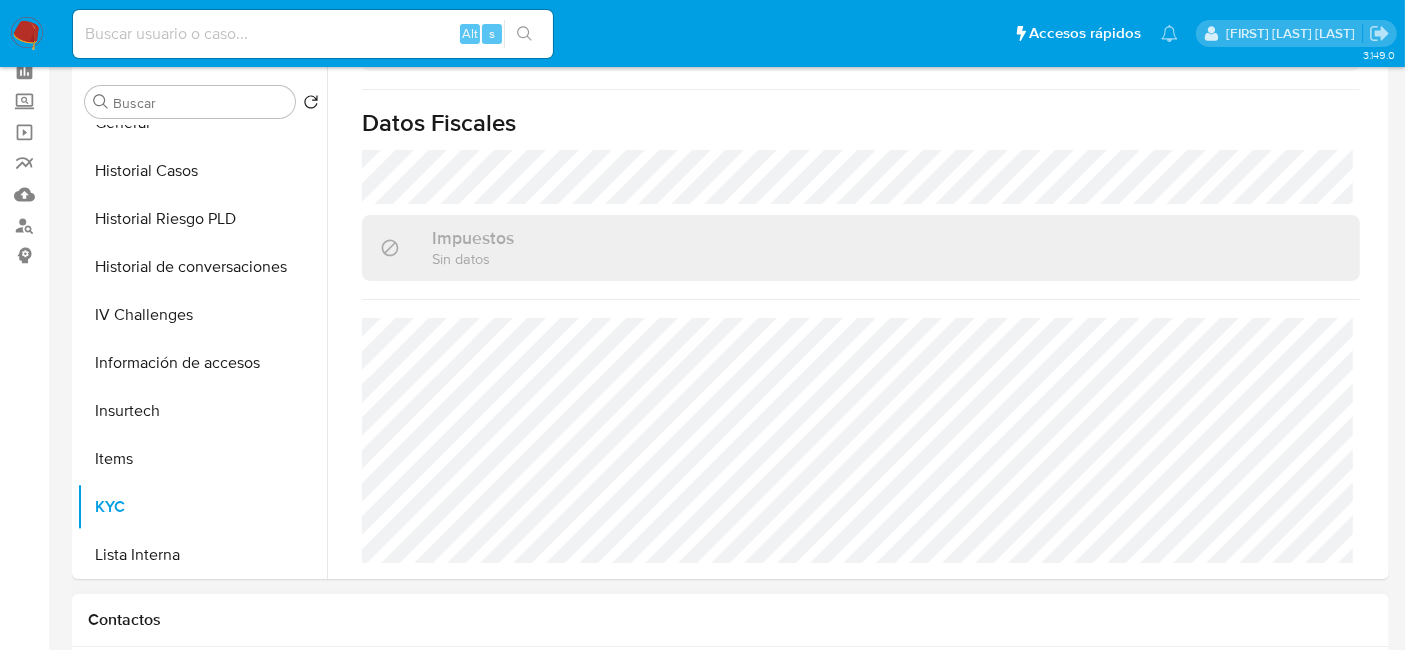 scroll, scrollTop: 0, scrollLeft: 0, axis: both 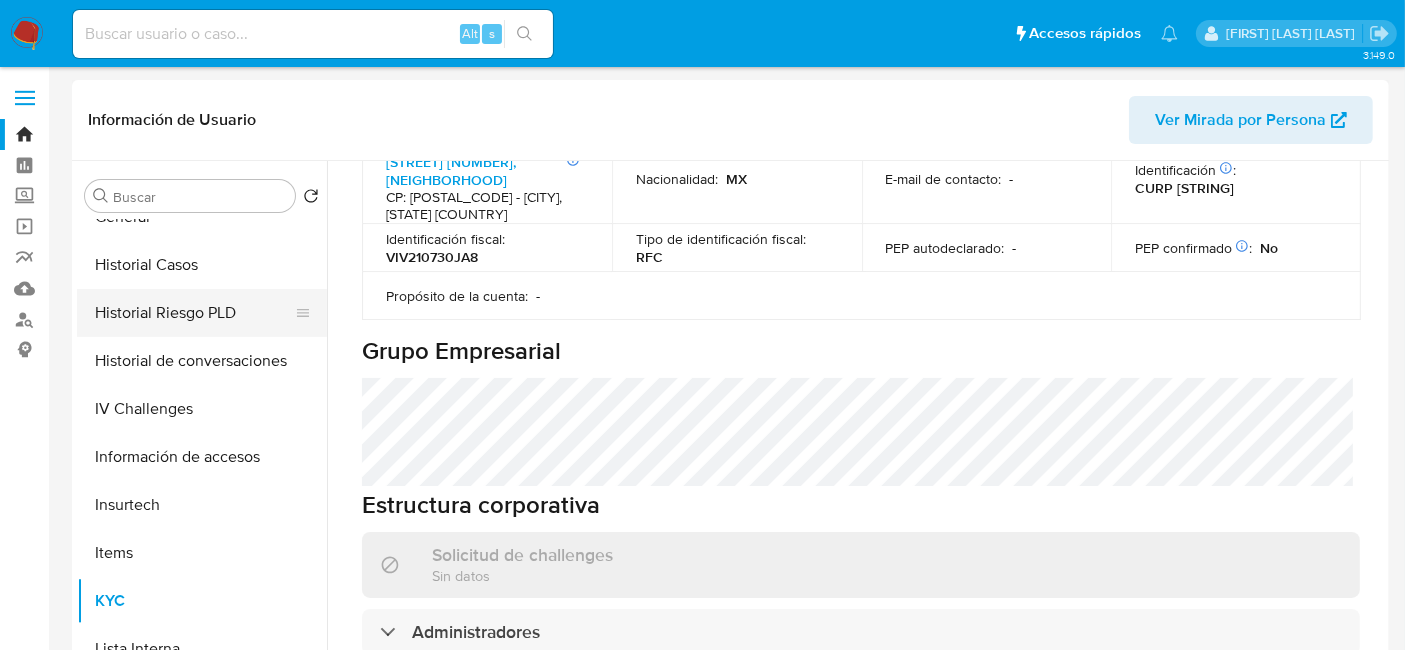 click on "Historial Riesgo PLD" at bounding box center [194, 313] 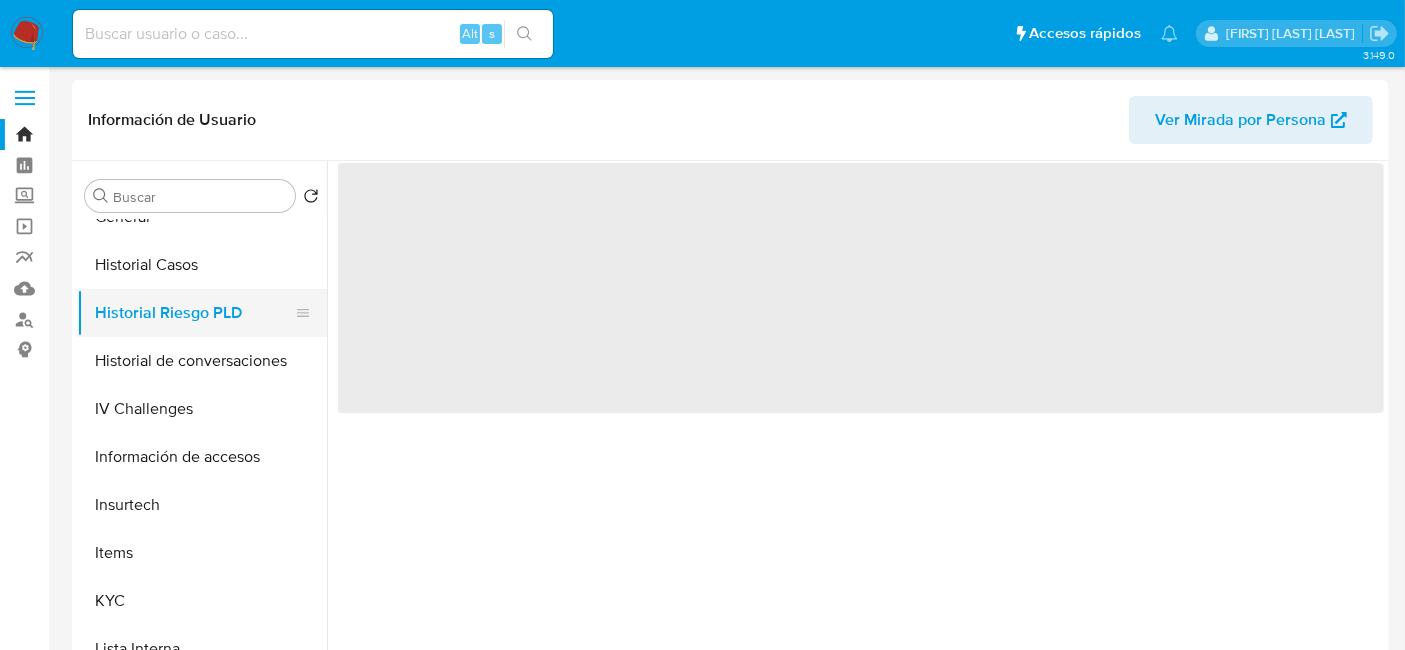 scroll, scrollTop: 0, scrollLeft: 0, axis: both 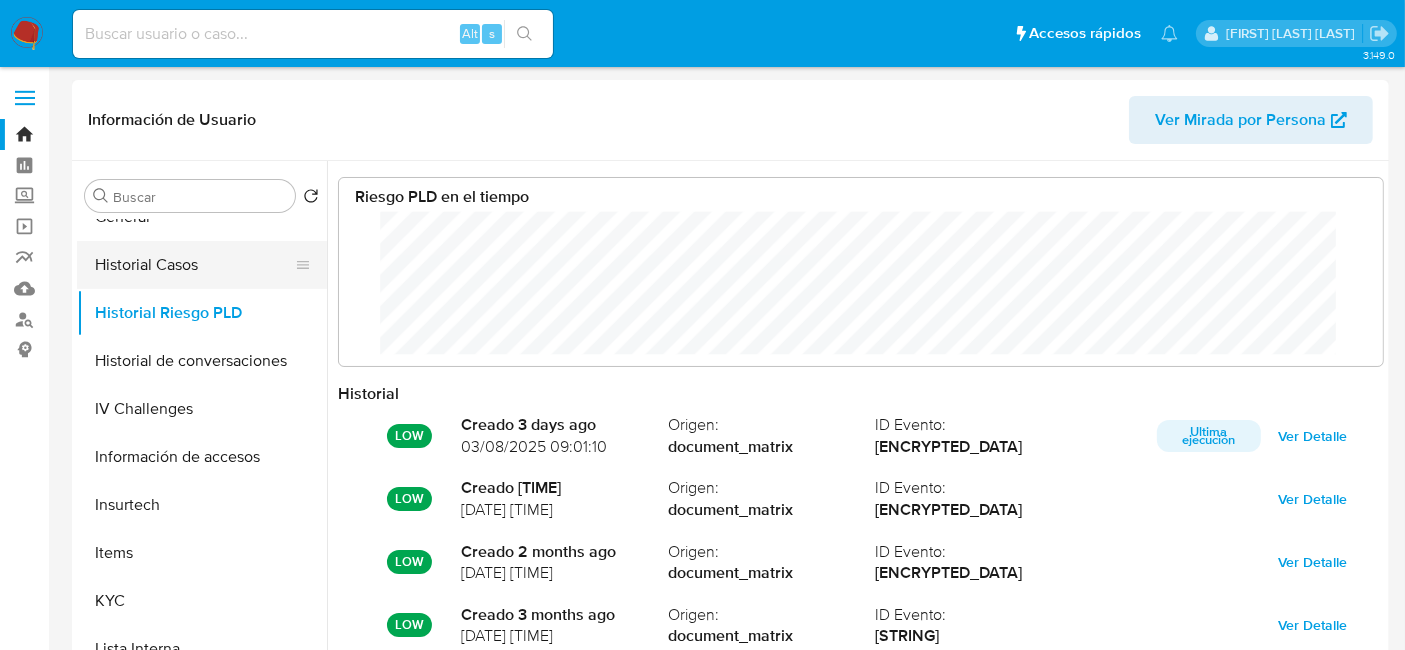 click on "Historial Casos" at bounding box center (194, 265) 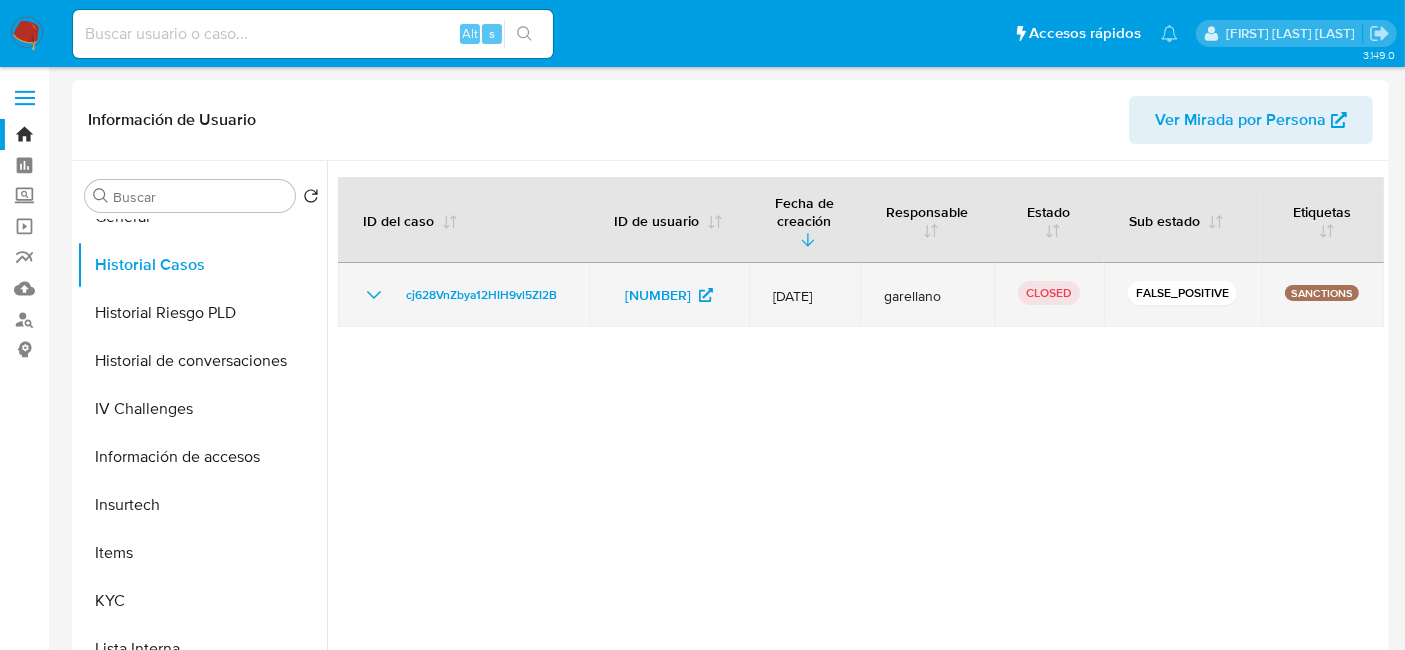 click 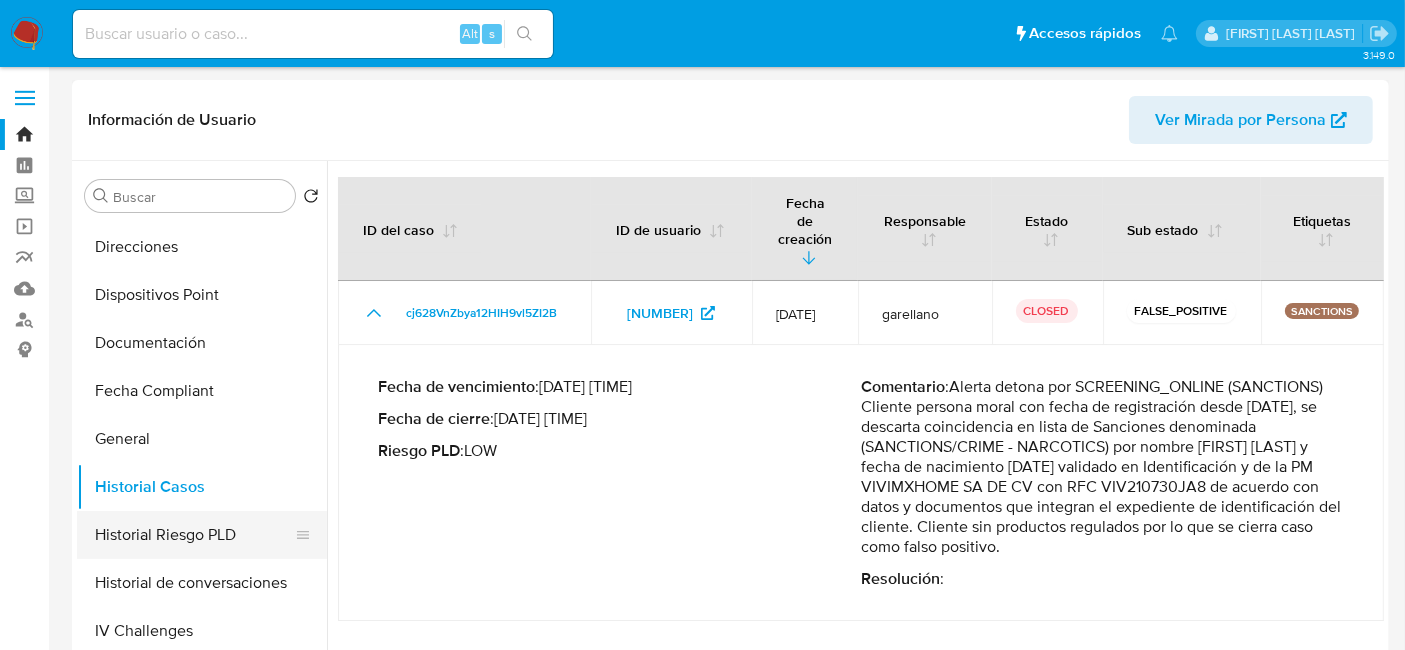 scroll, scrollTop: 222, scrollLeft: 0, axis: vertical 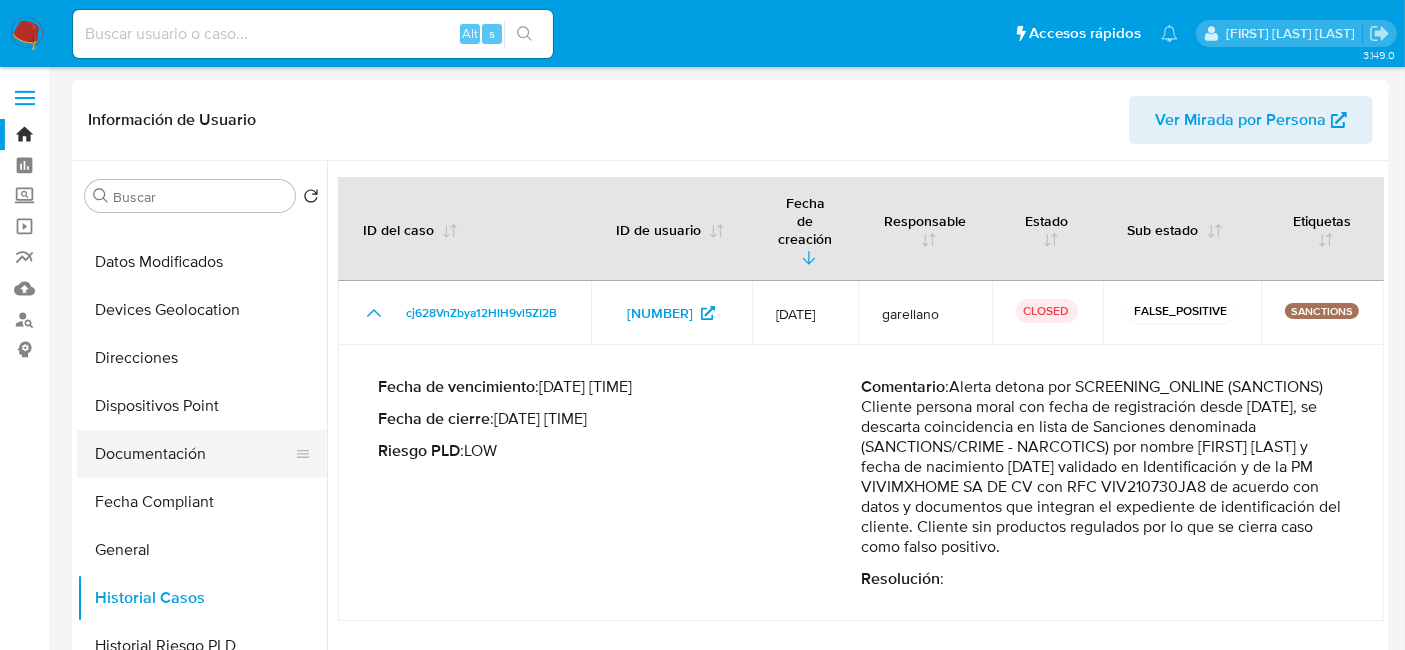 click on "Documentación" at bounding box center (194, 454) 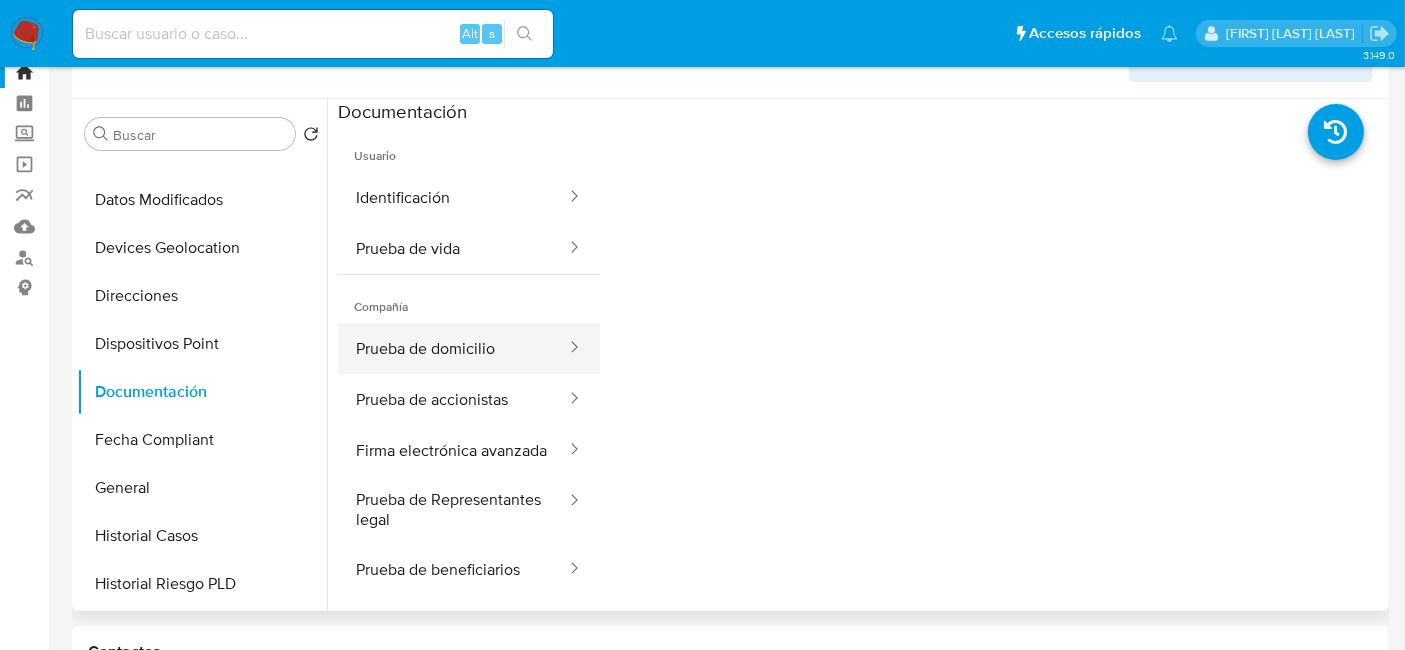 scroll, scrollTop: 111, scrollLeft: 0, axis: vertical 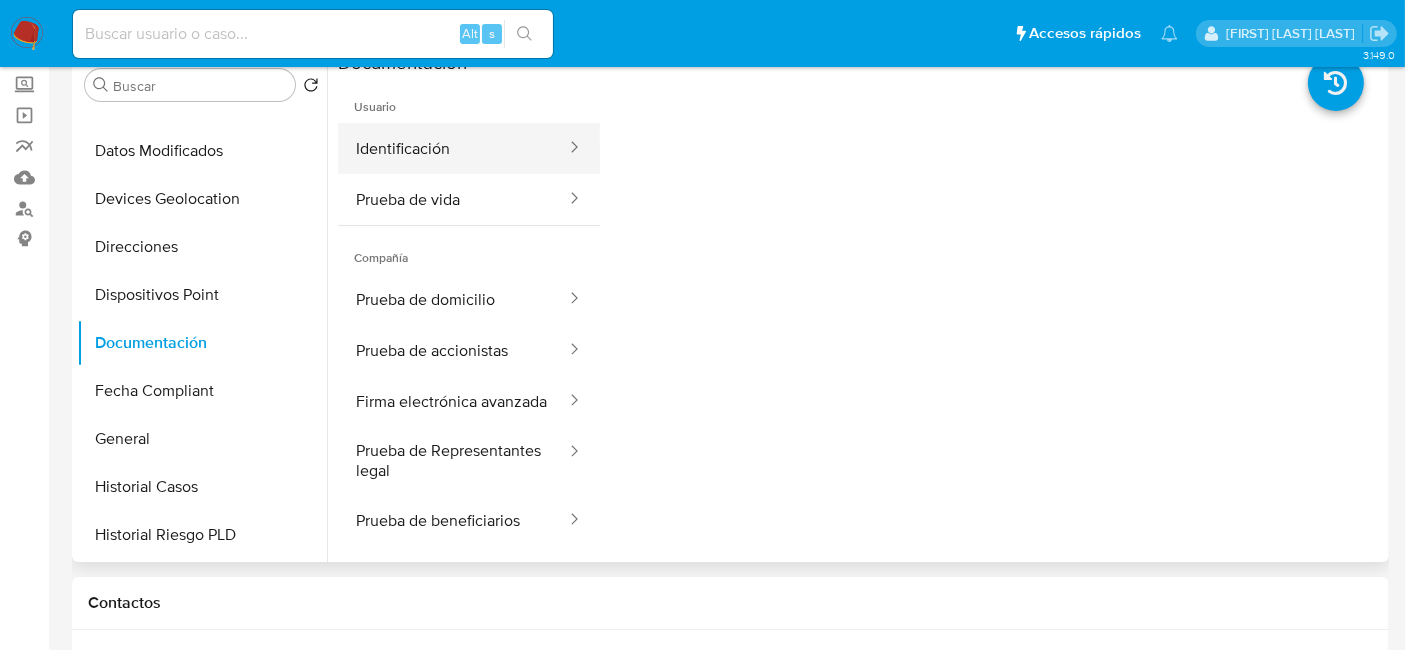 click on "Identificación" at bounding box center (453, 148) 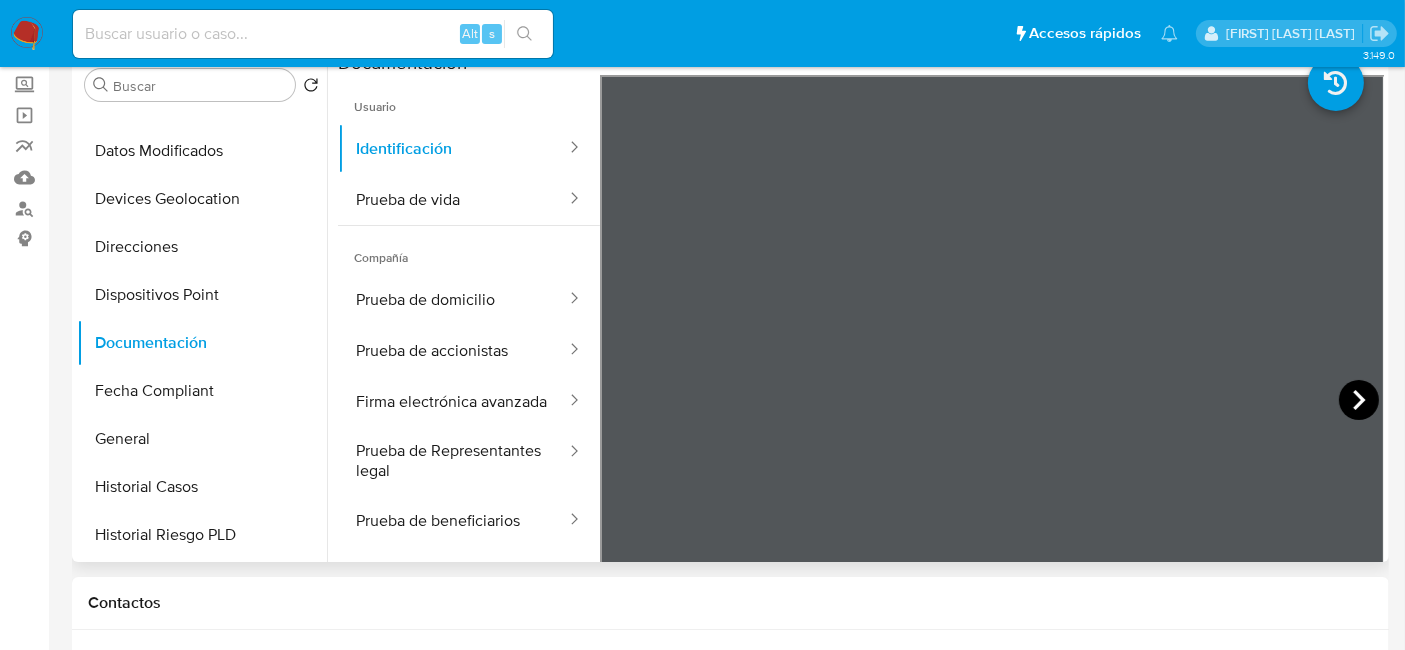 click 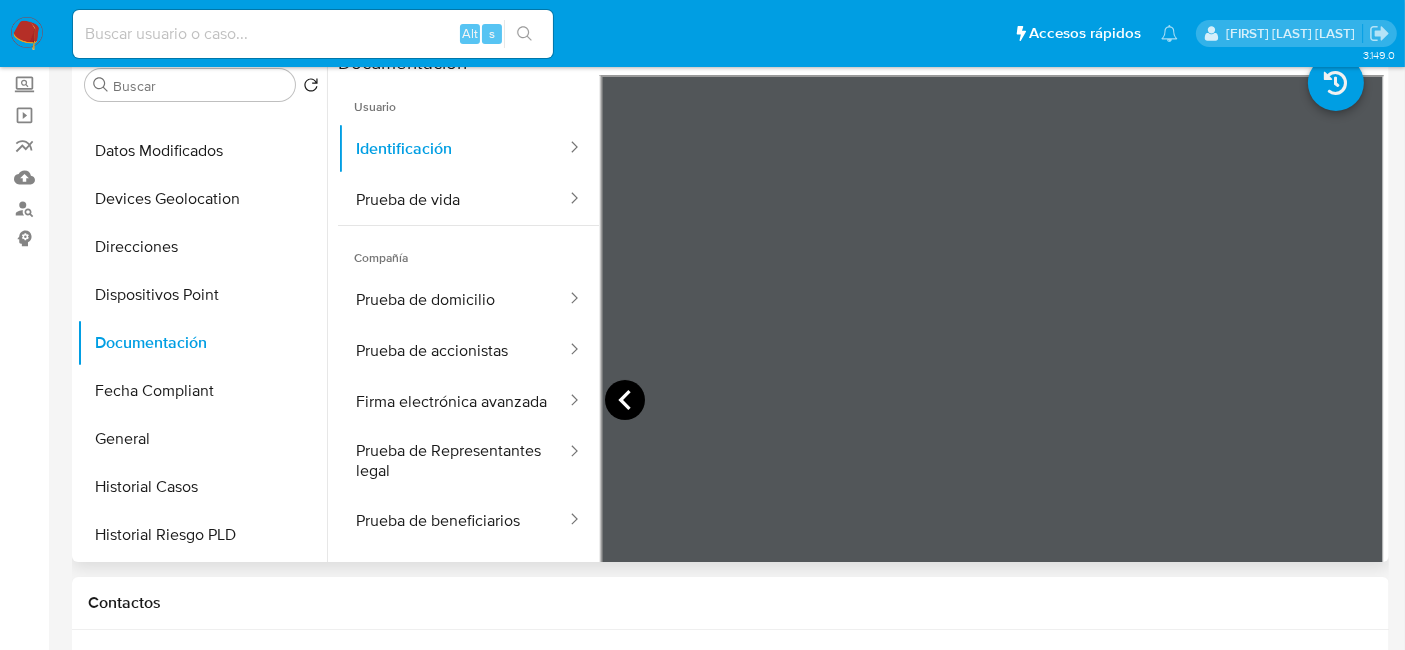 click 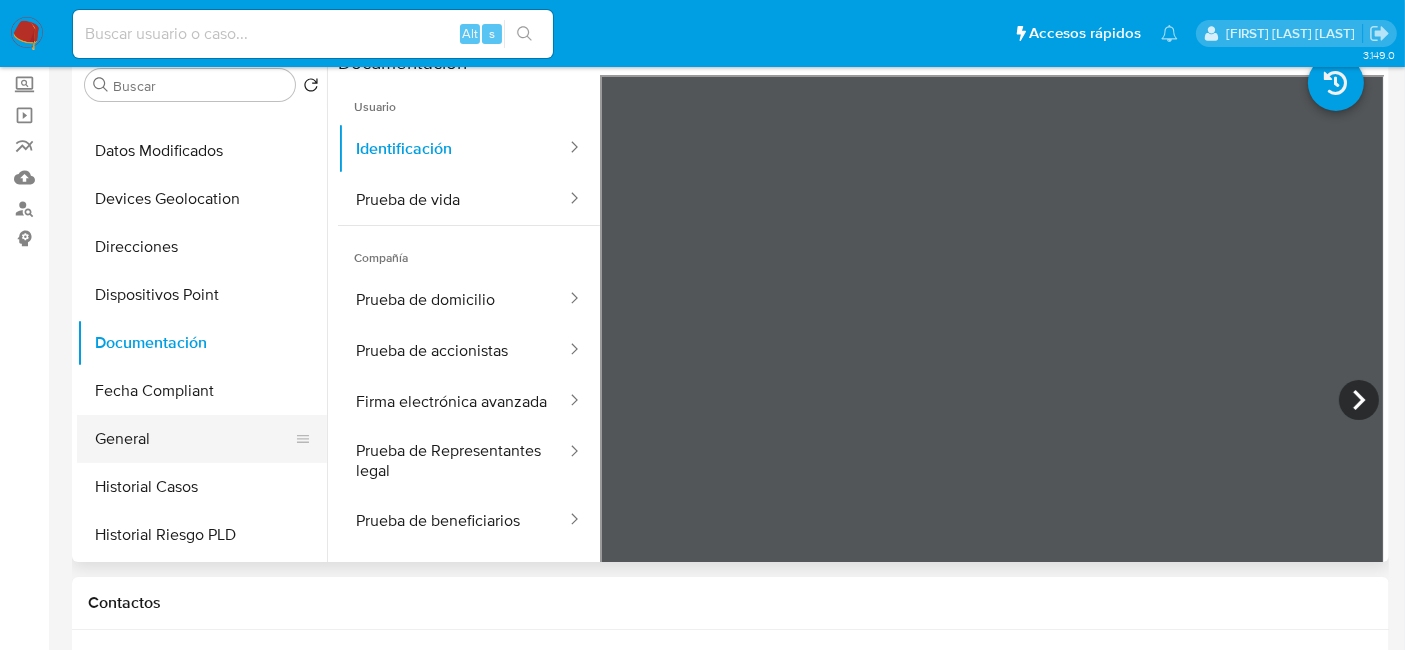 click on "General" at bounding box center [194, 439] 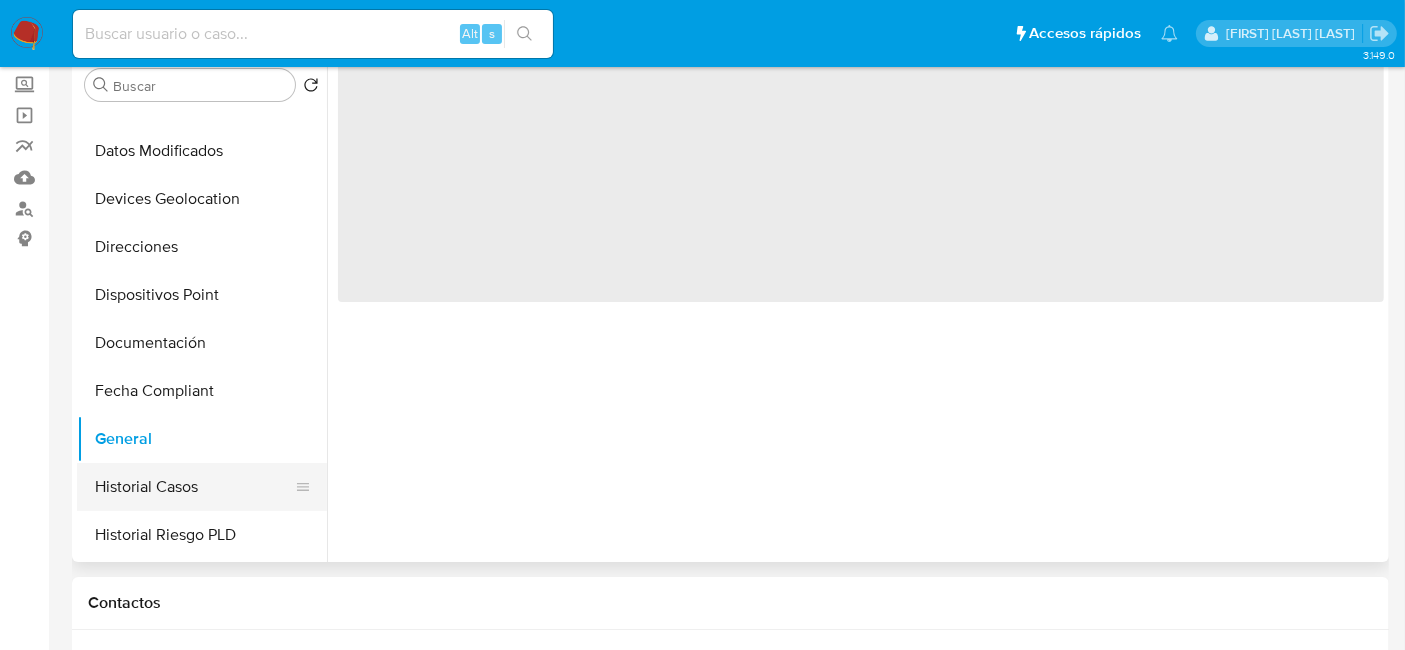 click on "Historial Casos" at bounding box center [194, 487] 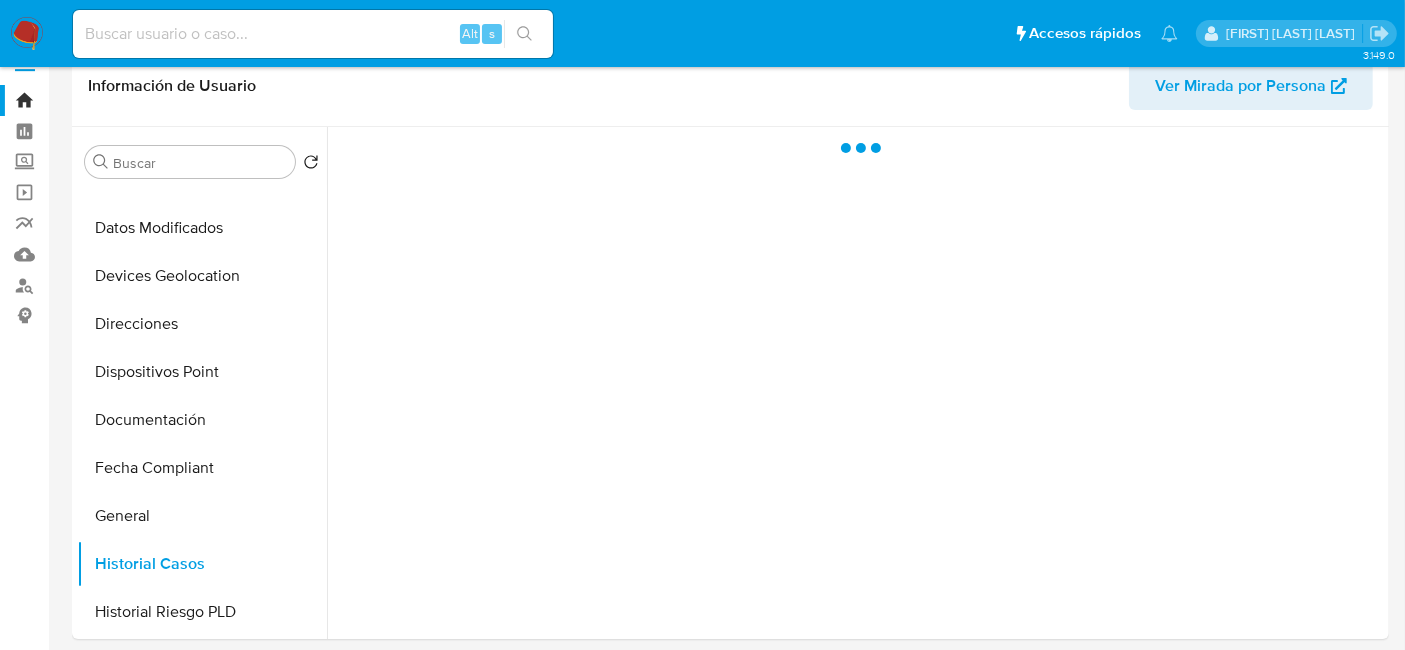 scroll, scrollTop: 0, scrollLeft: 0, axis: both 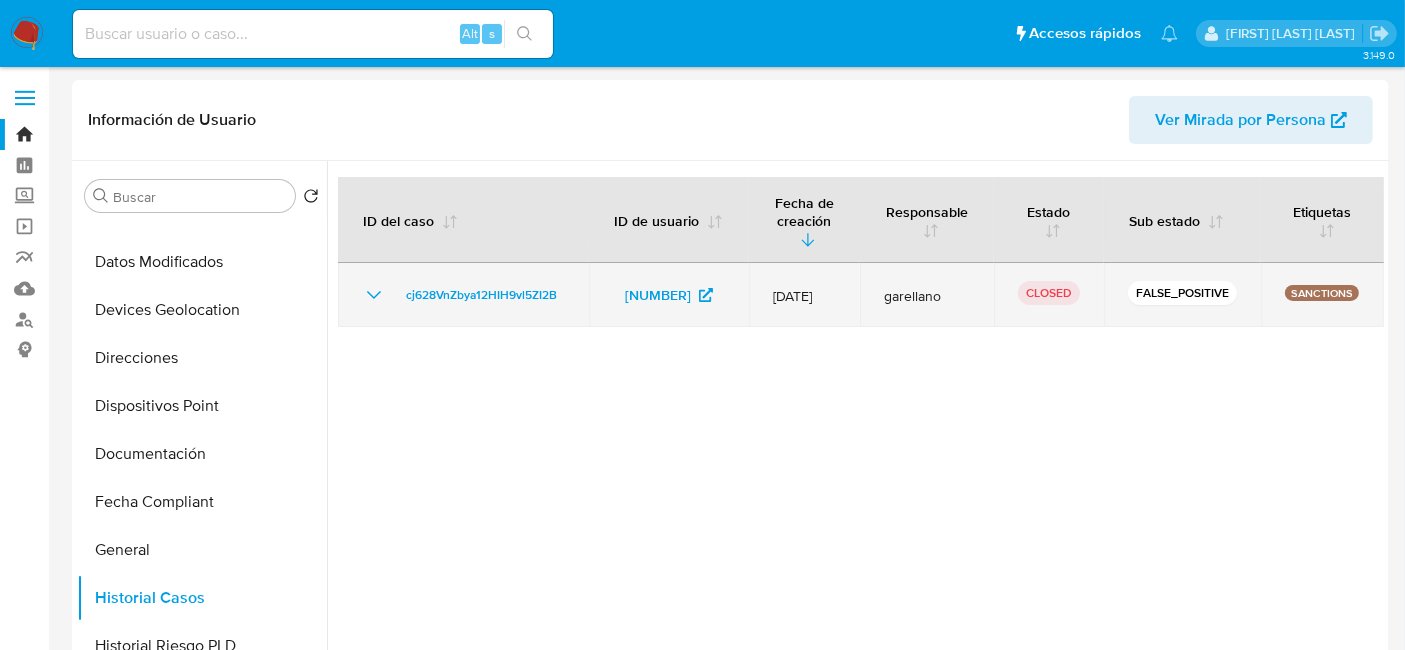 click 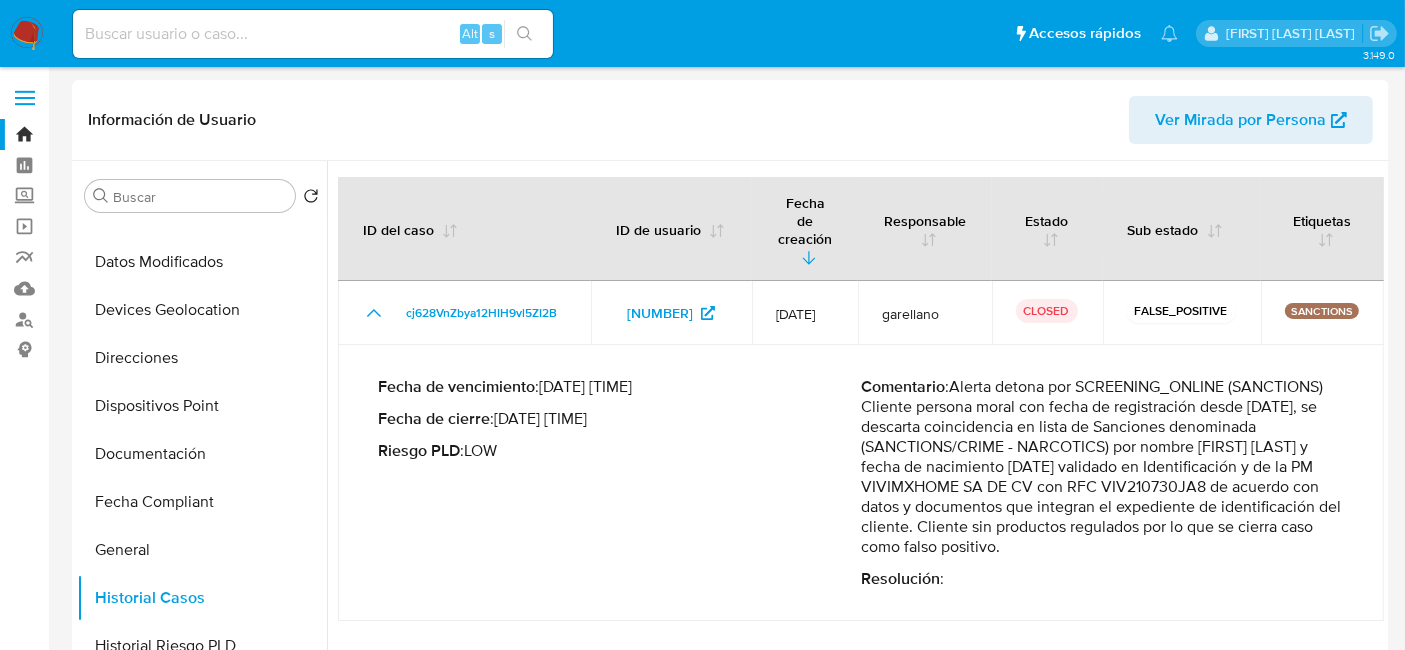 drag, startPoint x: 1218, startPoint y: 423, endPoint x: 1040, endPoint y: 463, distance: 182.43903 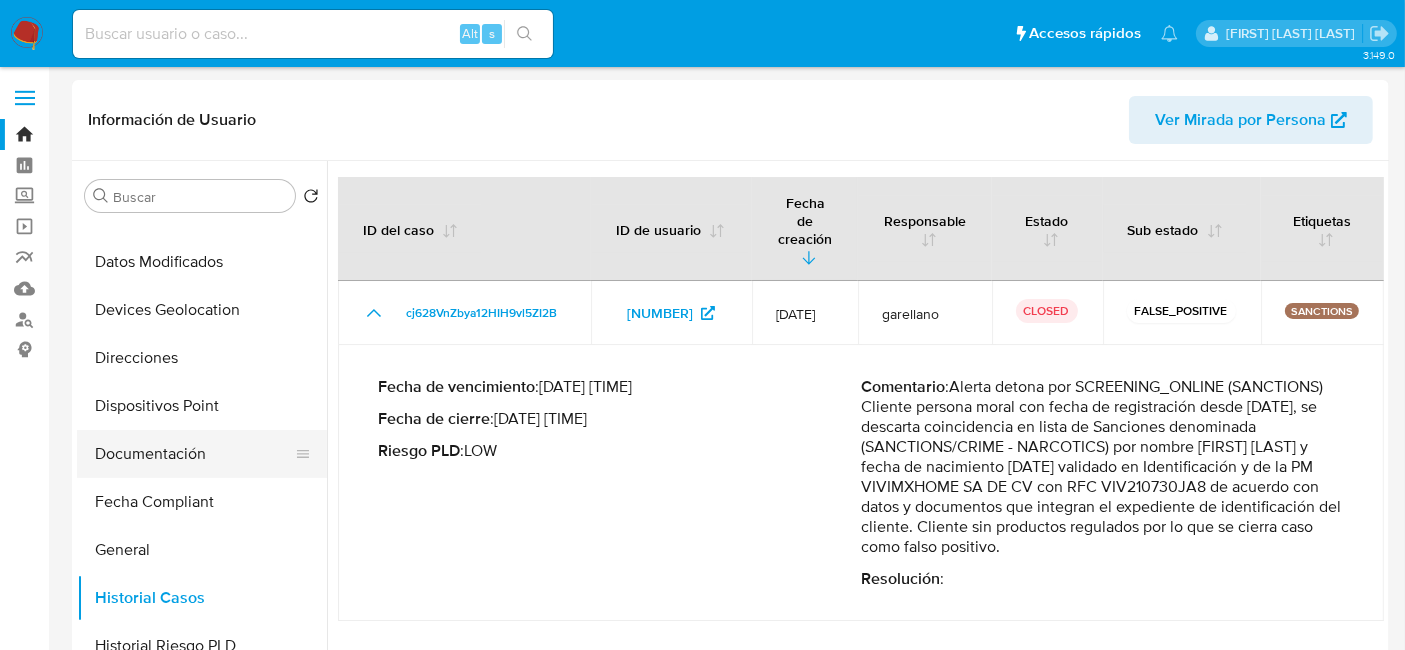 click on "Documentación" at bounding box center (194, 454) 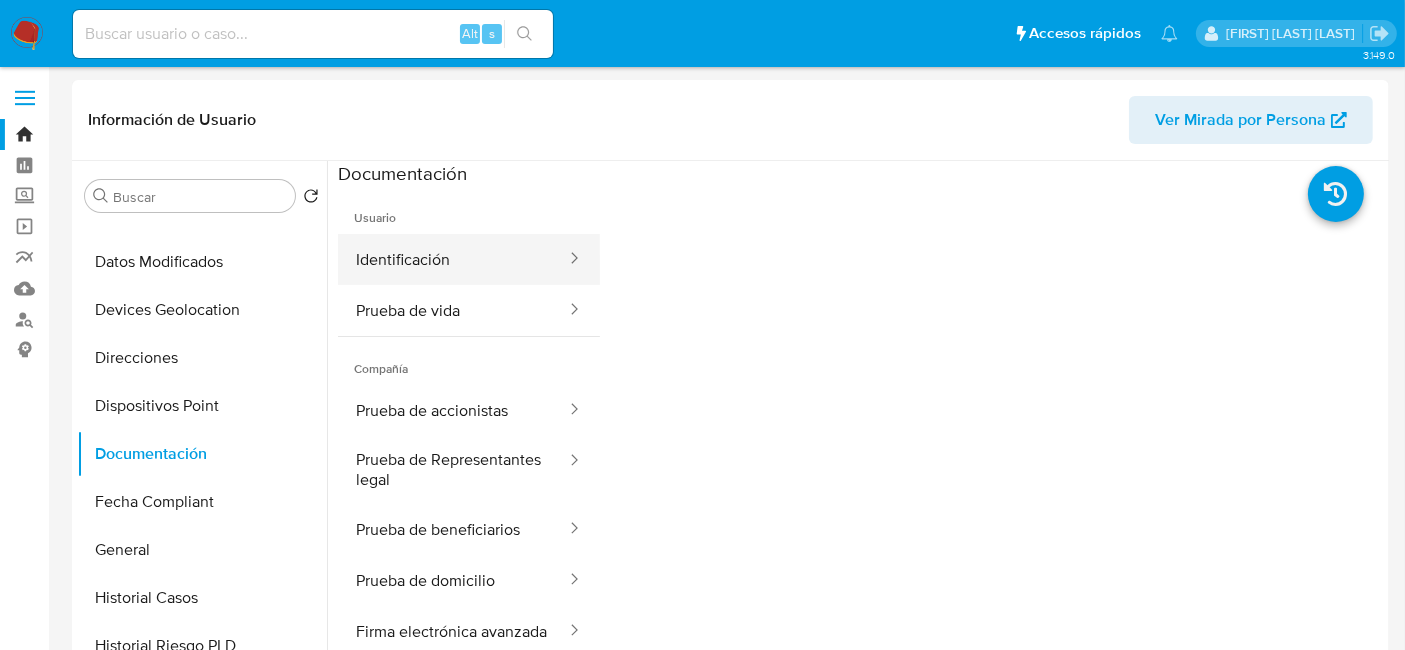 click on "Identificación" at bounding box center [453, 259] 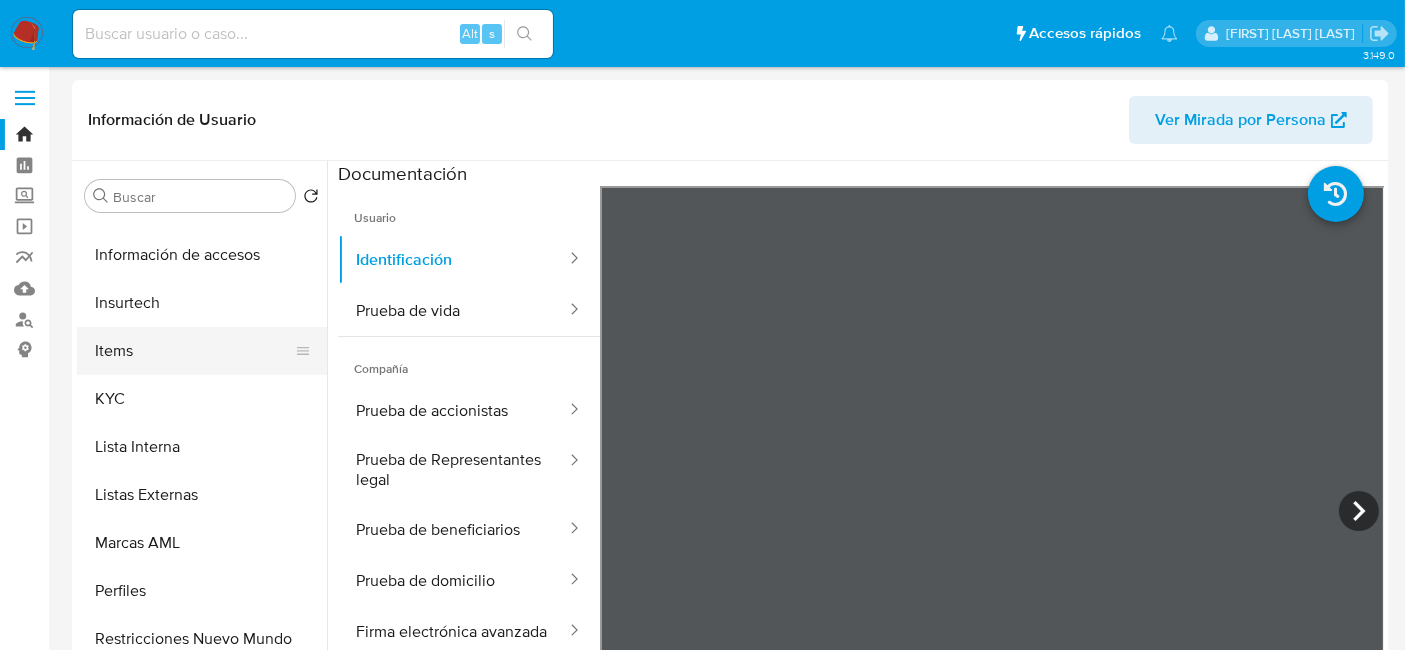 scroll, scrollTop: 797, scrollLeft: 0, axis: vertical 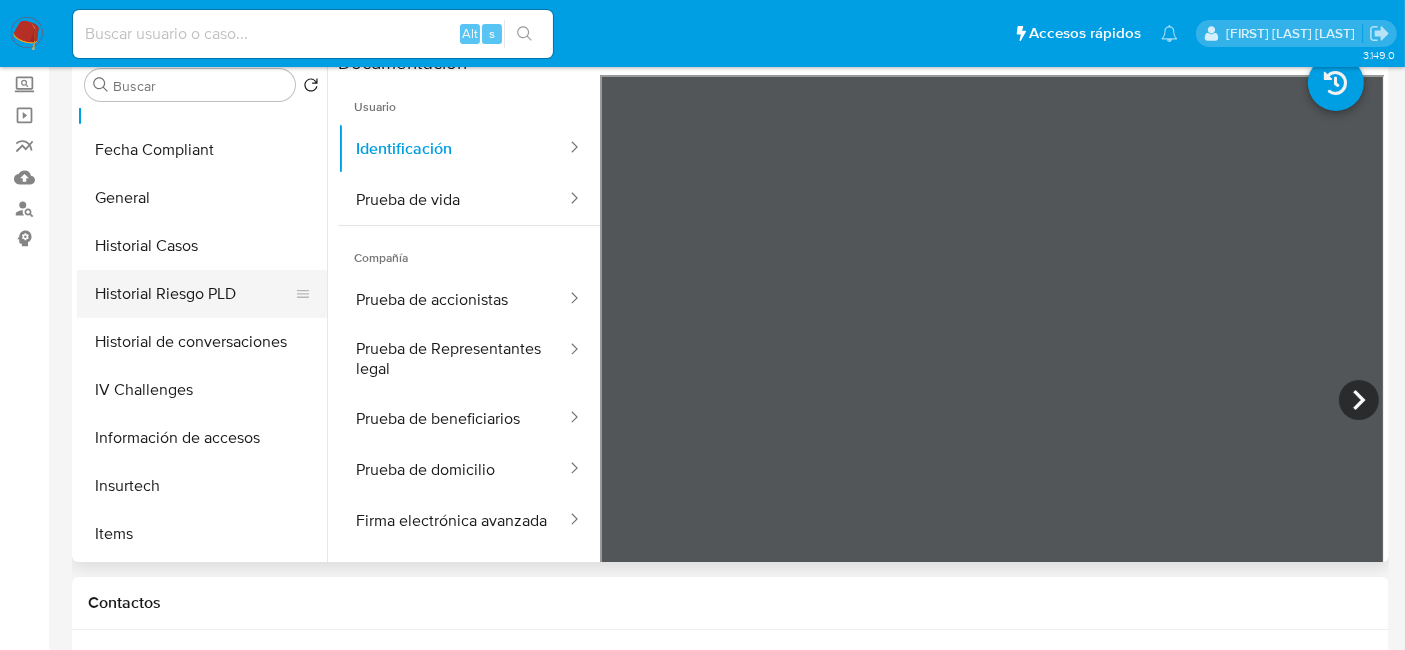 click on "Historial Riesgo PLD" at bounding box center (194, 294) 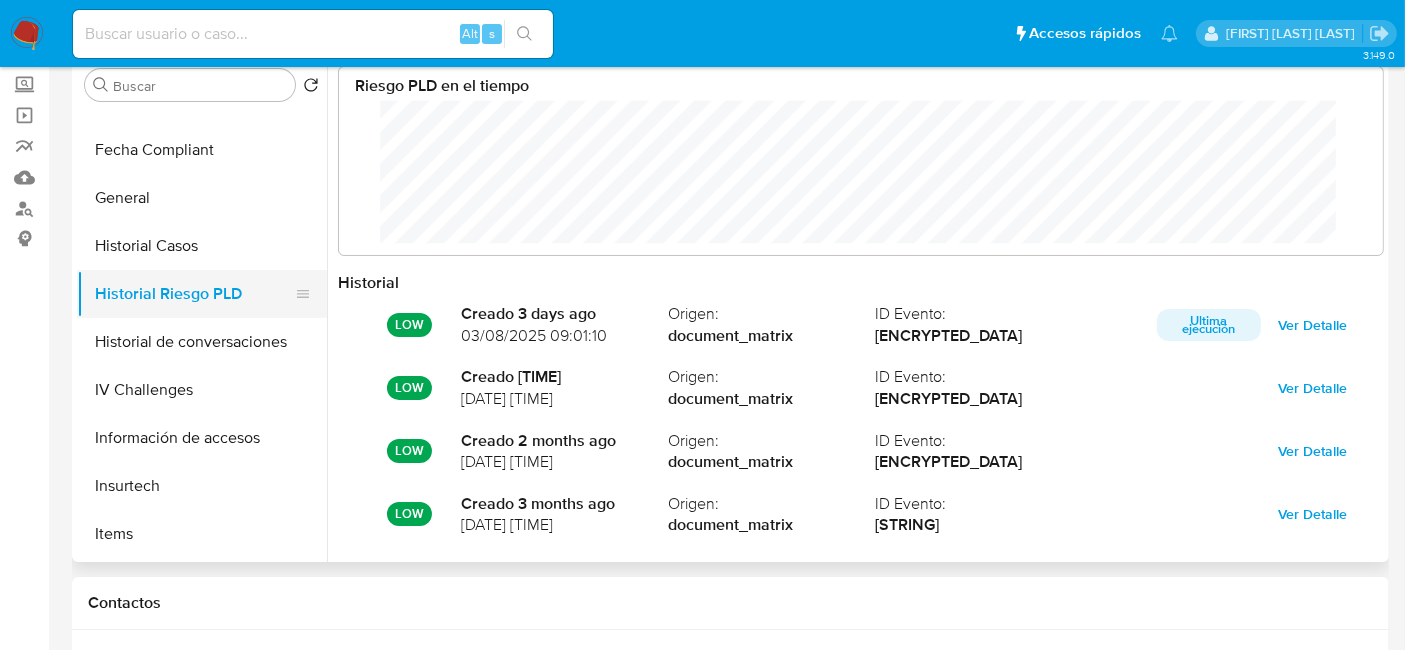 scroll, scrollTop: 999850, scrollLeft: 998994, axis: both 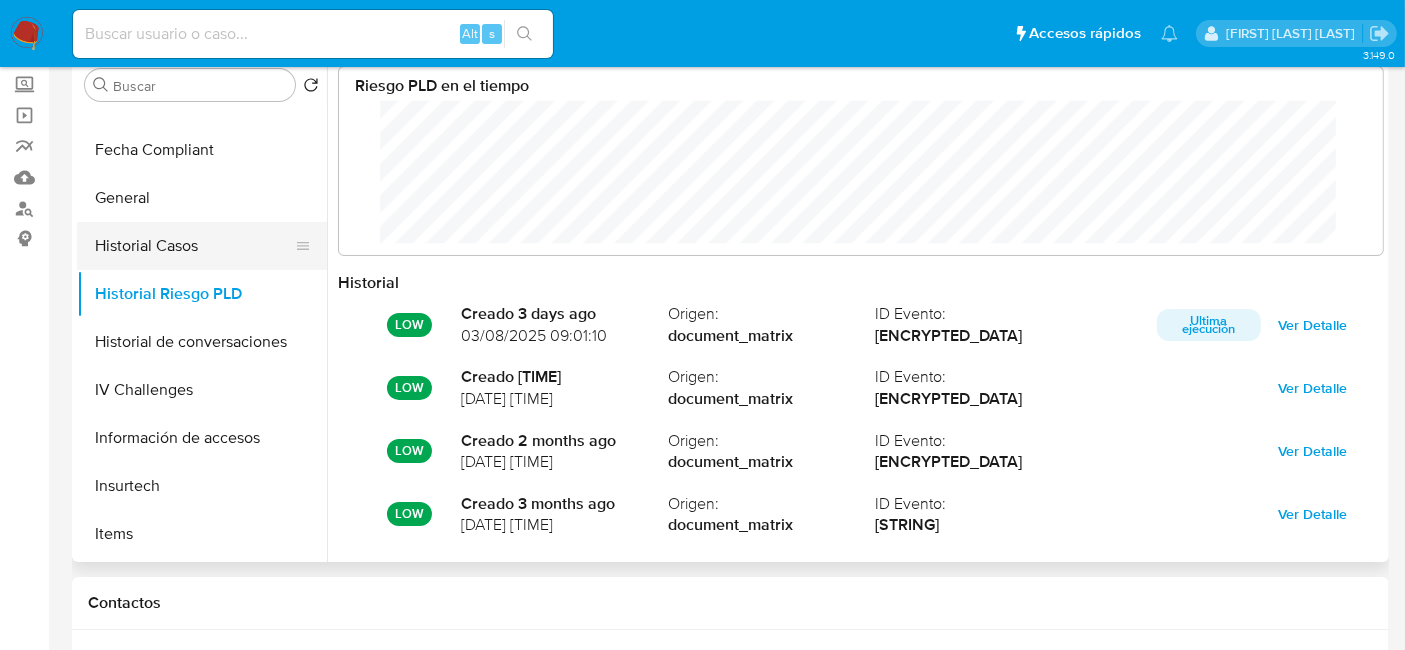 click on "Historial Casos" at bounding box center (194, 246) 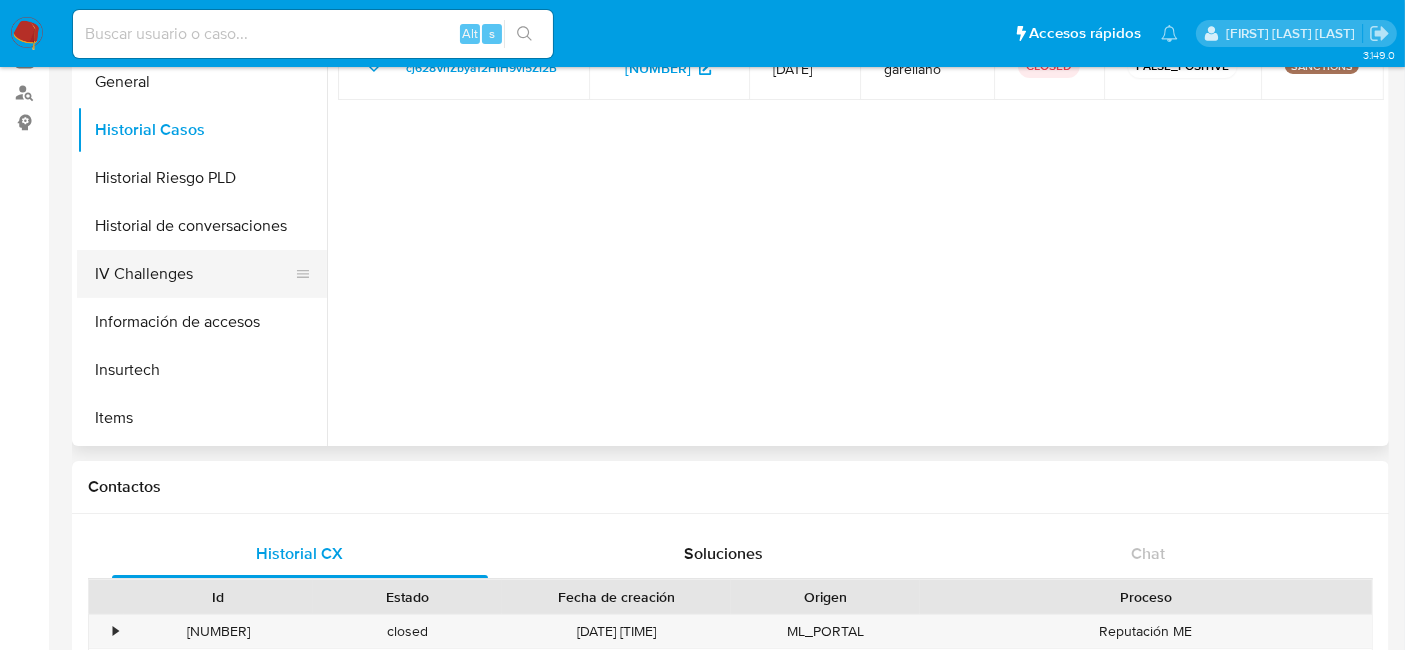 scroll, scrollTop: 111, scrollLeft: 0, axis: vertical 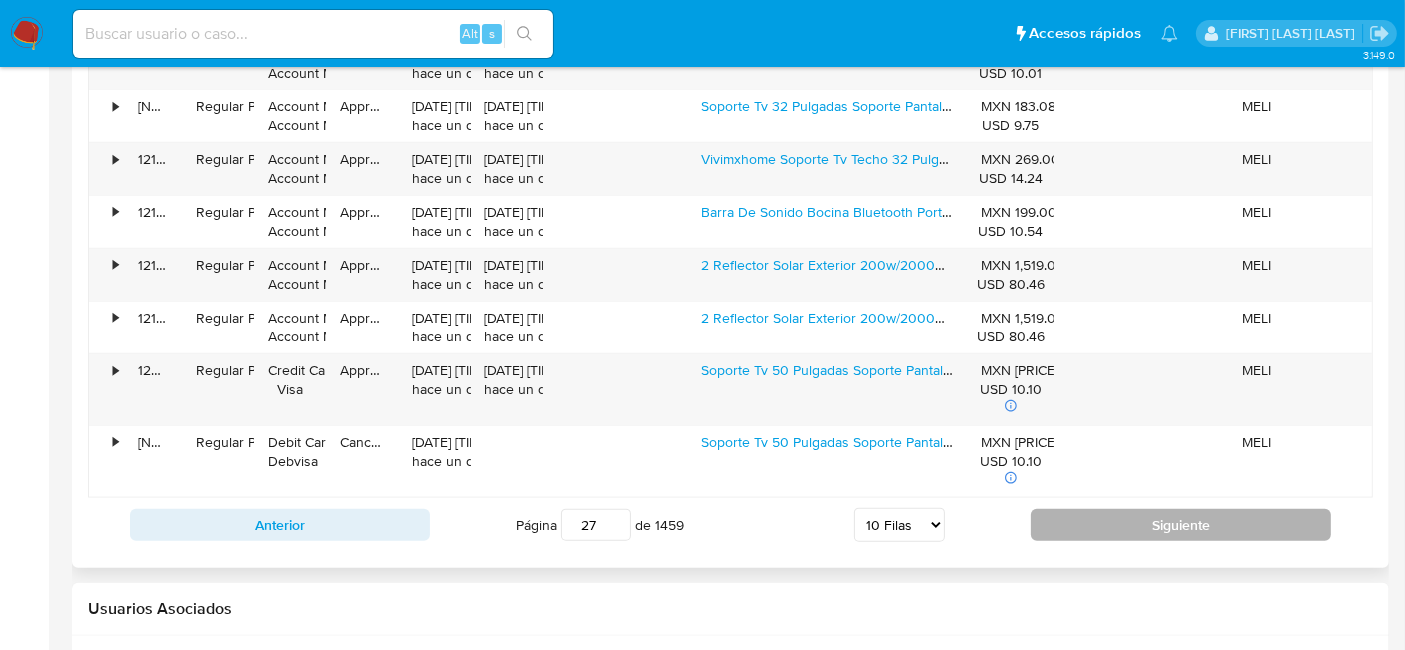click on "Siguiente" at bounding box center (1181, 525) 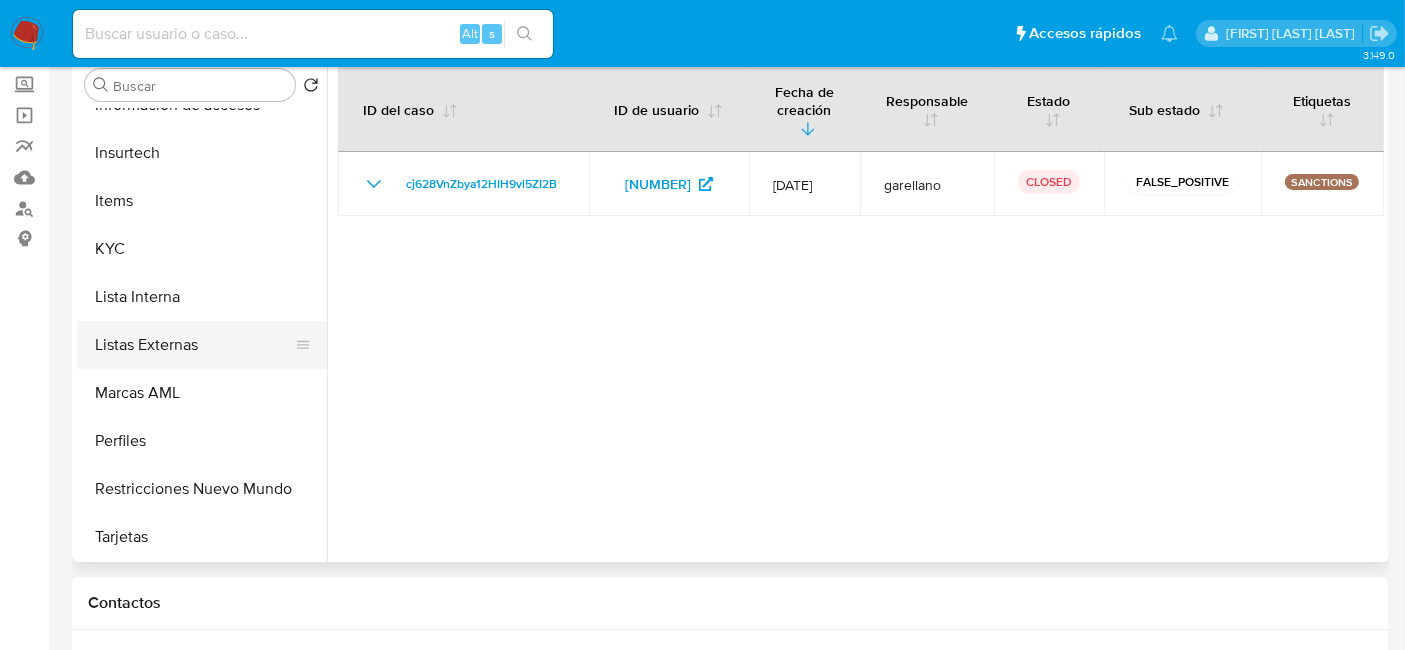 scroll, scrollTop: 0, scrollLeft: 0, axis: both 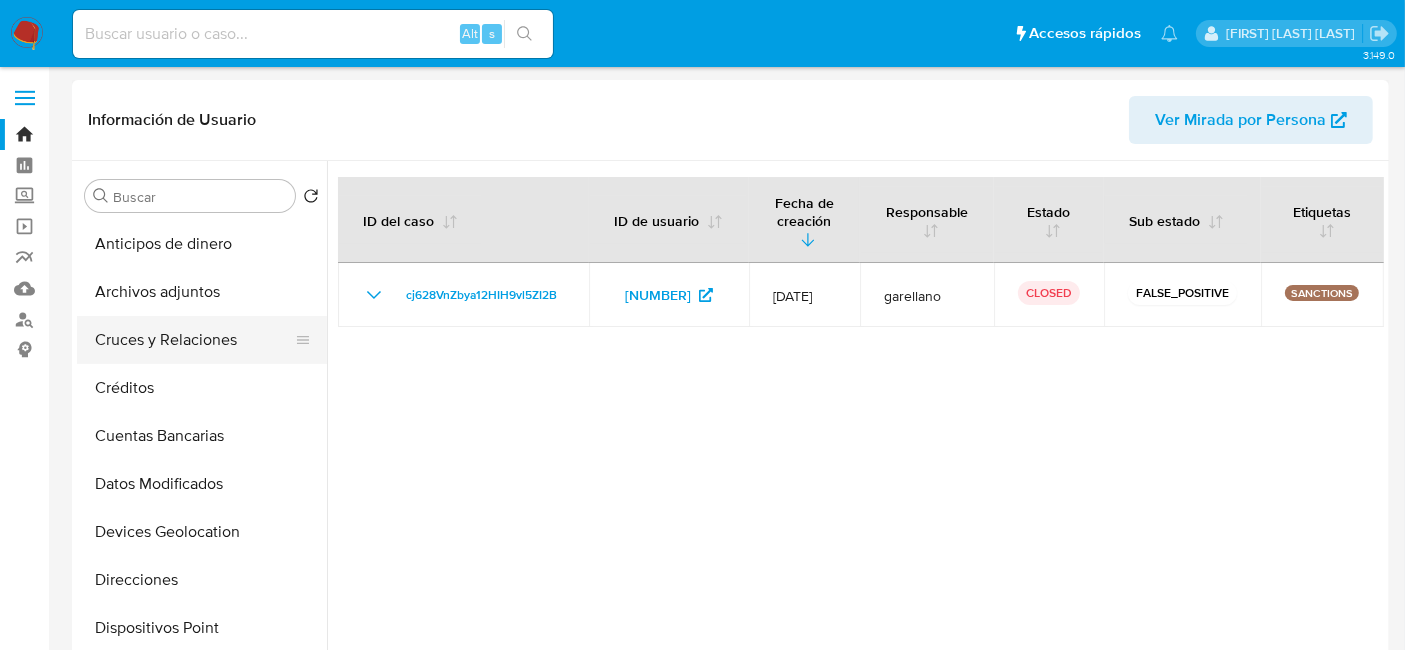 click on "Cruces y Relaciones" at bounding box center (194, 340) 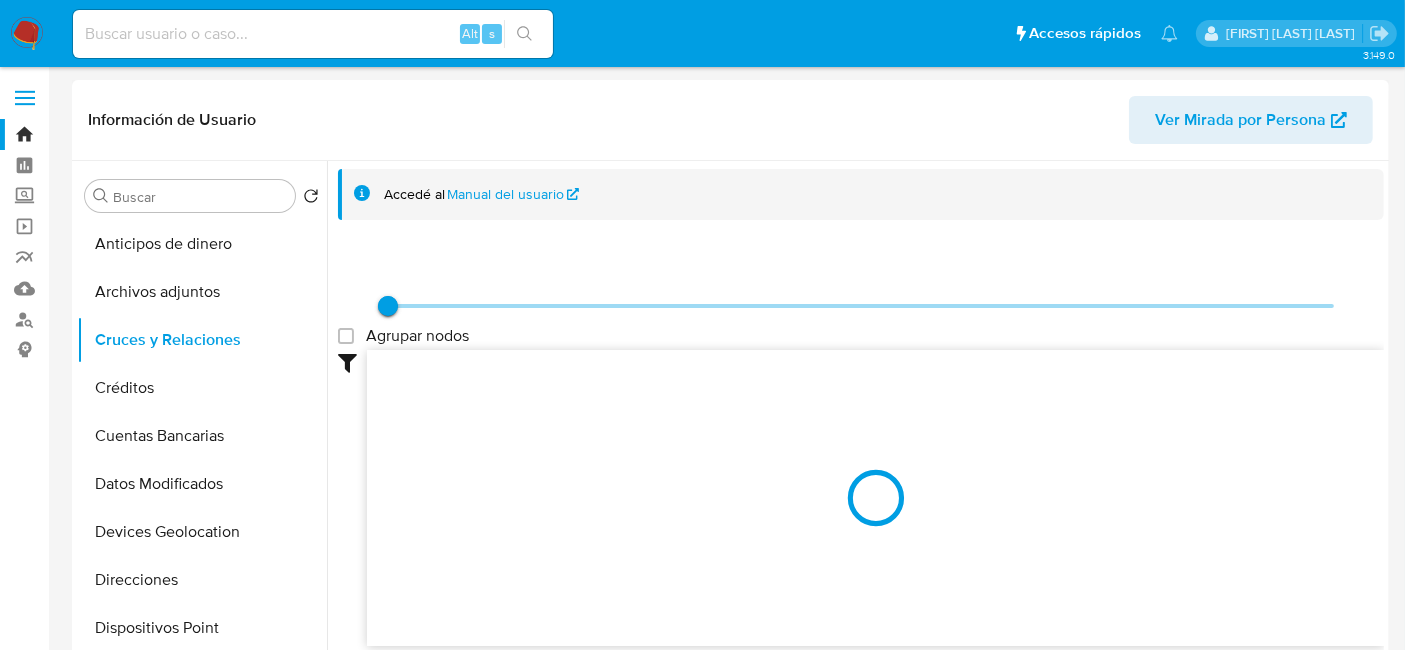 scroll, scrollTop: 111, scrollLeft: 0, axis: vertical 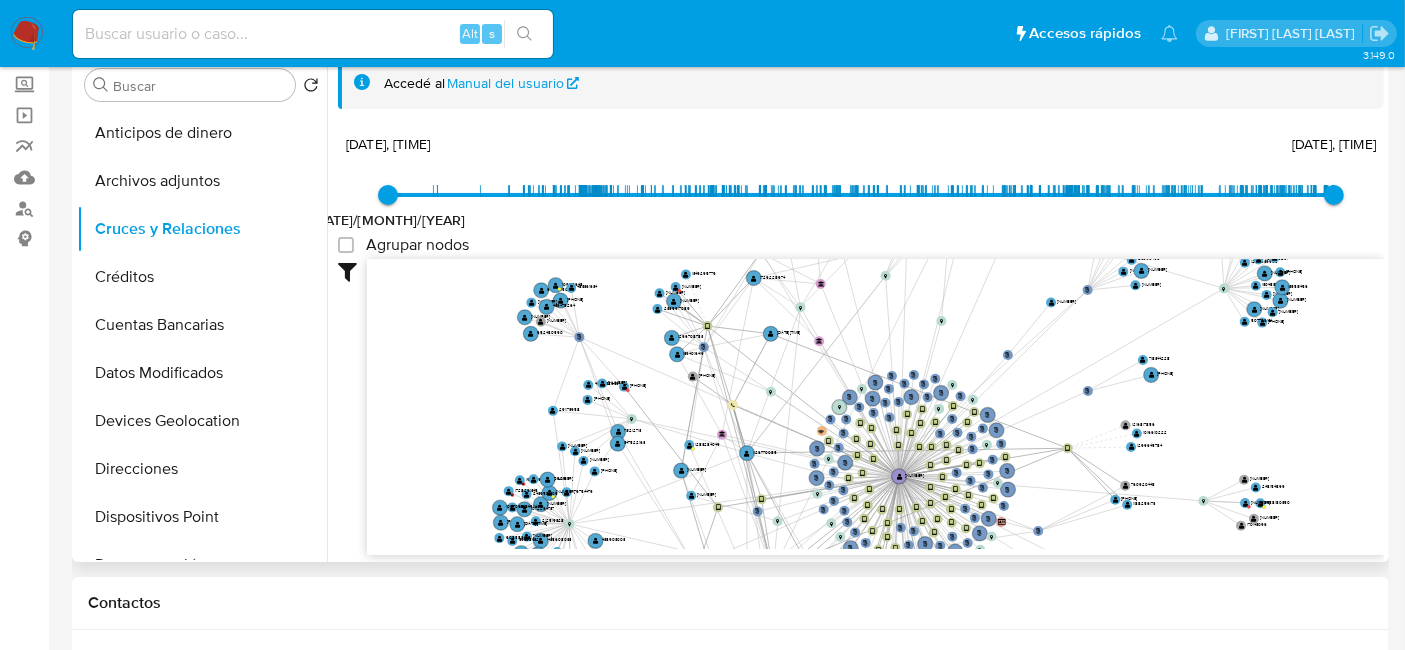 drag, startPoint x: 1235, startPoint y: 397, endPoint x: 1268, endPoint y: 206, distance: 193.82982 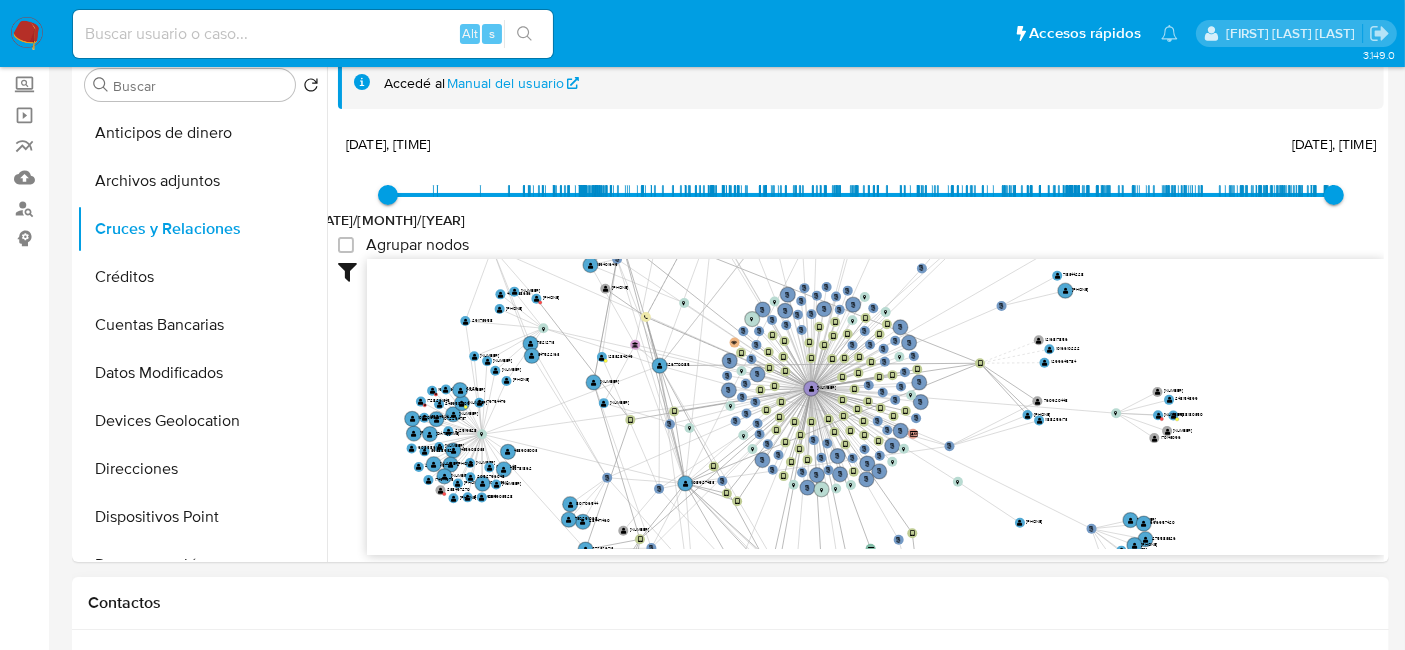 drag, startPoint x: 1131, startPoint y: 496, endPoint x: 1020, endPoint y: 607, distance: 156.9777 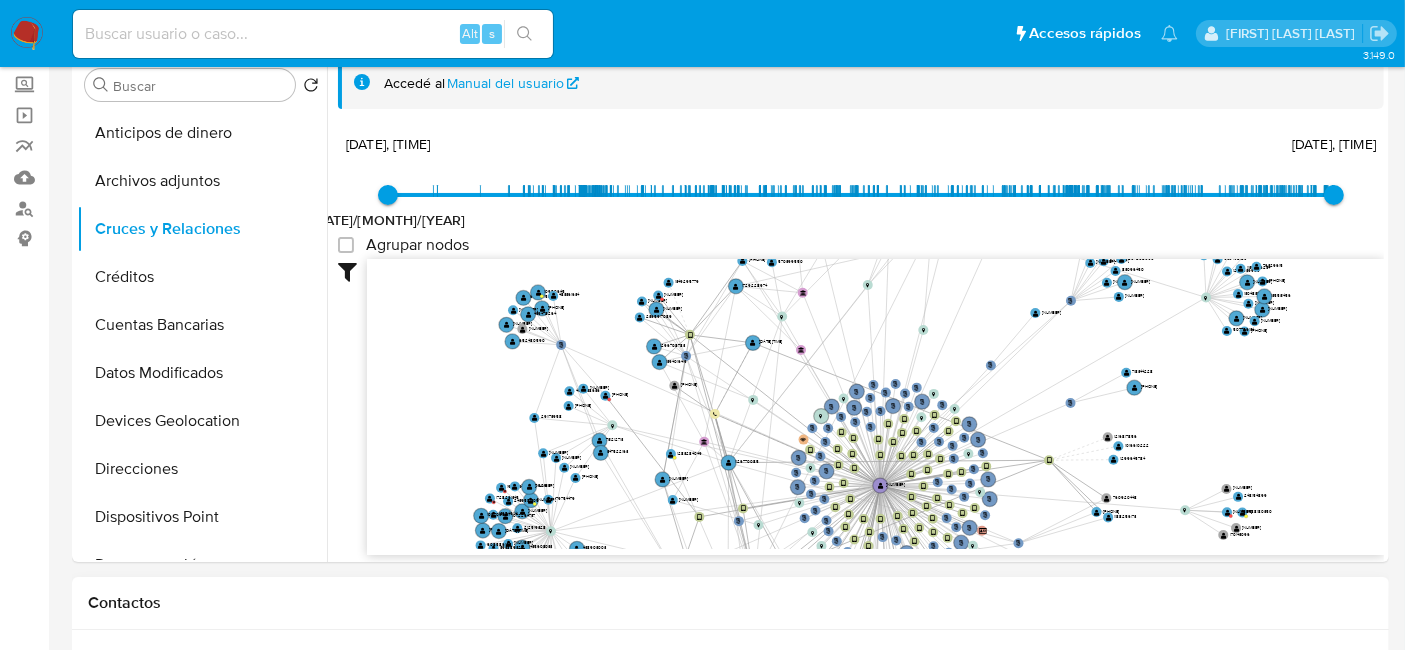 drag, startPoint x: 1132, startPoint y: 497, endPoint x: 1220, endPoint y: 602, distance: 137 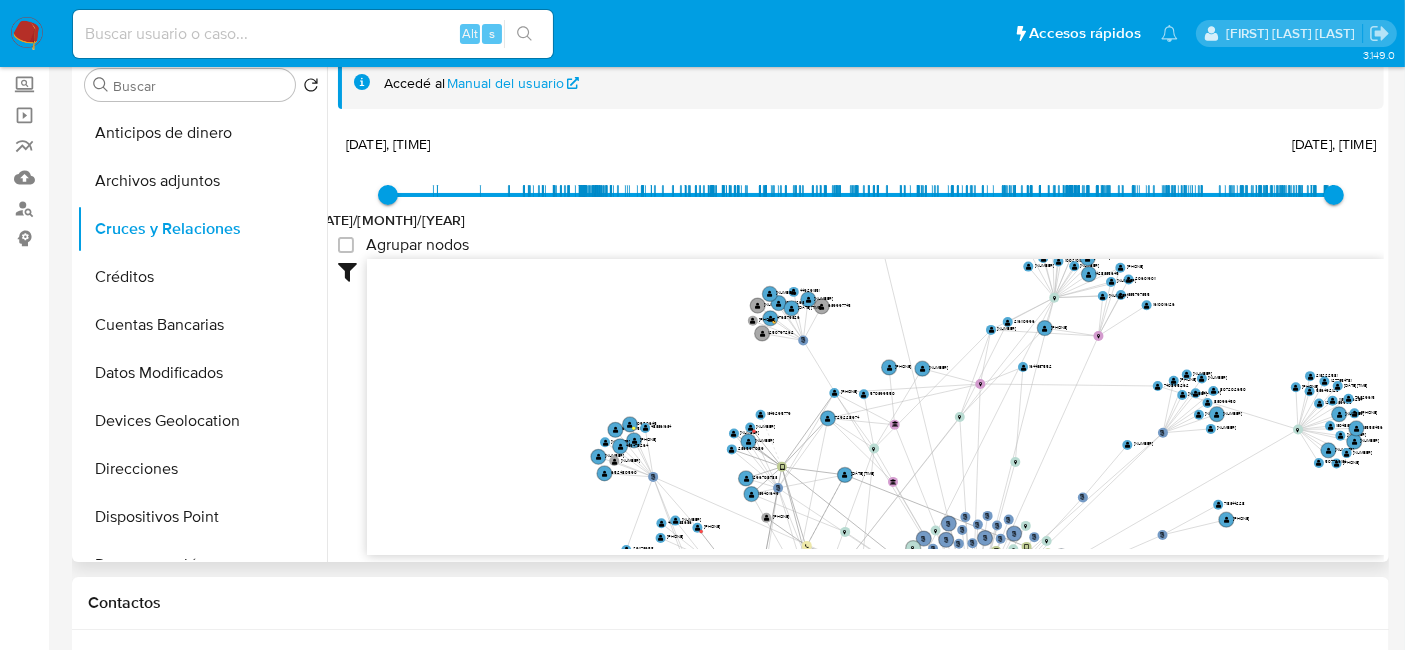 drag, startPoint x: 1222, startPoint y: 446, endPoint x: 1310, endPoint y: 550, distance: 136.23509 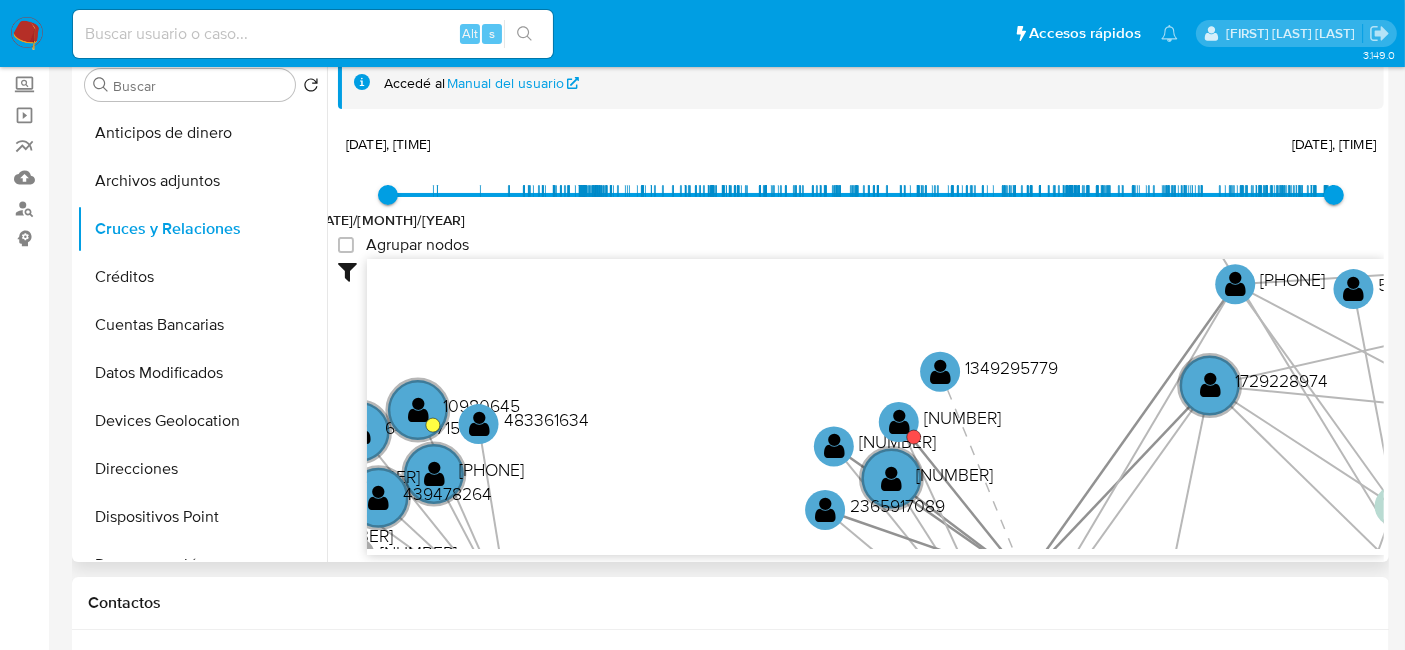 drag, startPoint x: 1011, startPoint y: 295, endPoint x: 1046, endPoint y: 461, distance: 169.64964 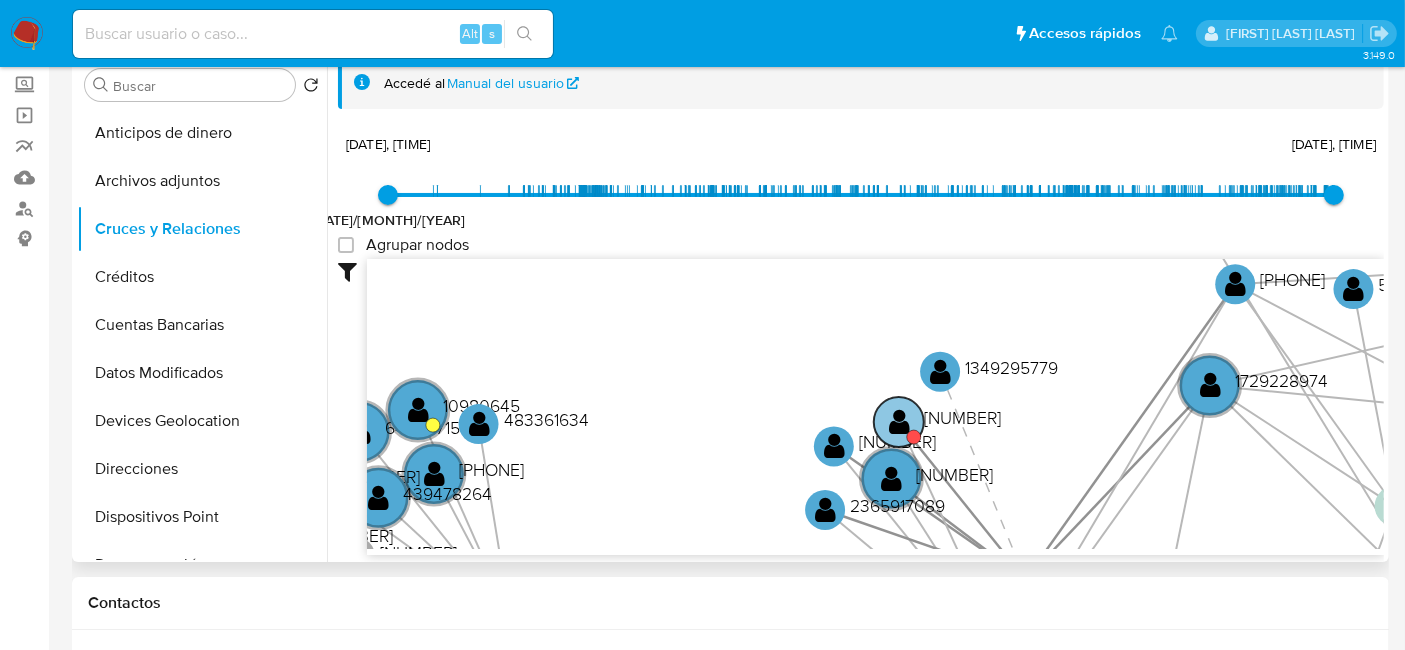 click on "" 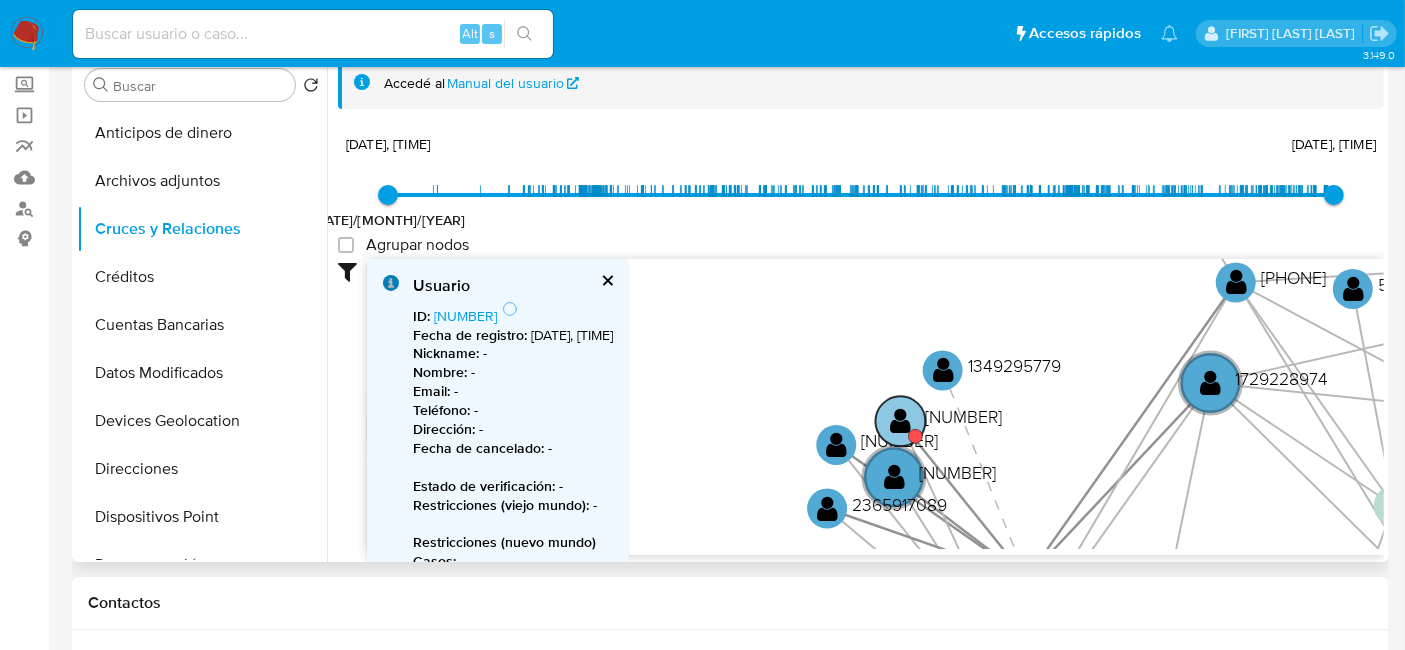 click on "" 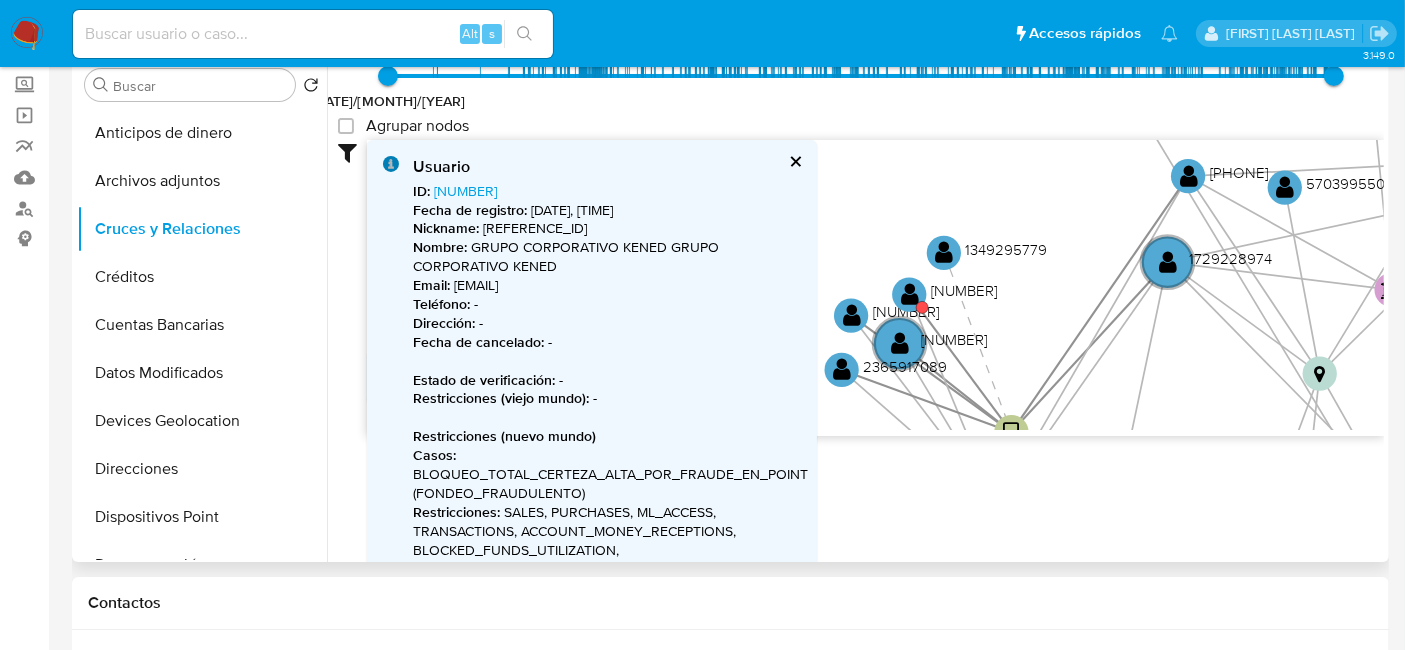 scroll, scrollTop: 111, scrollLeft: 0, axis: vertical 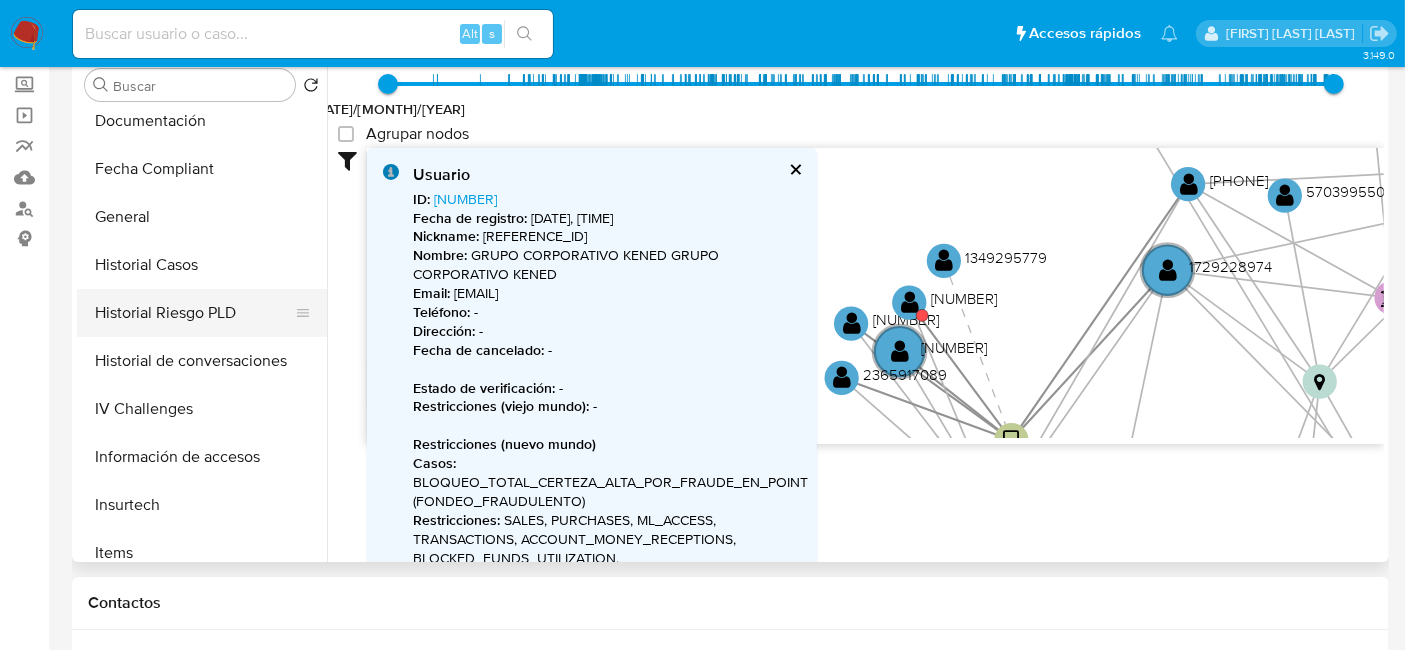 click on "Historial Riesgo PLD" at bounding box center [194, 313] 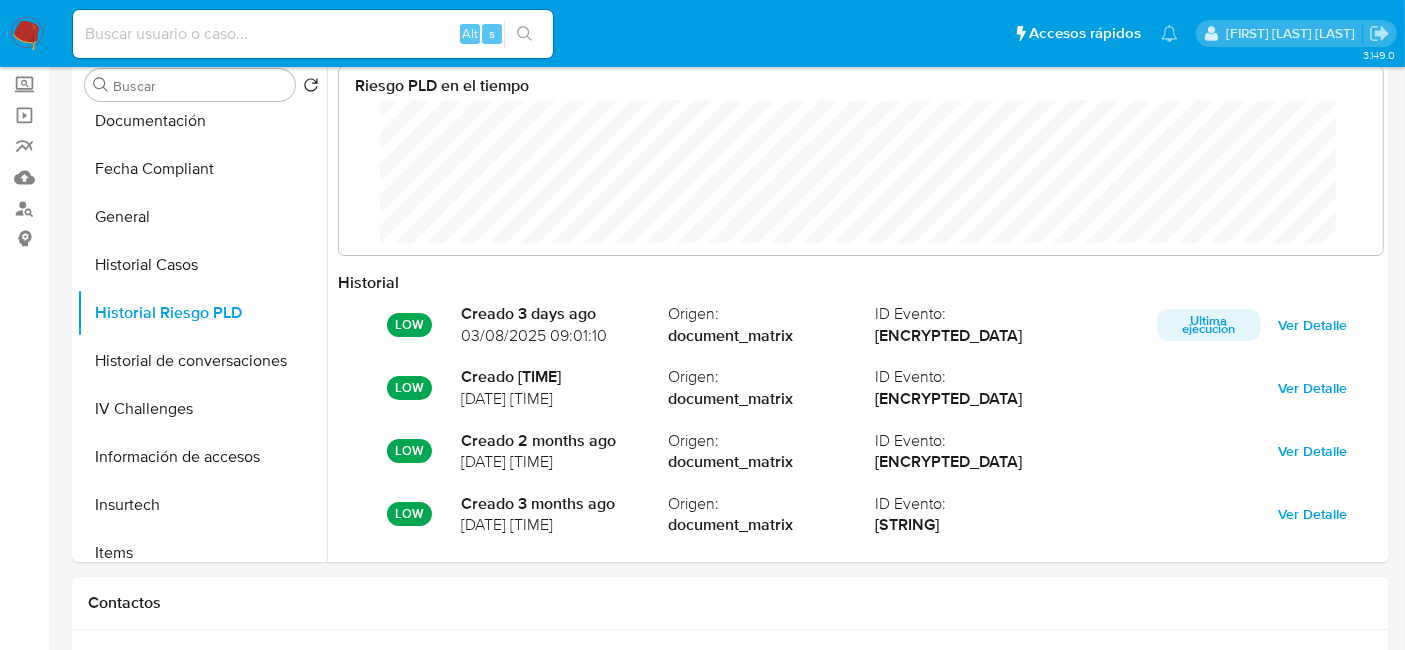 scroll, scrollTop: 999850, scrollLeft: 998994, axis: both 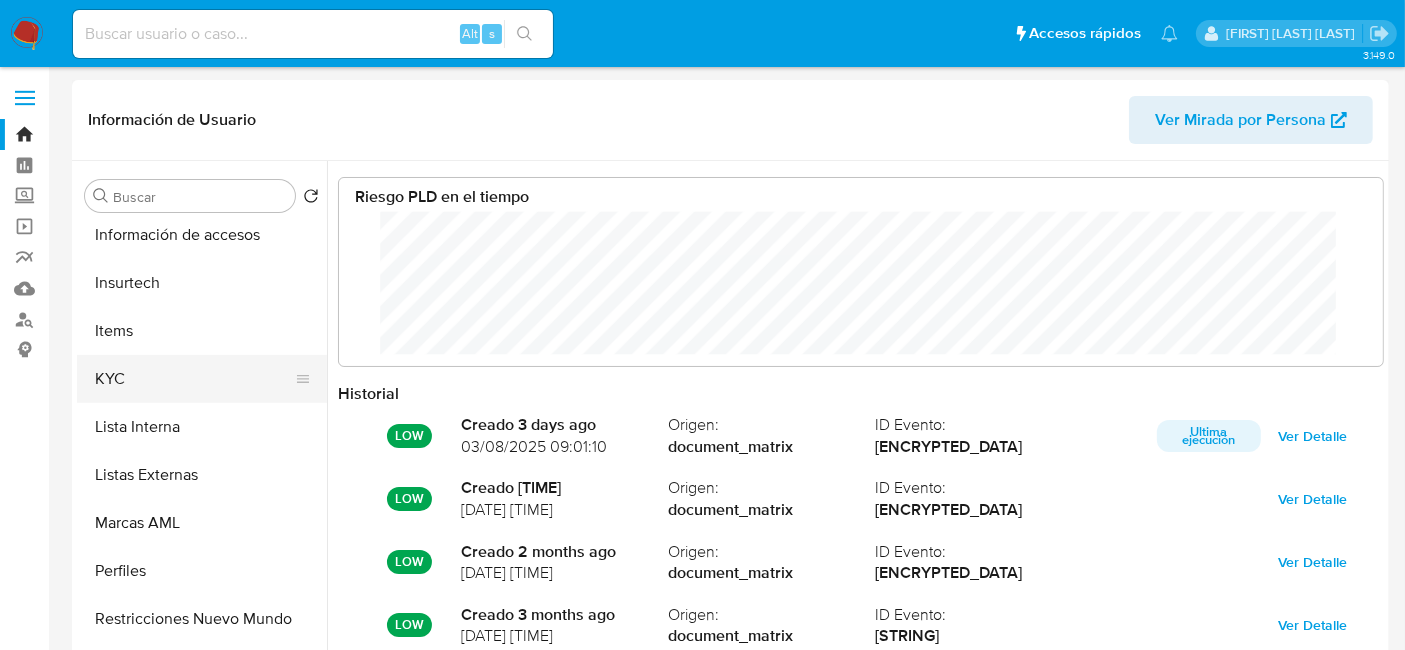 click on "KYC" at bounding box center (194, 379) 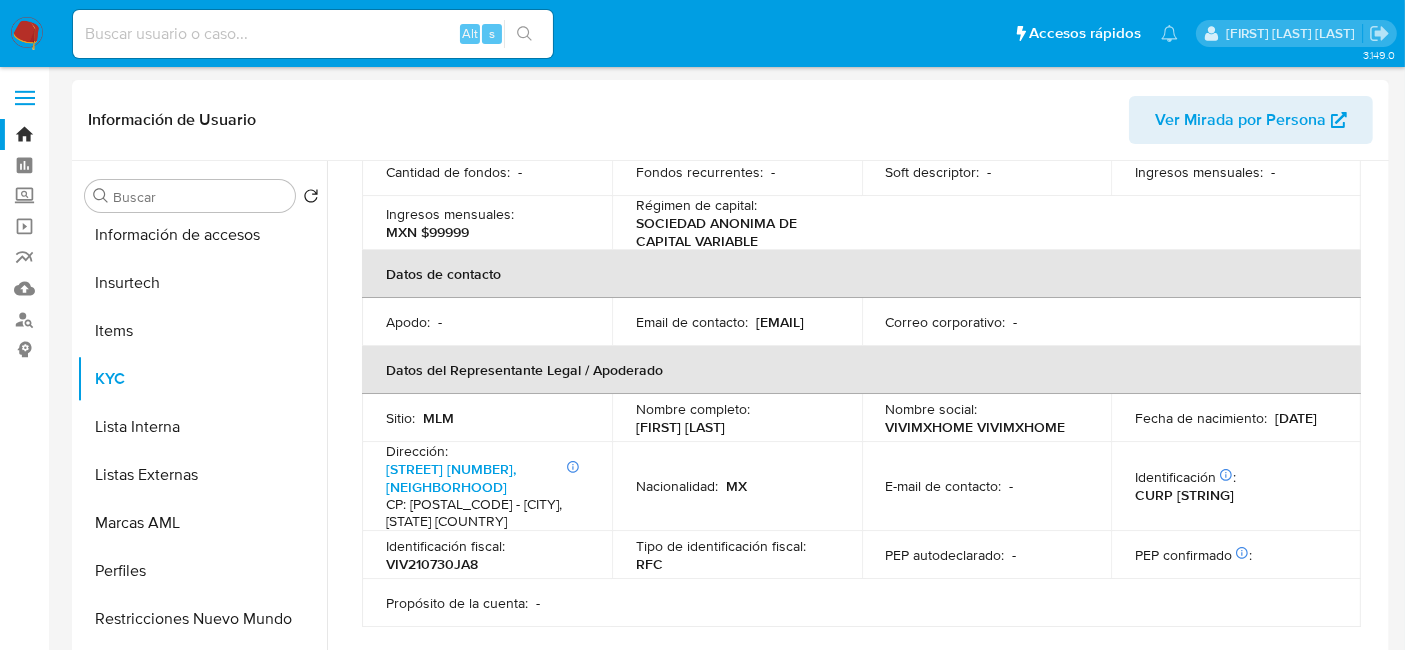 scroll, scrollTop: 1017, scrollLeft: 0, axis: vertical 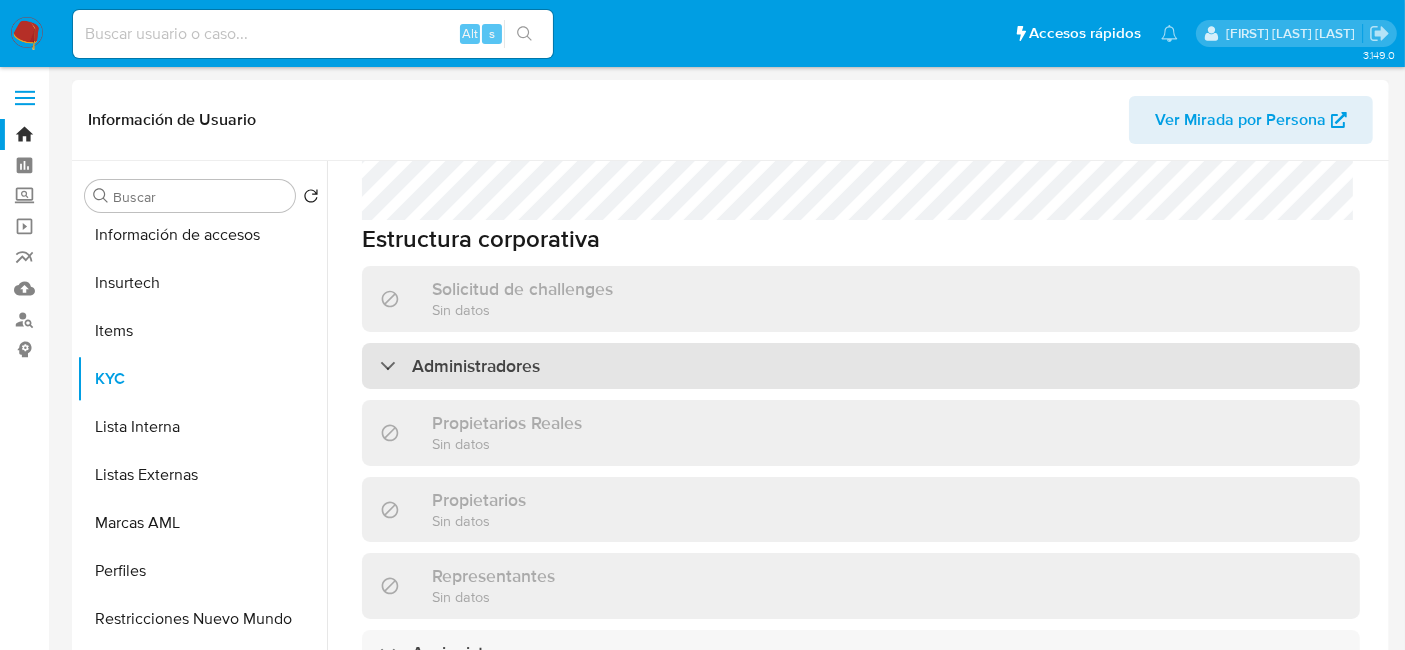 click on "Administradores" at bounding box center (861, 366) 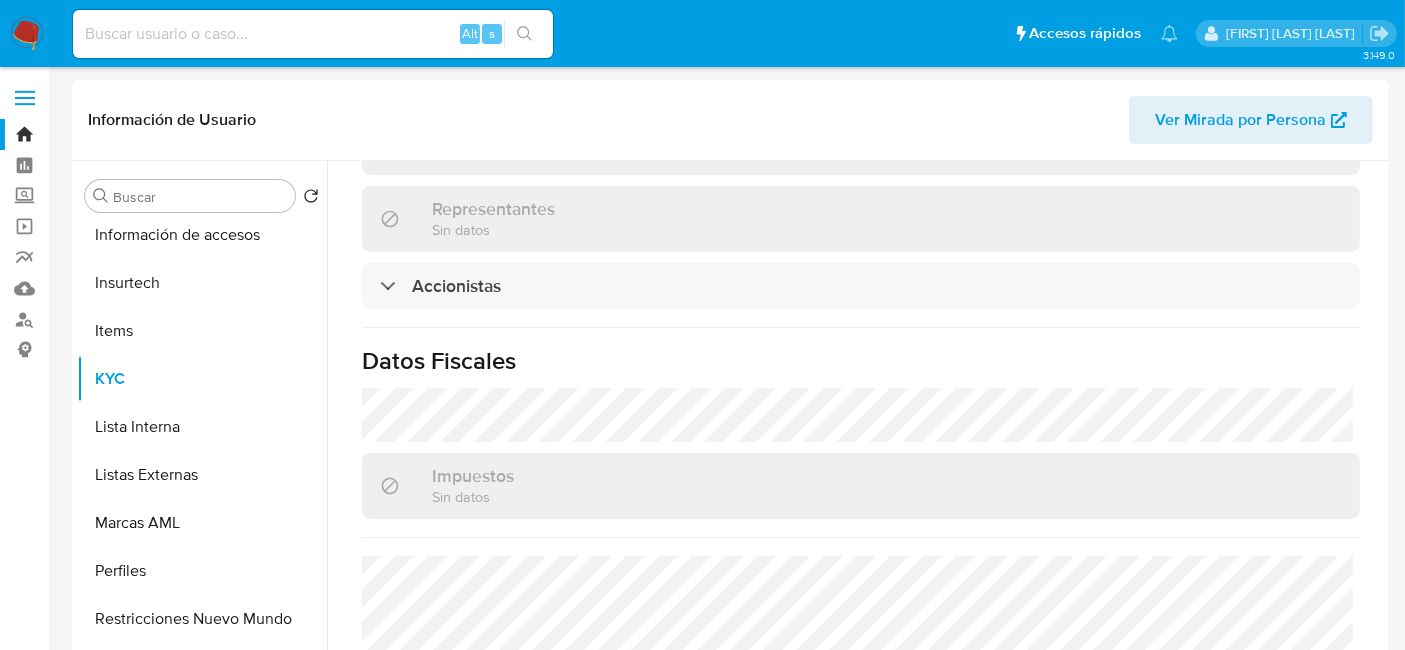 scroll, scrollTop: 1402, scrollLeft: 0, axis: vertical 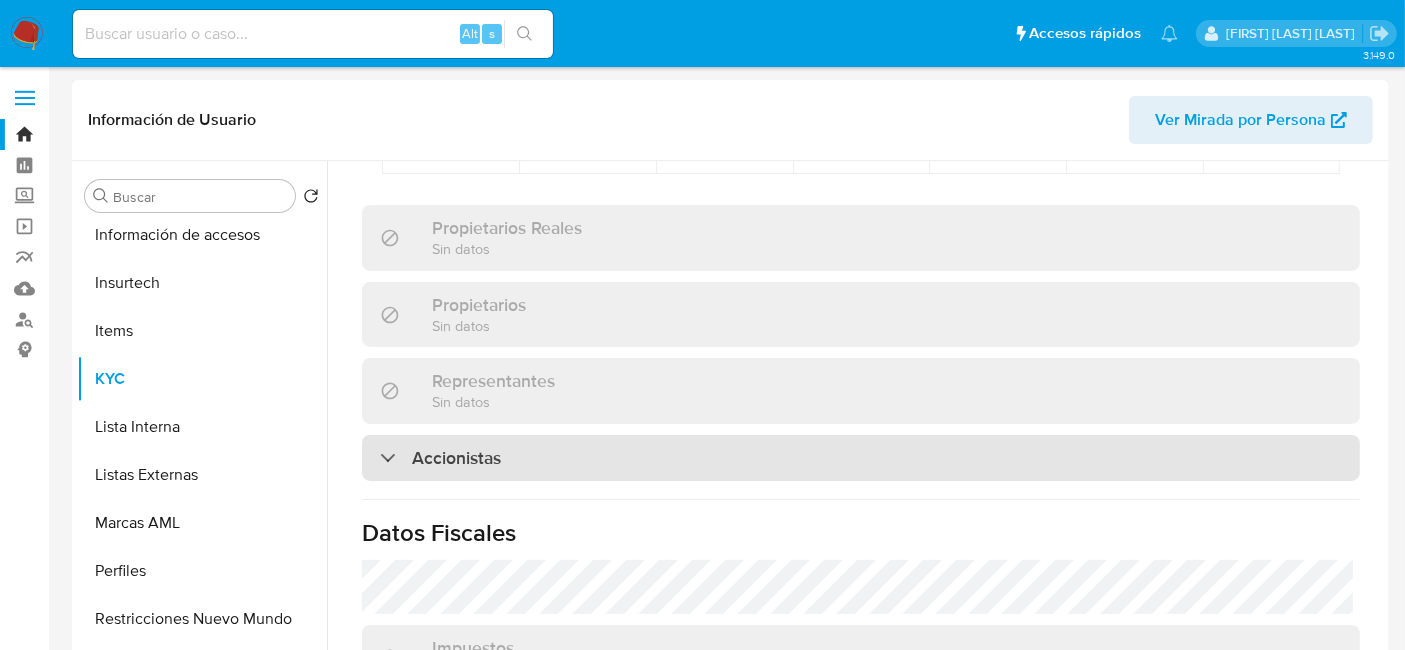 click on "Accionistas" at bounding box center [861, 458] 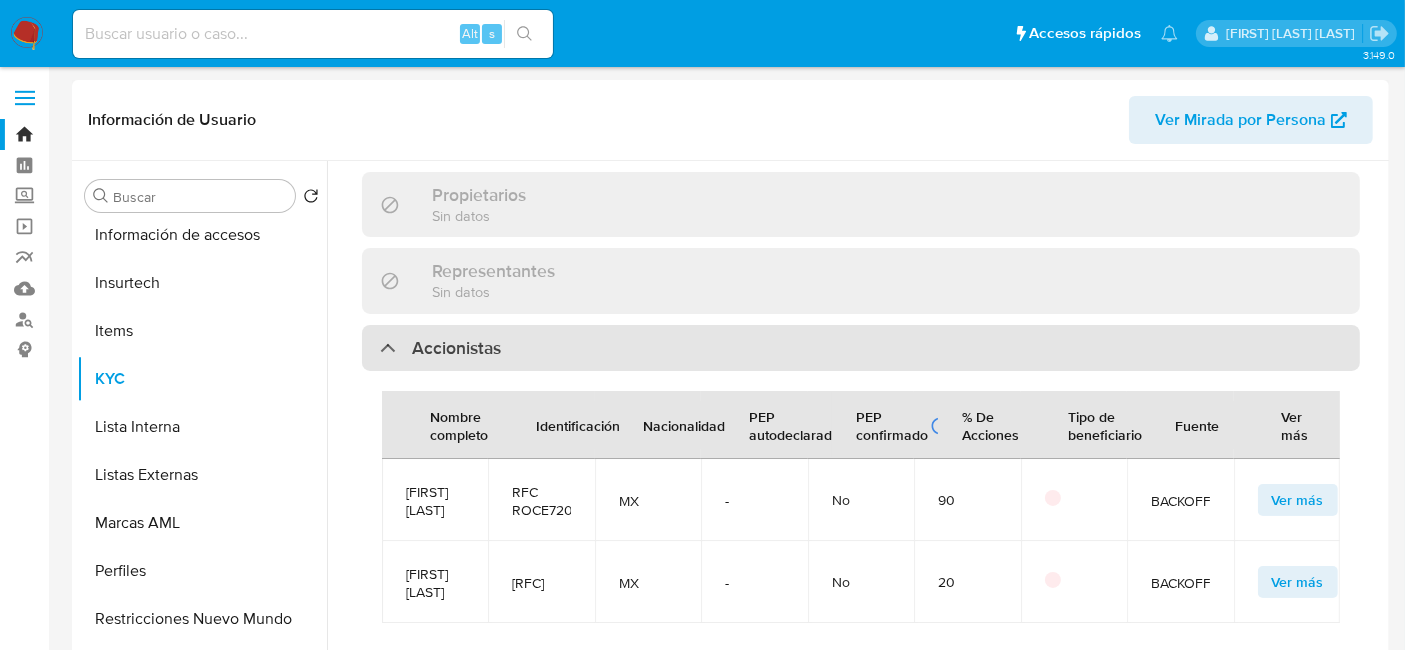 scroll, scrollTop: 1625, scrollLeft: 0, axis: vertical 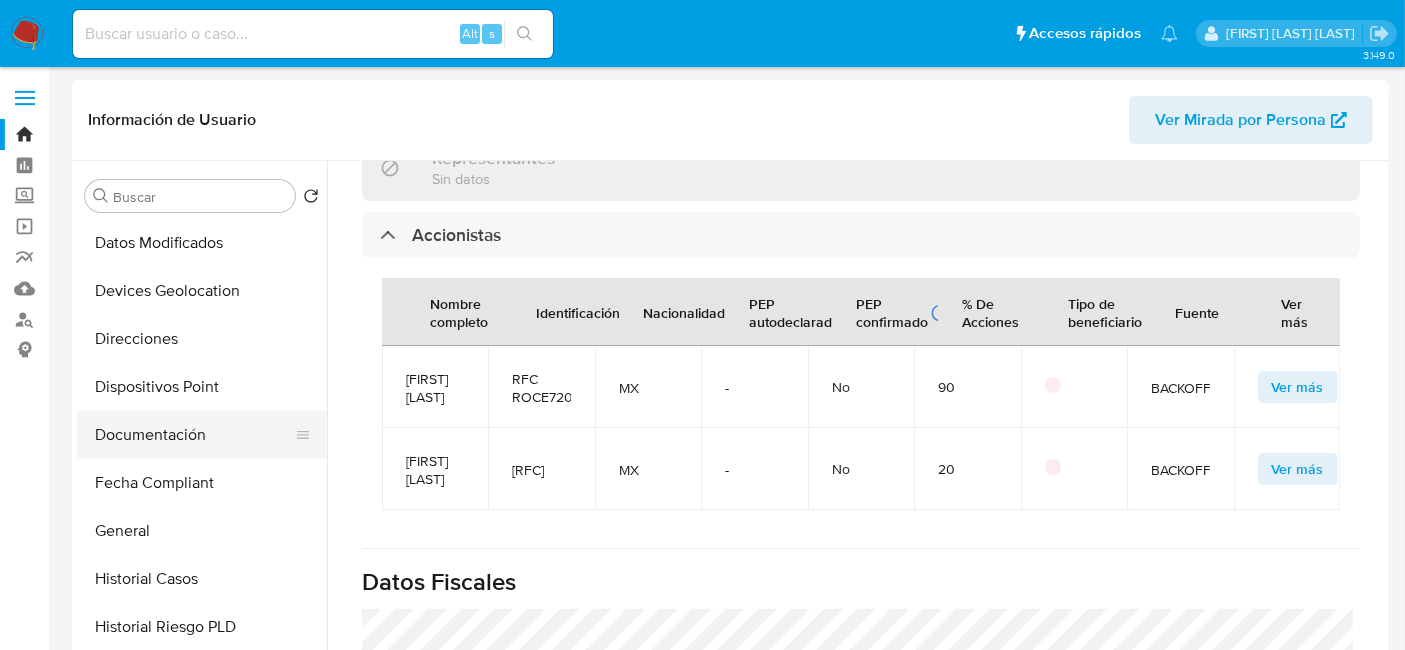 click on "Documentación" at bounding box center (194, 435) 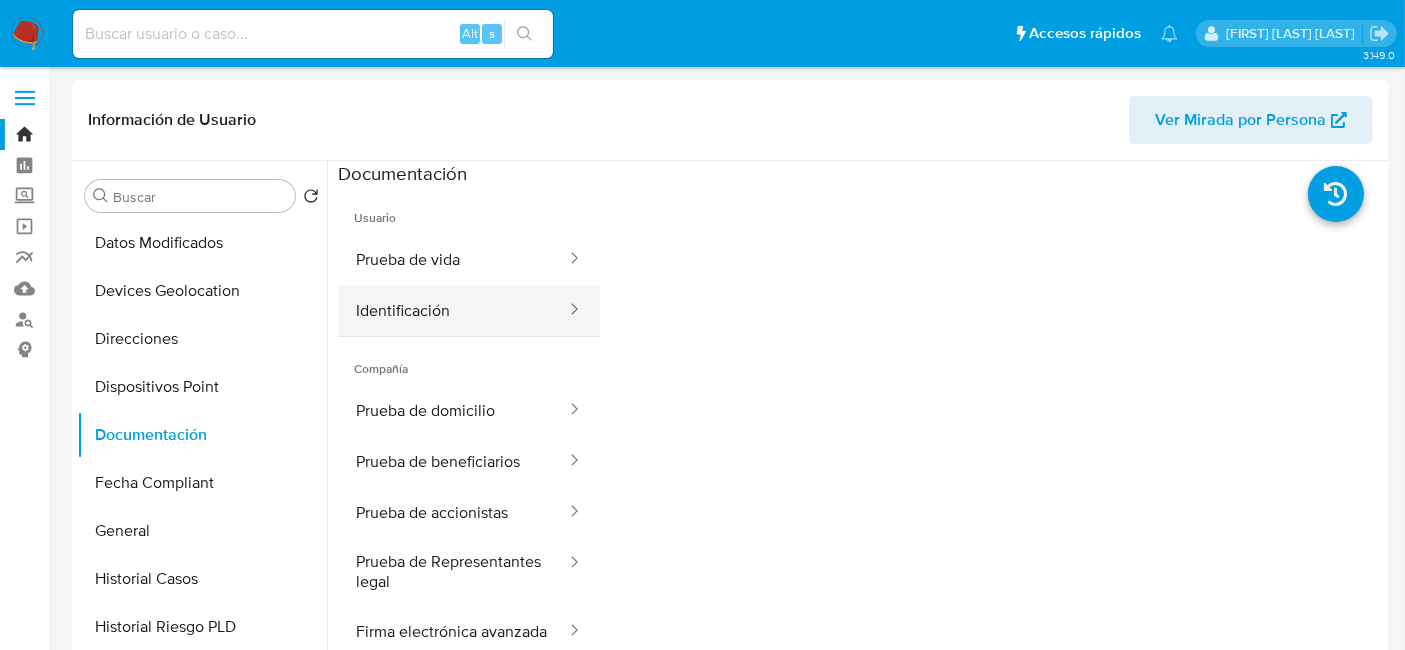 click on "Identificación" at bounding box center (453, 310) 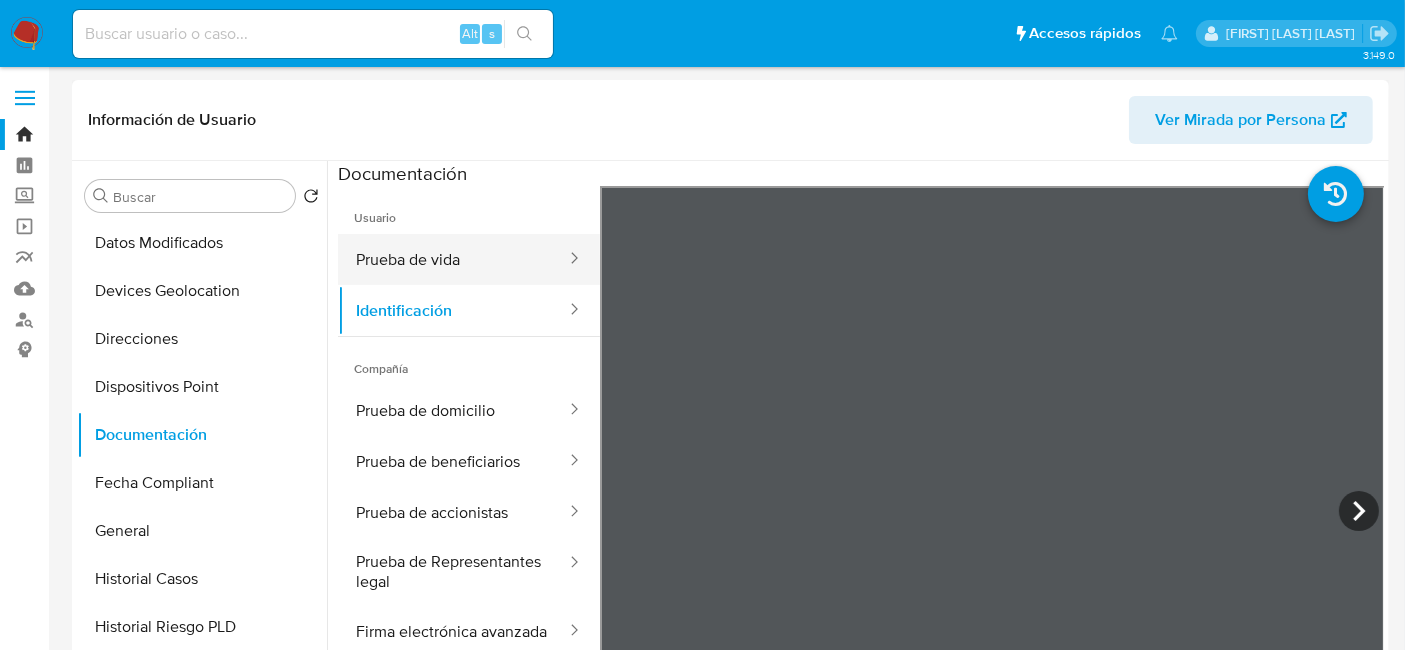 click on "Prueba de vida" at bounding box center (453, 259) 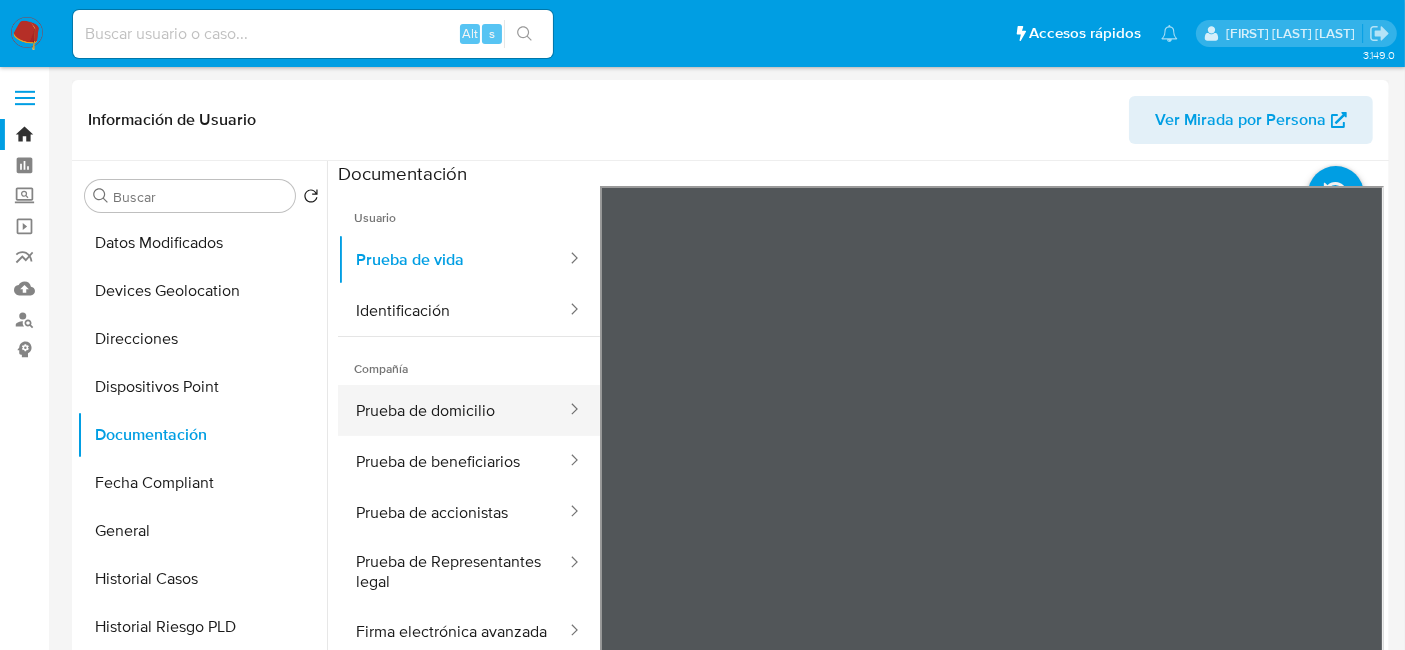 click on "Prueba de domicilio" at bounding box center (453, 410) 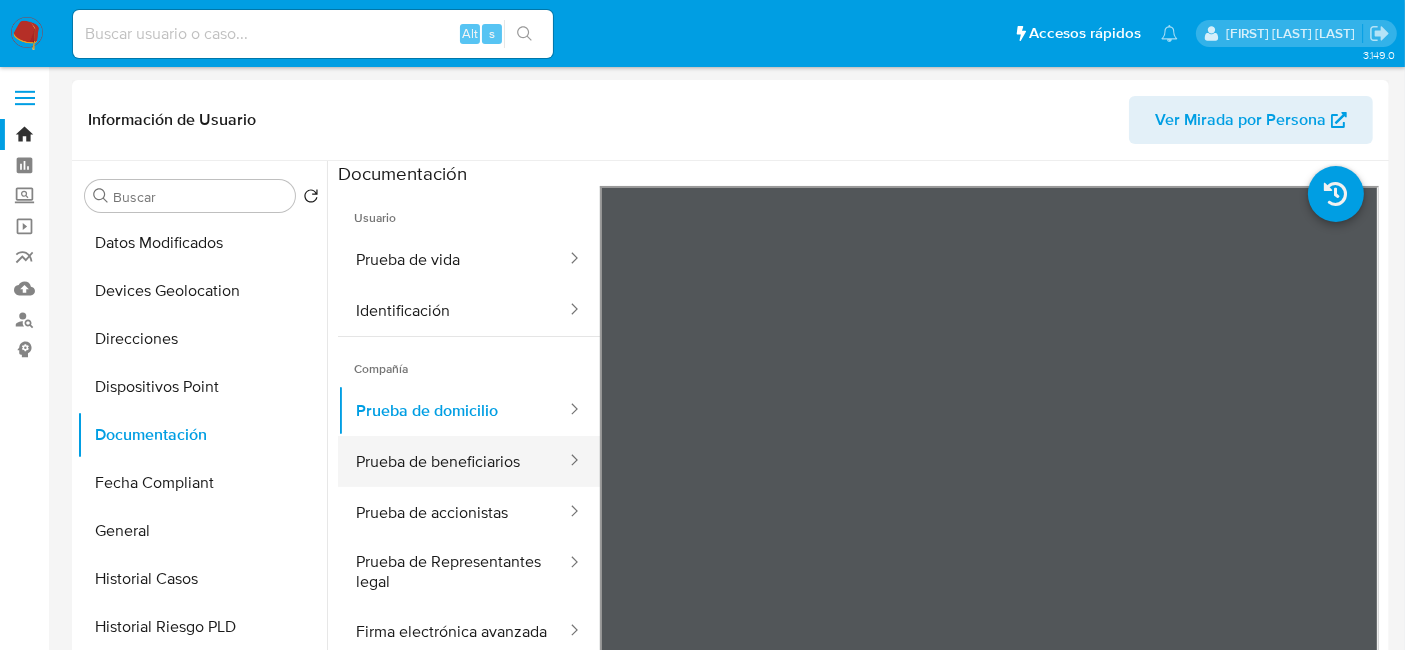 click on "Prueba de beneficiarios" at bounding box center [453, 461] 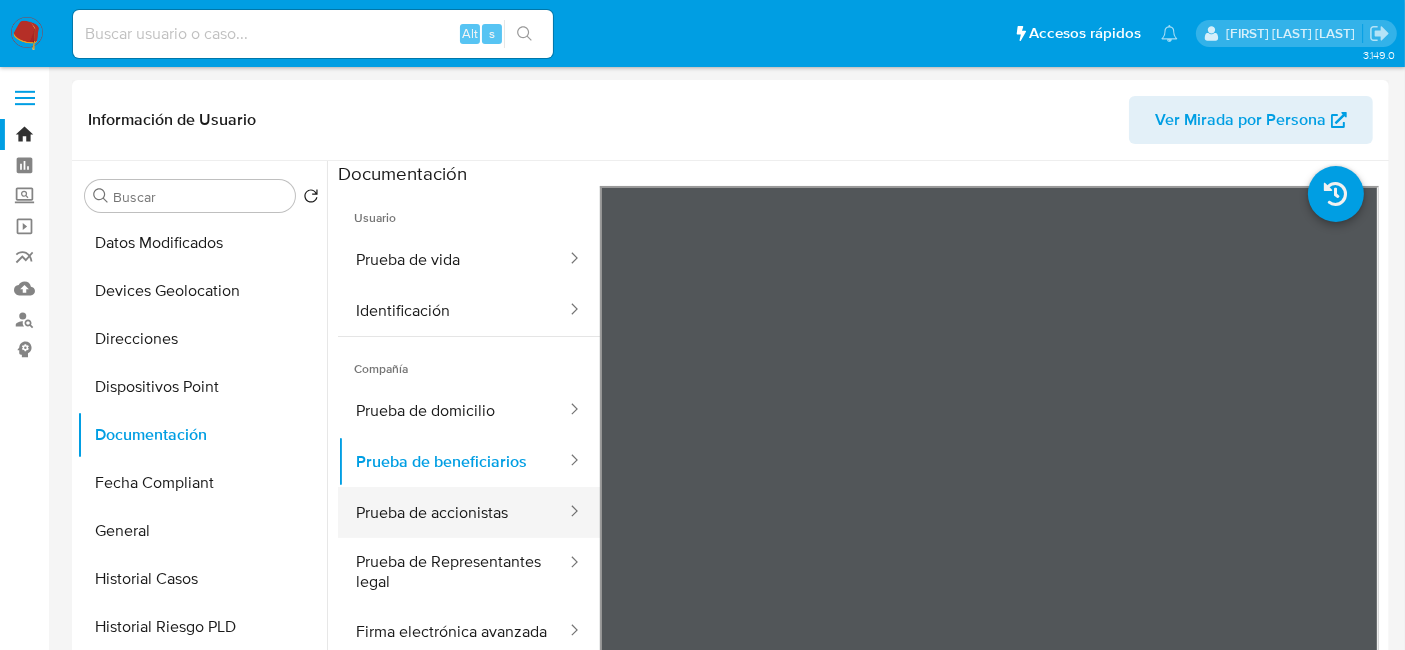 click on "Prueba de accionistas" at bounding box center [453, 512] 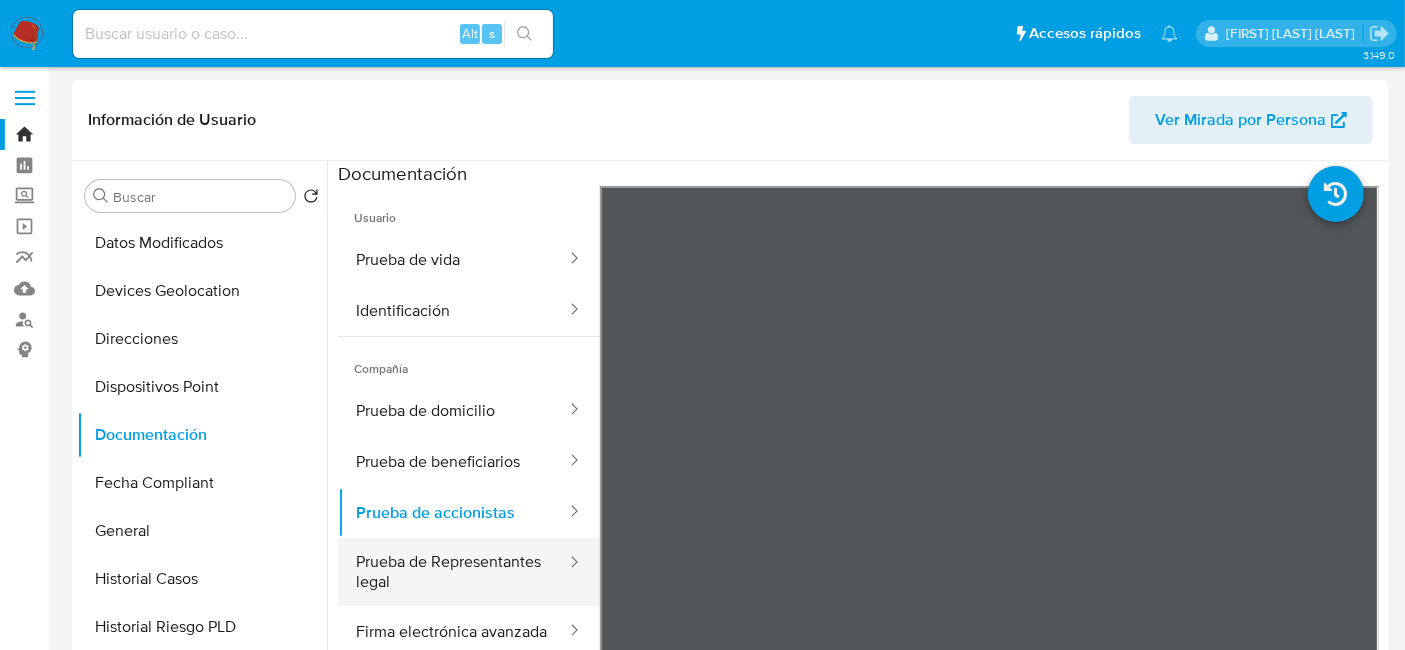 click on "Prueba de Representantes legal" at bounding box center [453, 572] 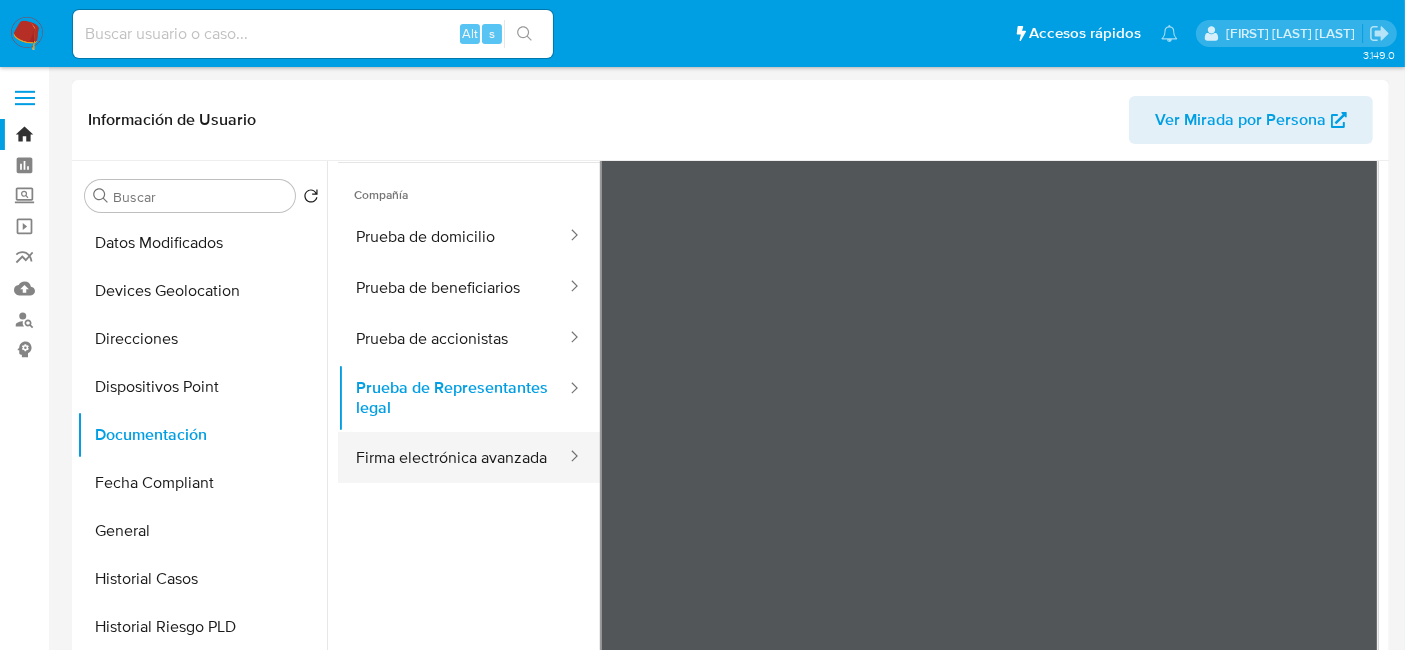 click on "Firma electrónica avanzada" at bounding box center [453, 457] 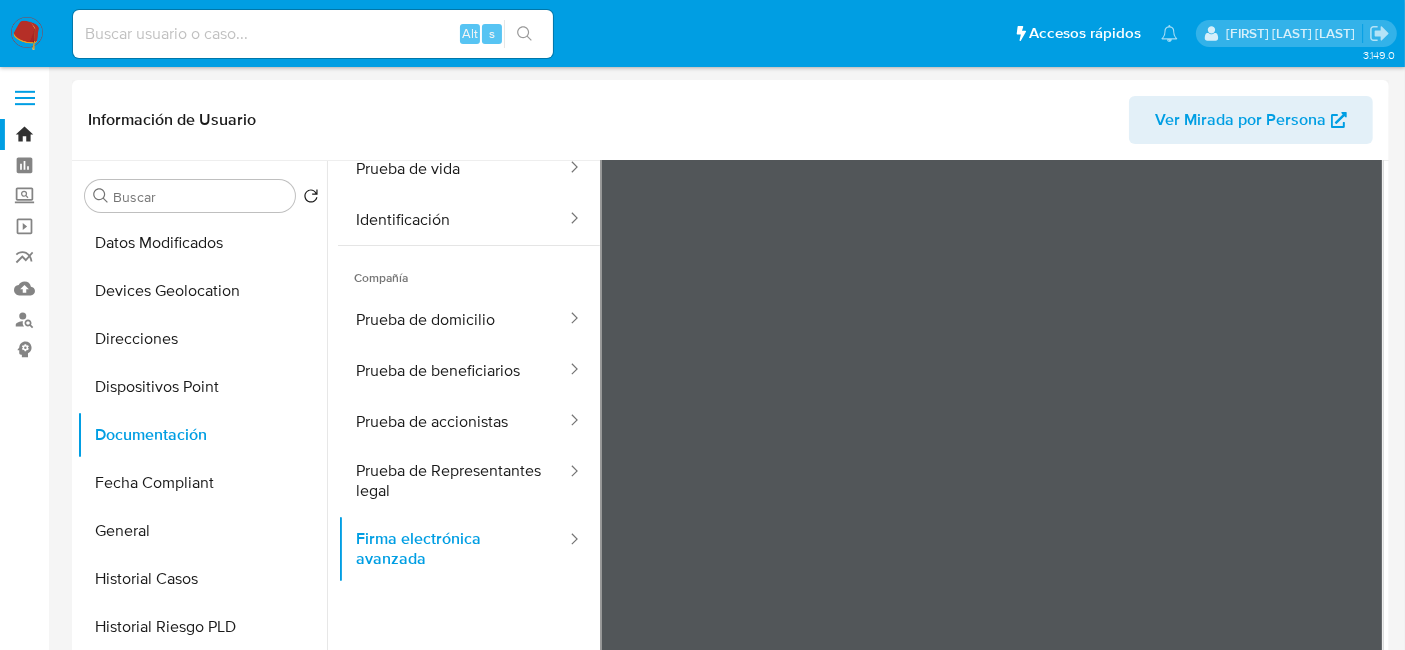 scroll, scrollTop: 57, scrollLeft: 0, axis: vertical 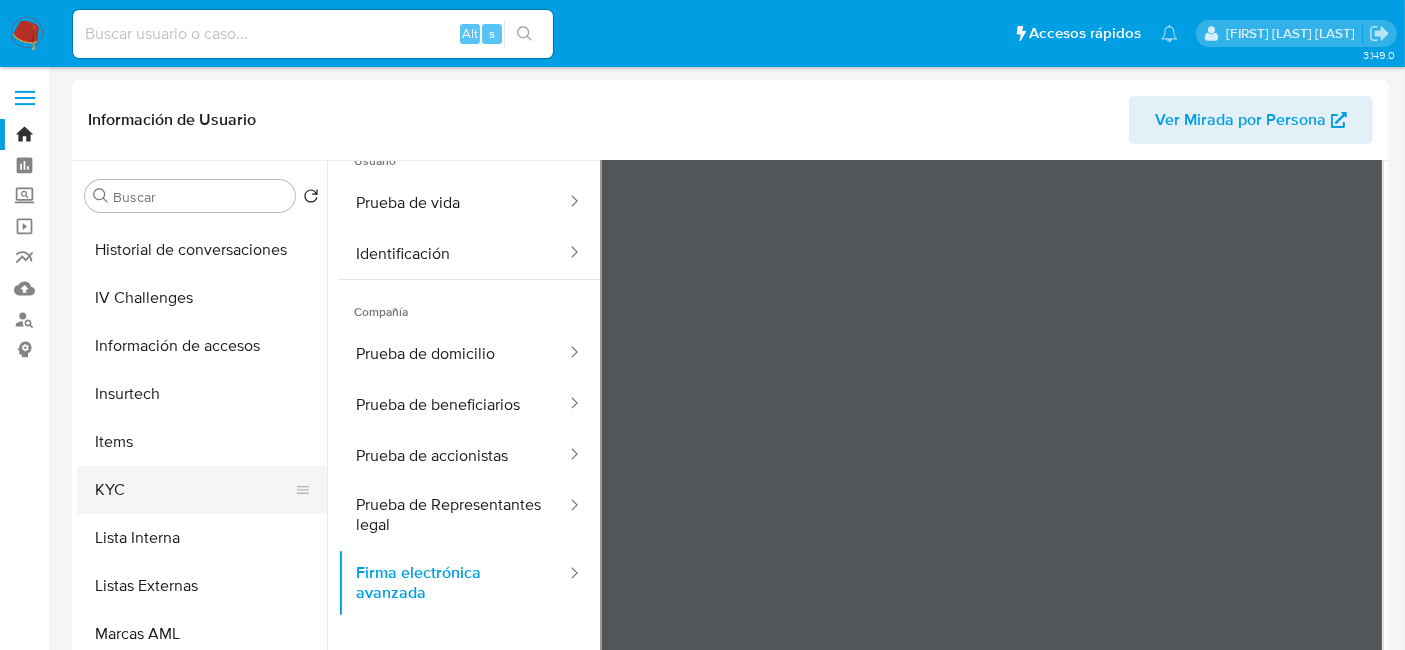 click on "KYC" at bounding box center (194, 490) 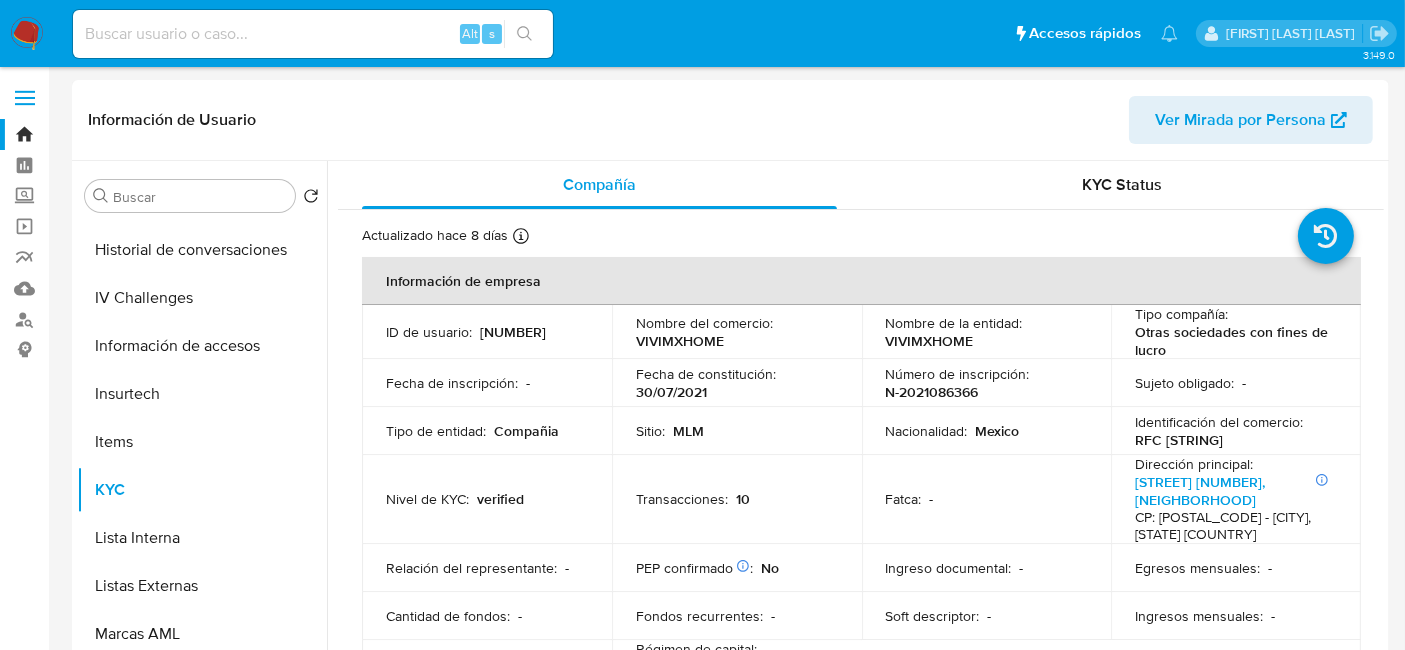 click at bounding box center (313, 34) 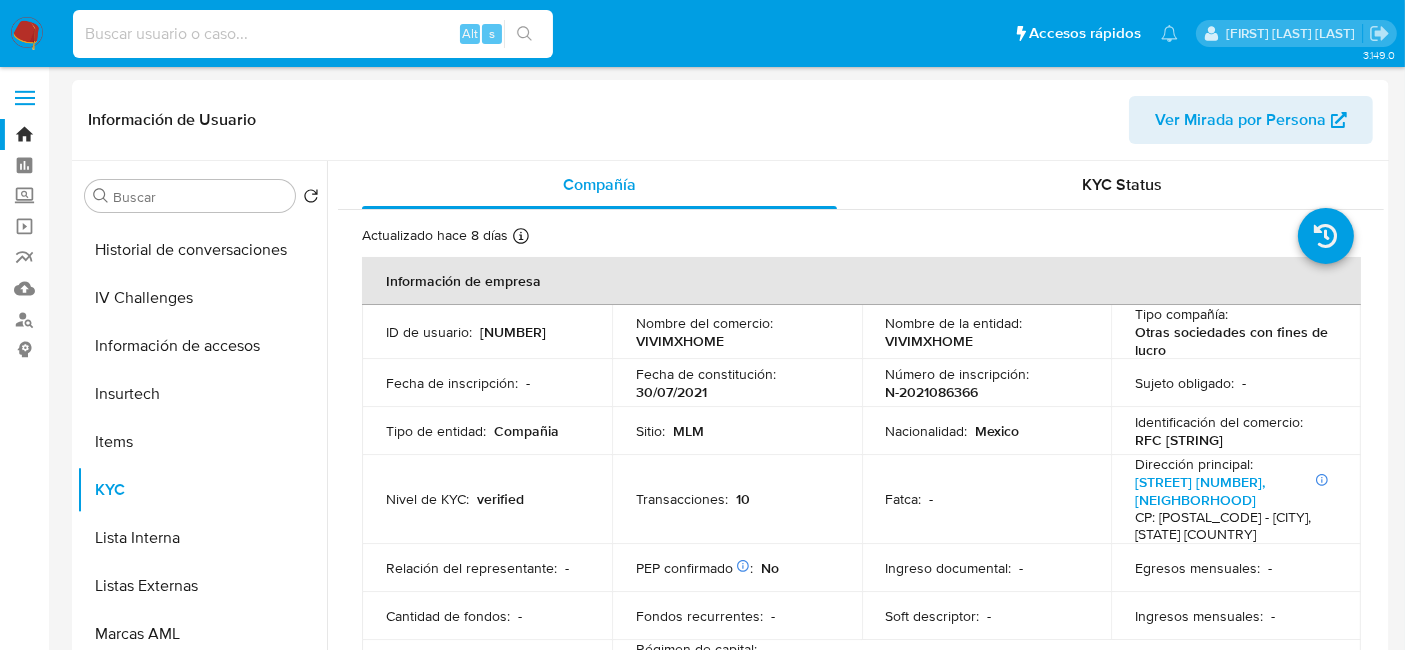 paste on "1292957020" 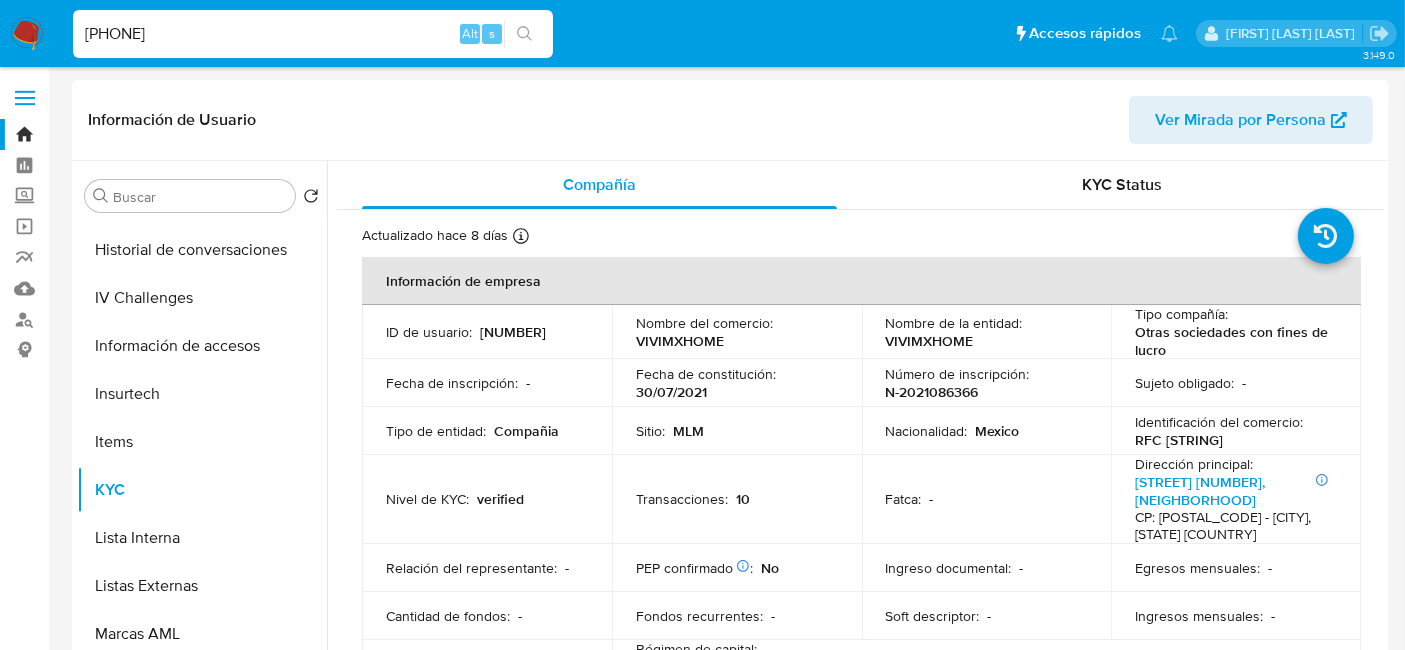 type on "1292957020" 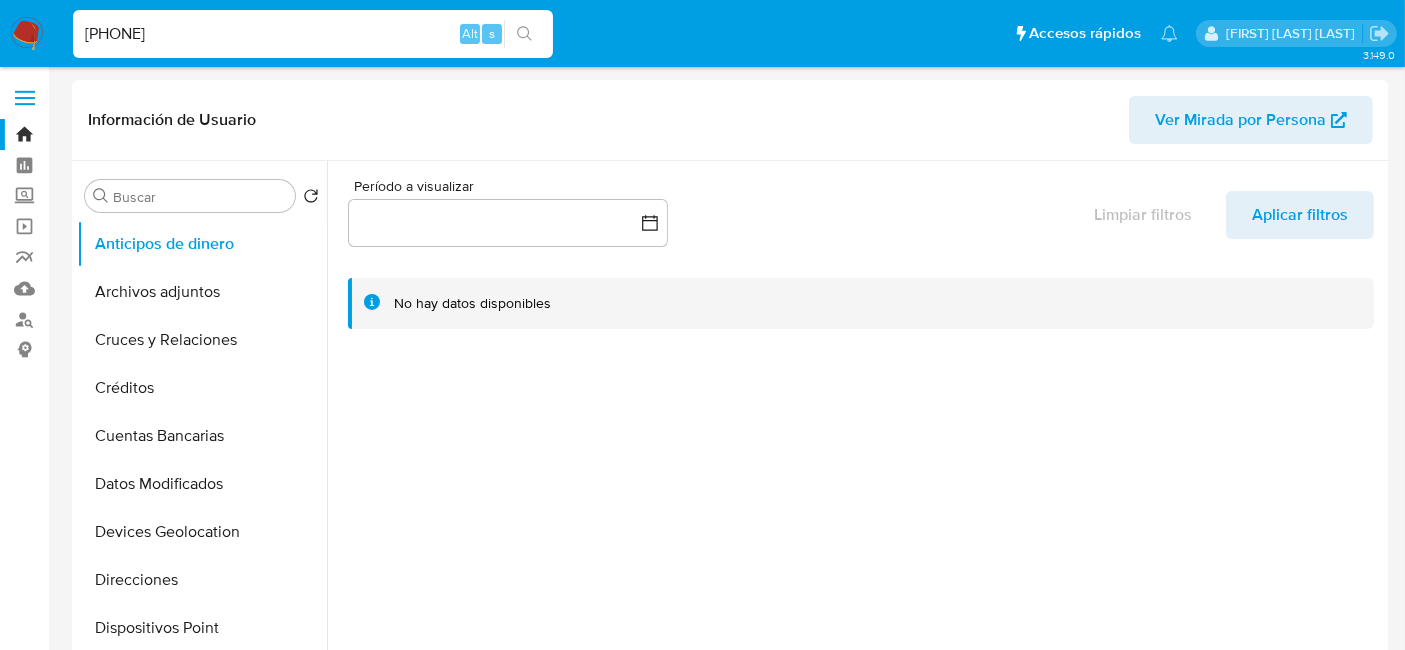 select on "10" 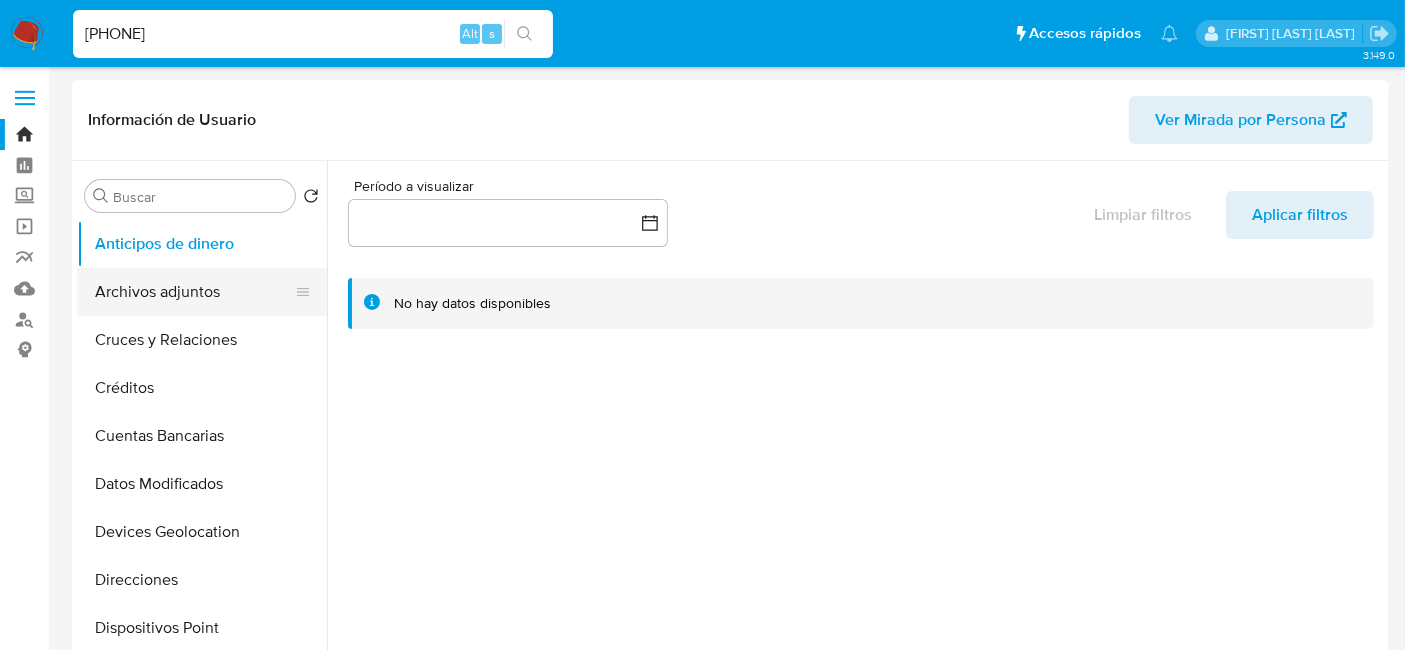 click on "Archivos adjuntos" at bounding box center (194, 292) 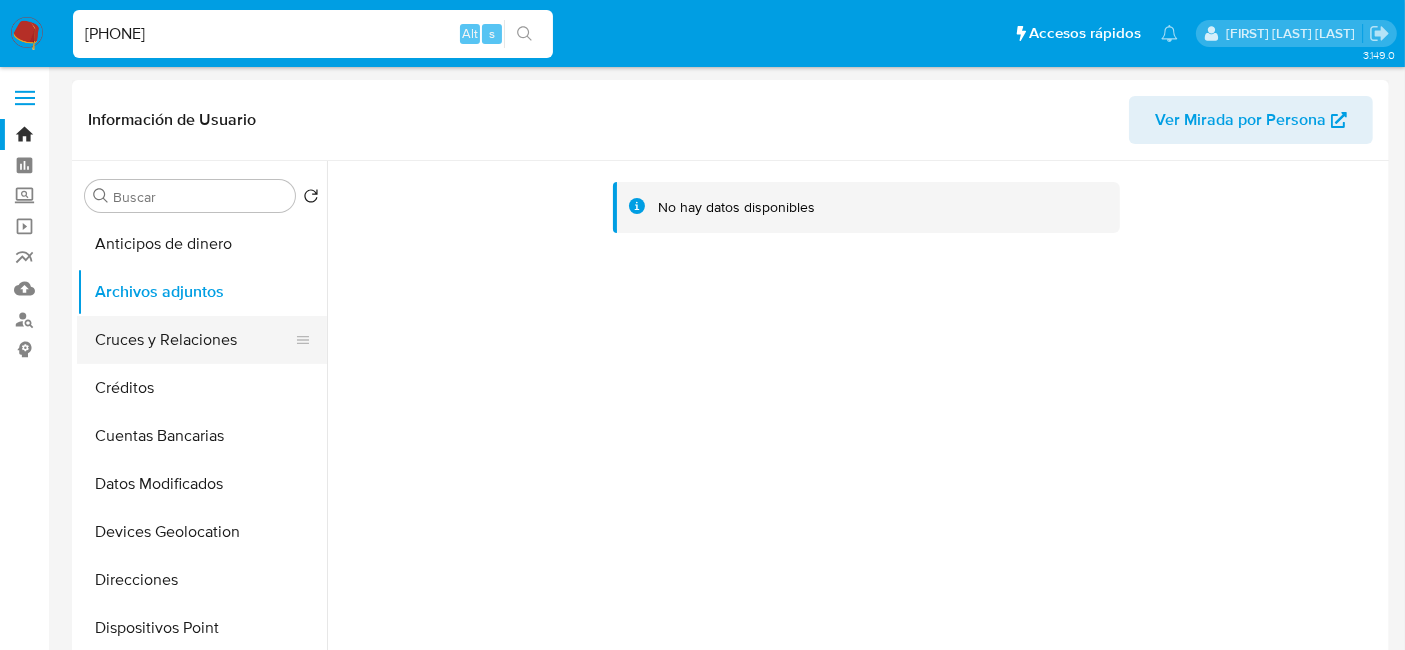 click on "Cruces y Relaciones" at bounding box center [194, 340] 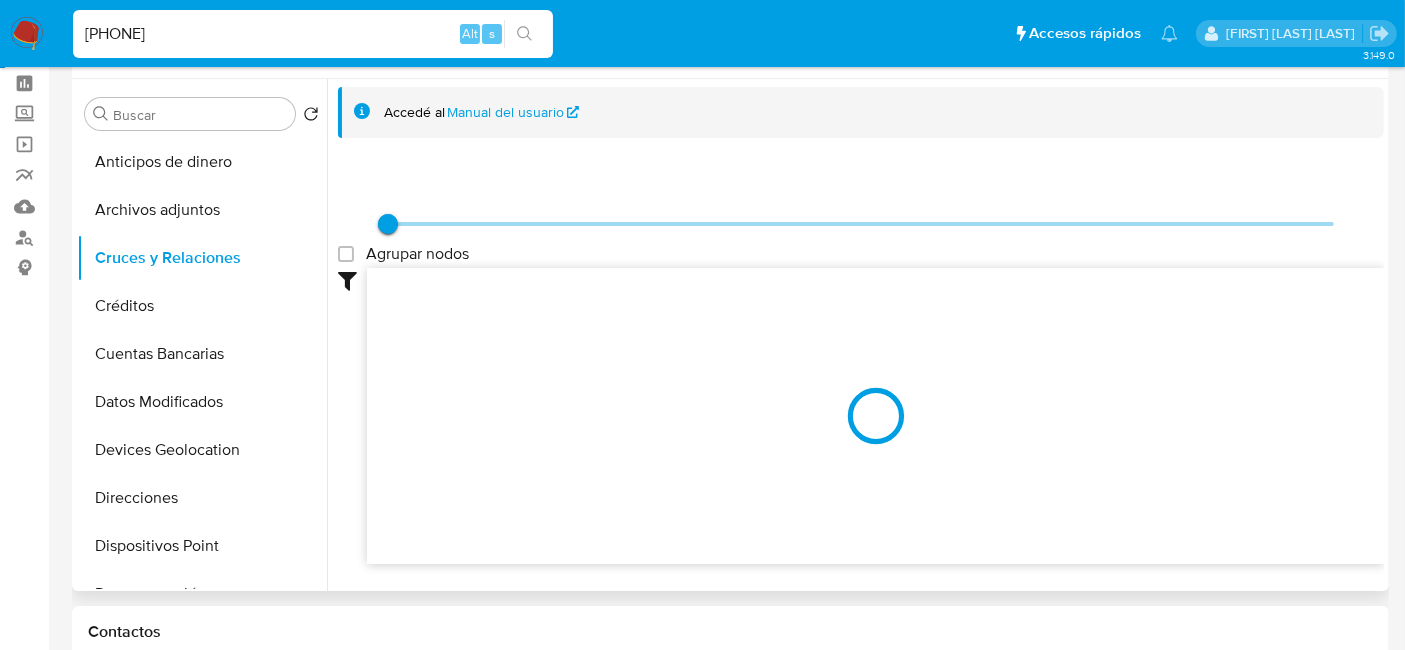 scroll, scrollTop: 111, scrollLeft: 0, axis: vertical 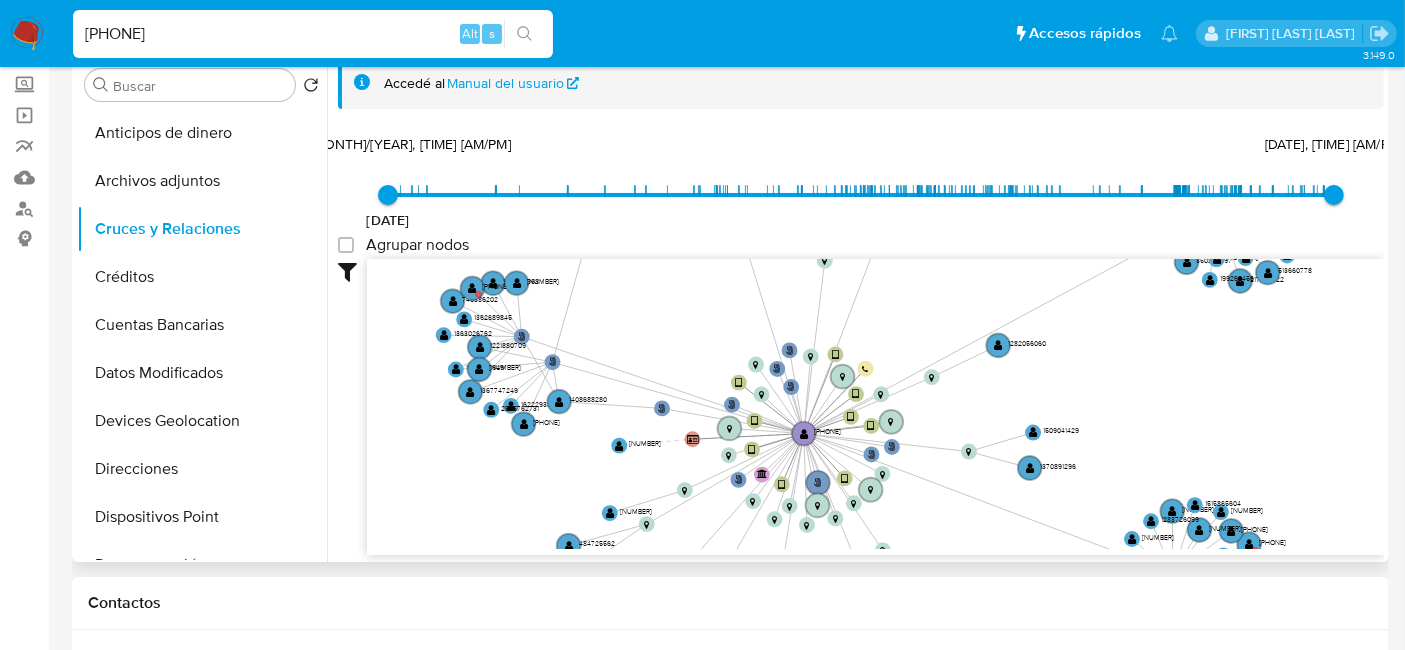 drag, startPoint x: 1107, startPoint y: 450, endPoint x: 1148, endPoint y: 294, distance: 161.29787 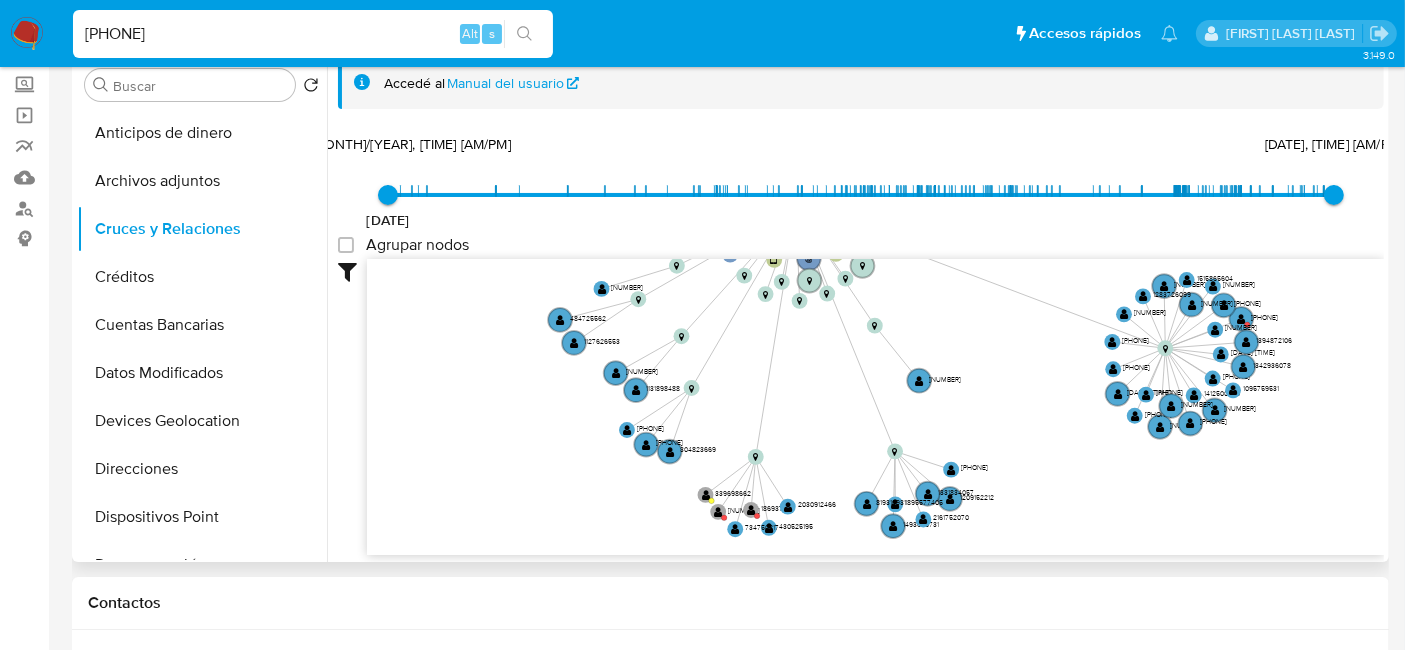 drag, startPoint x: 1160, startPoint y: 338, endPoint x: 1139, endPoint y: 171, distance: 168.31519 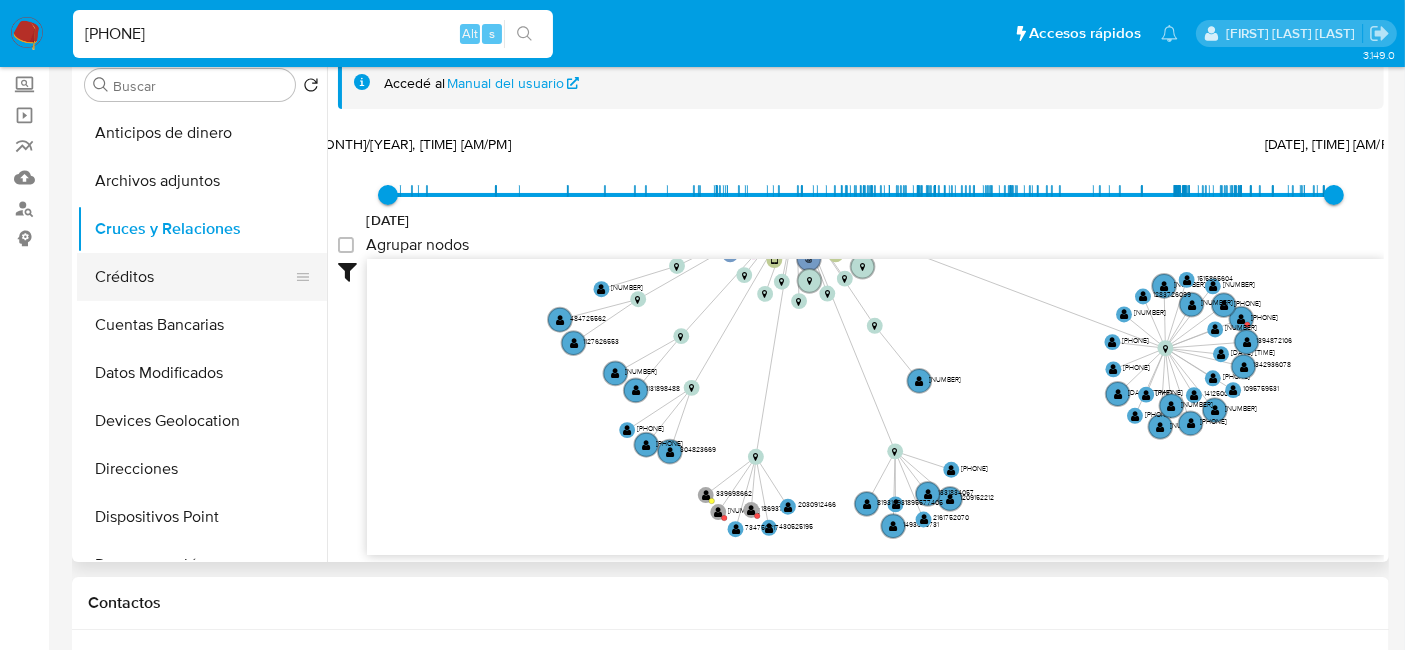 click on "Créditos" at bounding box center [194, 277] 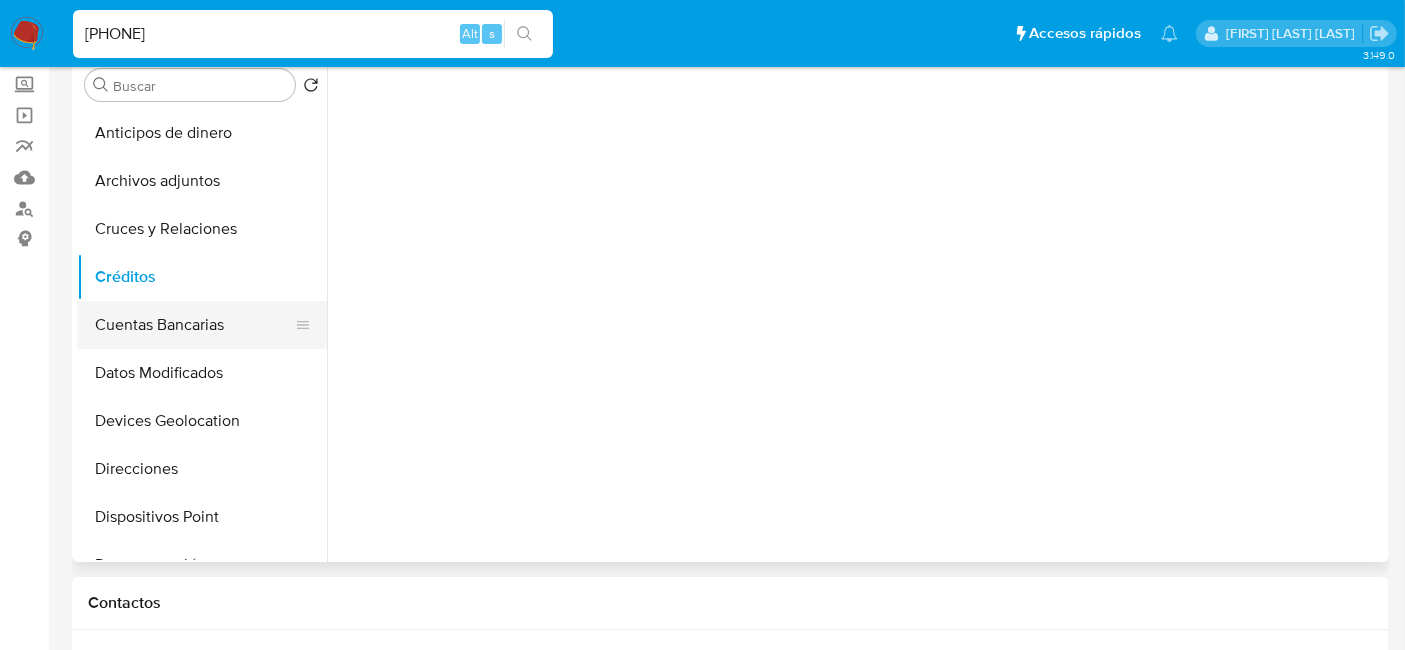 click on "Cuentas Bancarias" at bounding box center (194, 325) 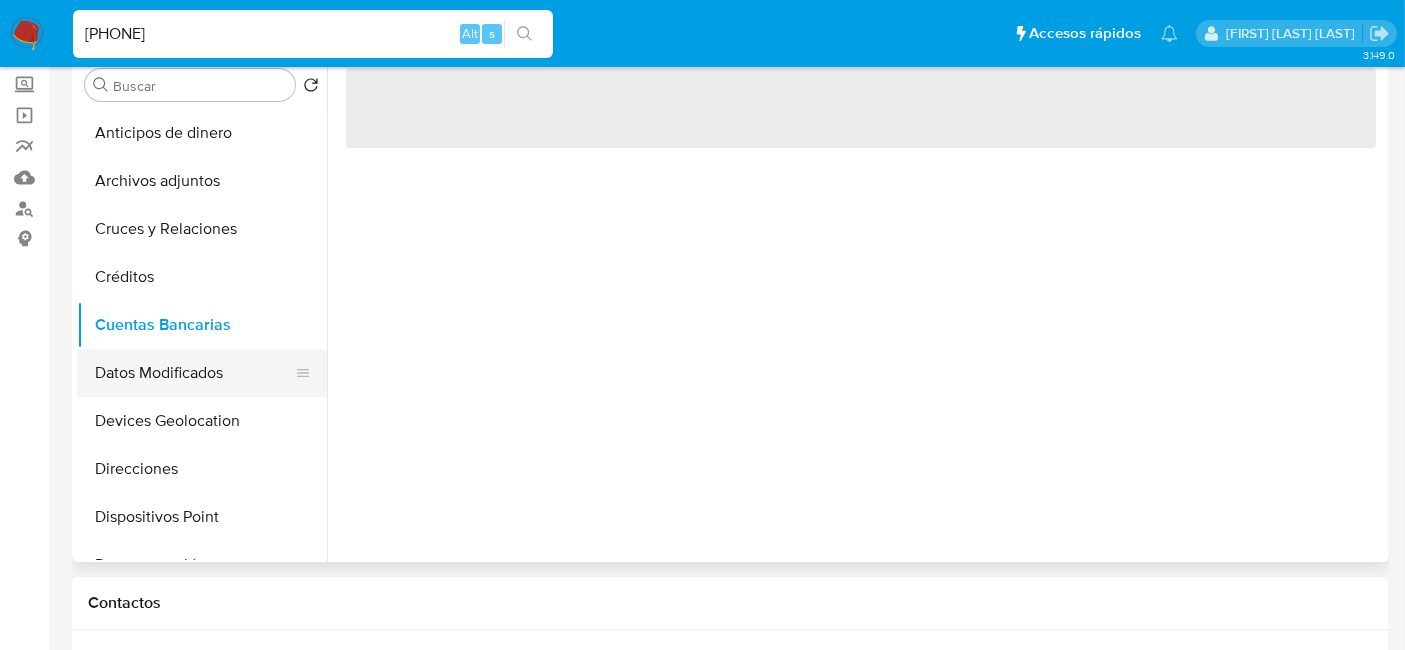 click on "Datos Modificados" at bounding box center (194, 373) 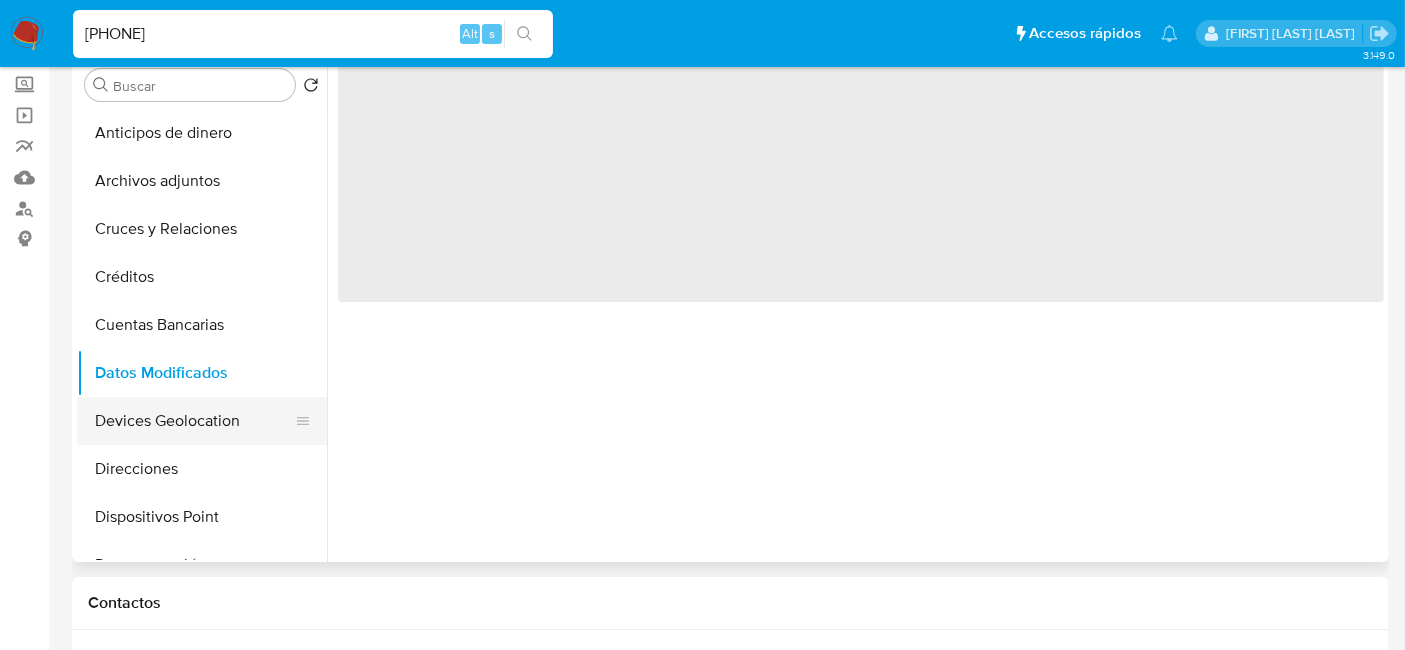 click on "Devices Geolocation" at bounding box center [194, 421] 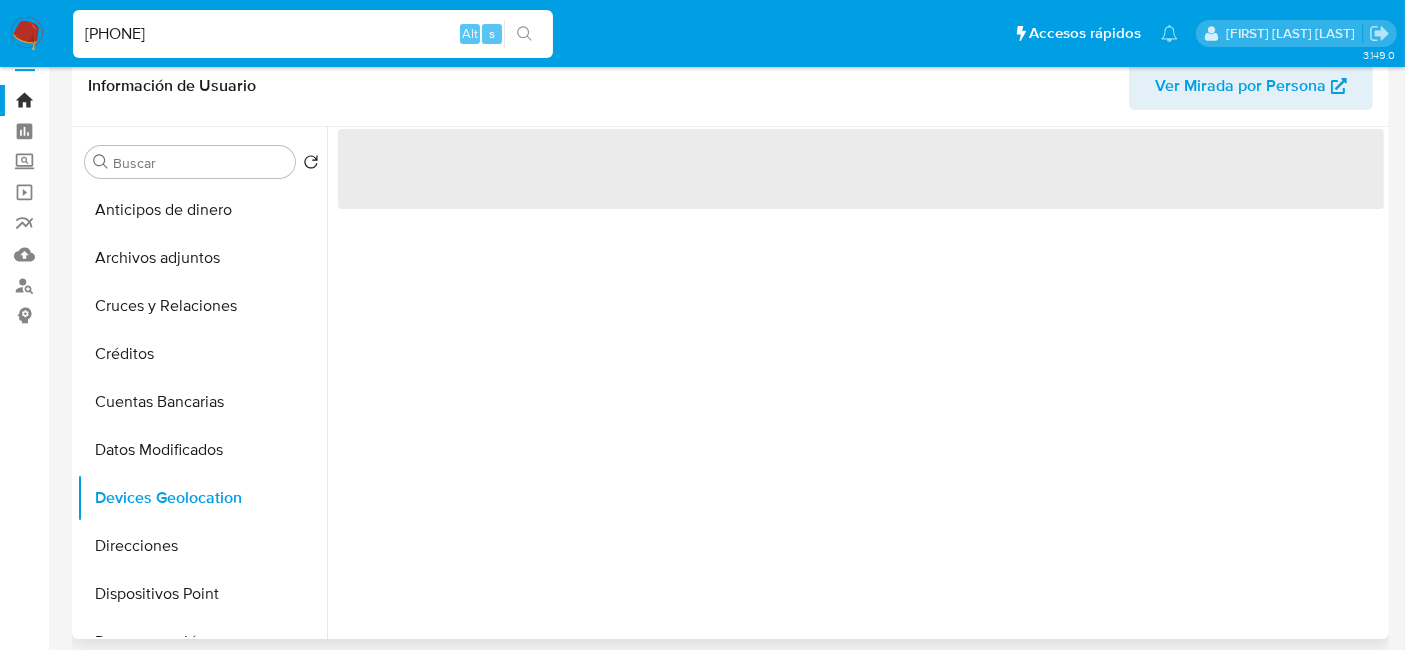 scroll, scrollTop: 0, scrollLeft: 0, axis: both 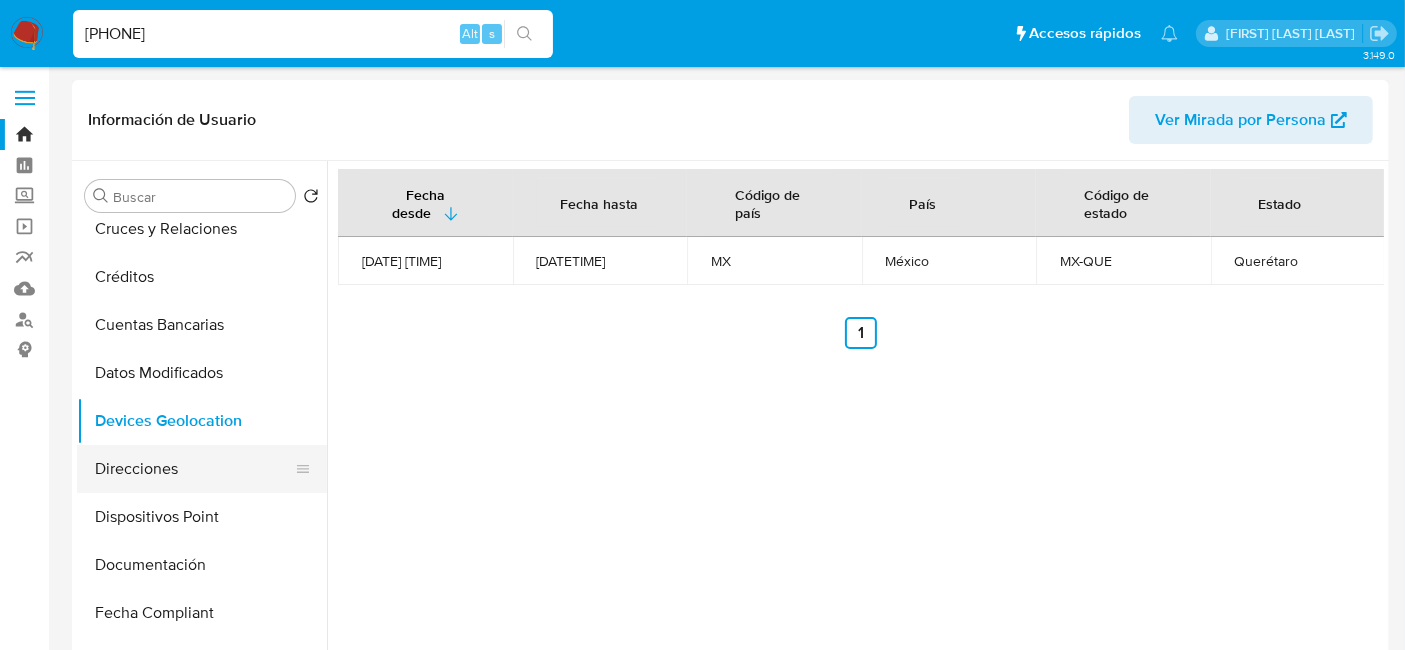 click on "Direcciones" at bounding box center (194, 469) 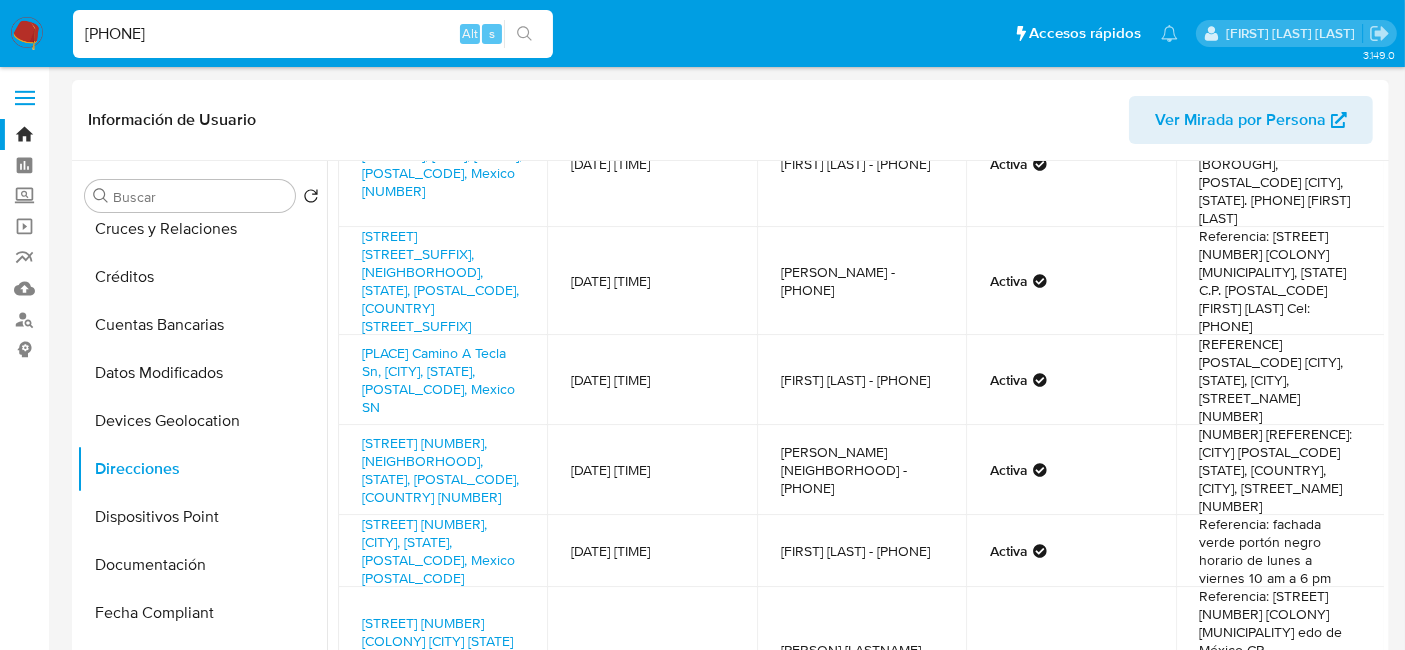 scroll, scrollTop: 631, scrollLeft: 0, axis: vertical 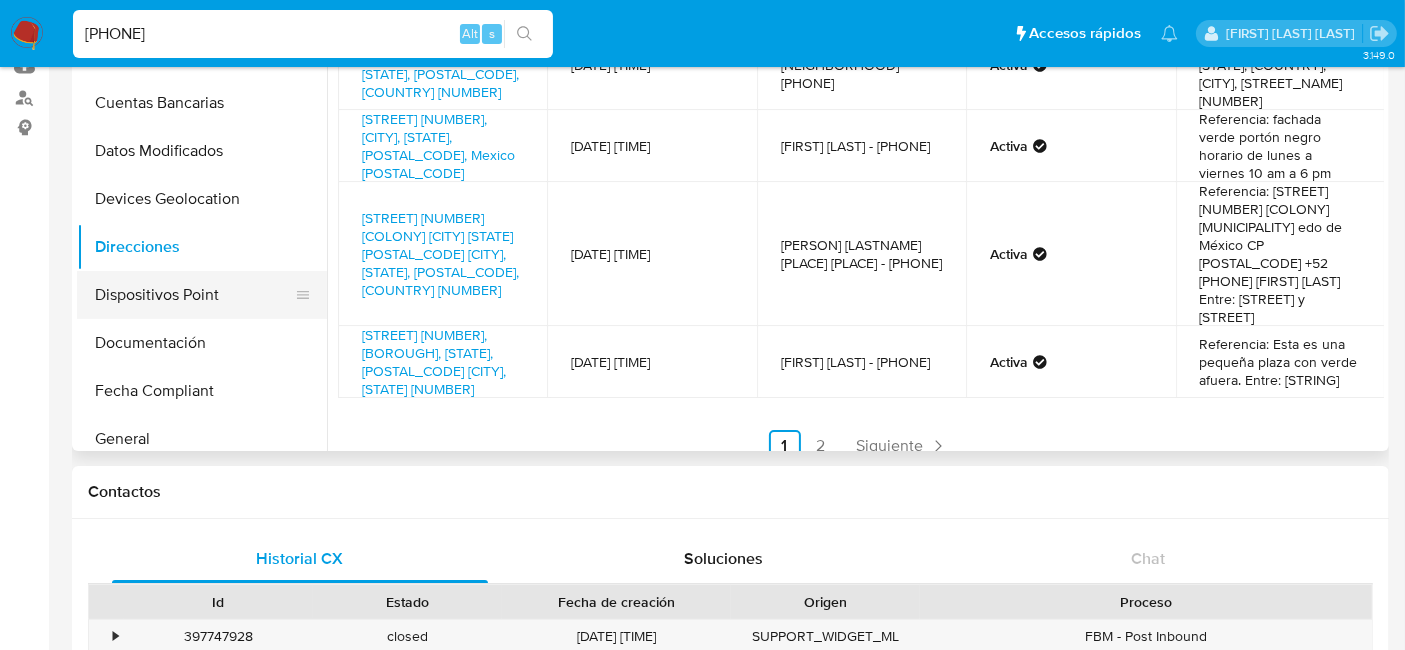 click on "Dispositivos Point" at bounding box center (194, 295) 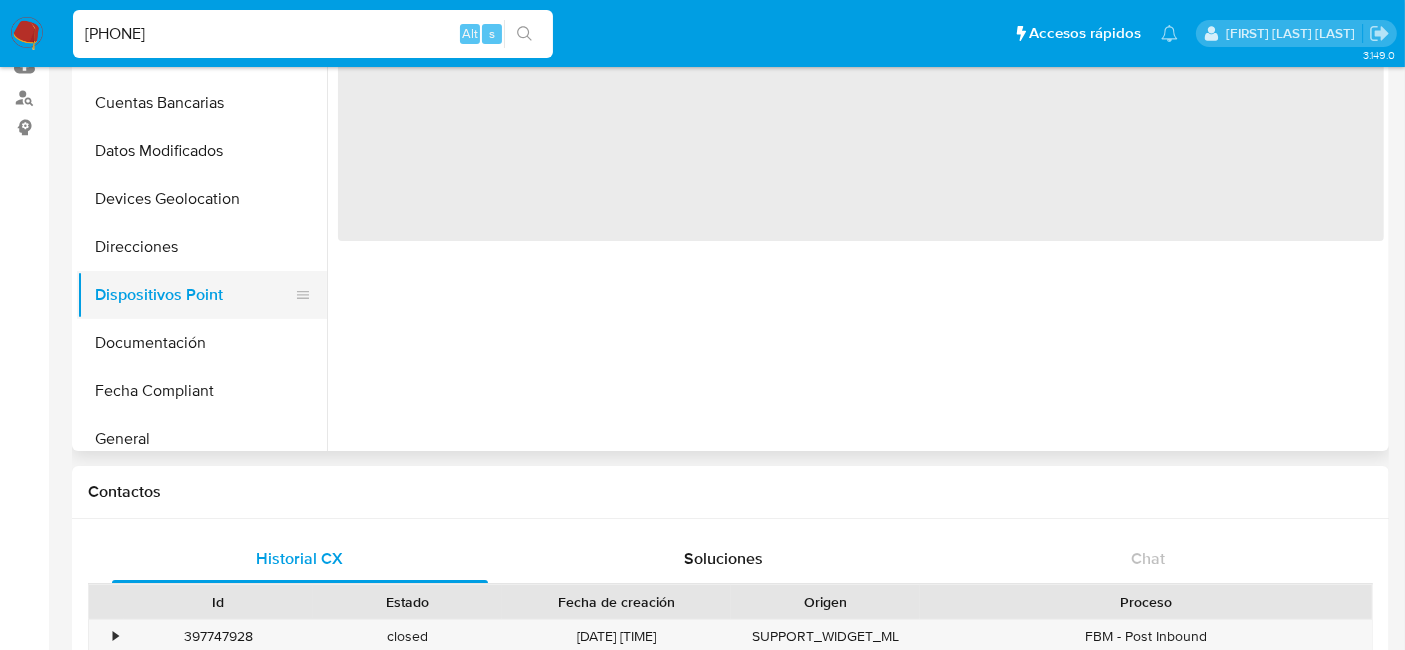 scroll, scrollTop: 0, scrollLeft: 0, axis: both 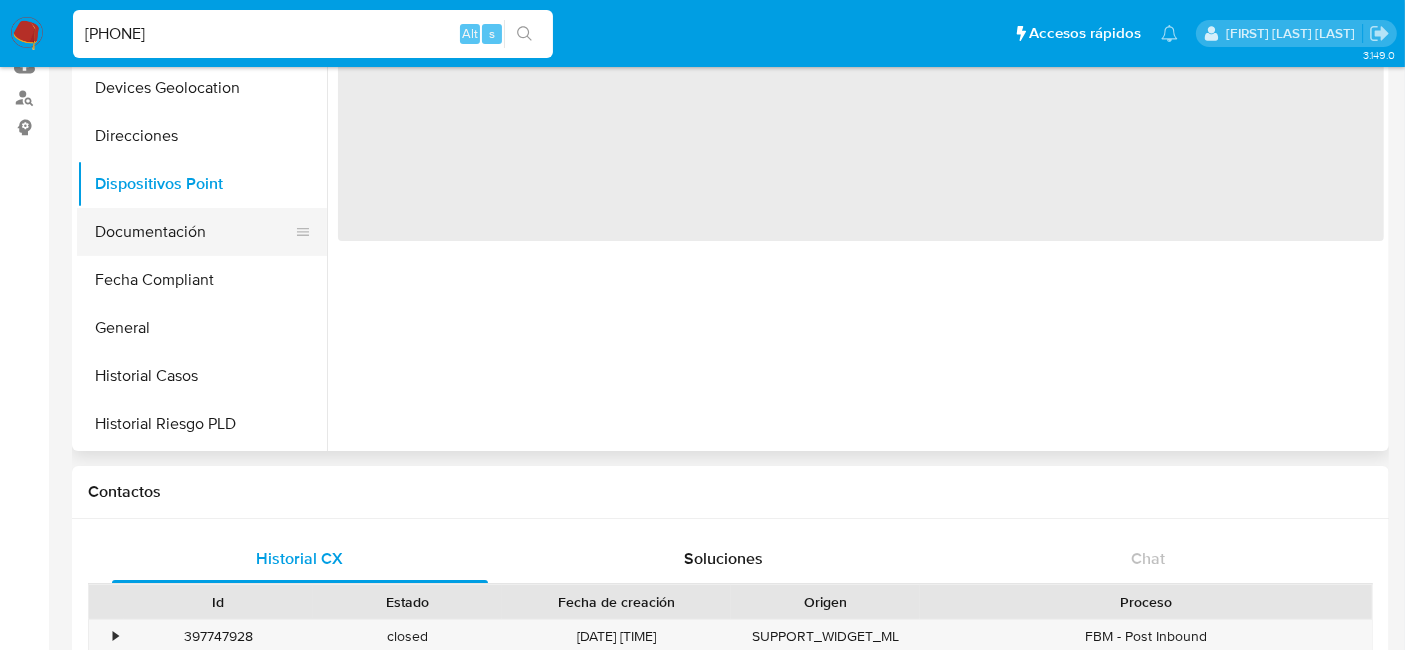 click on "Documentación" at bounding box center [194, 232] 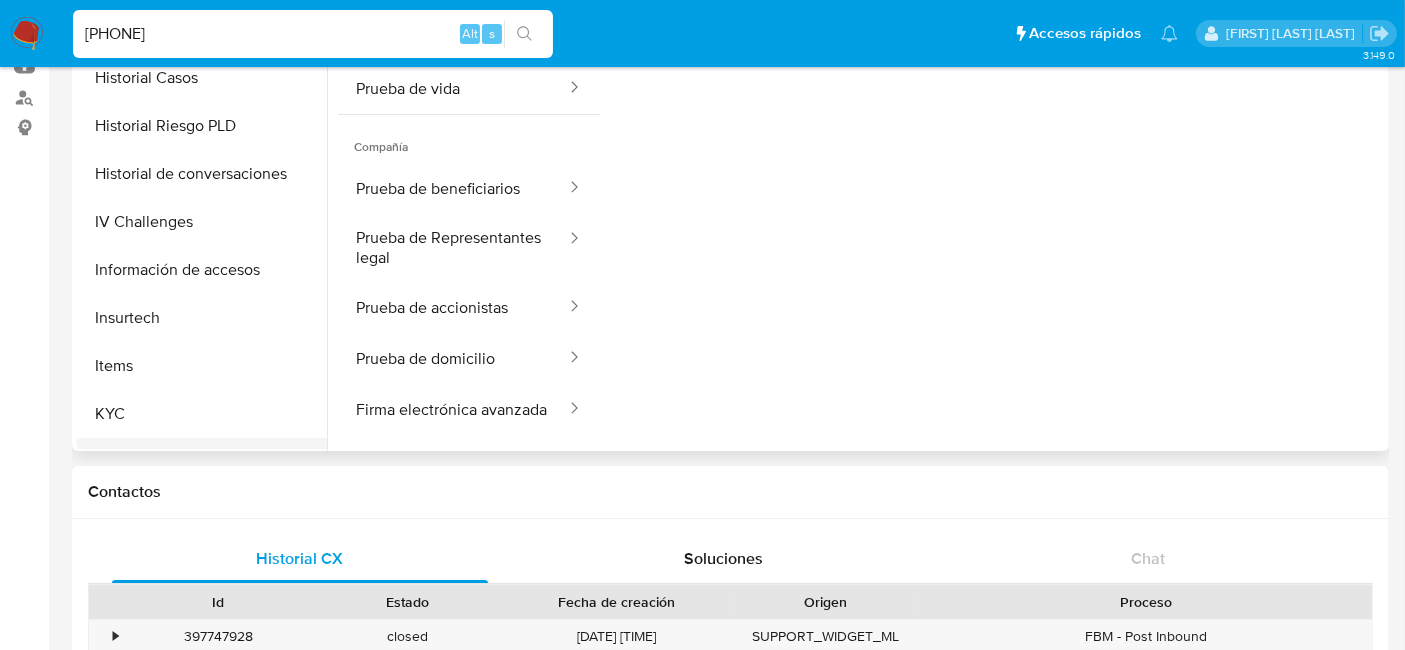 scroll, scrollTop: 555, scrollLeft: 0, axis: vertical 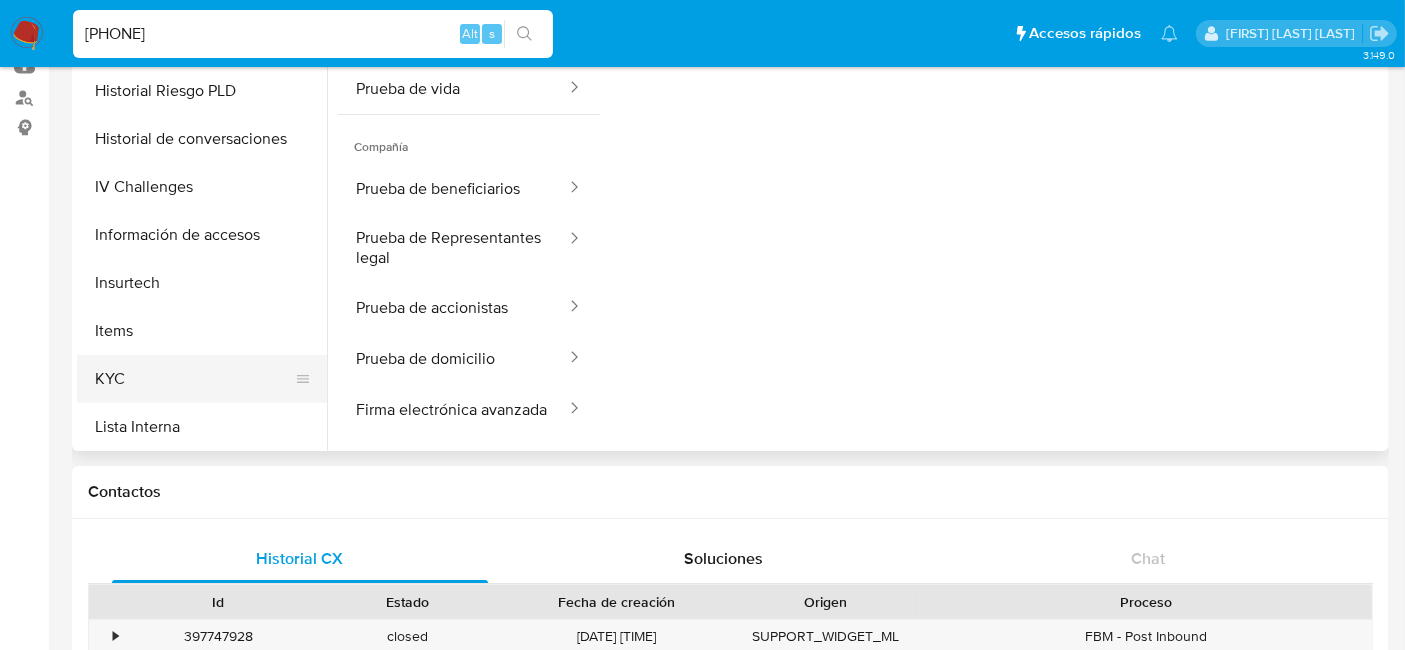 click on "KYC" at bounding box center [194, 379] 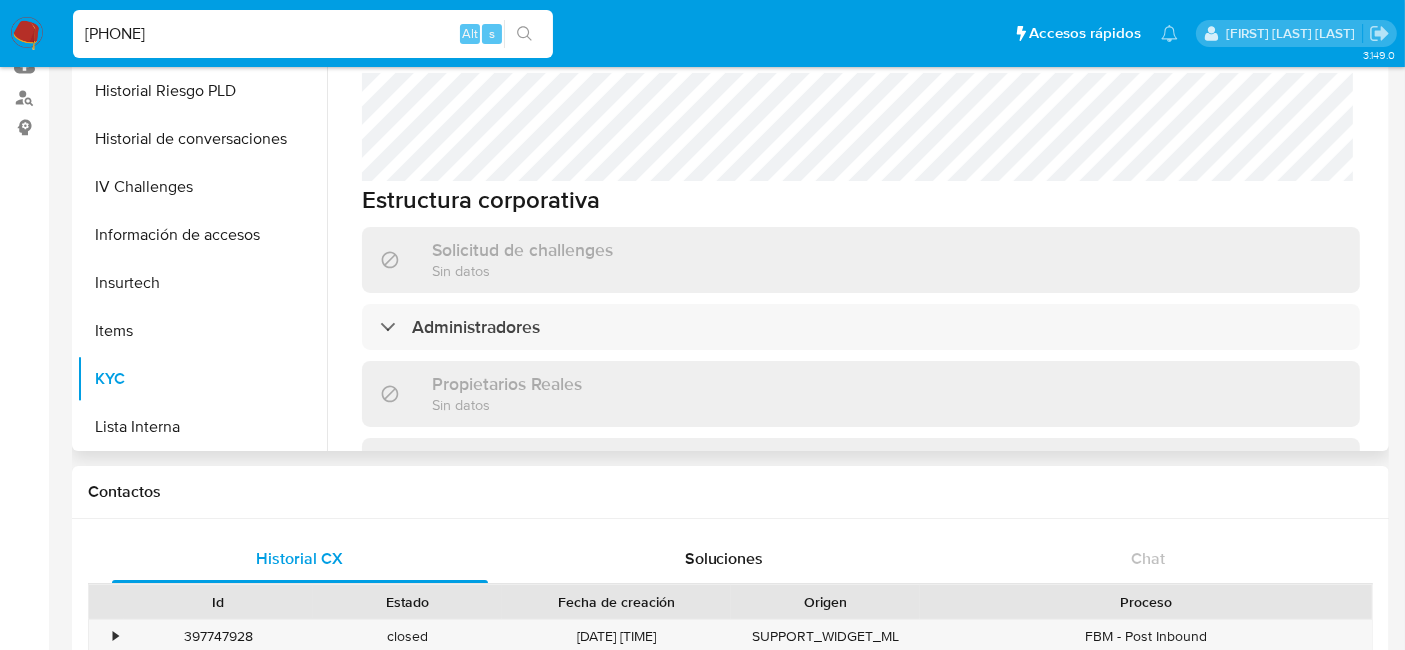 scroll, scrollTop: 1000, scrollLeft: 0, axis: vertical 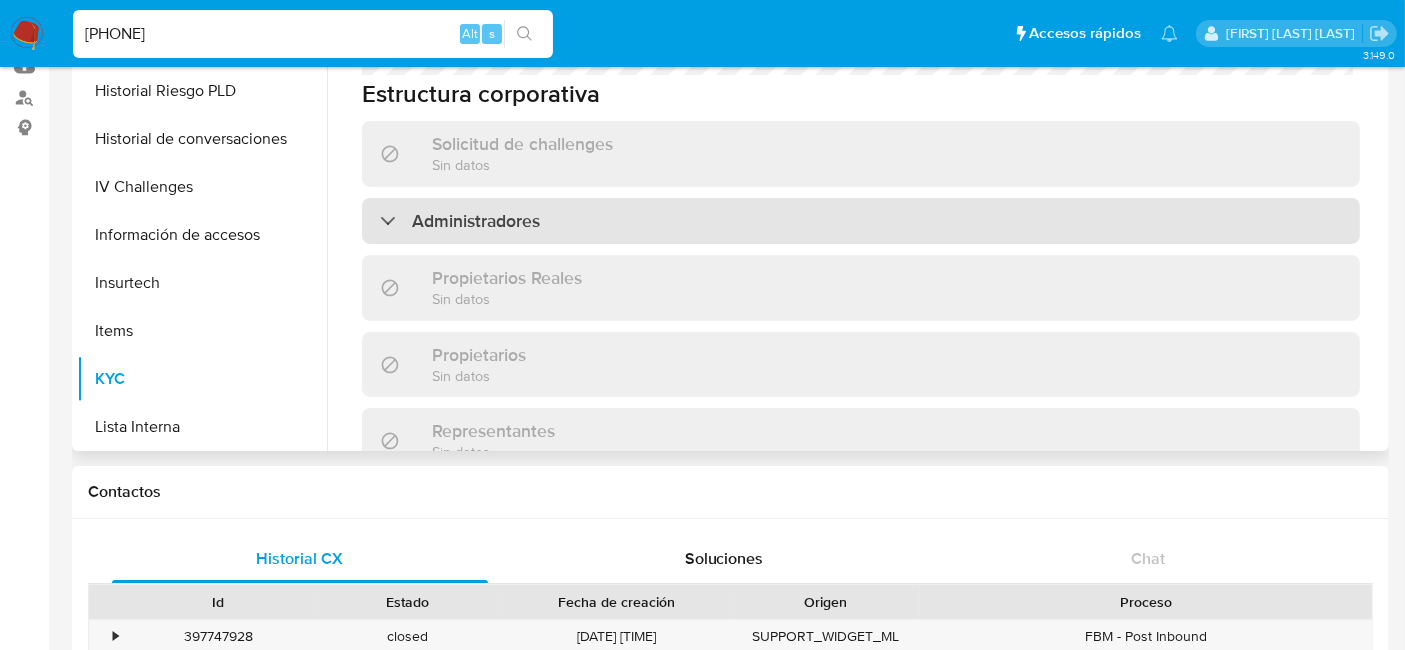 click on "Administradores" at bounding box center (861, 221) 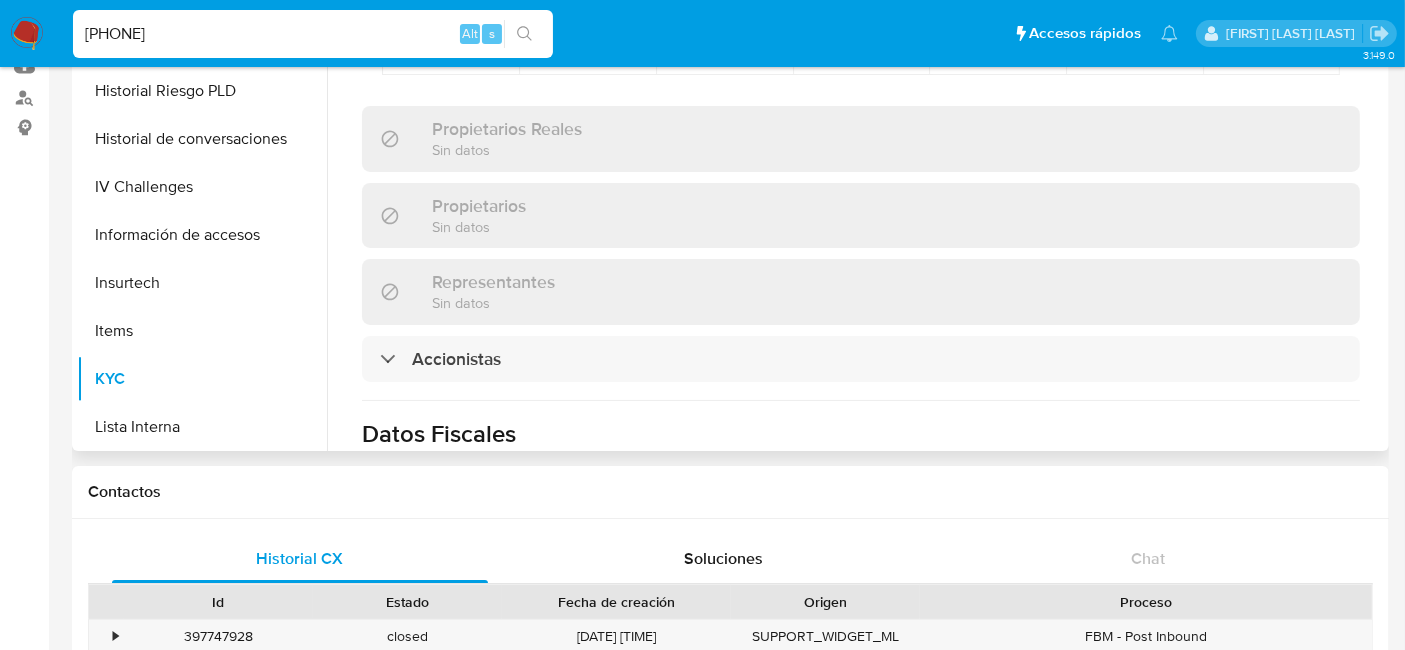 scroll, scrollTop: 1444, scrollLeft: 0, axis: vertical 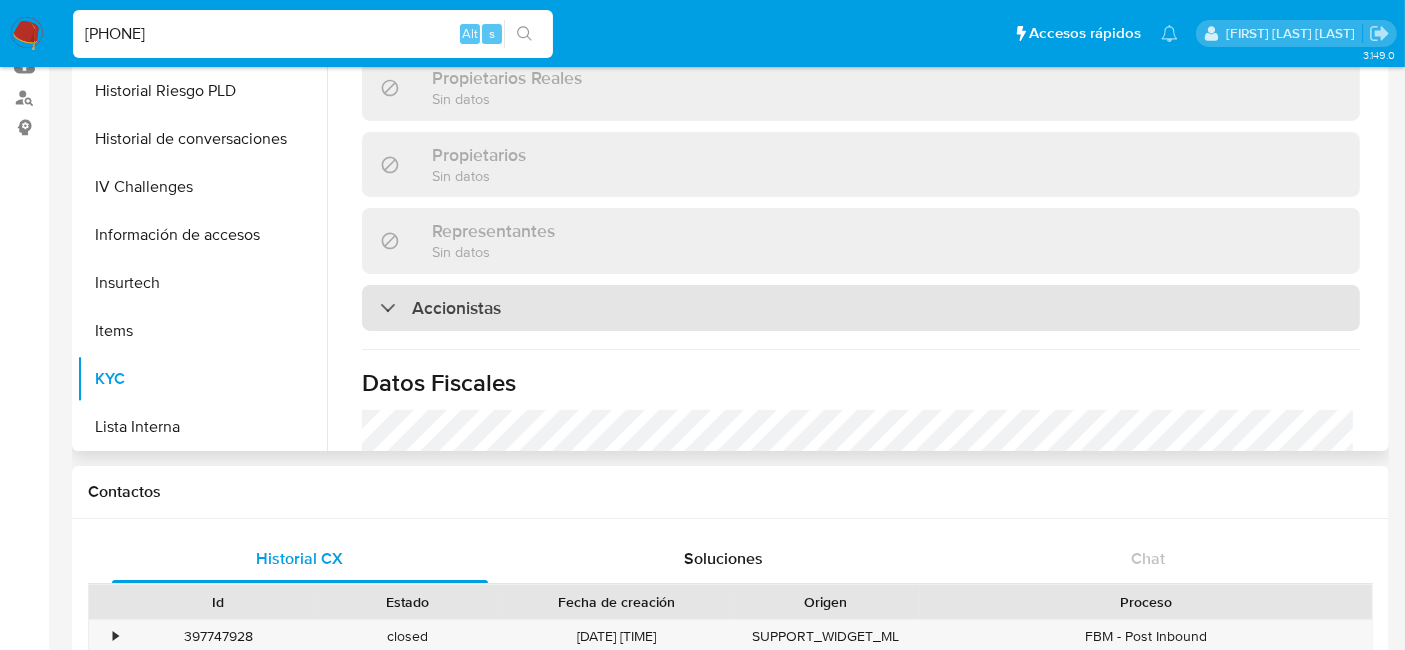 click on "Accionistas" at bounding box center [861, 254] 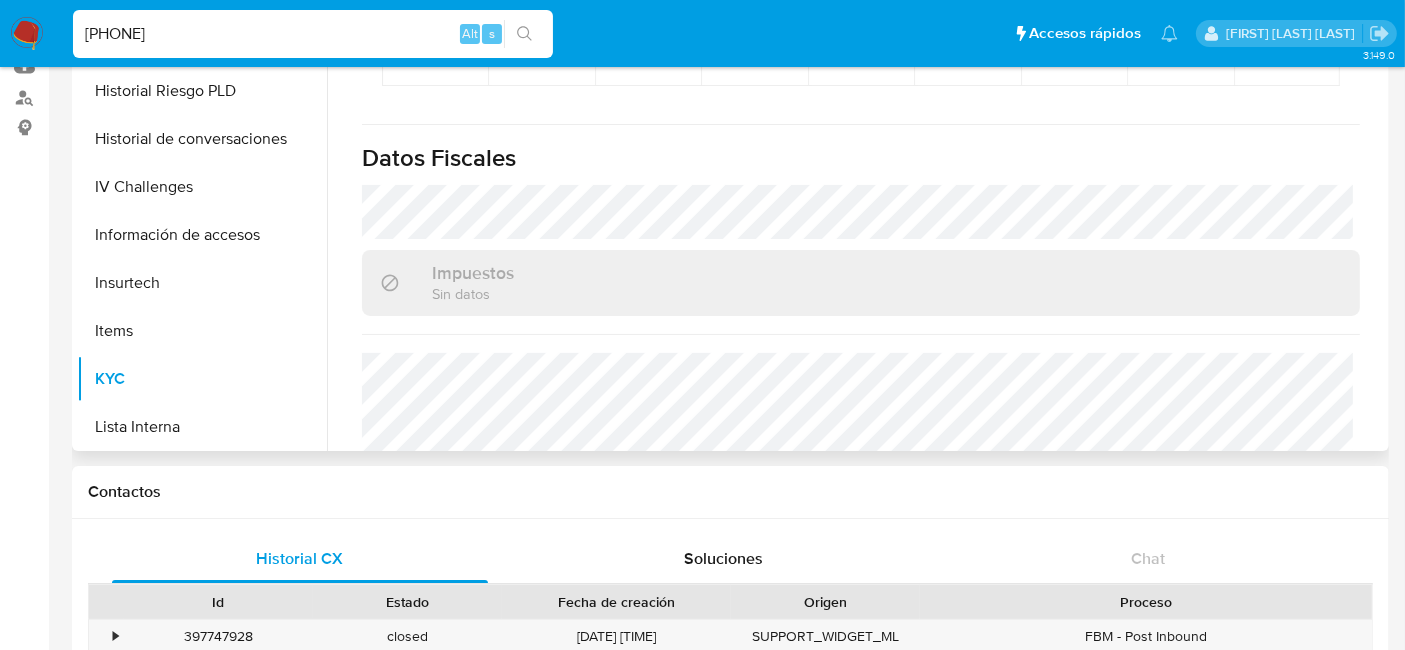 scroll, scrollTop: 1968, scrollLeft: 0, axis: vertical 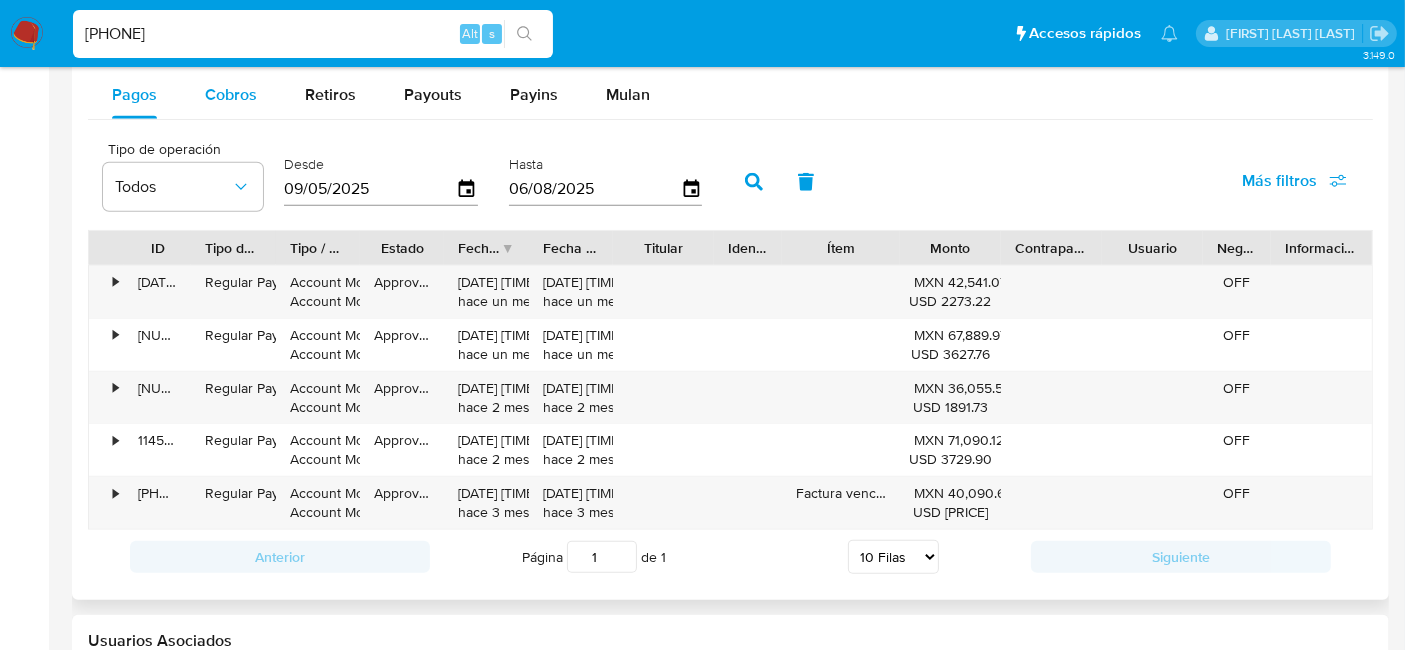 click on "Cobros" at bounding box center (231, 94) 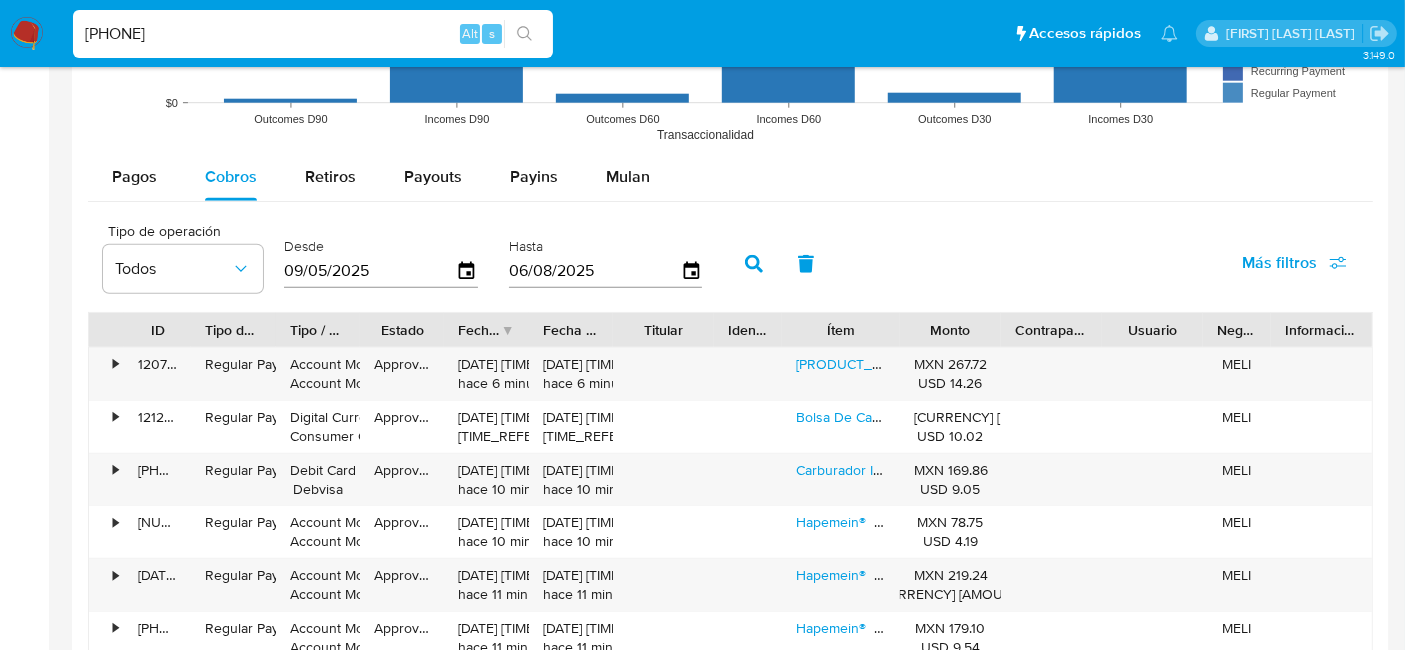 scroll, scrollTop: 1777, scrollLeft: 0, axis: vertical 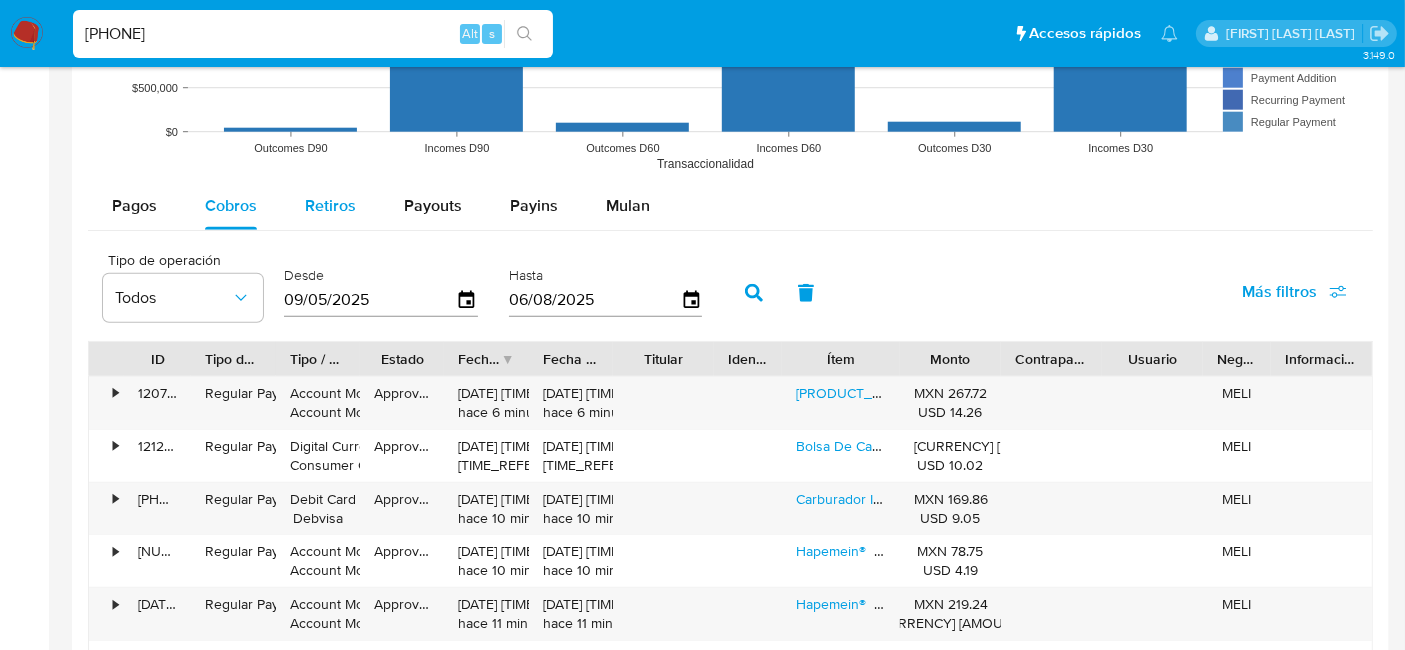 click on "Retiros" at bounding box center (330, 206) 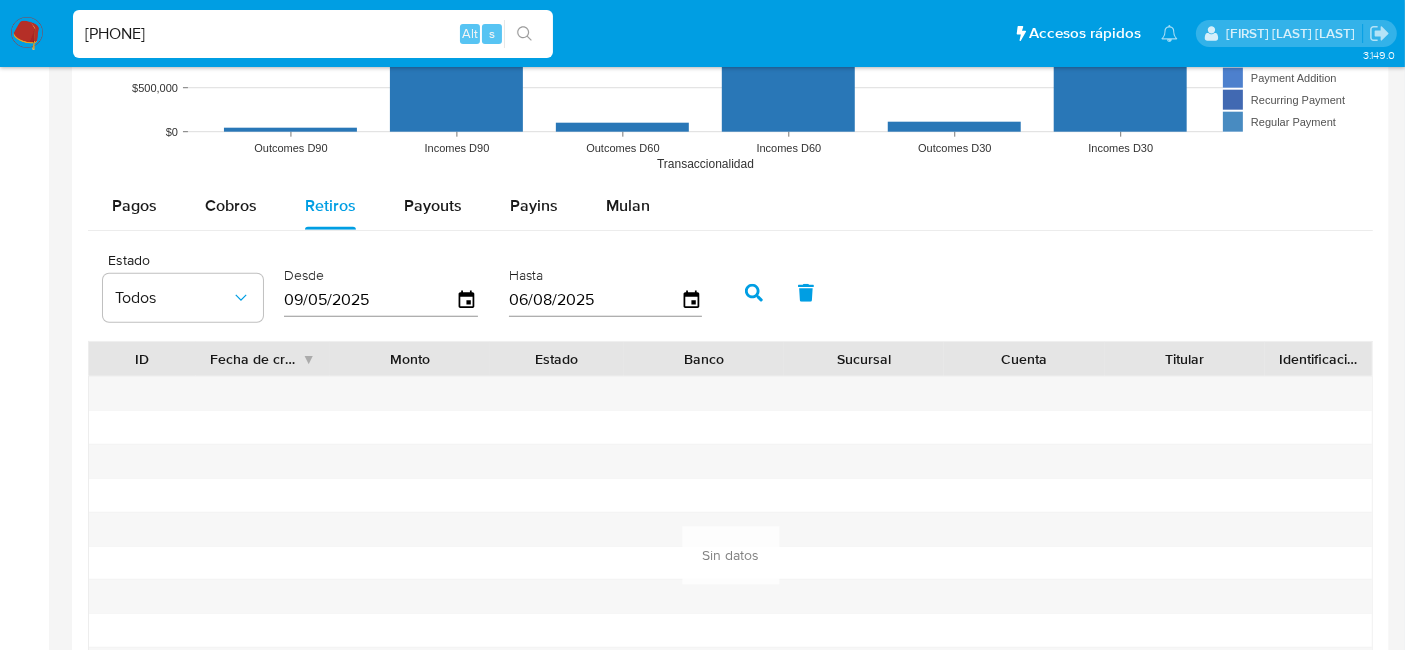 scroll, scrollTop: 1888, scrollLeft: 0, axis: vertical 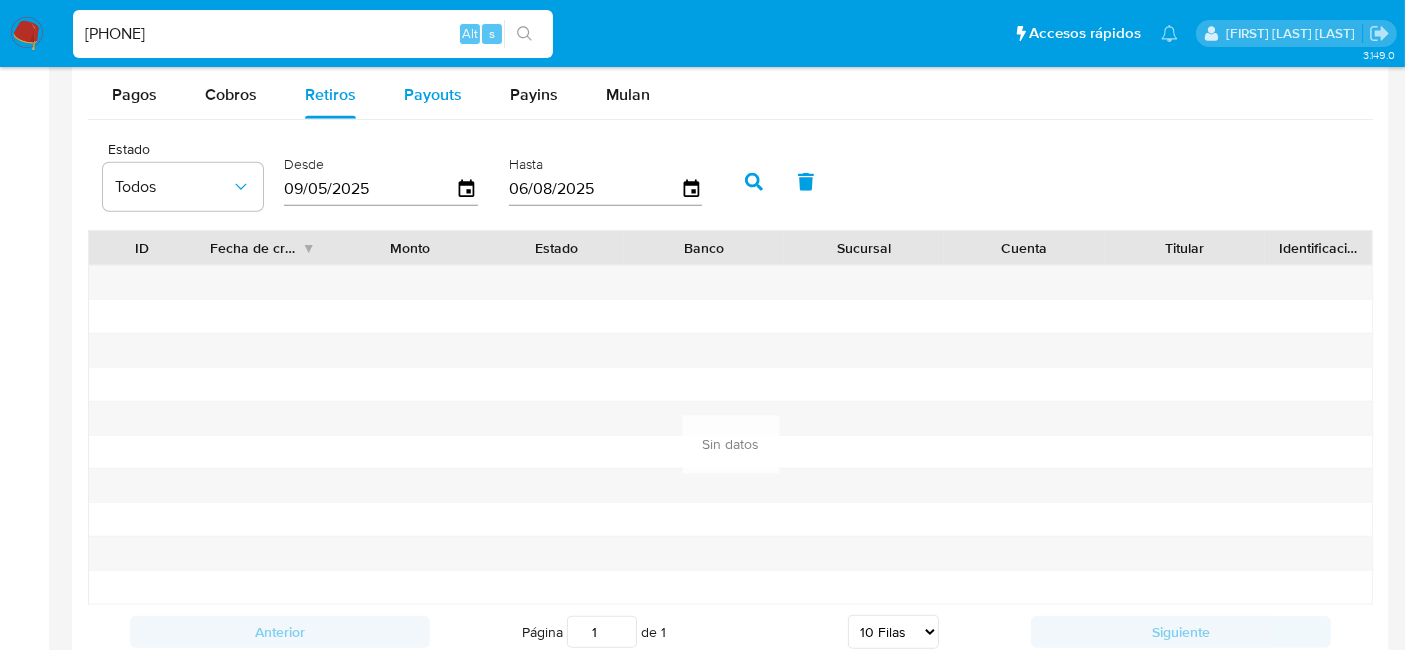 click on "Payouts" at bounding box center [433, 95] 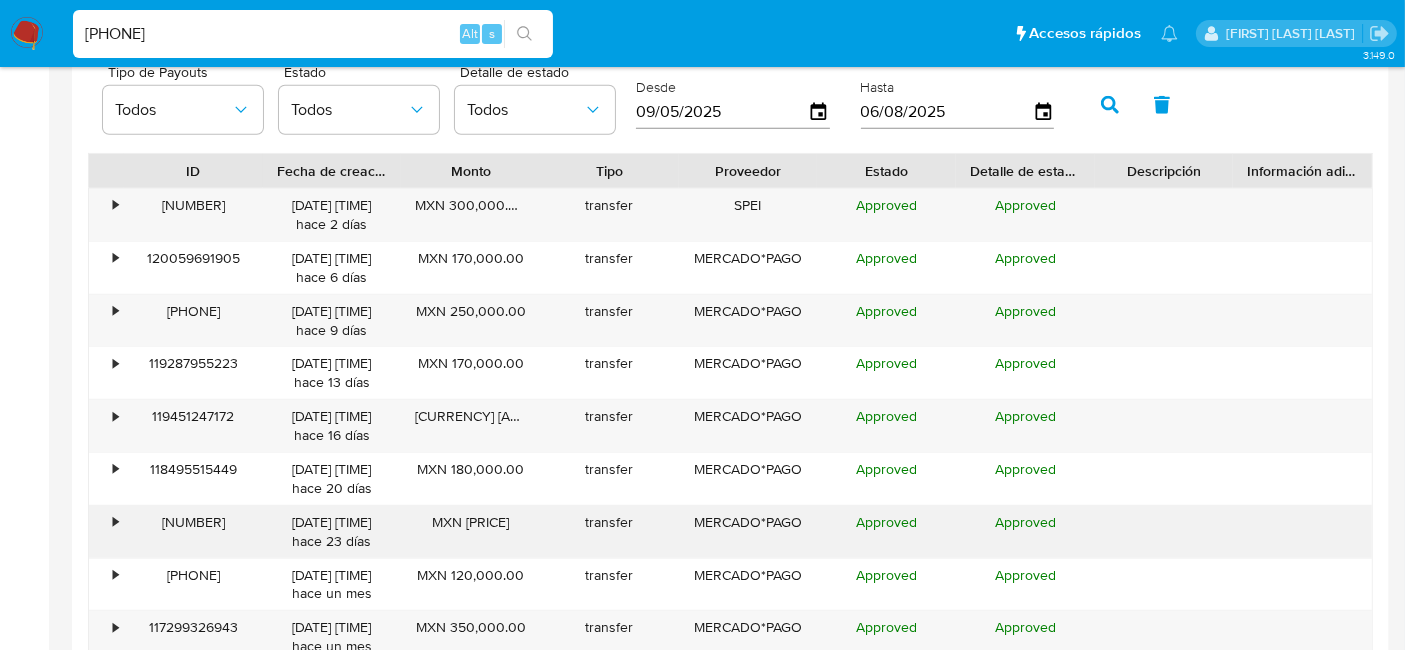 scroll, scrollTop: 2000, scrollLeft: 0, axis: vertical 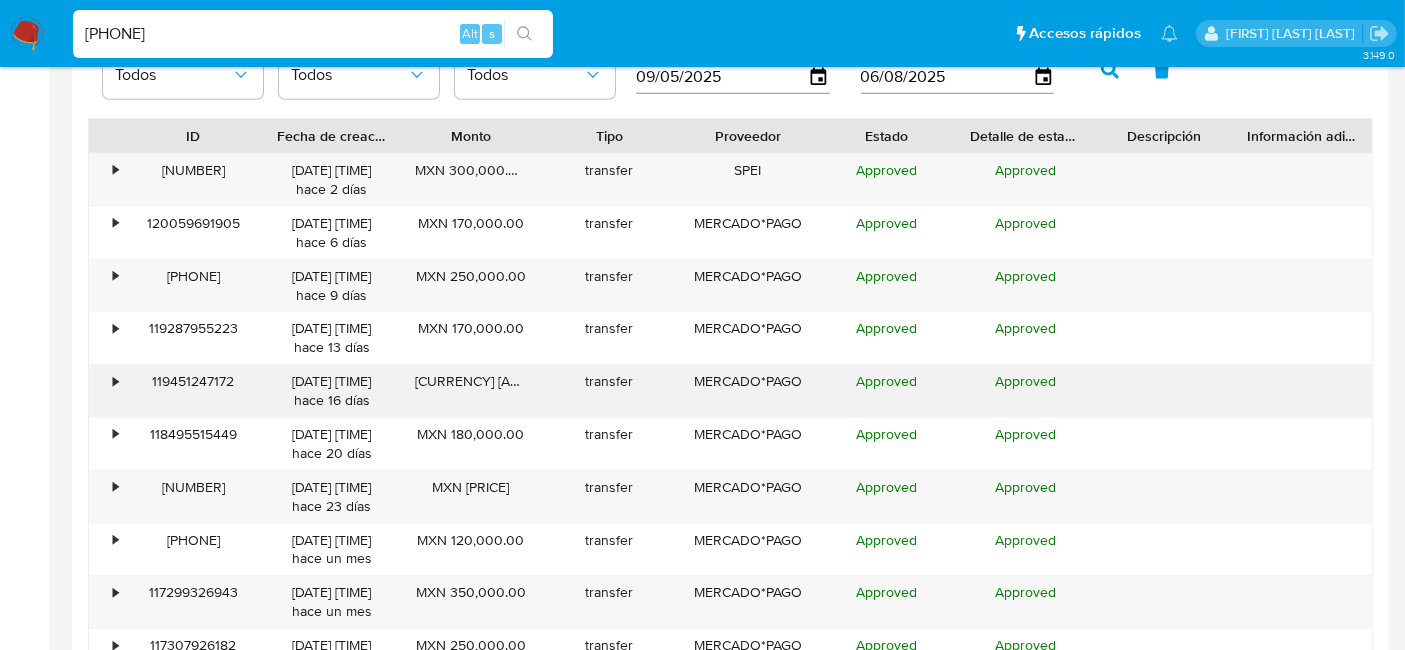click on "•" at bounding box center [106, 391] 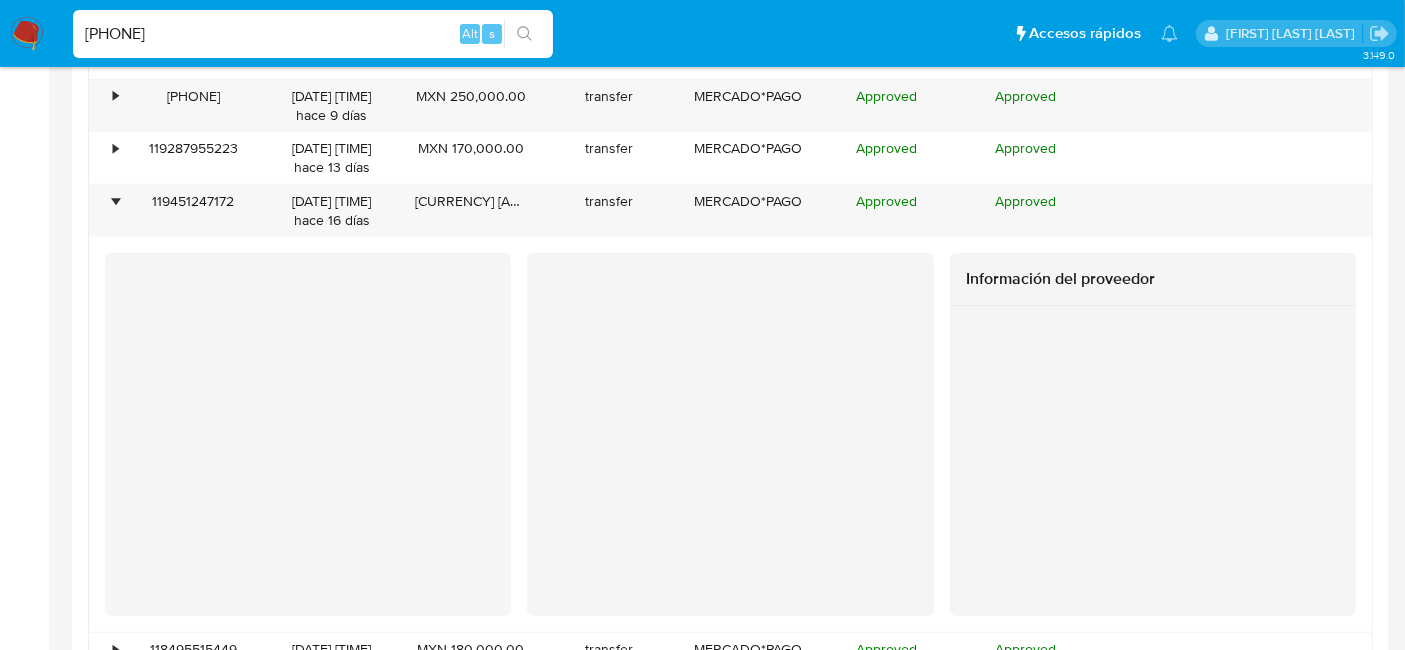 scroll, scrollTop: 2222, scrollLeft: 0, axis: vertical 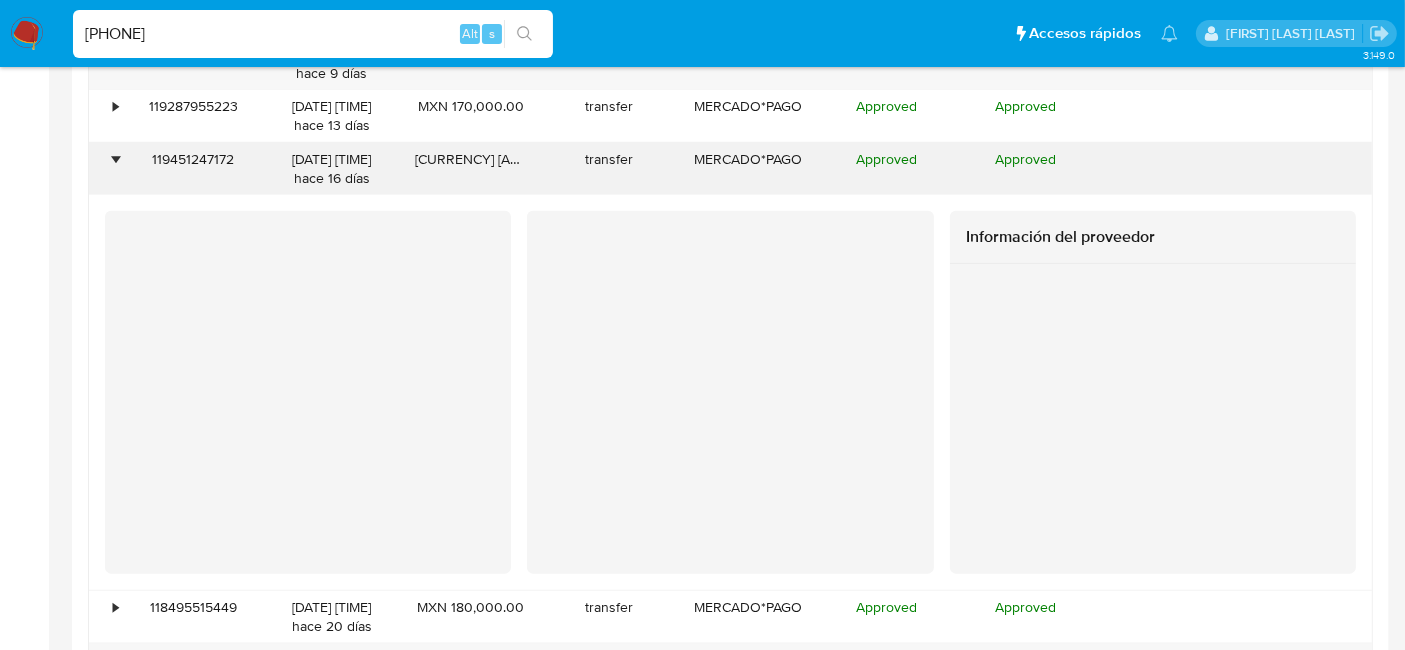 click on "•" at bounding box center [106, 169] 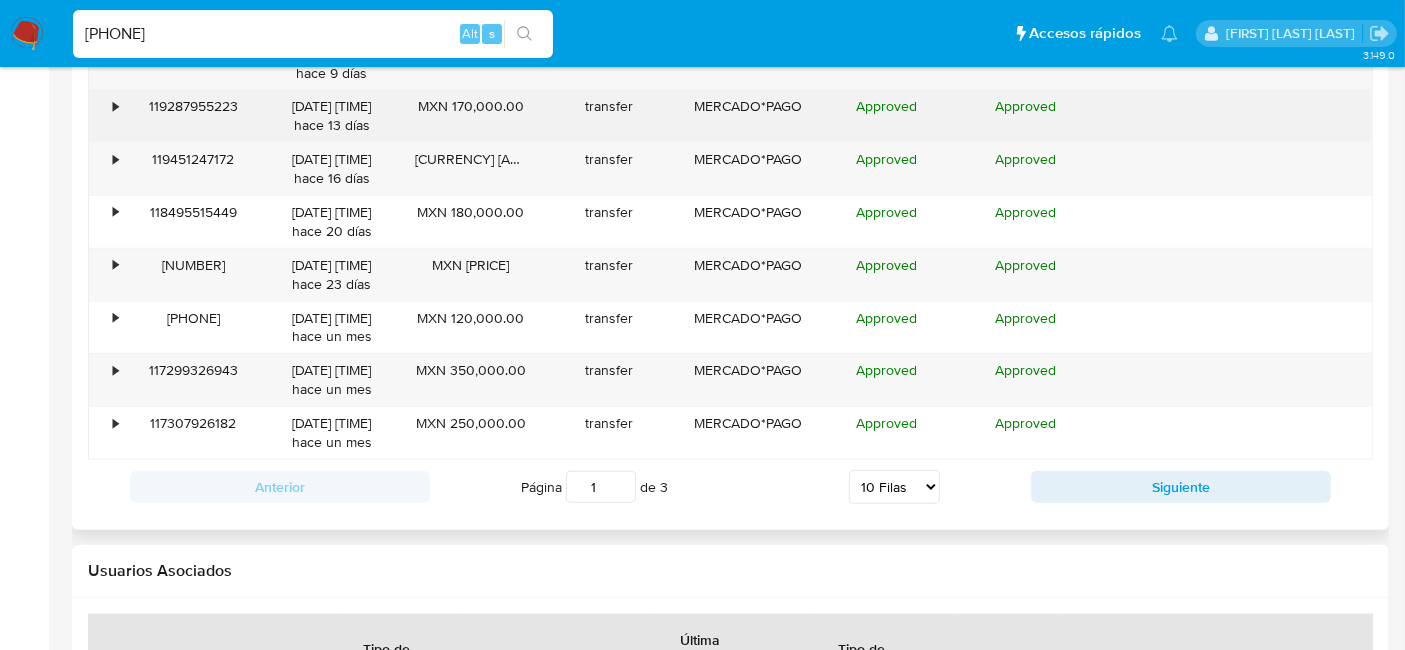 click on "•" at bounding box center (106, 116) 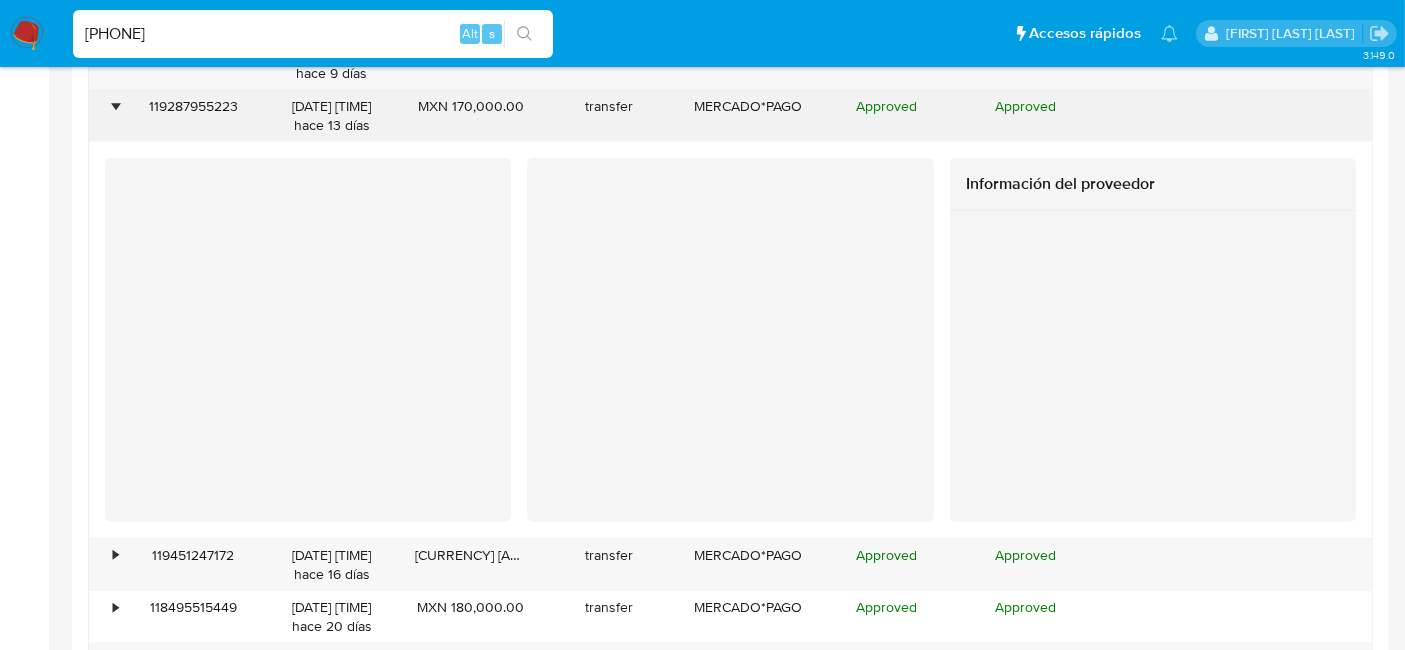 click on "•" at bounding box center (106, 116) 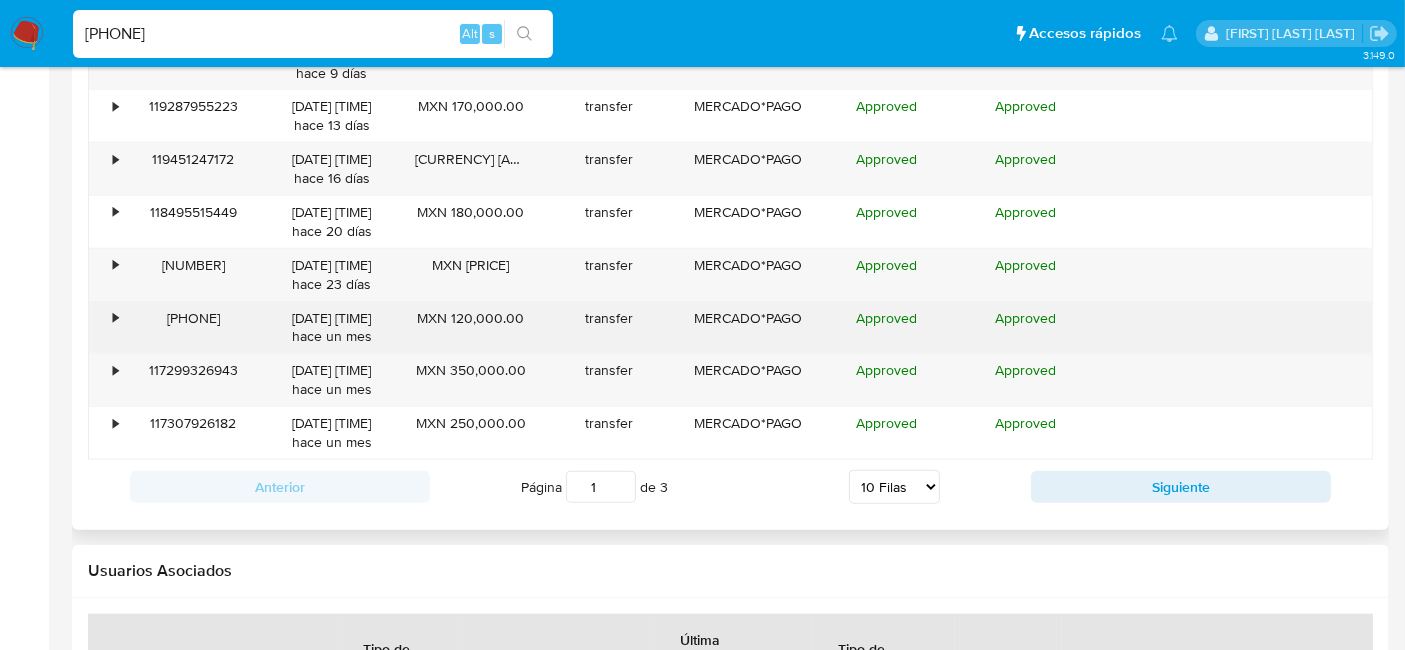 click on "•" at bounding box center (106, 328) 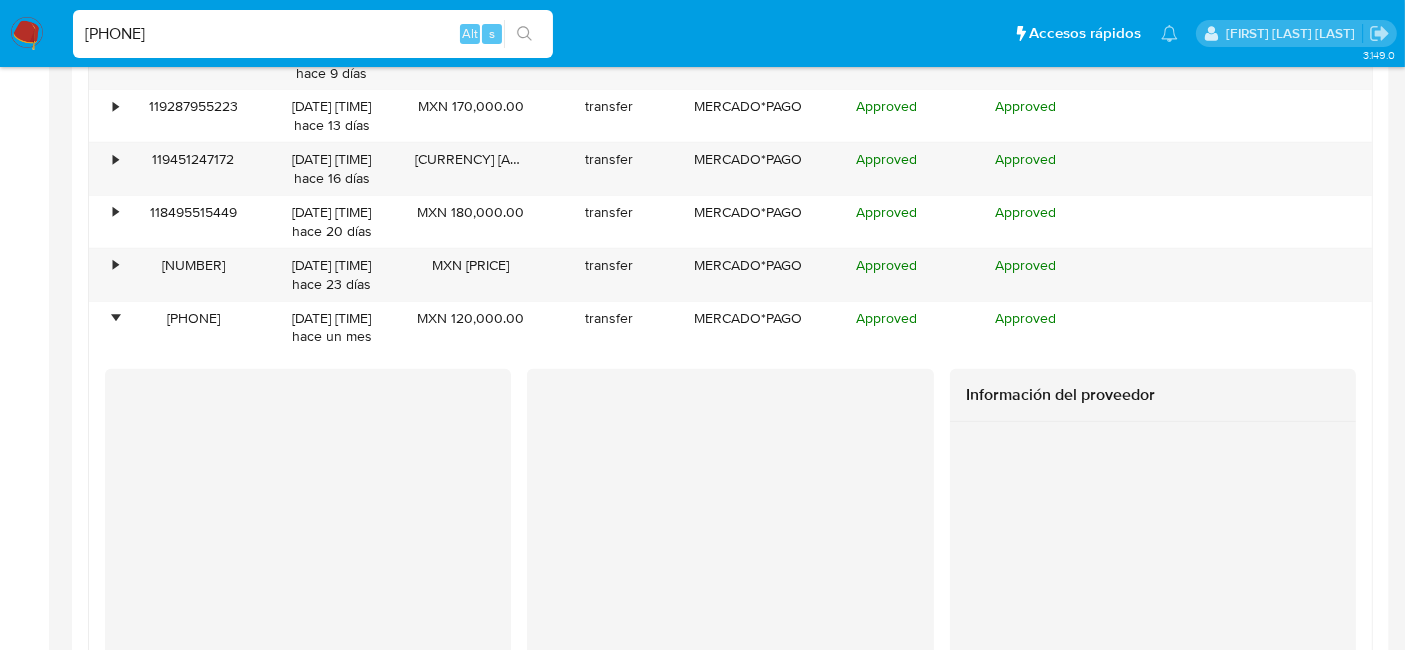 scroll, scrollTop: 2333, scrollLeft: 0, axis: vertical 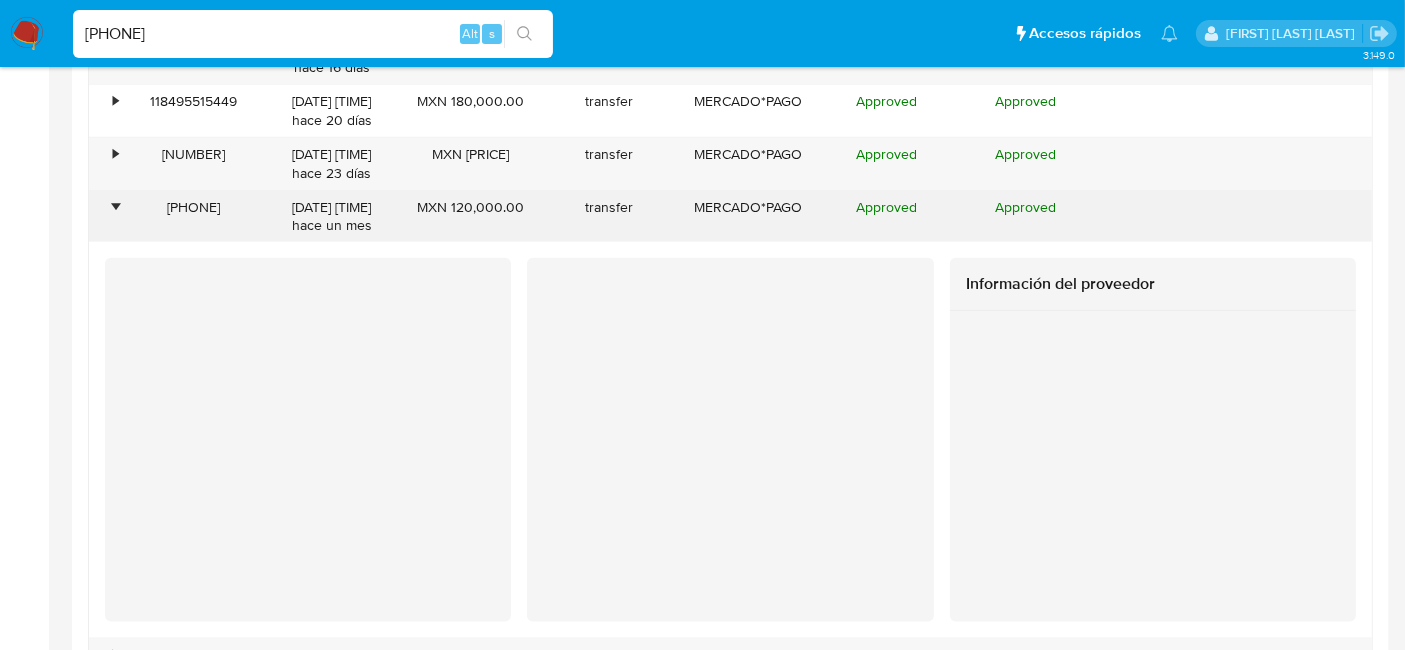 click on "•" at bounding box center [106, 217] 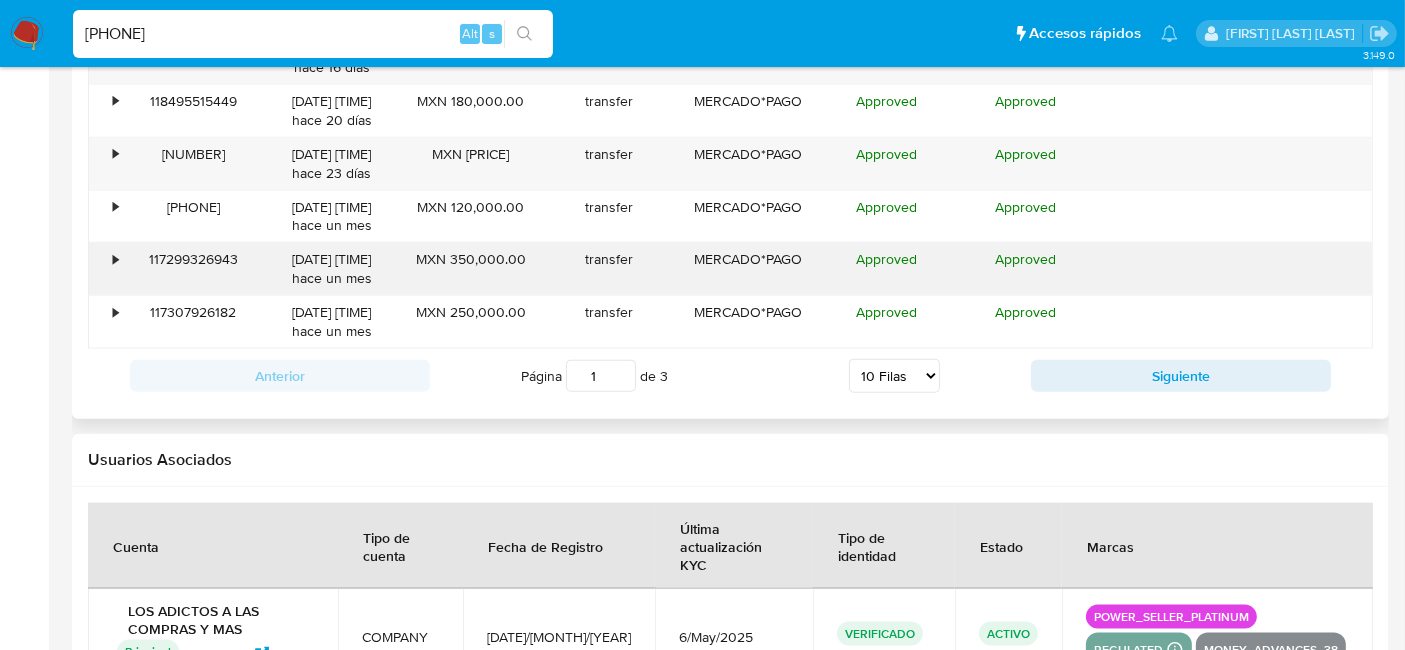 click on "•" at bounding box center (106, 269) 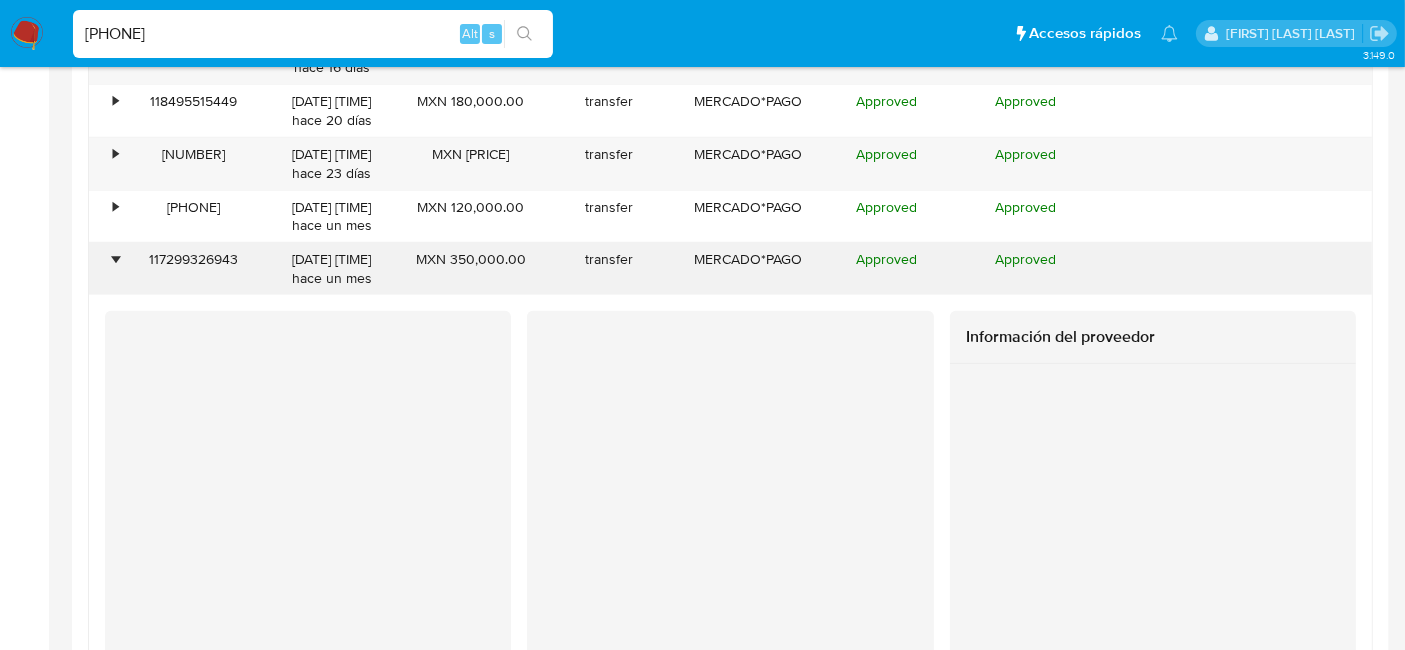 click on "•" at bounding box center (115, 259) 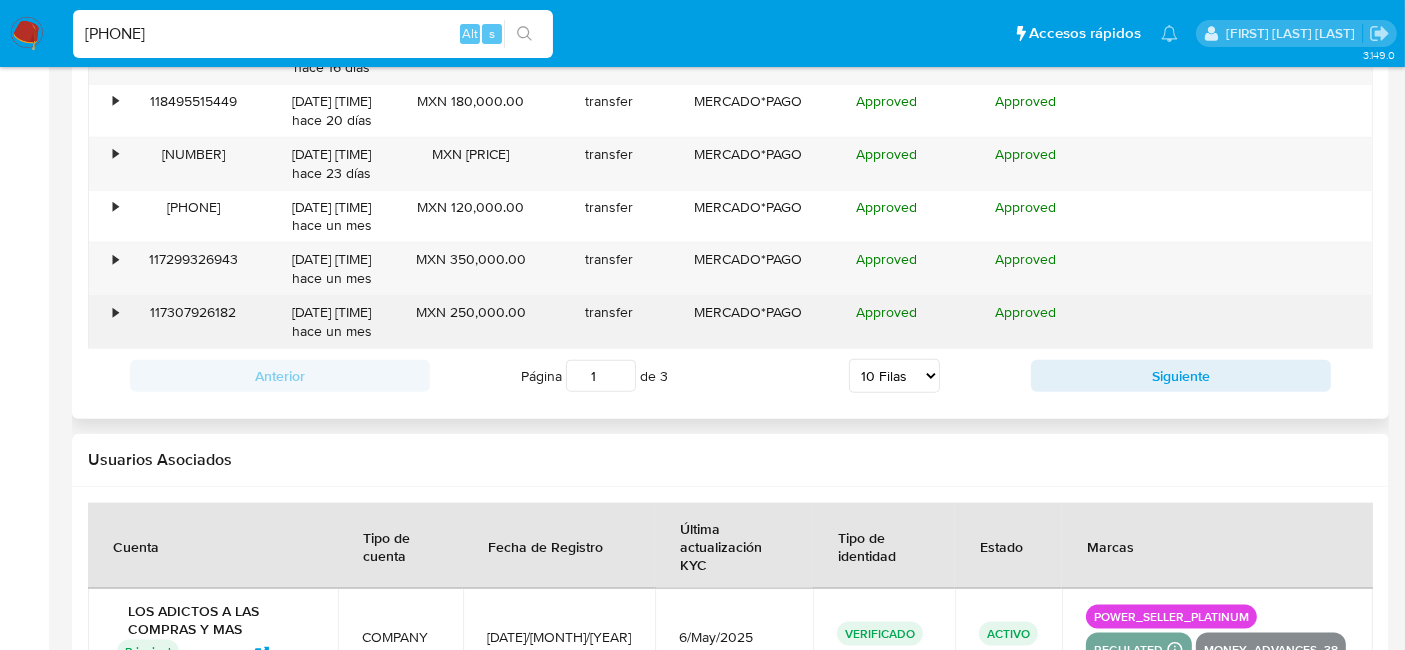 click on "•" at bounding box center [106, 322] 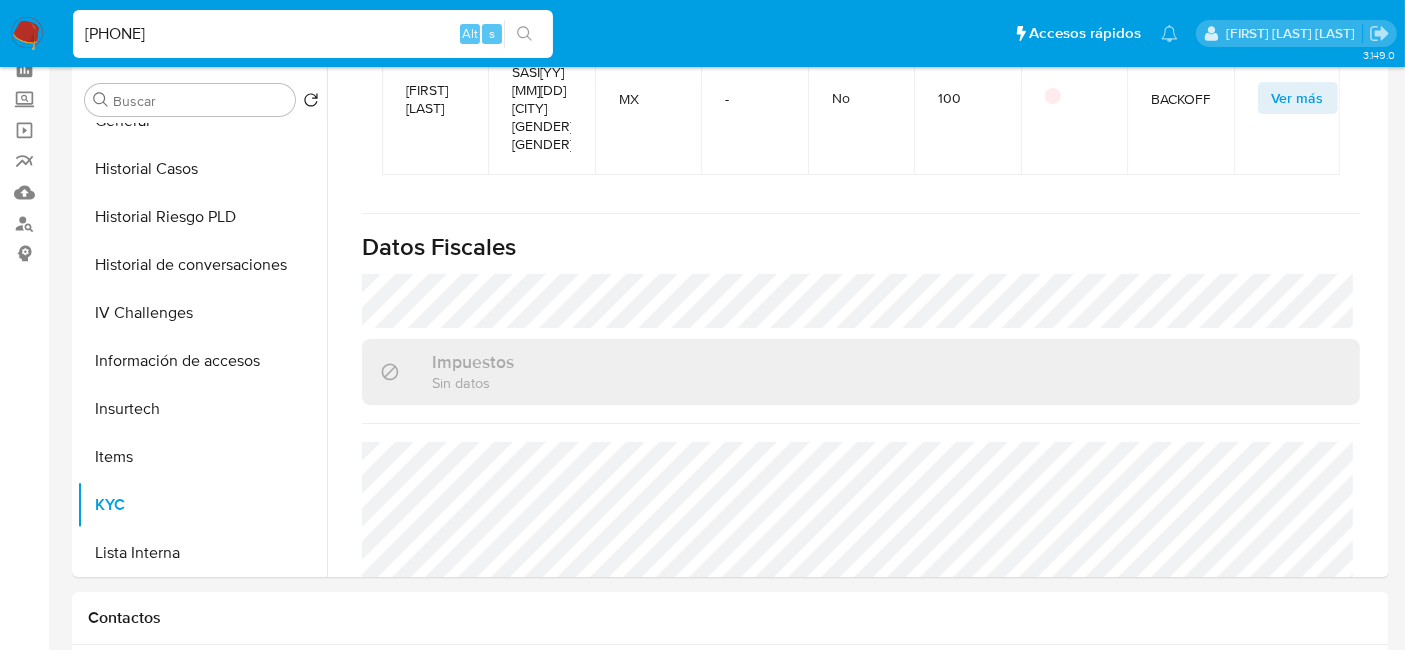 scroll, scrollTop: 0, scrollLeft: 0, axis: both 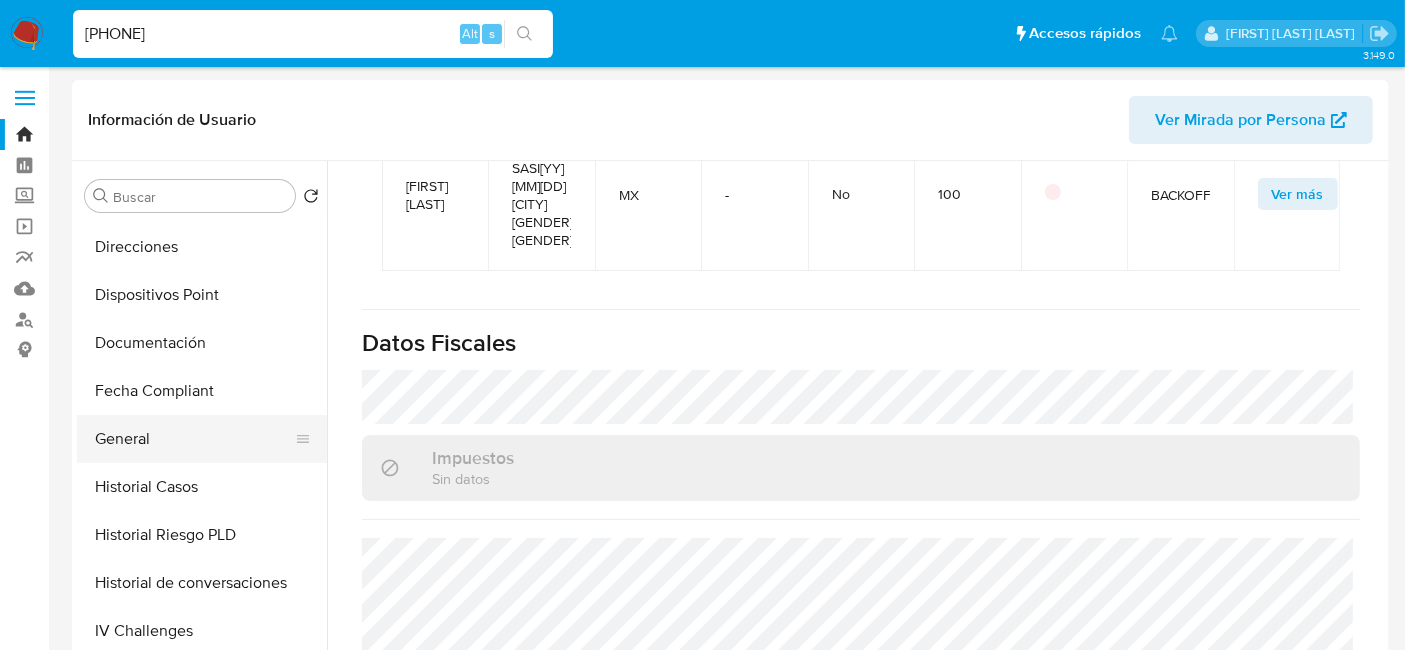 click on "General" at bounding box center (194, 439) 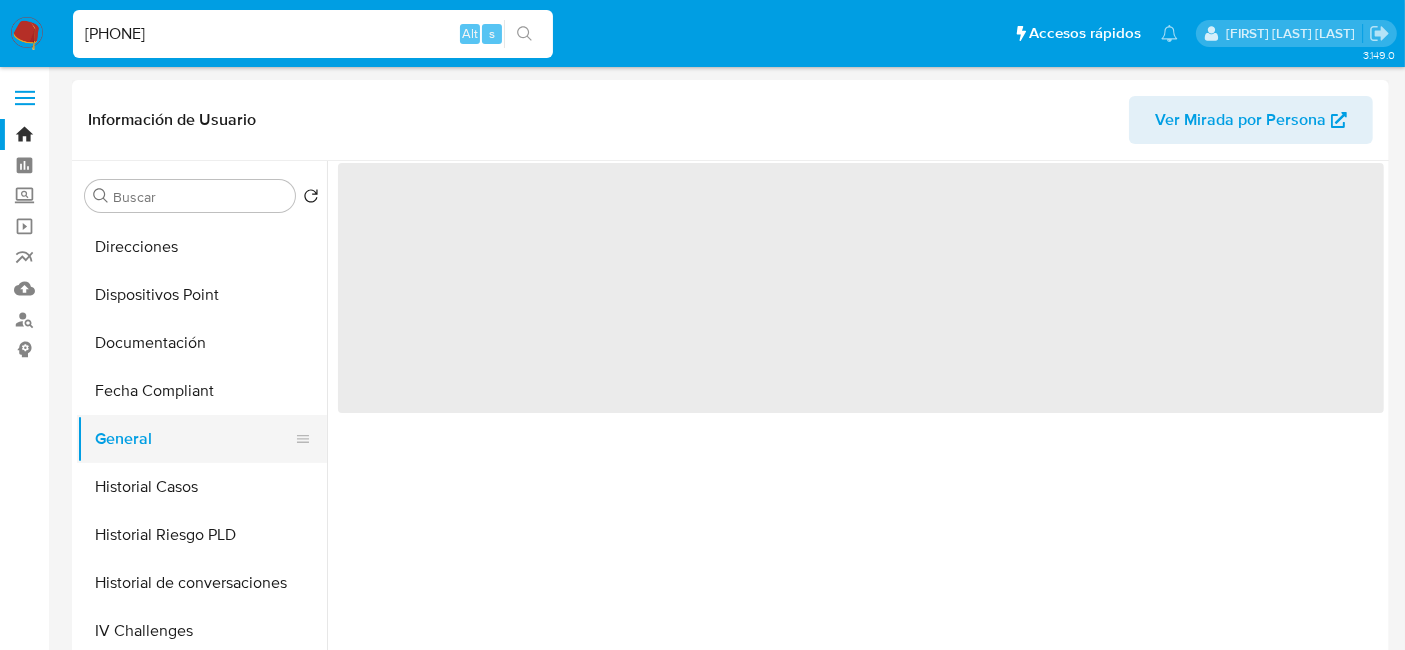 scroll, scrollTop: 0, scrollLeft: 0, axis: both 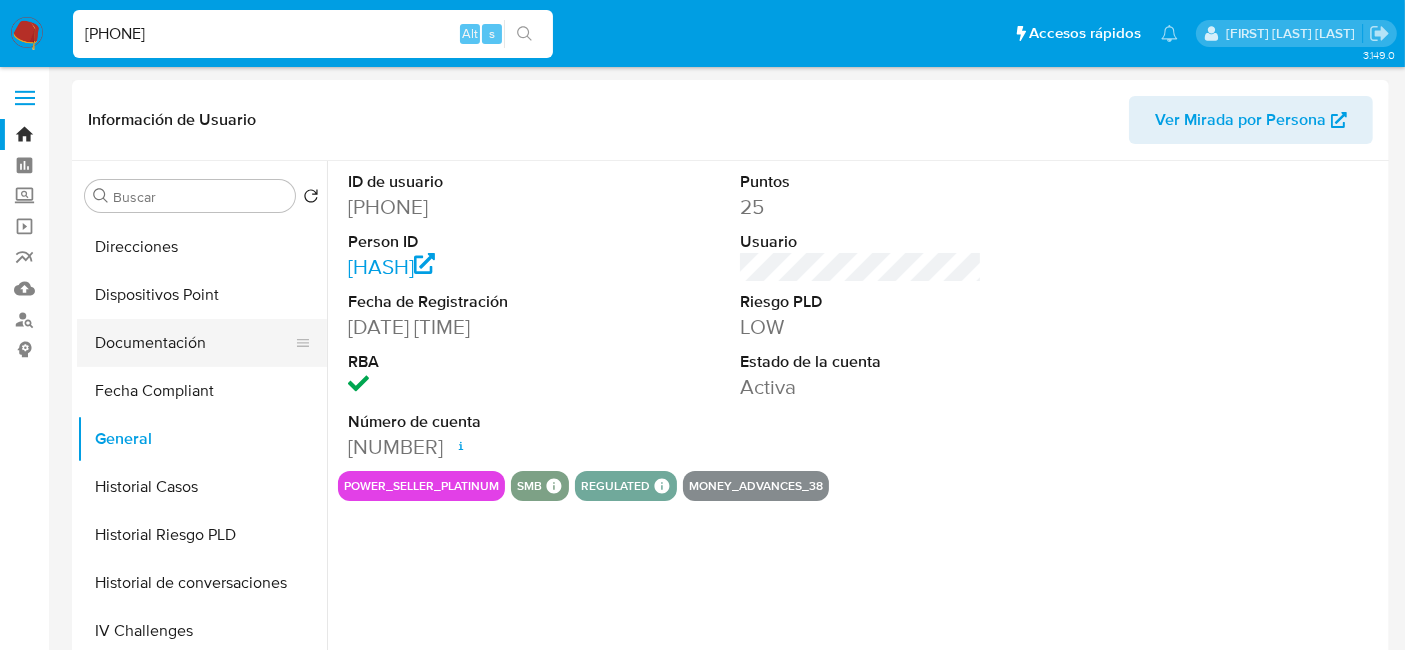 click on "Documentación" at bounding box center [194, 343] 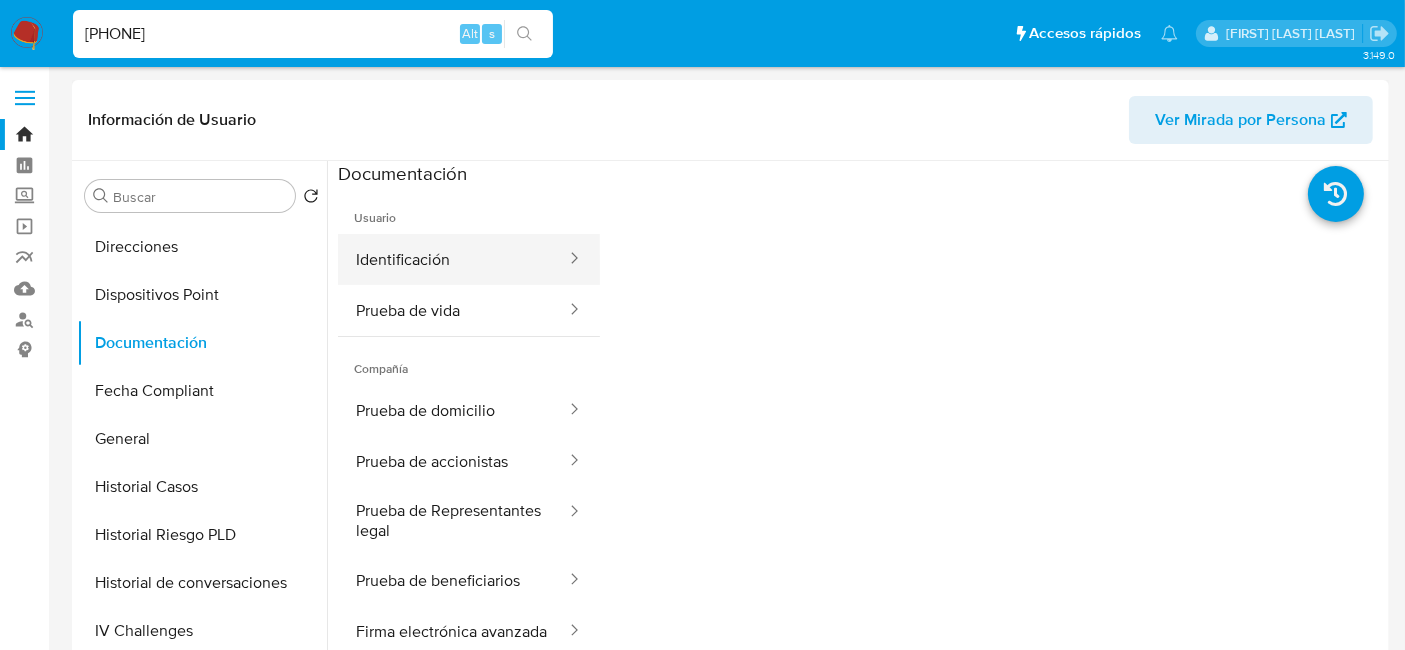click on "Identificación" at bounding box center [453, 259] 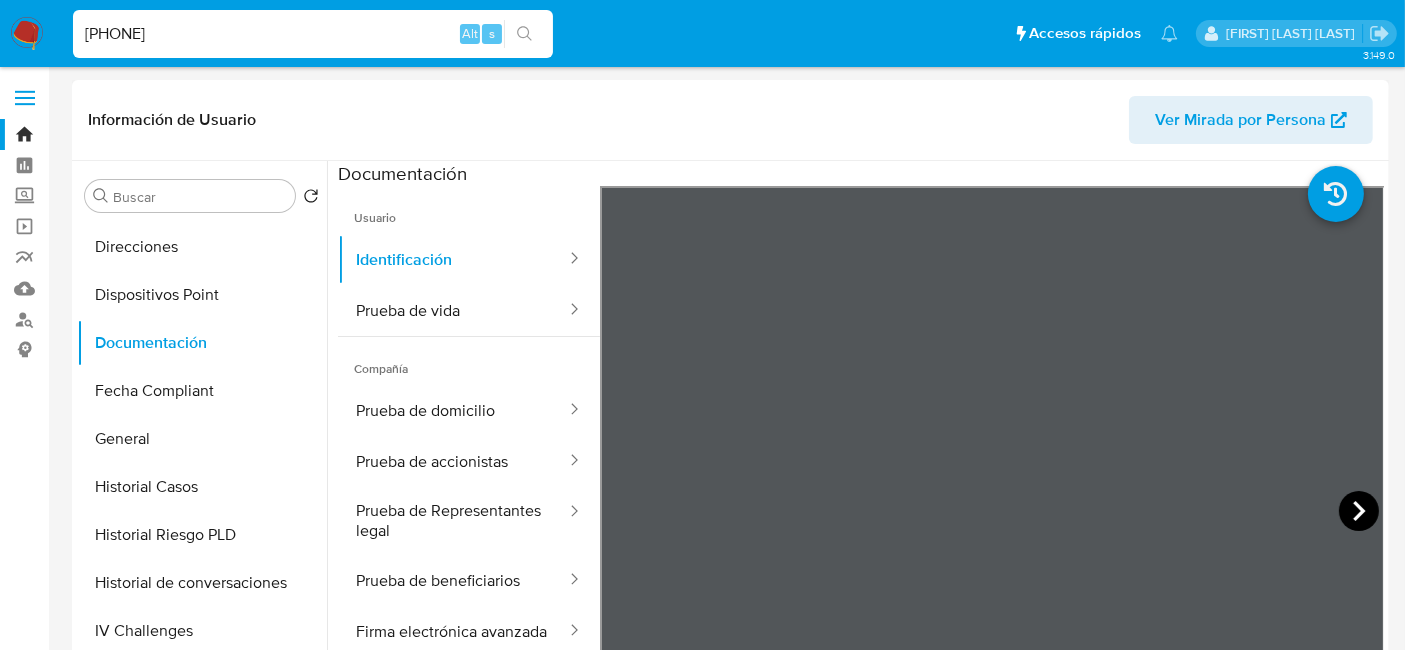 click 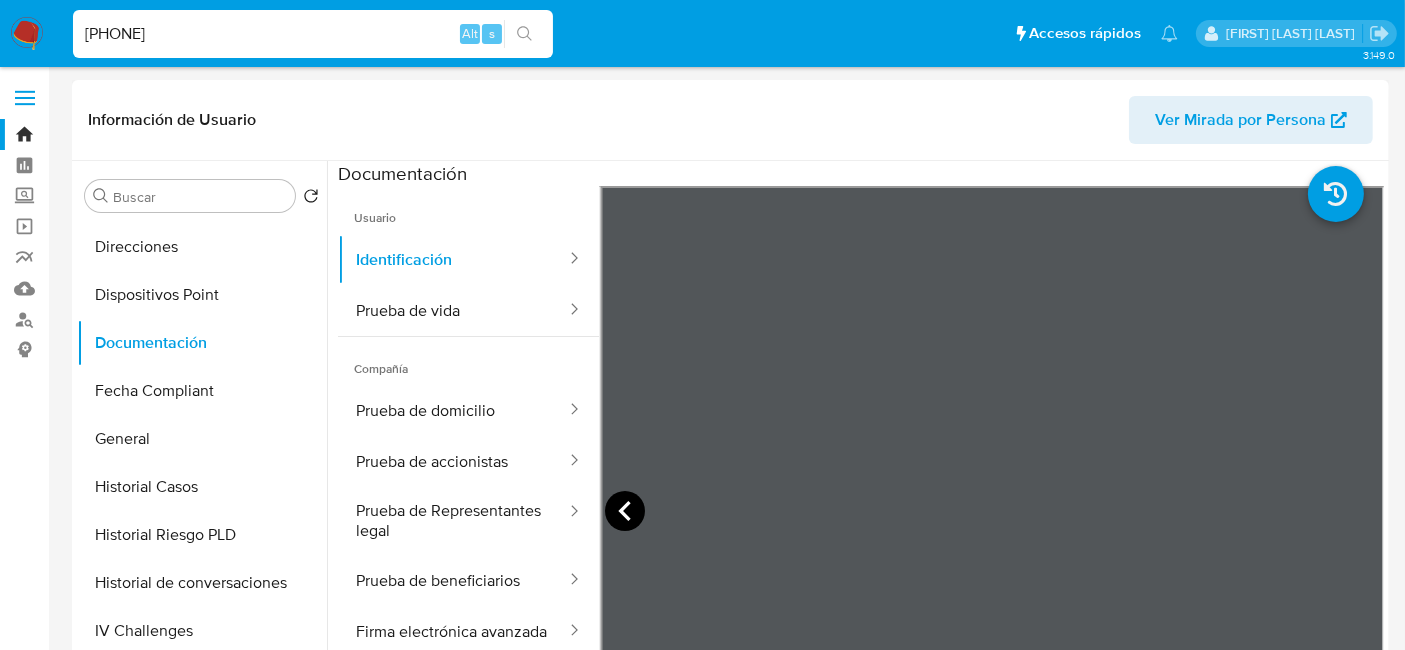 click 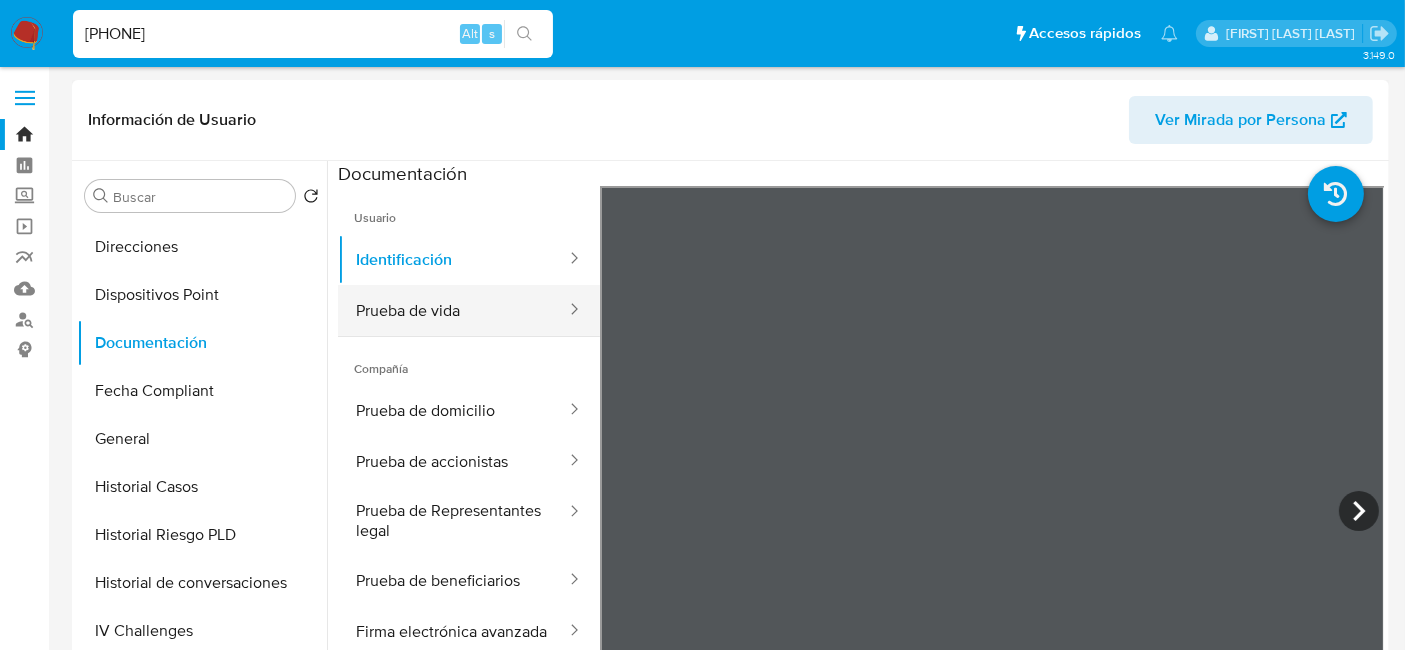 click on "Prueba de vida" at bounding box center [453, 310] 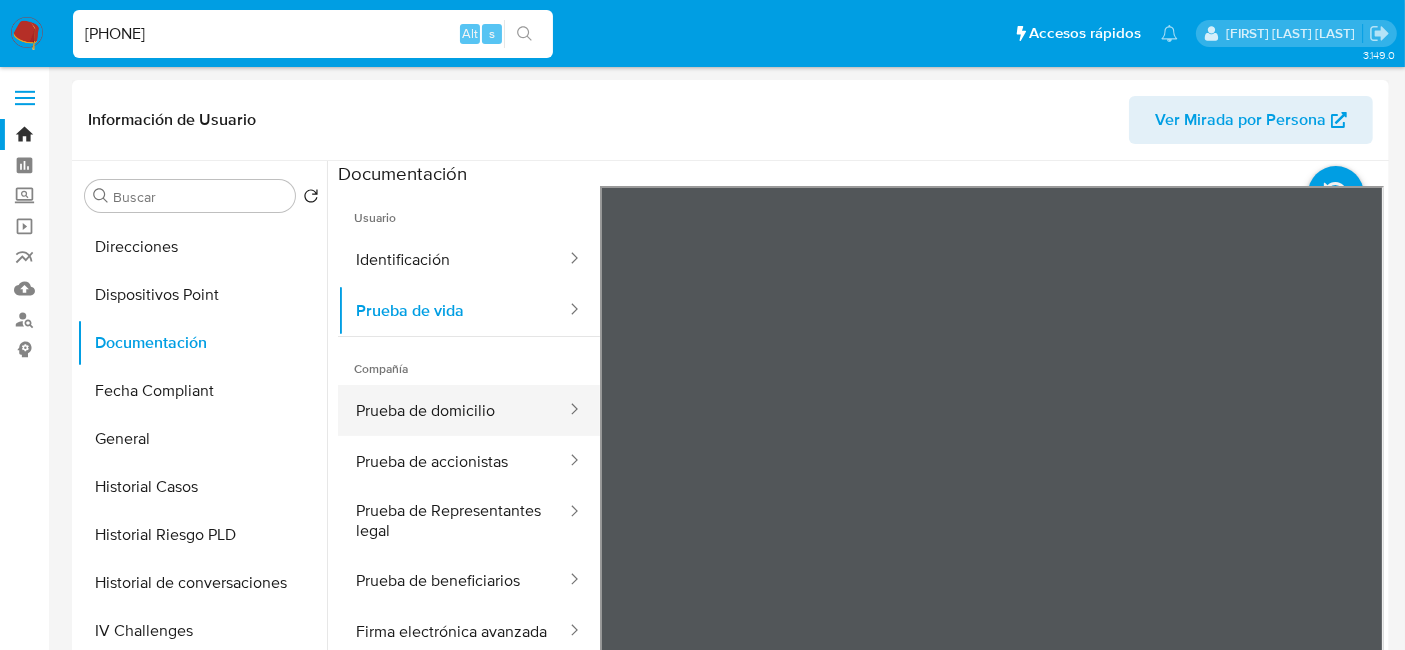 click on "Prueba de domicilio" at bounding box center [453, 410] 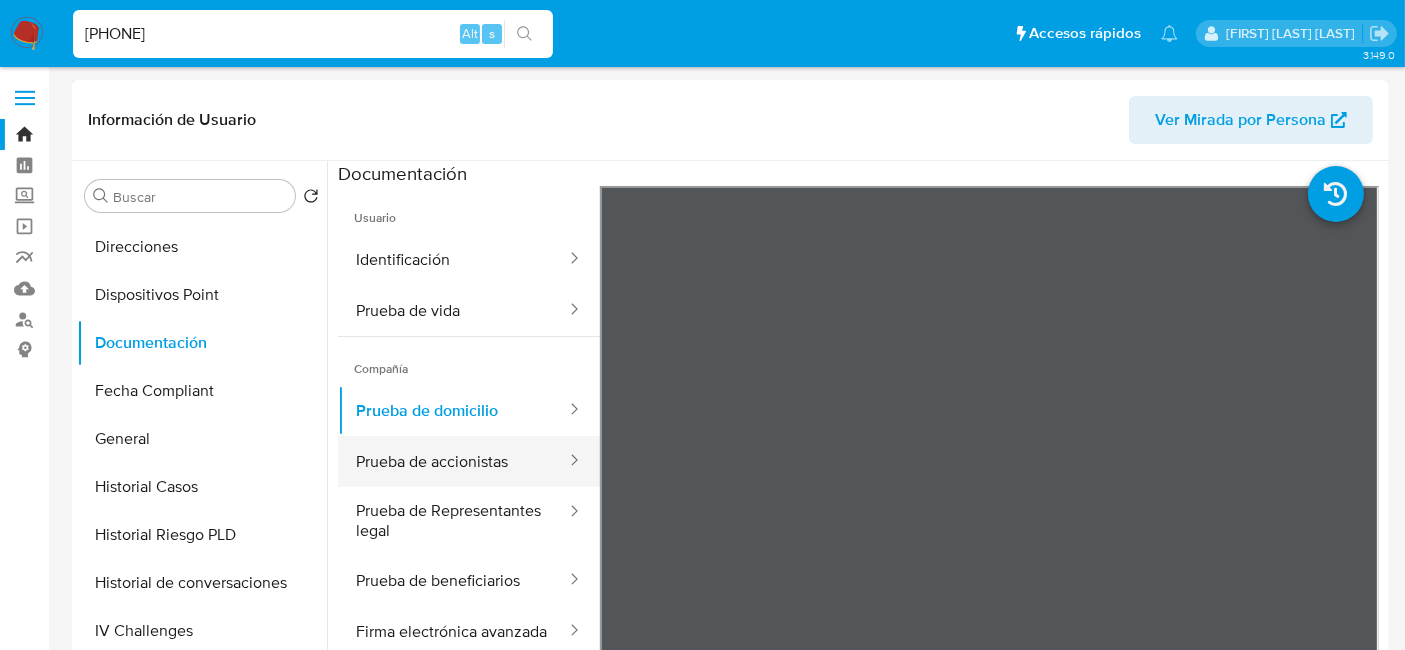 click on "Prueba de accionistas" at bounding box center (453, 461) 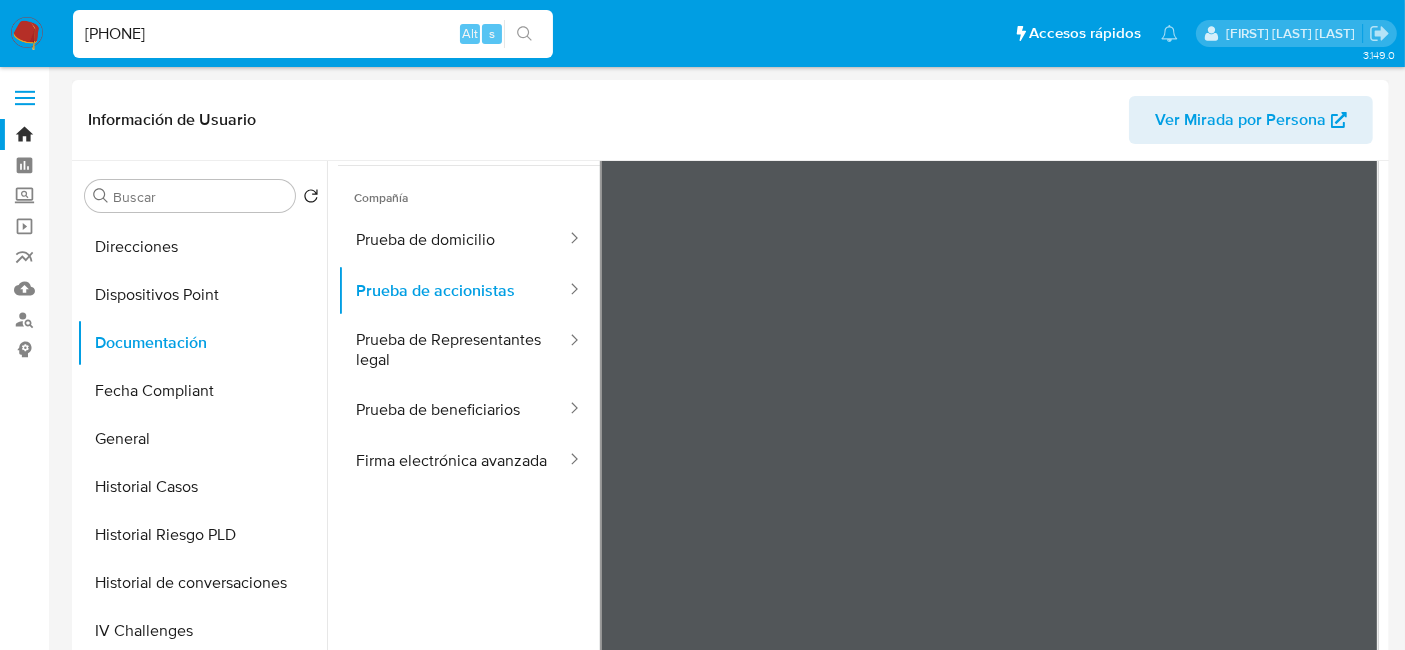 scroll, scrollTop: 174, scrollLeft: 0, axis: vertical 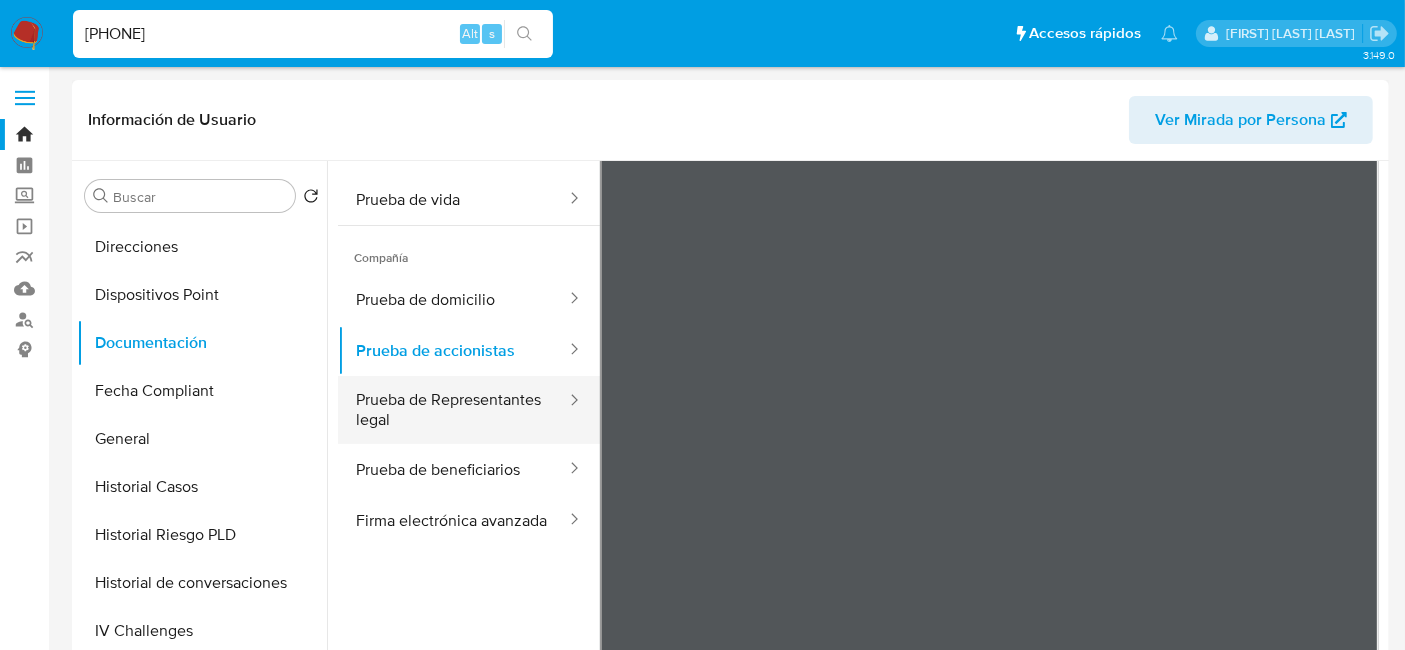 click on "Prueba de Representantes legal" at bounding box center [453, 410] 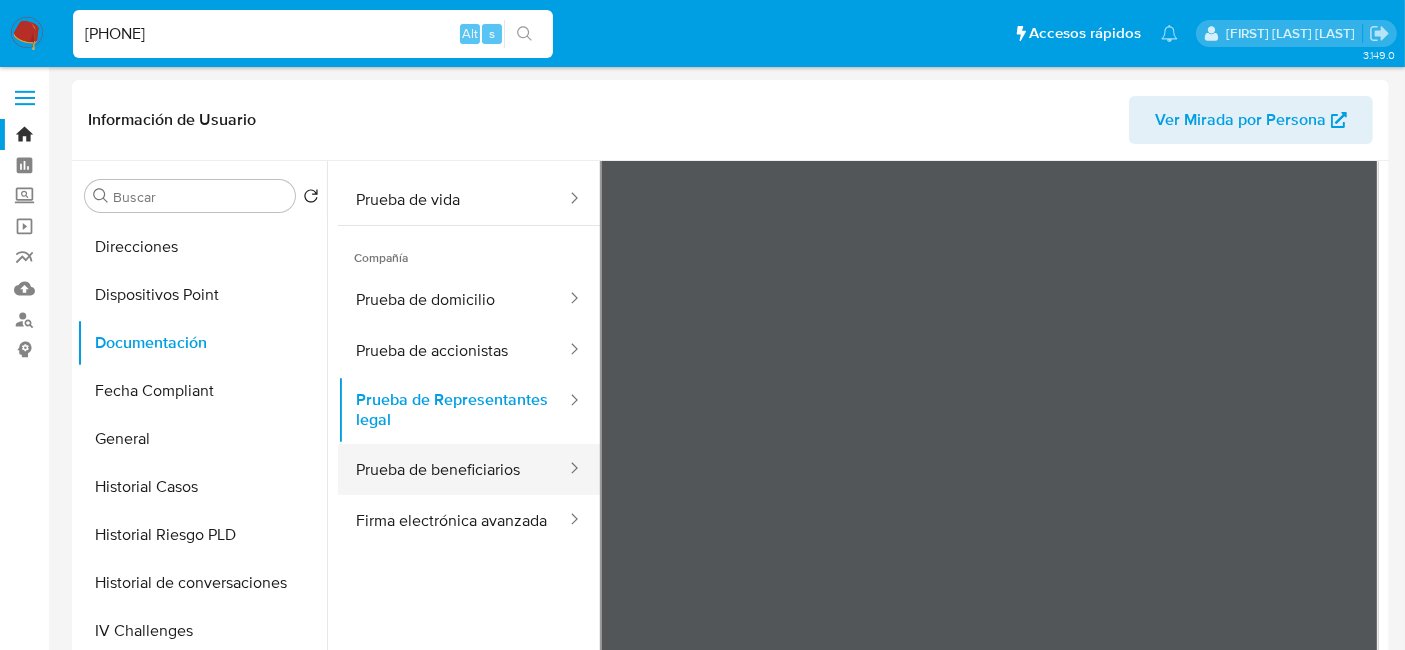 click on "Prueba de beneficiarios" at bounding box center [453, 469] 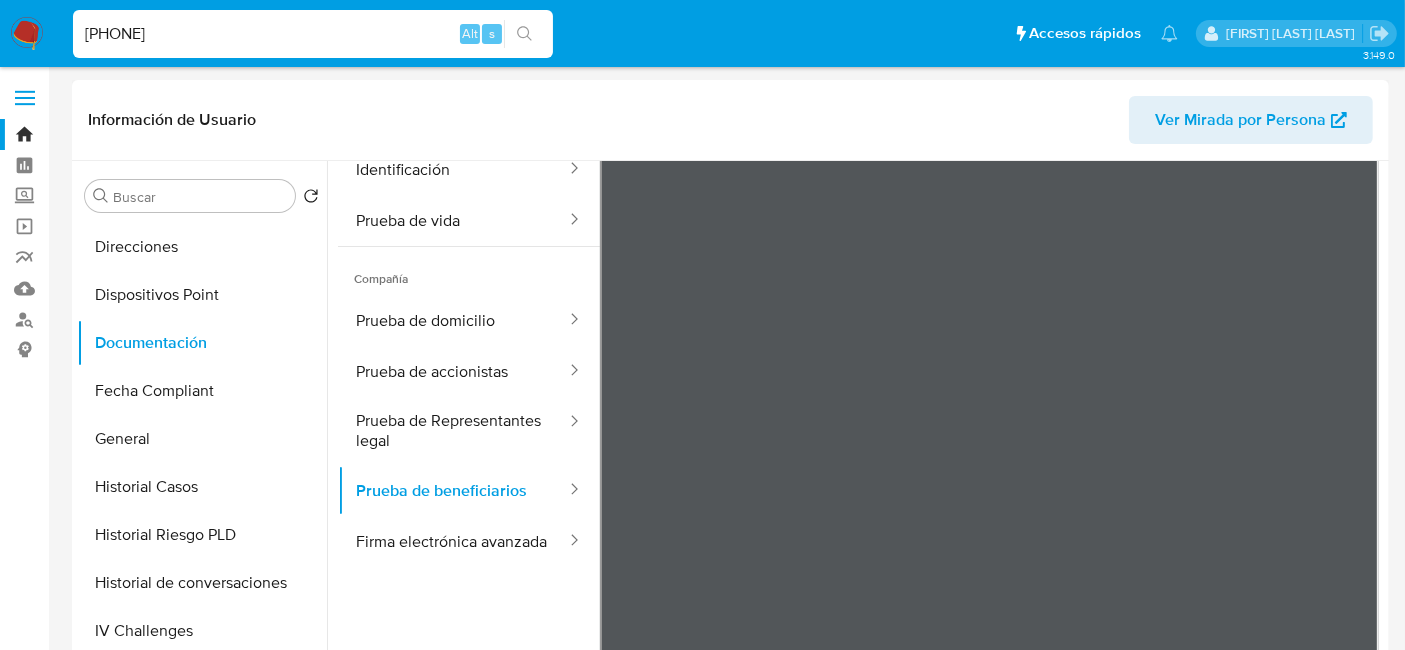 scroll, scrollTop: 174, scrollLeft: 0, axis: vertical 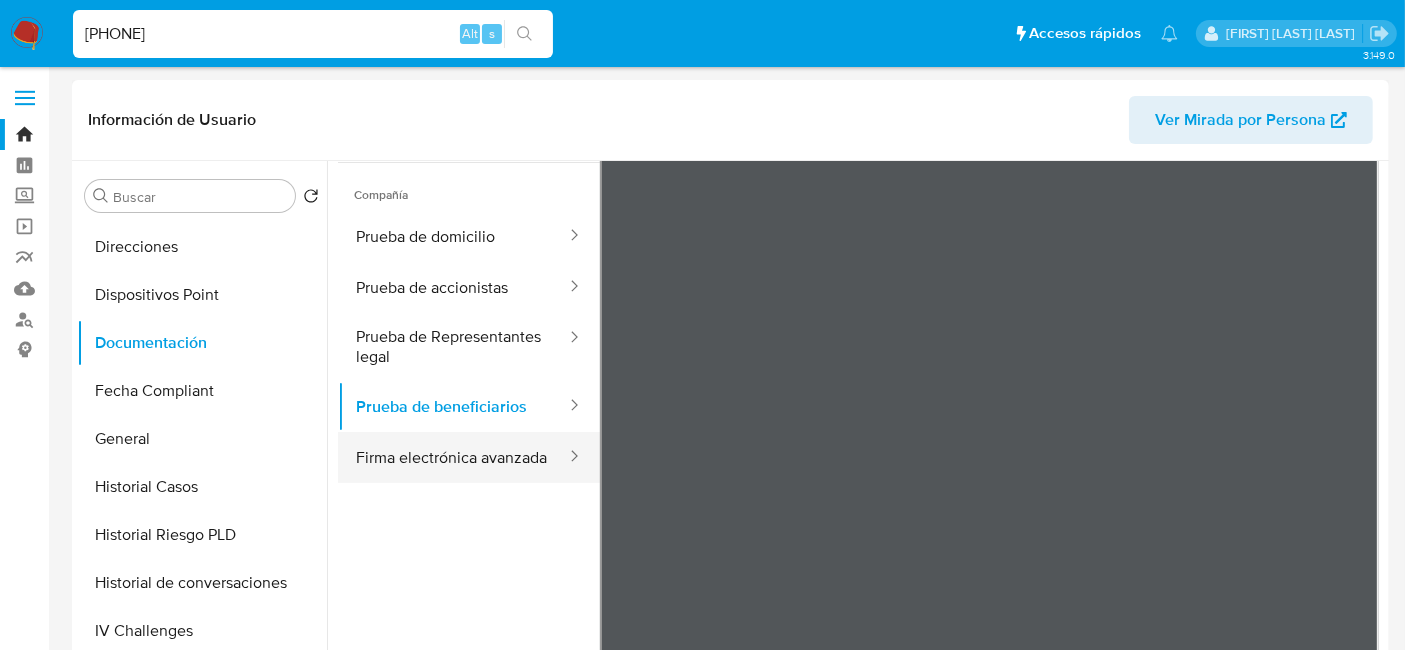 click on "Firma electrónica avanzada" at bounding box center [453, 457] 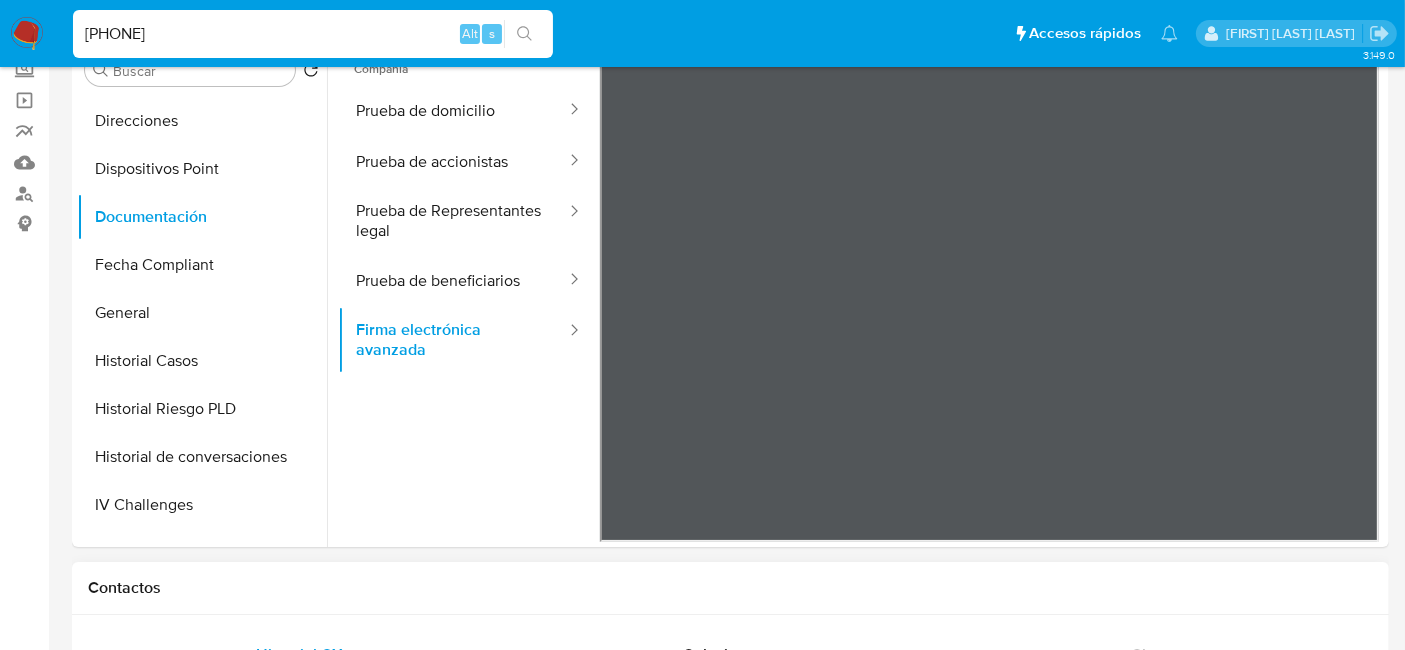 scroll, scrollTop: 0, scrollLeft: 0, axis: both 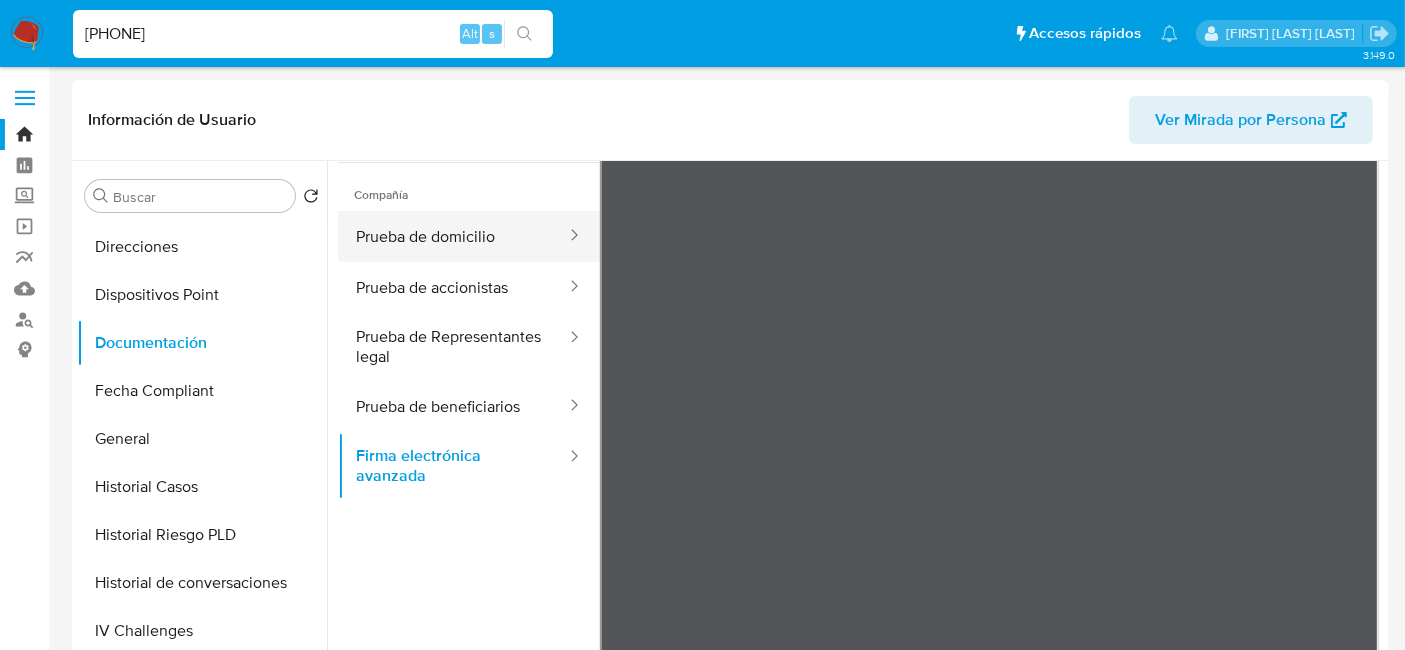 click on "Prueba de domicilio" at bounding box center [453, 236] 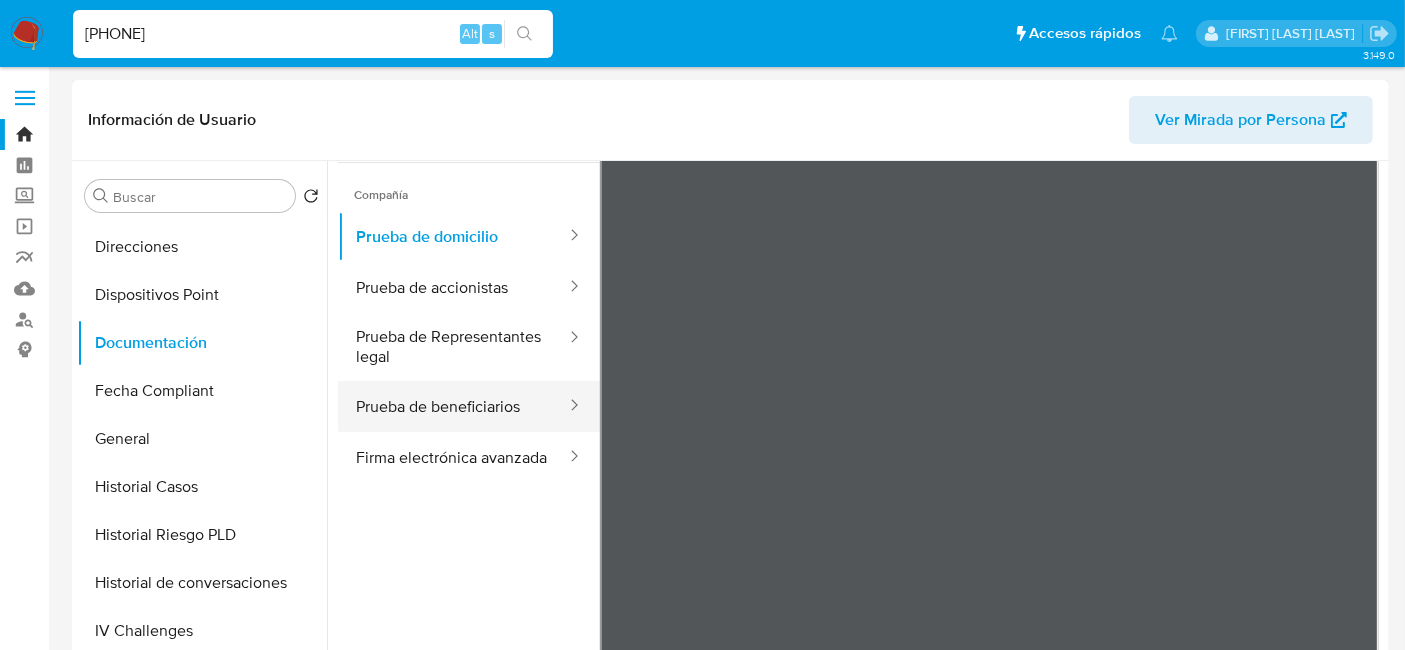 click on "Prueba de beneficiarios" at bounding box center (453, 406) 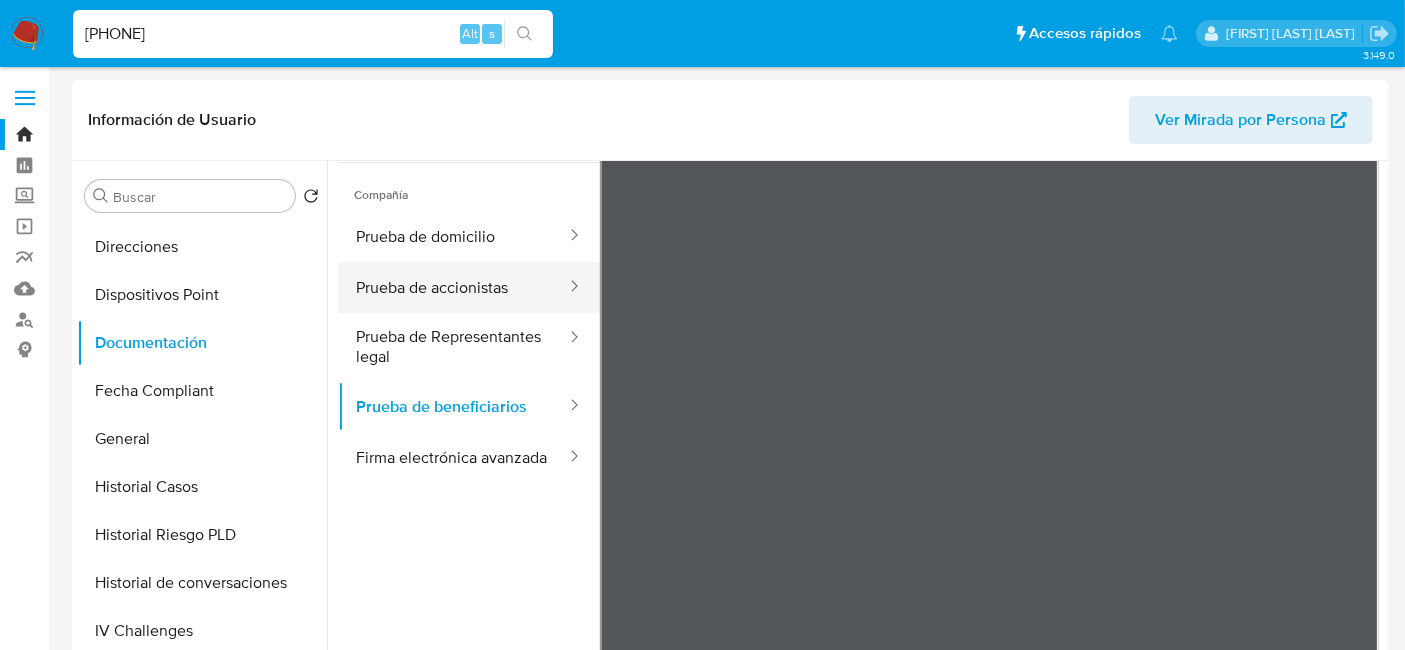 click on "Prueba de accionistas" at bounding box center (453, 287) 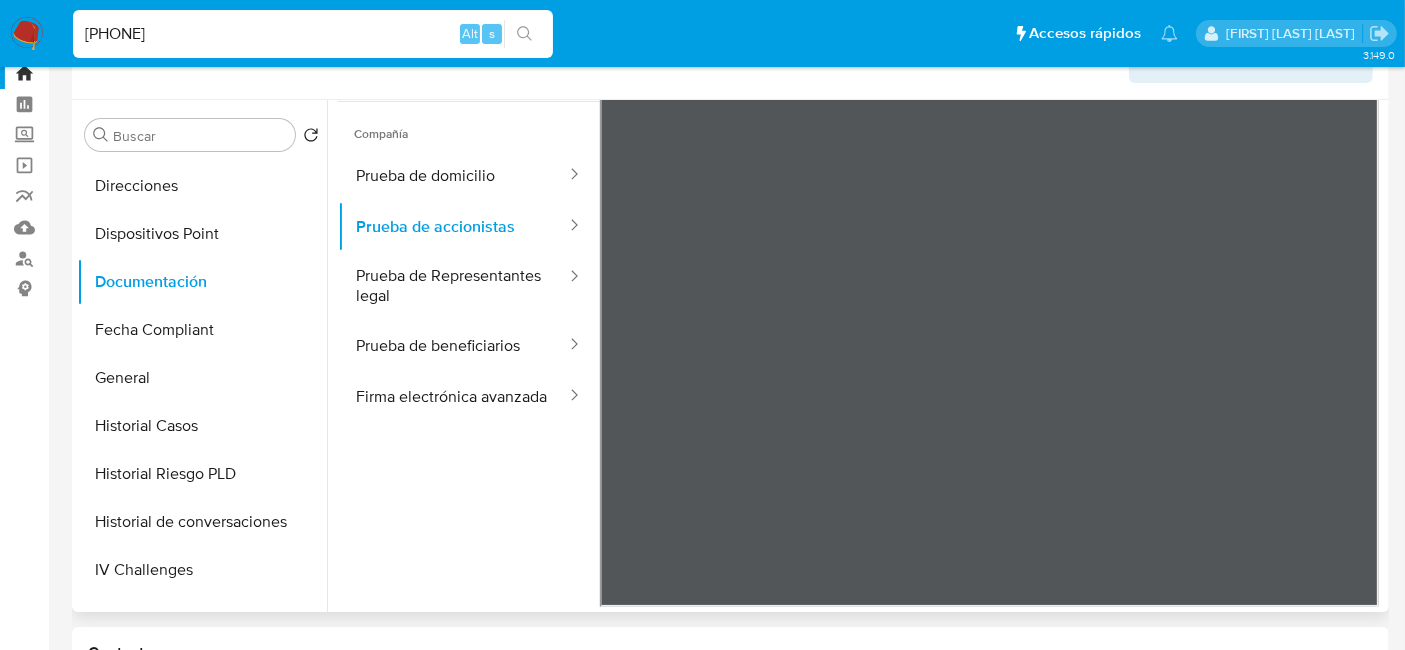 scroll, scrollTop: 111, scrollLeft: 0, axis: vertical 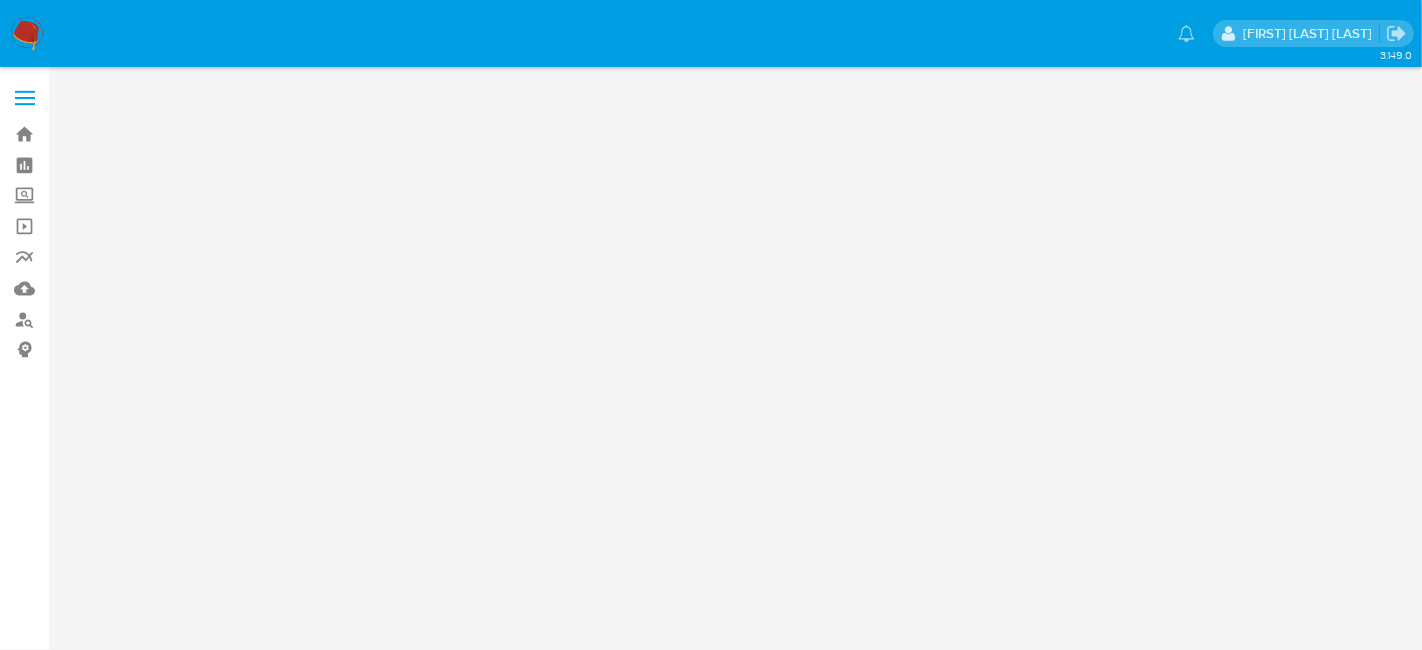 click on "[FIRST] [LAST] [LAST]" at bounding box center [711, 33] 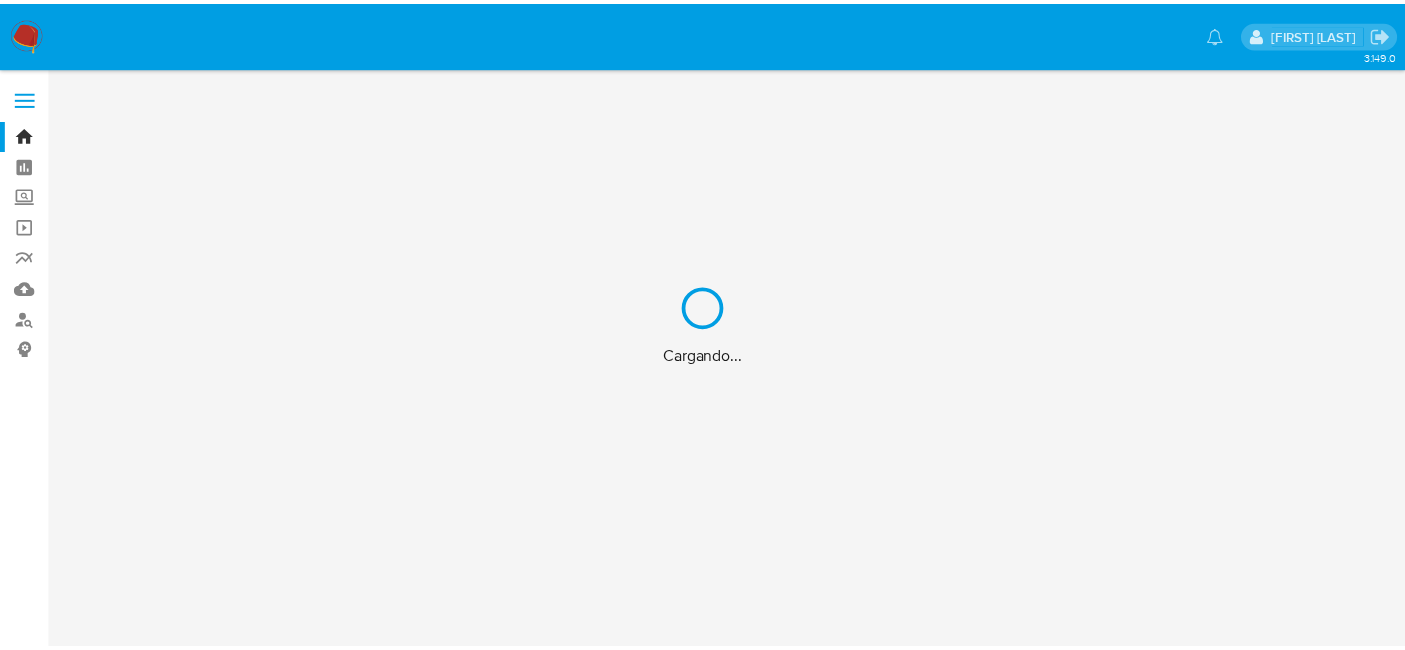 scroll, scrollTop: 0, scrollLeft: 0, axis: both 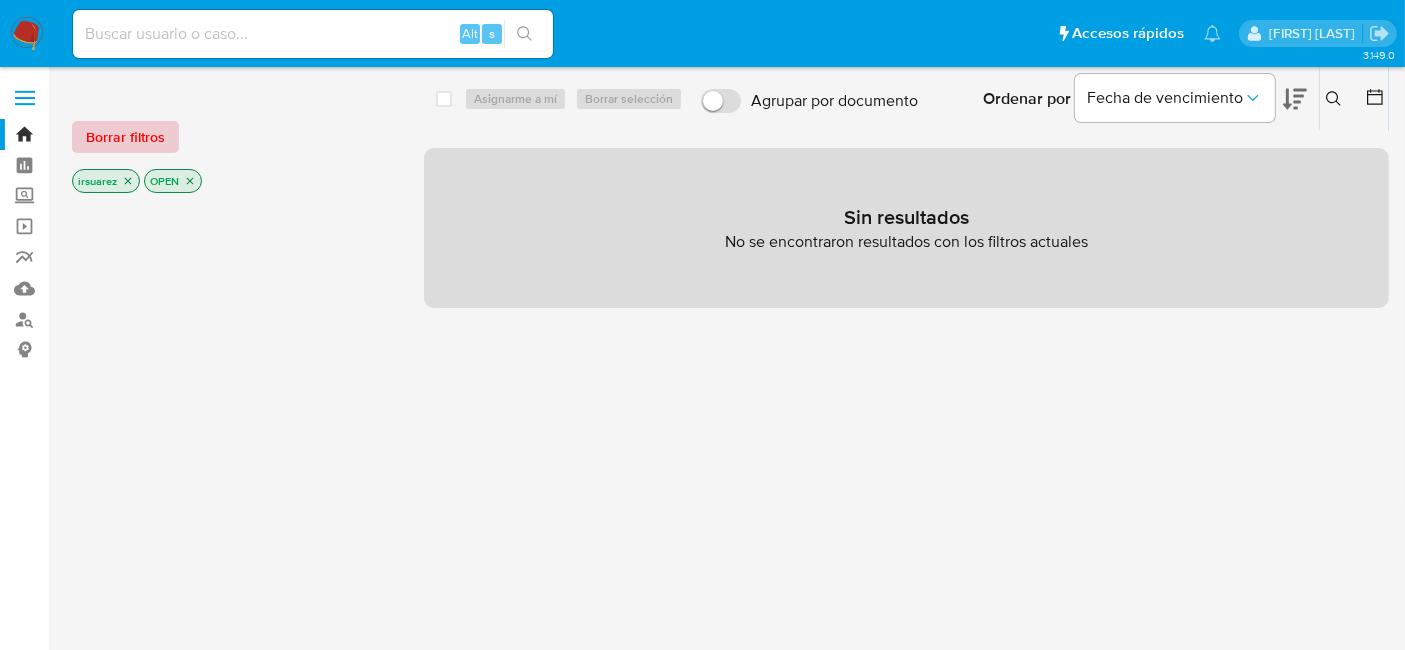 click on "Borrar filtros" at bounding box center [125, 137] 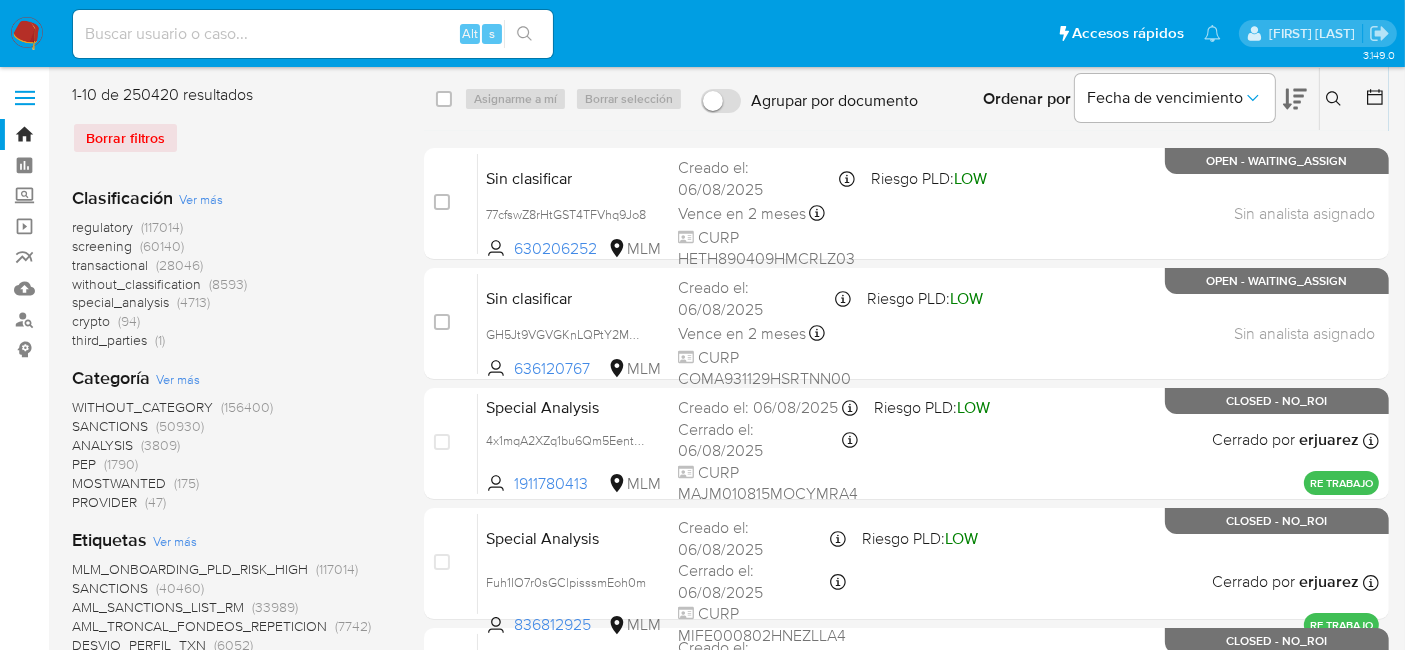 click at bounding box center [313, 34] 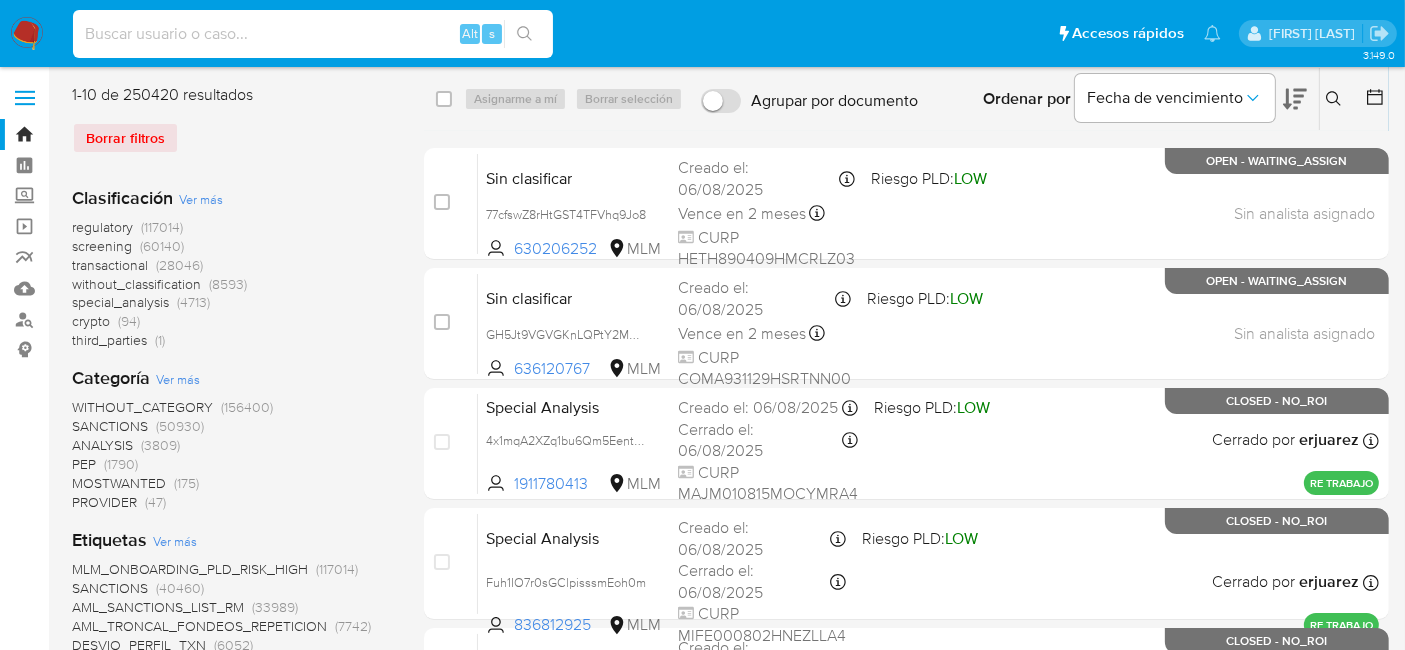 paste on "[ID]" 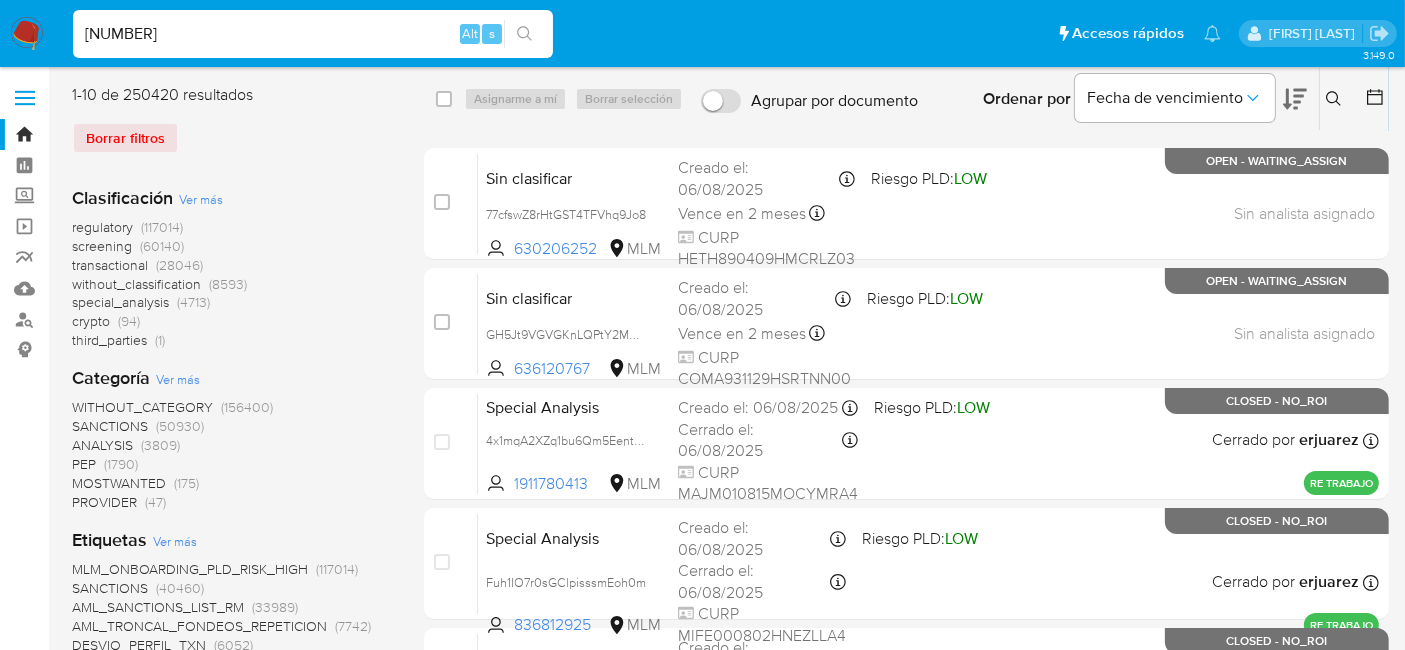 type on "[ID]" 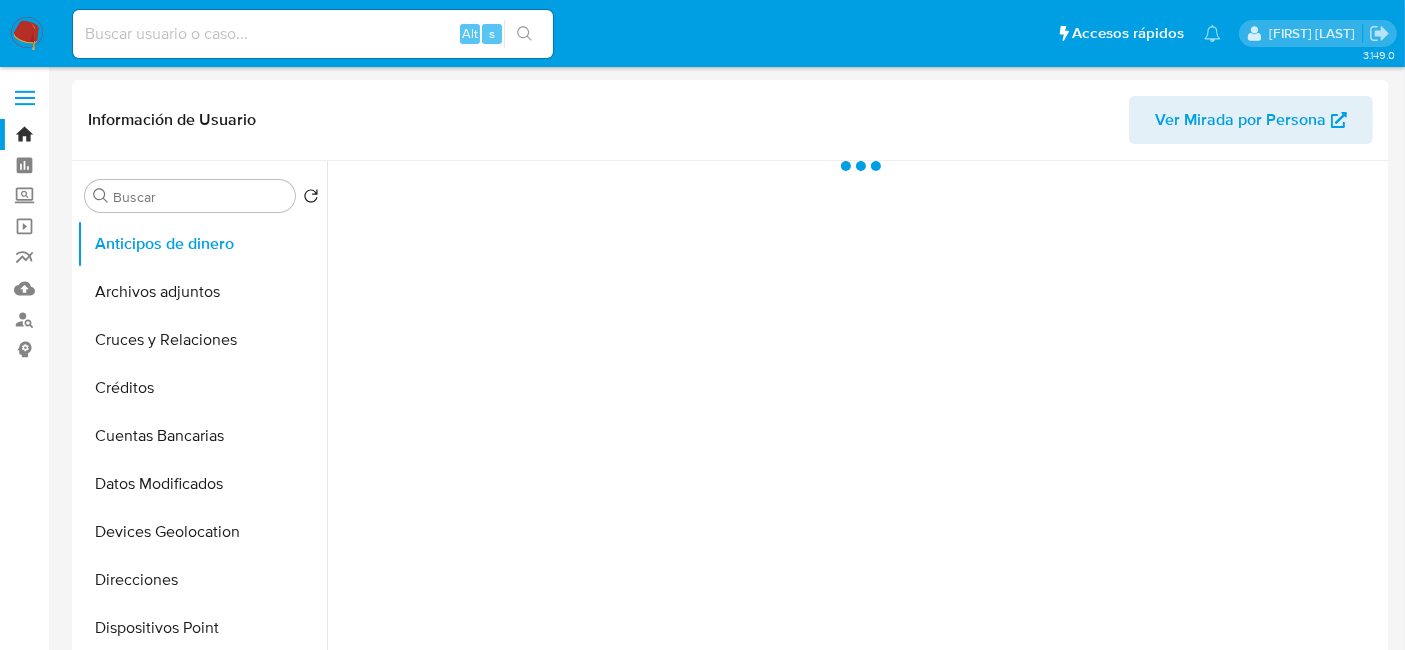 select on "10" 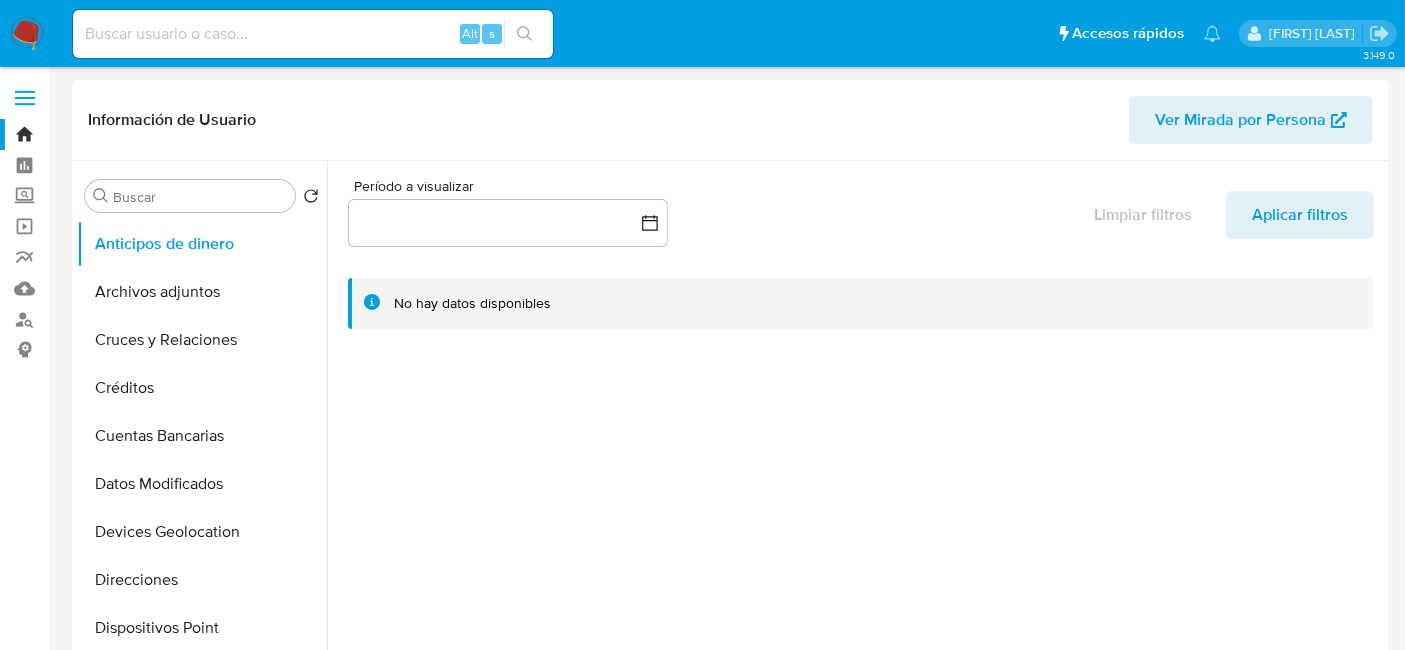 click on "Alt s" at bounding box center (313, 34) 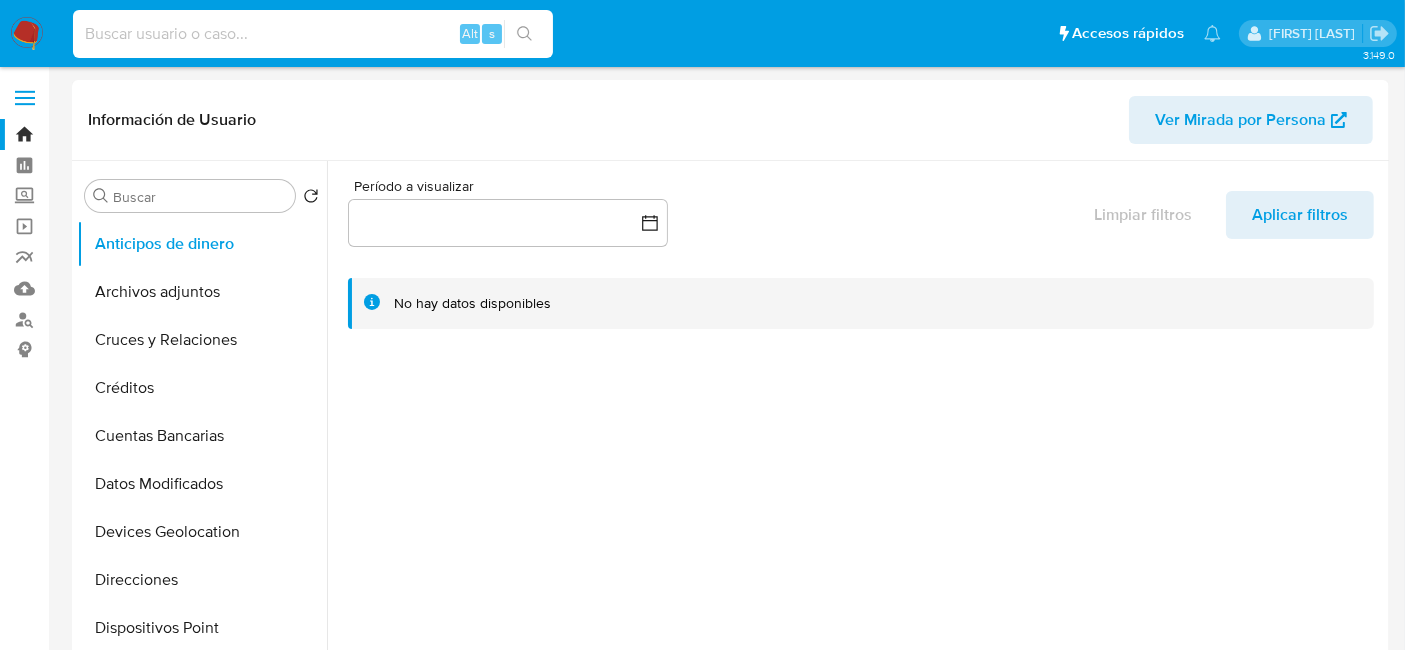 paste on "[ID]" 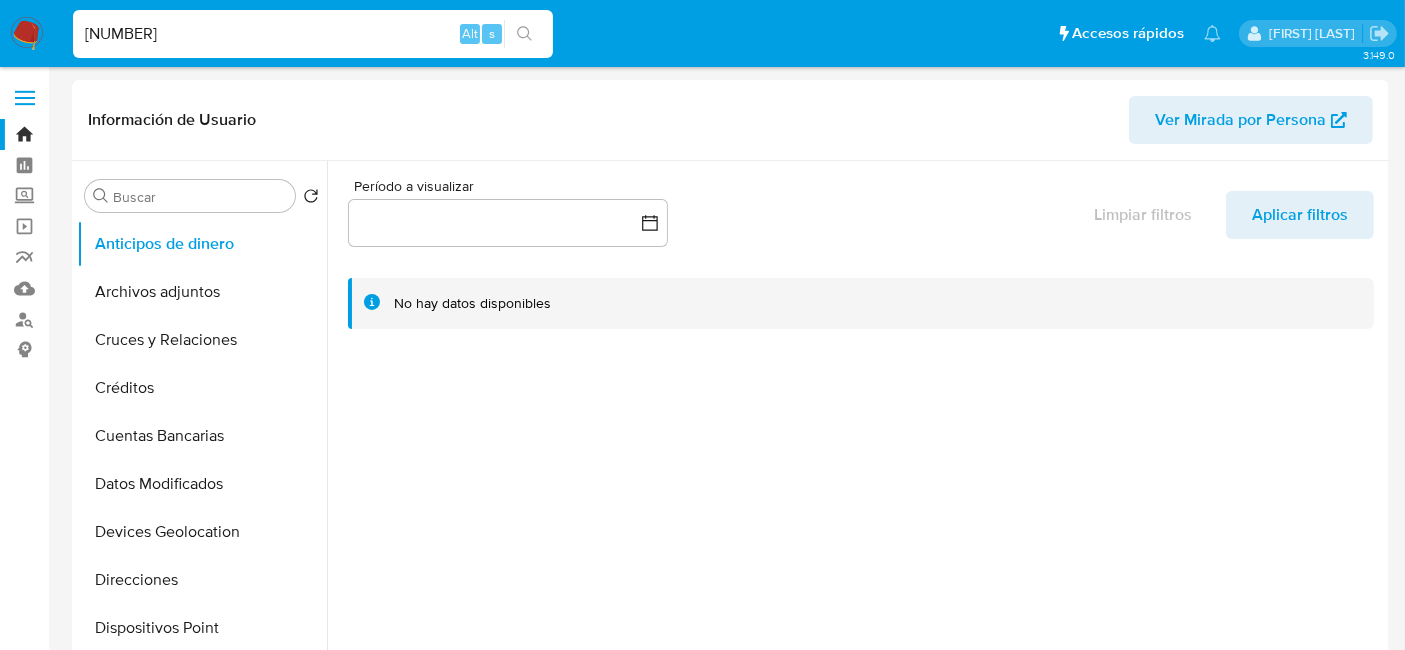 type on "[ID]" 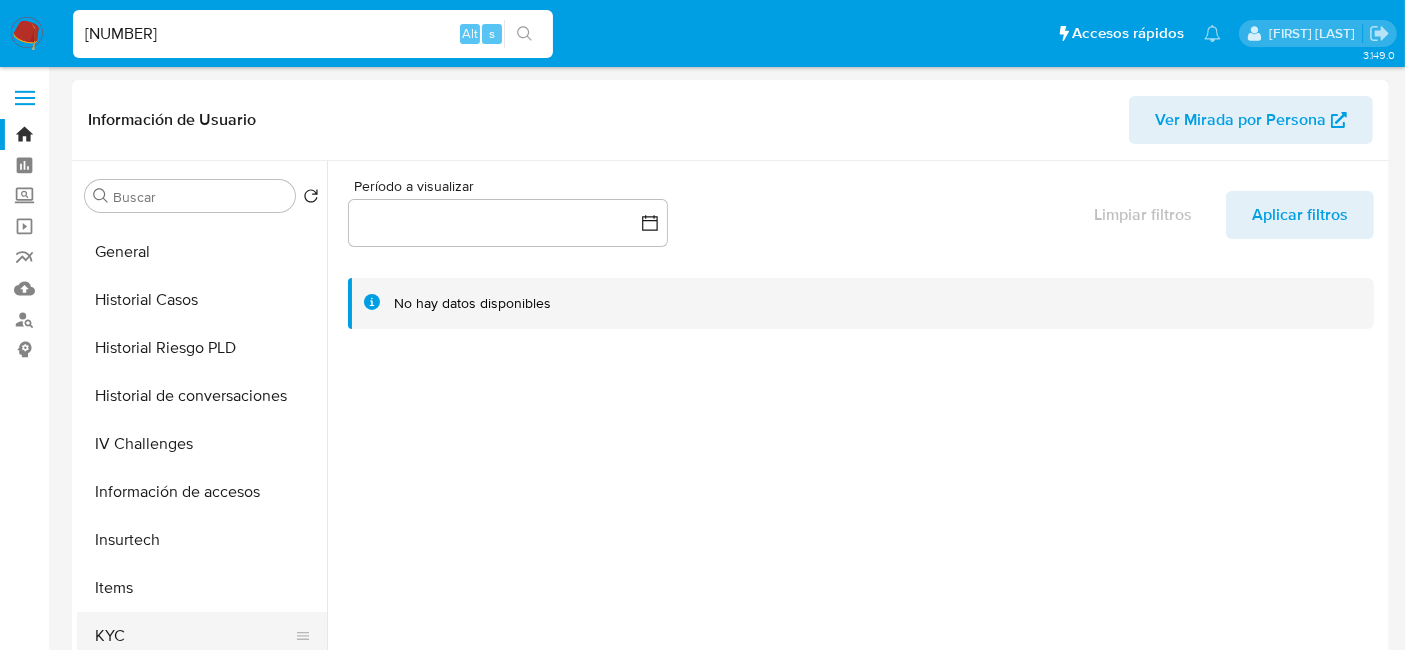 scroll, scrollTop: 555, scrollLeft: 0, axis: vertical 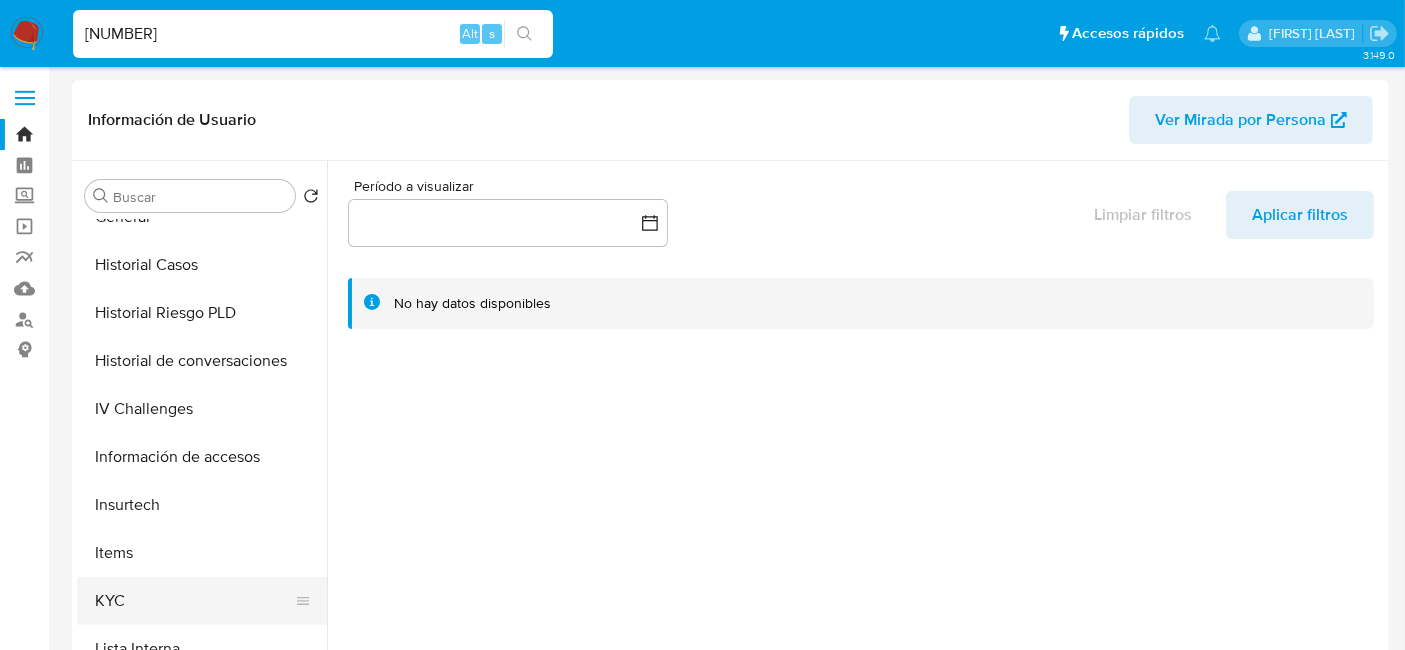 click on "KYC" at bounding box center (194, 601) 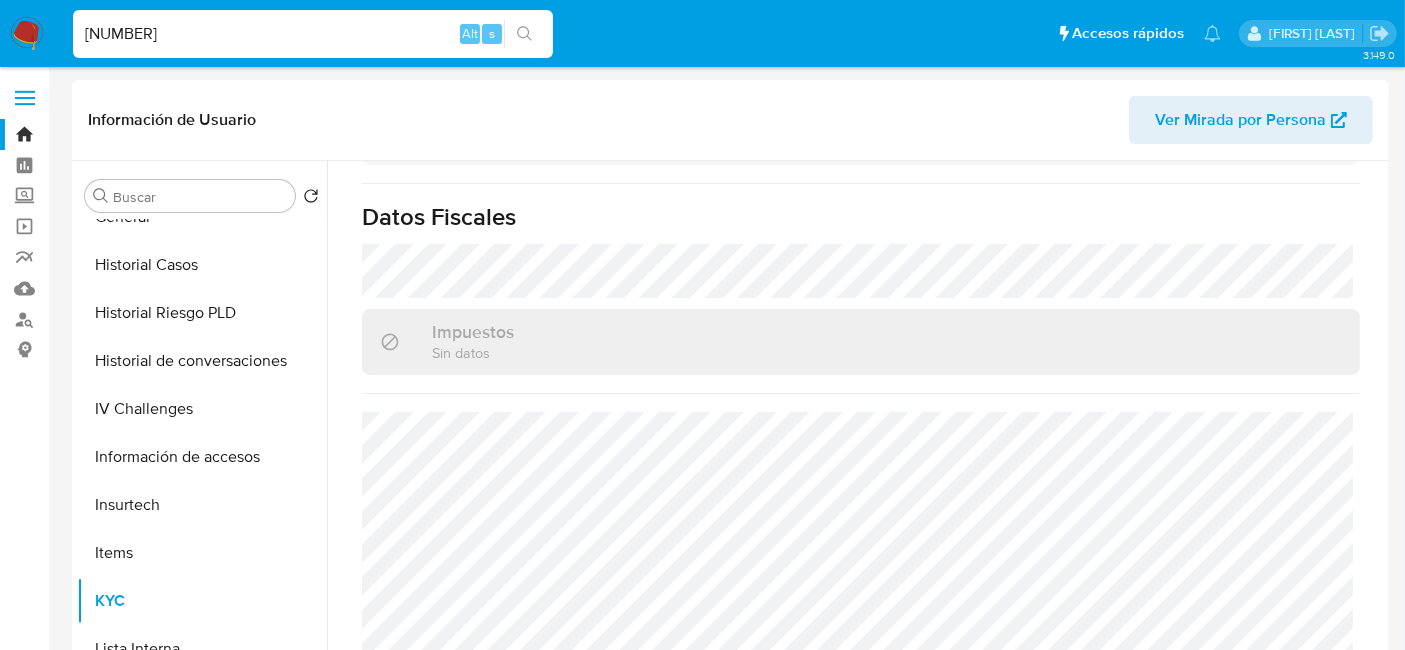 scroll, scrollTop: 1569, scrollLeft: 0, axis: vertical 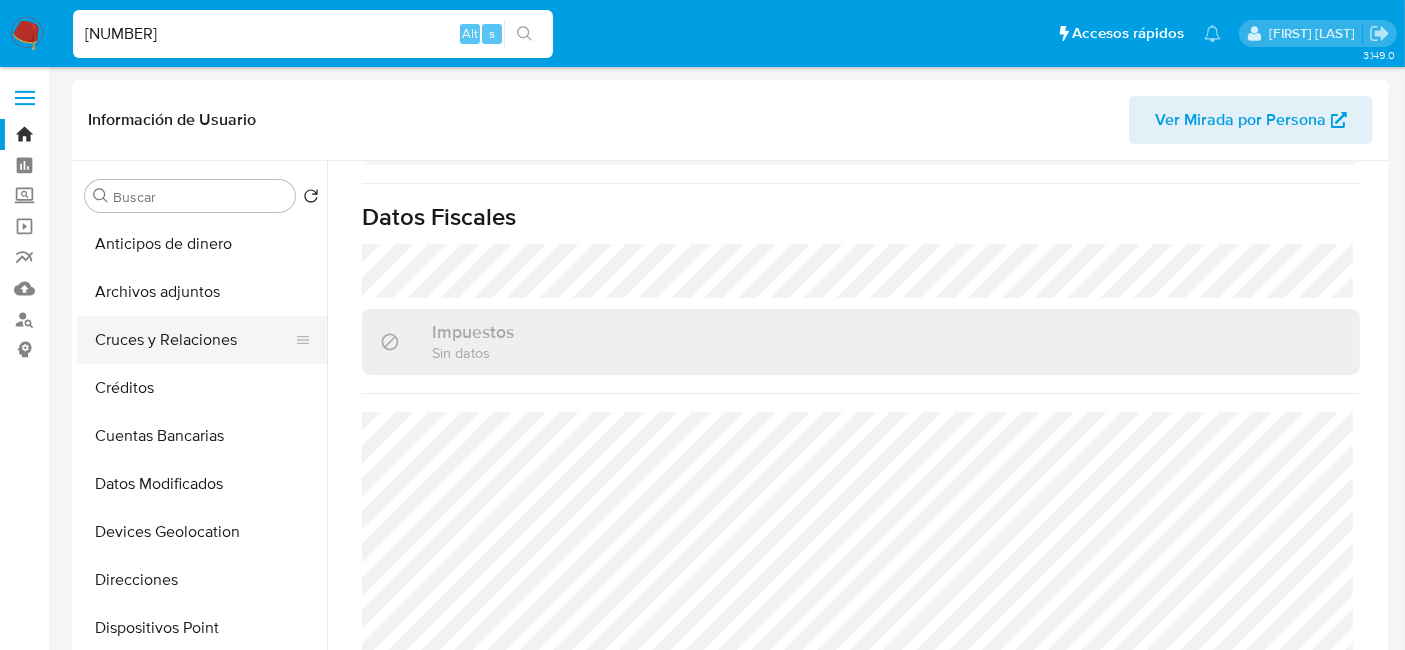 click on "Cruces y Relaciones" at bounding box center [194, 340] 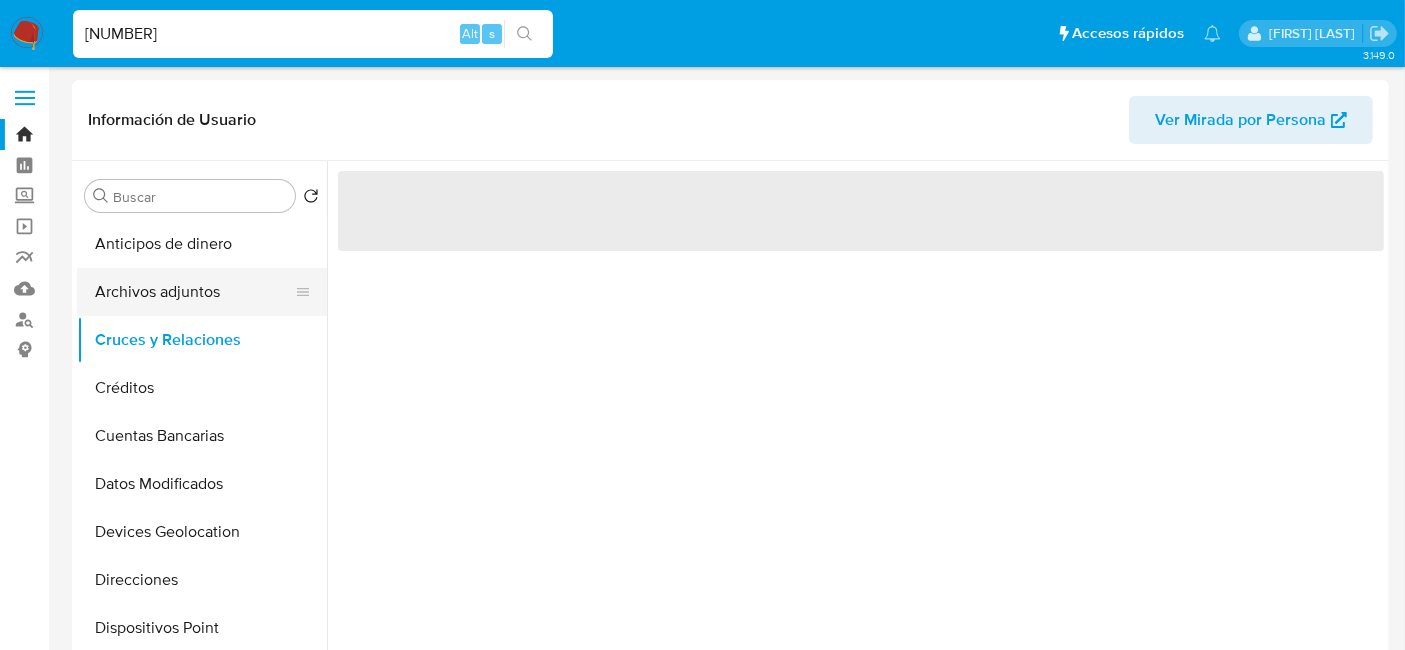 click on "Archivos adjuntos" at bounding box center (194, 292) 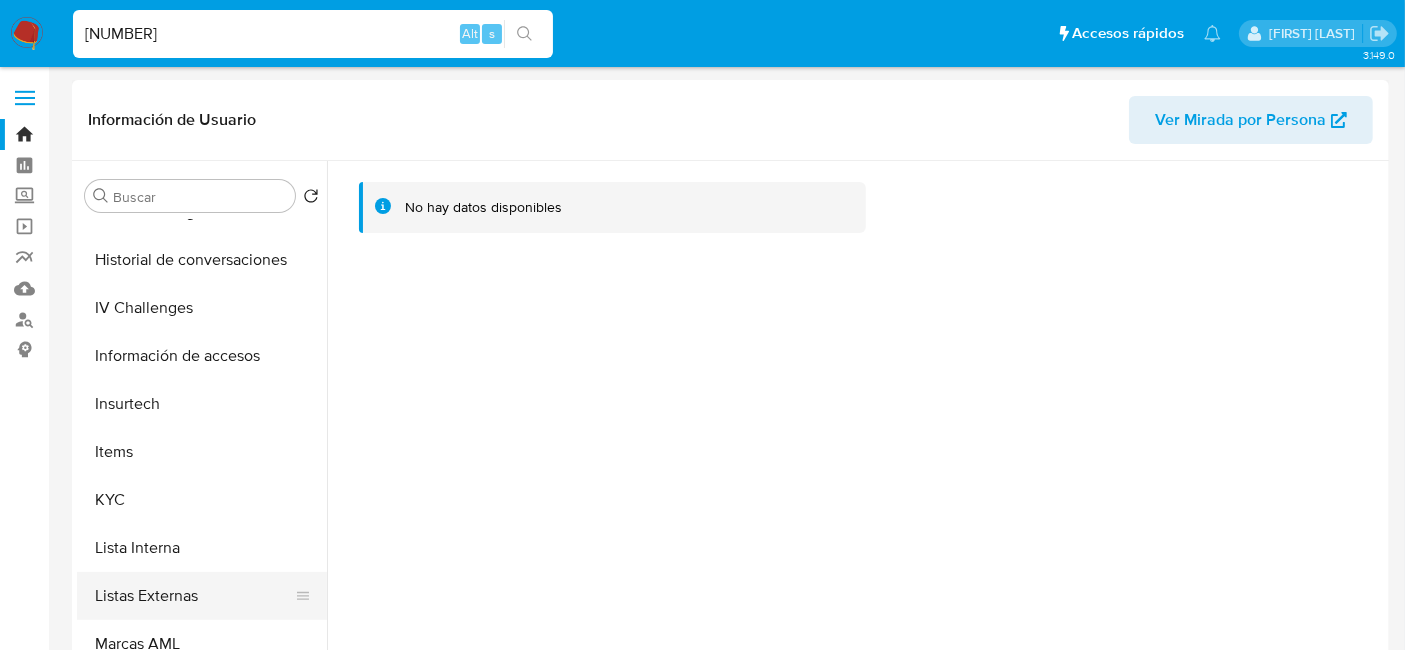scroll, scrollTop: 777, scrollLeft: 0, axis: vertical 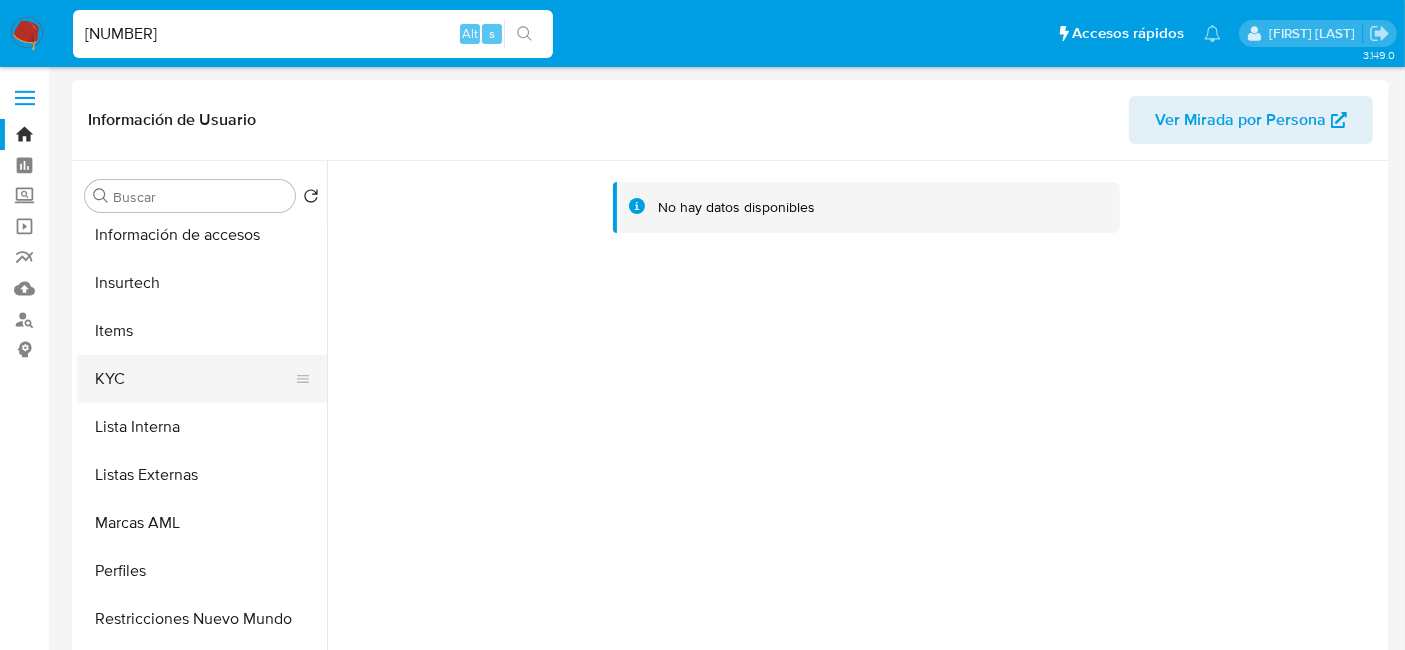 click on "KYC" at bounding box center [194, 379] 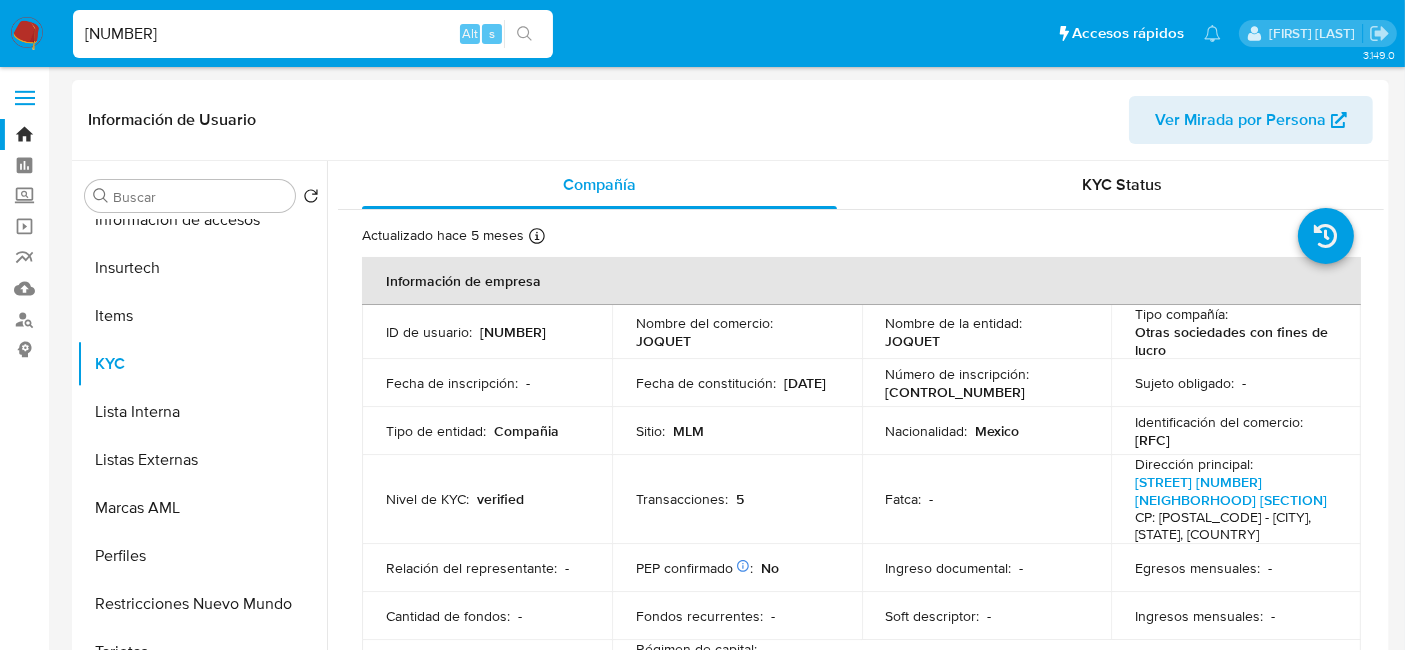 scroll, scrollTop: 796, scrollLeft: 0, axis: vertical 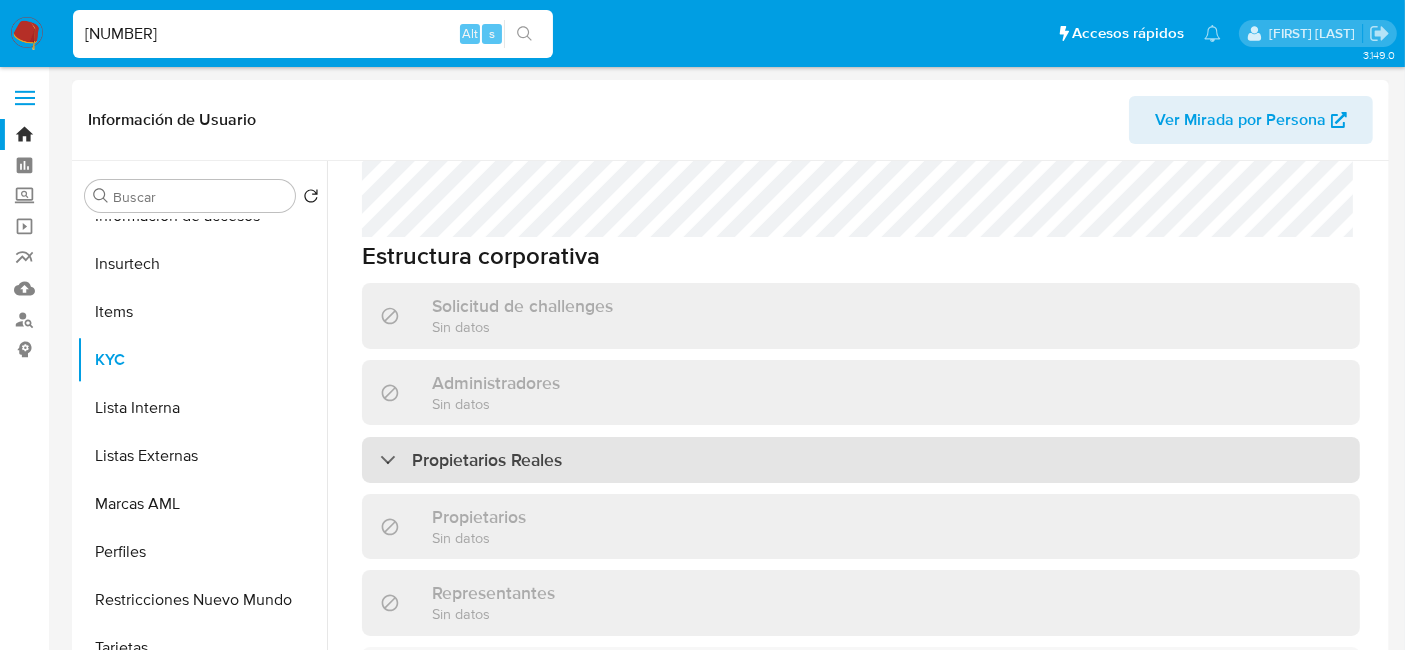 click on "Propietarios Reales" at bounding box center [861, 496] 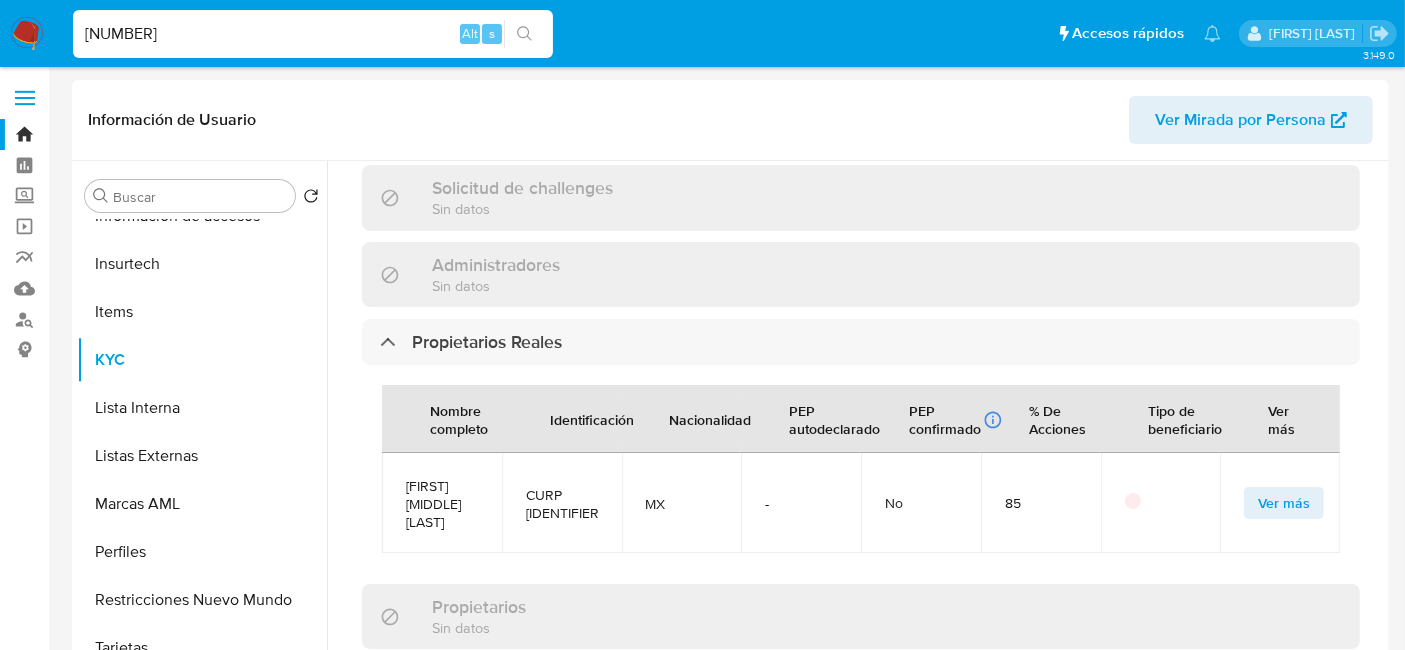 scroll, scrollTop: 1222, scrollLeft: 0, axis: vertical 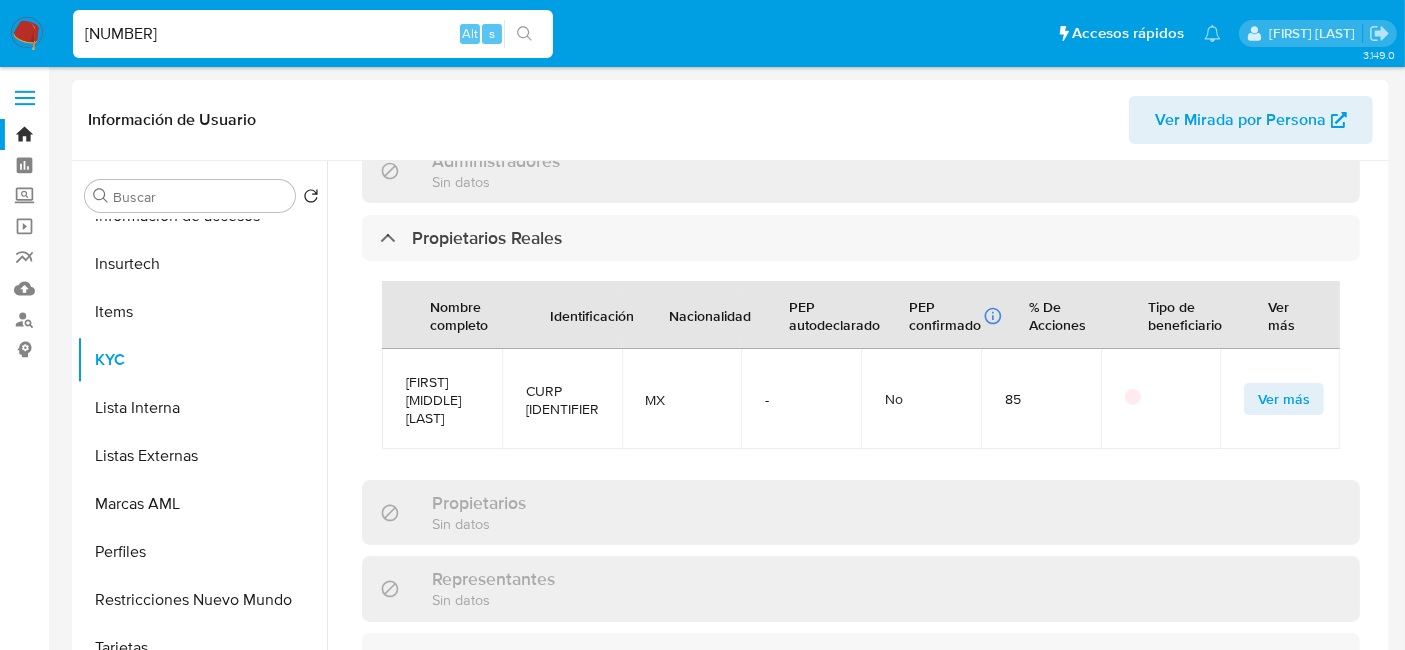 click on "Ver más" at bounding box center [1284, 435] 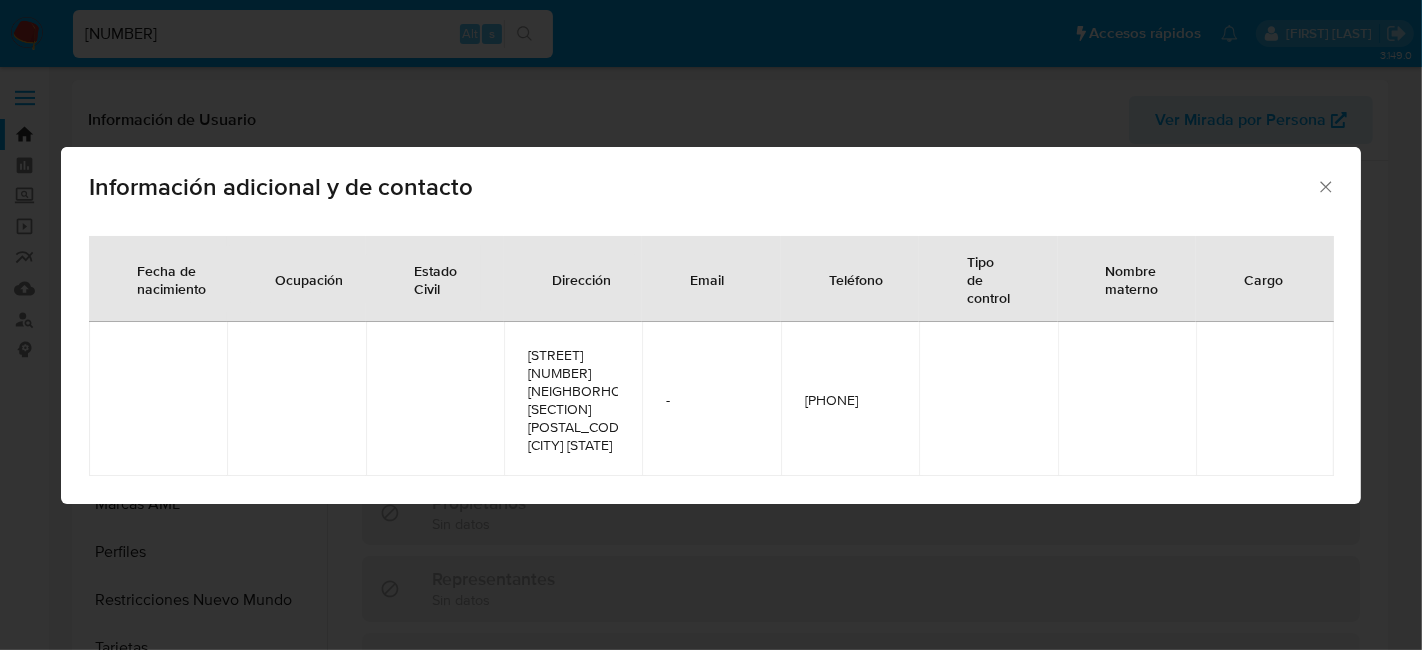click on "Información adicional y de contacto" at bounding box center [711, 183] 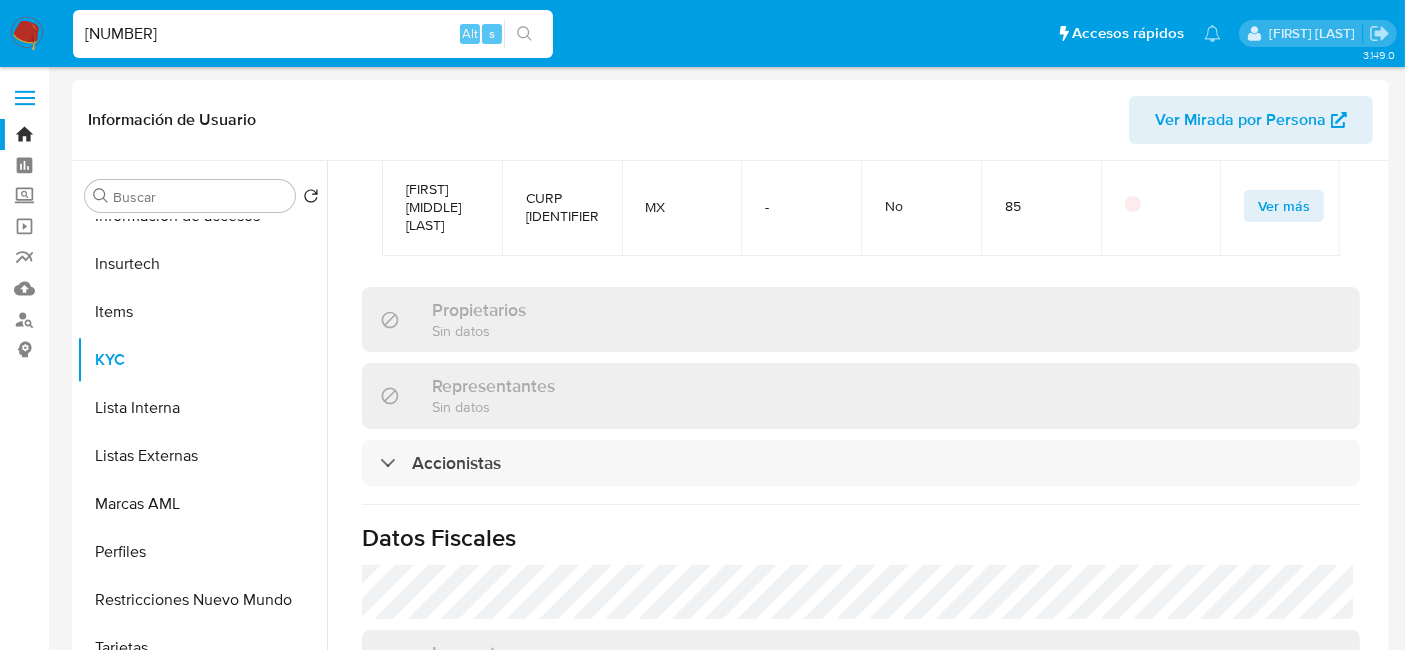 scroll, scrollTop: 1555, scrollLeft: 0, axis: vertical 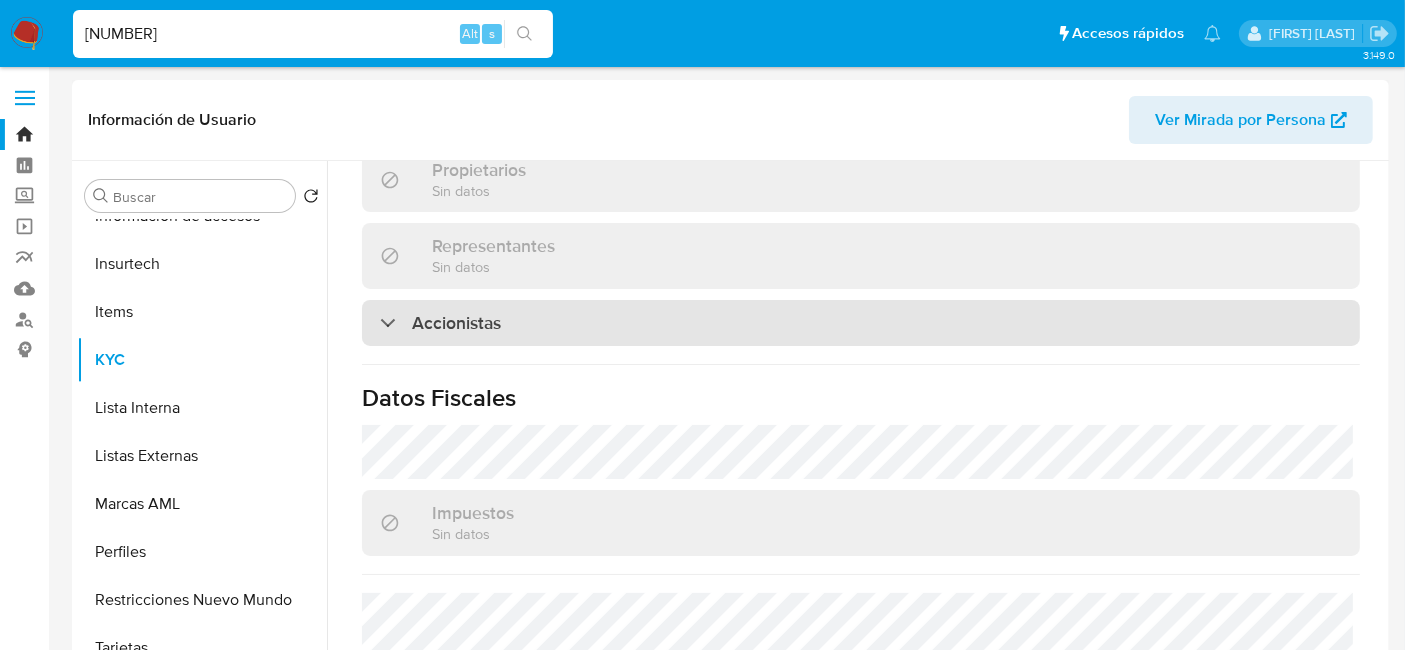 click on "Accionistas" at bounding box center [861, 359] 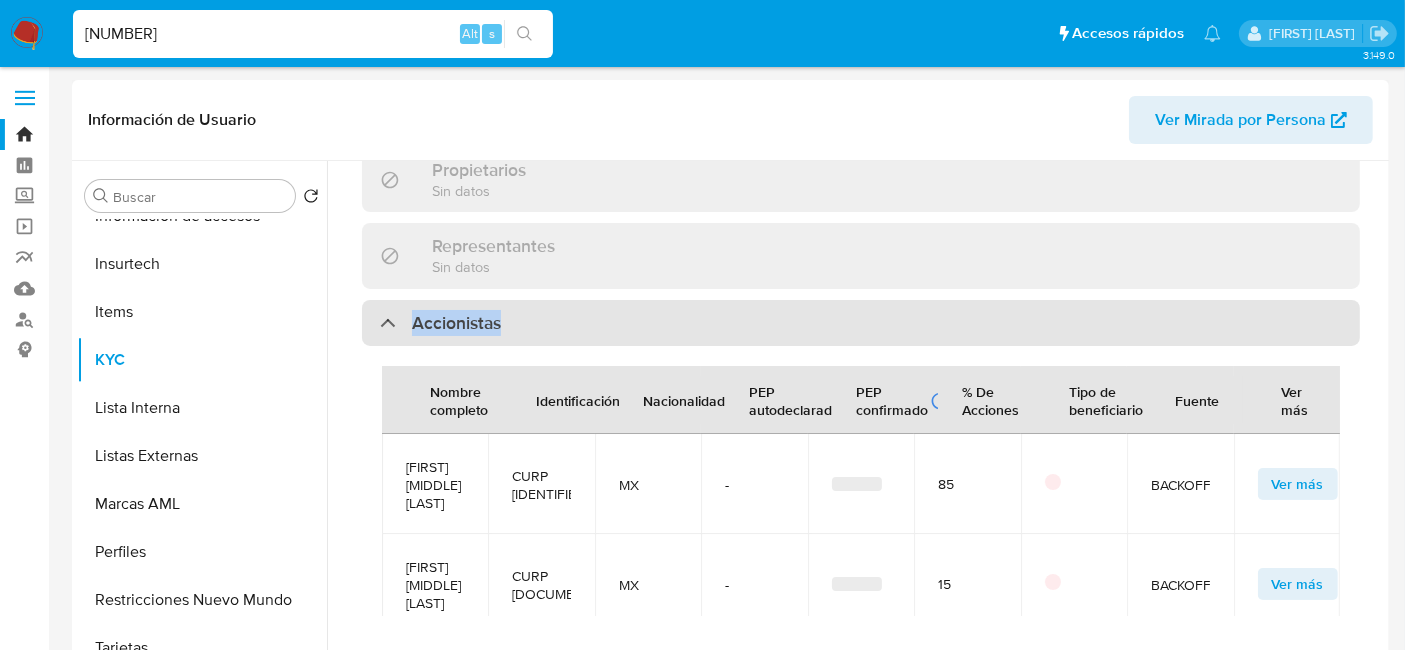 click on "Accionistas" at bounding box center (861, 359) 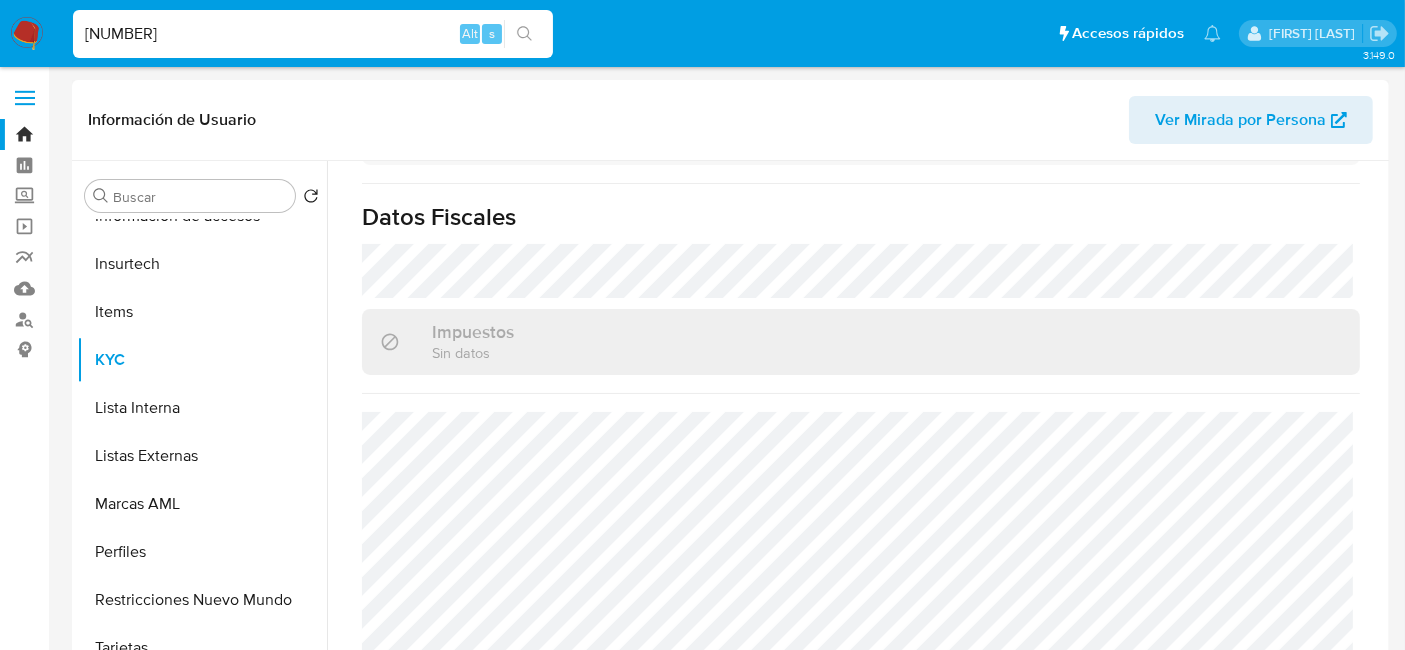 scroll, scrollTop: 1555, scrollLeft: 0, axis: vertical 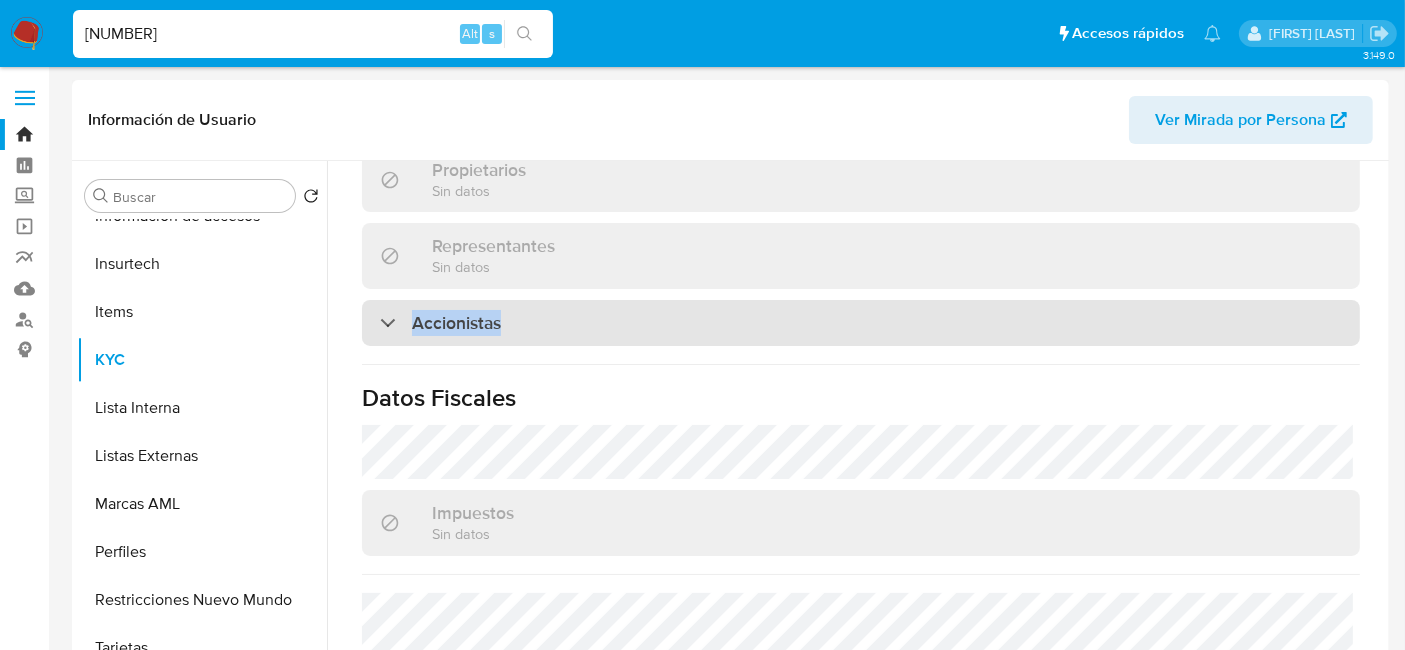 click on "Accionistas" at bounding box center (861, 359) 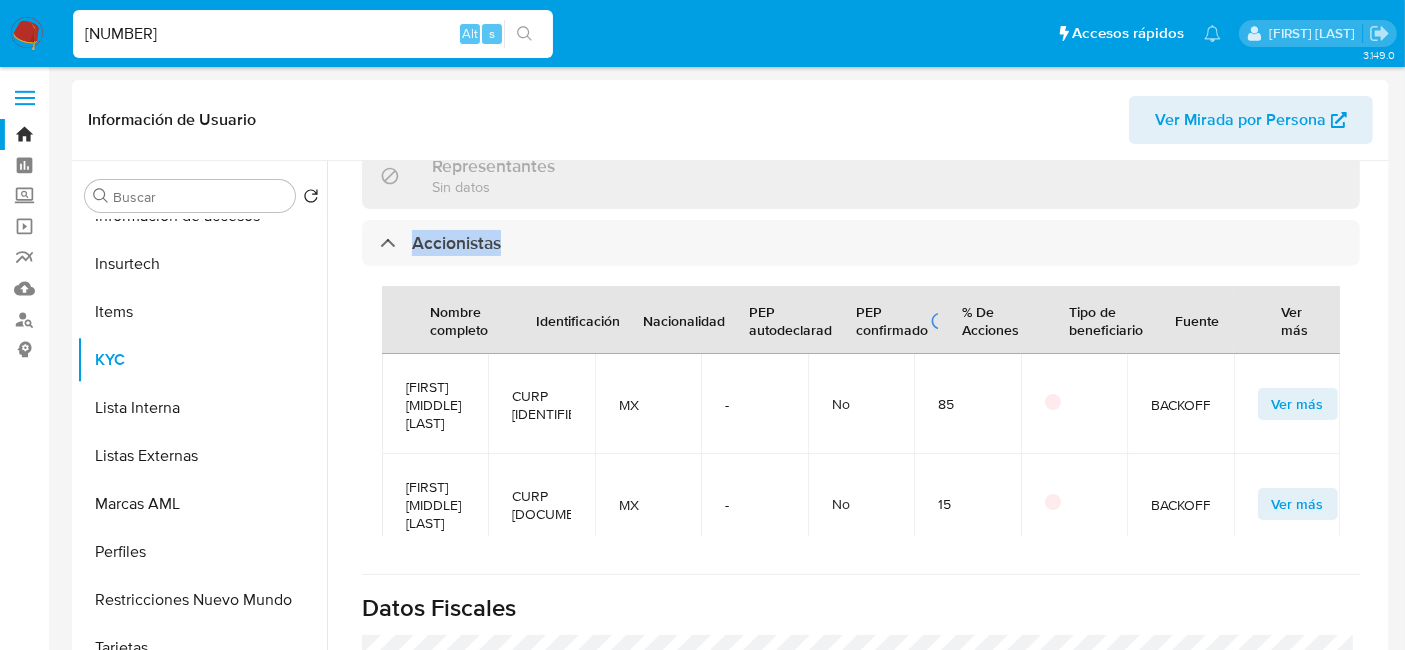 scroll, scrollTop: 1666, scrollLeft: 0, axis: vertical 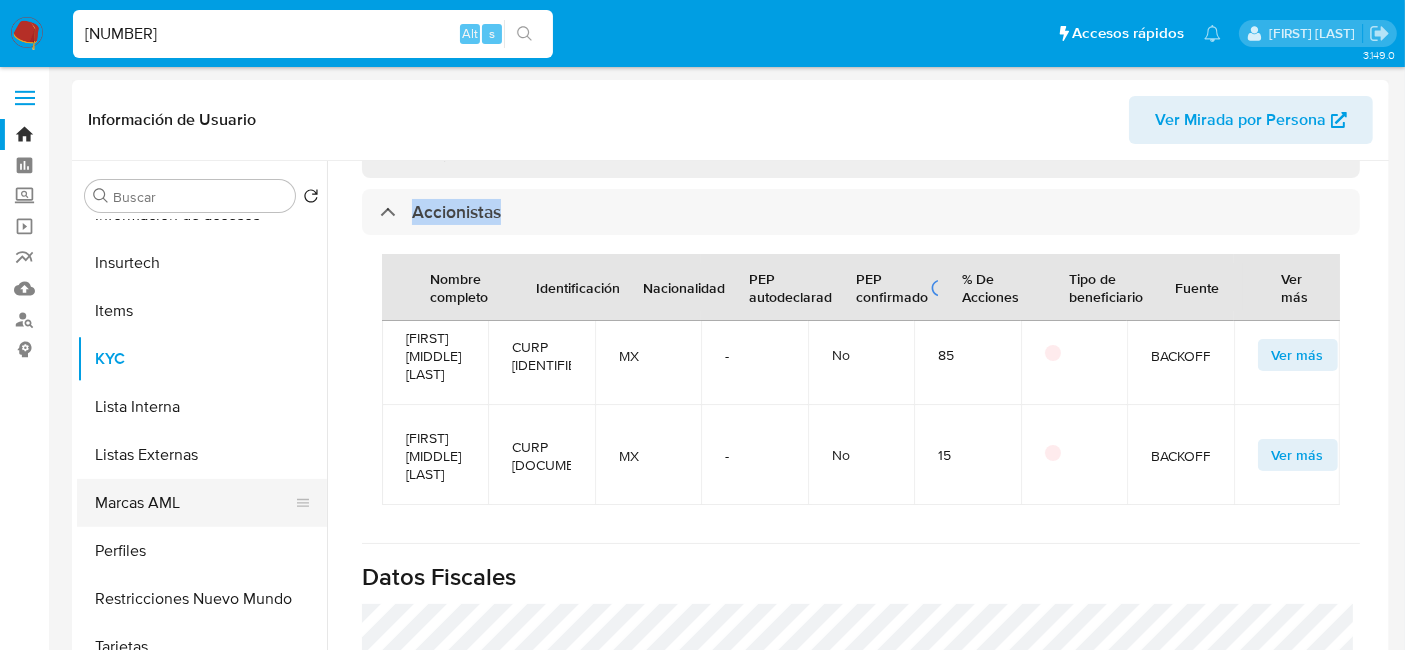 click on "Marcas AML" at bounding box center (194, 503) 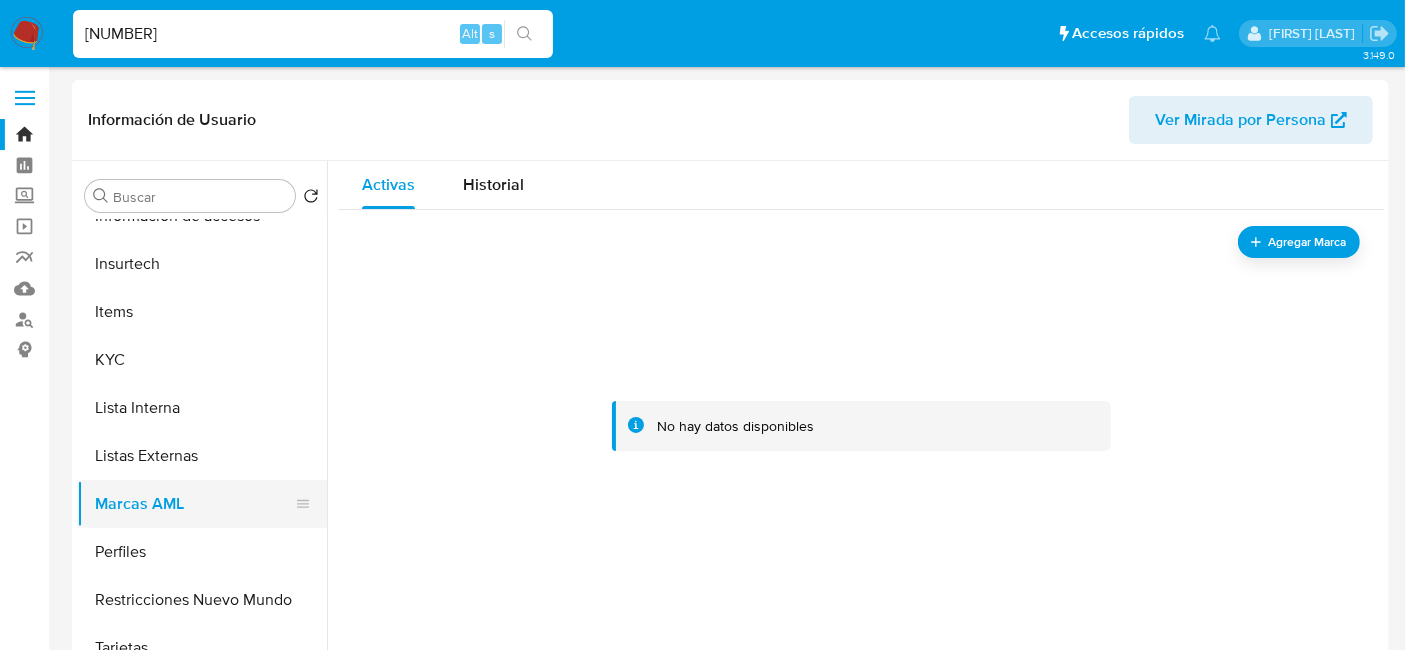 scroll, scrollTop: 797, scrollLeft: 0, axis: vertical 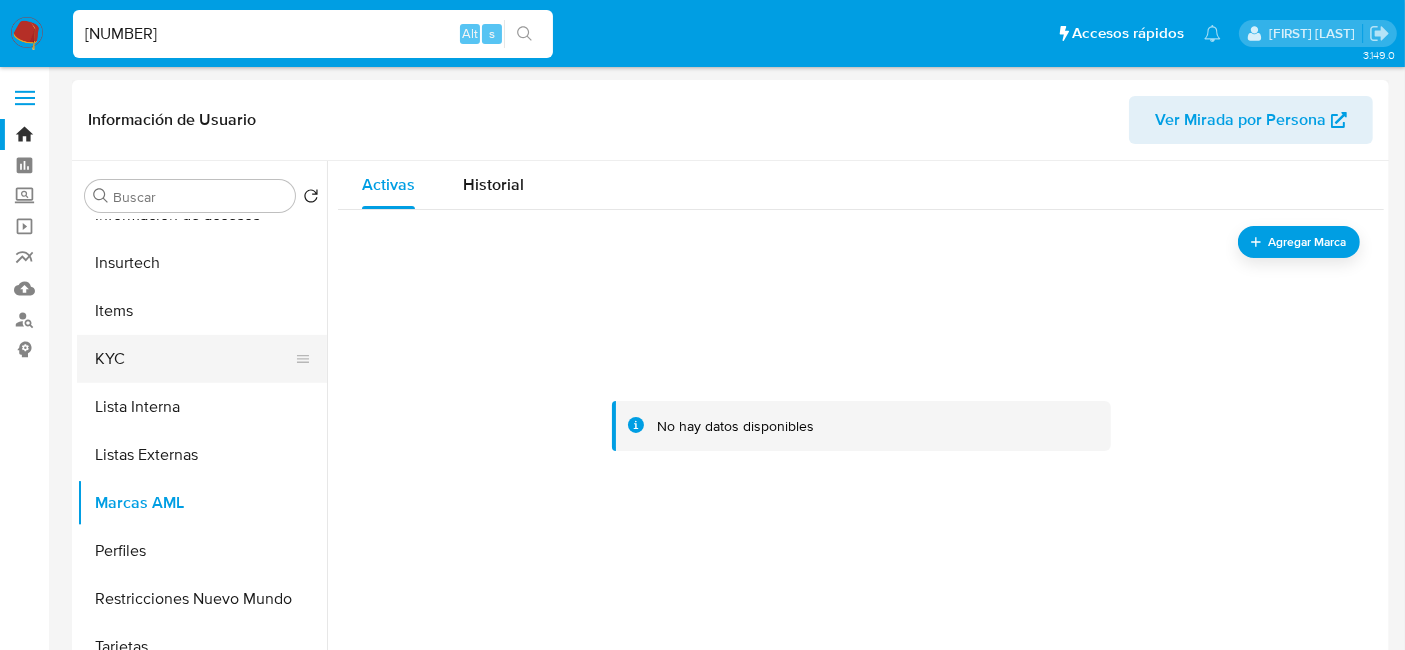 click on "KYC" at bounding box center (194, 359) 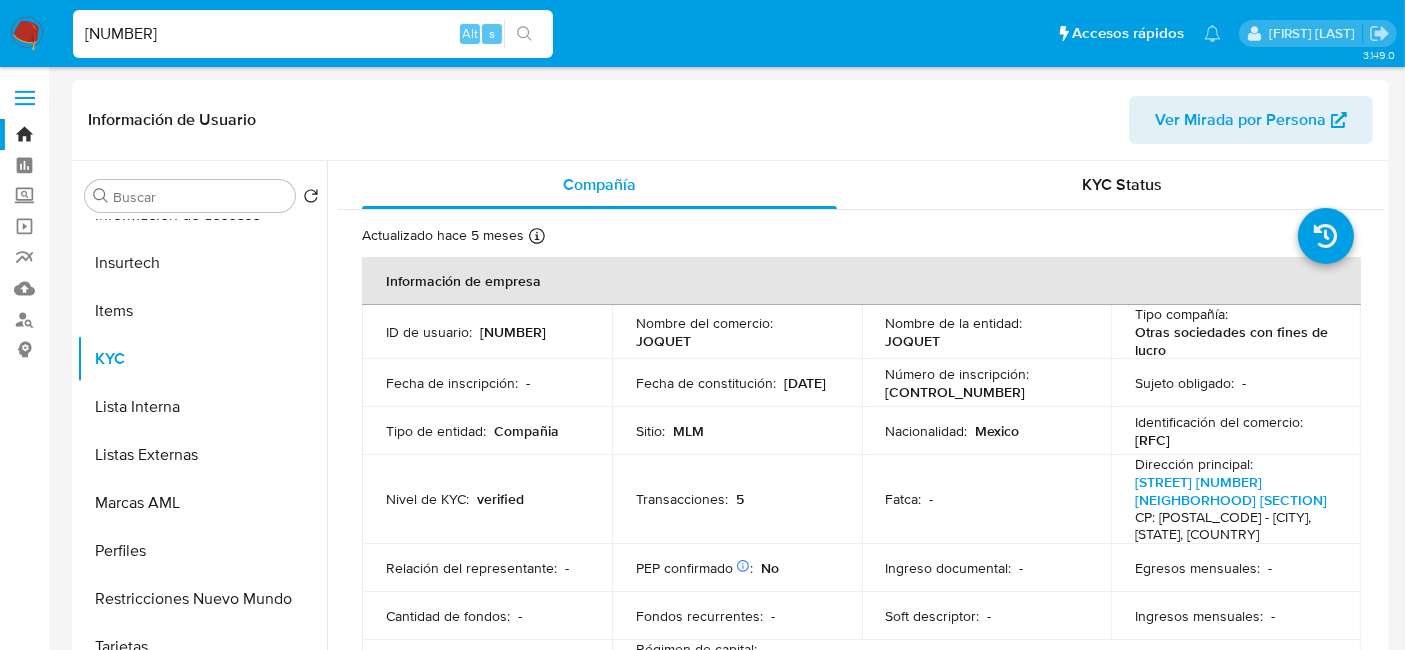 scroll, scrollTop: 796, scrollLeft: 0, axis: vertical 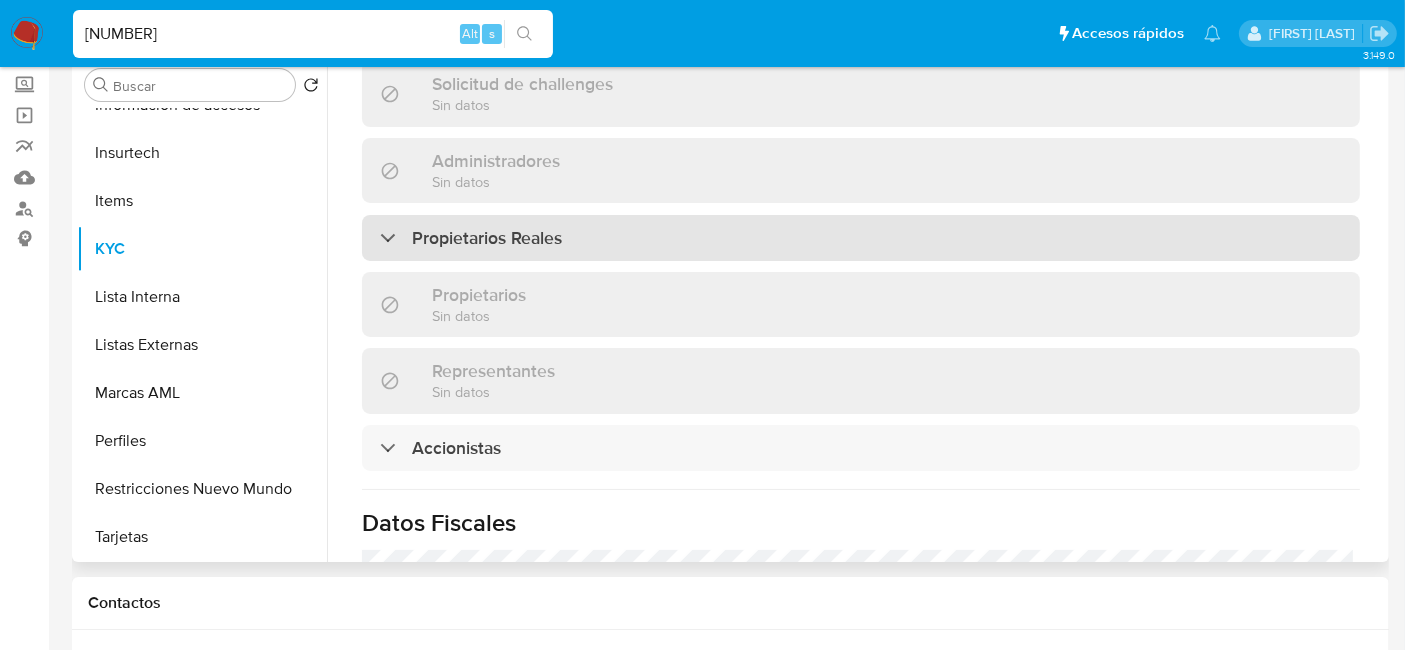 click on "Propietarios Reales" at bounding box center [861, 274] 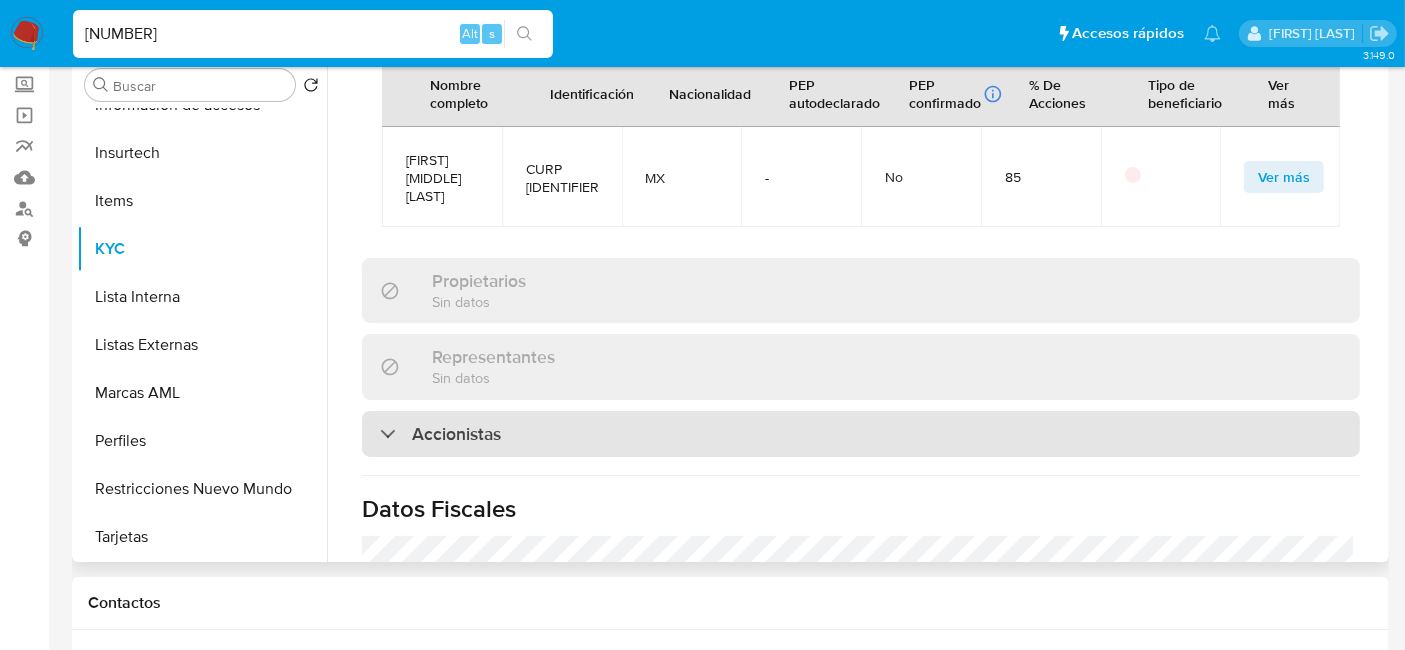 click on "Accionistas" at bounding box center [861, 470] 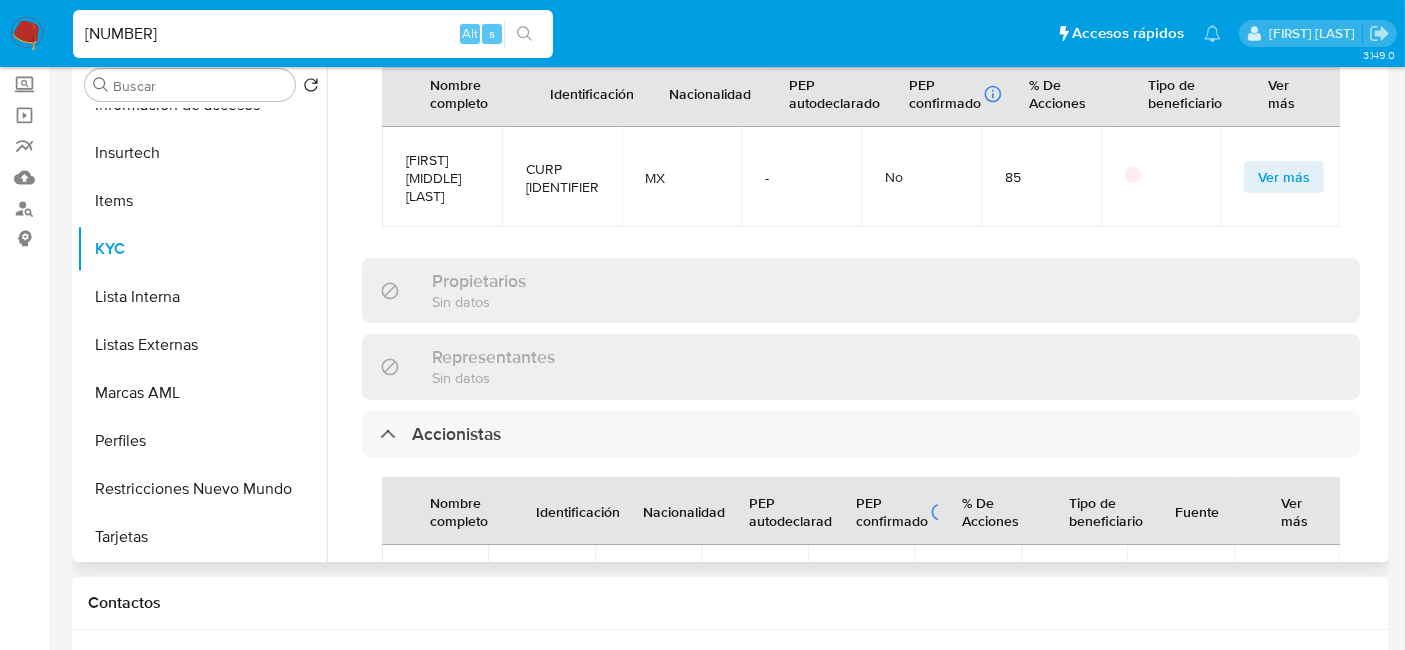 scroll, scrollTop: 1555, scrollLeft: 0, axis: vertical 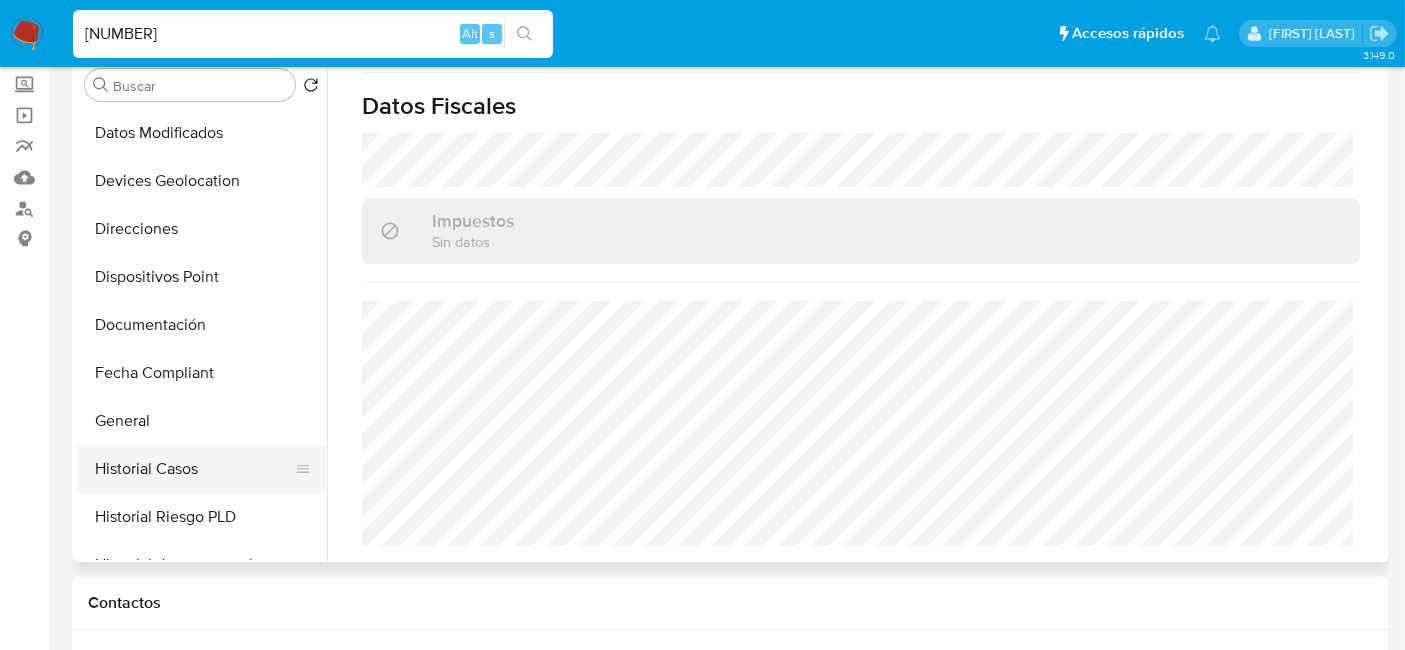 click on "Historial Casos" at bounding box center (194, 469) 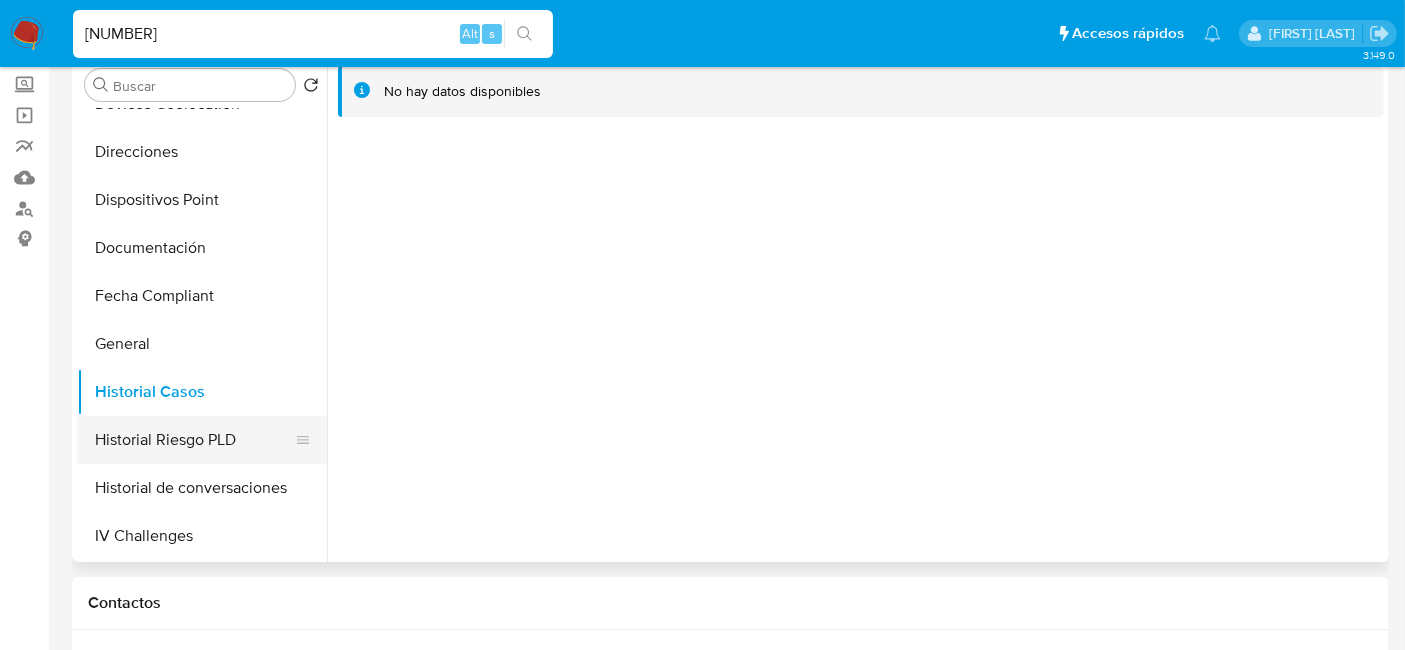 scroll, scrollTop: 351, scrollLeft: 0, axis: vertical 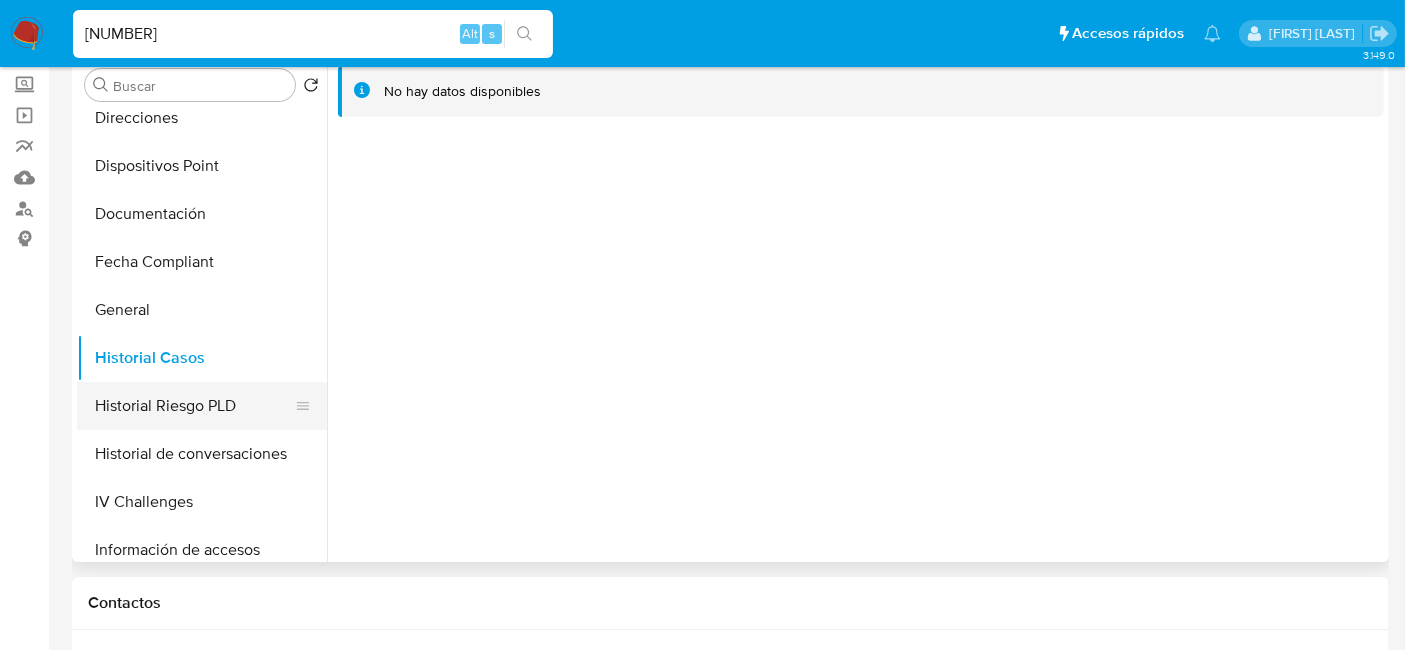 click on "Historial Riesgo PLD" at bounding box center [194, 406] 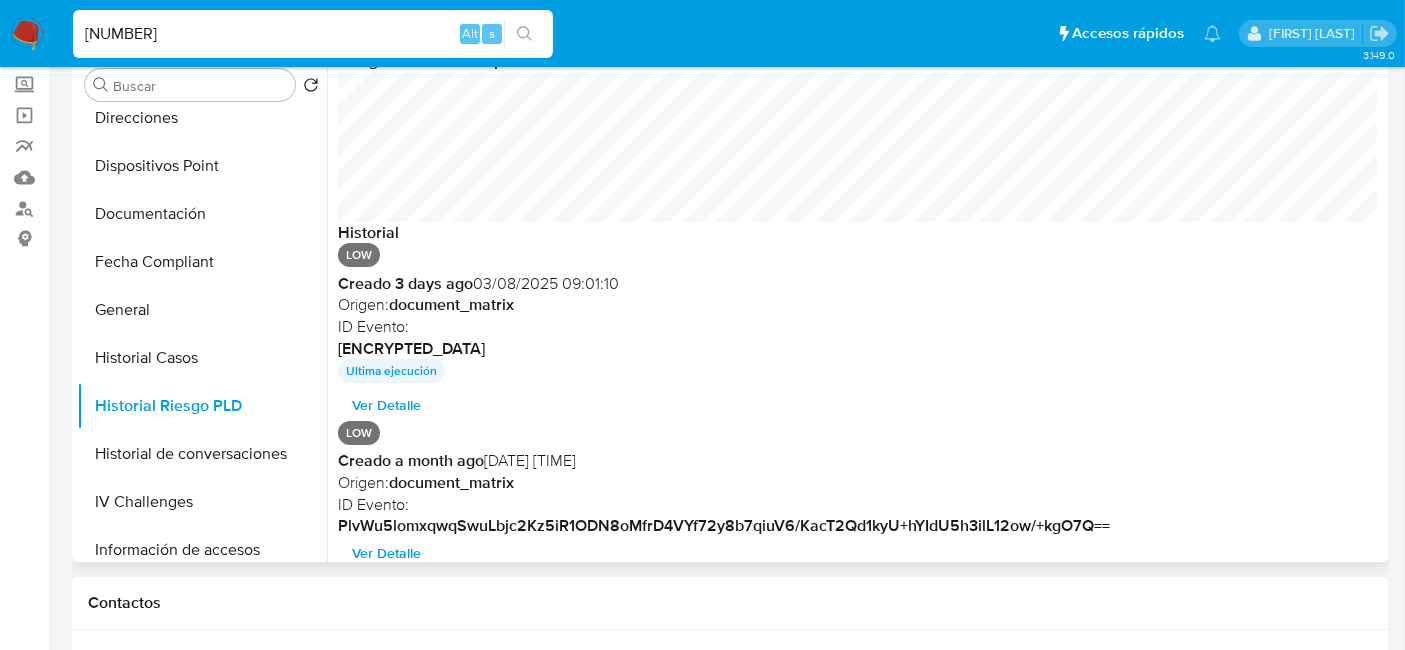 scroll, scrollTop: 999488, scrollLeft: 998692, axis: both 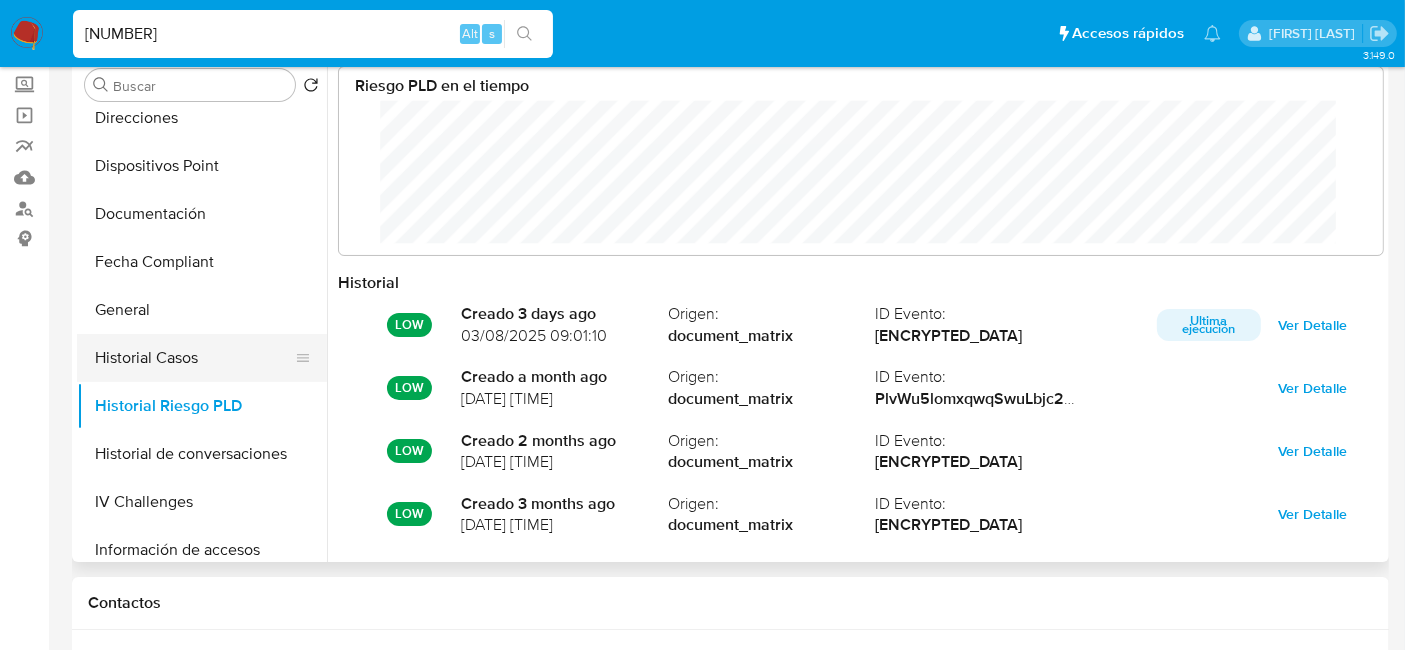 click on "Historial Casos" at bounding box center [194, 358] 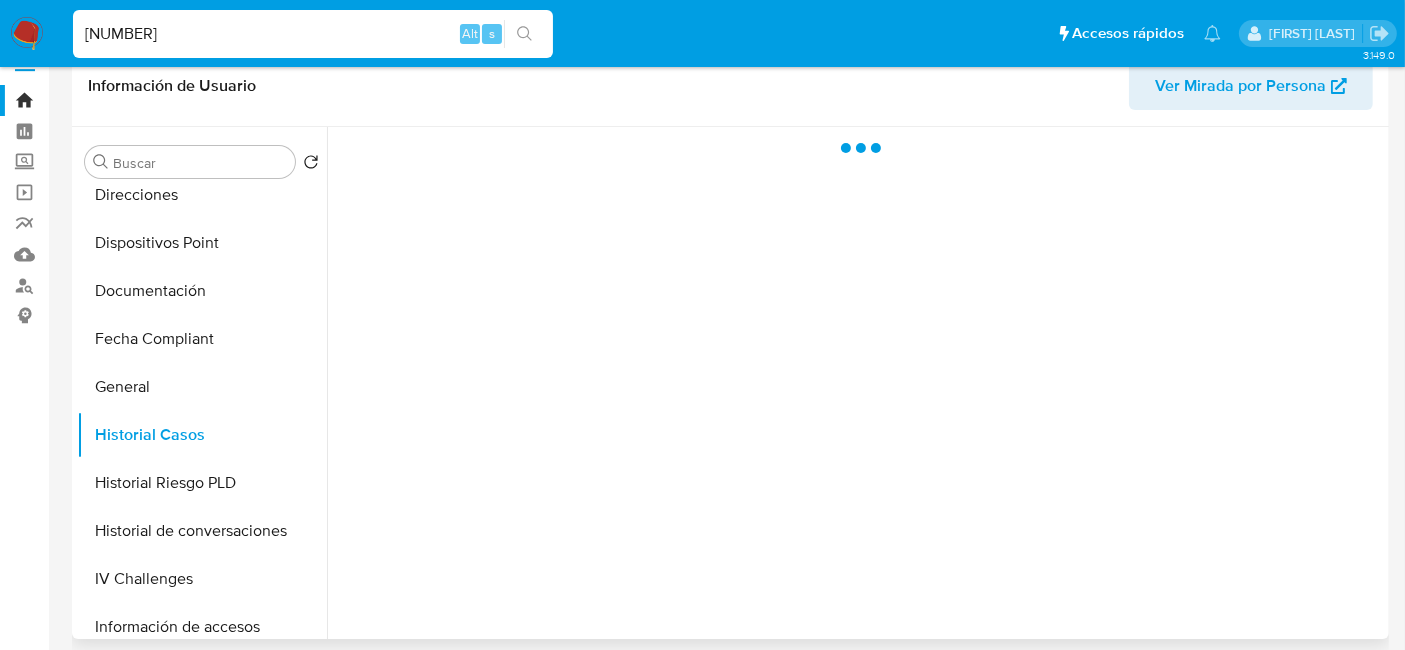 scroll, scrollTop: 0, scrollLeft: 0, axis: both 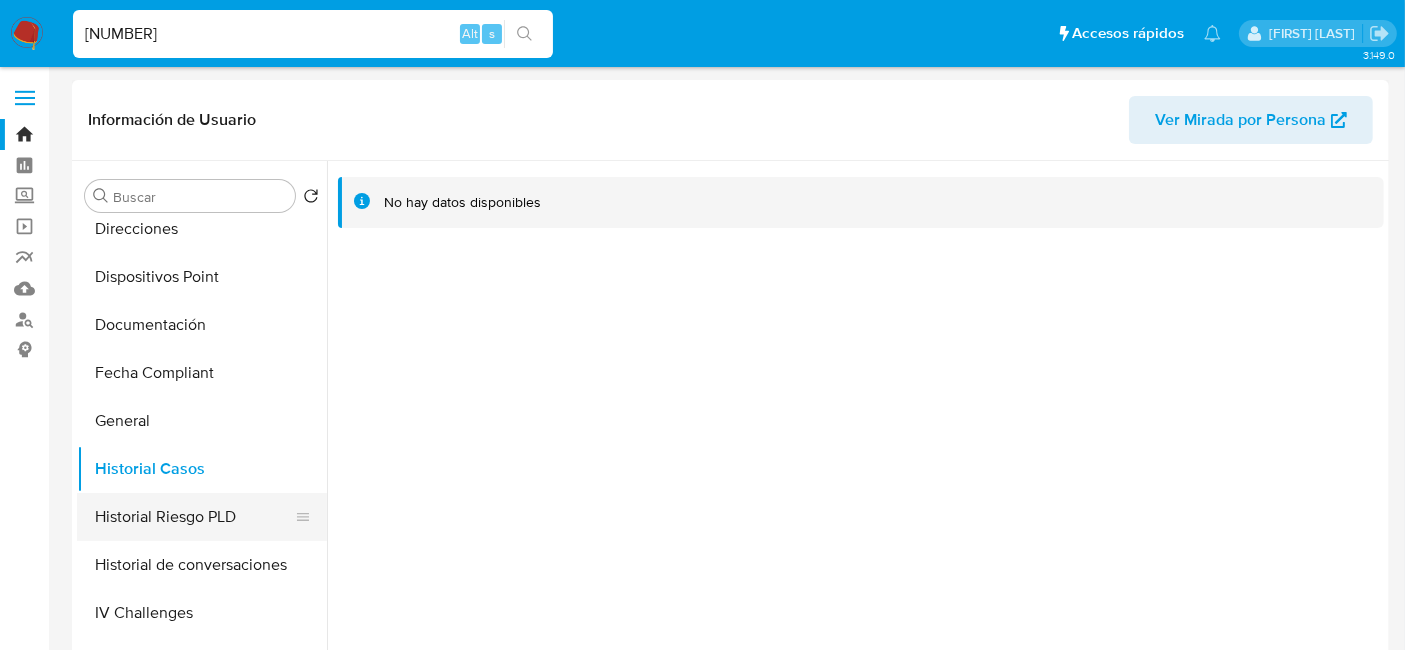 click on "Historial Riesgo PLD" at bounding box center (194, 517) 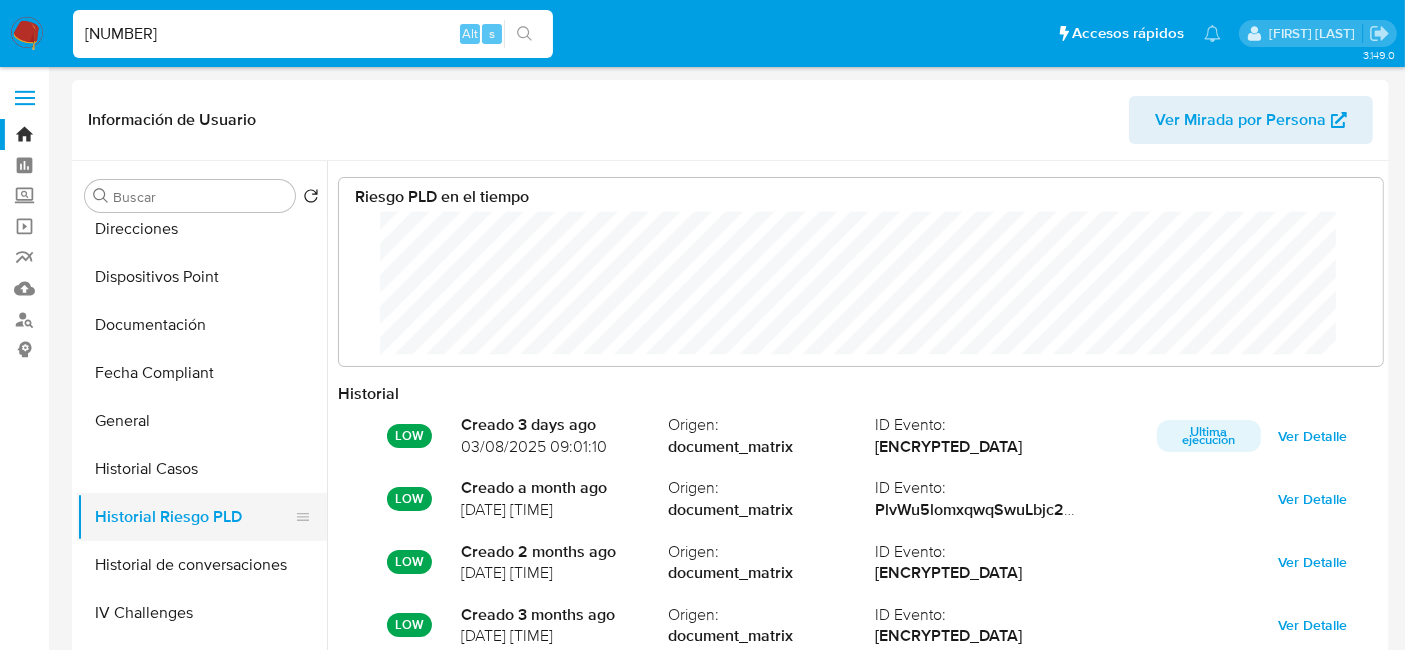 scroll, scrollTop: 999850, scrollLeft: 998994, axis: both 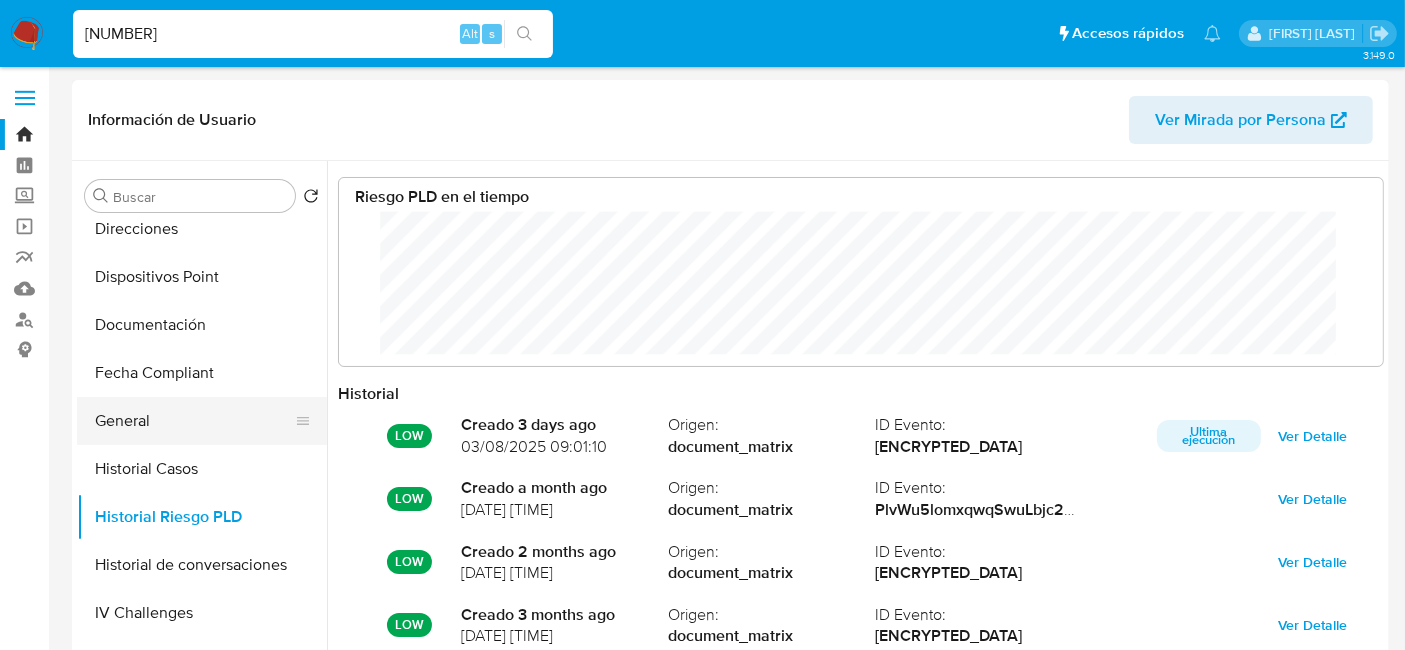 click on "General" at bounding box center [194, 421] 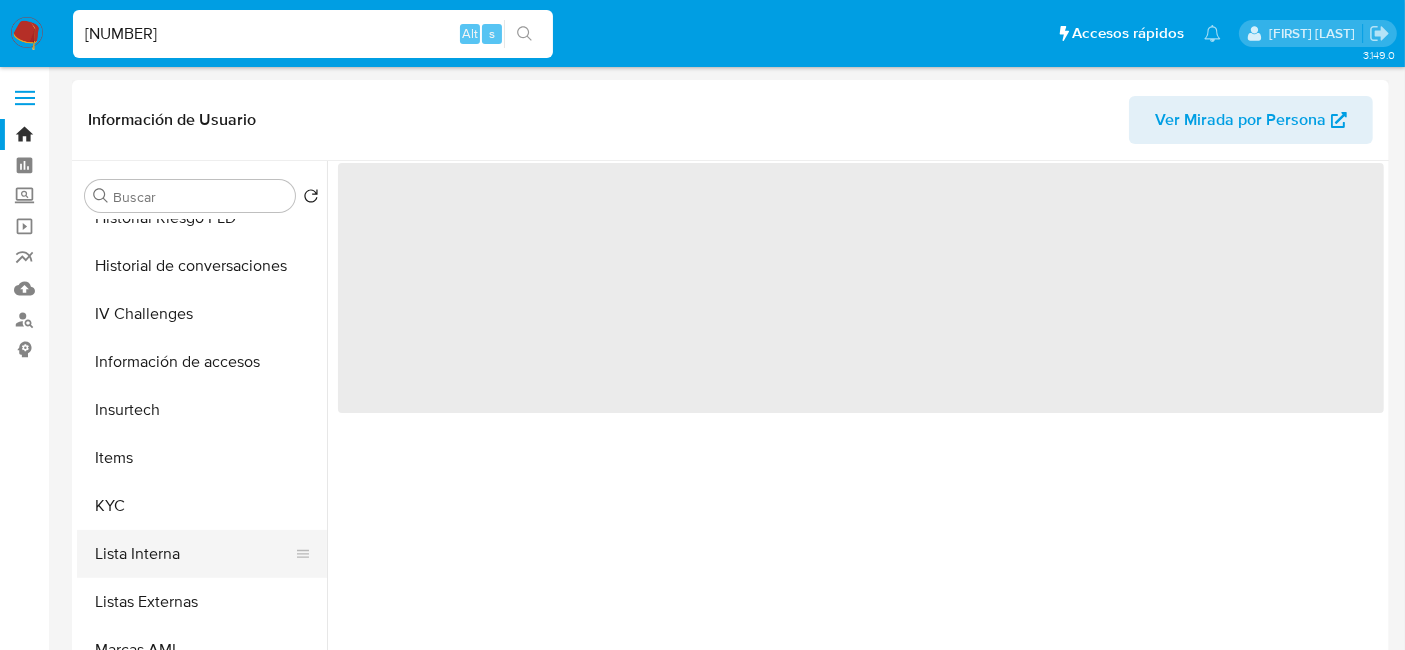 scroll, scrollTop: 685, scrollLeft: 0, axis: vertical 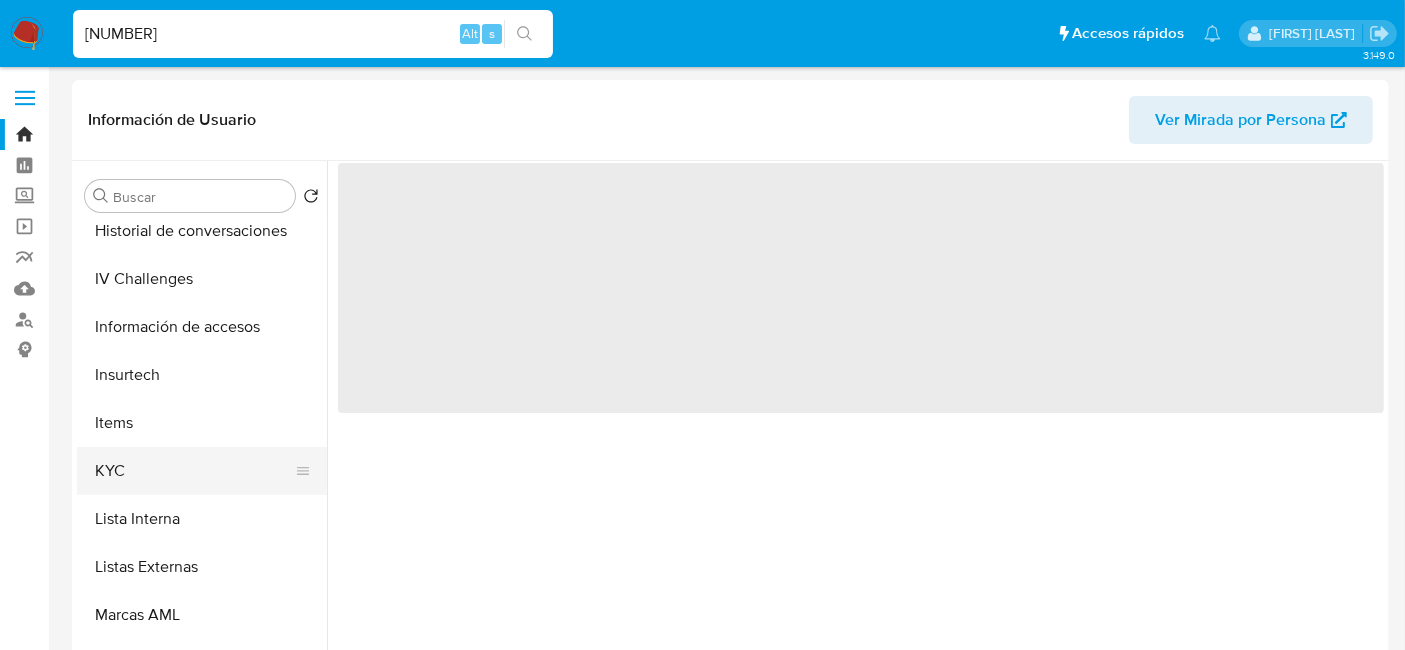 click on "KYC" at bounding box center (194, 471) 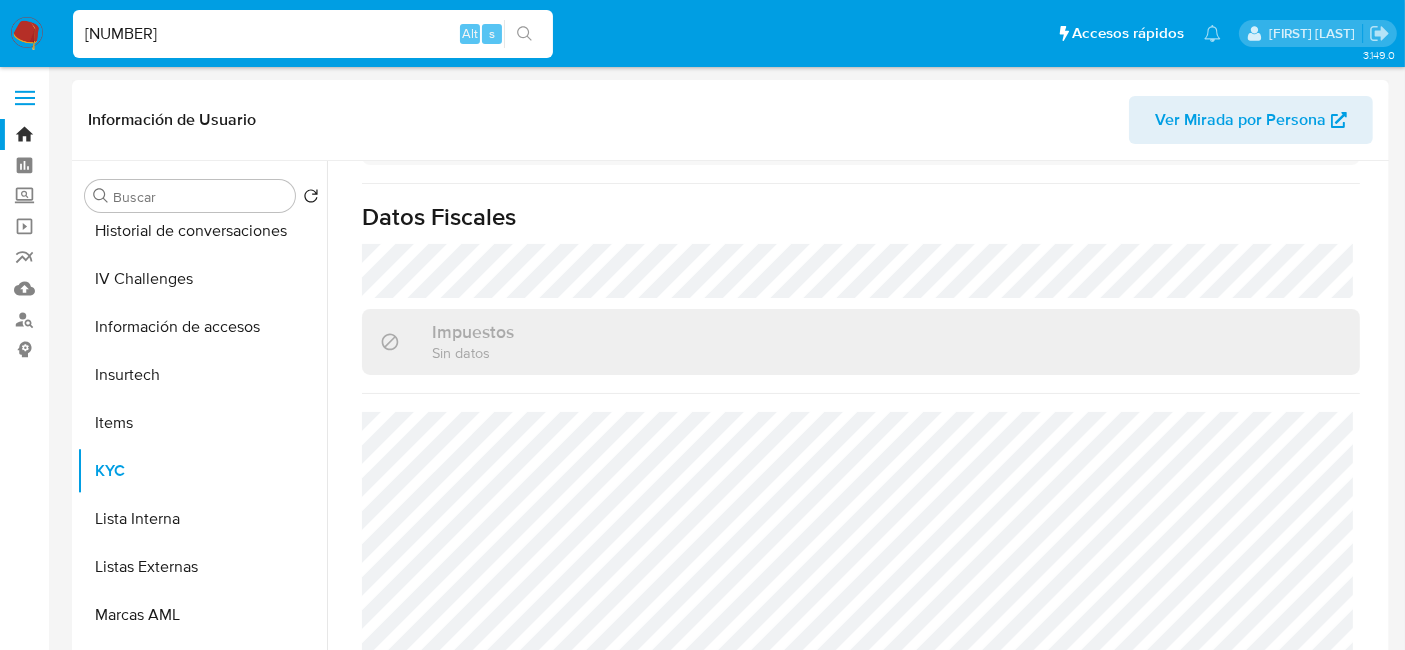 scroll, scrollTop: 1569, scrollLeft: 0, axis: vertical 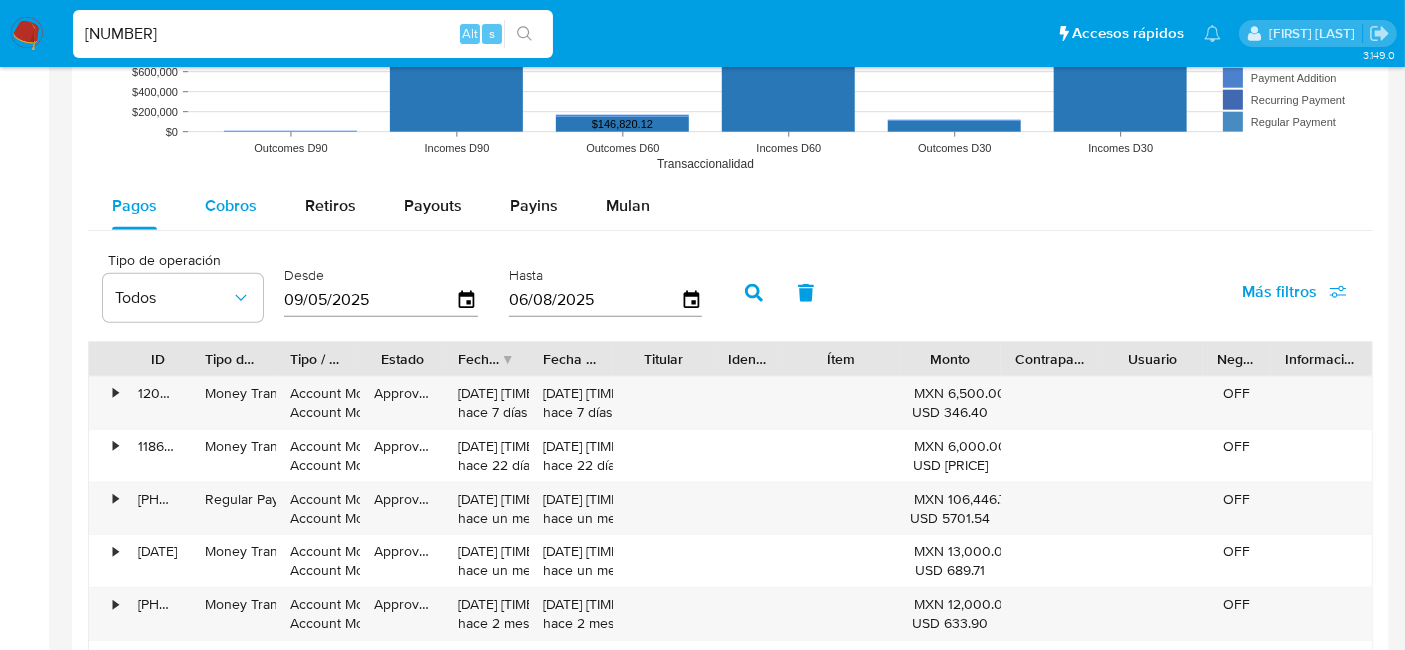 click on "Cobros" at bounding box center (231, 205) 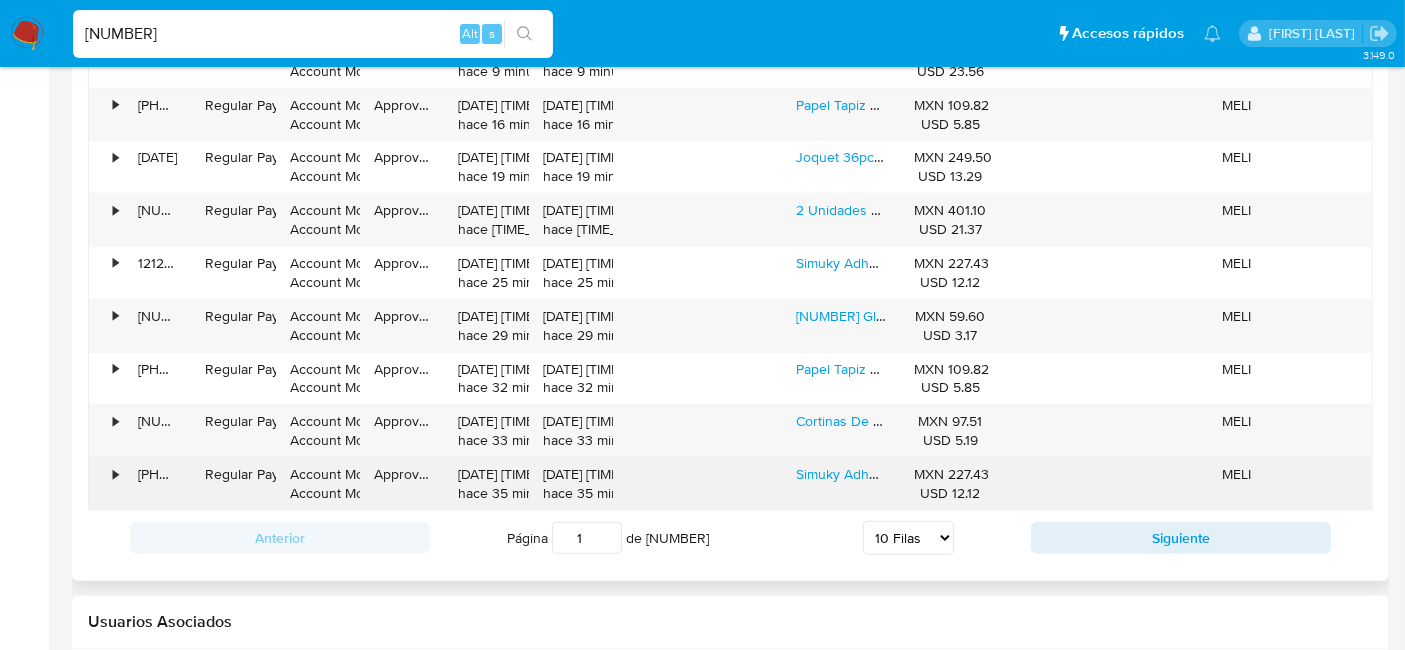 scroll, scrollTop: 2222, scrollLeft: 0, axis: vertical 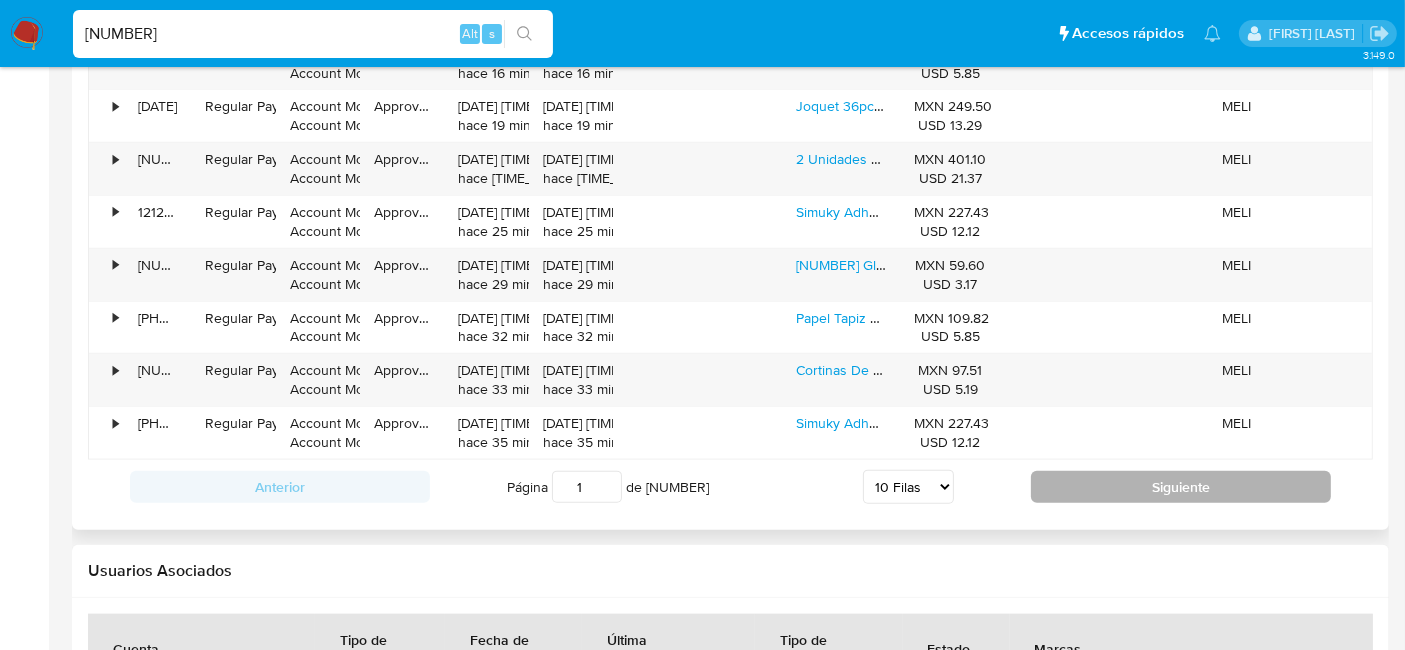 click on "Siguiente" at bounding box center (1181, 487) 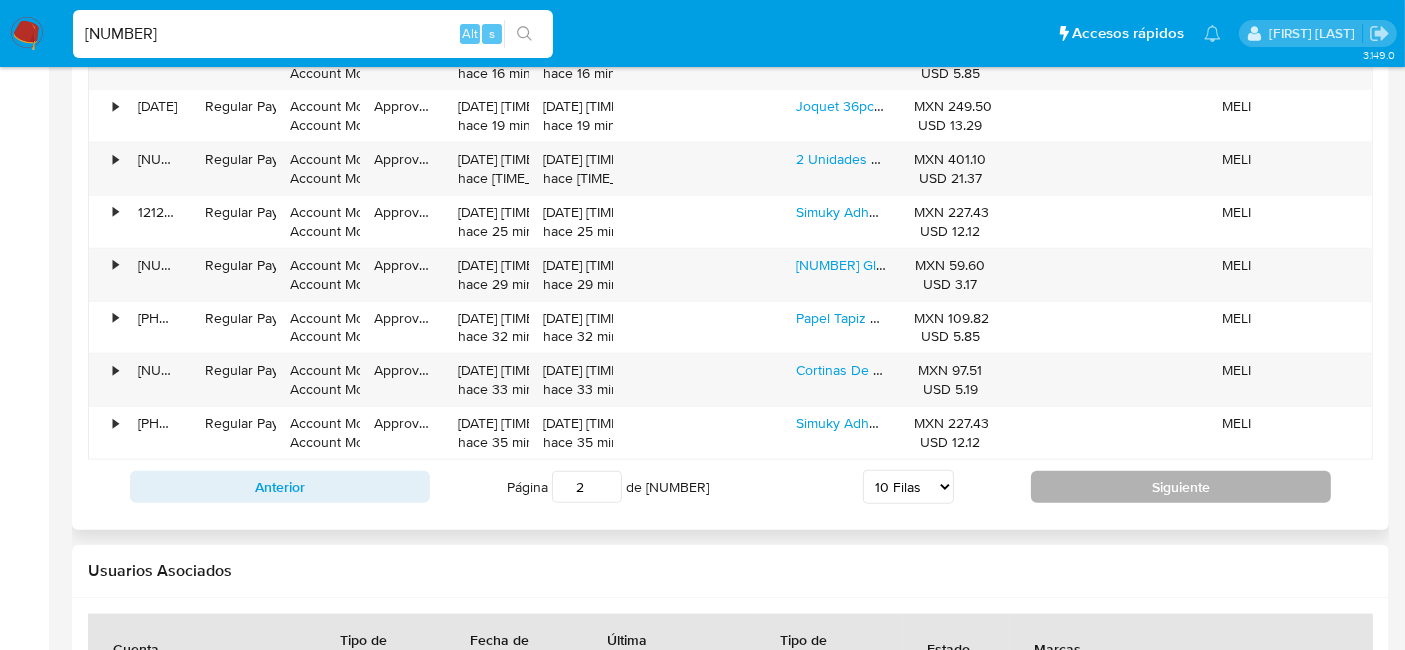 type on "2" 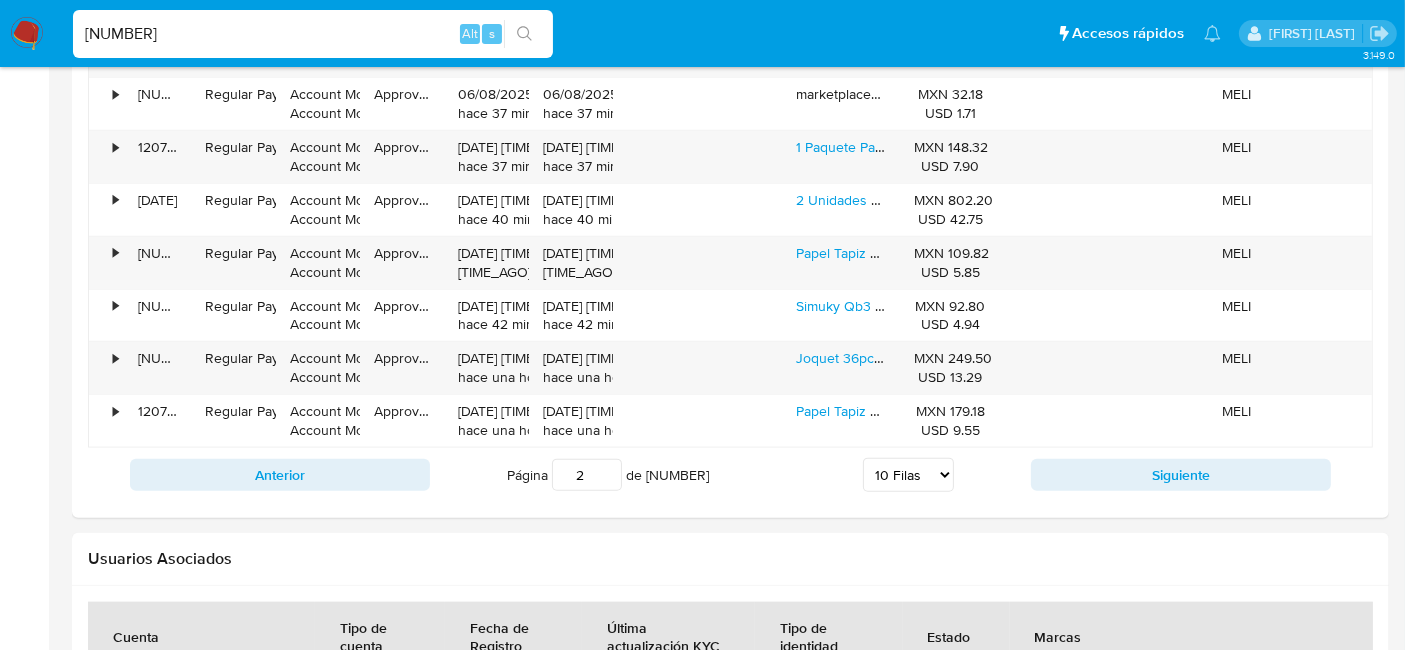 scroll, scrollTop: 2333, scrollLeft: 0, axis: vertical 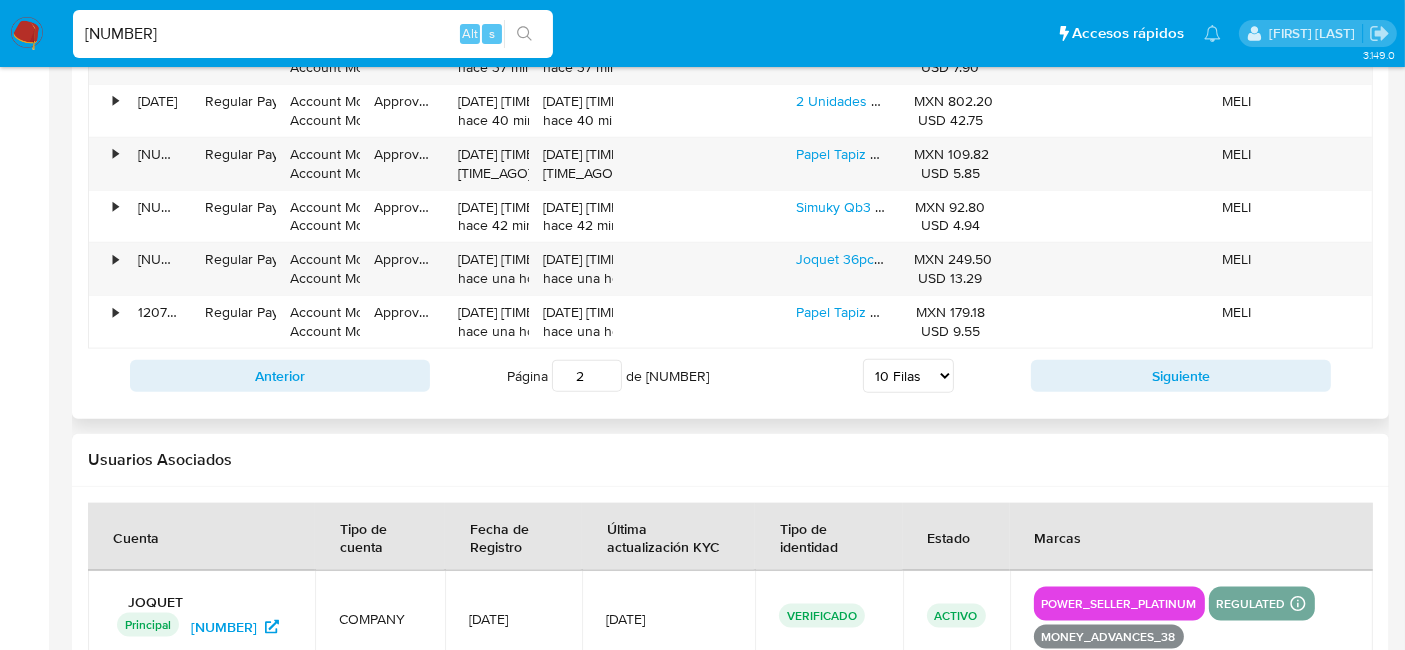 click on "5   Filas 10   Filas 20   Filas 25   Filas 50   Filas 100   Filas" at bounding box center (908, 376) 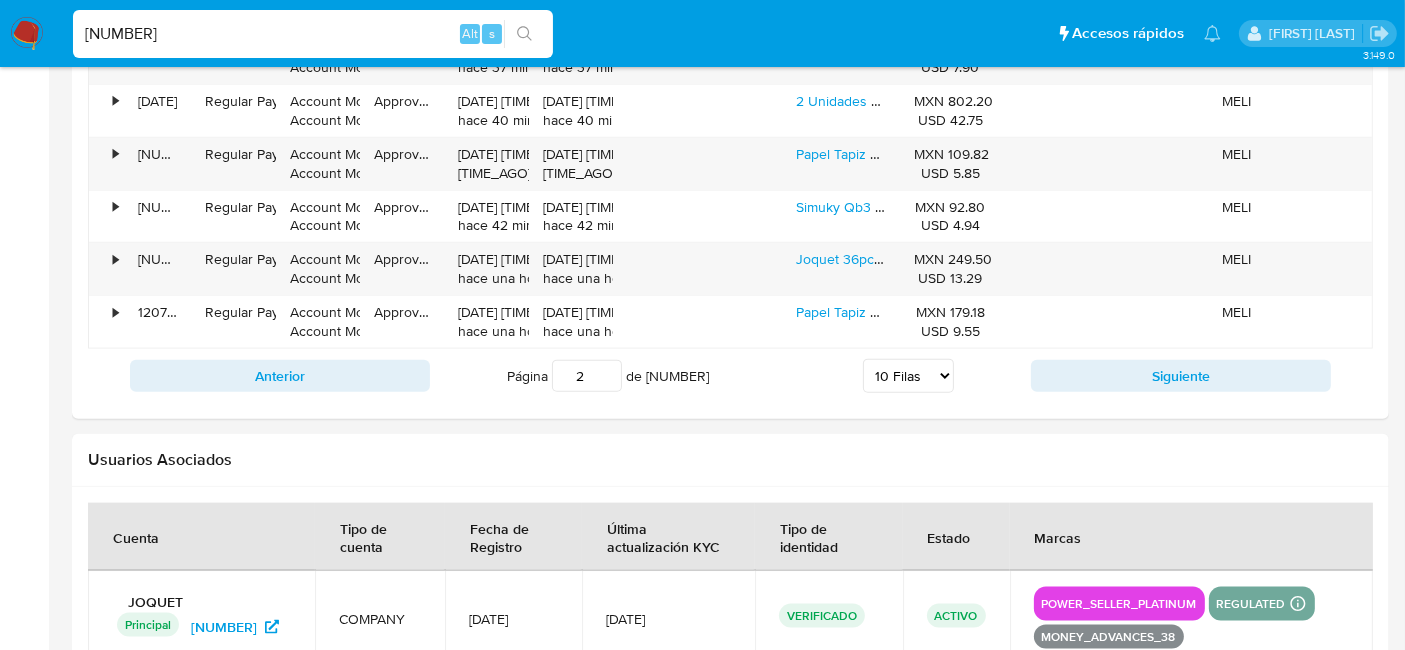 select on "50" 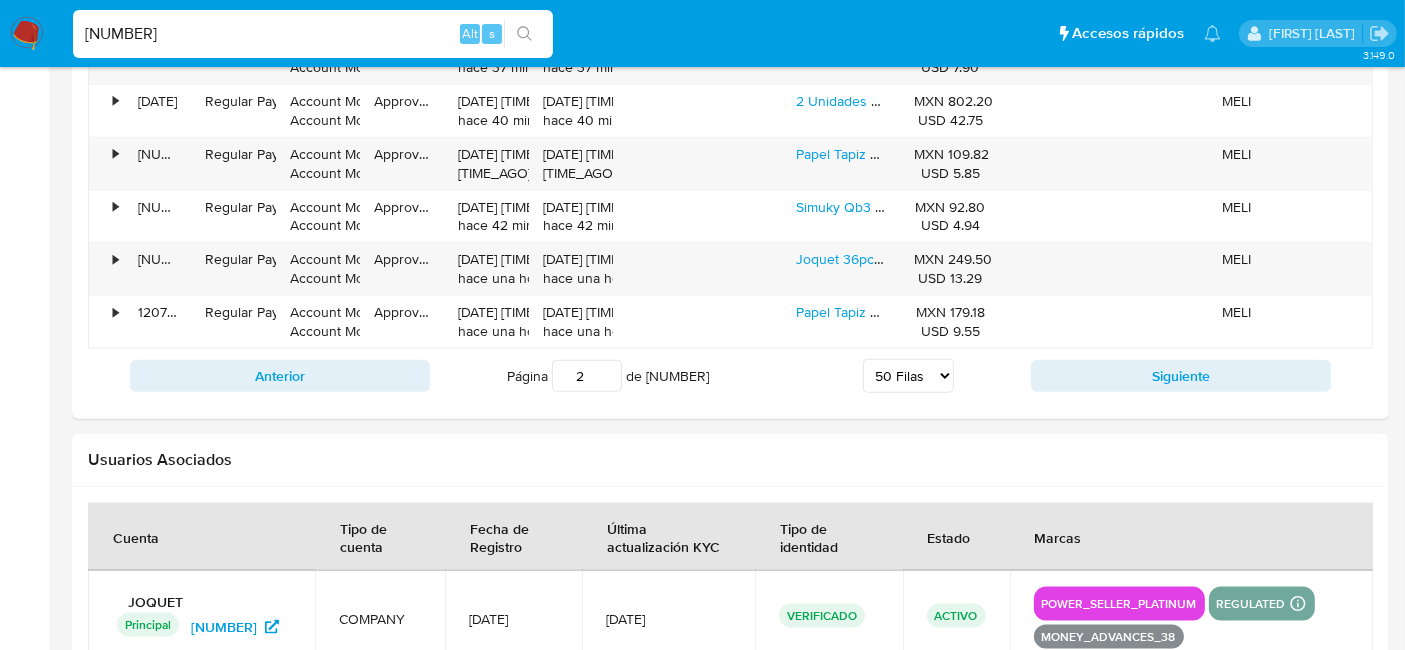 click on "5   Filas 10   Filas 20   Filas 25   Filas 50   Filas 100   Filas" at bounding box center (908, 376) 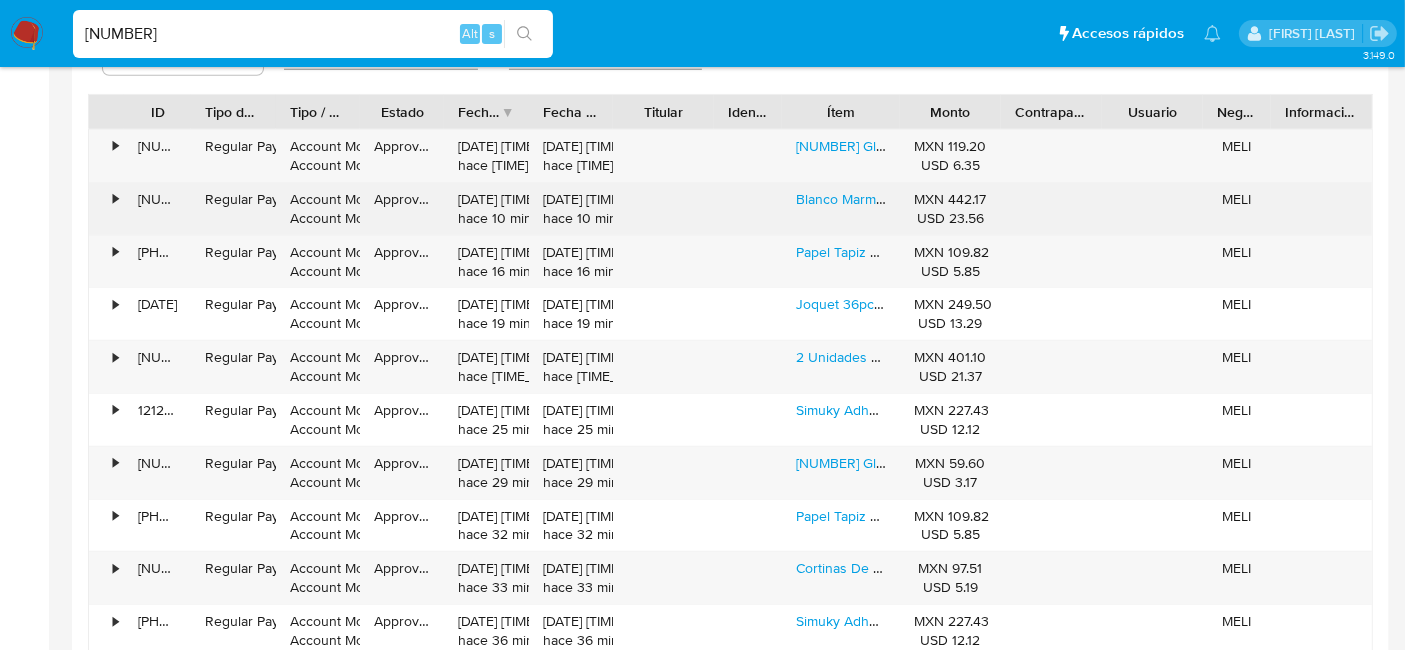 scroll, scrollTop: 1888, scrollLeft: 0, axis: vertical 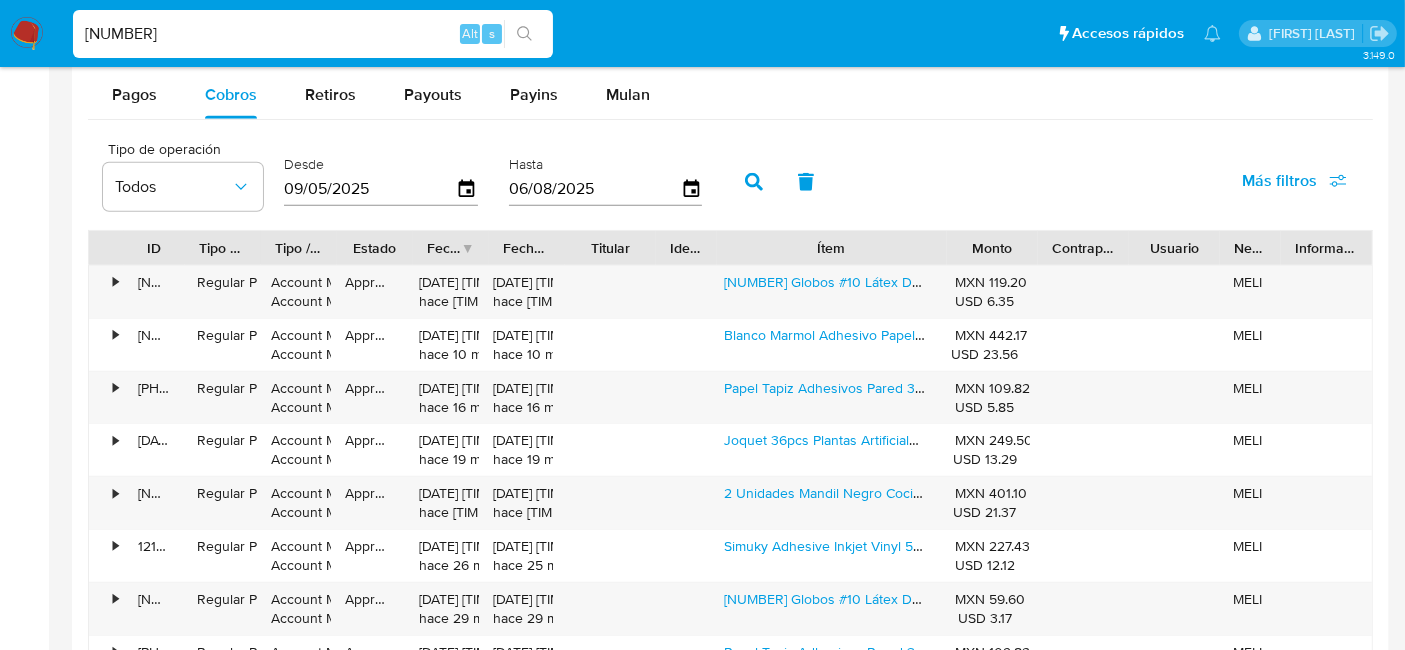 drag, startPoint x: 899, startPoint y: 247, endPoint x: 1014, endPoint y: 258, distance: 115.52489 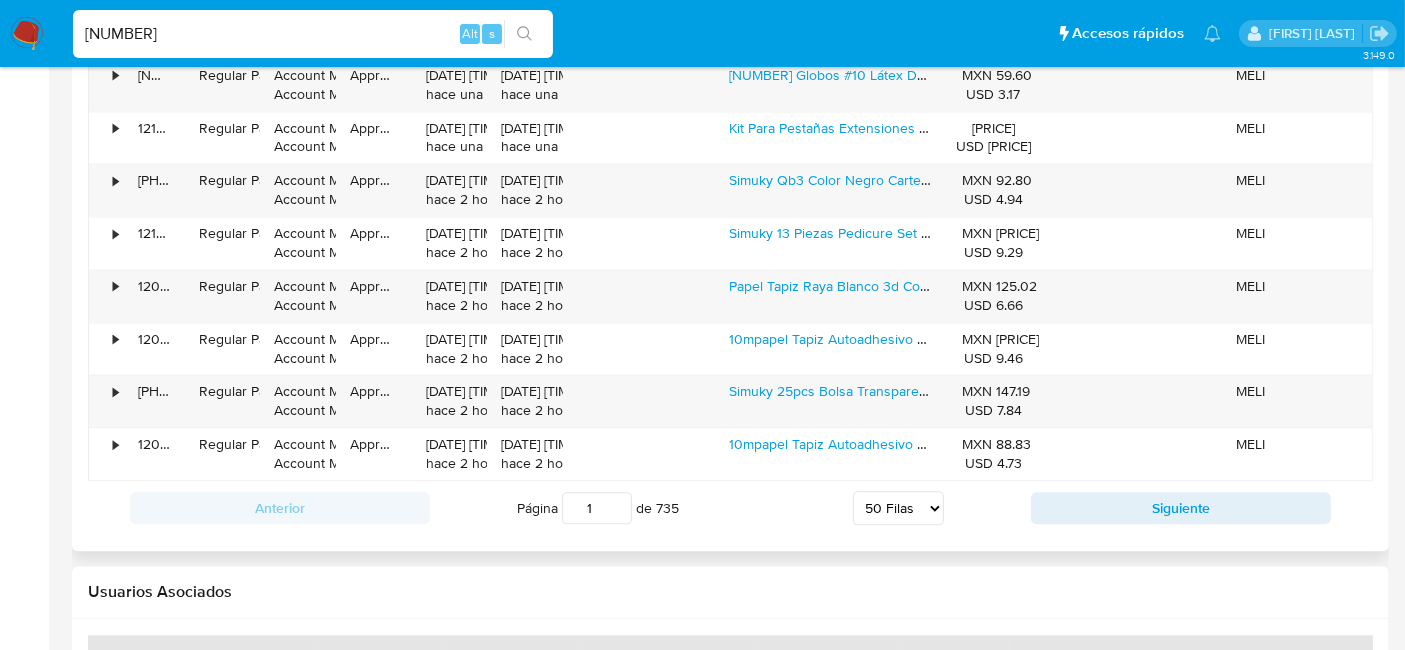 scroll, scrollTop: 4333, scrollLeft: 0, axis: vertical 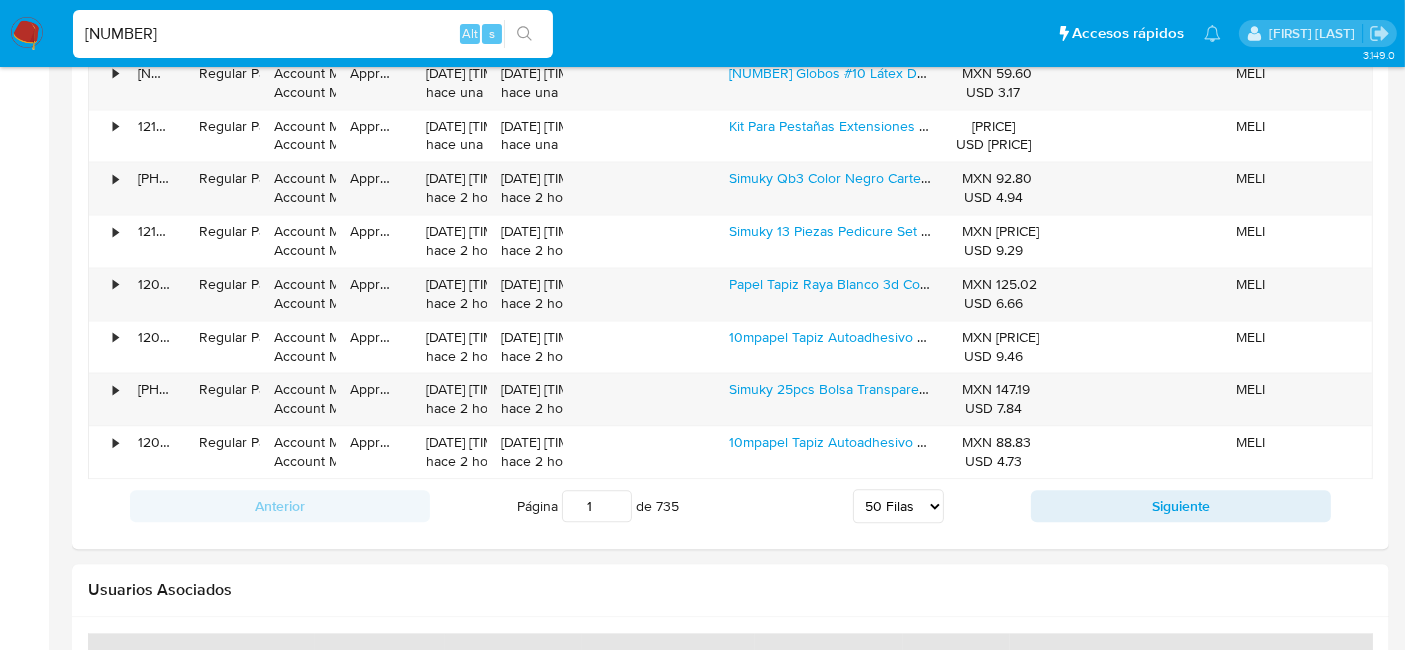 click on "Siguiente" at bounding box center [1181, 506] 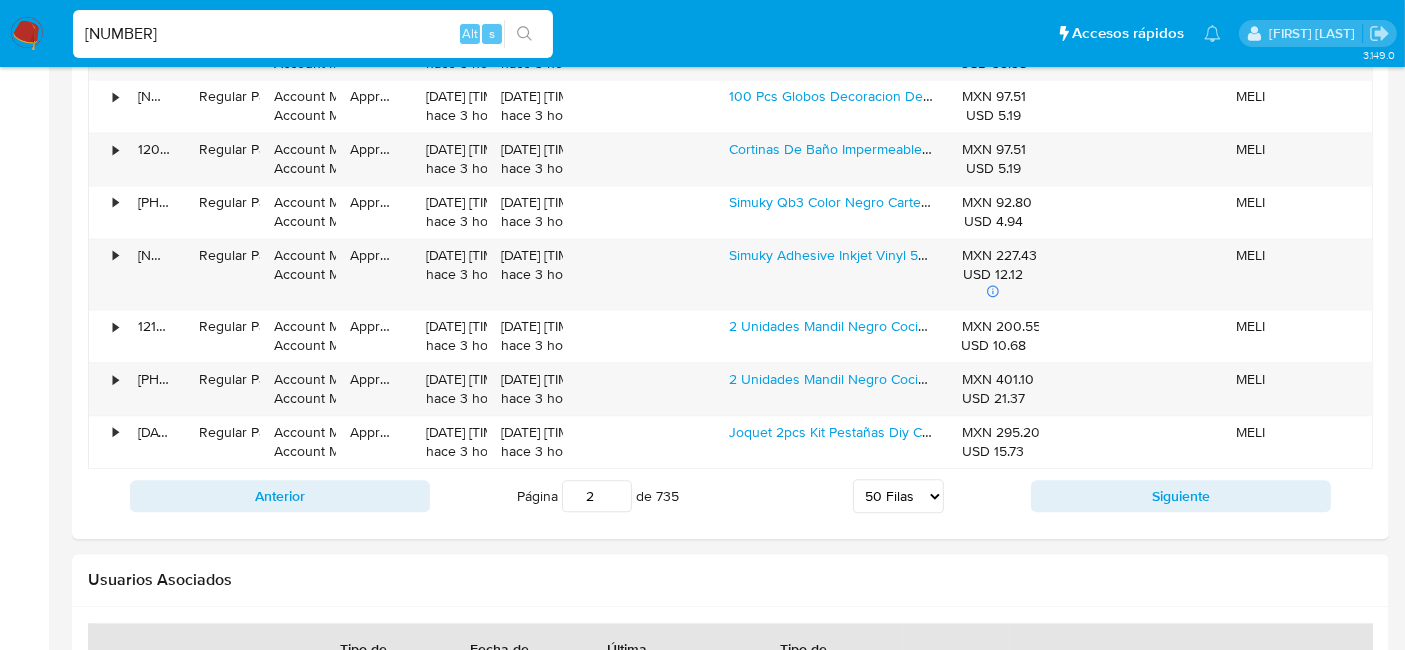 scroll, scrollTop: 4605, scrollLeft: 0, axis: vertical 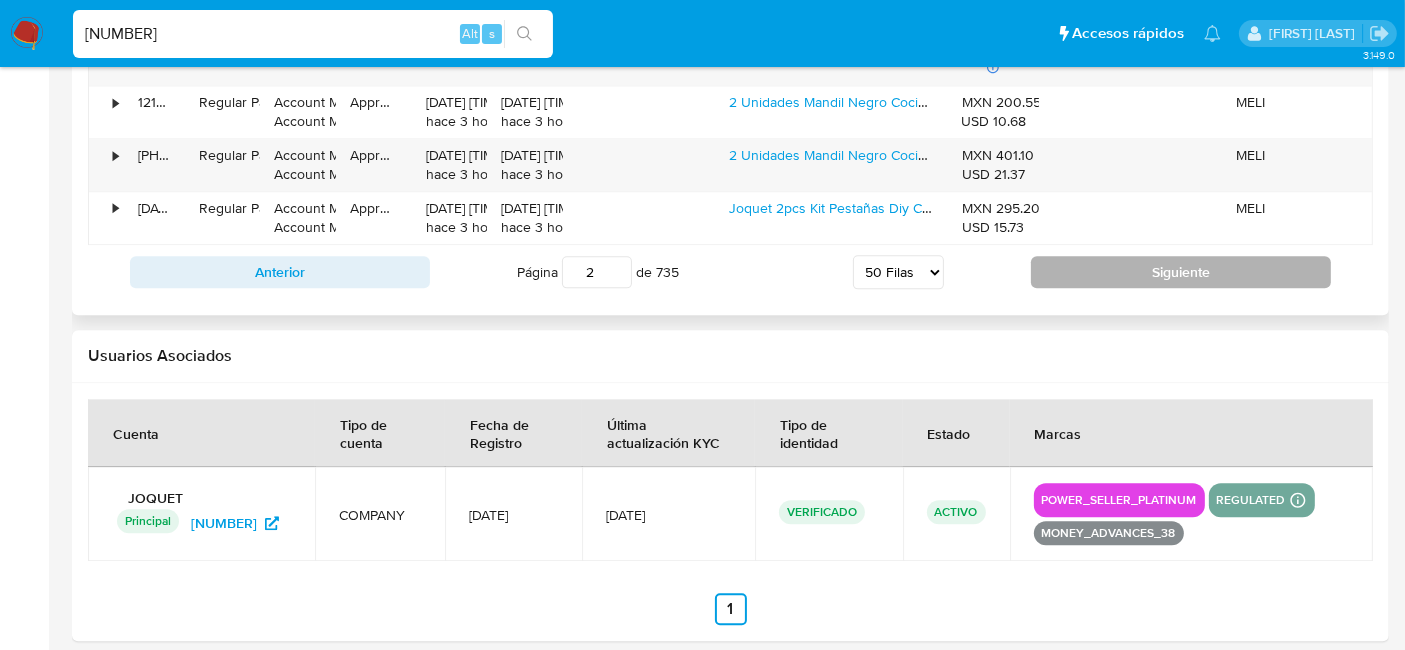 click on "Siguiente" at bounding box center [1181, 272] 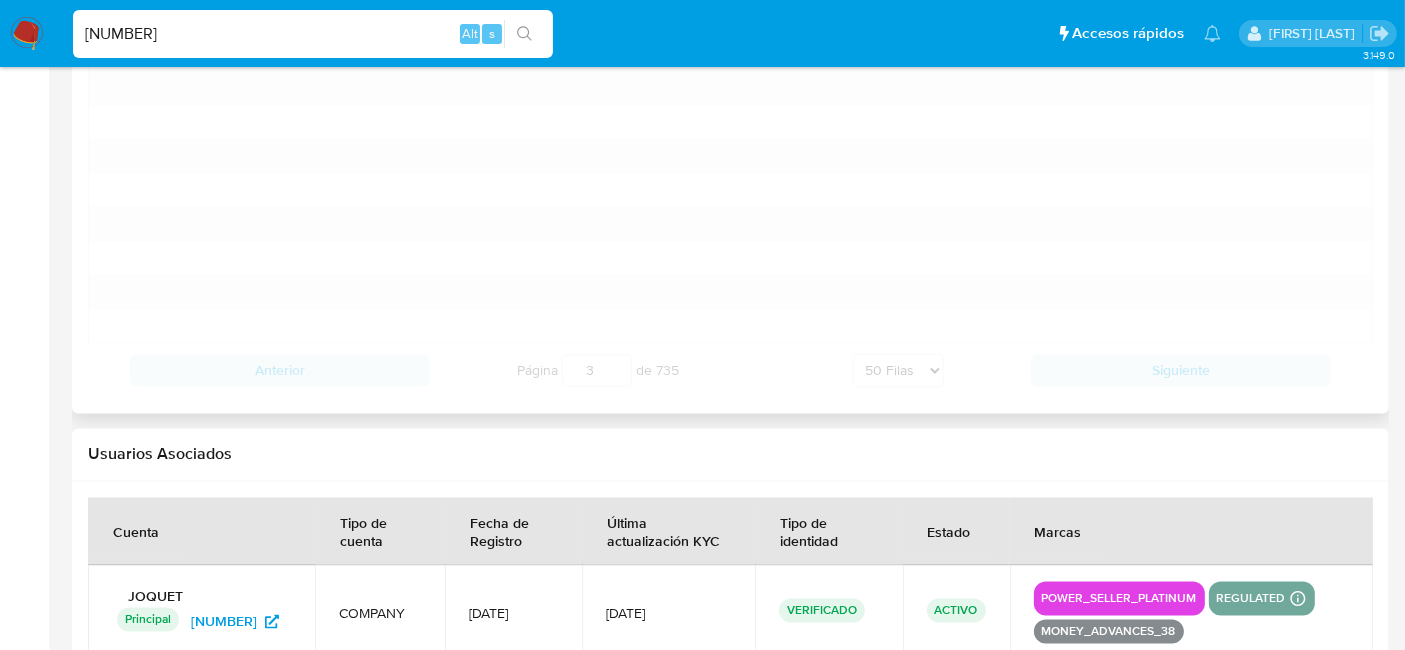 scroll, scrollTop: 3159, scrollLeft: 0, axis: vertical 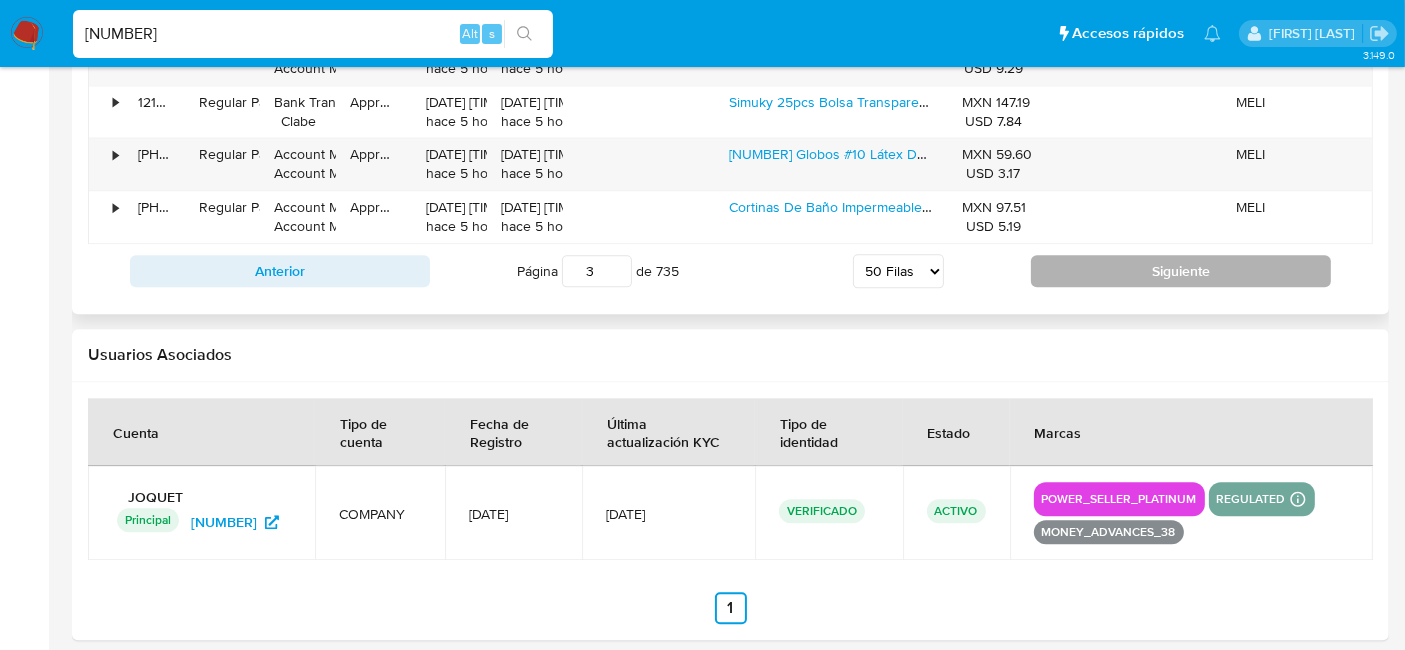 click on "Siguiente" at bounding box center (1181, 271) 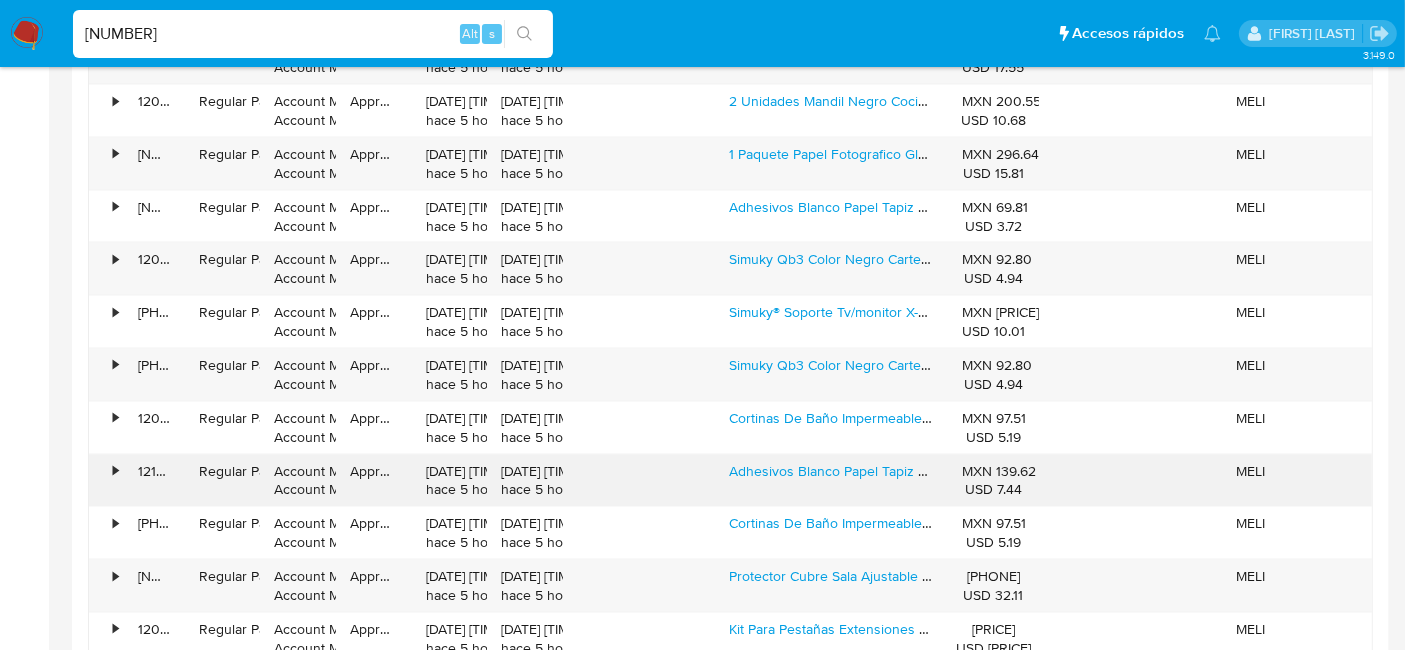 scroll, scrollTop: 2492, scrollLeft: 0, axis: vertical 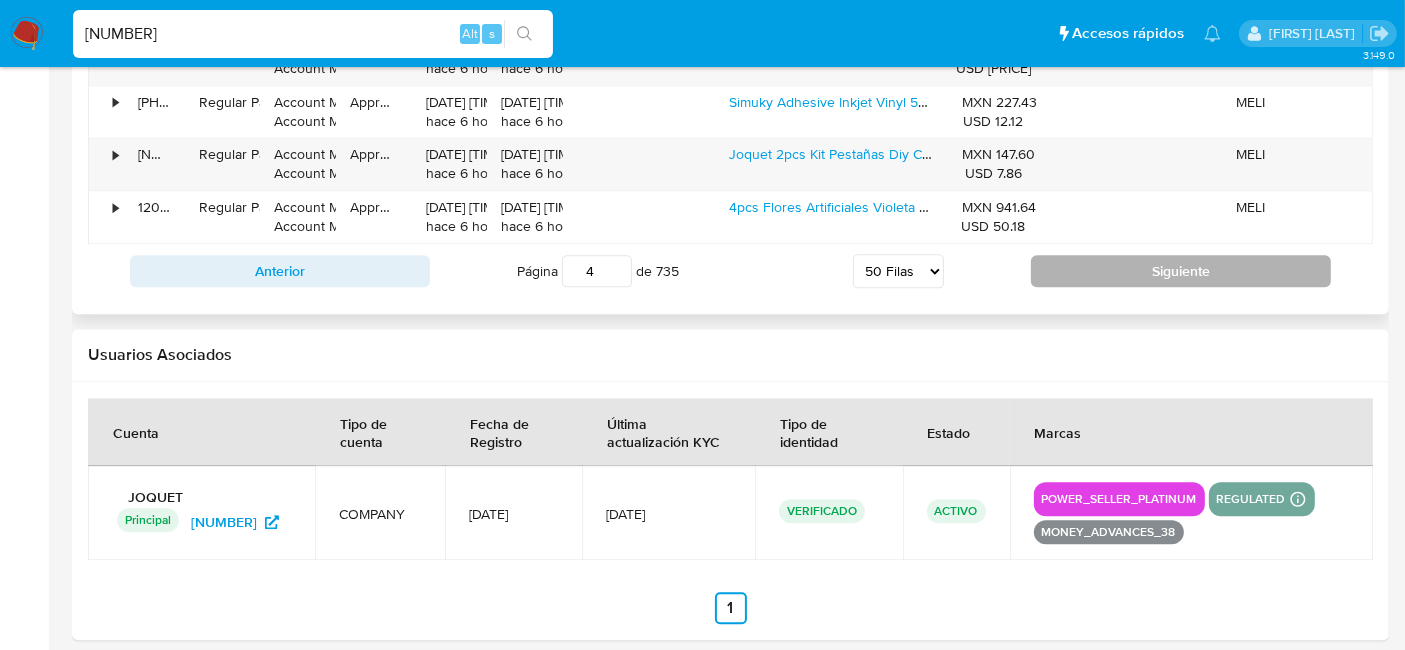 click on "Siguiente" at bounding box center [1181, 271] 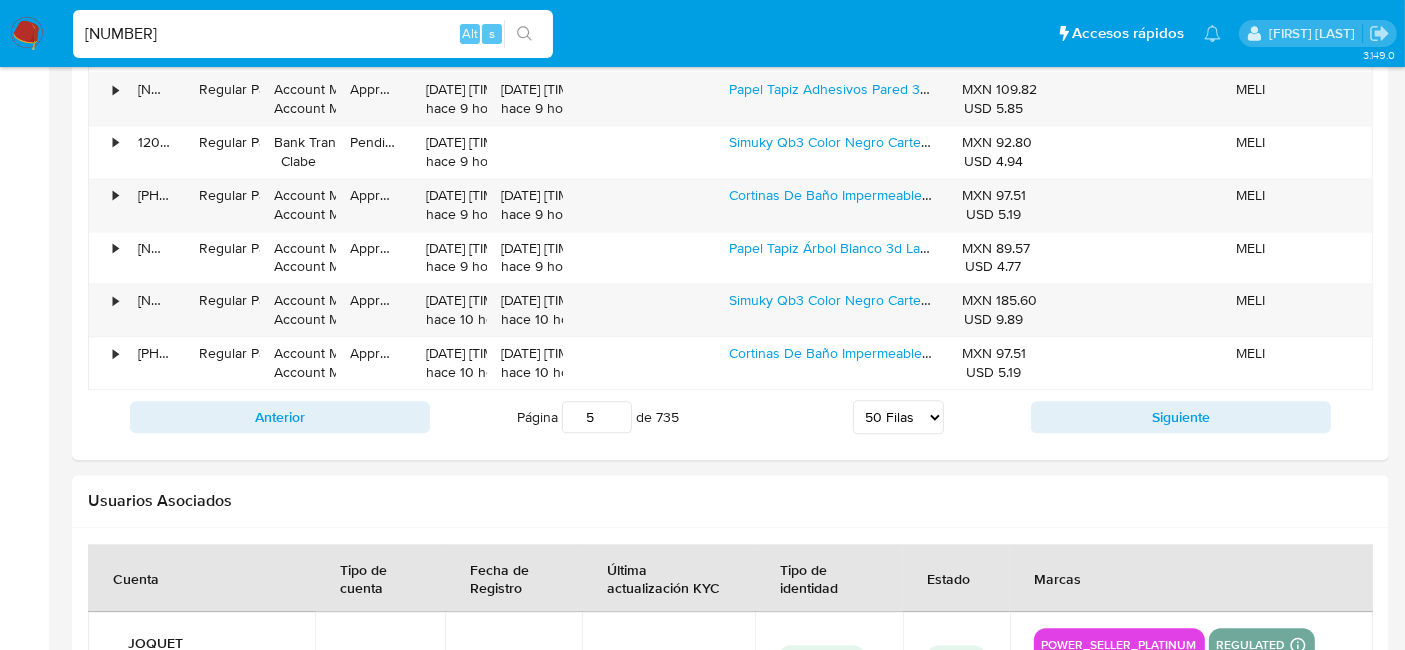scroll, scrollTop: 4492, scrollLeft: 0, axis: vertical 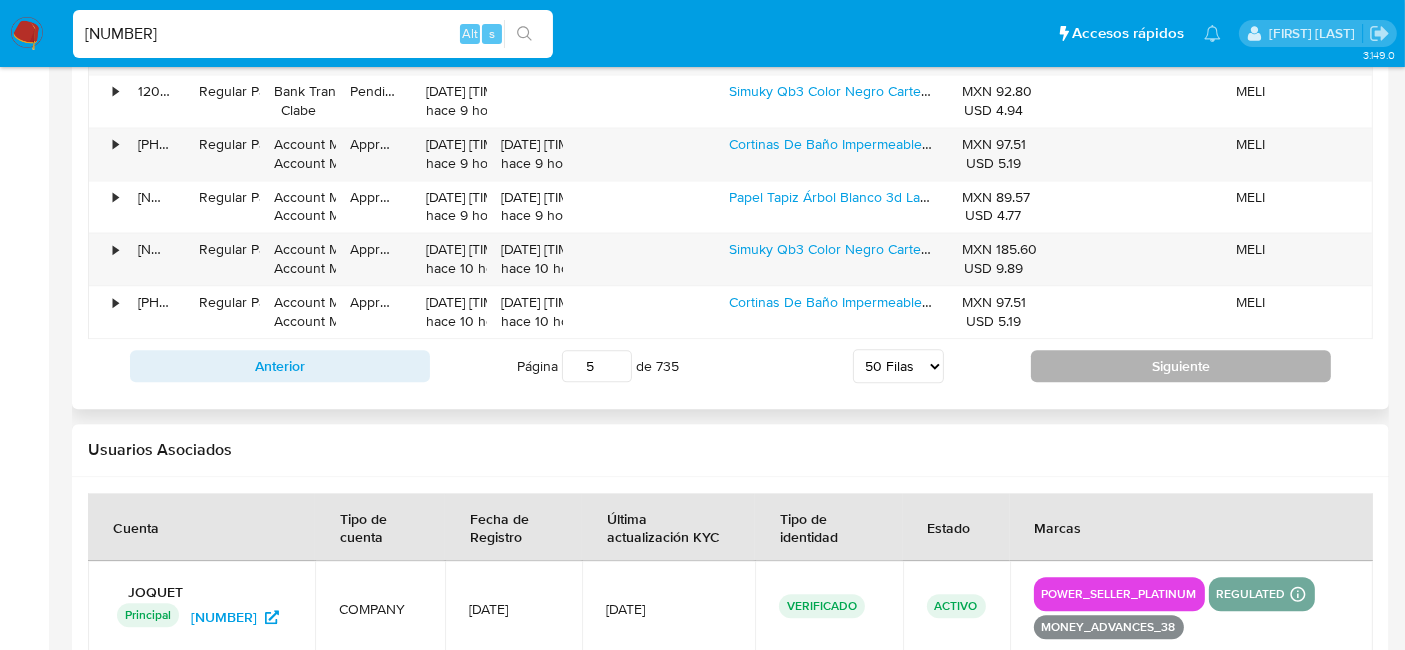 click on "Siguiente" at bounding box center (1181, 366) 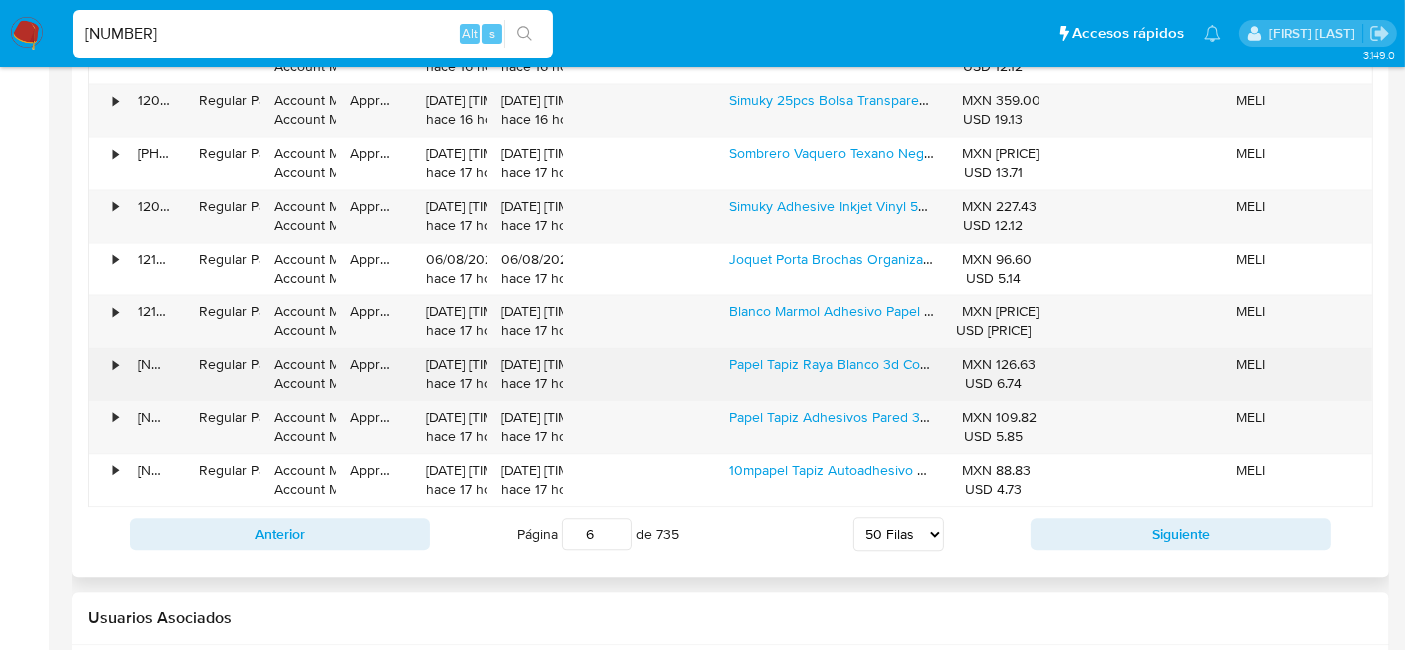 scroll, scrollTop: 4603, scrollLeft: 0, axis: vertical 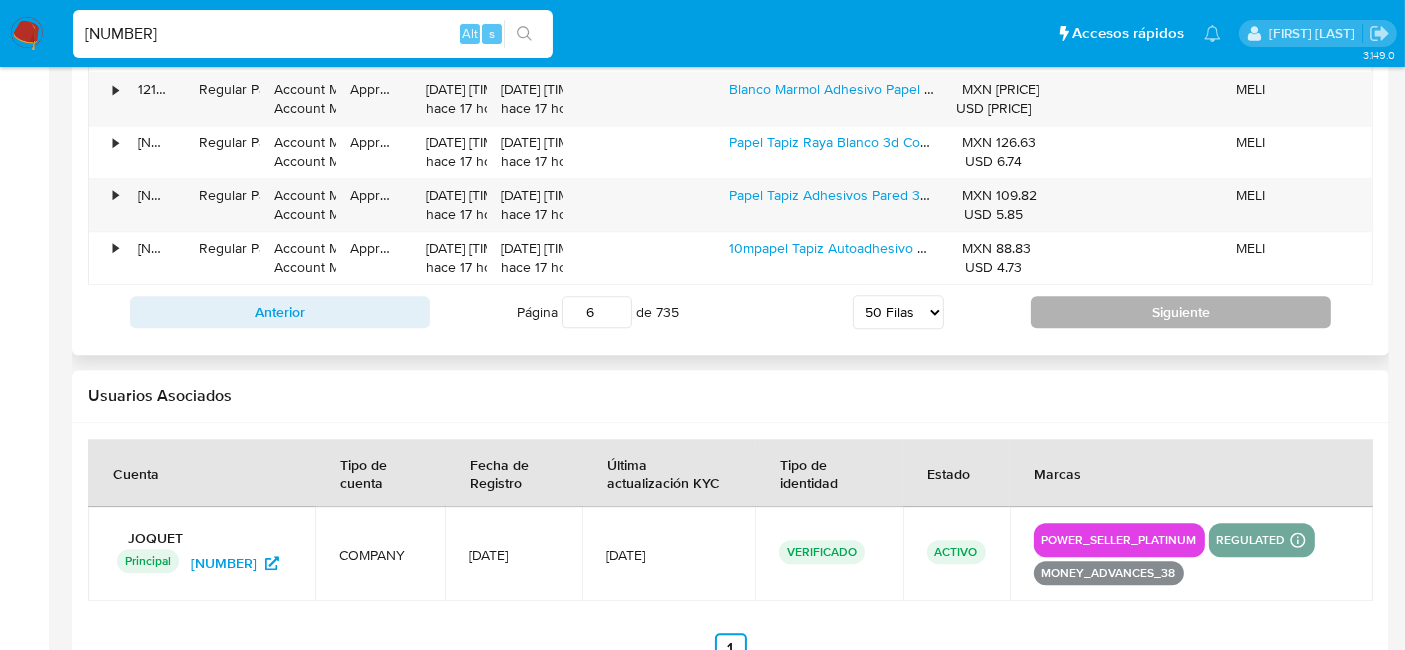 click on "Siguiente" at bounding box center [1181, 312] 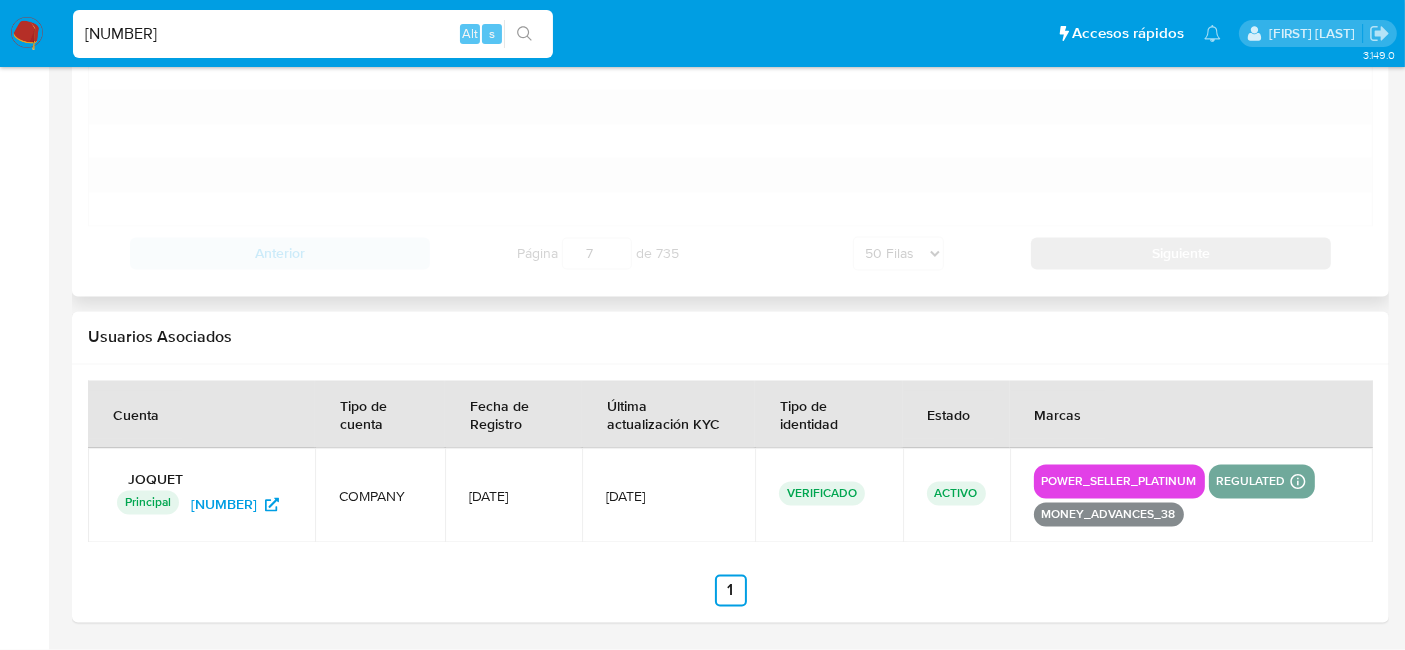 scroll, scrollTop: 3603, scrollLeft: 0, axis: vertical 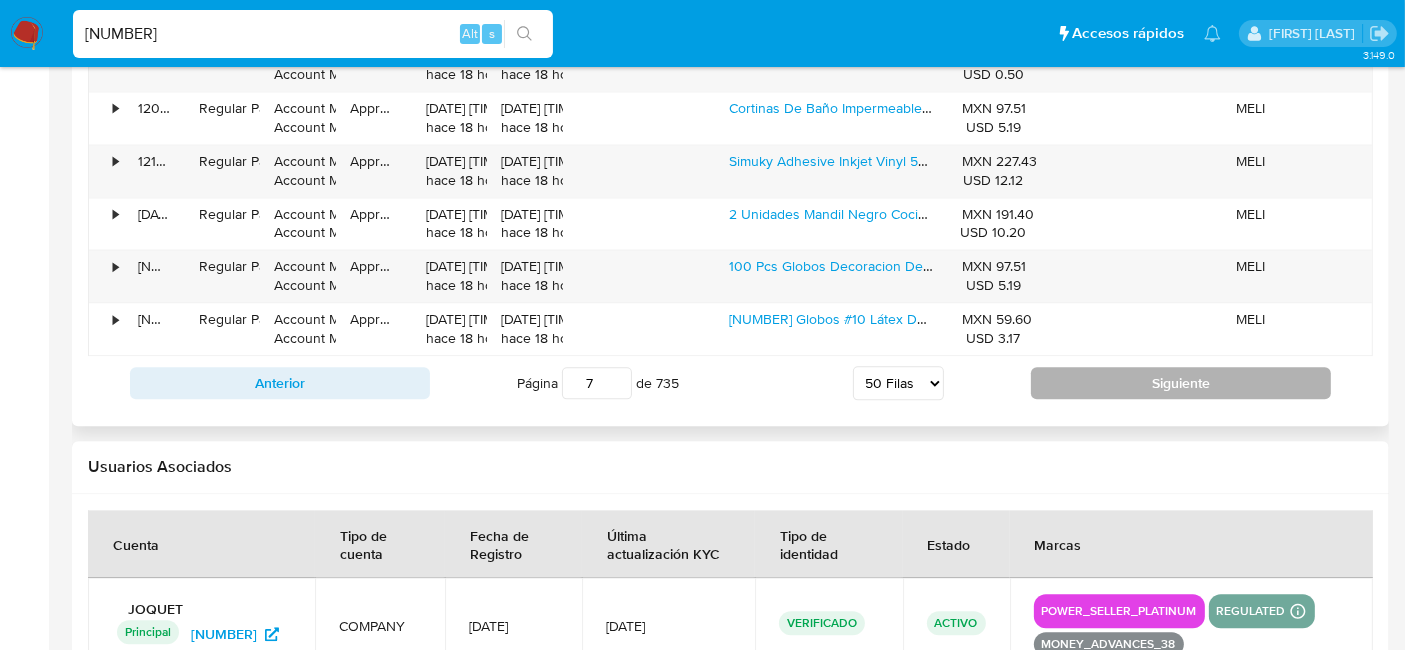 click on "Siguiente" at bounding box center (1181, 383) 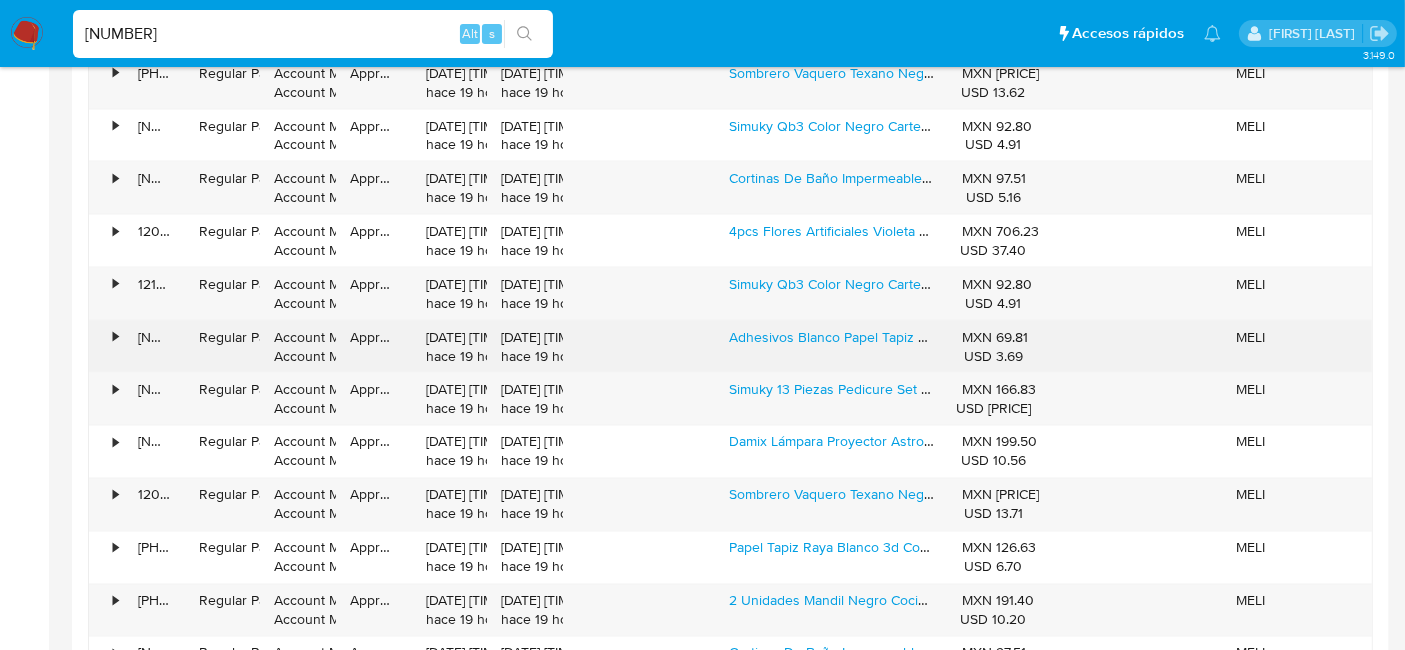 scroll, scrollTop: 3475, scrollLeft: 0, axis: vertical 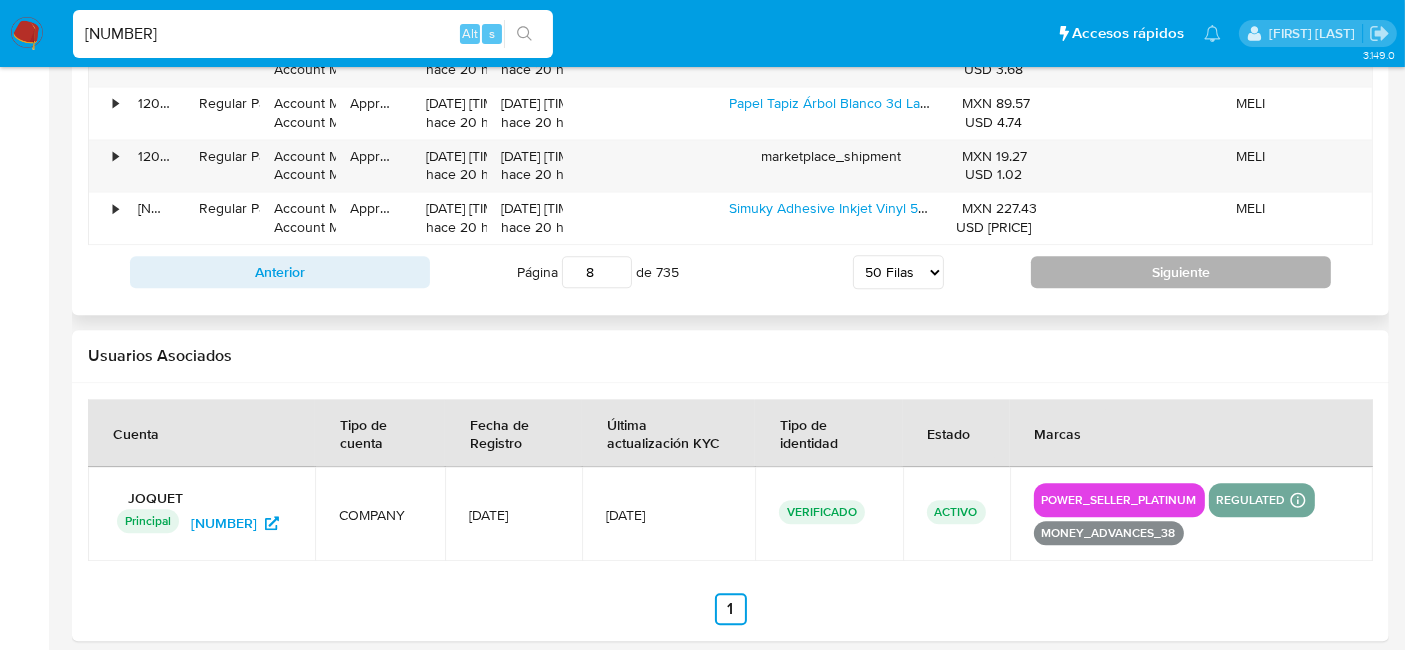 click on "Siguiente" at bounding box center (1181, 272) 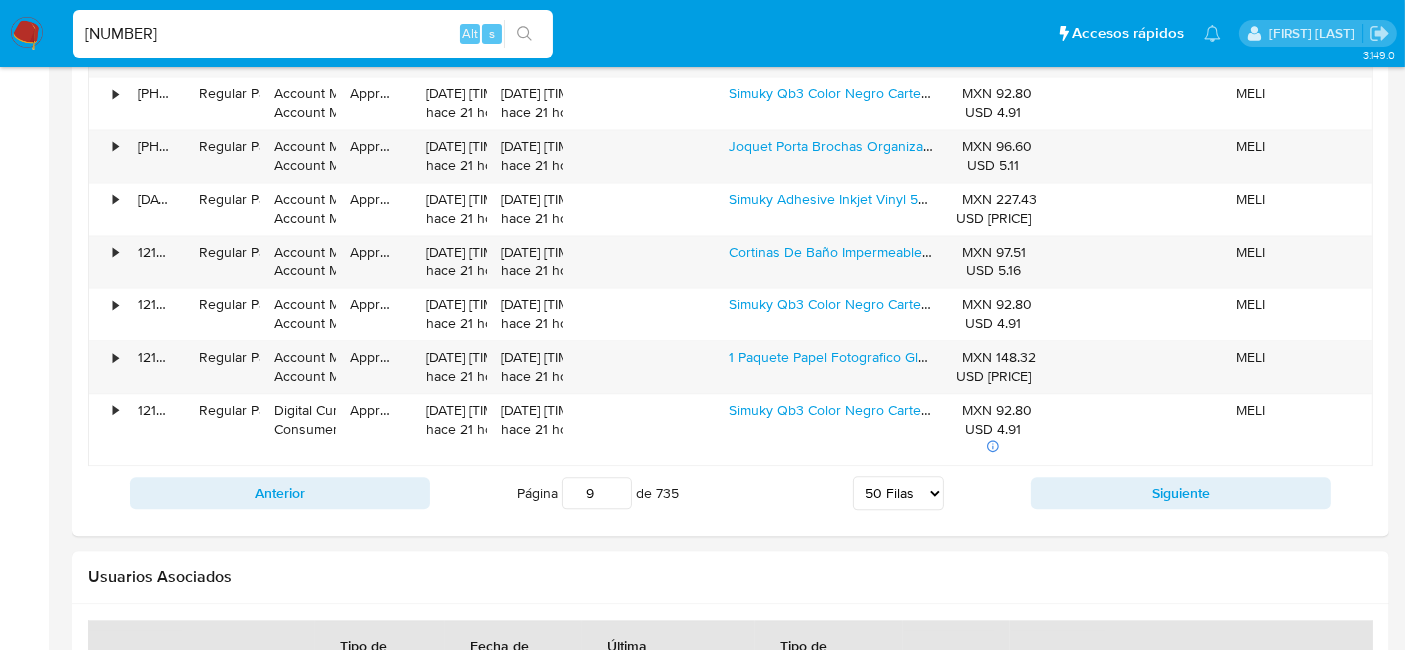 scroll, scrollTop: 4421, scrollLeft: 0, axis: vertical 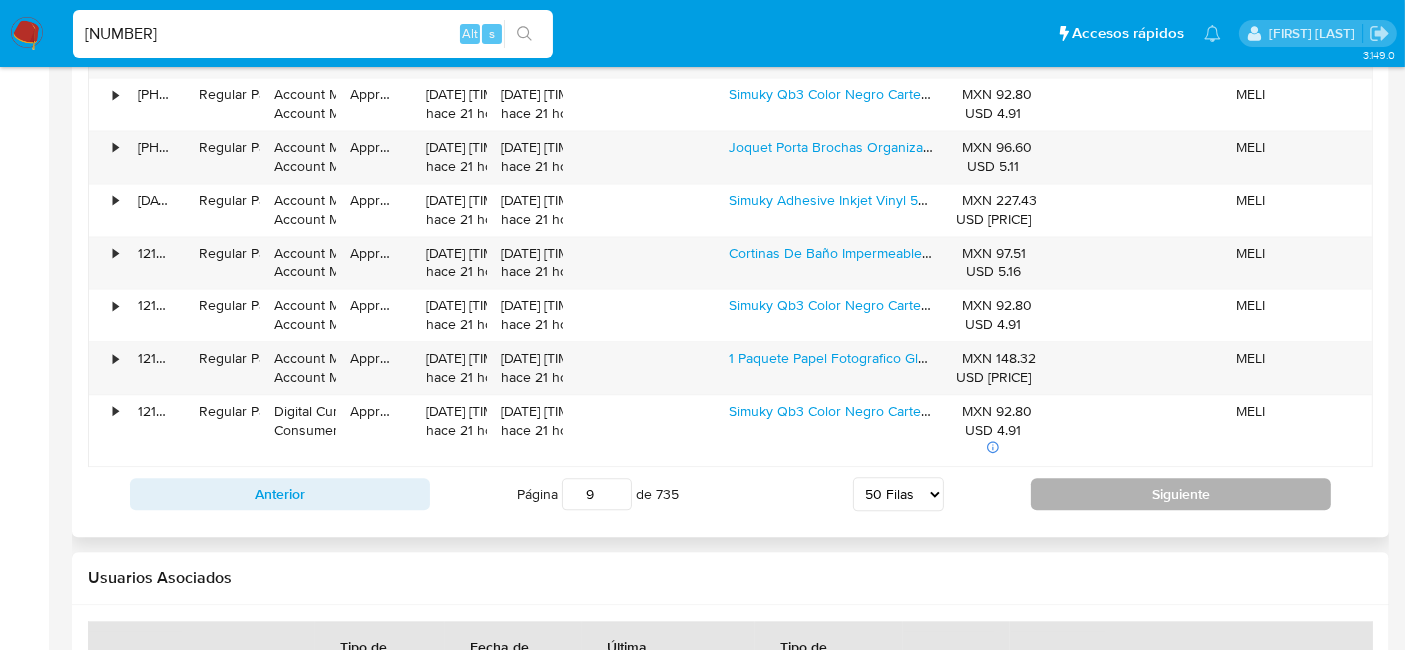 click on "Siguiente" at bounding box center [1181, 494] 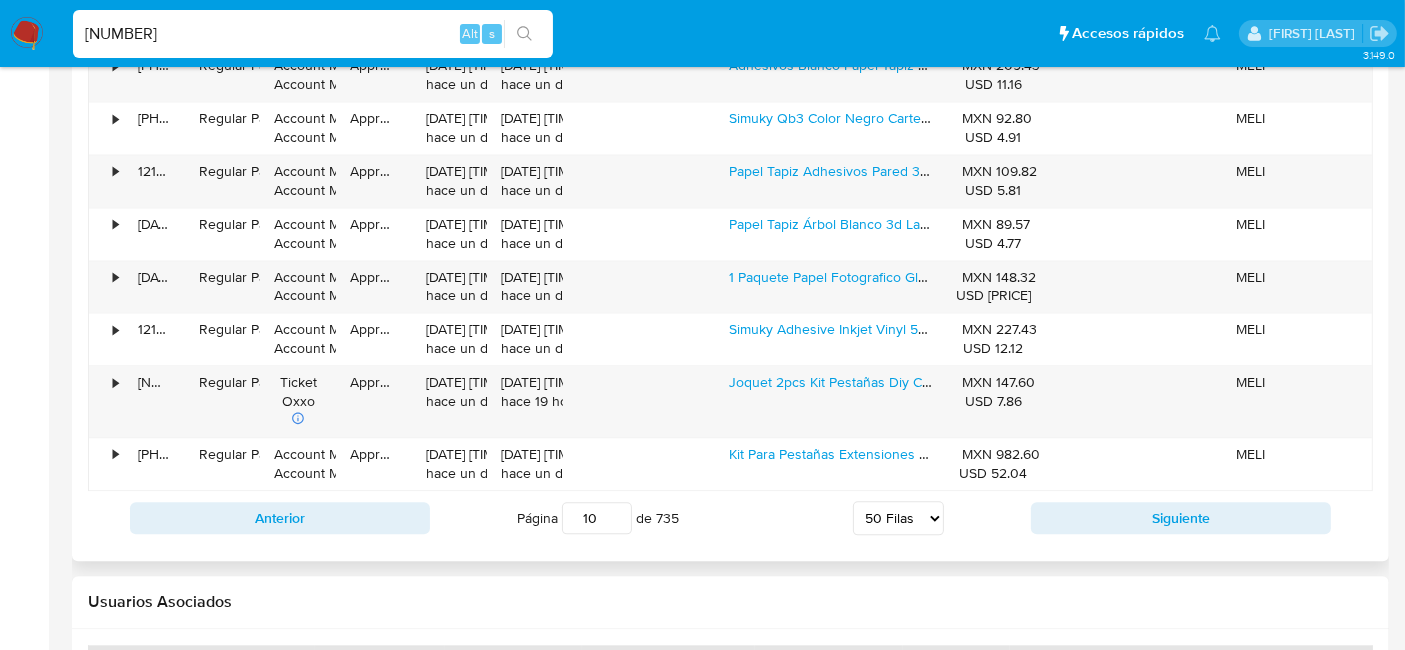 scroll, scrollTop: 4492, scrollLeft: 0, axis: vertical 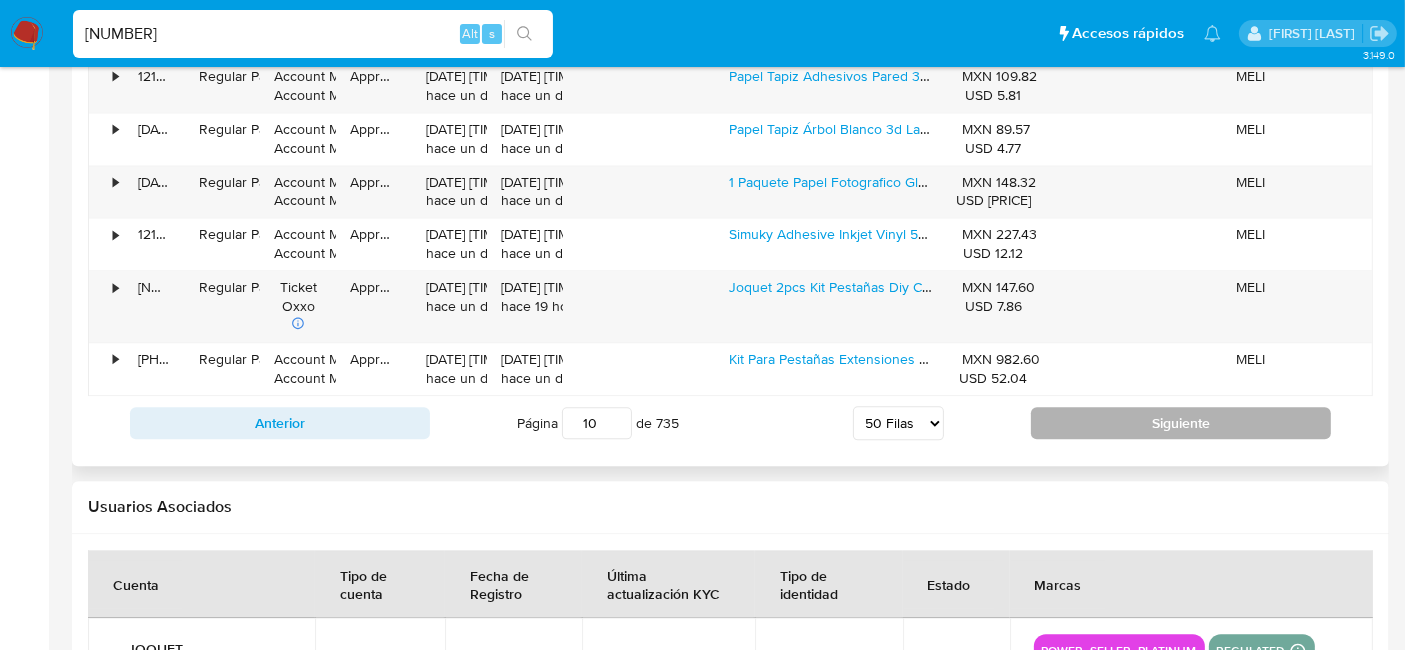 click on "Siguiente" at bounding box center (1181, 423) 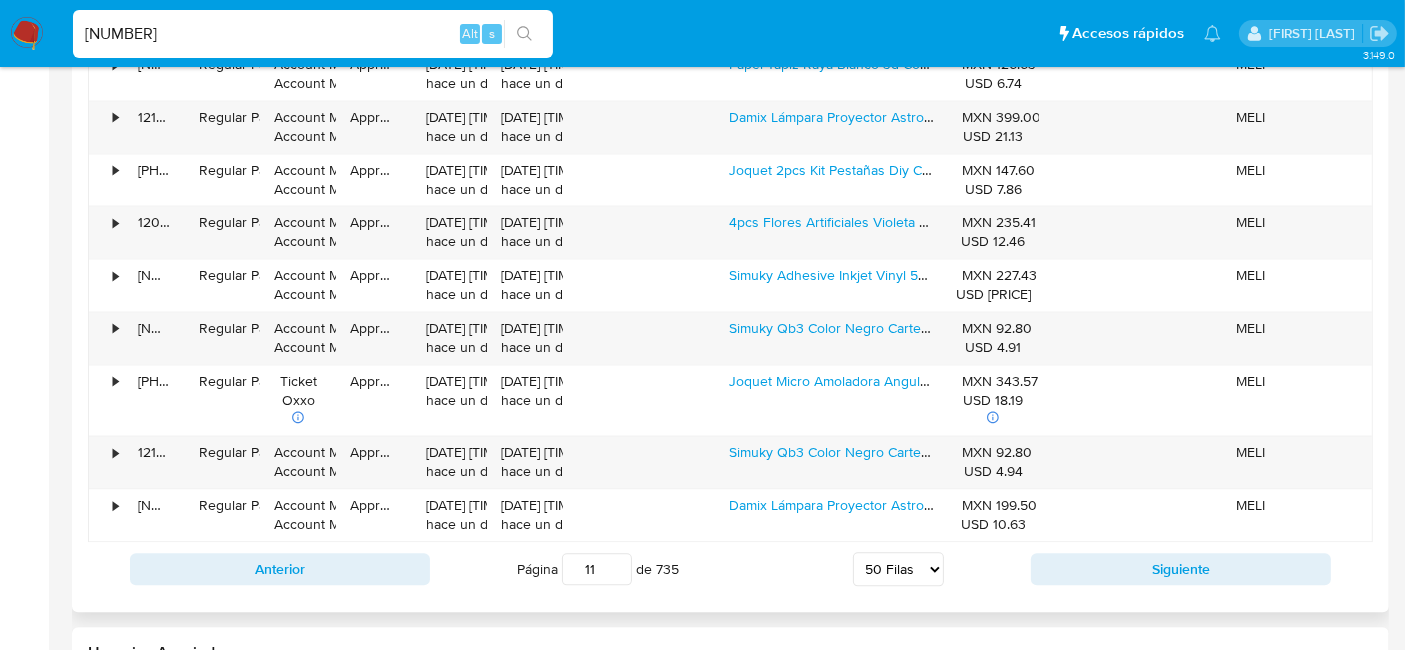 scroll, scrollTop: 4492, scrollLeft: 0, axis: vertical 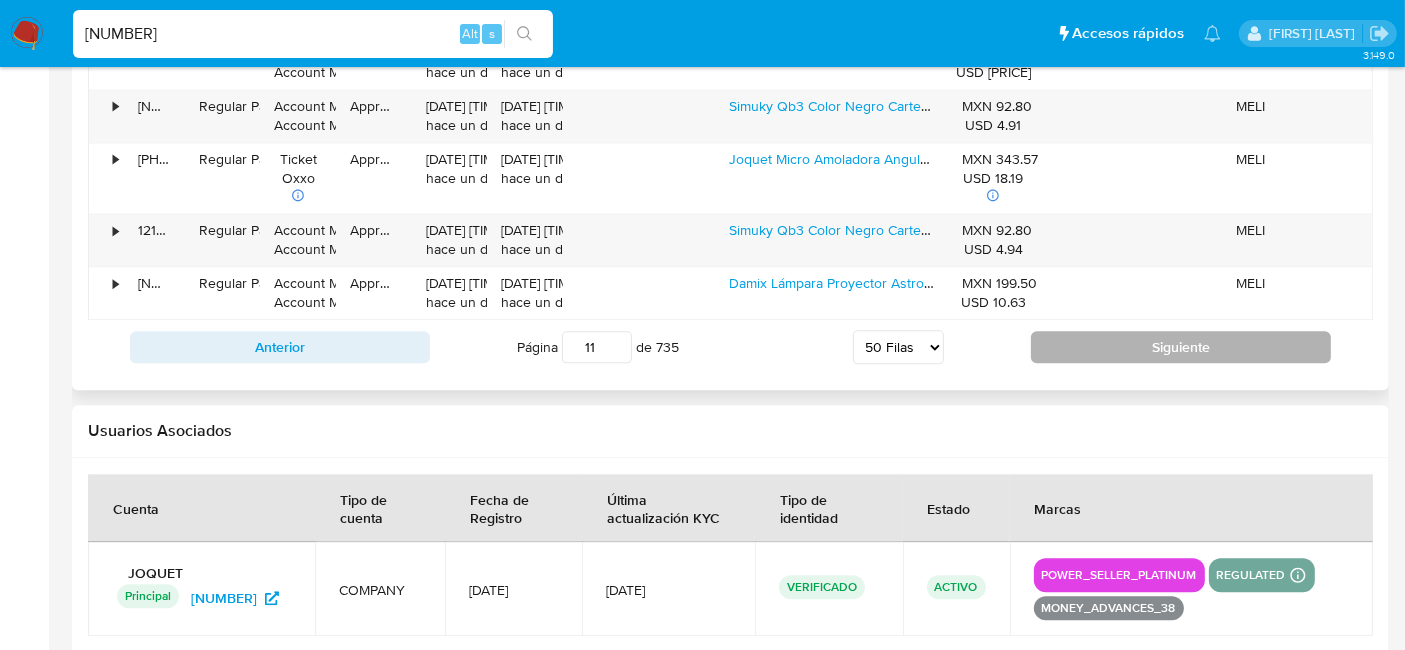 click on "Siguiente" at bounding box center (1181, 347) 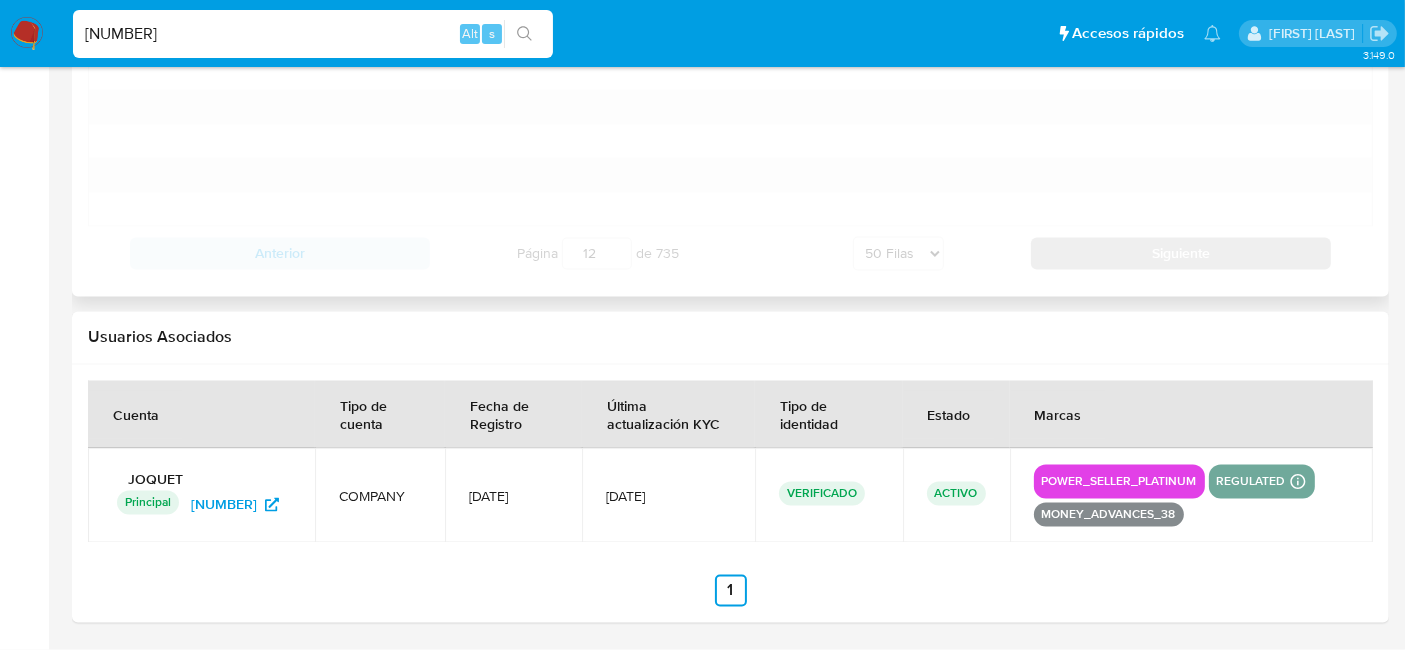 scroll, scrollTop: 3603, scrollLeft: 0, axis: vertical 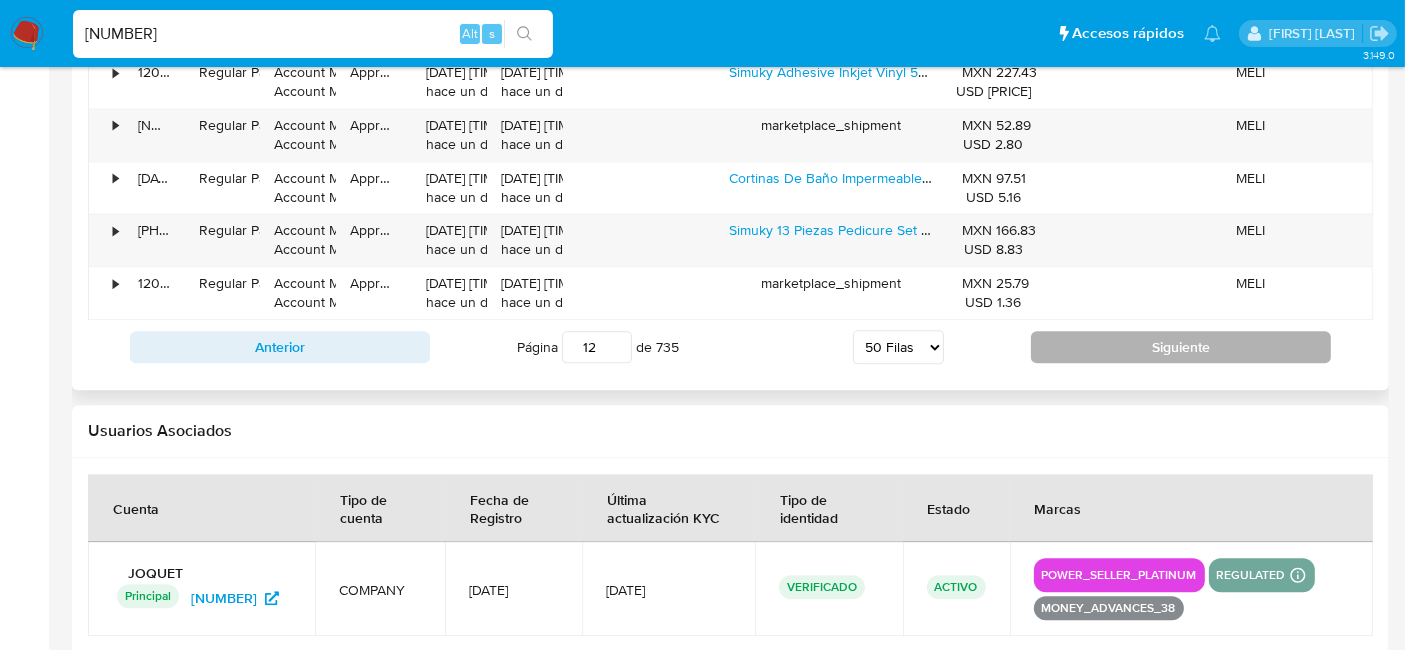 click on "Siguiente" at bounding box center [1181, 347] 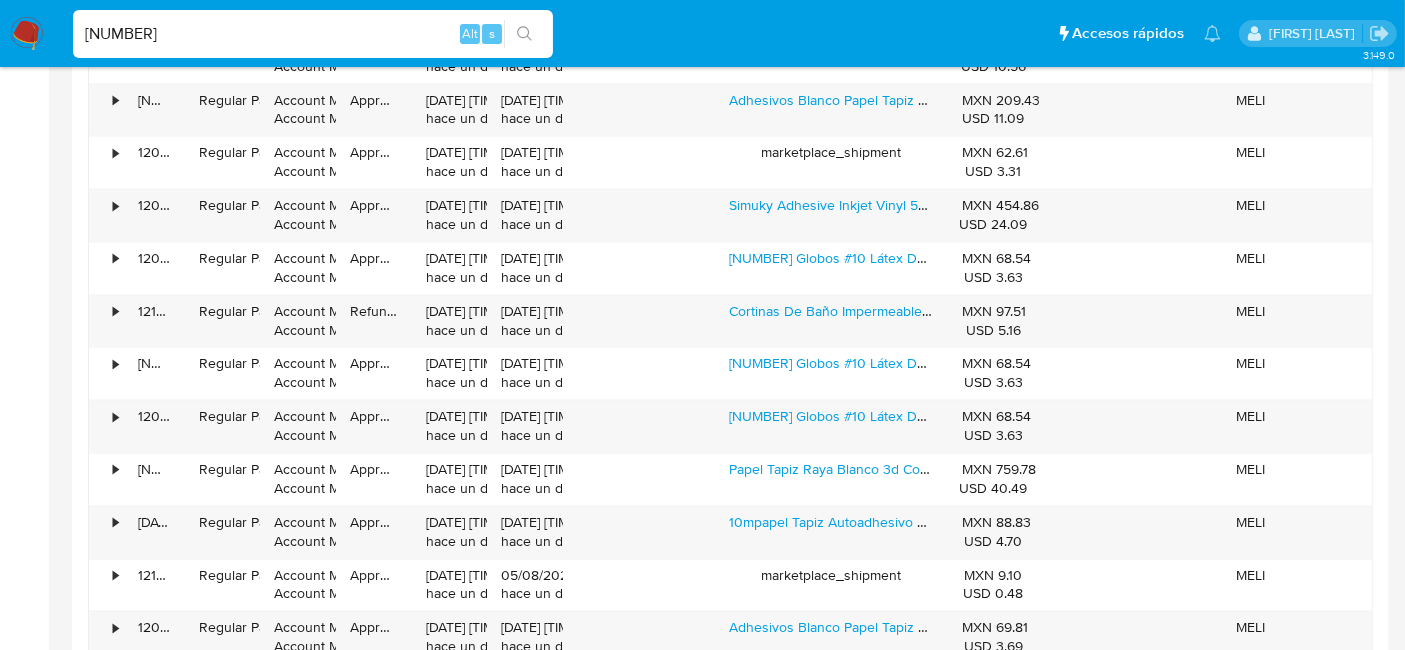scroll, scrollTop: 4270, scrollLeft: 0, axis: vertical 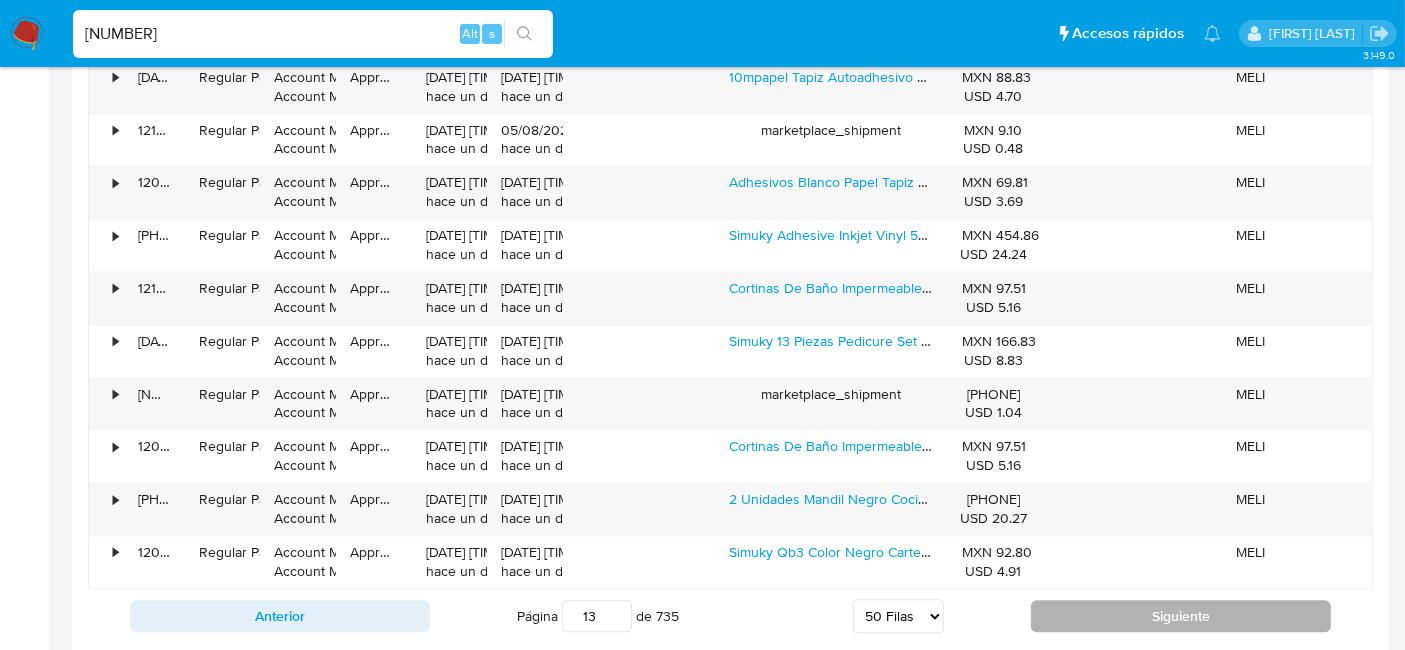 click on "Siguiente" at bounding box center [1181, 616] 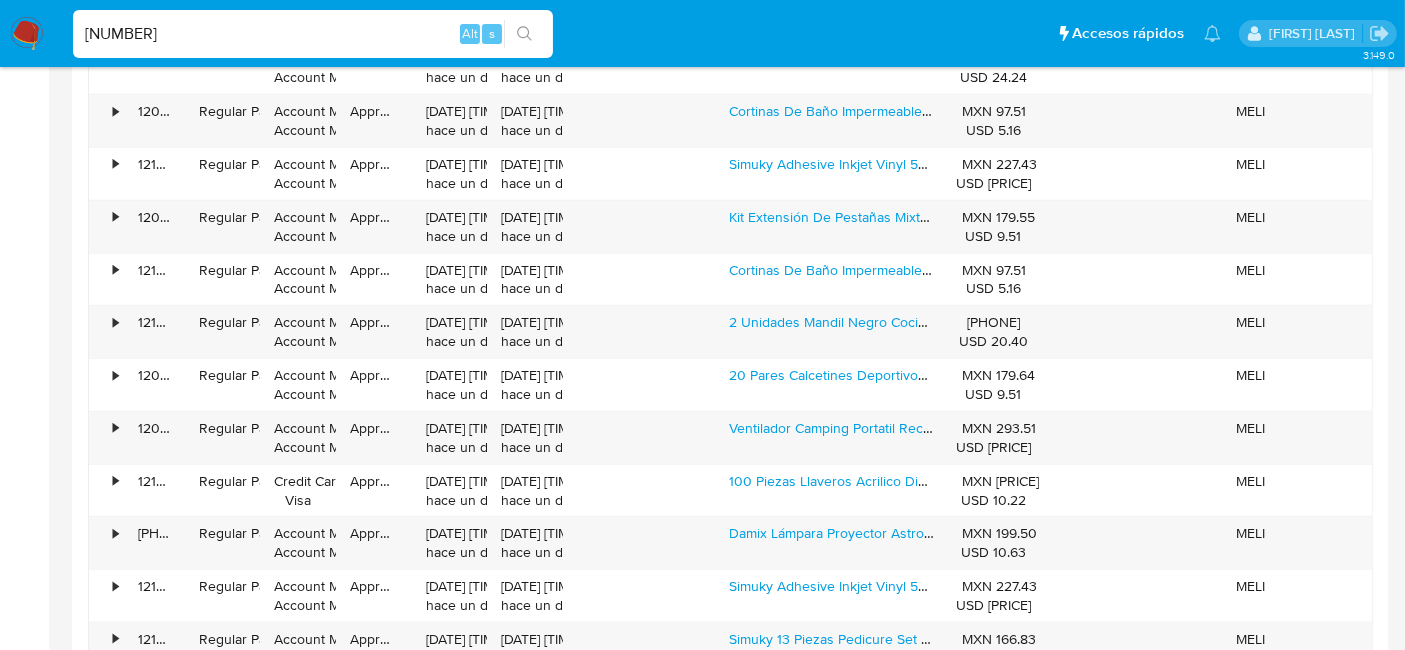 scroll, scrollTop: 1714, scrollLeft: 0, axis: vertical 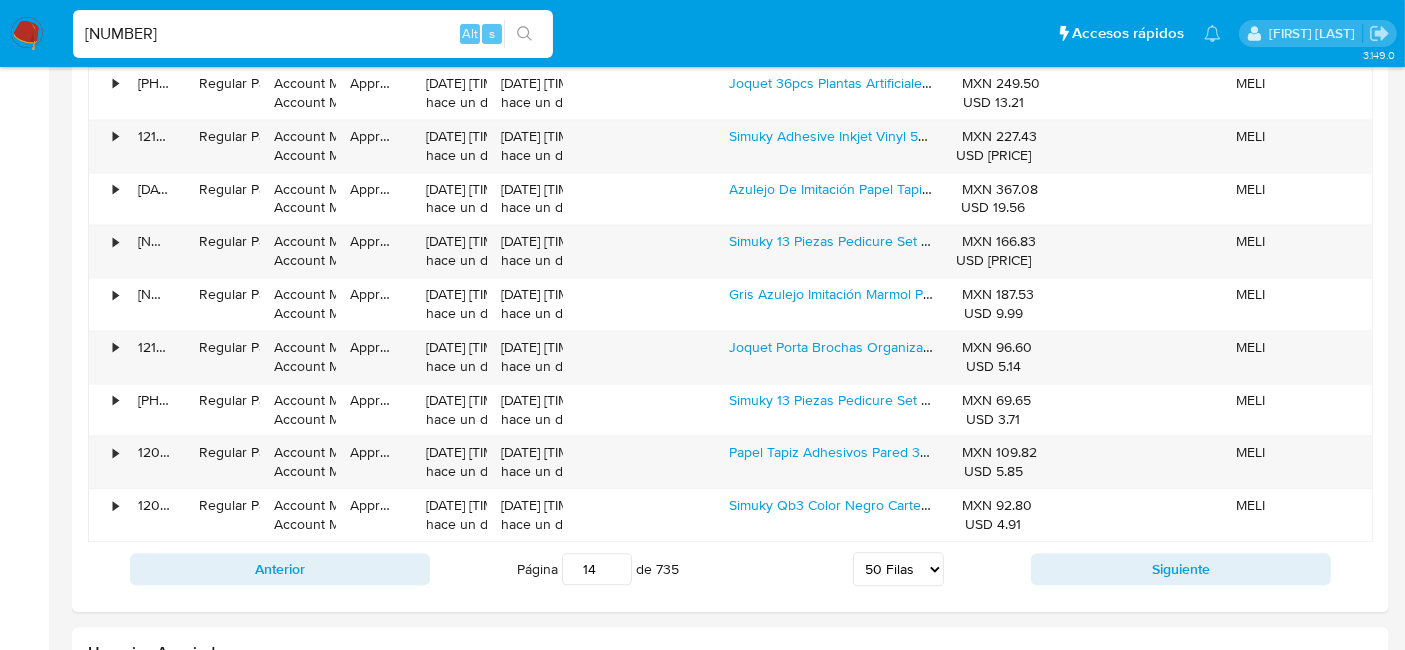 click on "Siguiente" at bounding box center [1181, 569] 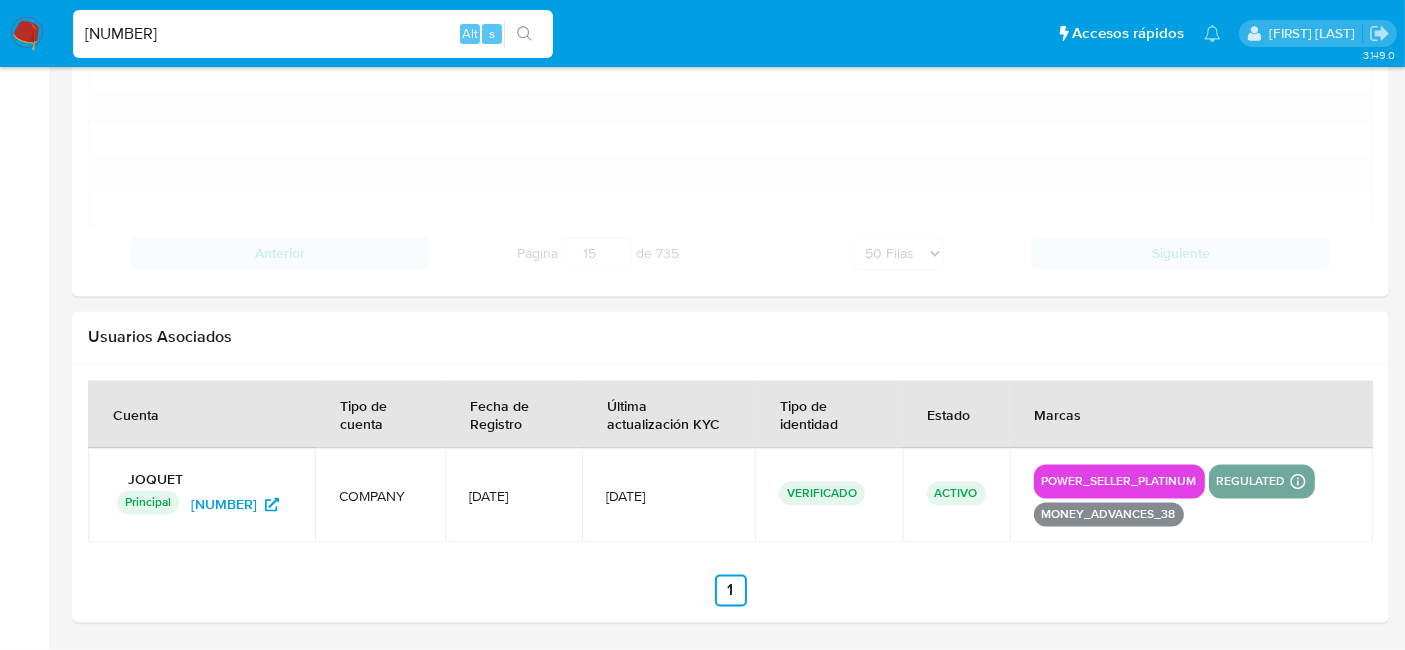 scroll, scrollTop: 3603, scrollLeft: 0, axis: vertical 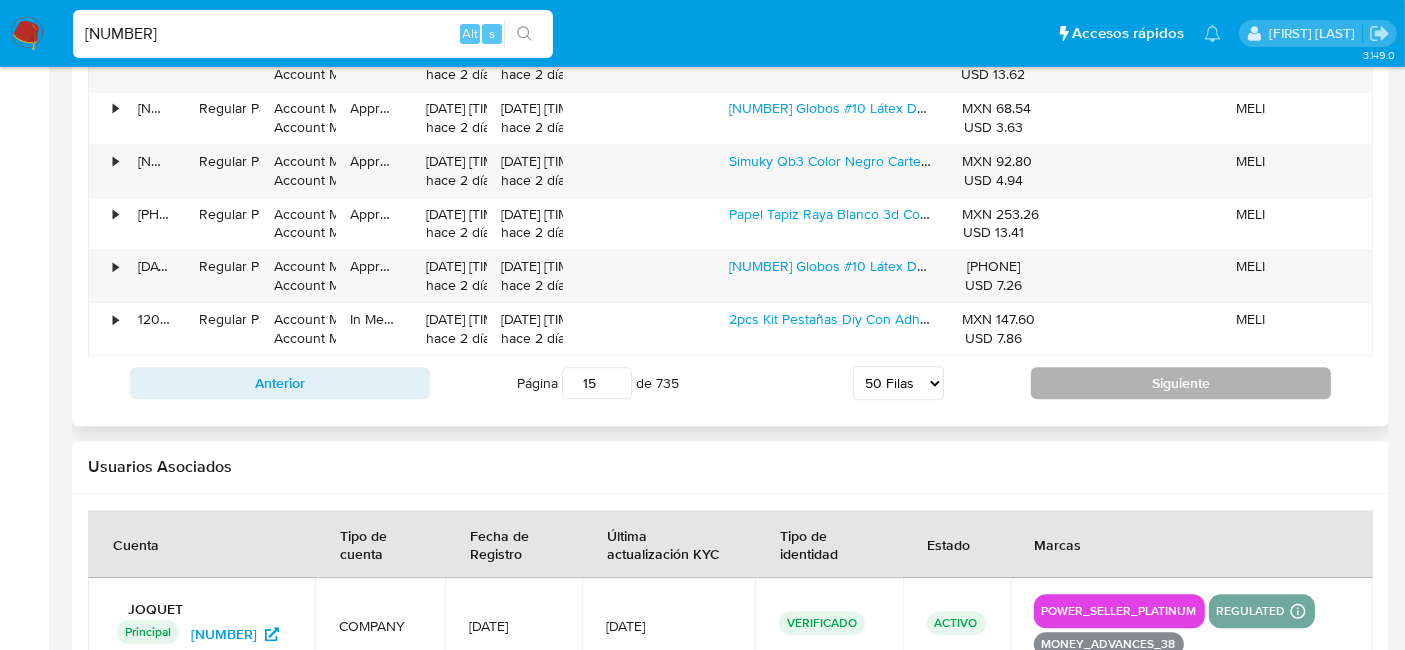 drag, startPoint x: 1170, startPoint y: 369, endPoint x: 1168, endPoint y: 381, distance: 12.165525 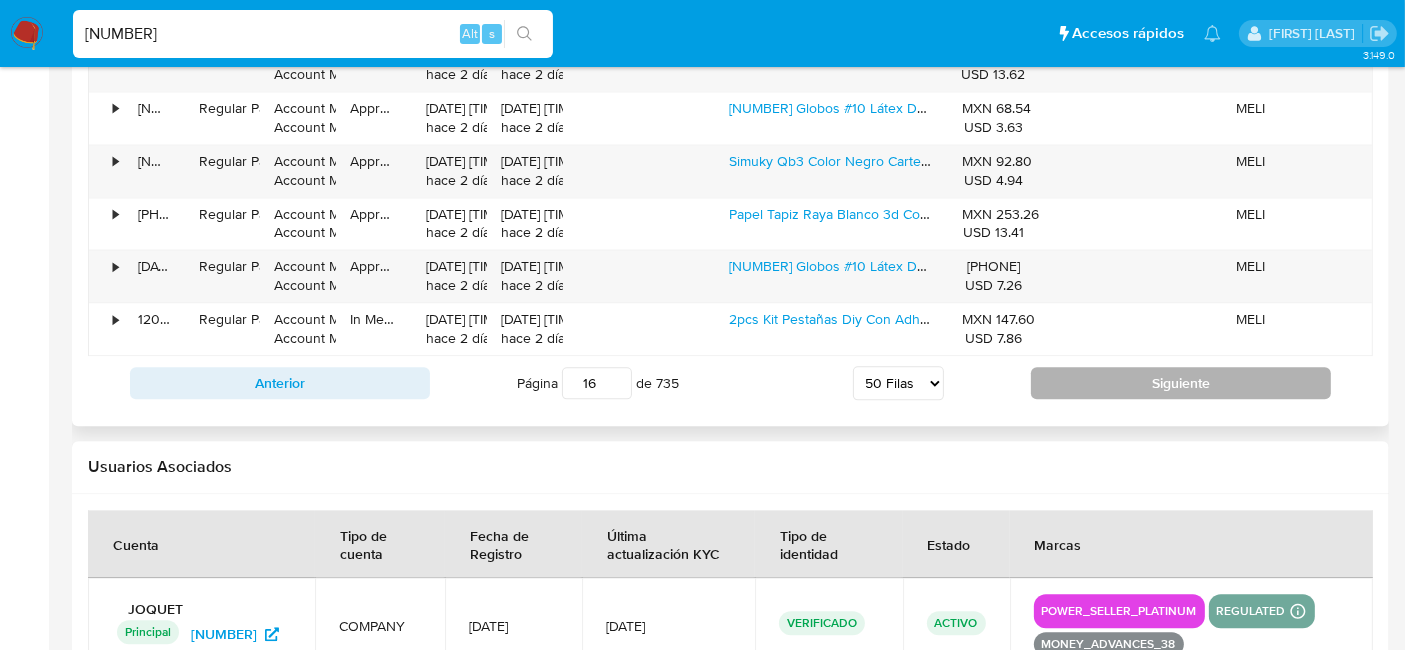 scroll, scrollTop: 3603, scrollLeft: 0, axis: vertical 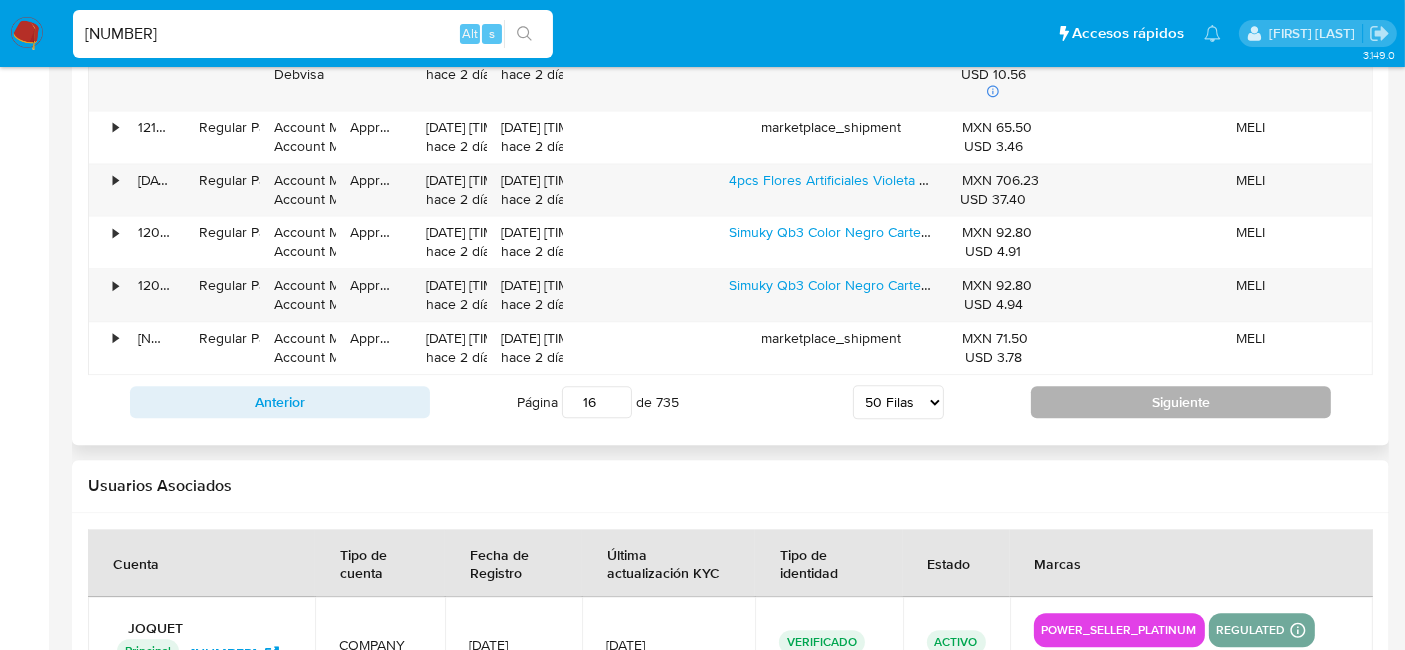 click on "Siguiente" at bounding box center (1181, 402) 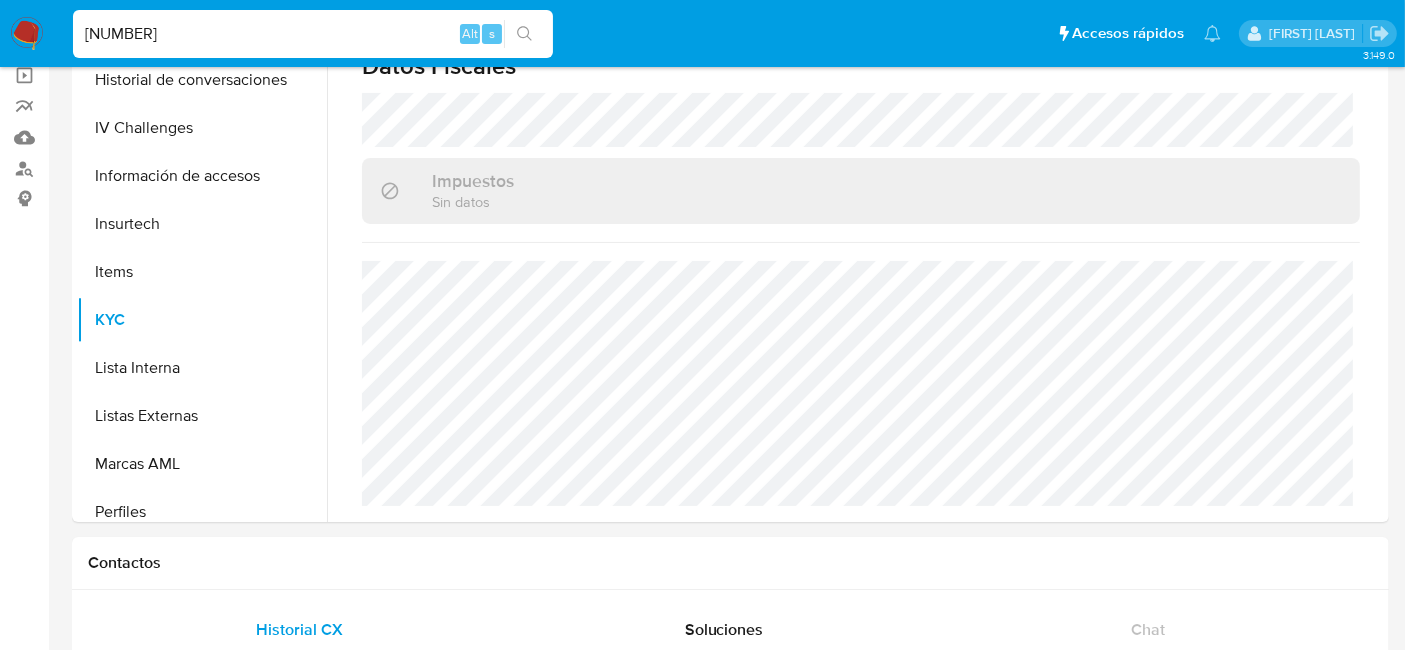scroll, scrollTop: 0, scrollLeft: 0, axis: both 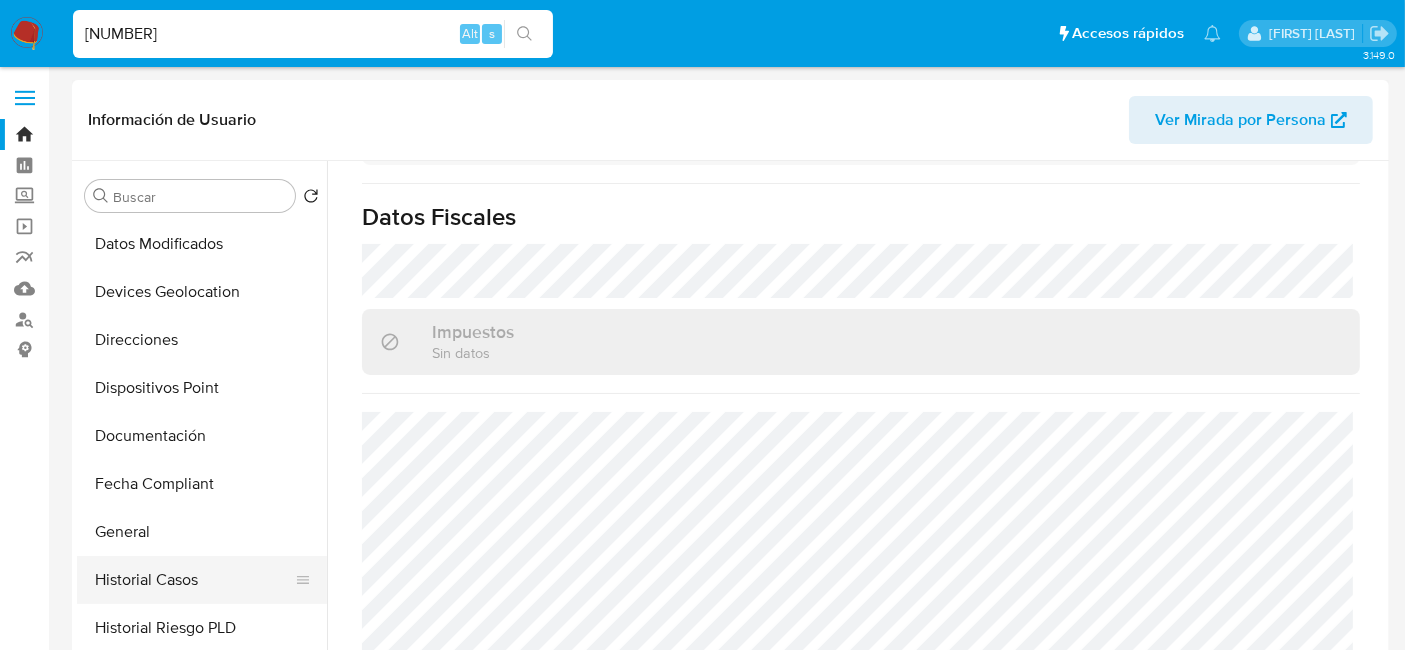 click on "Anticipos de dinero Archivos adjuntos Cruces y Relaciones Créditos Cuentas Bancarias Datos Modificados Devices Geolocation Direcciones Dispositivos Point Documentación Fecha Compliant General Historial Casos Historial Riesgo PLD Historial de conversaciones IV Challenges Información de accesos Insurtech Items KYC Lista Interna Listas Externas Marcas AML Perfiles Restricciones Nuevo Mundo Tarjetas" at bounding box center (202, 445) 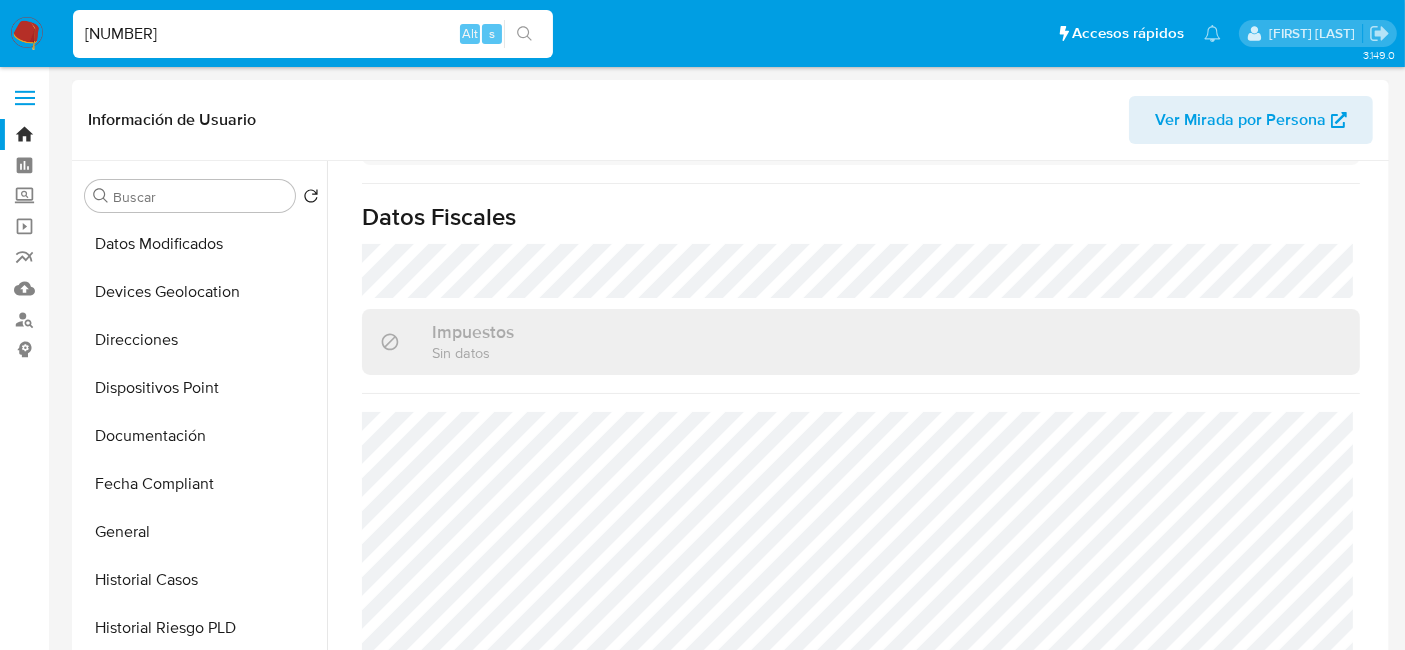 scroll, scrollTop: 796, scrollLeft: 0, axis: vertical 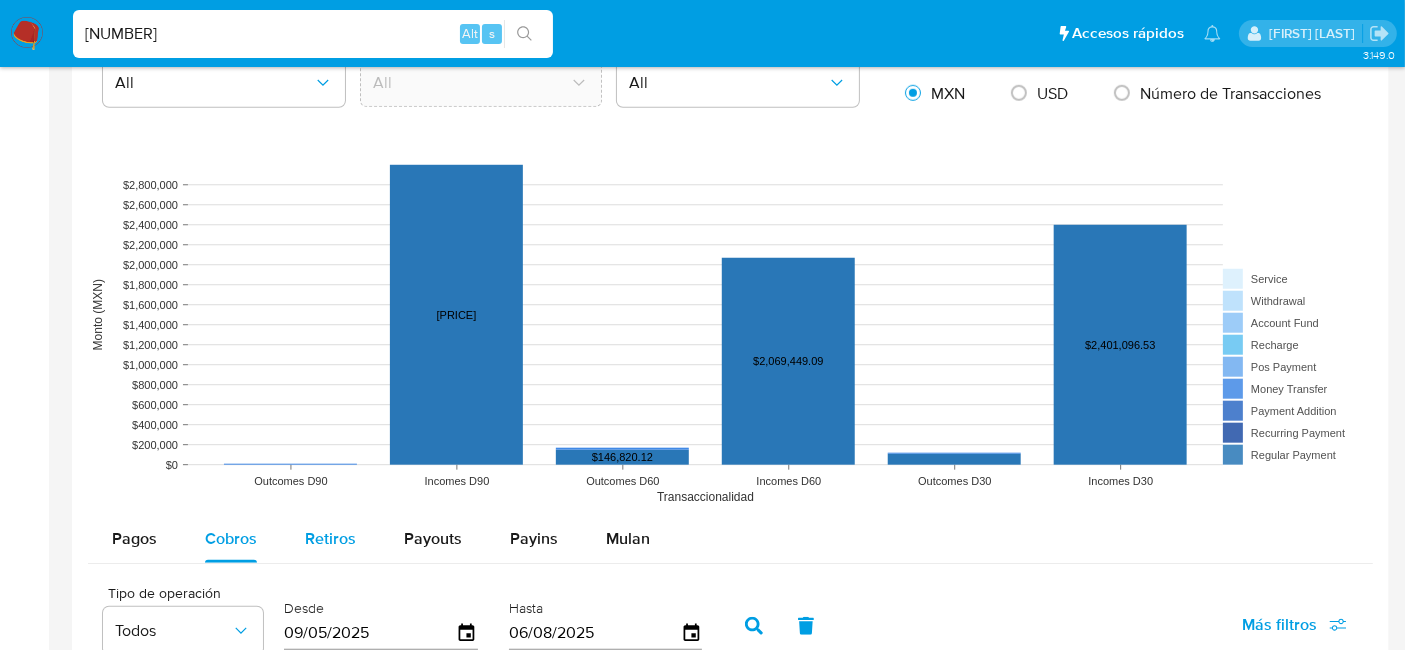 click on "Retiros" at bounding box center (330, 538) 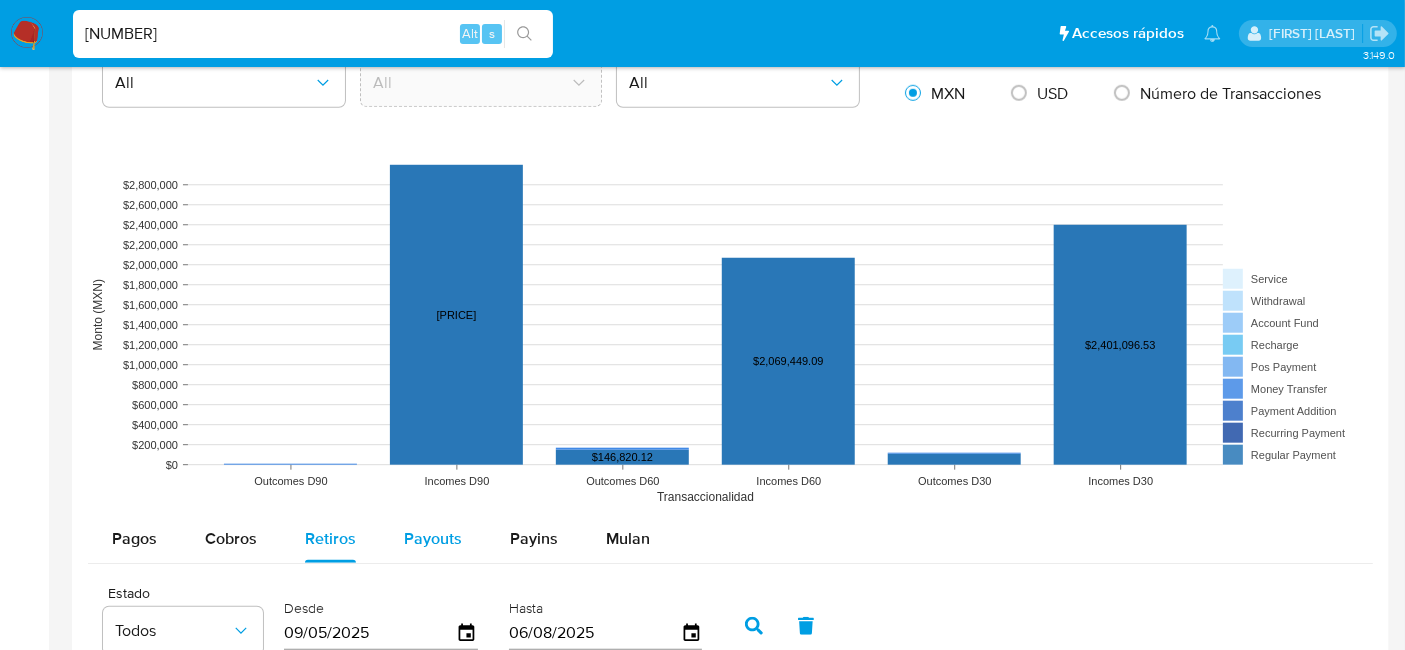 scroll, scrollTop: 1888, scrollLeft: 0, axis: vertical 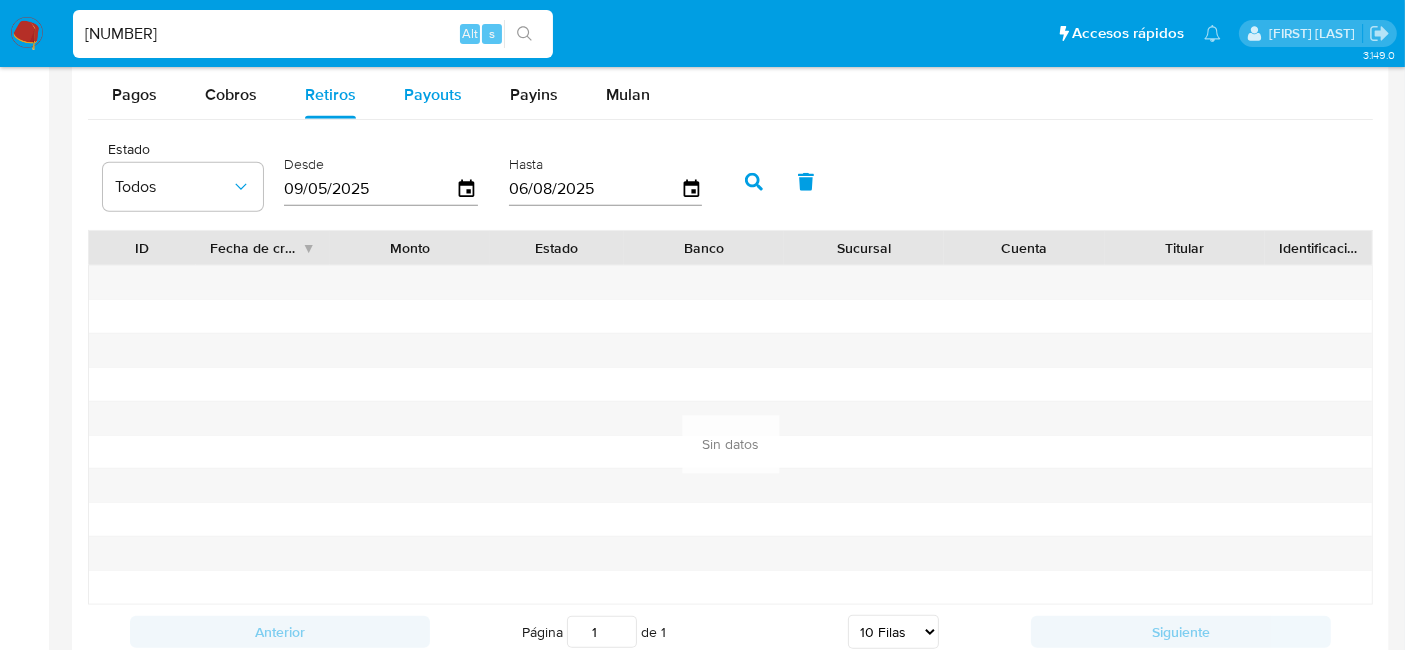 click on "Payouts" at bounding box center (433, 95) 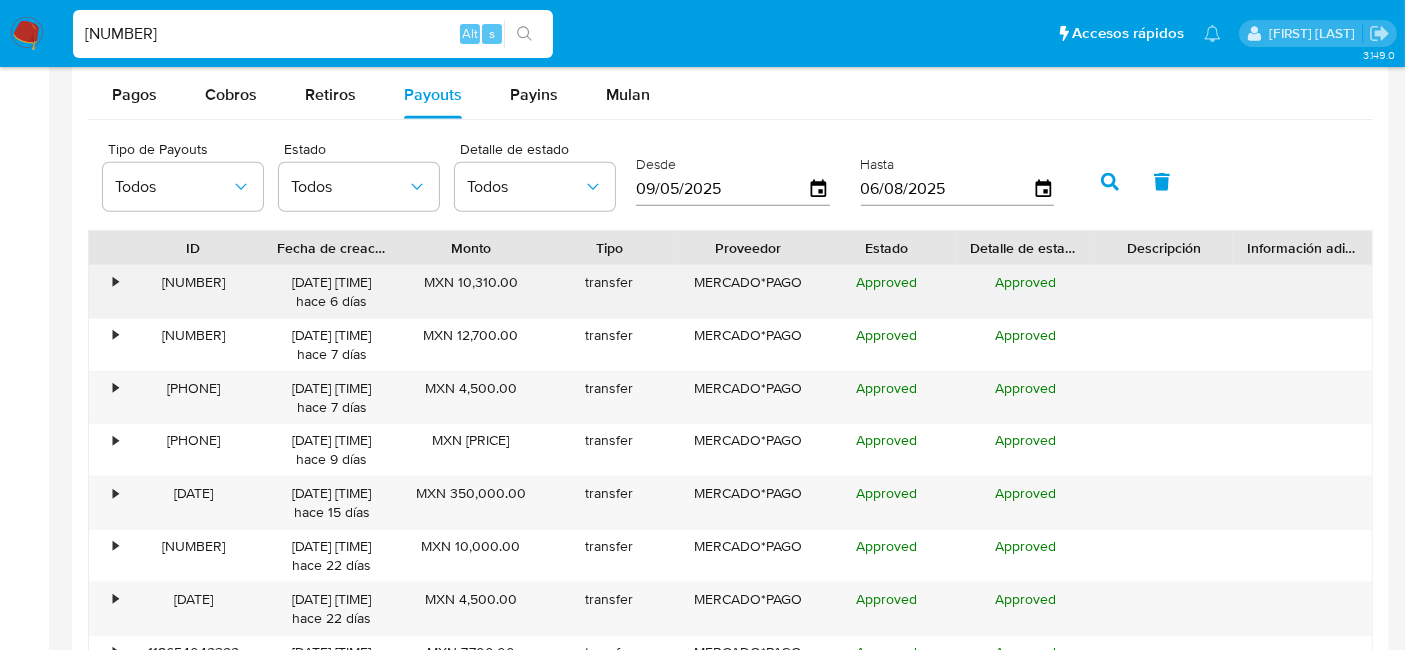 click on "•" at bounding box center [106, 292] 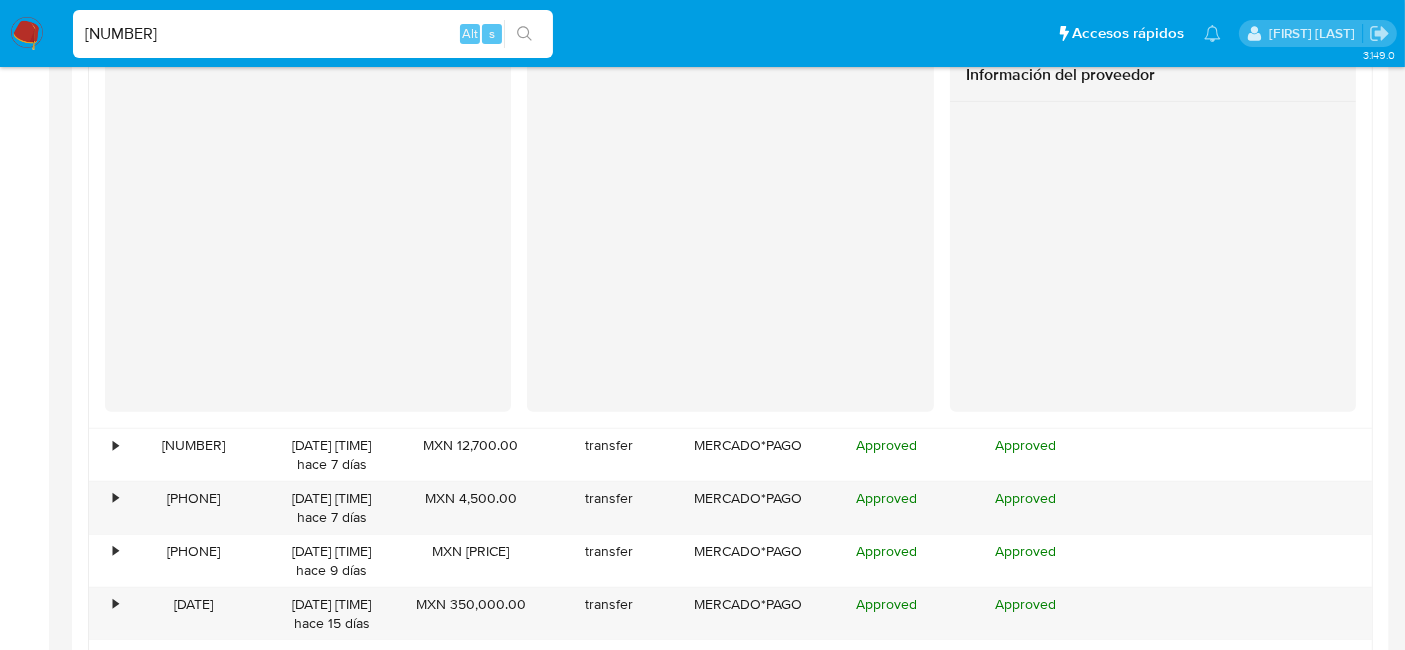scroll, scrollTop: 2222, scrollLeft: 0, axis: vertical 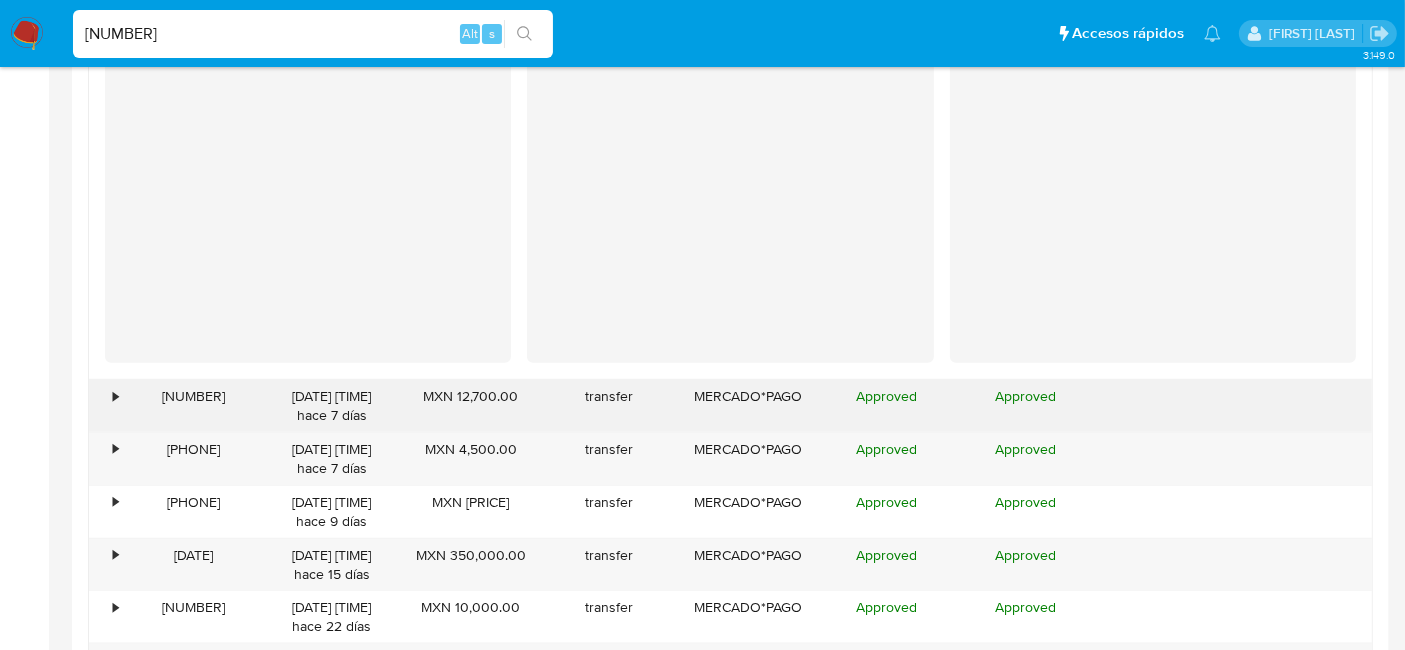 click on "•" at bounding box center [106, 406] 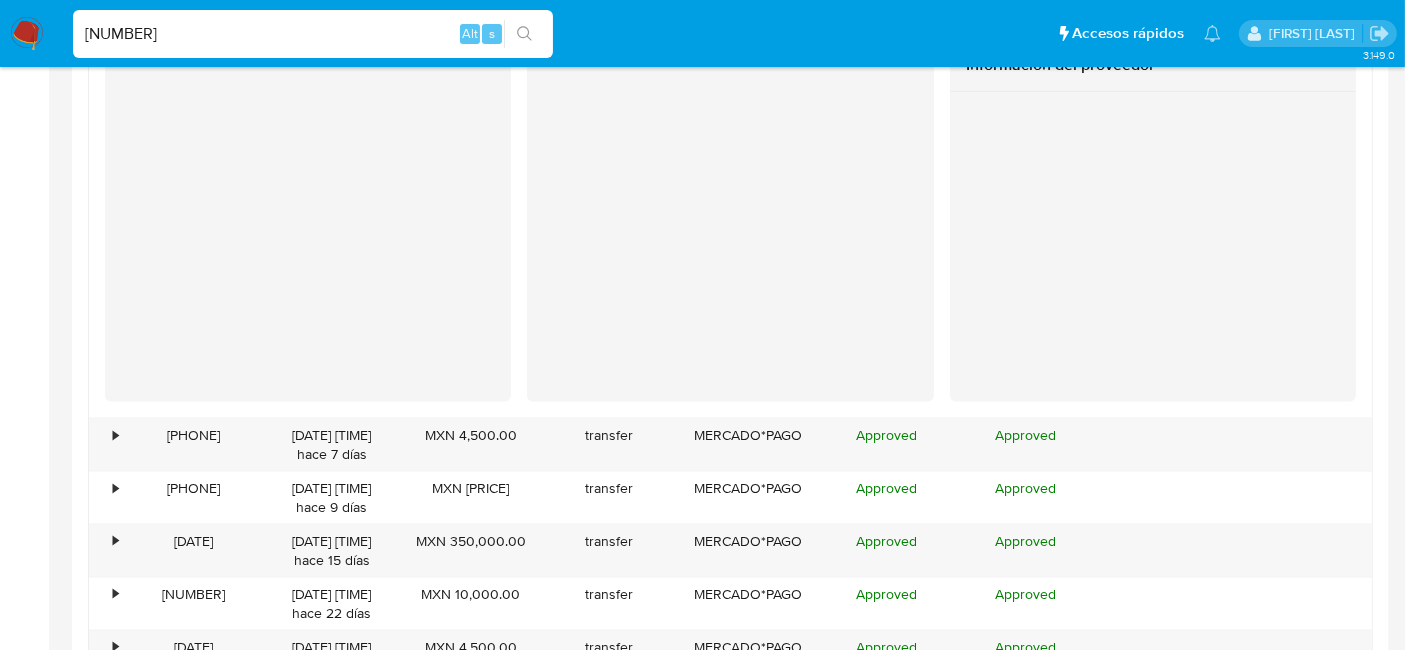 scroll, scrollTop: 2666, scrollLeft: 0, axis: vertical 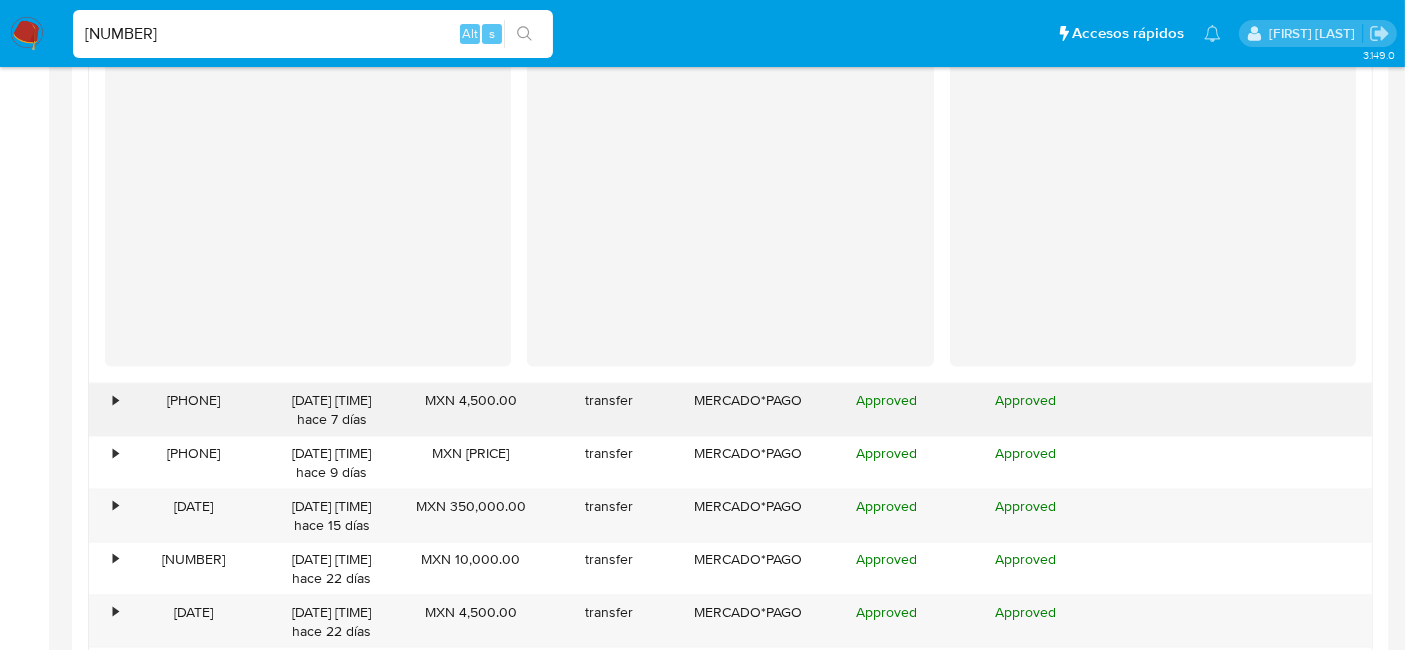 click on "•" at bounding box center [115, 400] 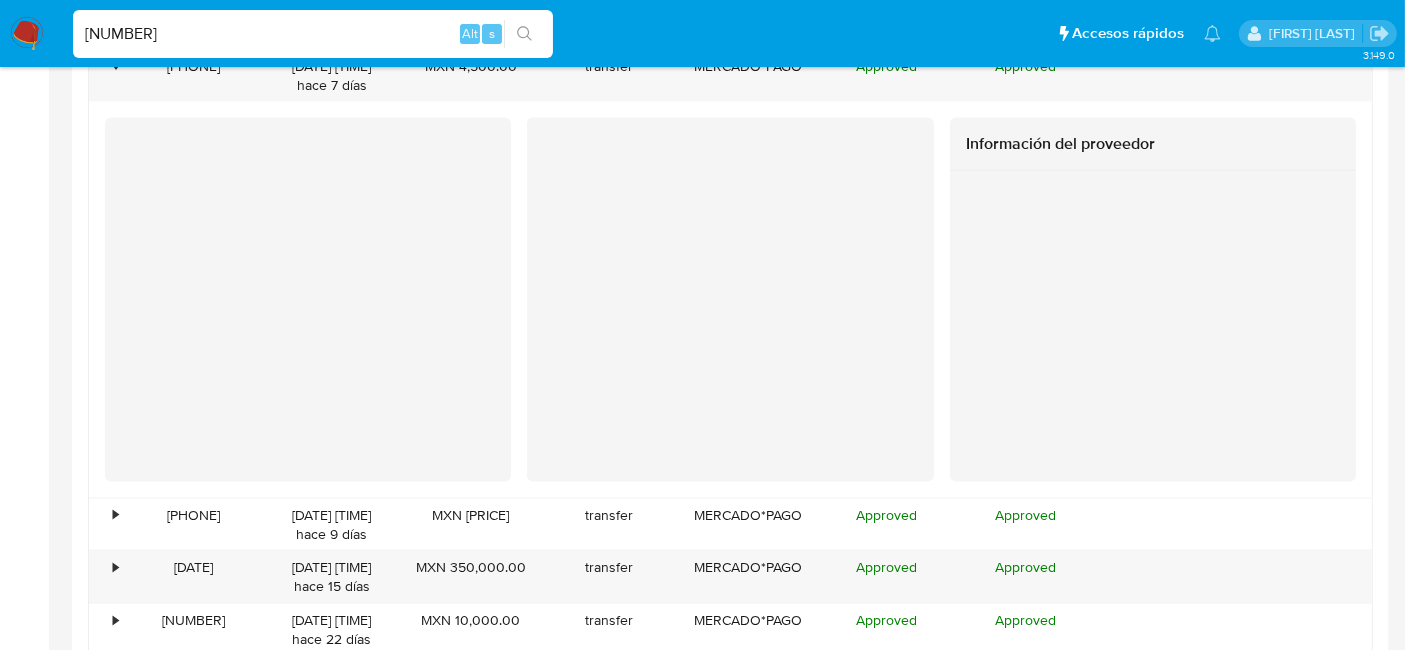 scroll, scrollTop: 3111, scrollLeft: 0, axis: vertical 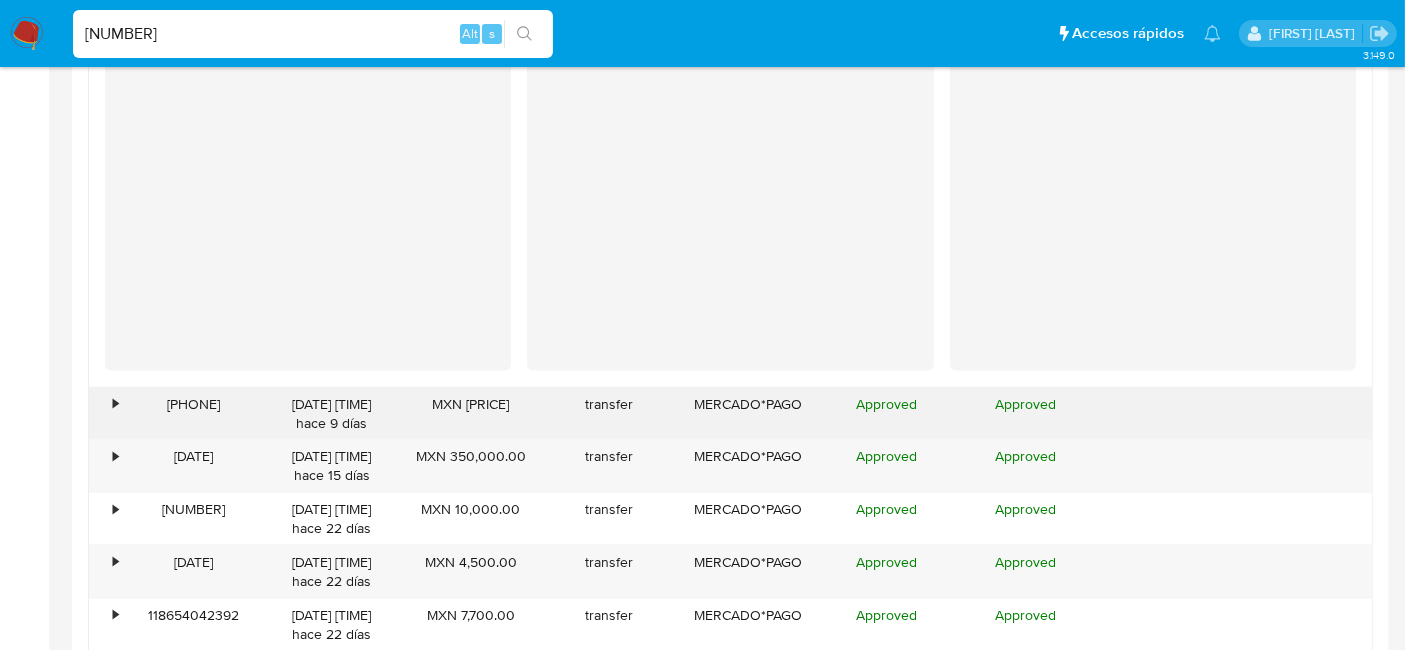 click on "•" at bounding box center (106, 414) 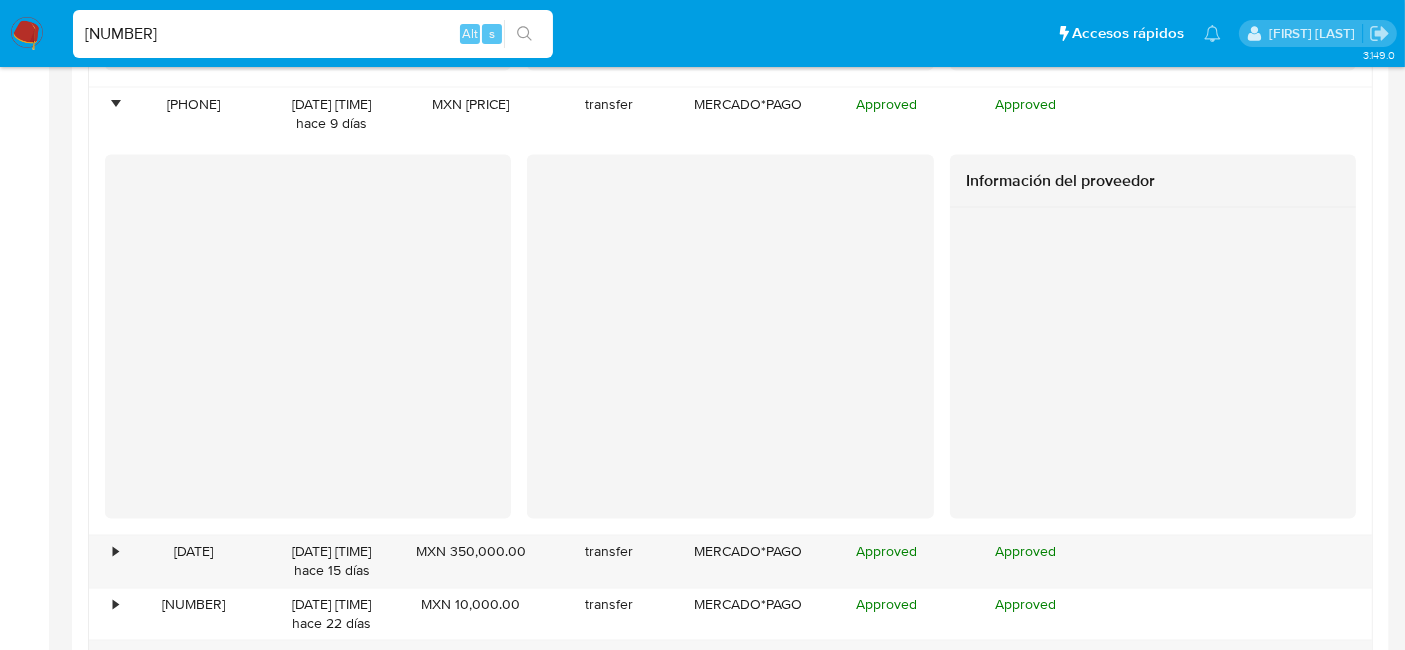 scroll, scrollTop: 3444, scrollLeft: 0, axis: vertical 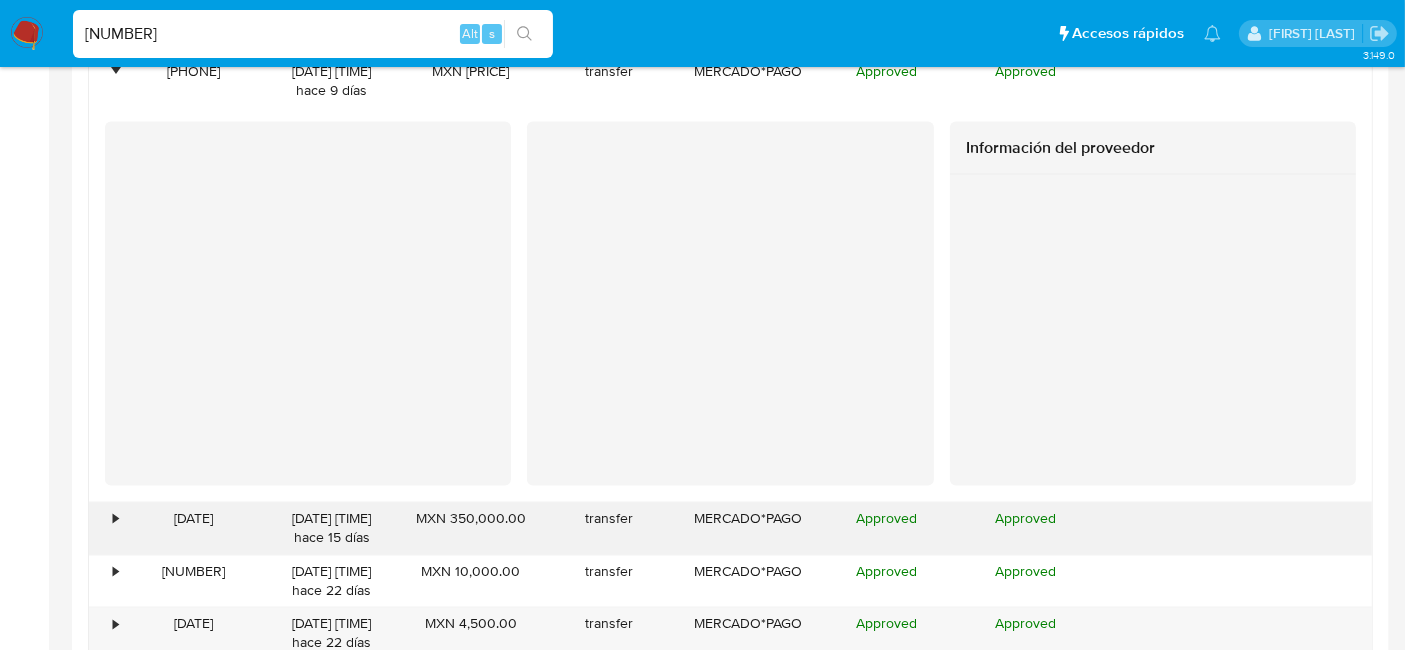 click on "•" at bounding box center [106, 529] 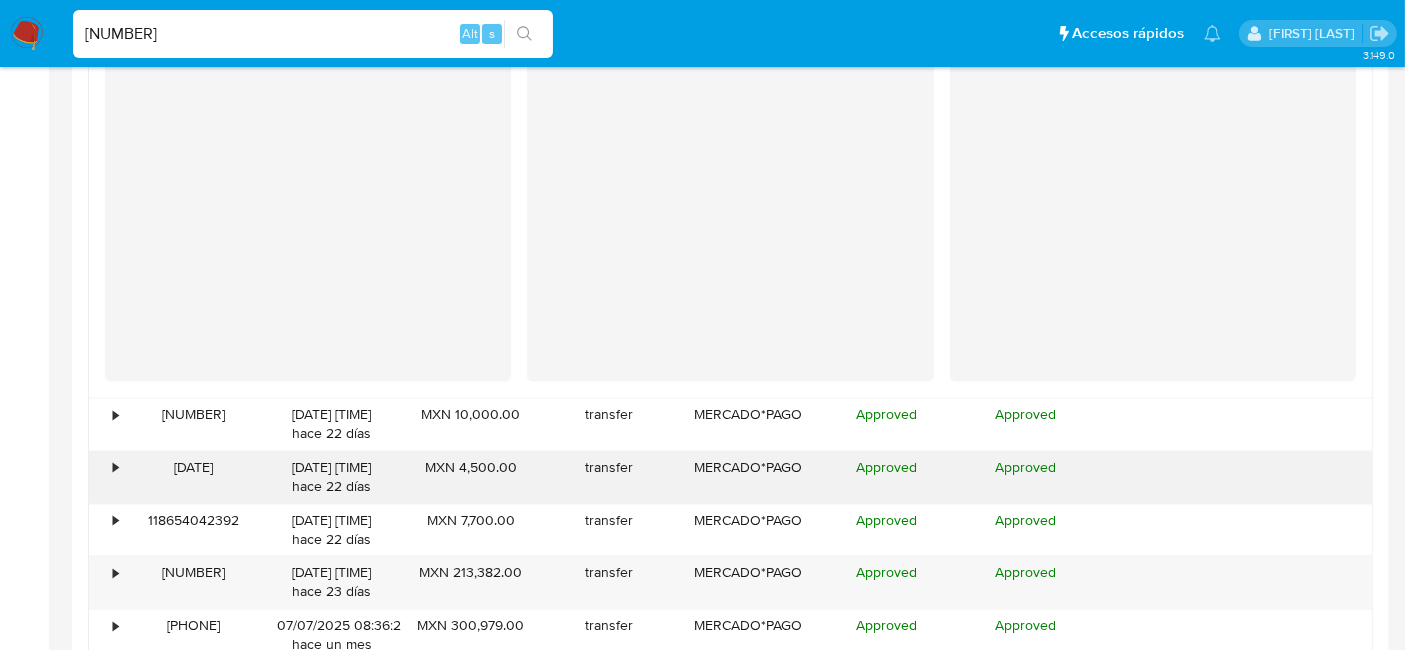 scroll, scrollTop: 4000, scrollLeft: 0, axis: vertical 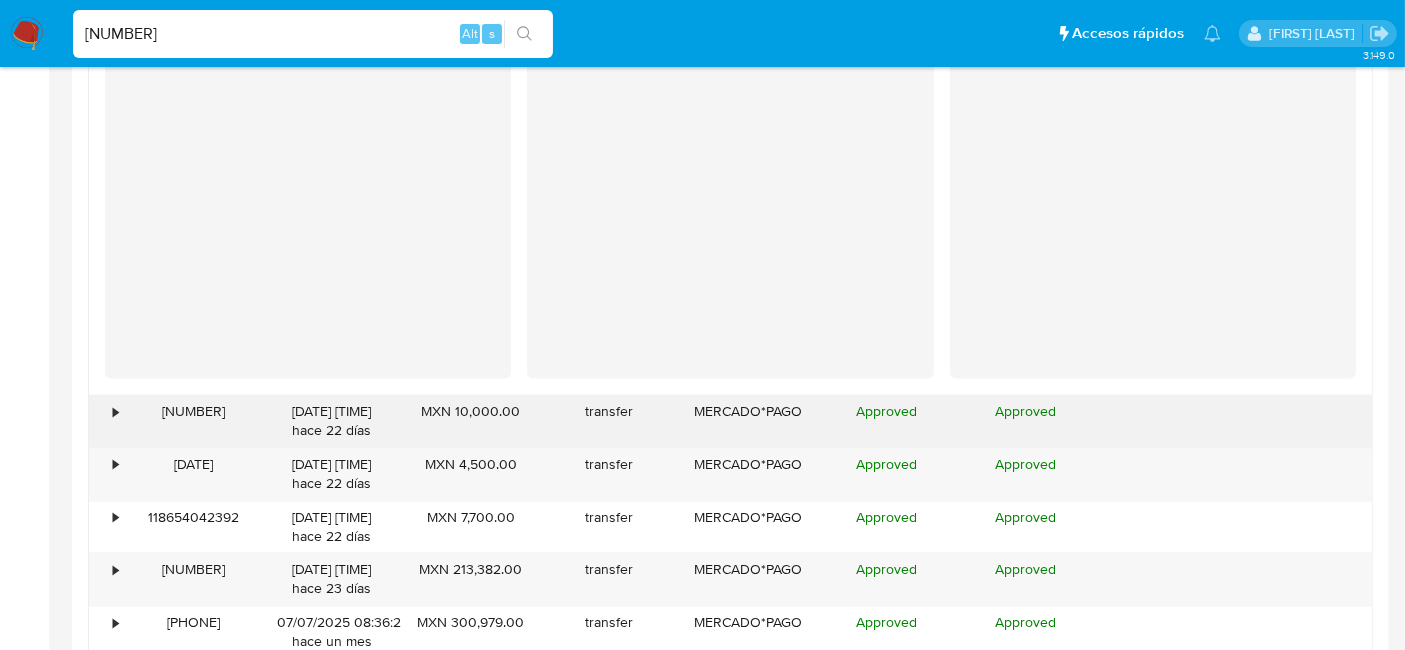 click on "118149669757" at bounding box center [193, 421] 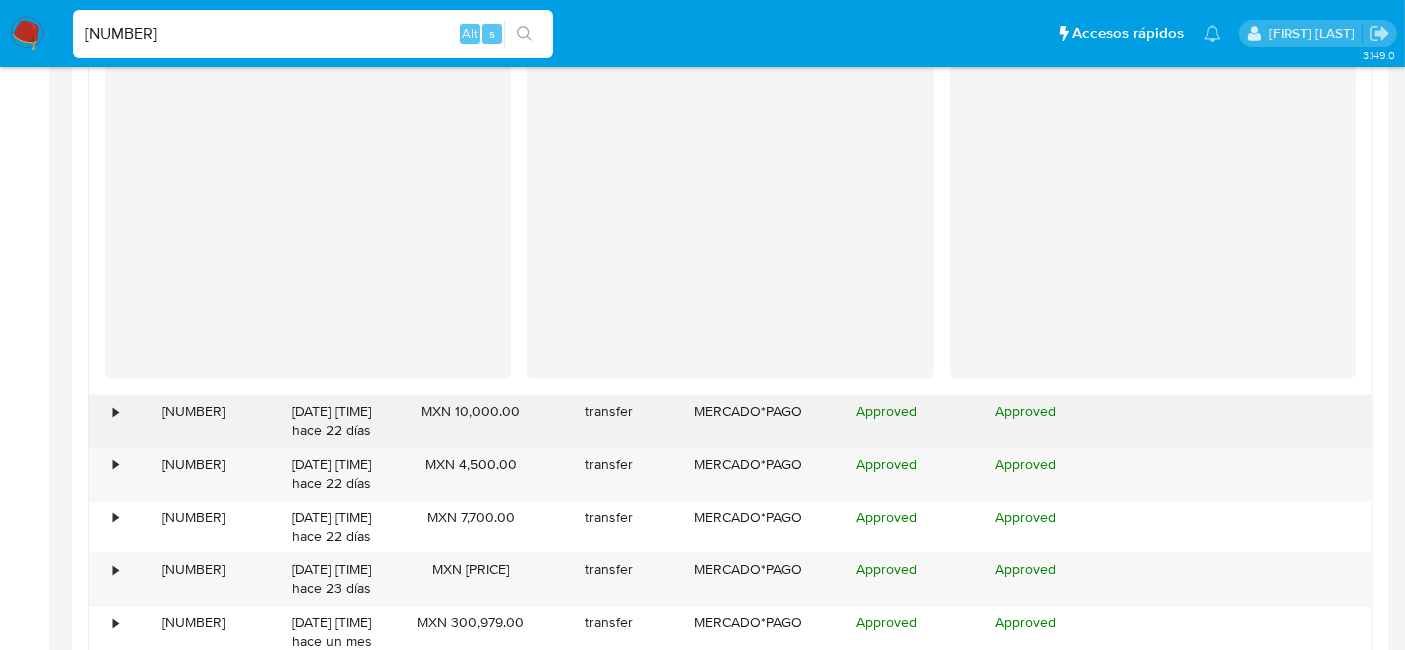 click on "•" at bounding box center [115, 411] 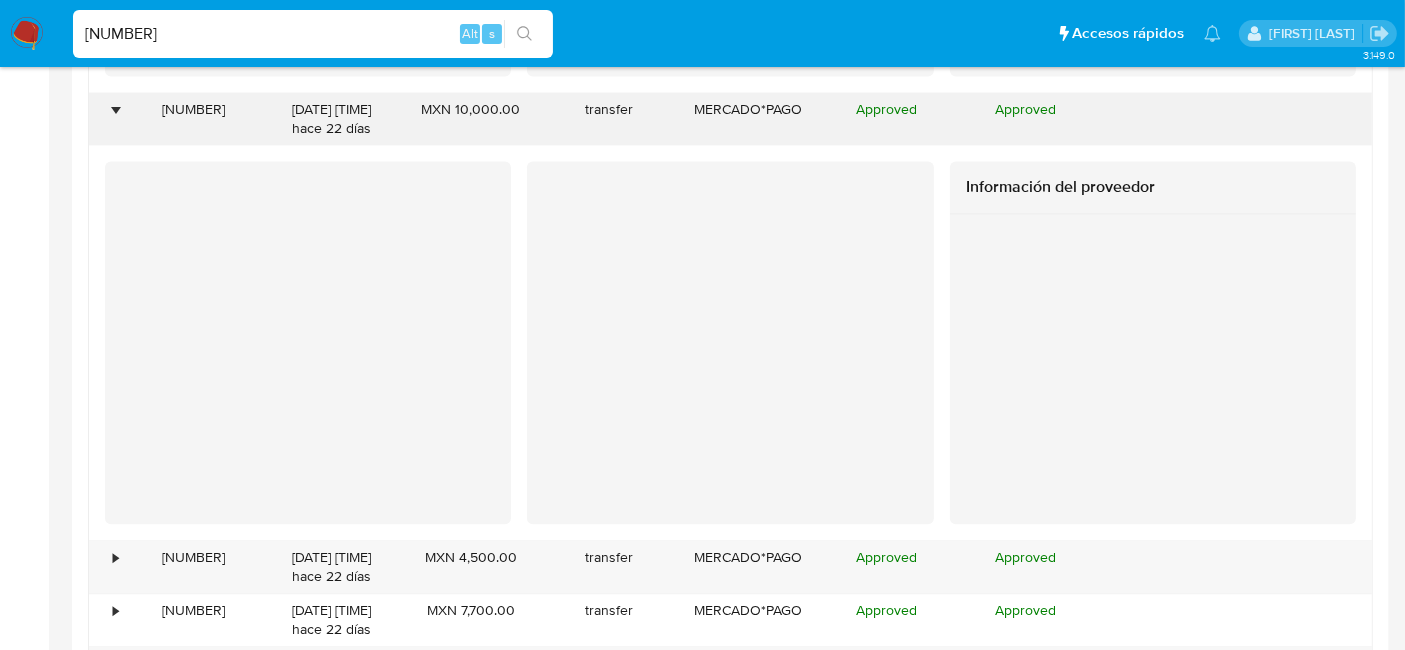 scroll, scrollTop: 4333, scrollLeft: 0, axis: vertical 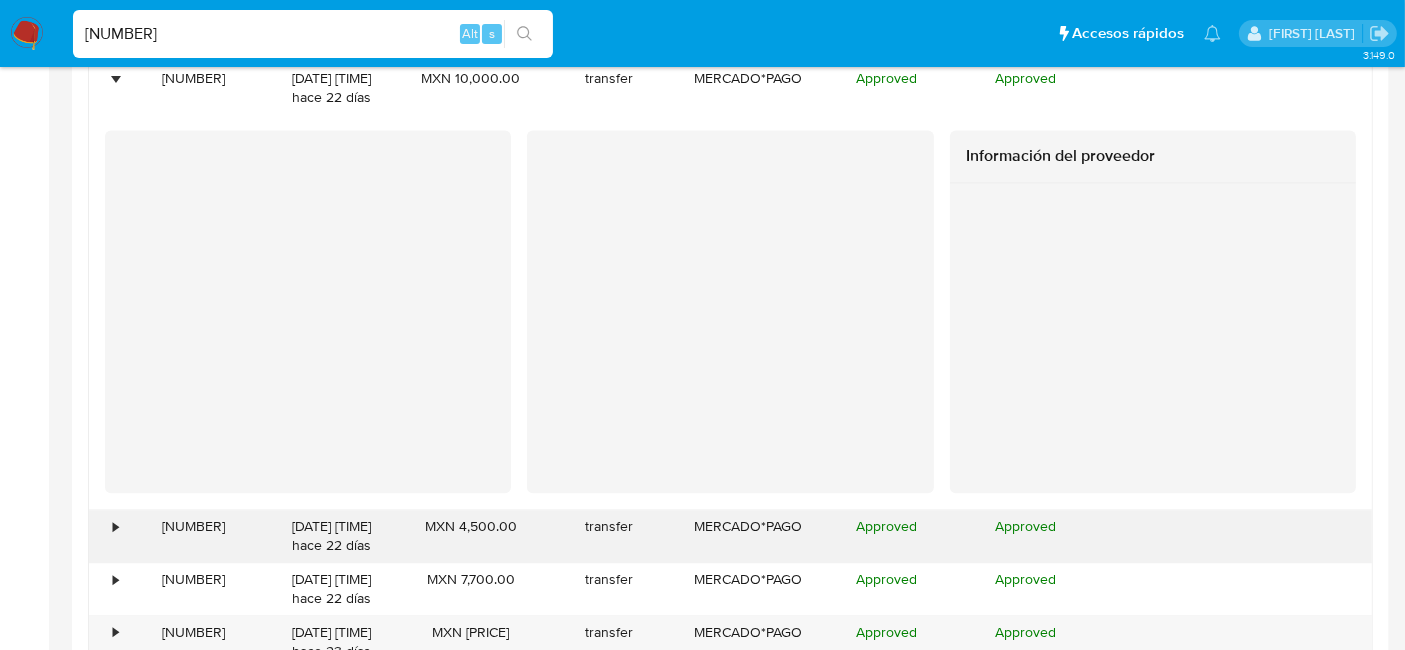 click on "•" at bounding box center [106, 536] 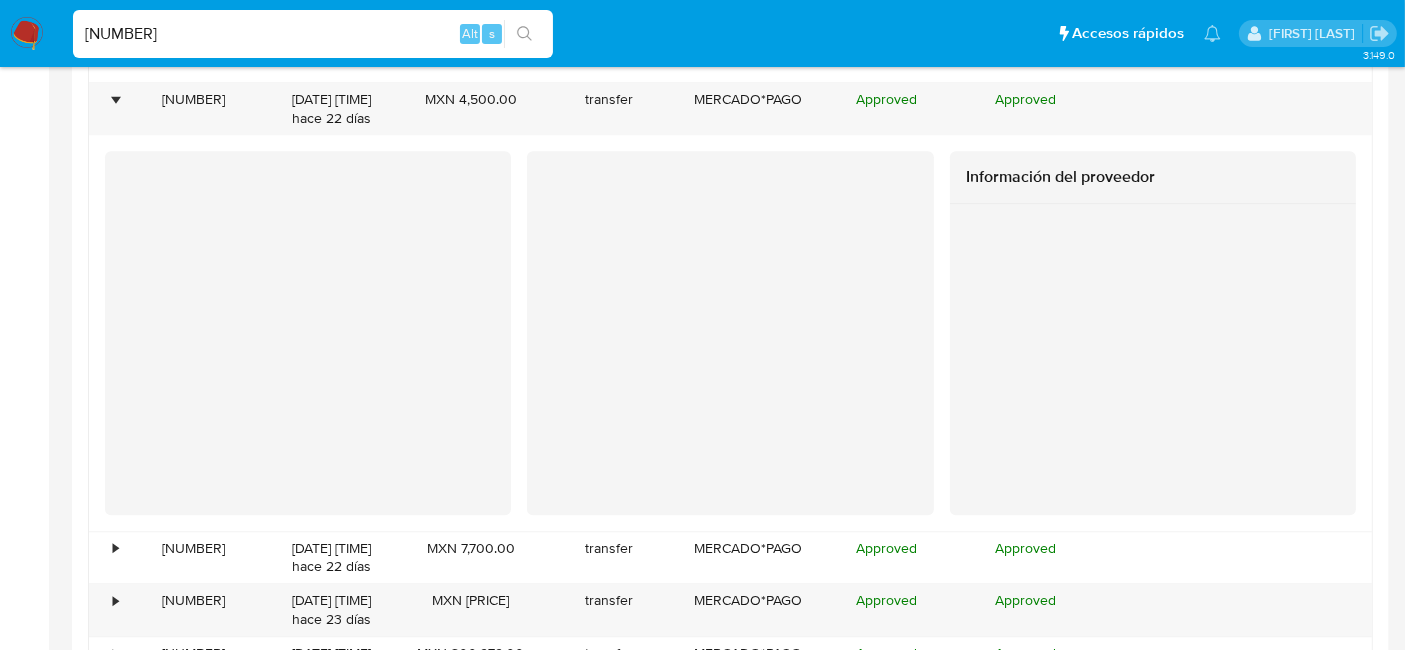 scroll, scrollTop: 4888, scrollLeft: 0, axis: vertical 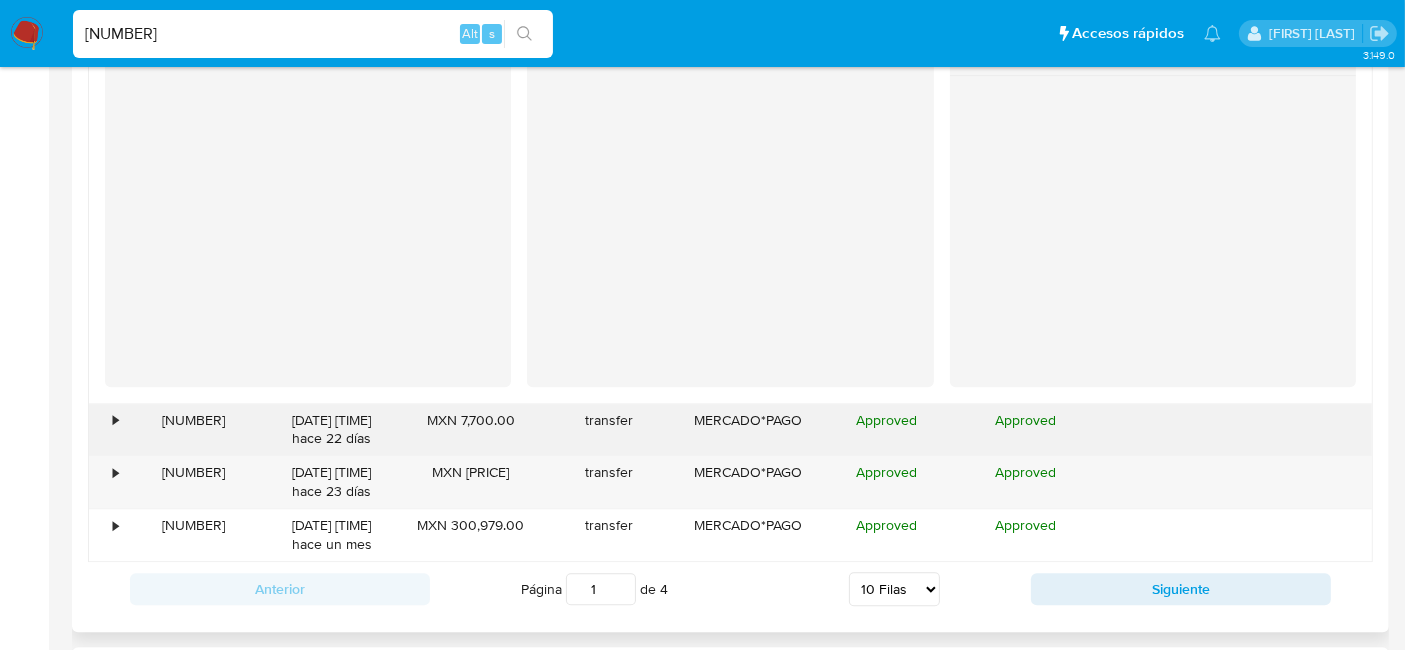 click on "•" at bounding box center (106, 430) 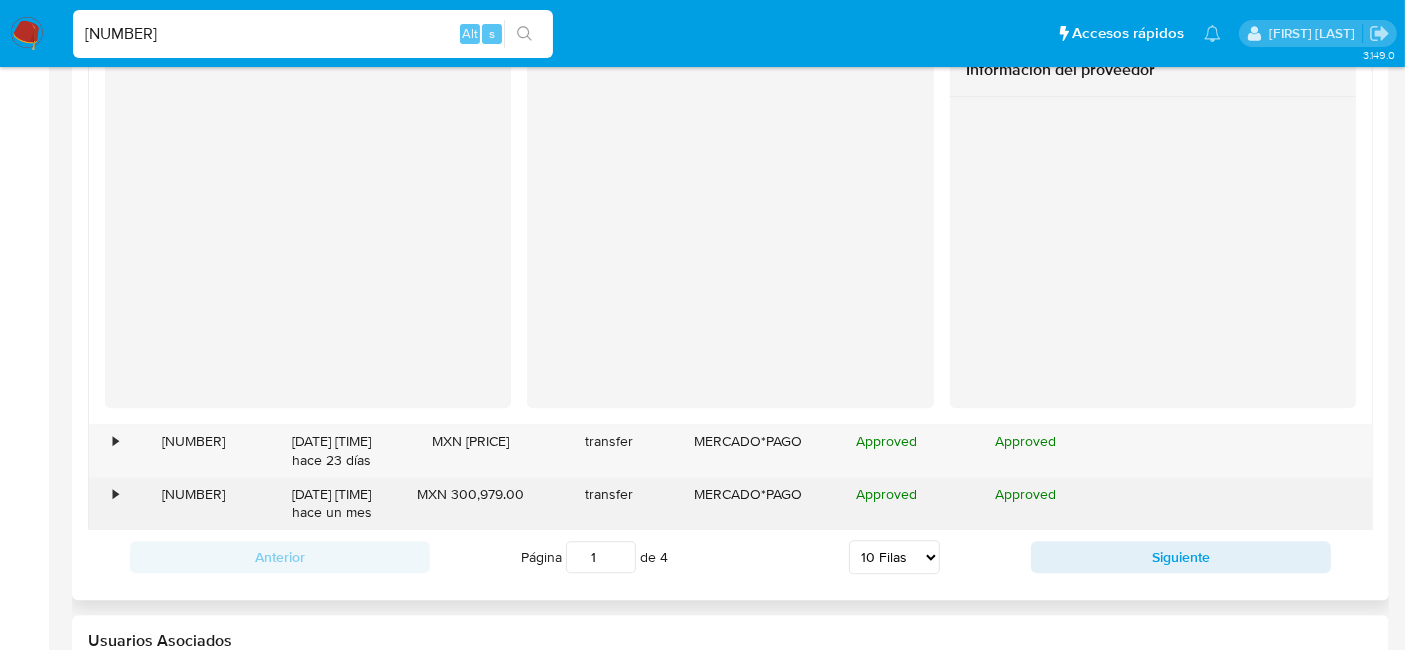 scroll, scrollTop: 5444, scrollLeft: 0, axis: vertical 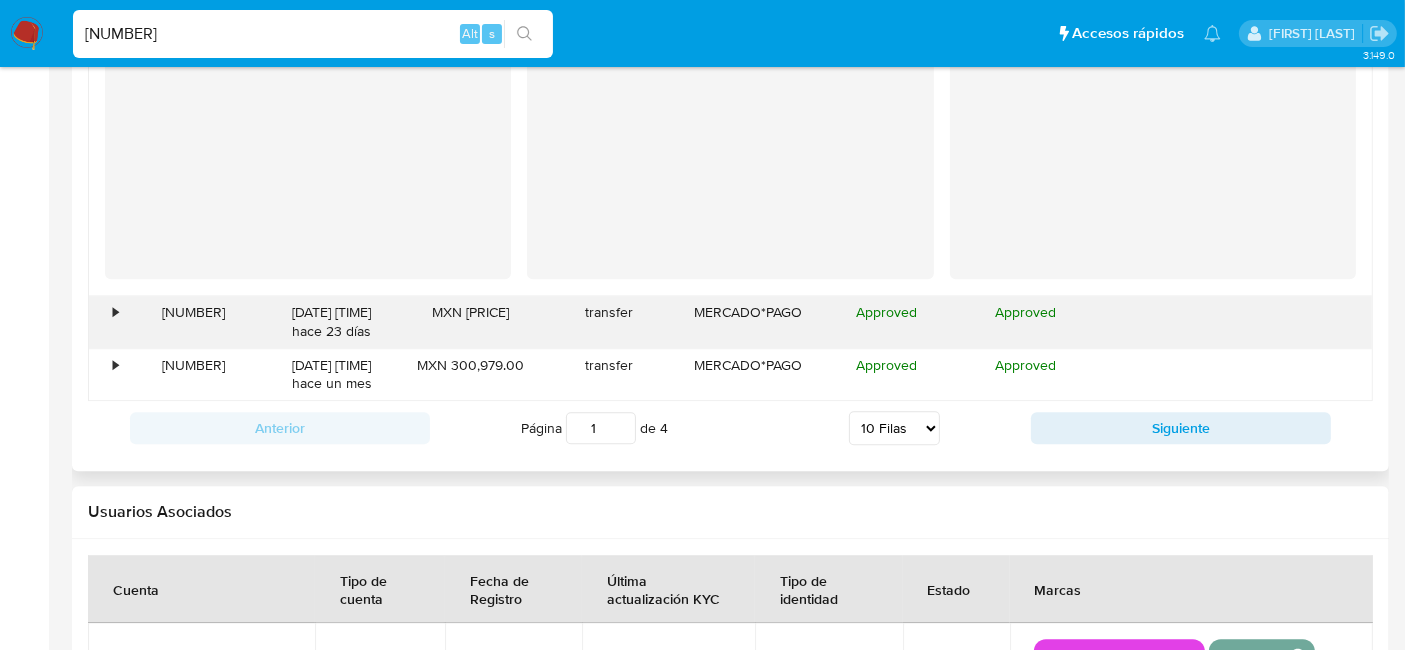 click on "•" at bounding box center (106, 322) 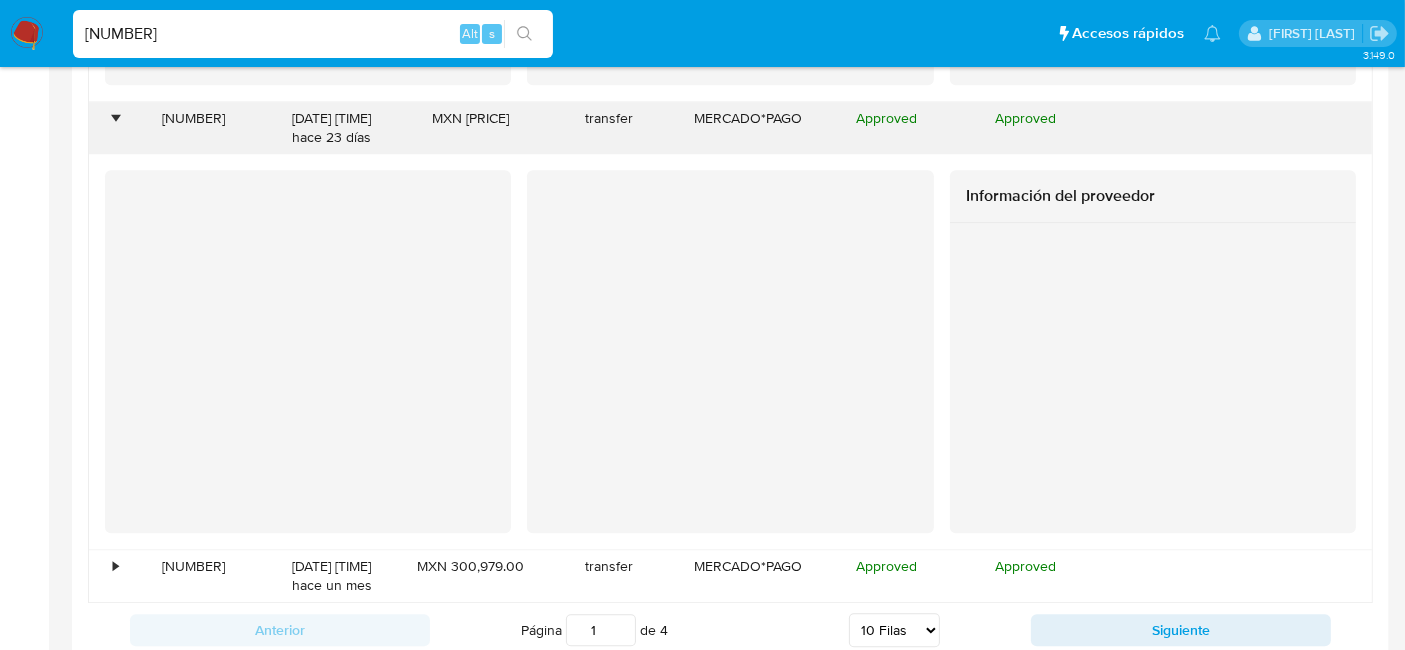 scroll, scrollTop: 5666, scrollLeft: 0, axis: vertical 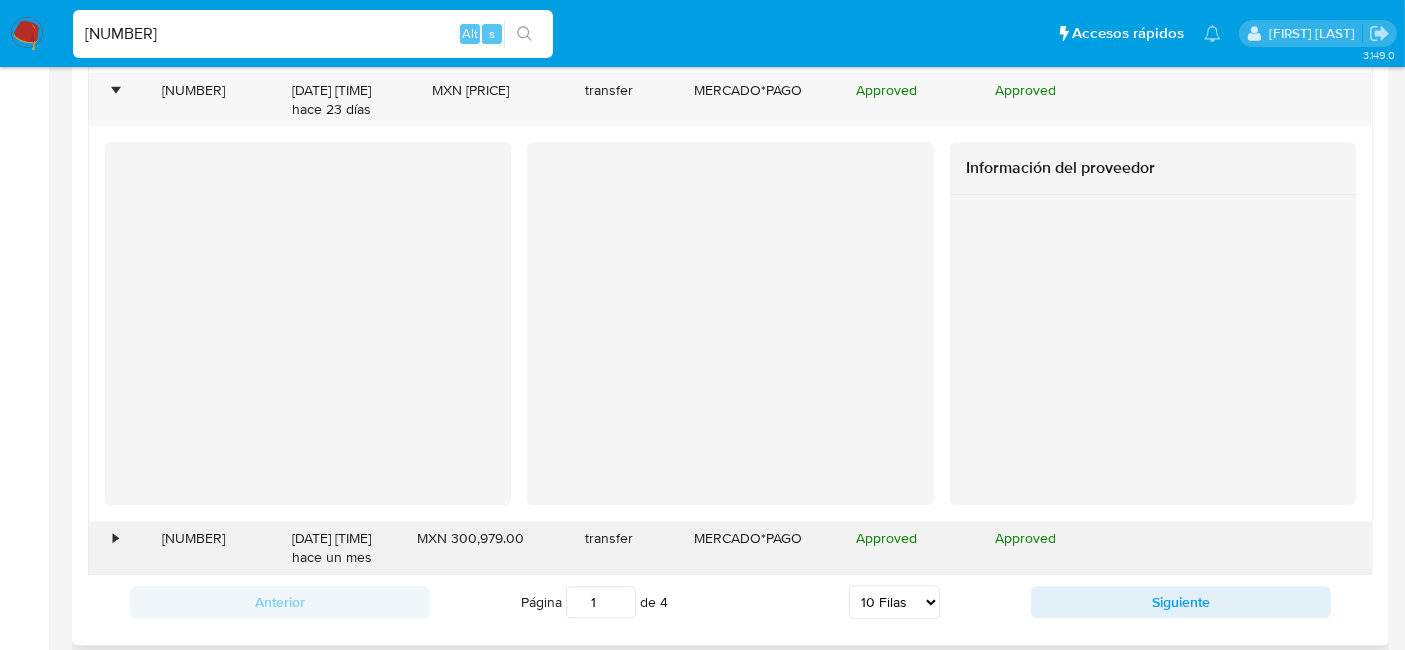 click on "•" at bounding box center (106, 548) 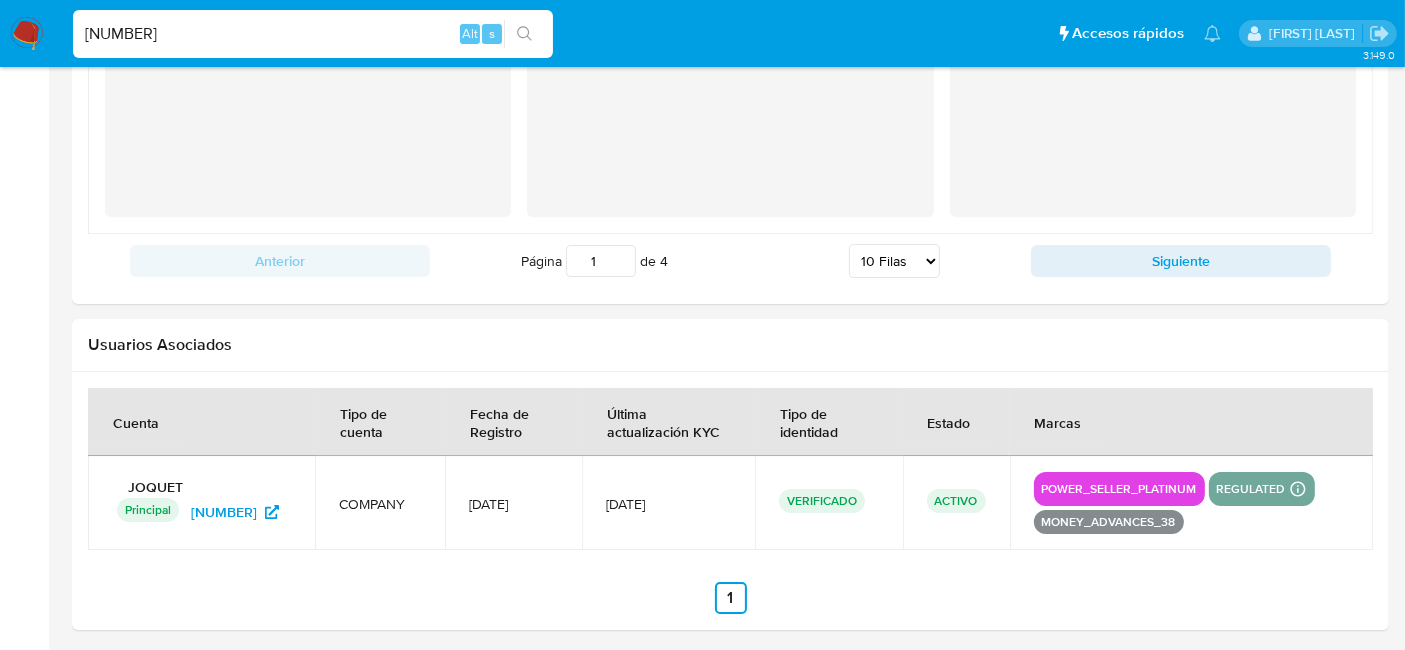 scroll, scrollTop: 6180, scrollLeft: 0, axis: vertical 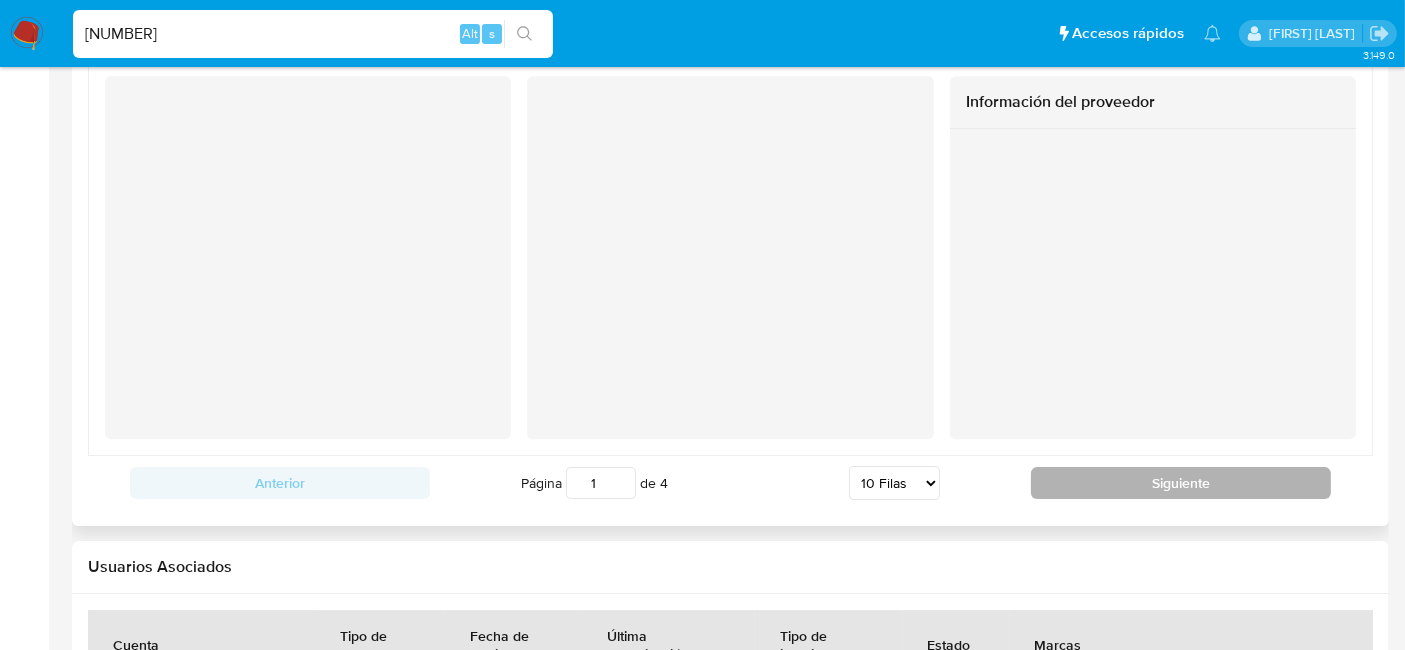 click on "Siguiente" at bounding box center (1181, 483) 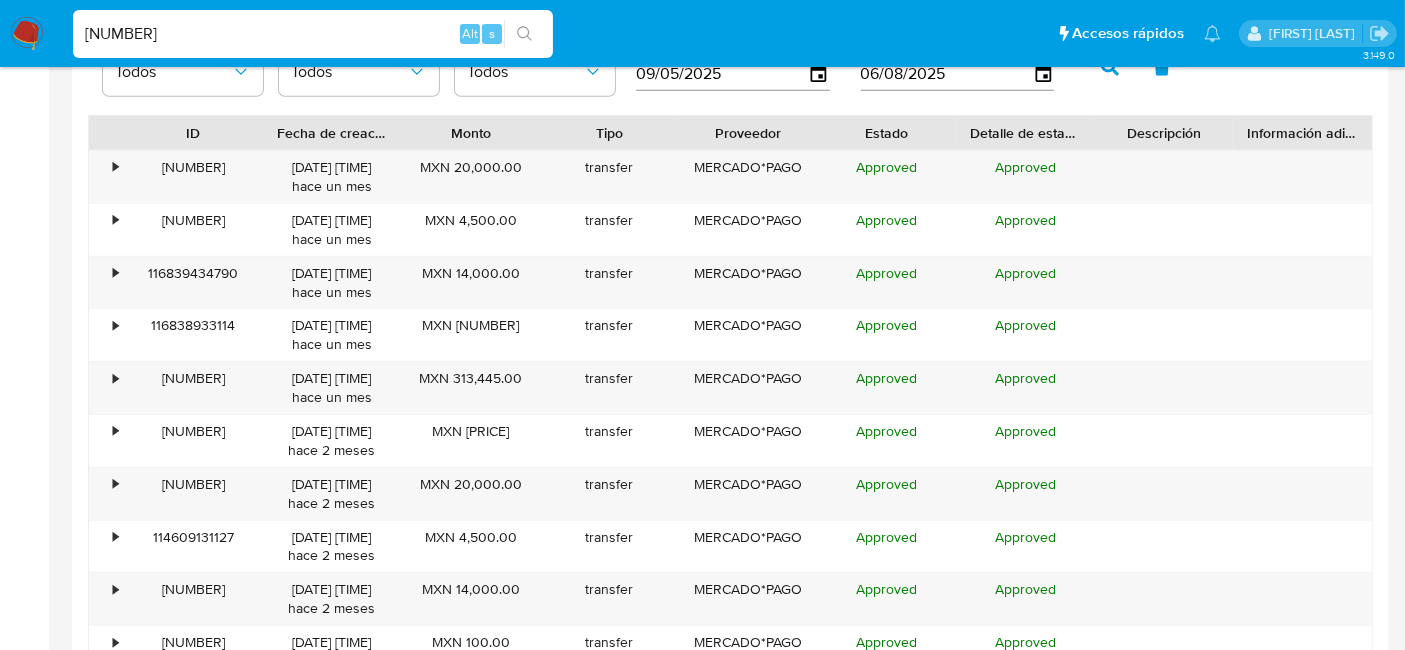scroll, scrollTop: 1781, scrollLeft: 0, axis: vertical 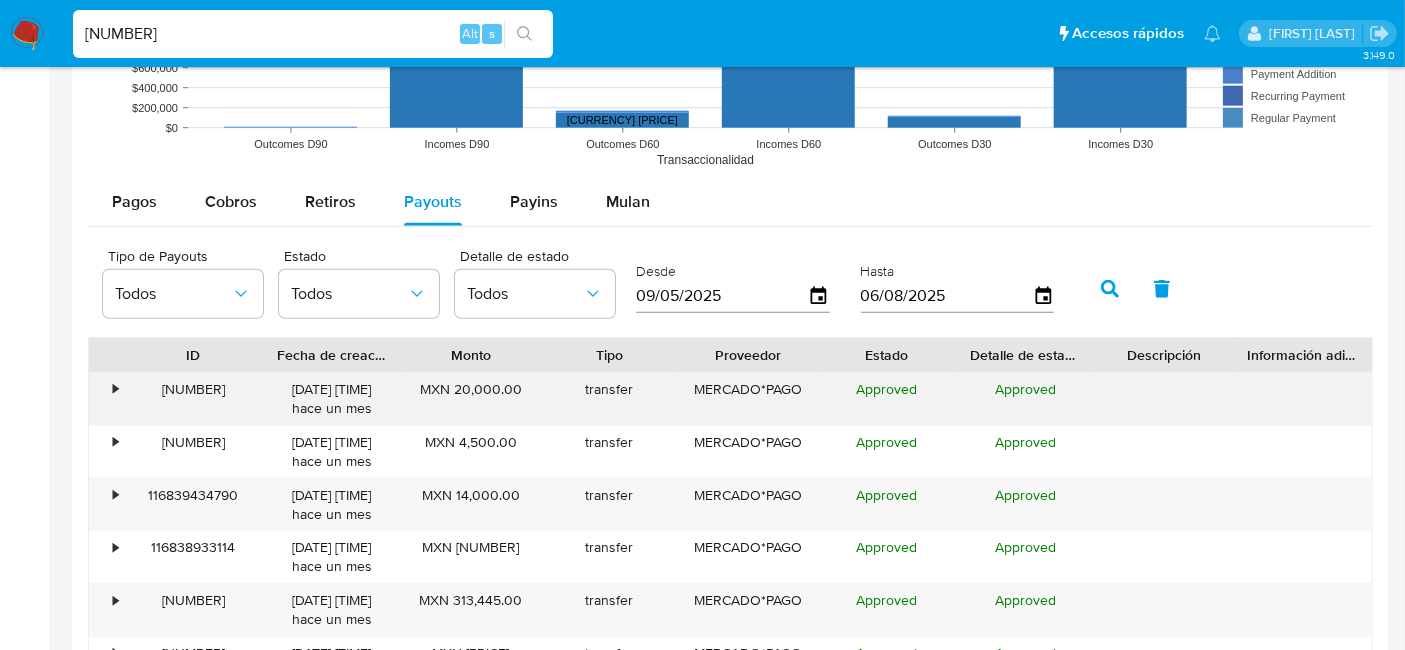 click on "116839489054" at bounding box center [193, 399] 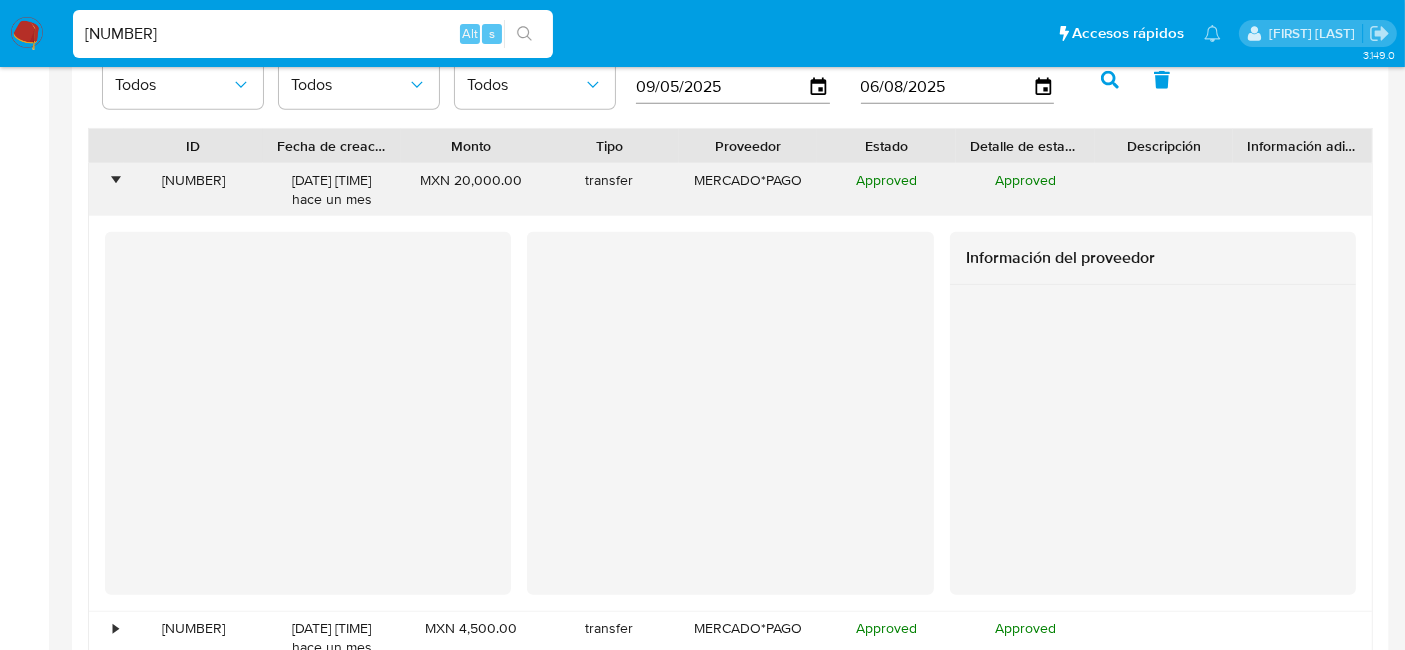 scroll, scrollTop: 2003, scrollLeft: 0, axis: vertical 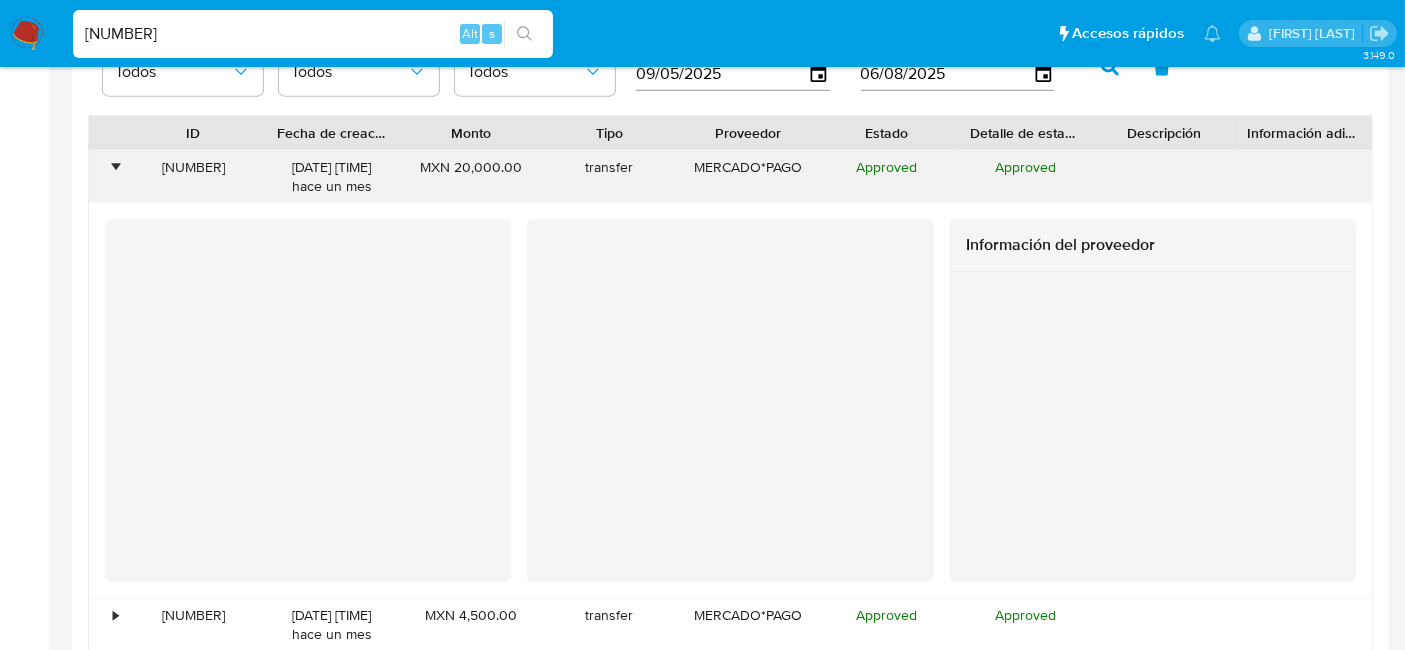 click on "•" at bounding box center [106, 177] 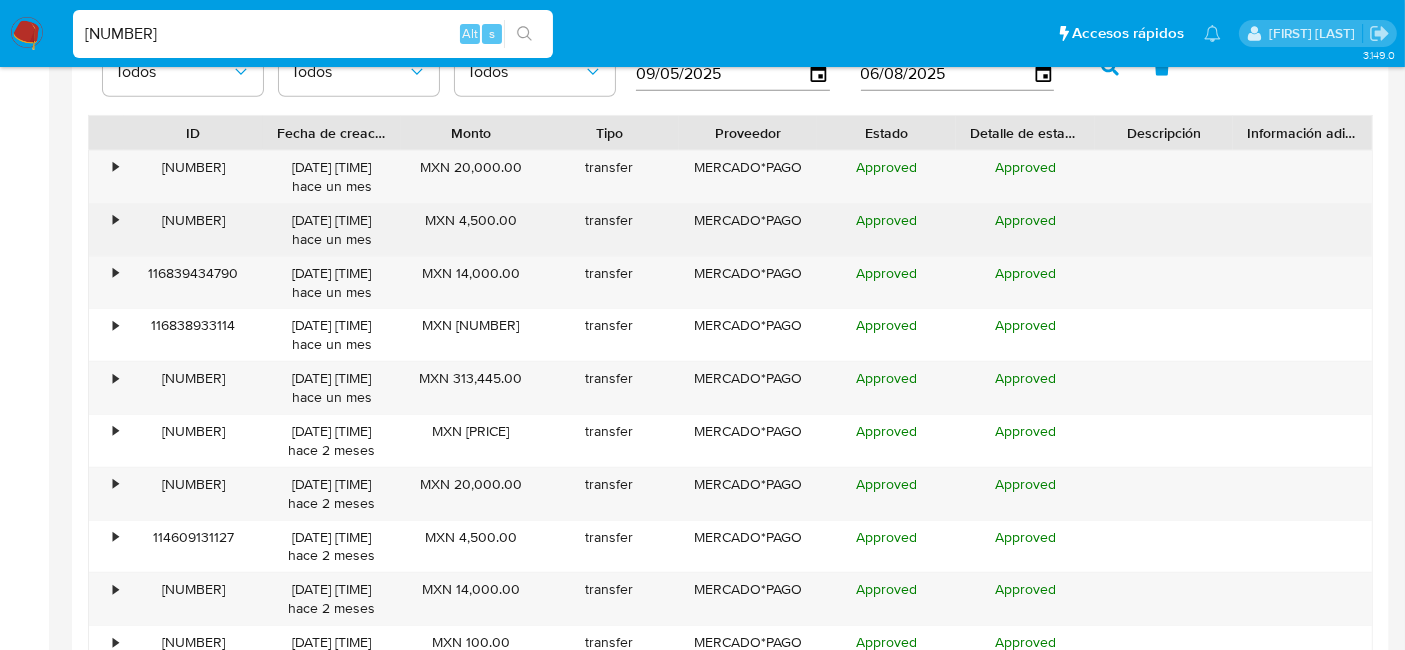 click on "•" at bounding box center [115, 220] 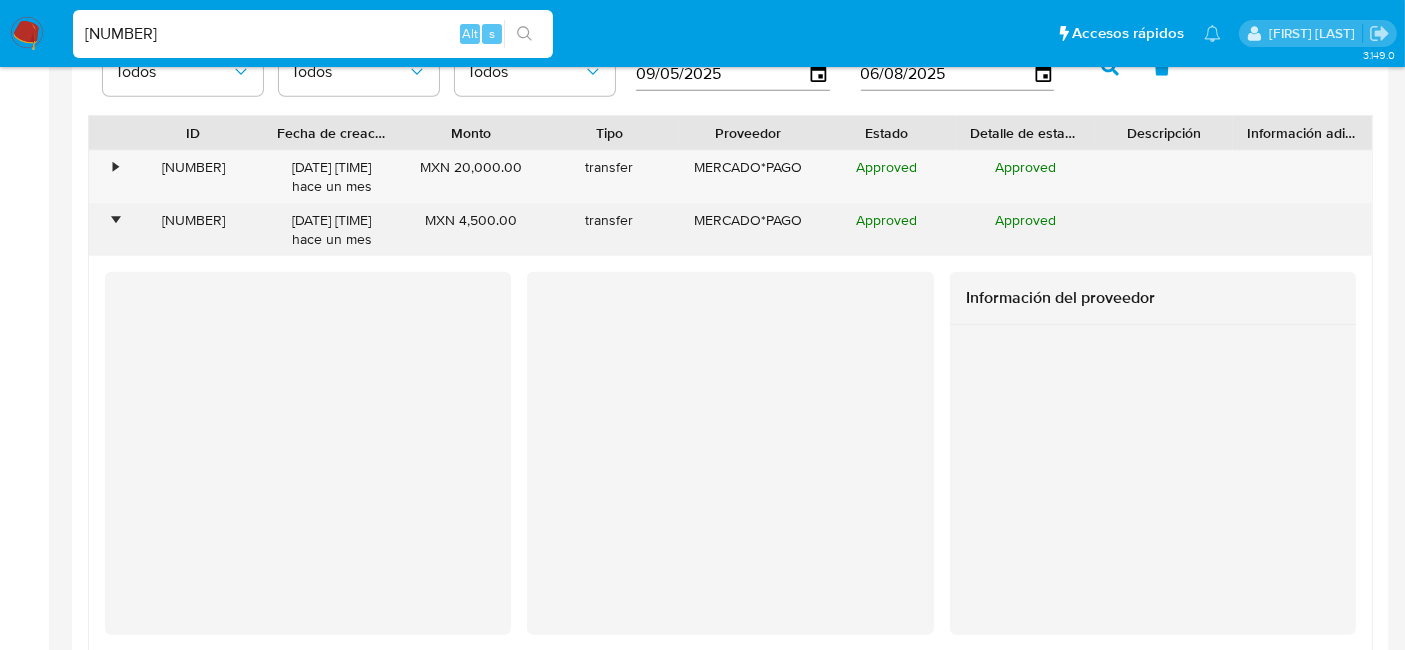 click on "•" at bounding box center (115, 220) 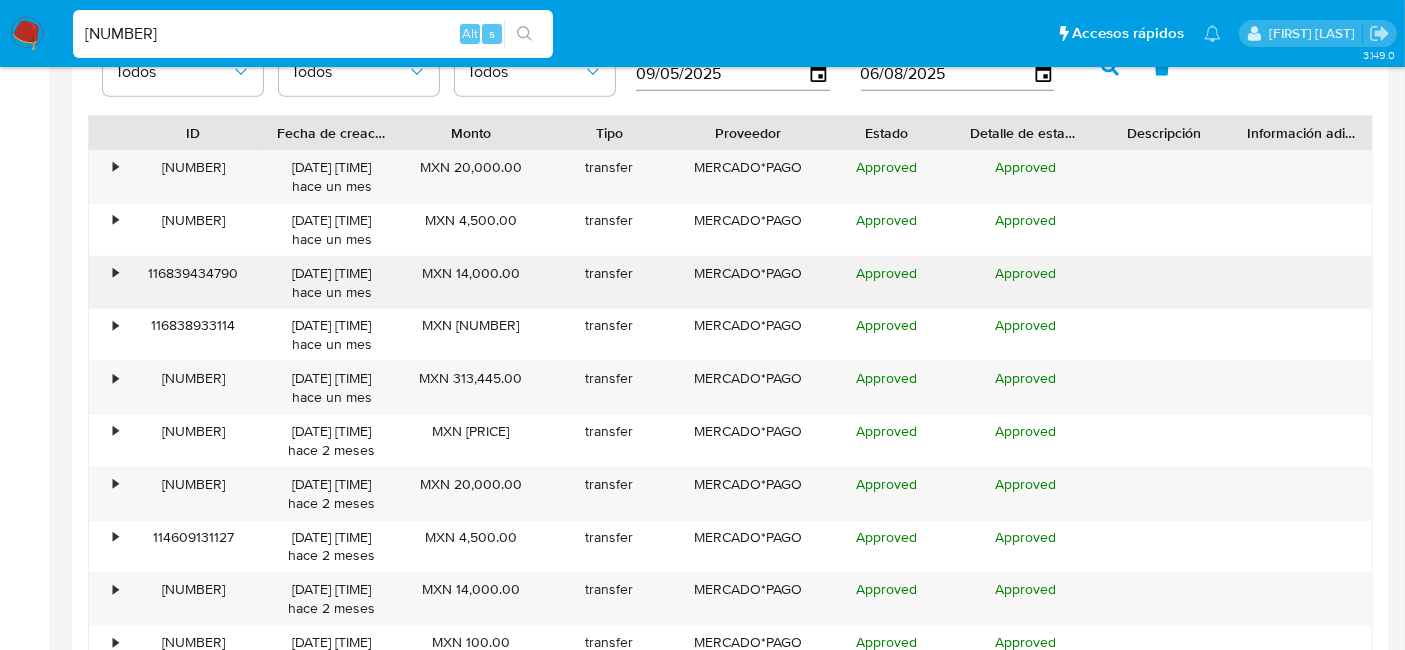 click on "•" at bounding box center (106, 283) 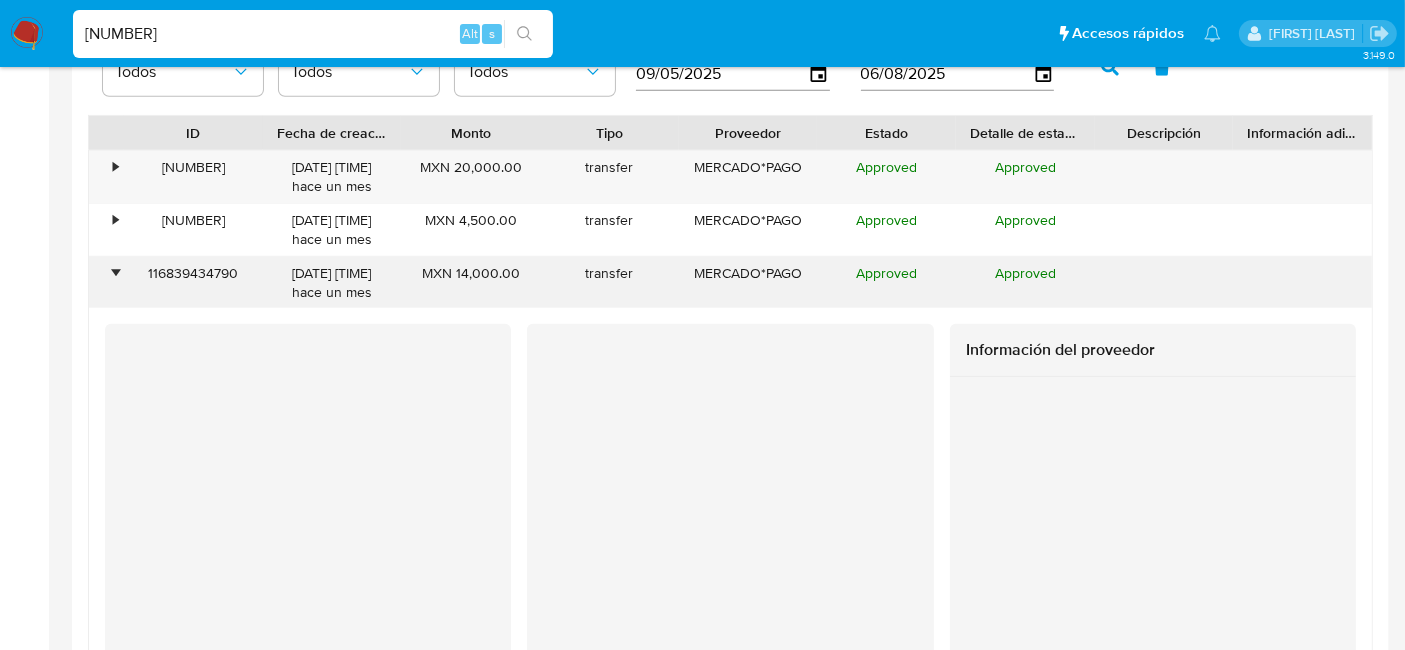 click on "•" at bounding box center [106, 283] 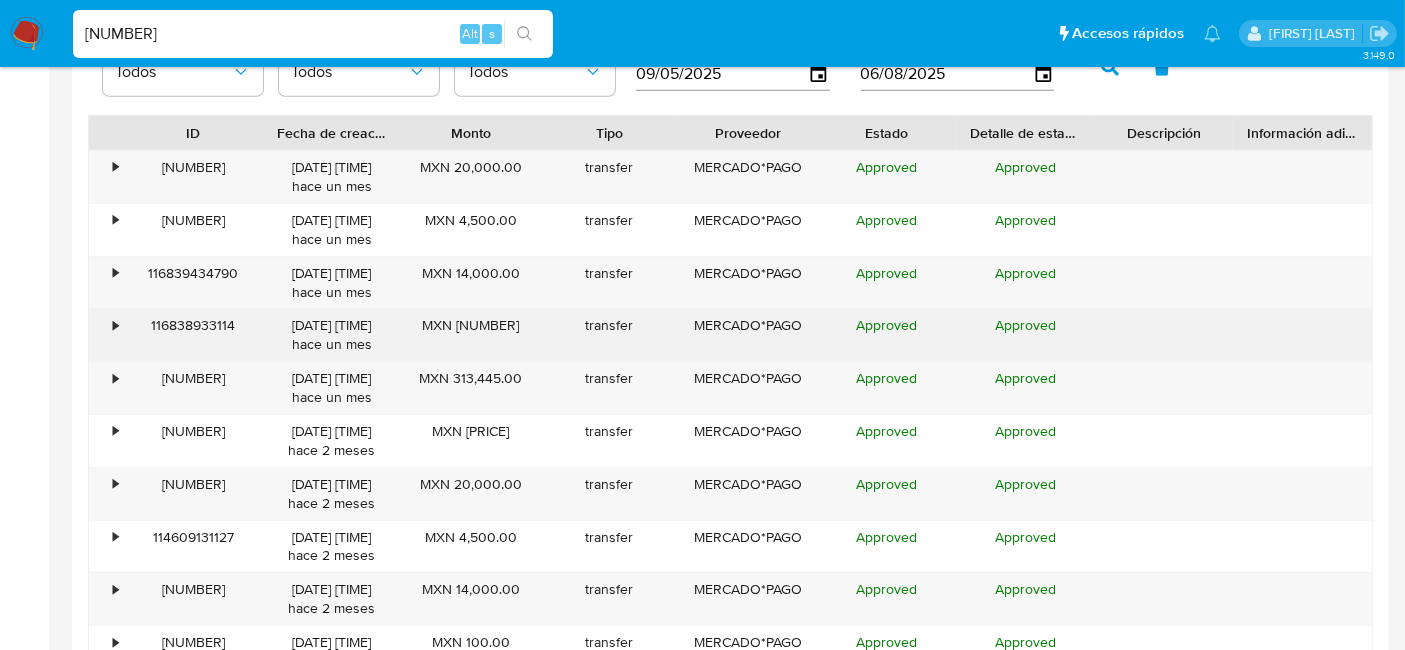 click on "•" at bounding box center [115, 325] 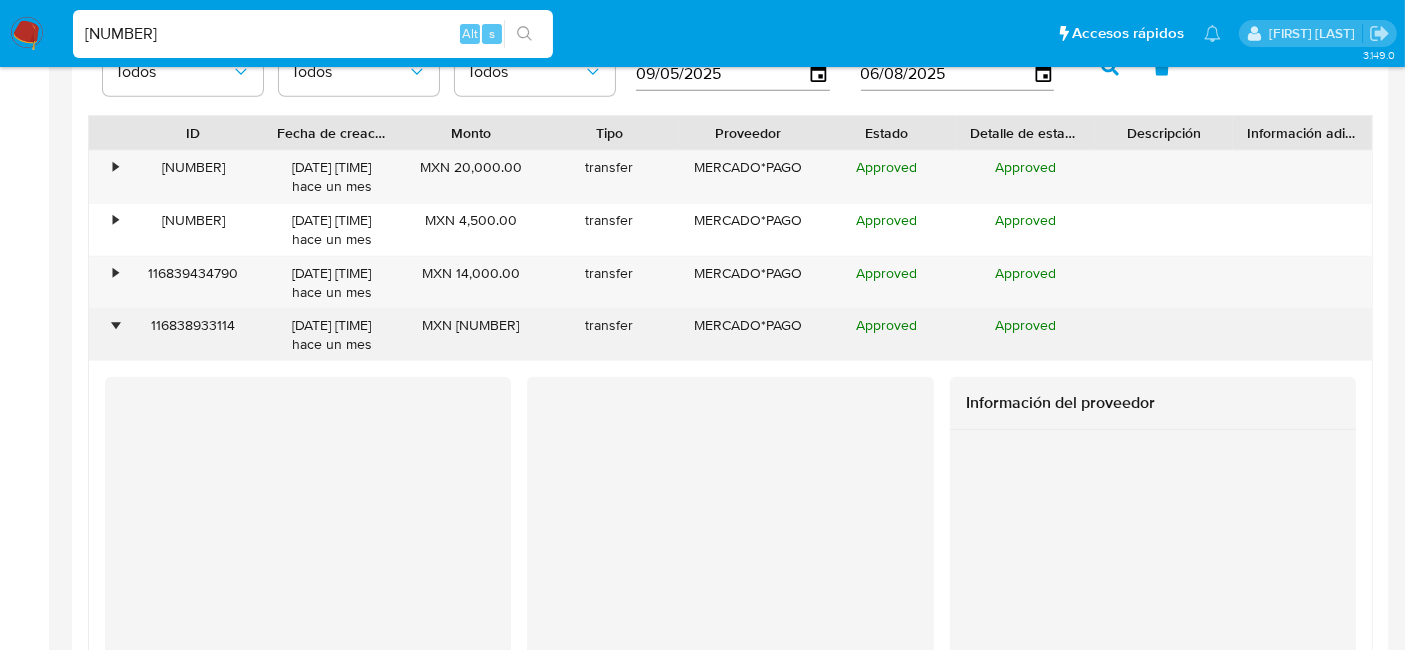 scroll, scrollTop: 2114, scrollLeft: 0, axis: vertical 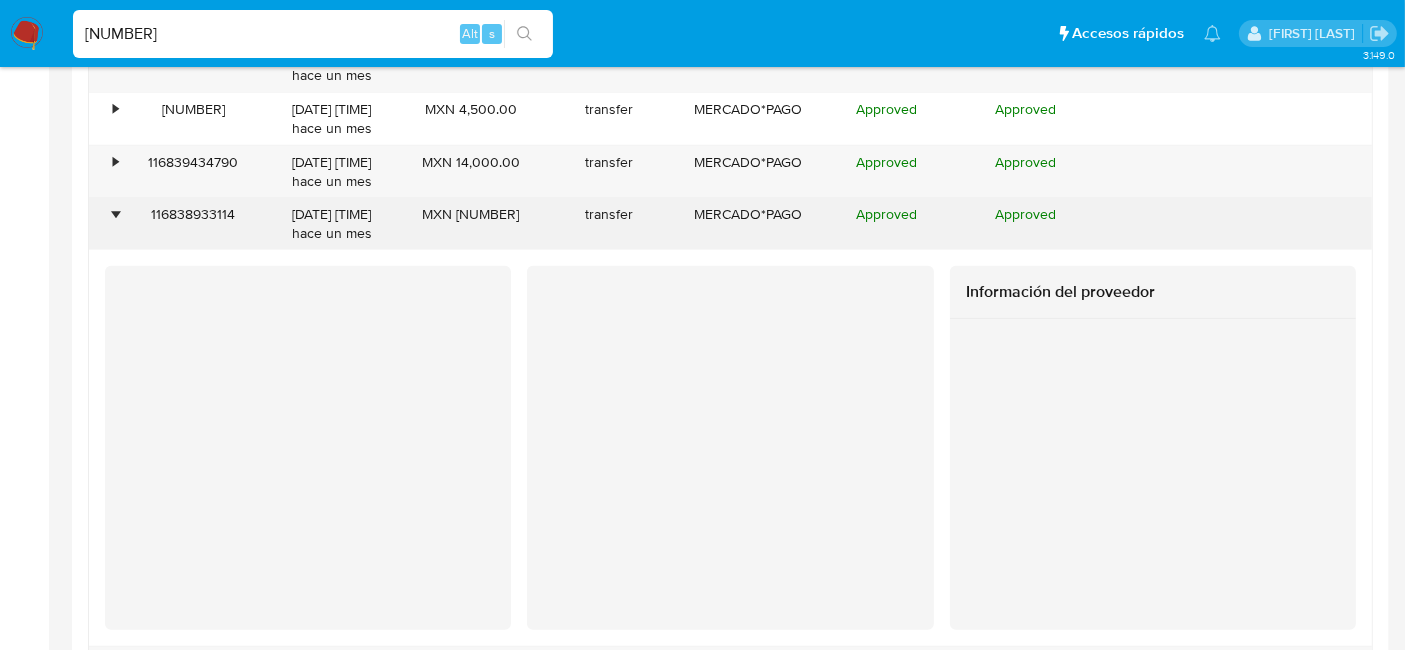 click on "•" at bounding box center (115, 214) 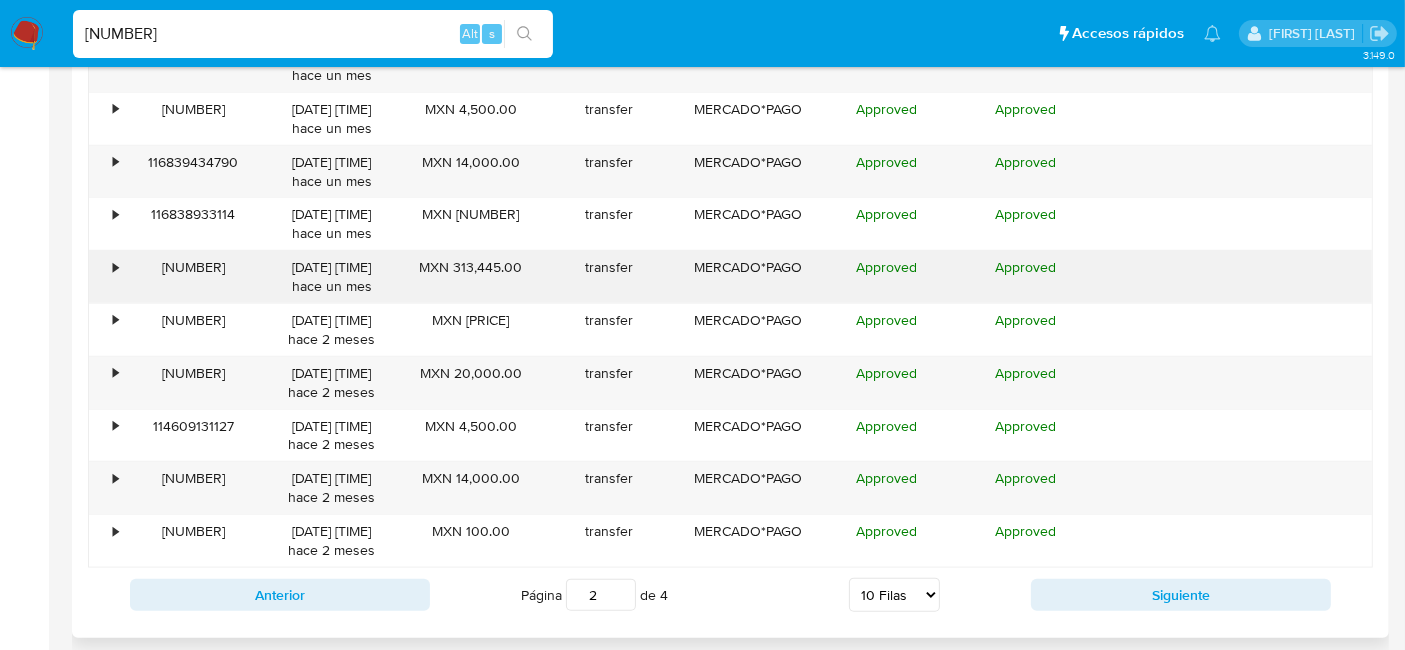 click on "•" at bounding box center (106, 277) 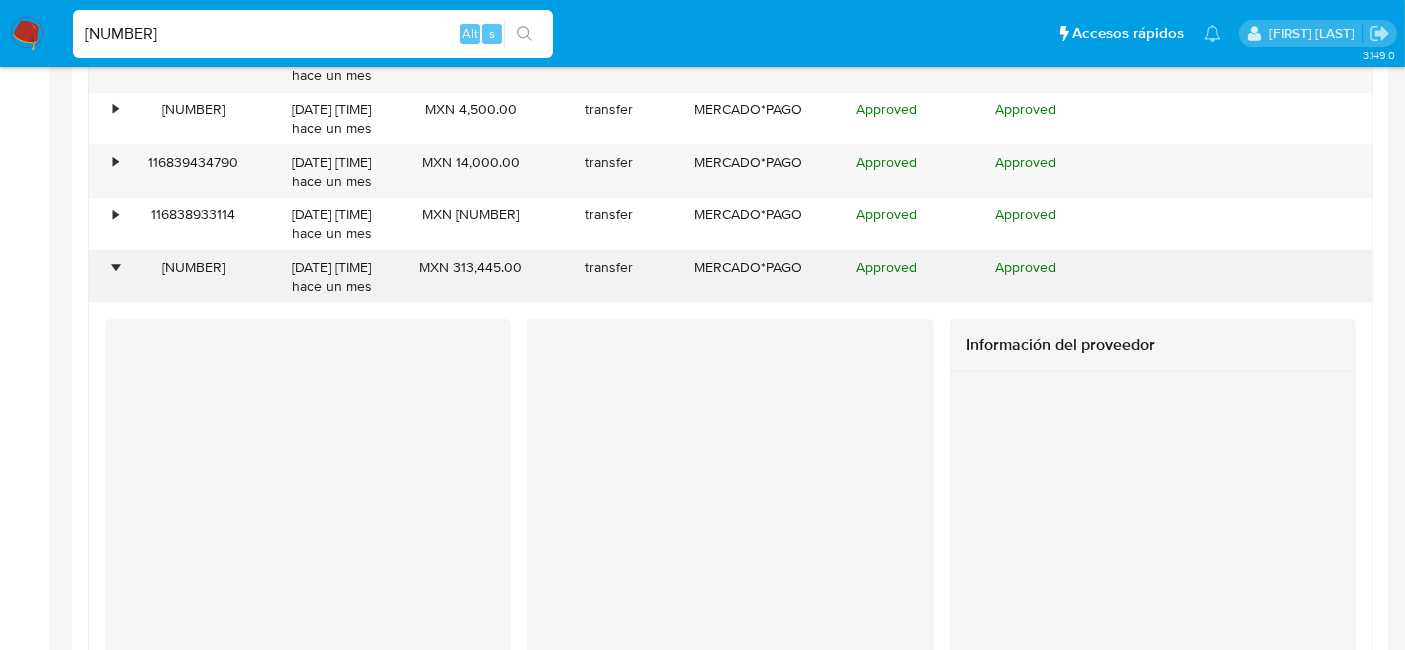 click on "•" at bounding box center (106, 277) 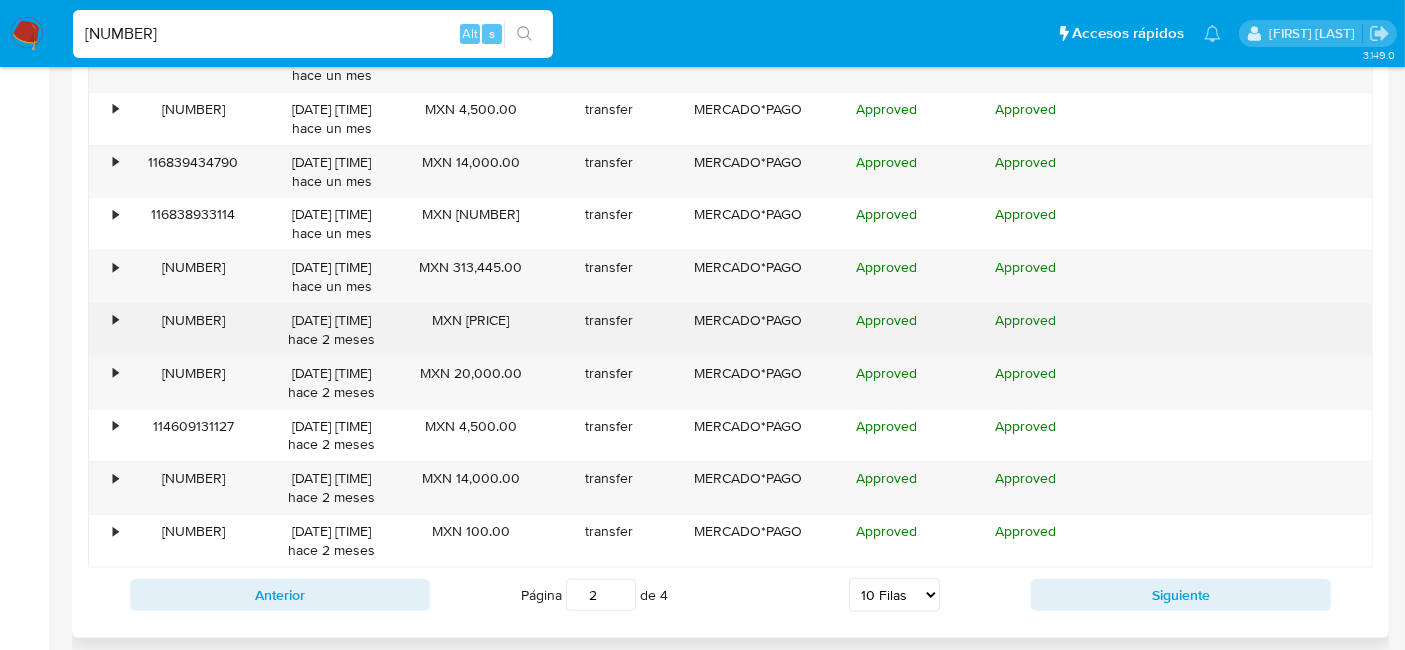 click on "•" at bounding box center [106, 330] 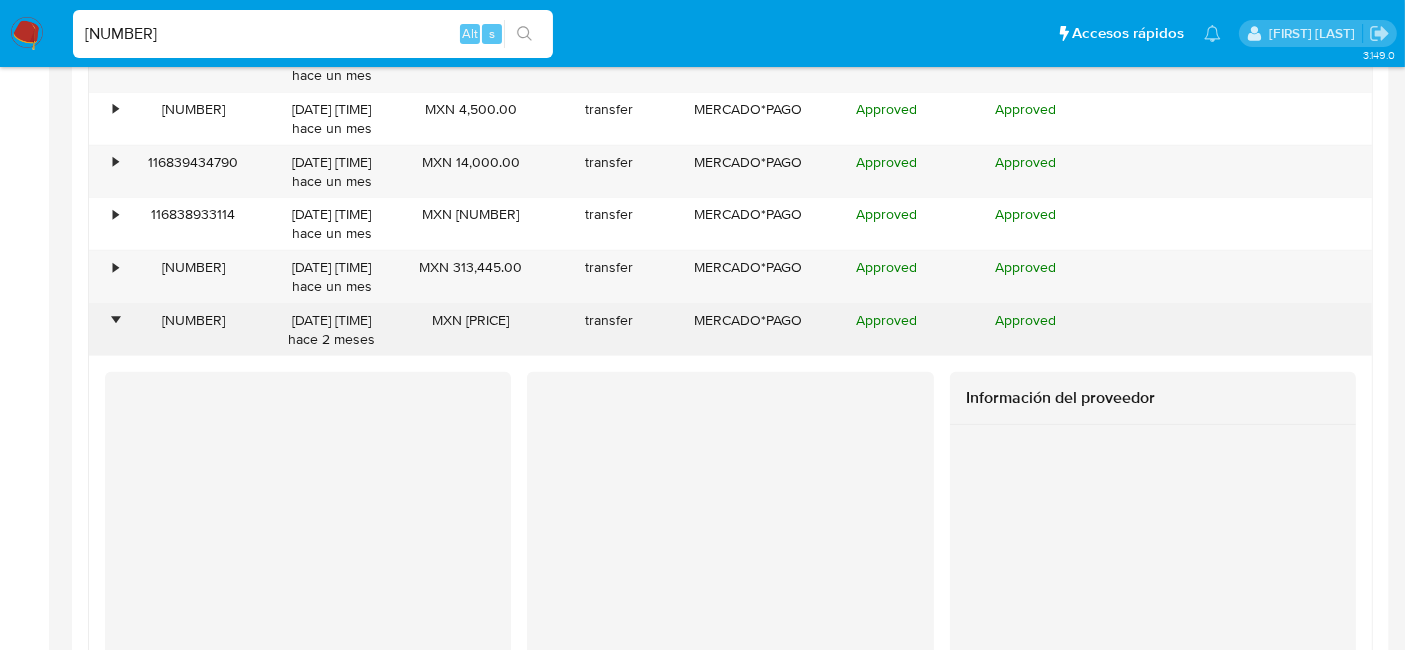 scroll, scrollTop: 2225, scrollLeft: 0, axis: vertical 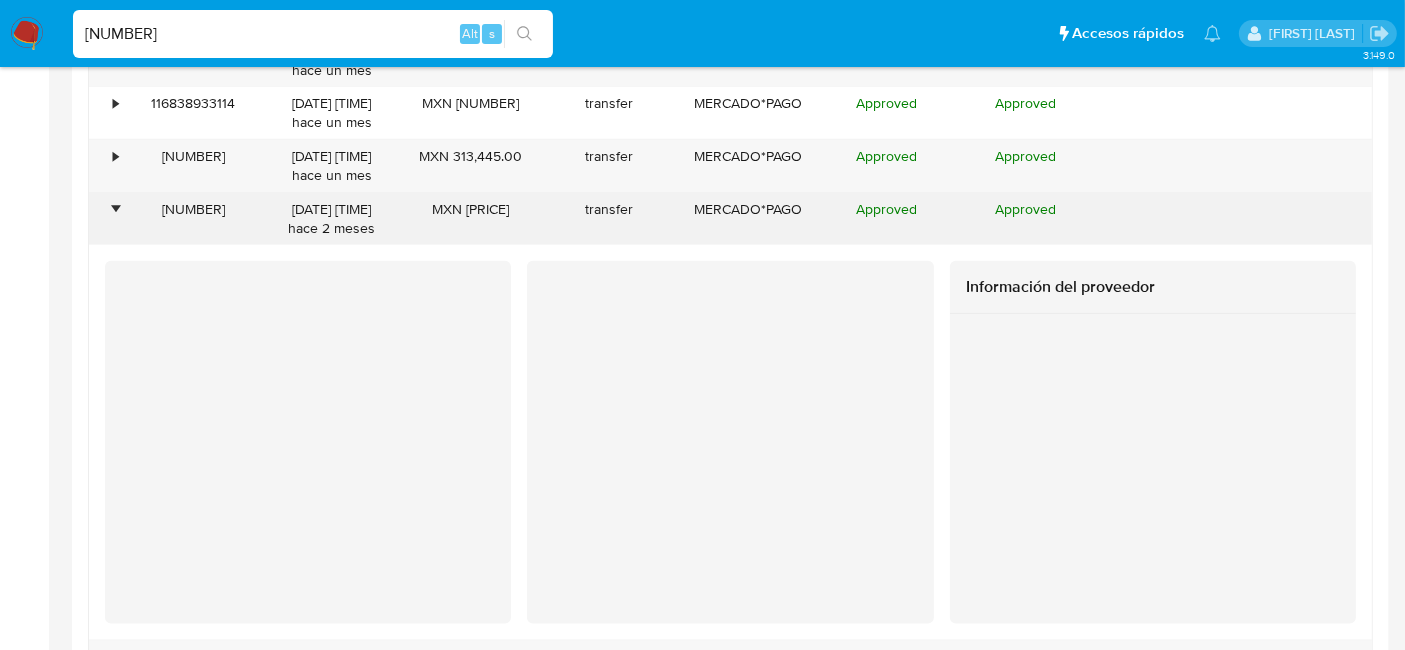click on "•" at bounding box center (106, 219) 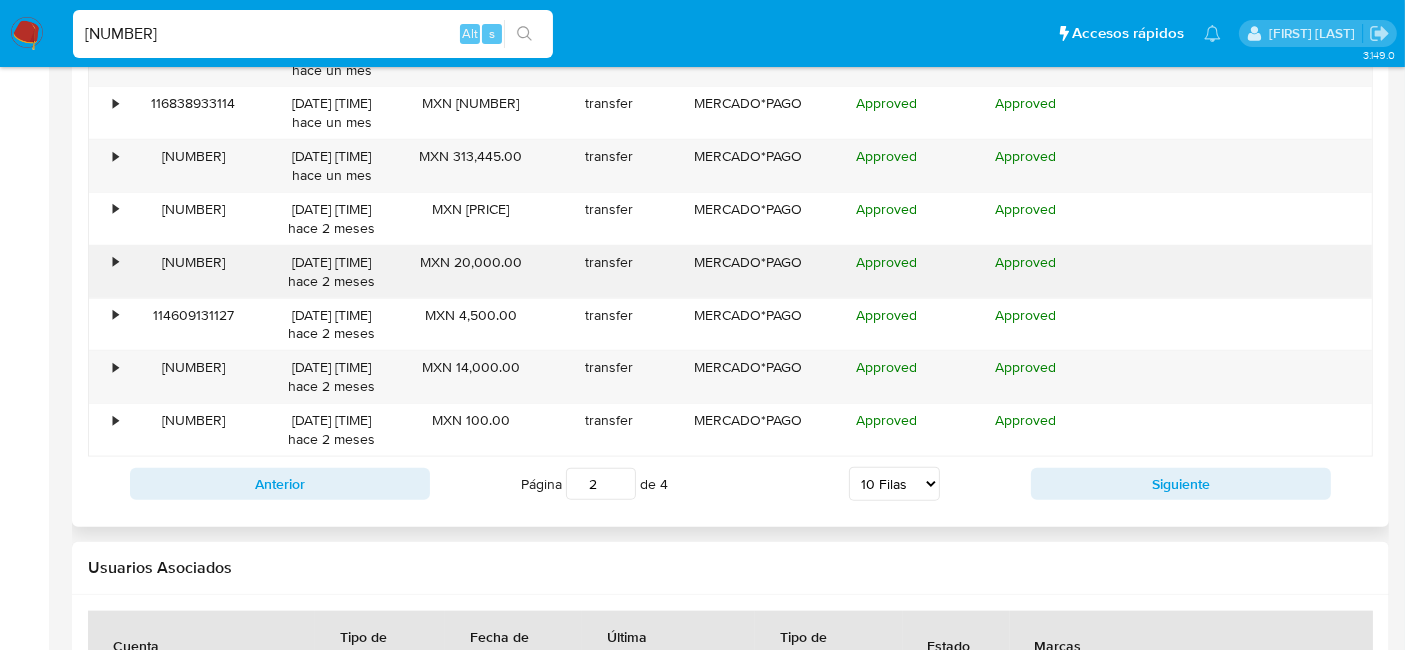 click on "•" at bounding box center (106, 272) 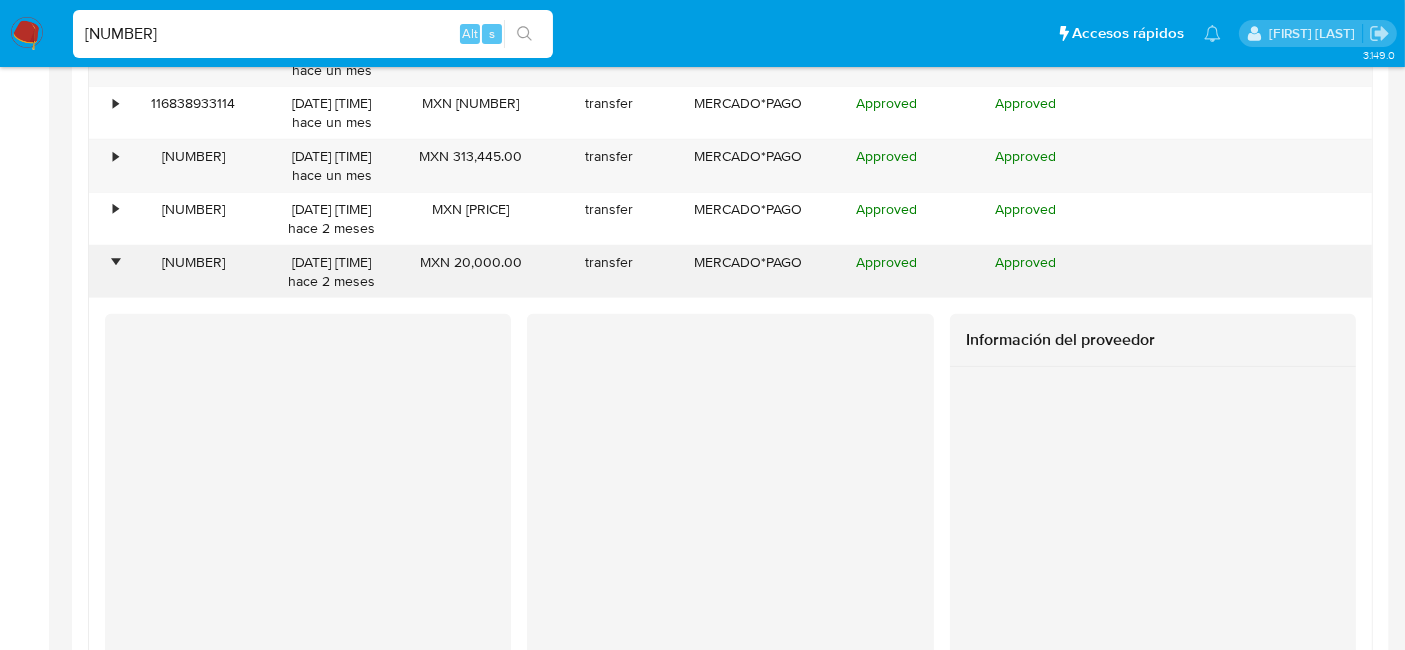 click on "115091489894" at bounding box center (193, 272) 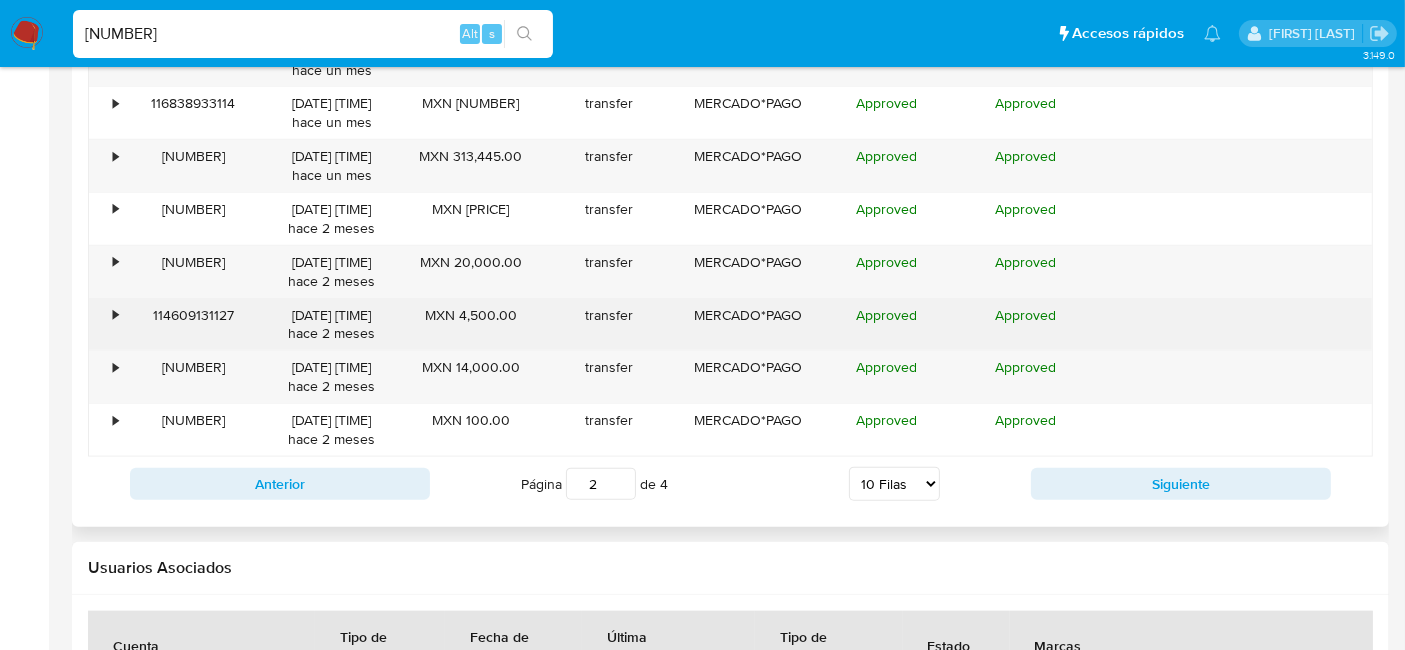 click on "•" at bounding box center (106, 325) 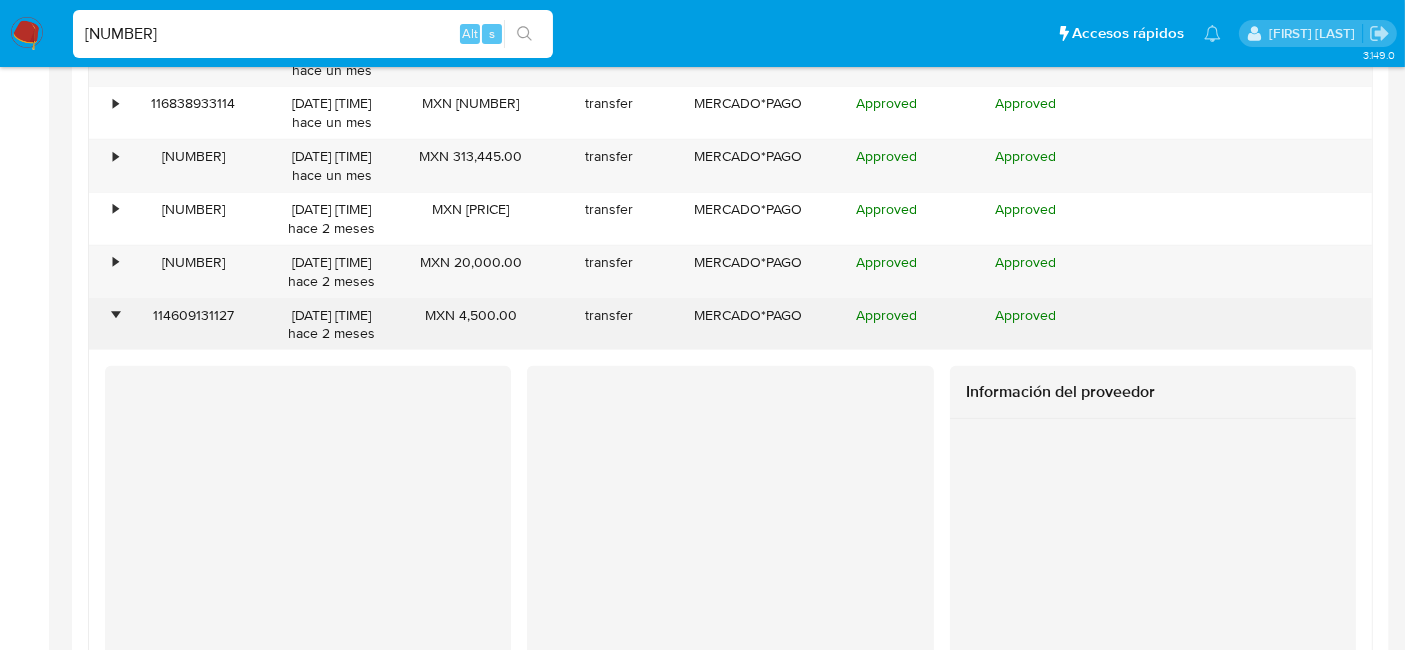 click on "114609131127" at bounding box center [193, 325] 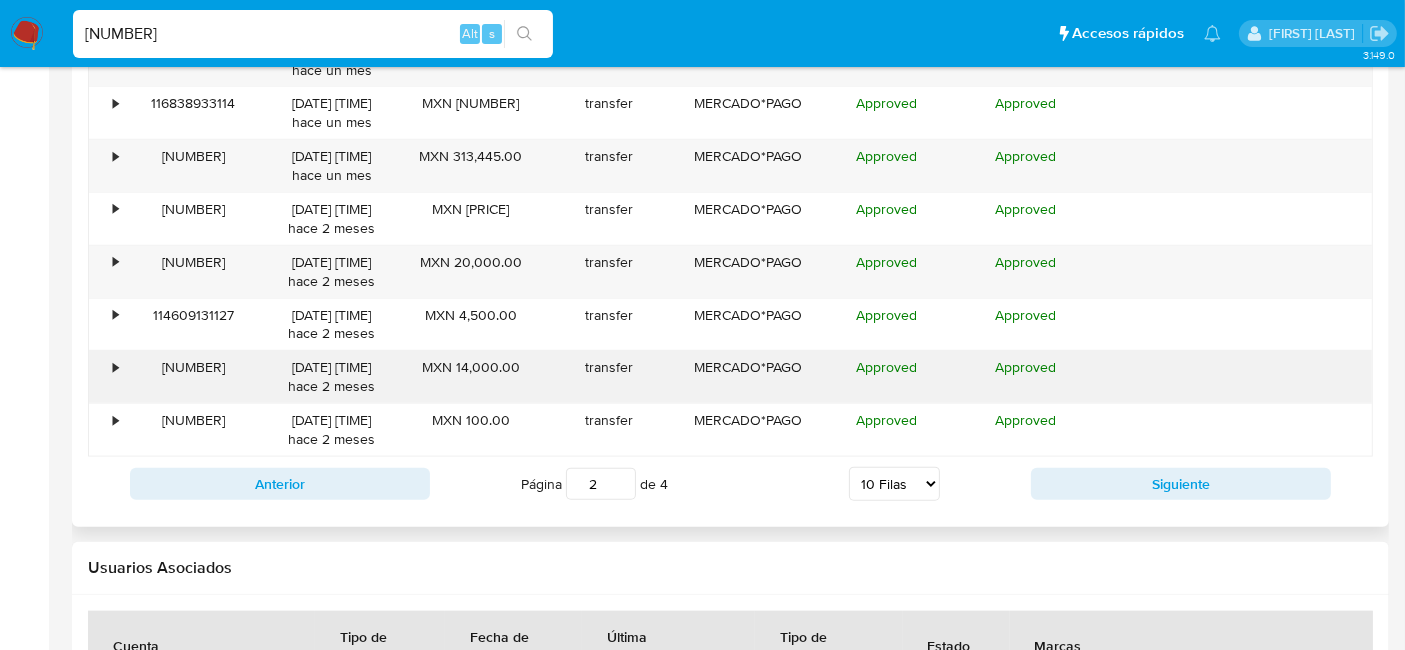 click on "•" at bounding box center [115, 367] 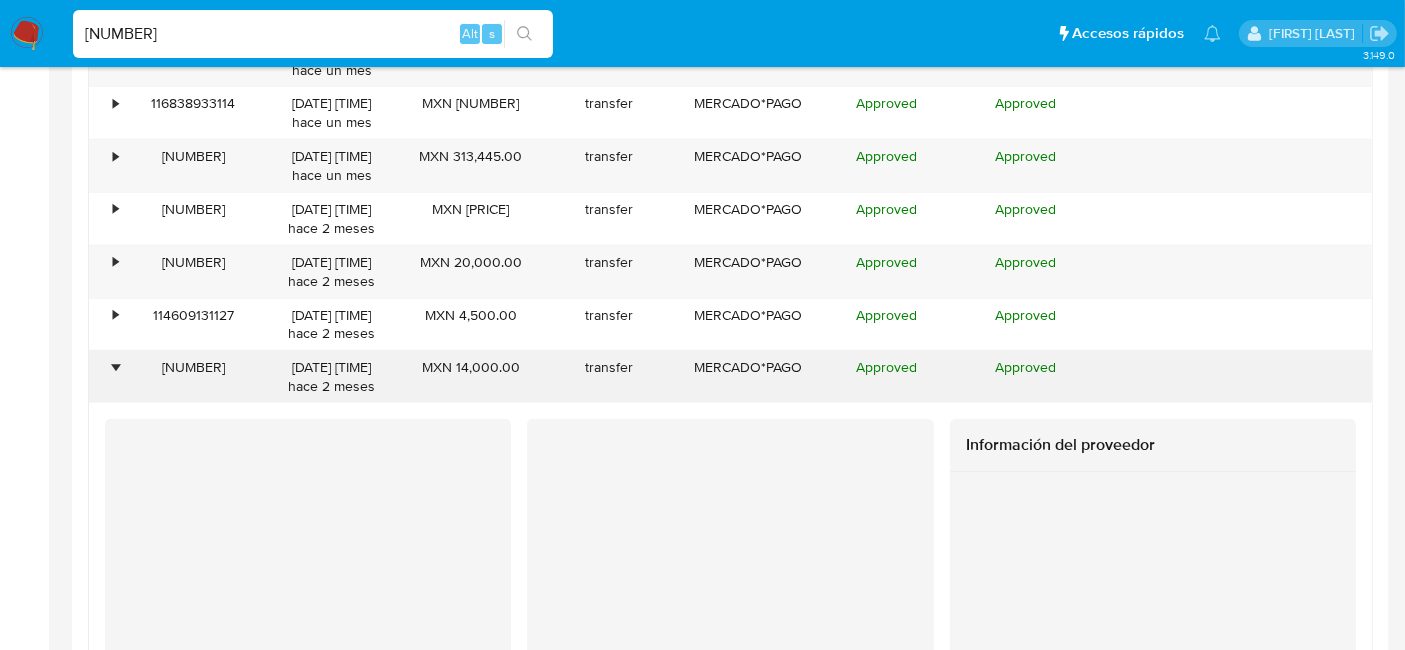 scroll, scrollTop: 2337, scrollLeft: 0, axis: vertical 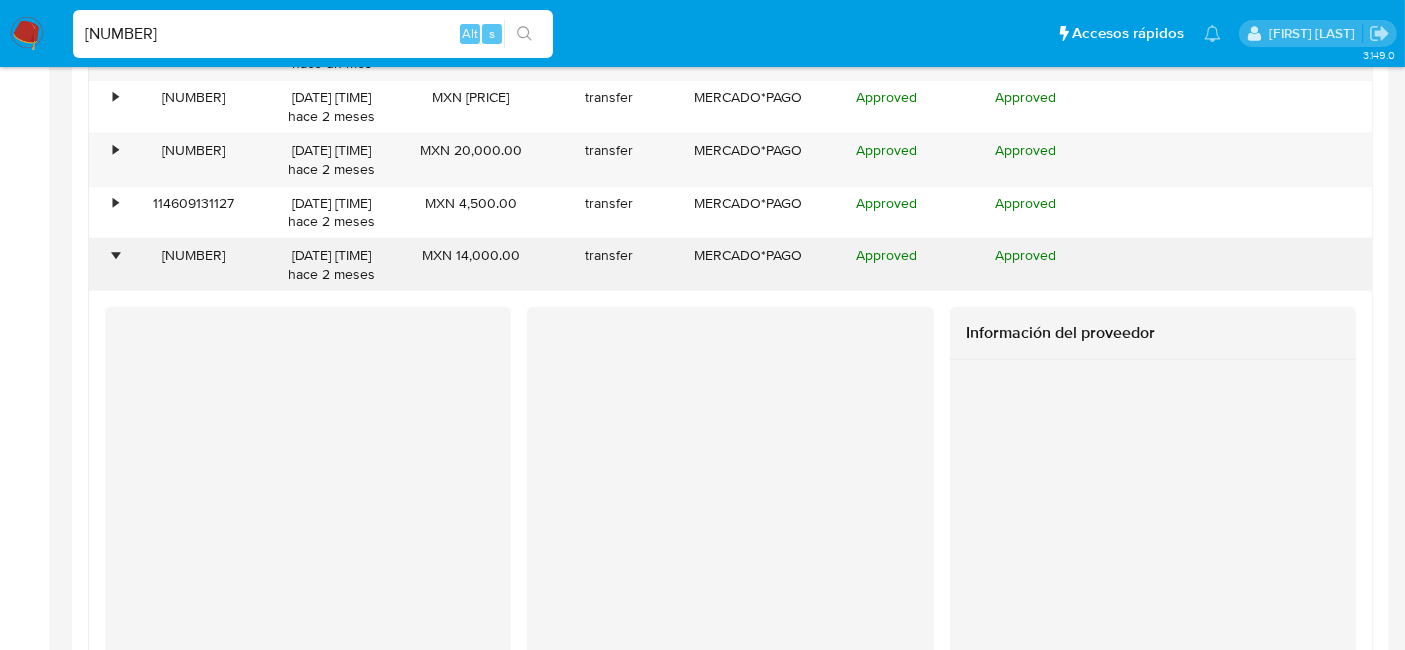 click on "•" at bounding box center [106, 265] 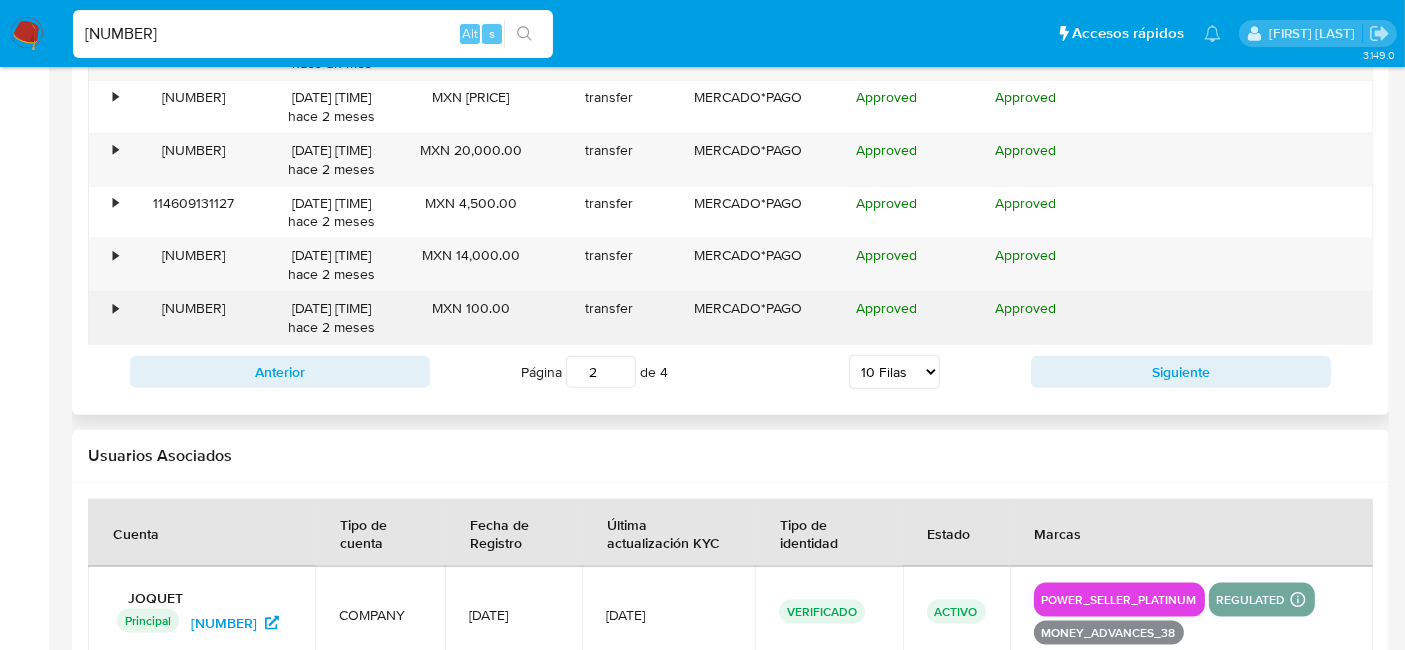 click on "•" at bounding box center (106, 318) 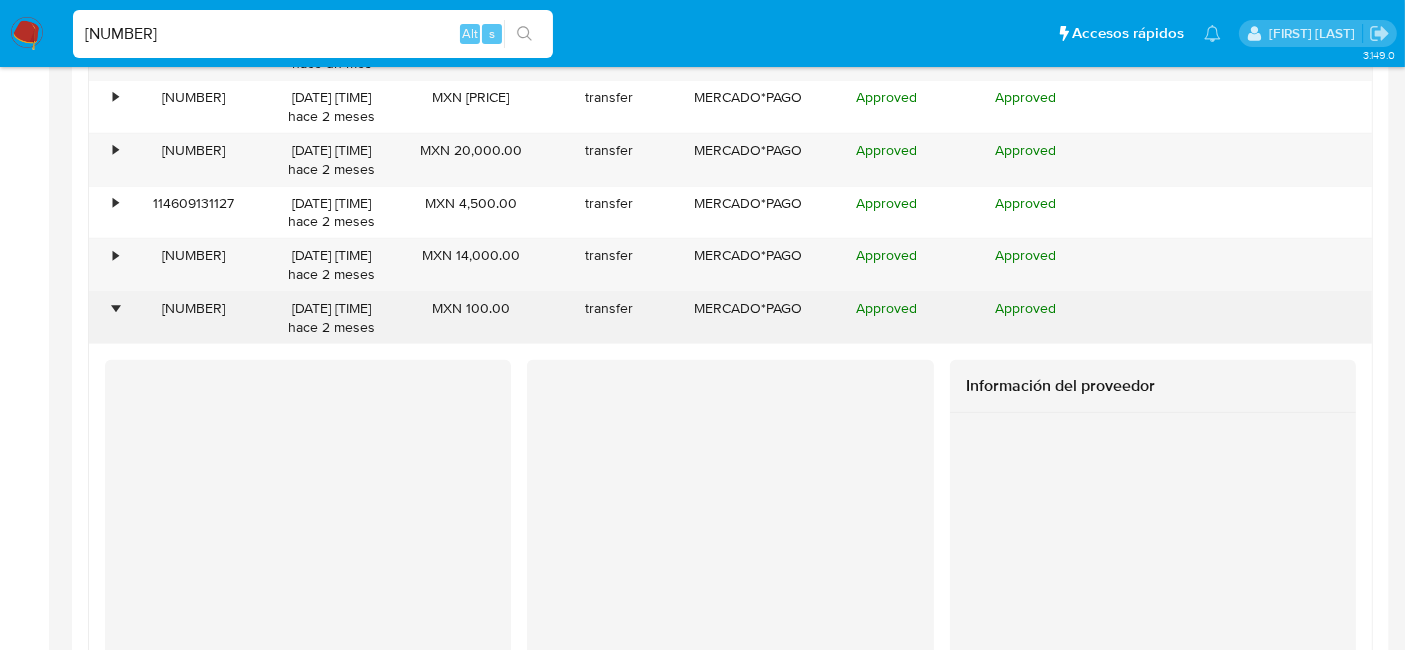 click on "•" at bounding box center [106, 318] 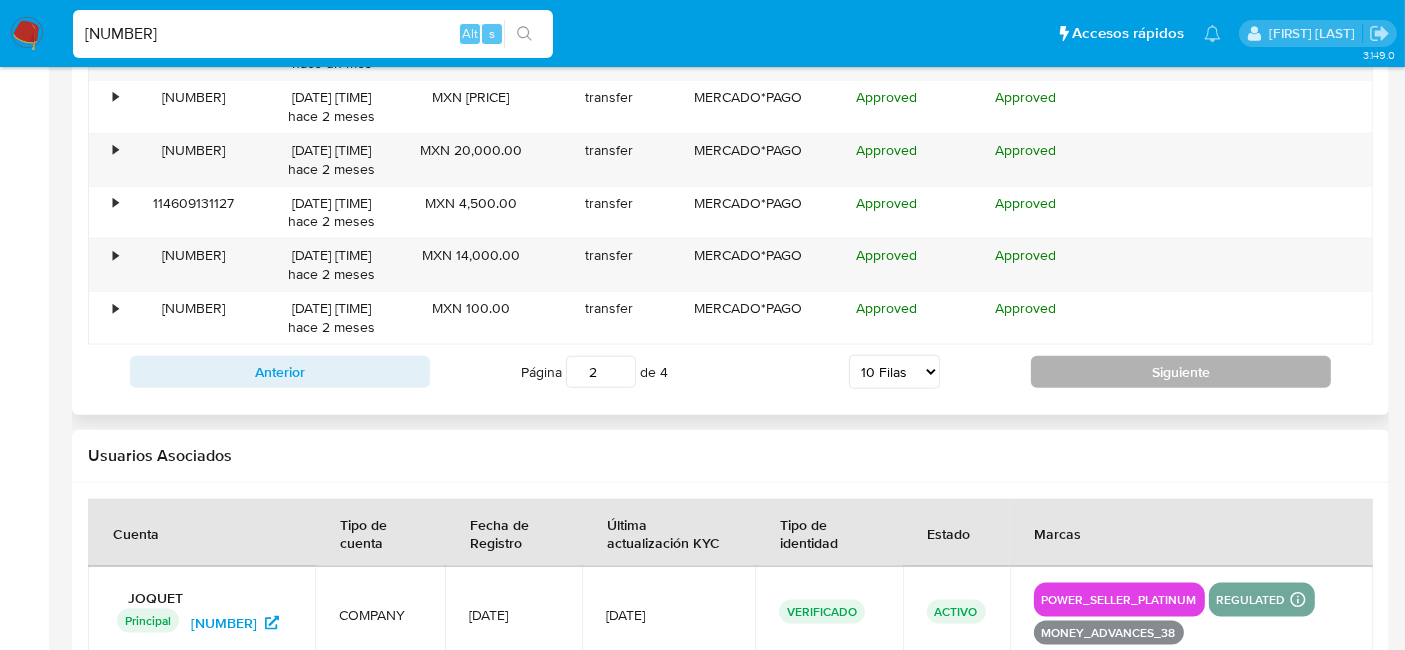 click on "Siguiente" at bounding box center (1181, 372) 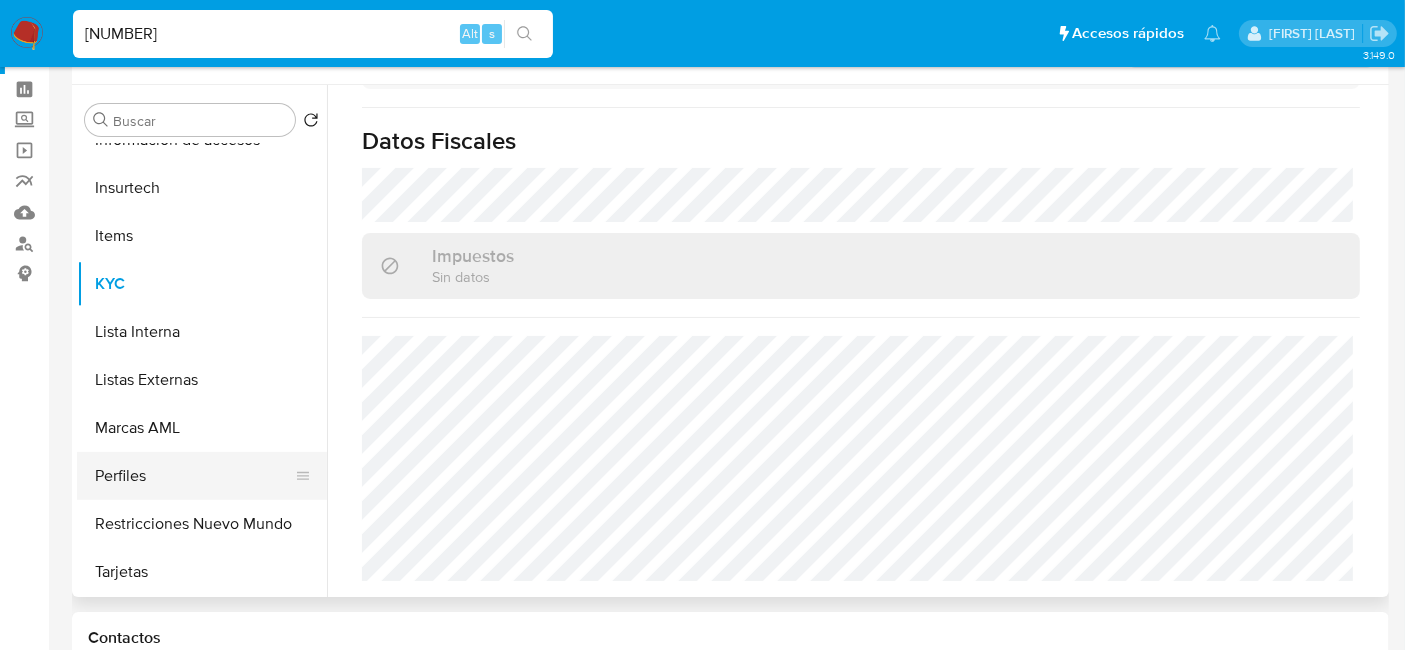 scroll, scrollTop: 0, scrollLeft: 0, axis: both 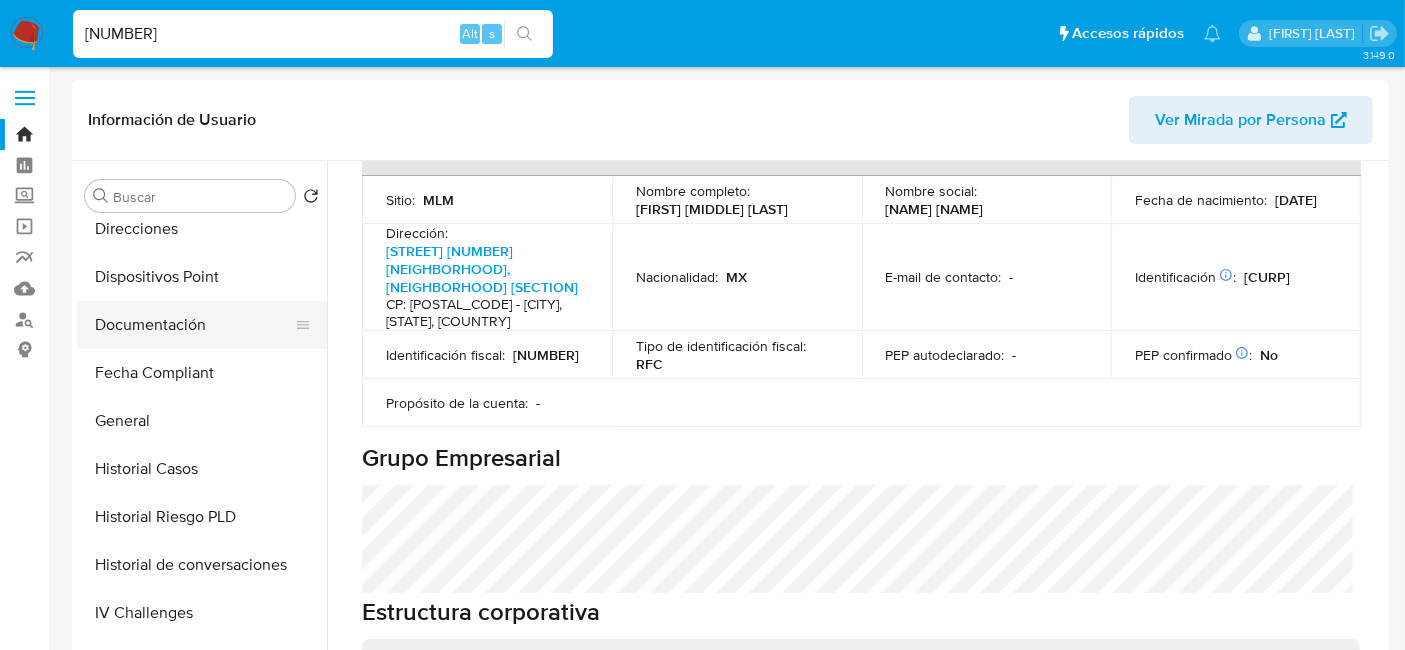 click on "Documentación" at bounding box center [194, 325] 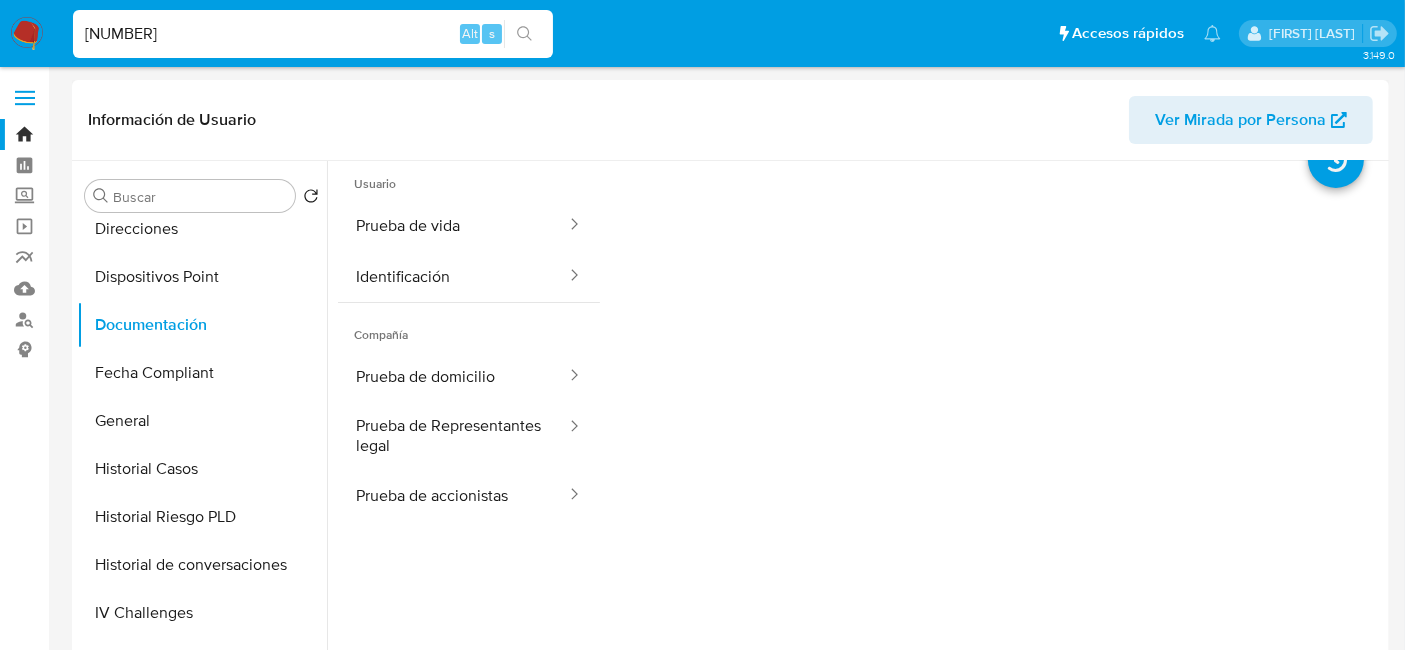 scroll, scrollTop: 0, scrollLeft: 0, axis: both 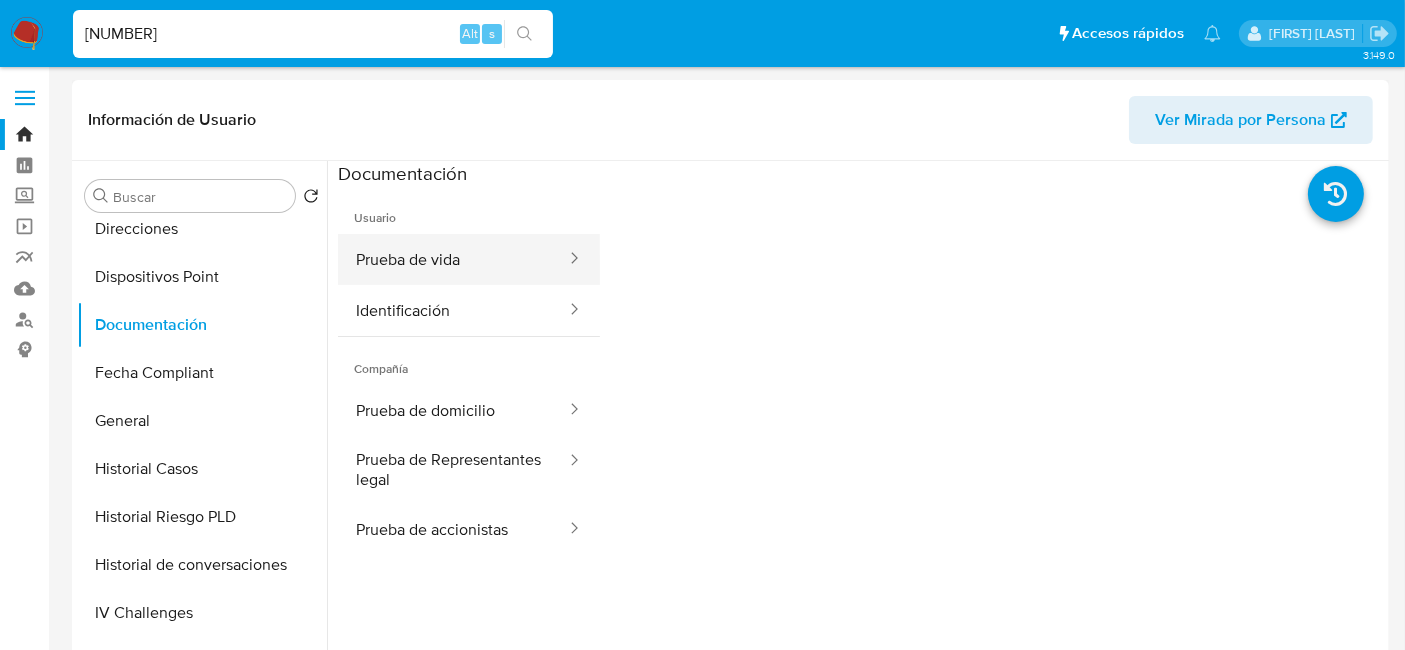 click on "Prueba de vida" at bounding box center [453, 259] 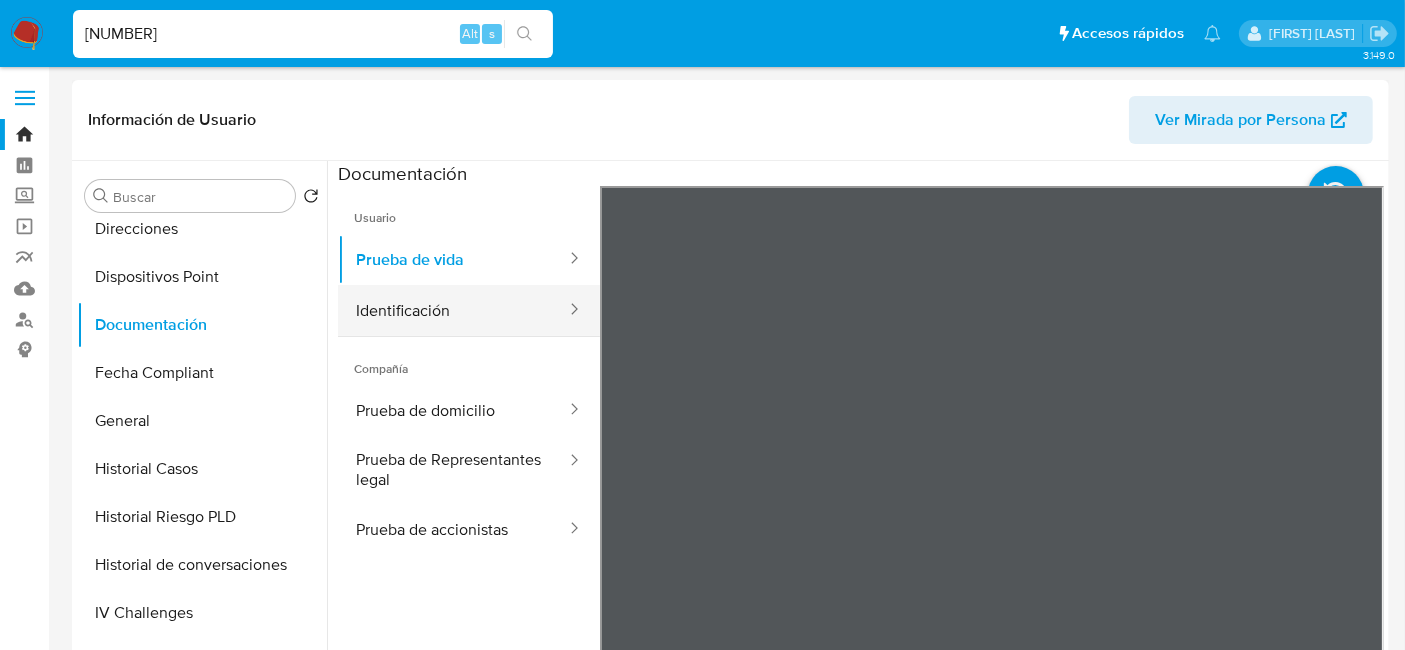 click on "Identificación" at bounding box center [453, 310] 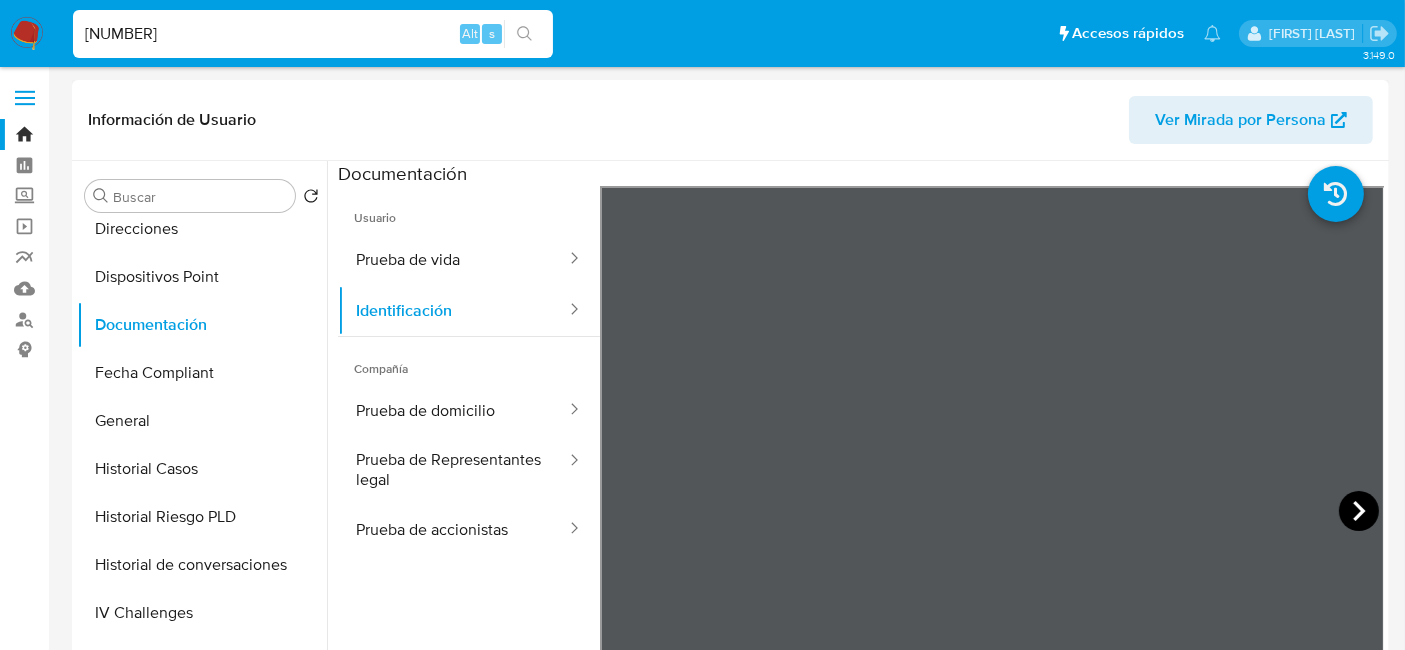 click 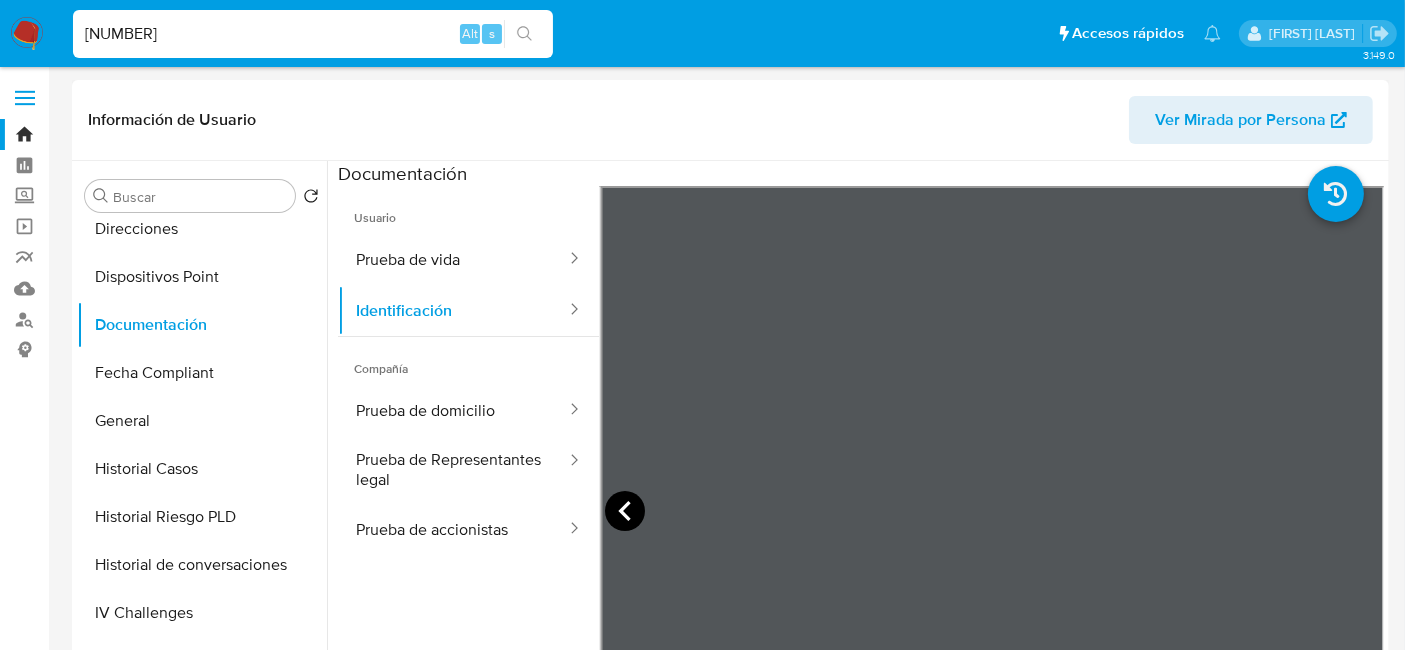 click 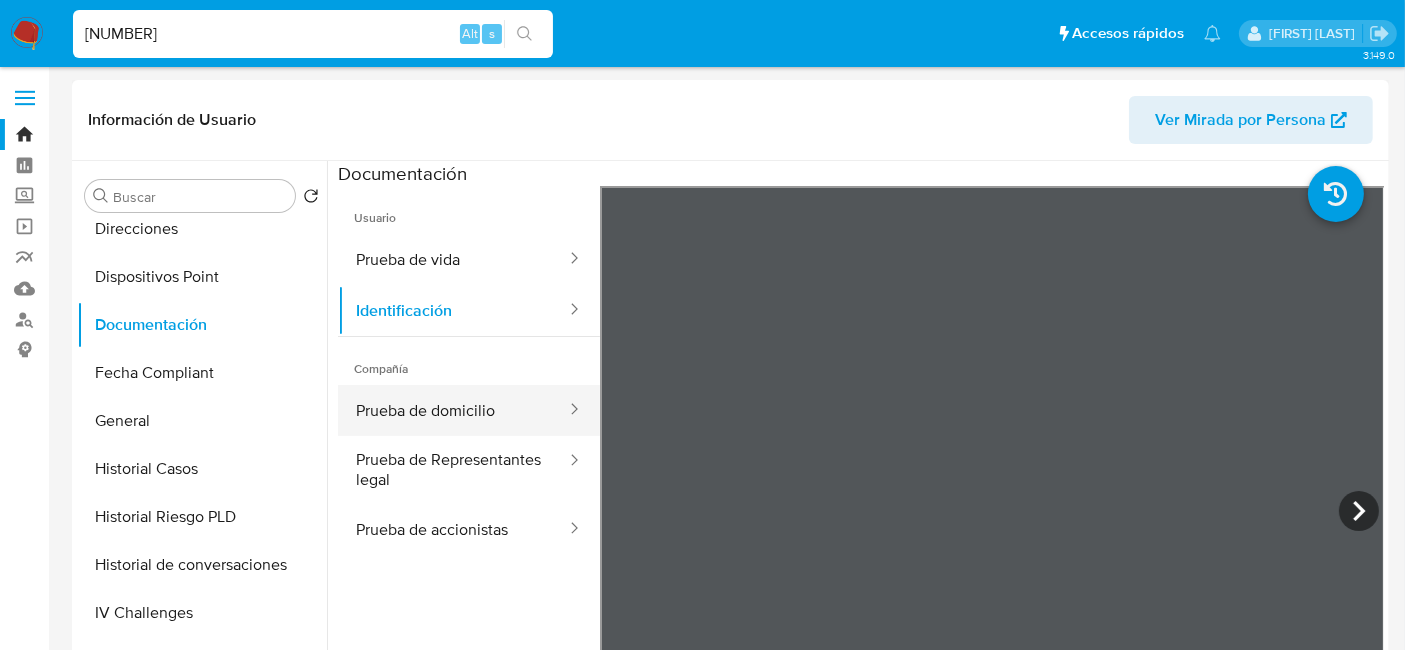 click on "Prueba de domicilio" at bounding box center (453, 410) 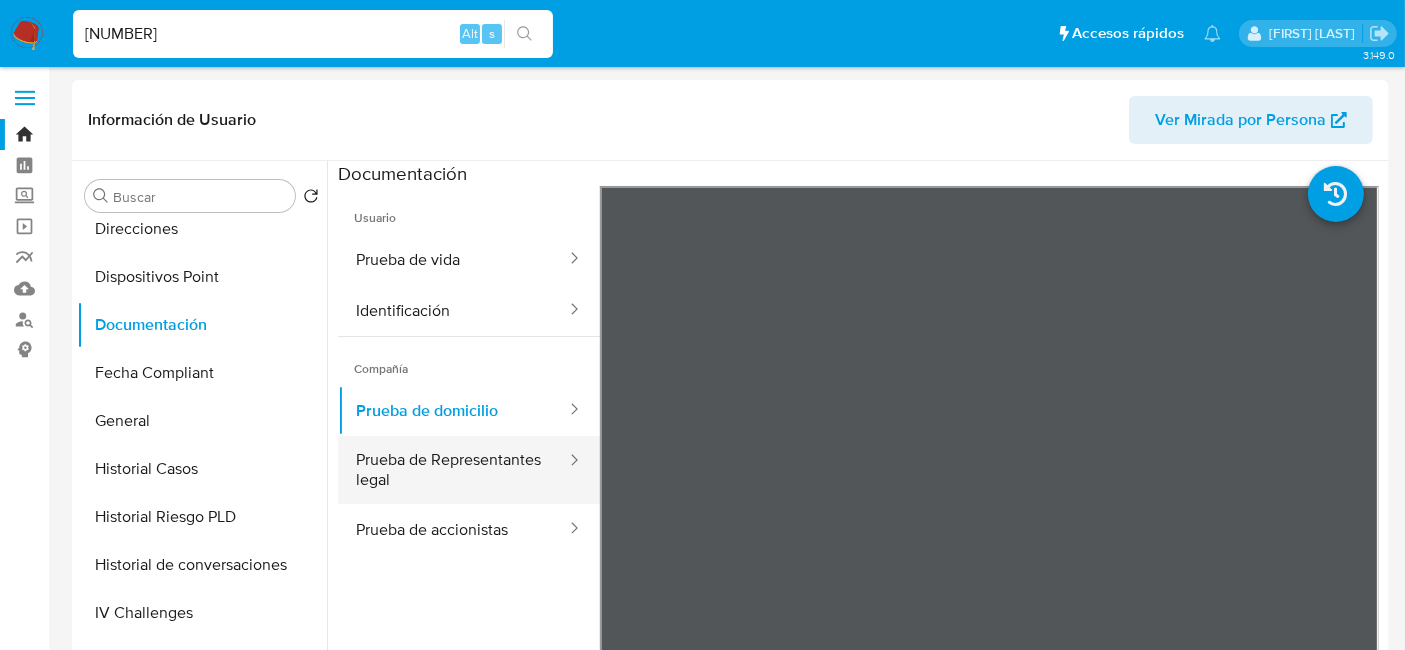 click on "Prueba de Representantes legal" at bounding box center [453, 470] 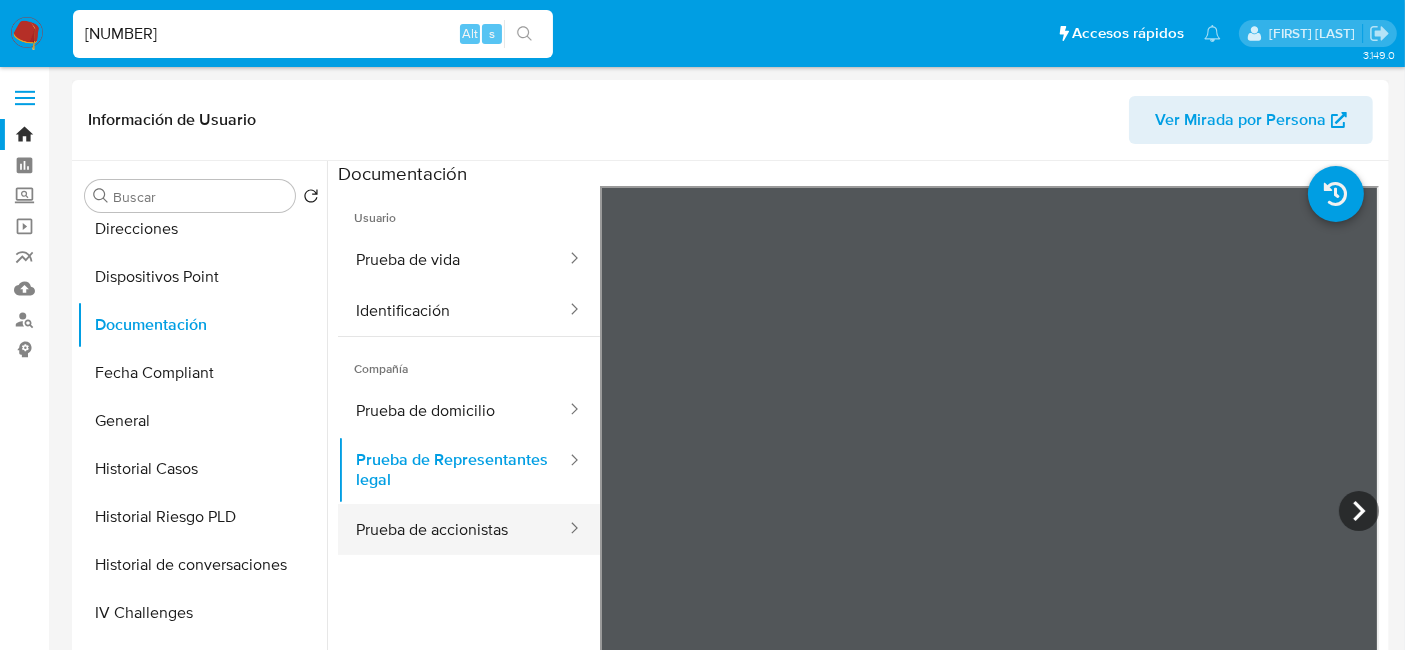 click on "Prueba de accionistas" at bounding box center (453, 529) 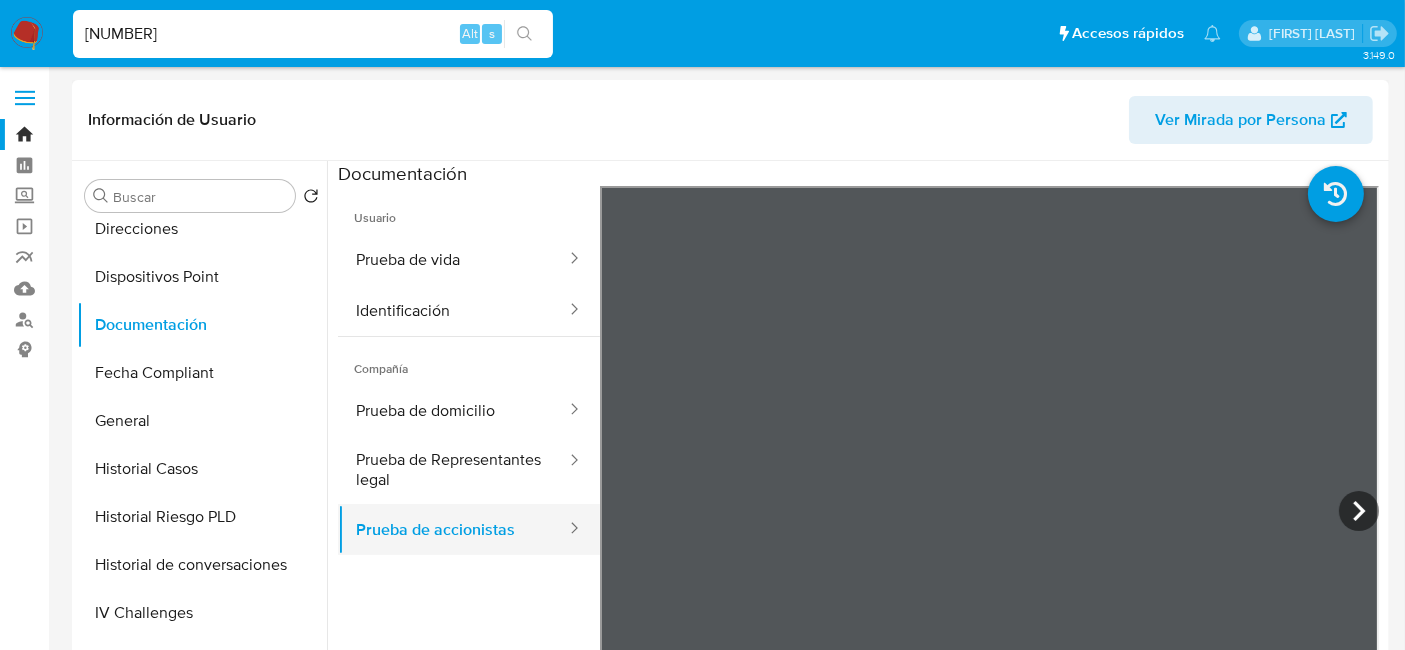 scroll, scrollTop: 174, scrollLeft: 0, axis: vertical 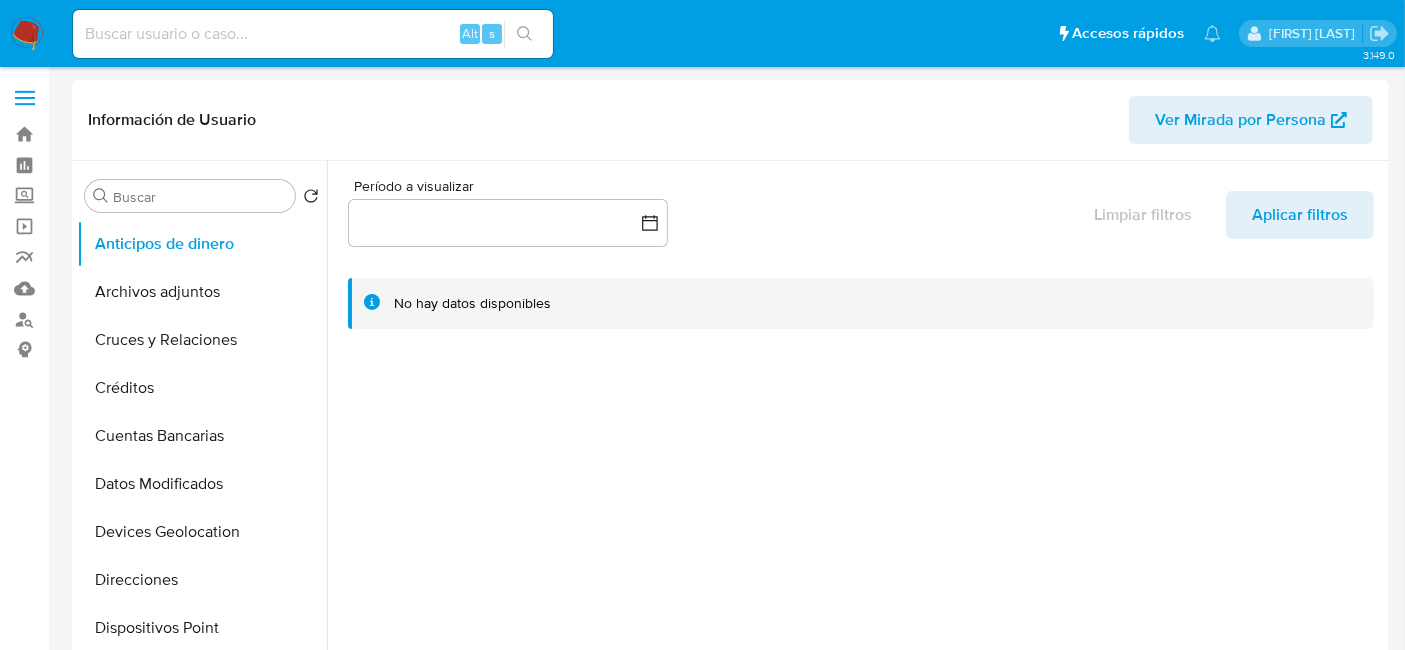 select on "10" 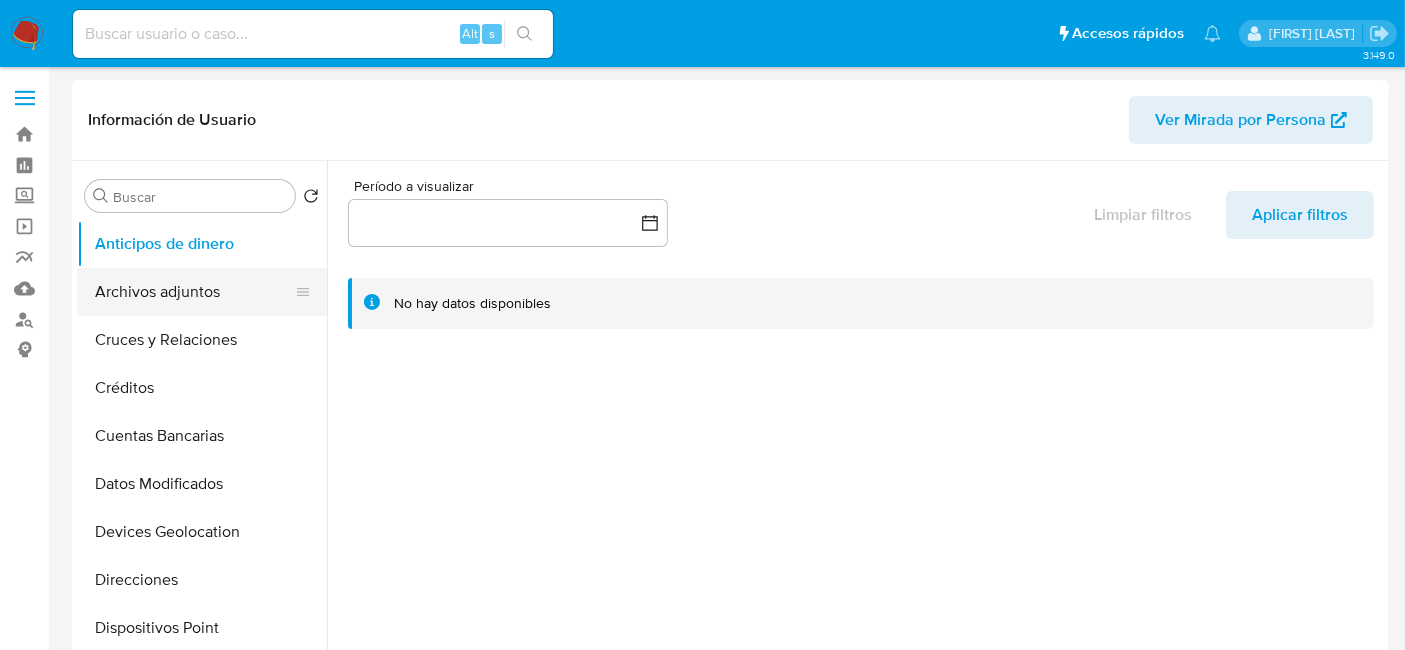 click on "Archivos adjuntos" at bounding box center [194, 292] 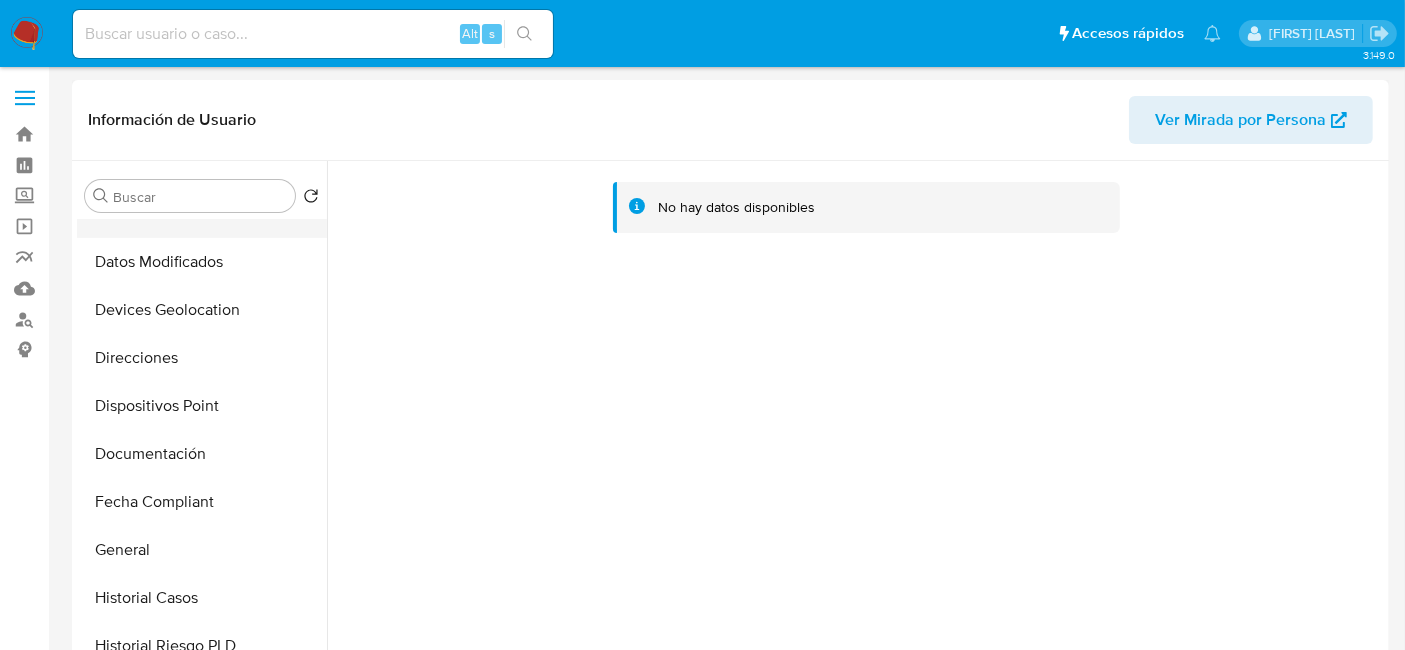 scroll, scrollTop: 333, scrollLeft: 0, axis: vertical 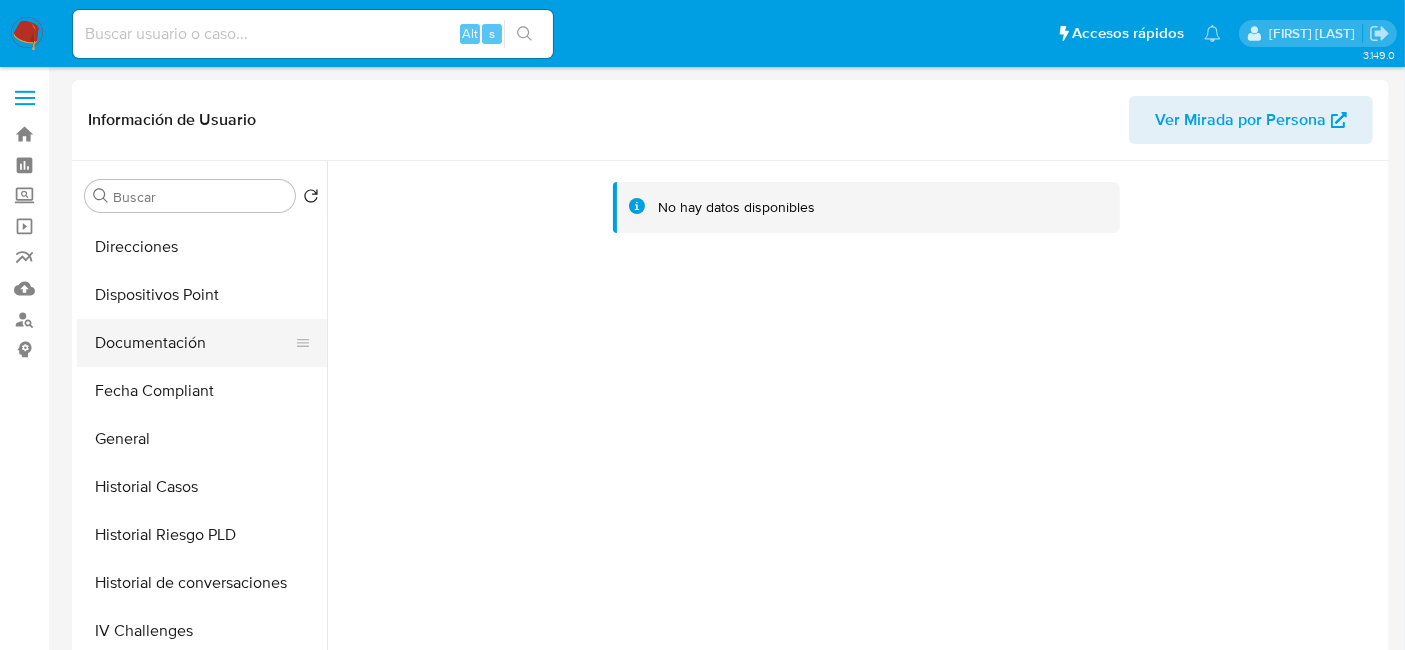 click on "Documentación" at bounding box center [194, 343] 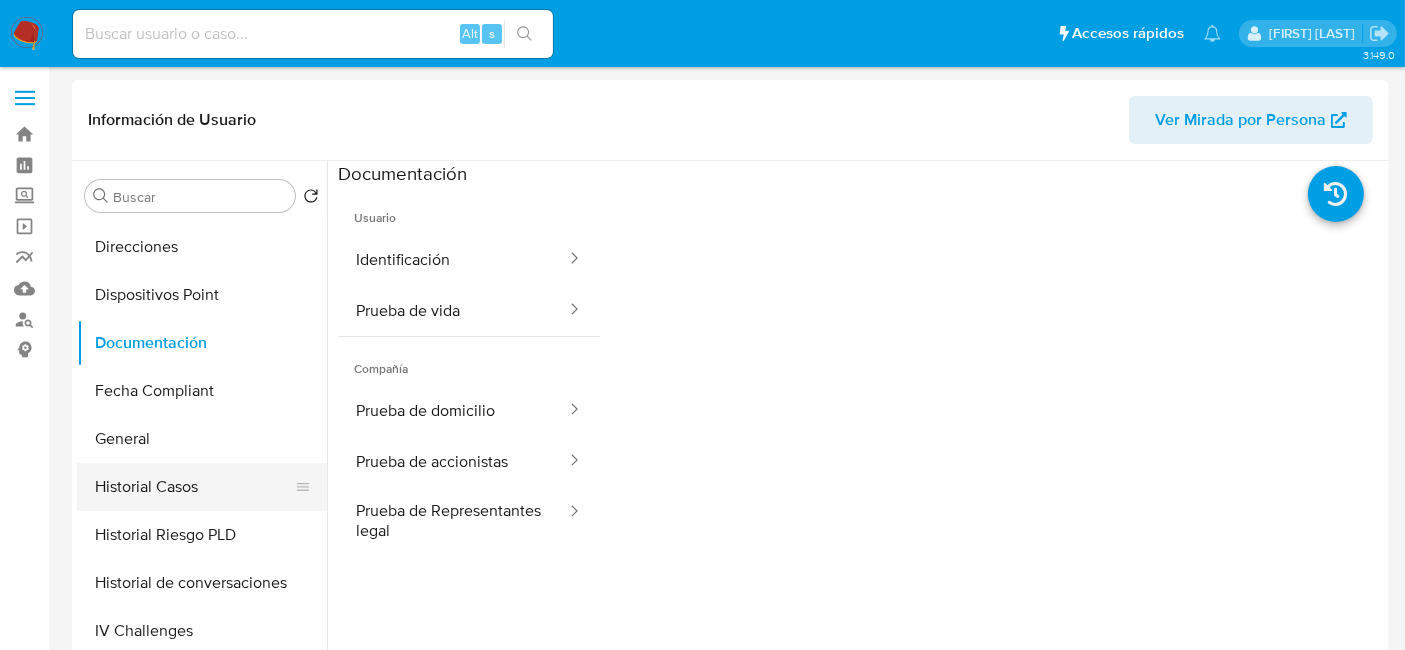 click on "Historial Casos" at bounding box center [194, 487] 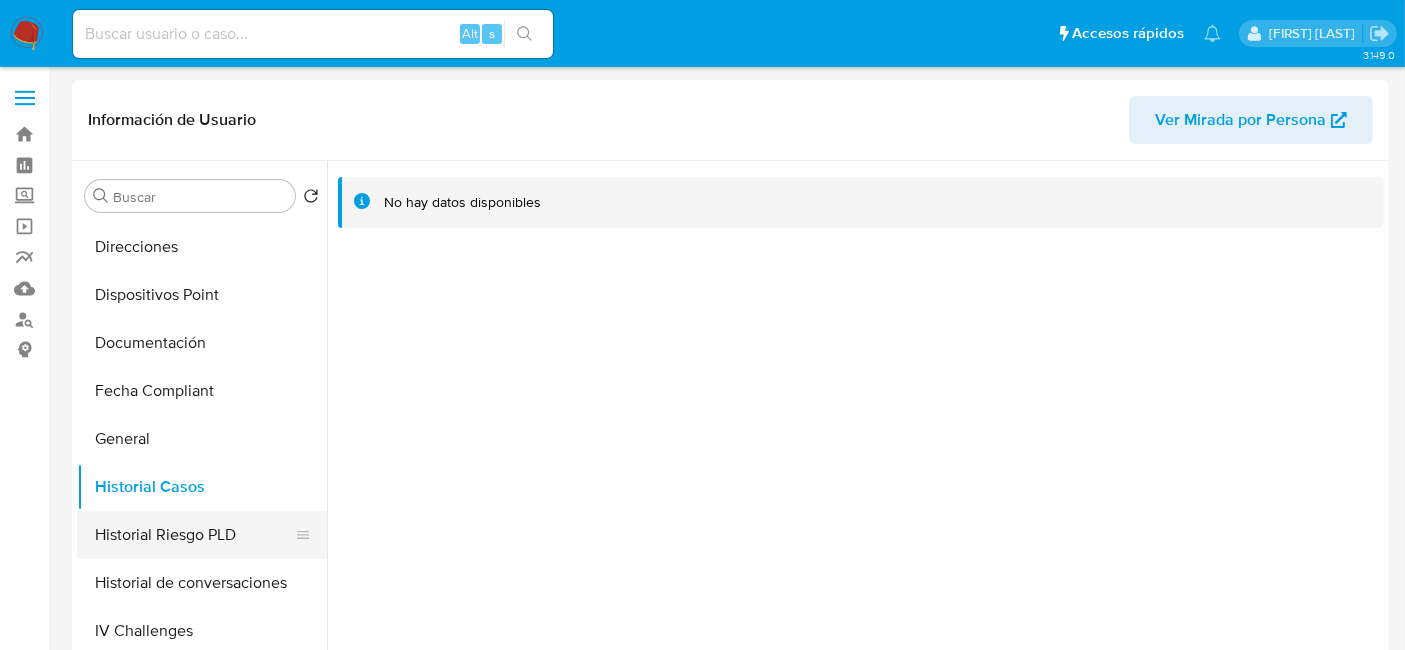 click on "Historial Riesgo PLD" at bounding box center (194, 535) 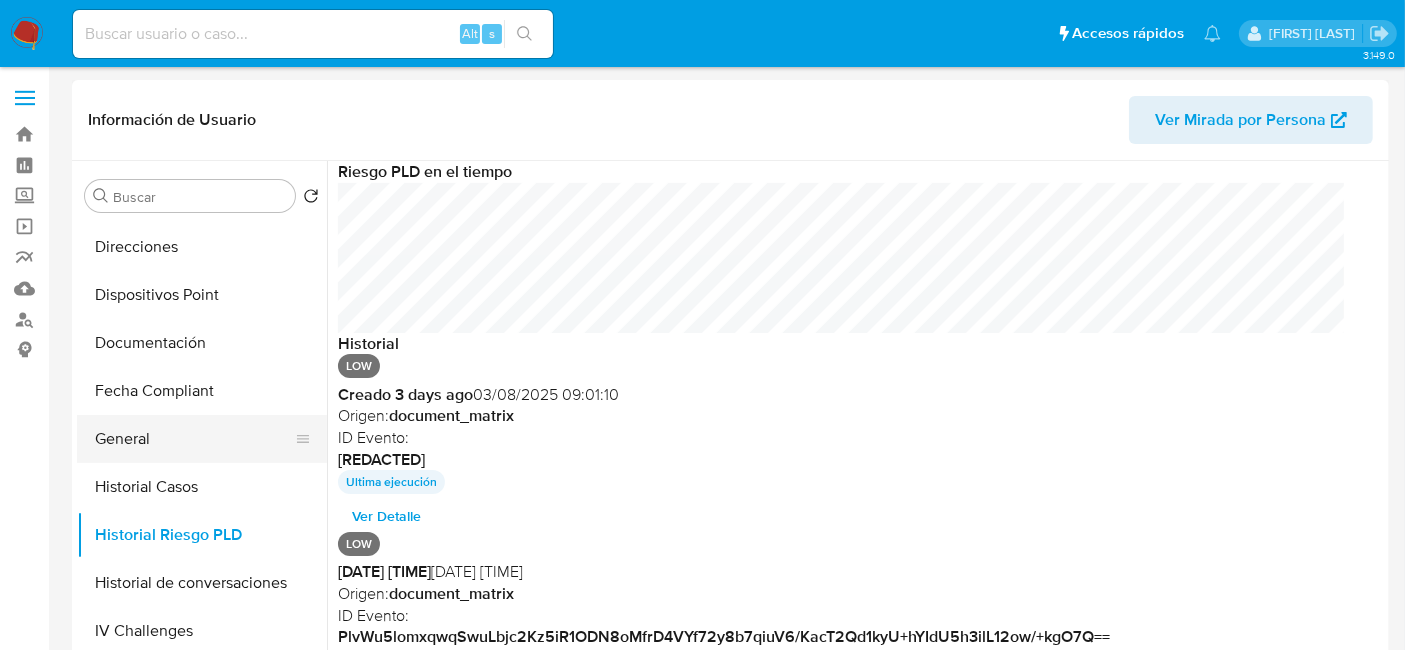 scroll, scrollTop: 999850, scrollLeft: 998994, axis: both 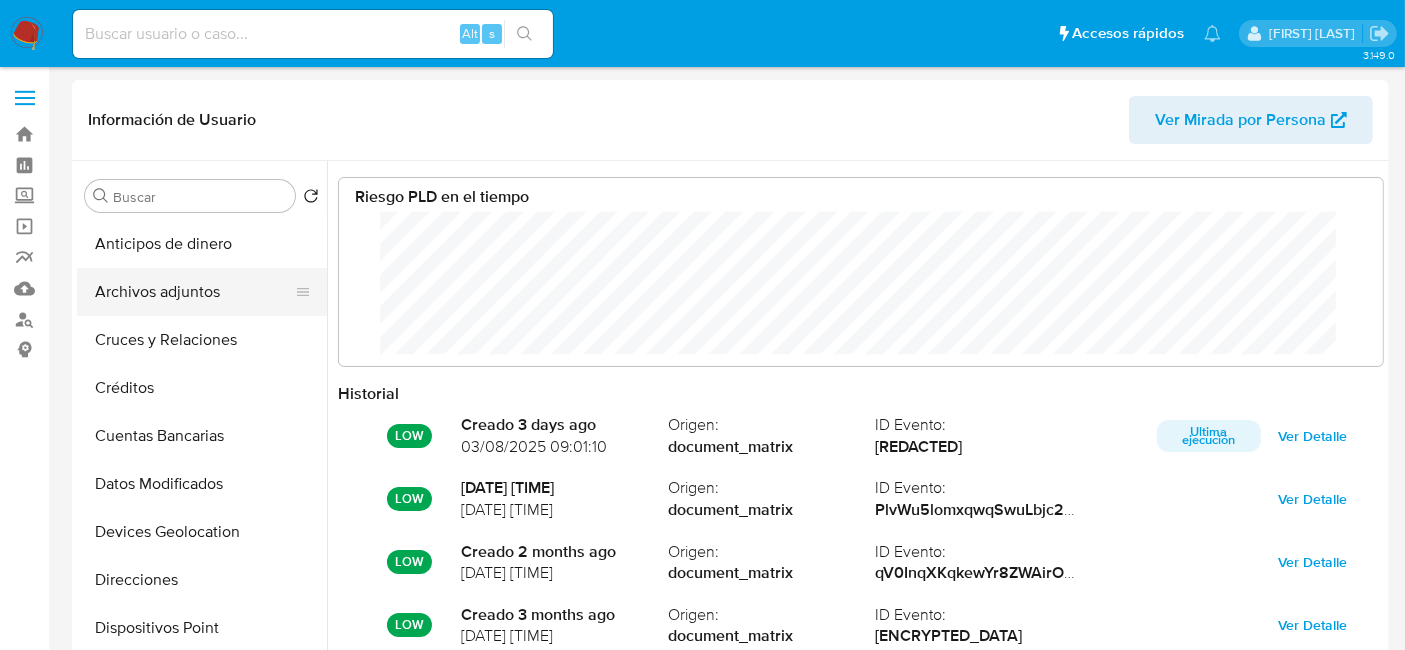 click on "Archivos adjuntos" at bounding box center [194, 292] 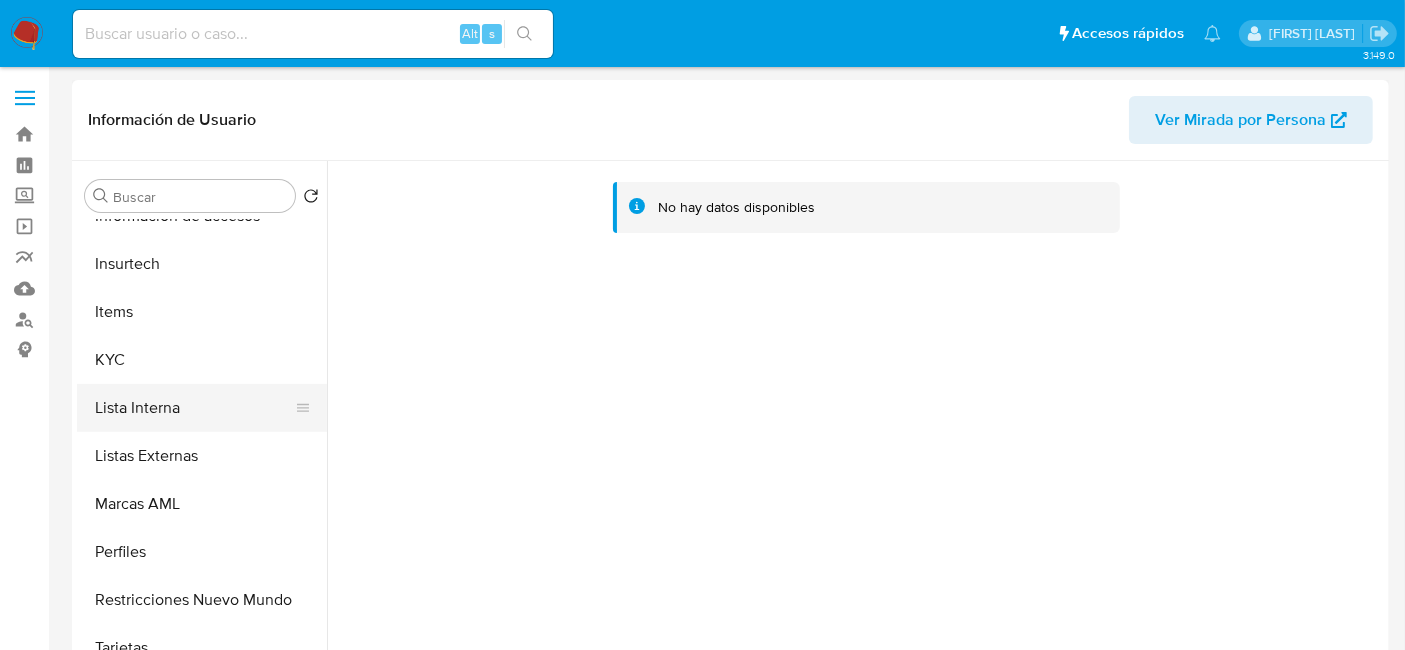 scroll, scrollTop: 797, scrollLeft: 0, axis: vertical 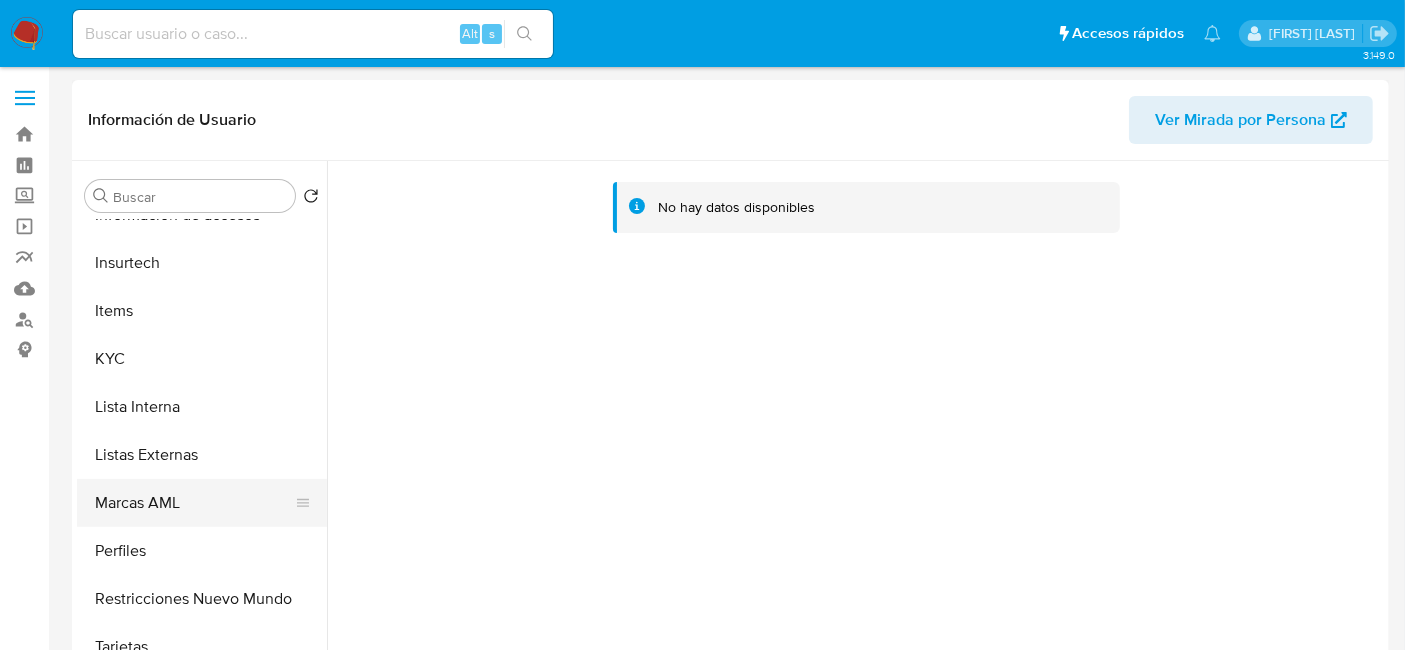 click on "Marcas AML" at bounding box center (194, 503) 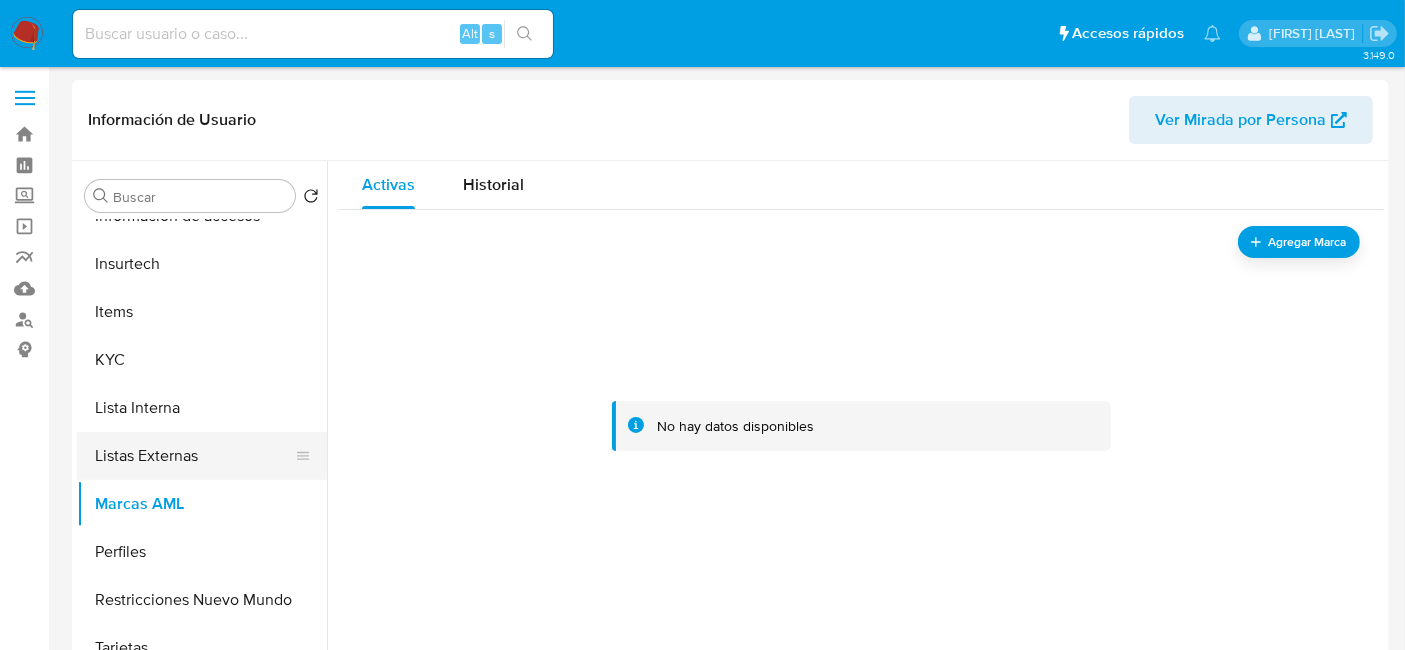 scroll, scrollTop: 797, scrollLeft: 0, axis: vertical 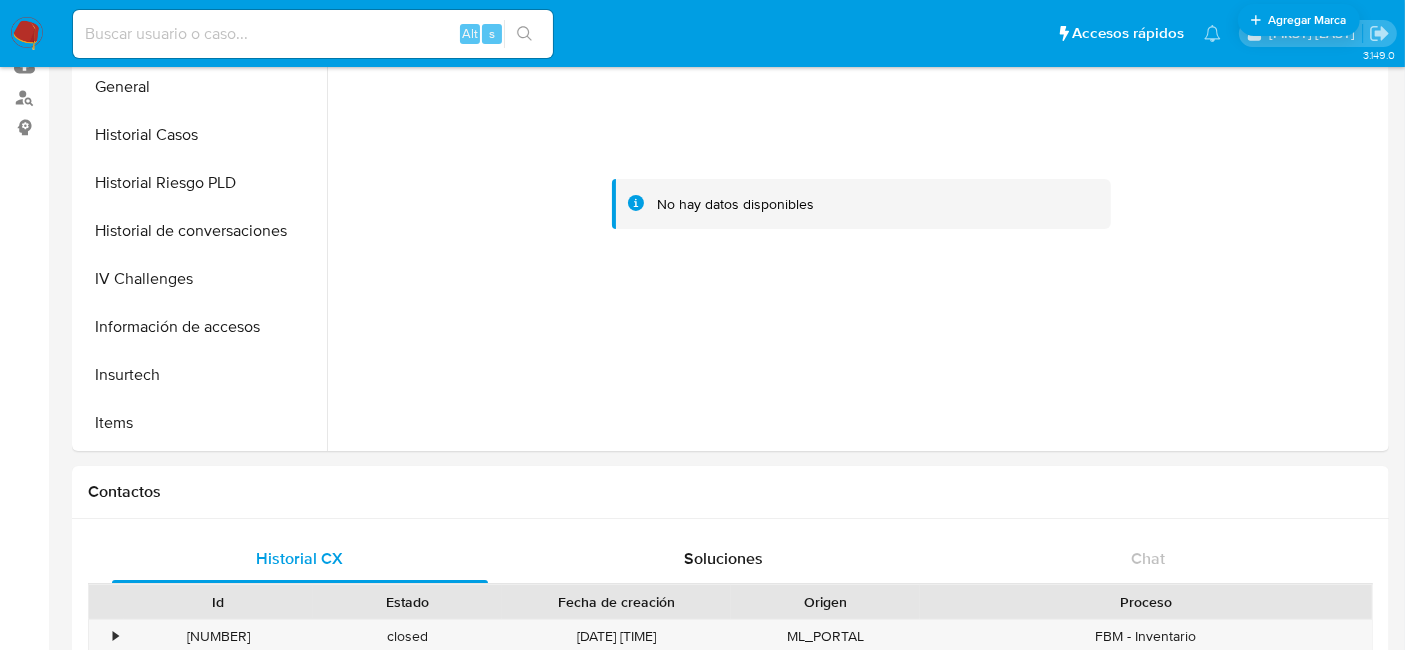 click at bounding box center (313, 34) 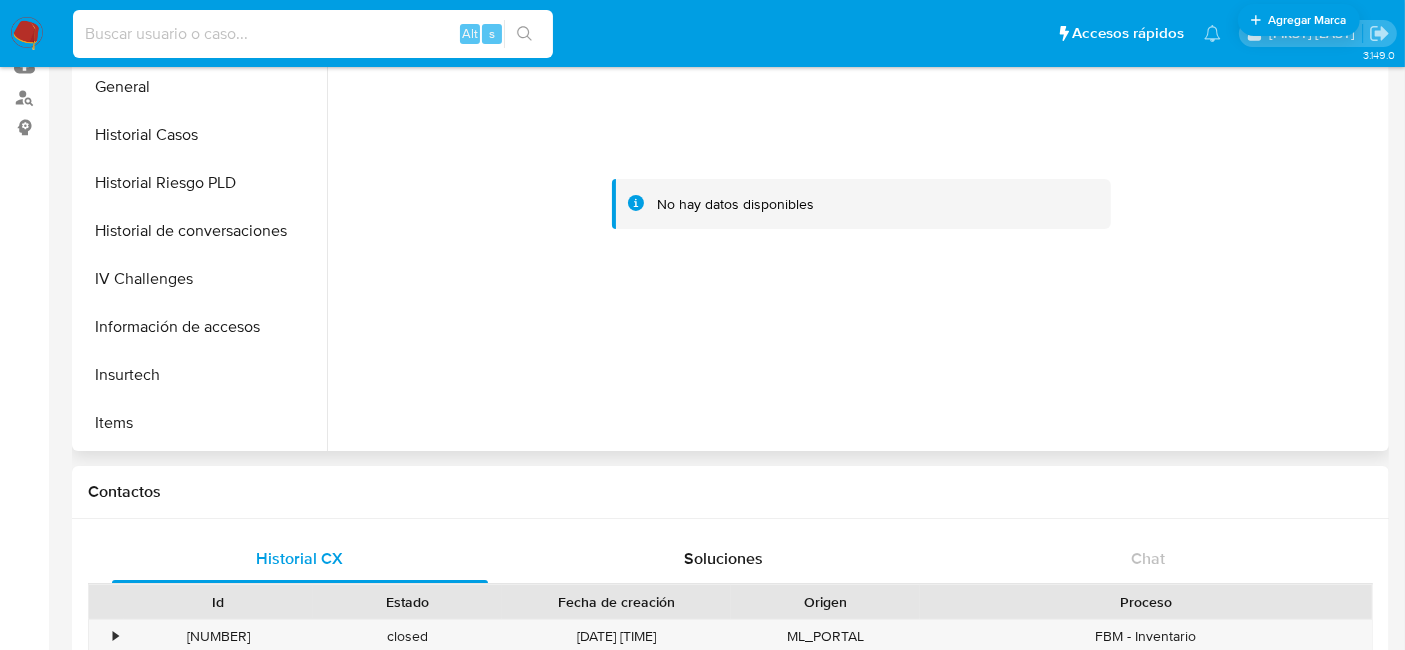 paste on "1350279961" 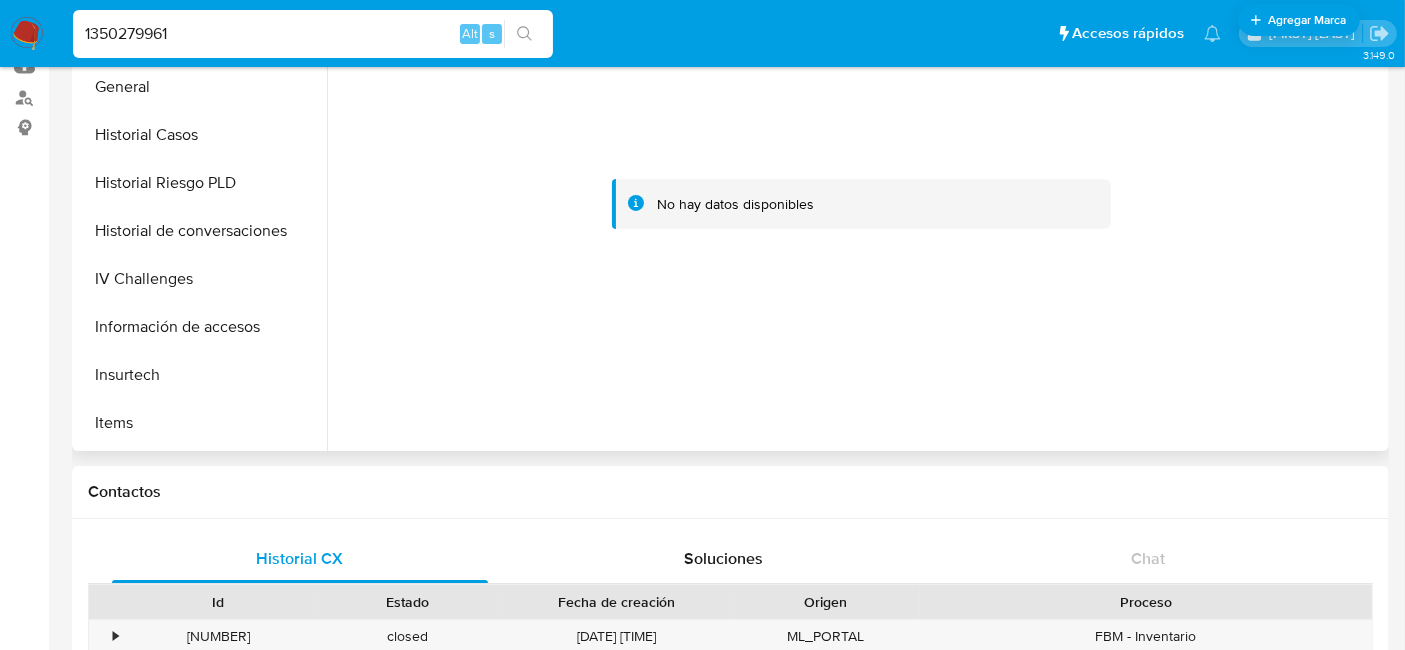 type on "1350279961" 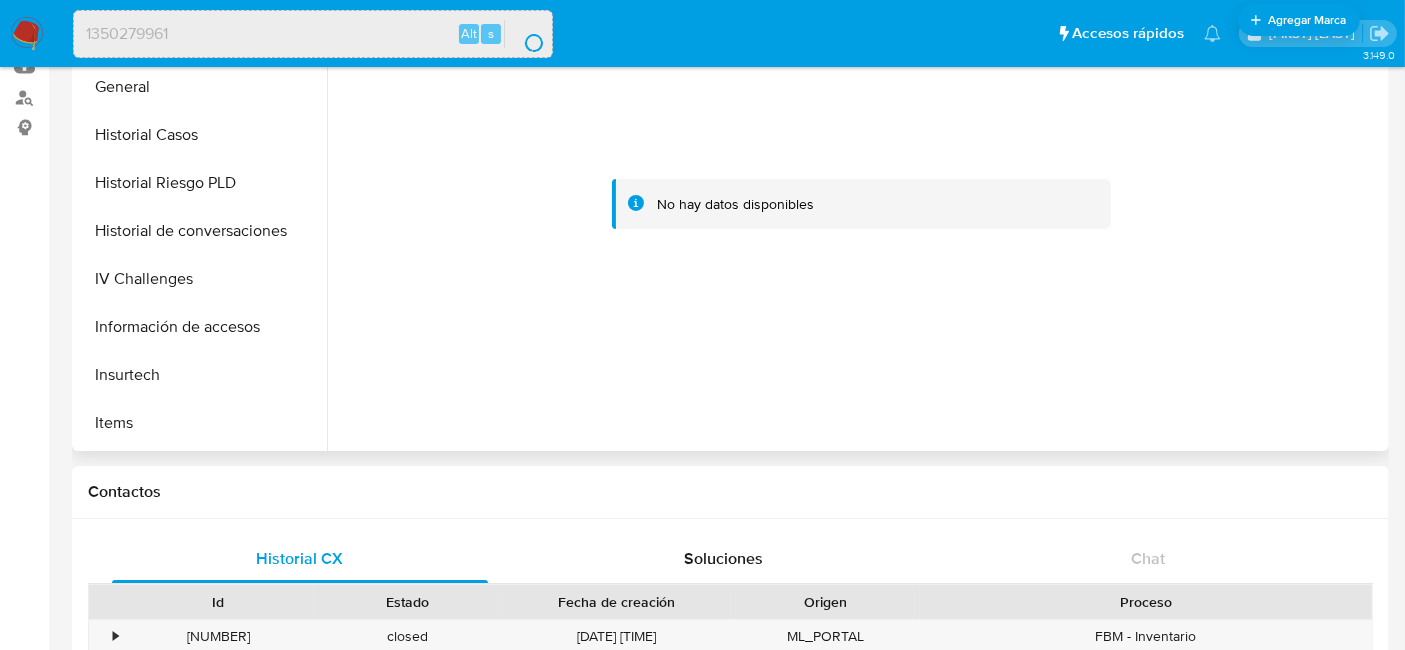 scroll, scrollTop: 0, scrollLeft: 0, axis: both 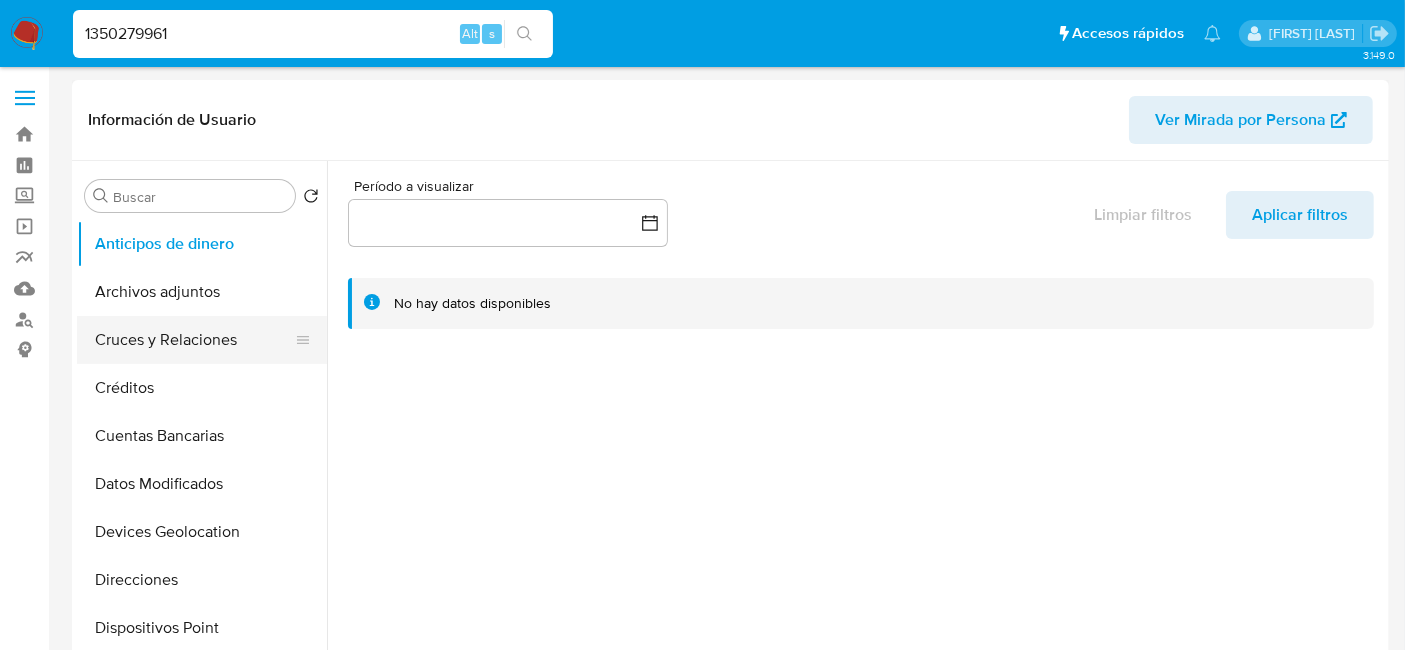 select on "10" 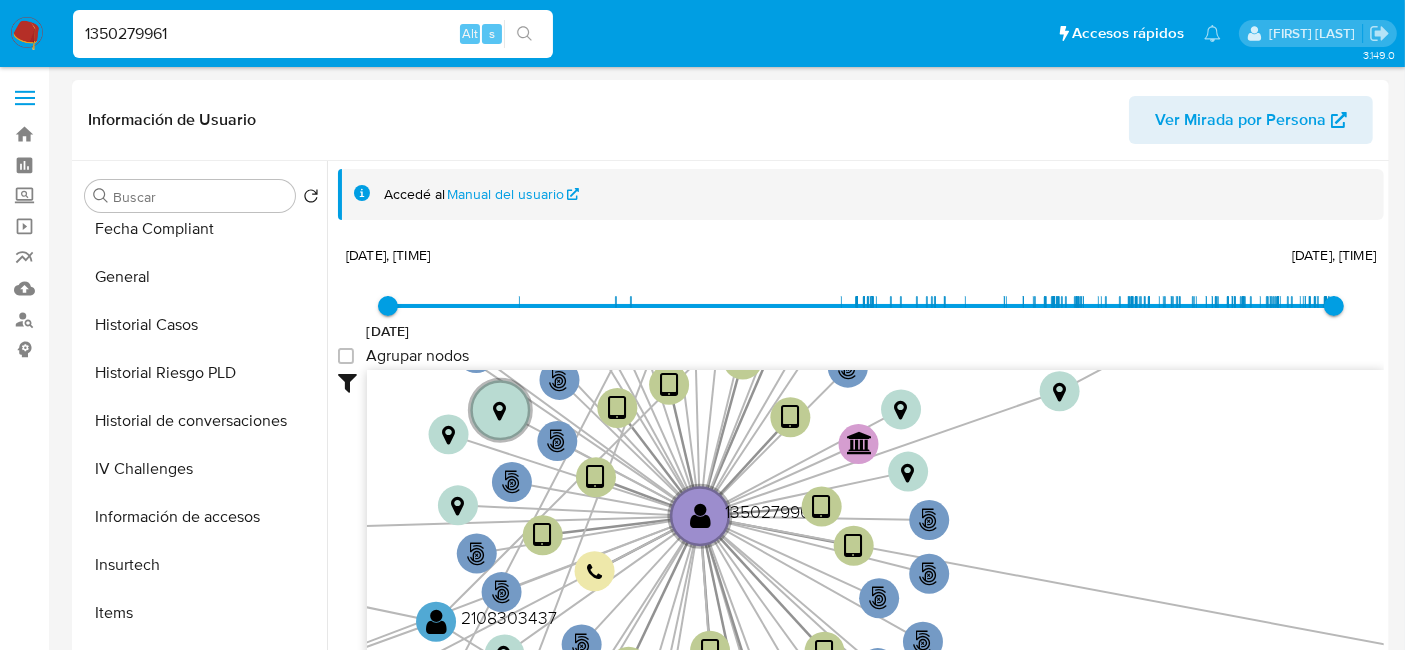 scroll, scrollTop: 666, scrollLeft: 0, axis: vertical 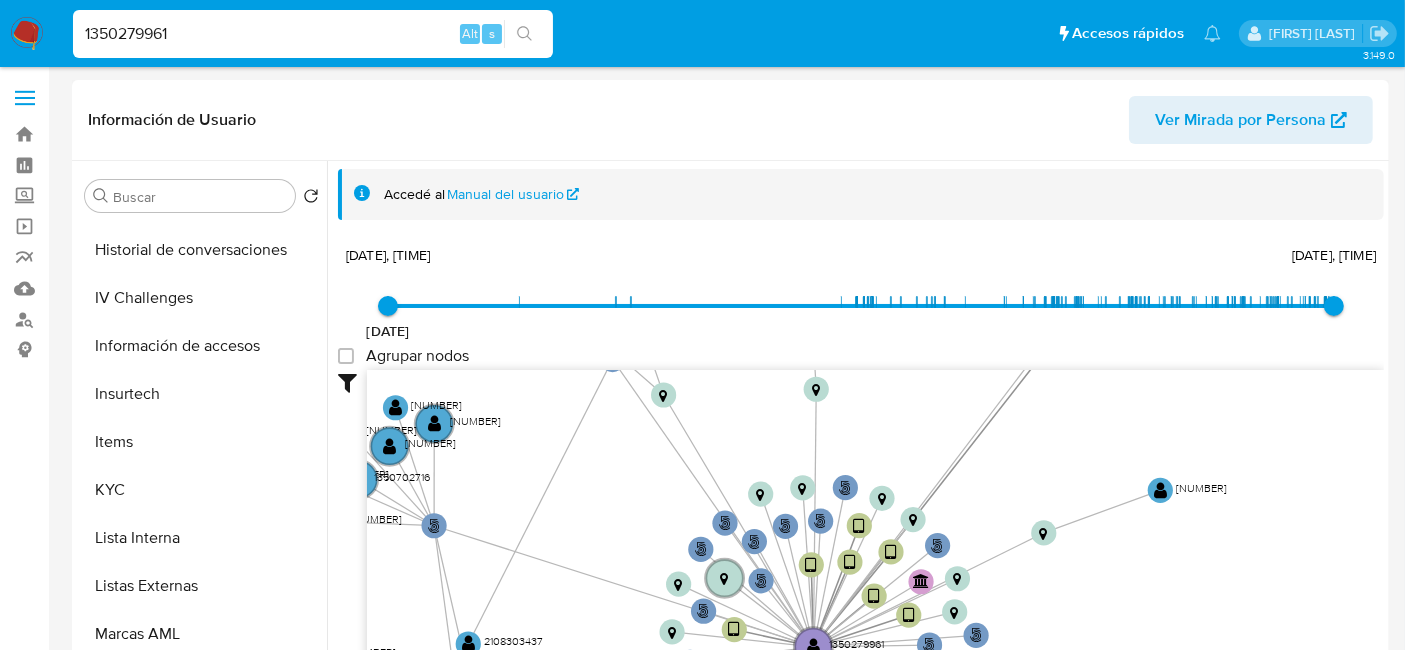 drag, startPoint x: 1251, startPoint y: 451, endPoint x: 1299, endPoint y: 648, distance: 202.76341 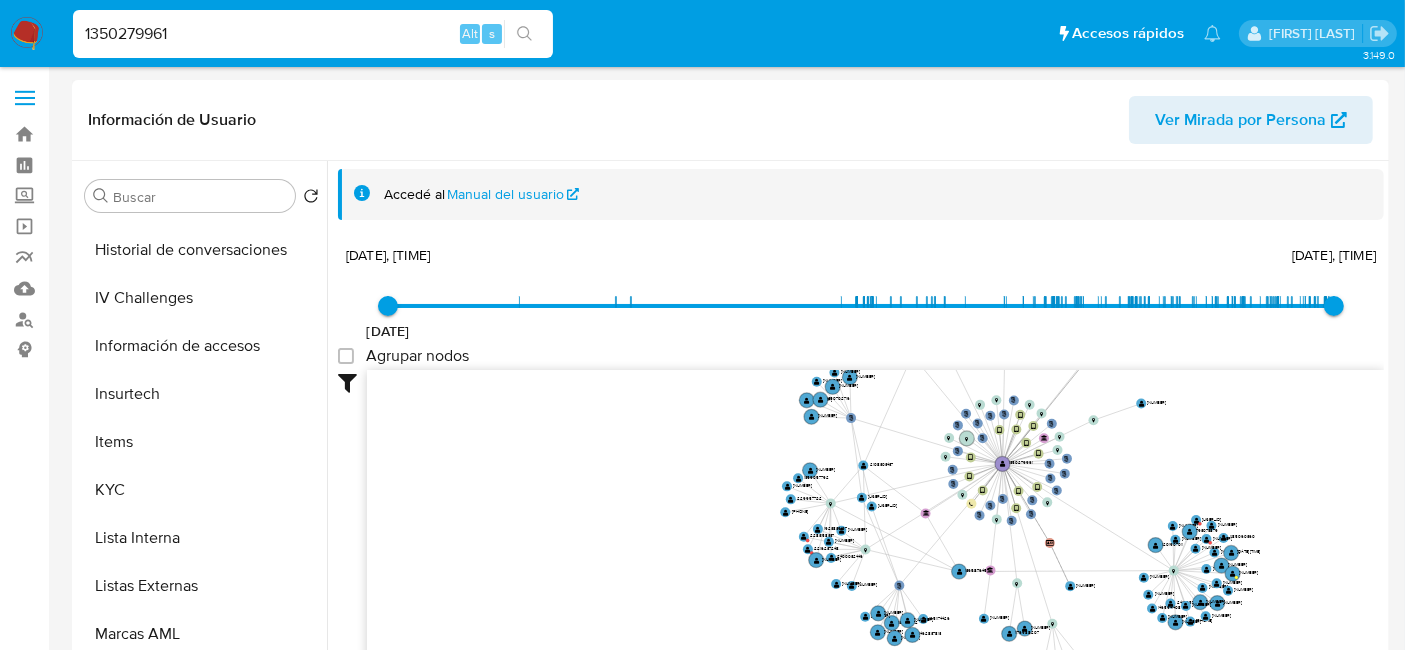 drag, startPoint x: 1168, startPoint y: 581, endPoint x: 1190, endPoint y: 392, distance: 190.27611 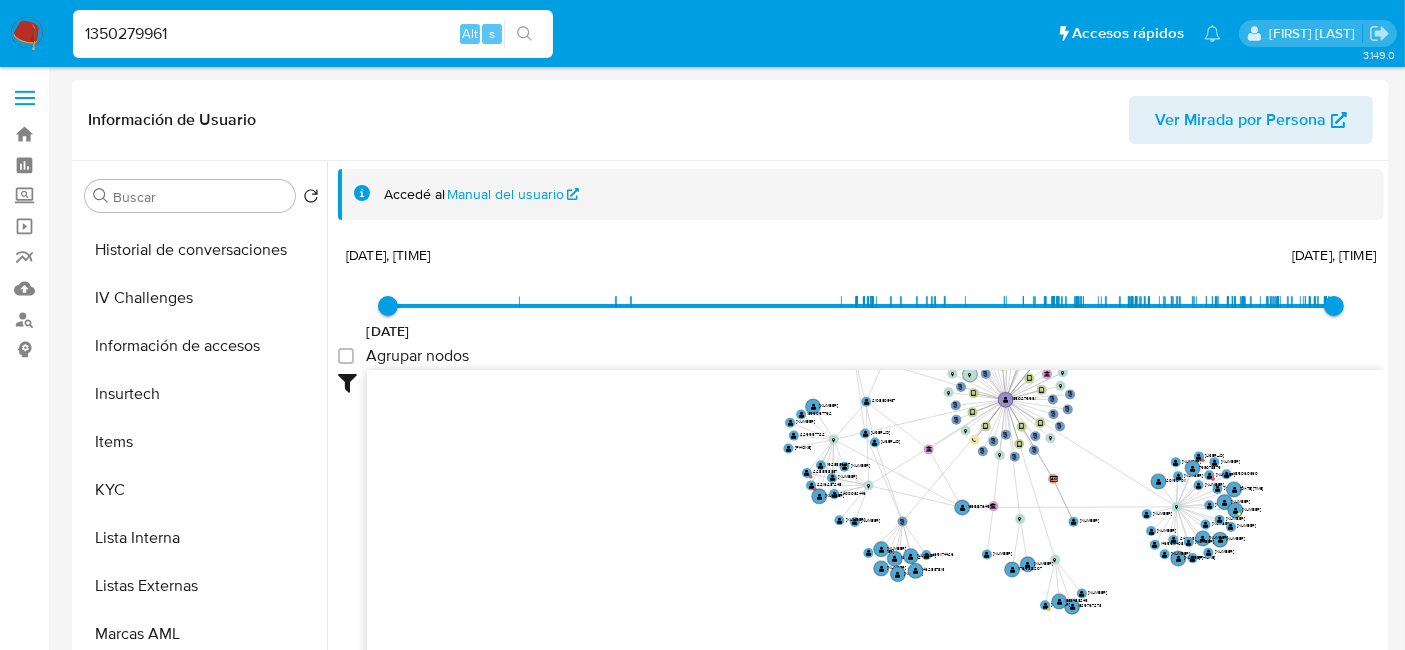 scroll, scrollTop: 333, scrollLeft: 0, axis: vertical 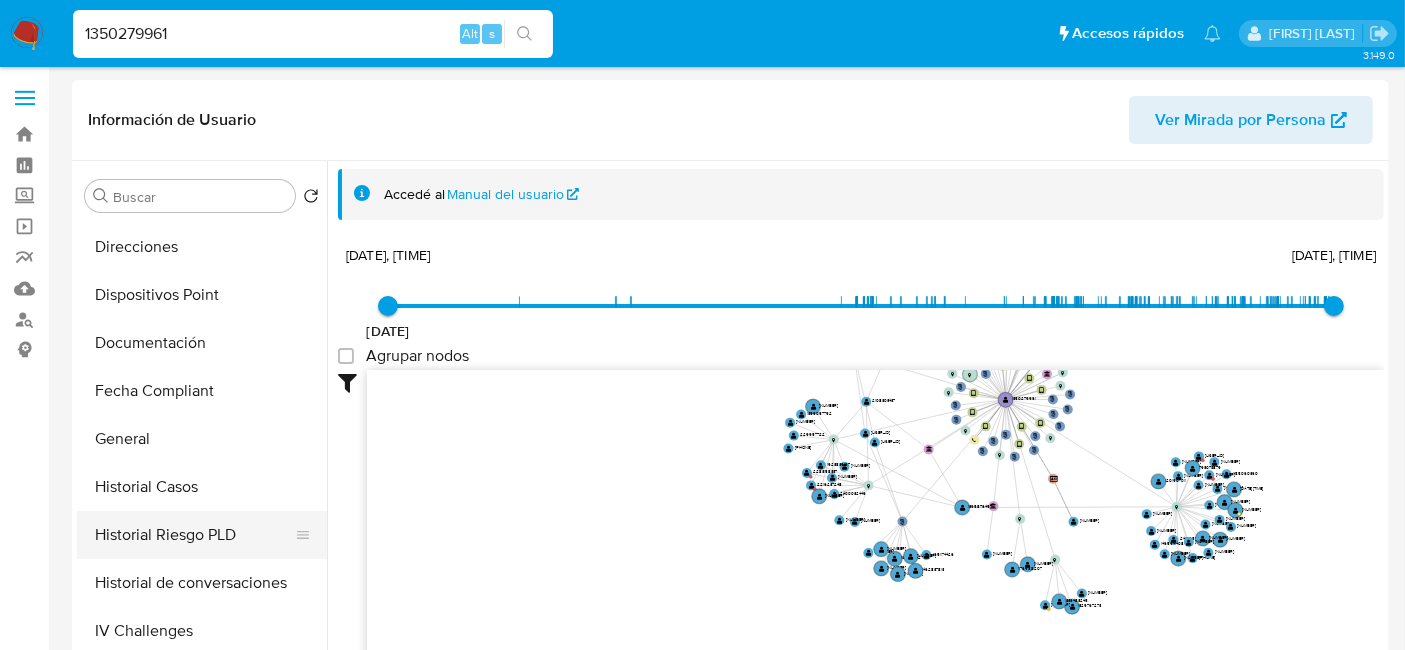 click on "Historial Riesgo PLD" at bounding box center [194, 535] 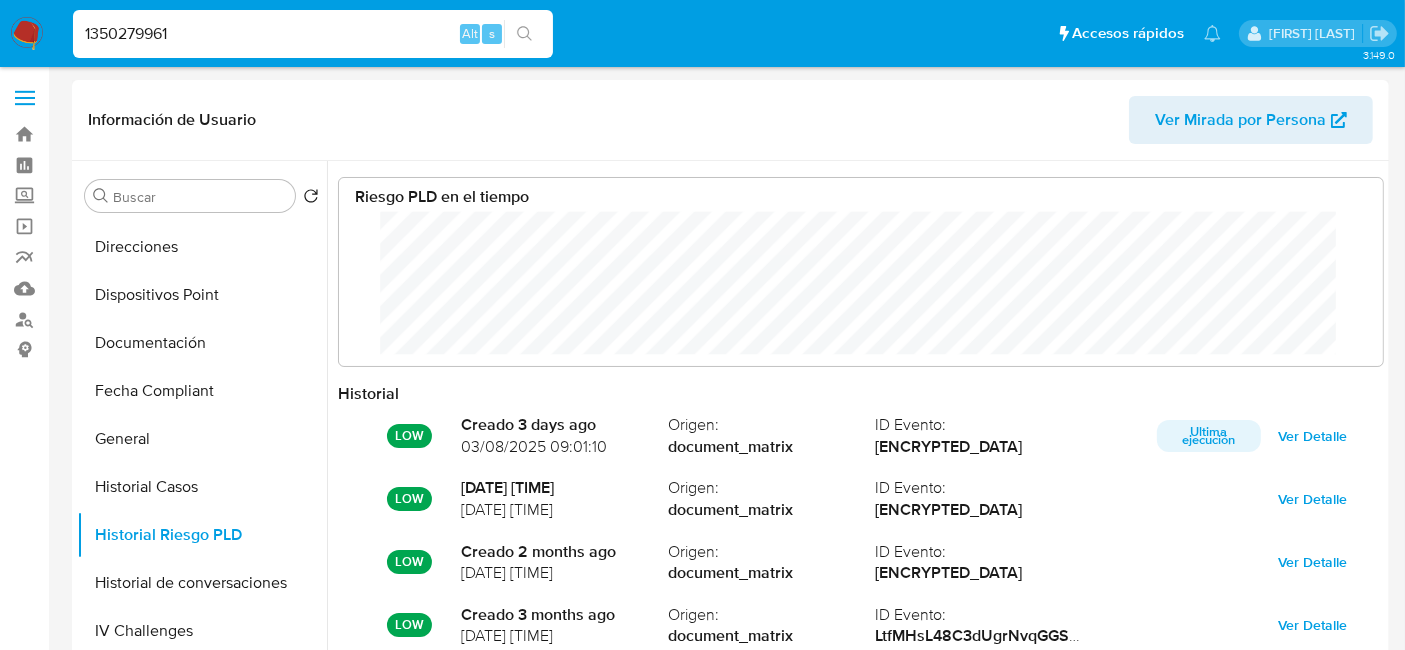 scroll, scrollTop: 999850, scrollLeft: 998994, axis: both 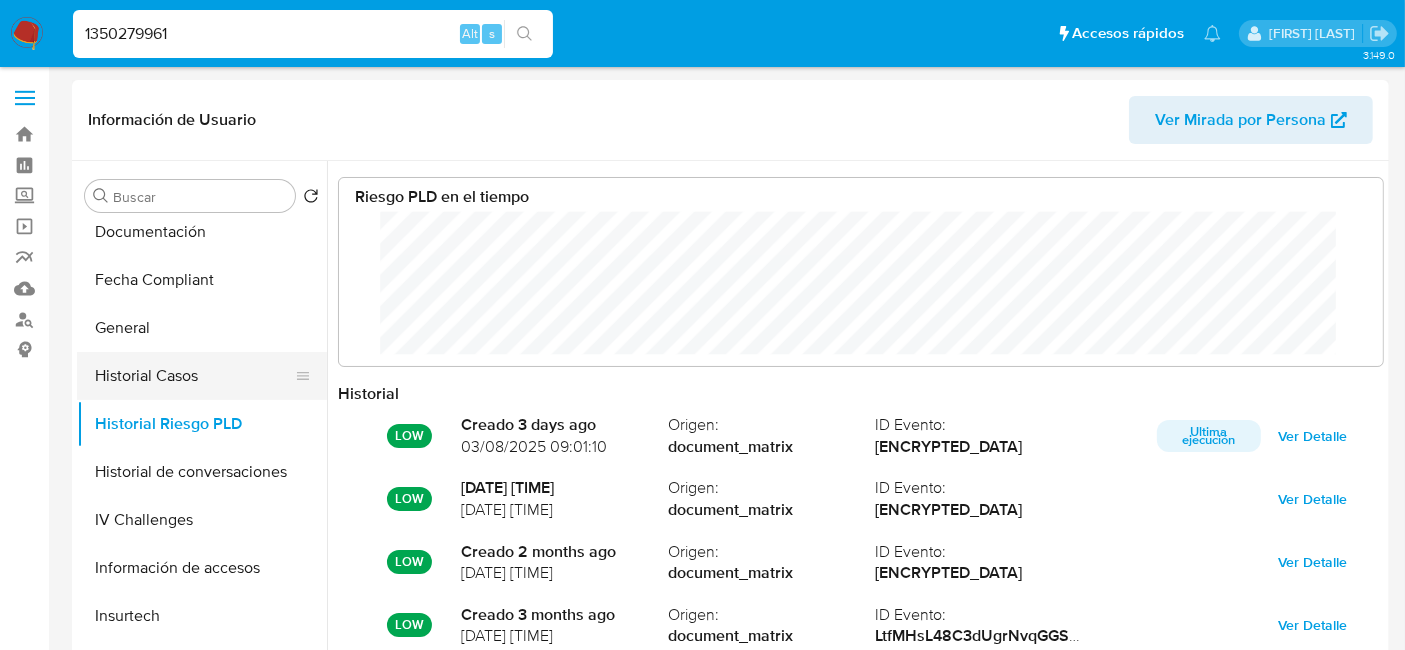 click on "Historial Casos" at bounding box center (194, 376) 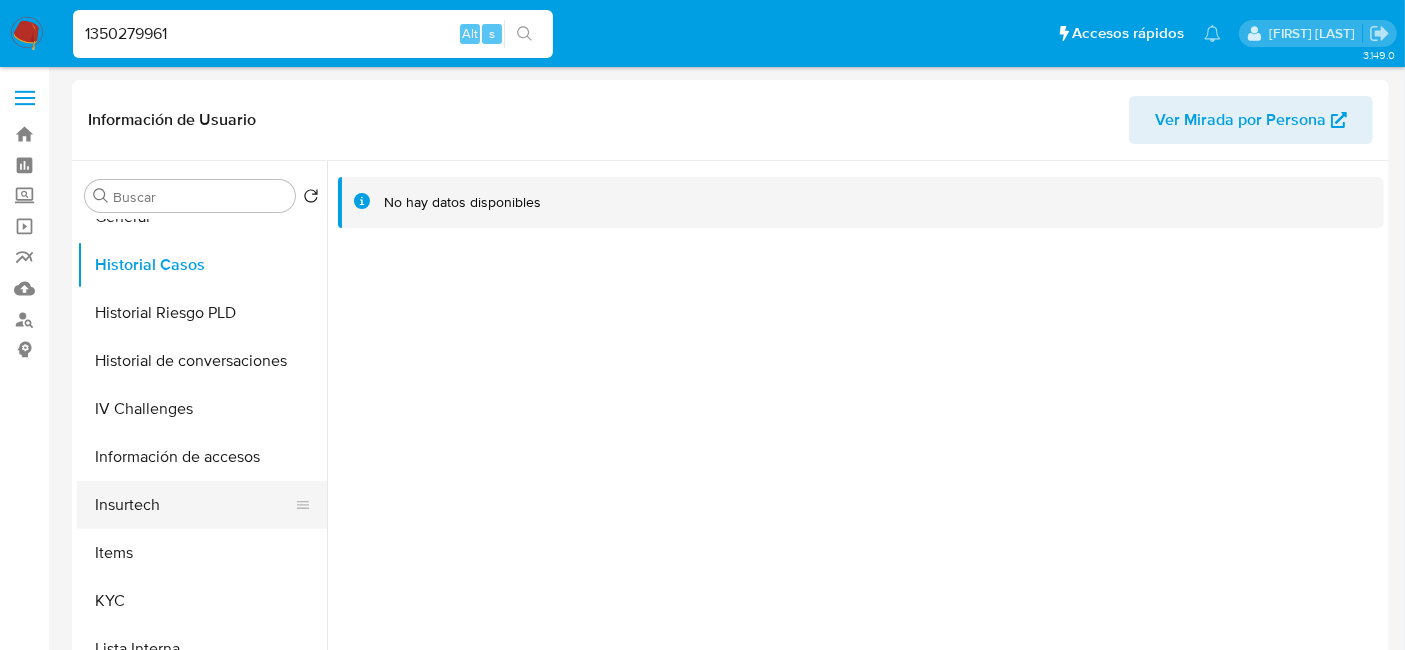 scroll, scrollTop: 666, scrollLeft: 0, axis: vertical 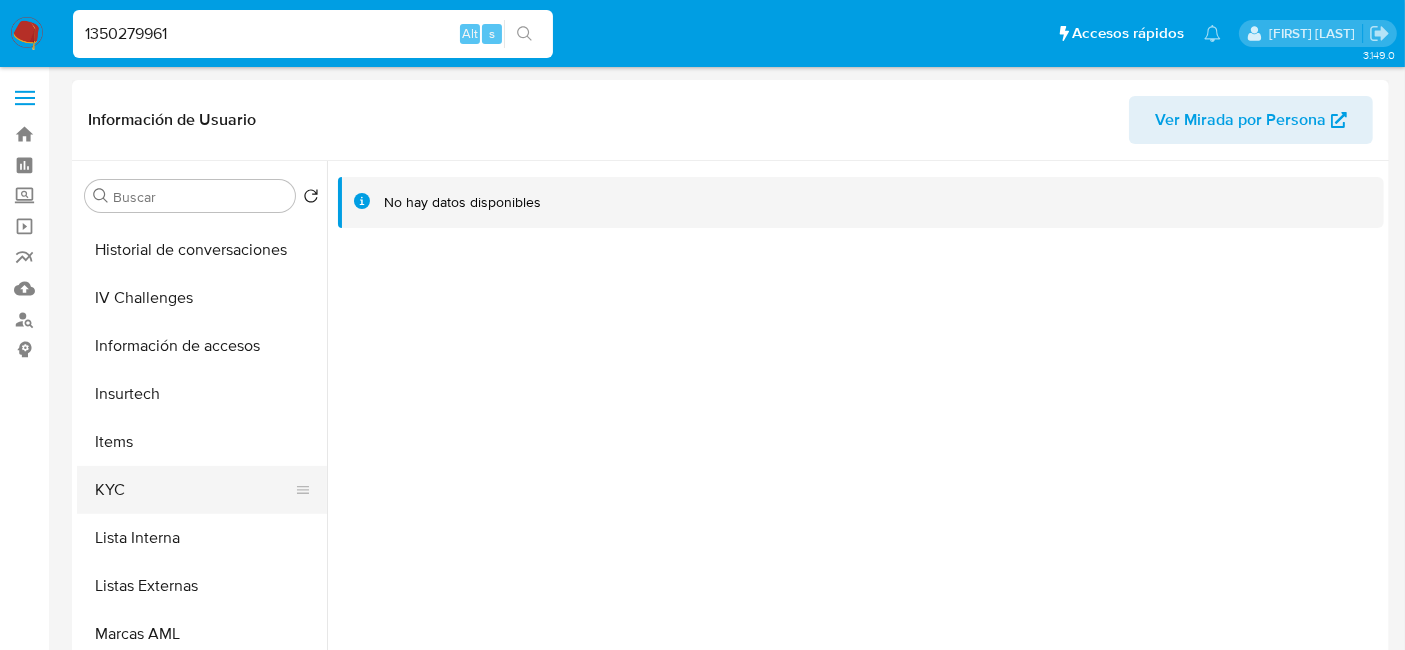 click on "KYC" at bounding box center [194, 490] 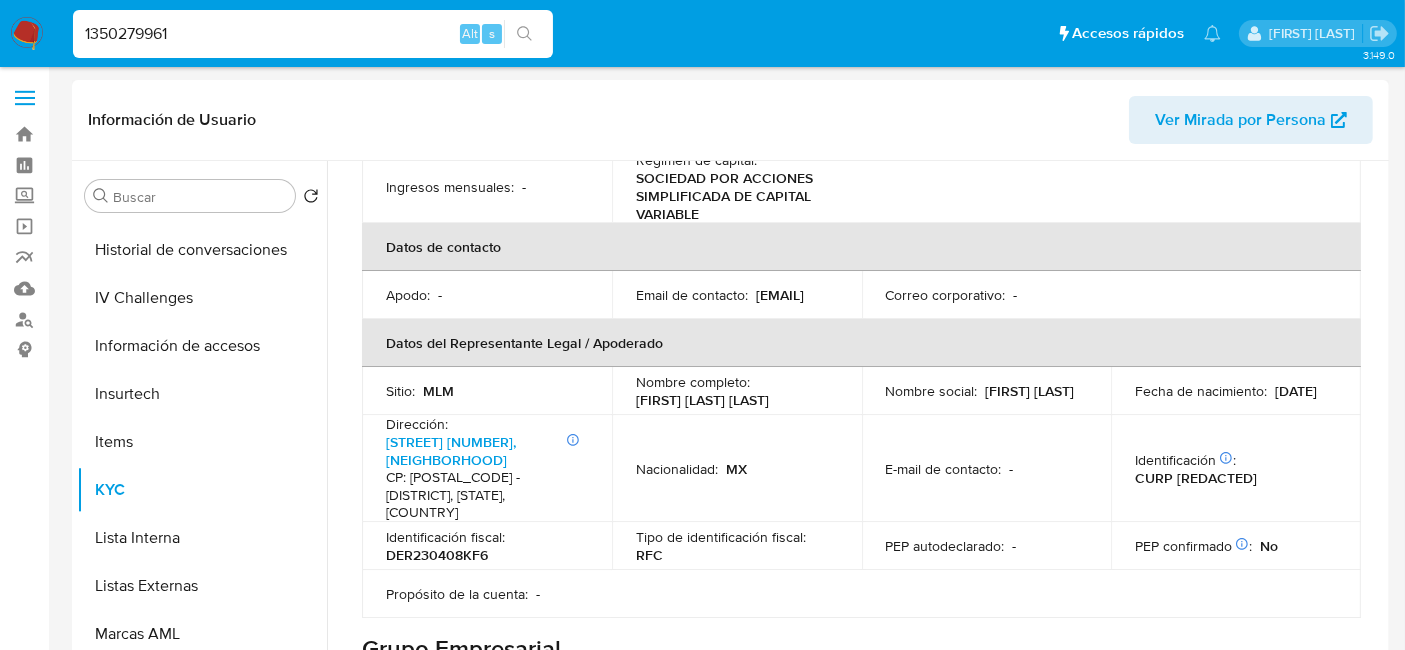 scroll, scrollTop: 555, scrollLeft: 0, axis: vertical 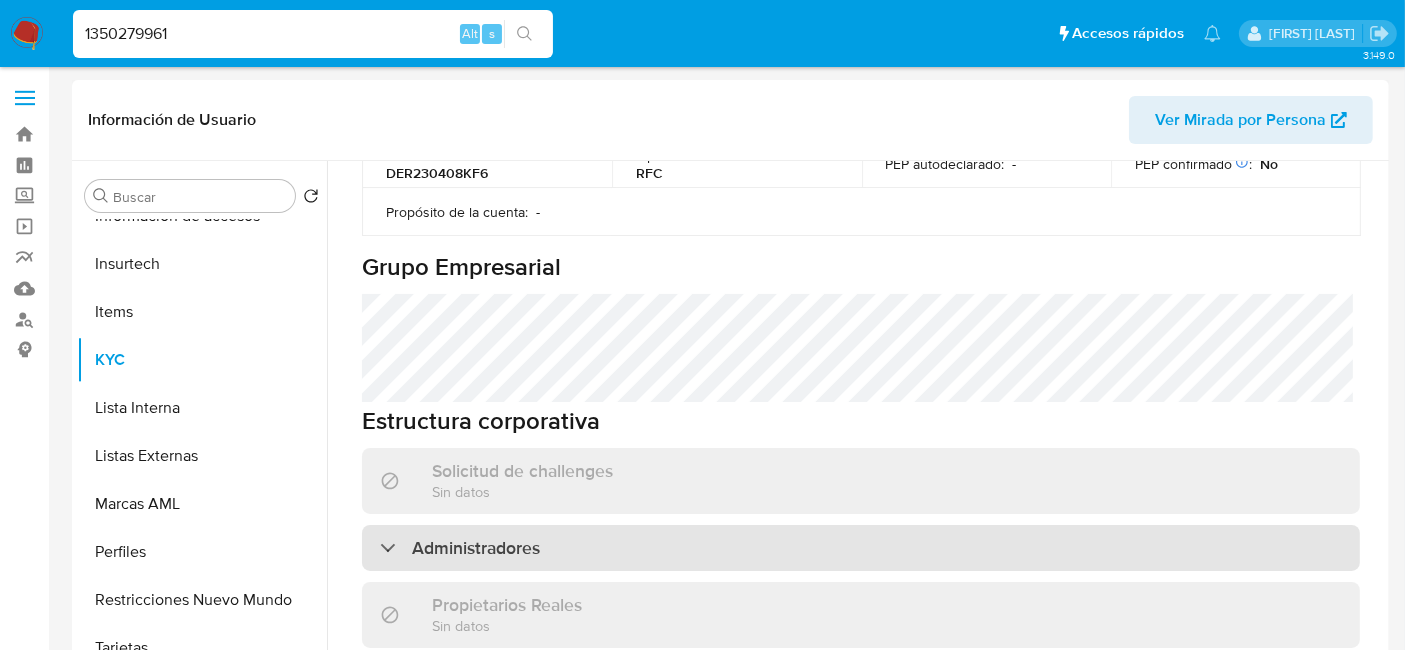 click on "Administradores" at bounding box center [861, 477] 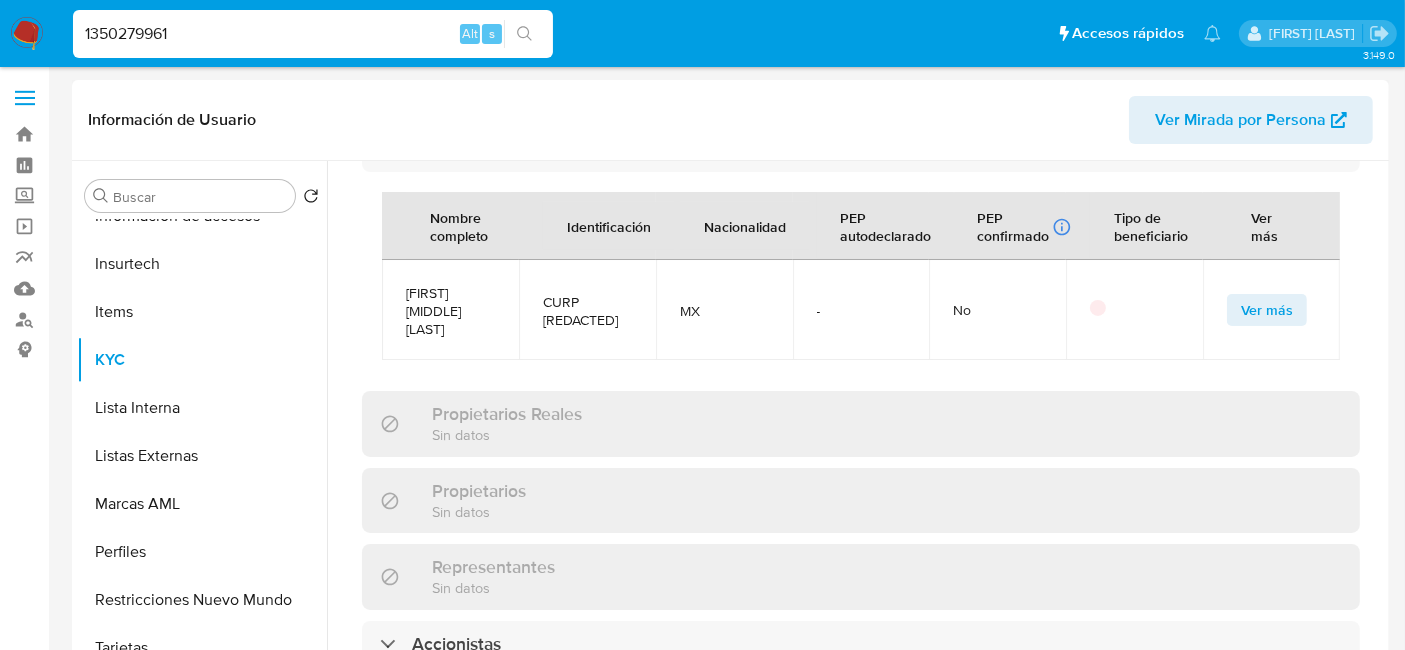 scroll, scrollTop: 1333, scrollLeft: 0, axis: vertical 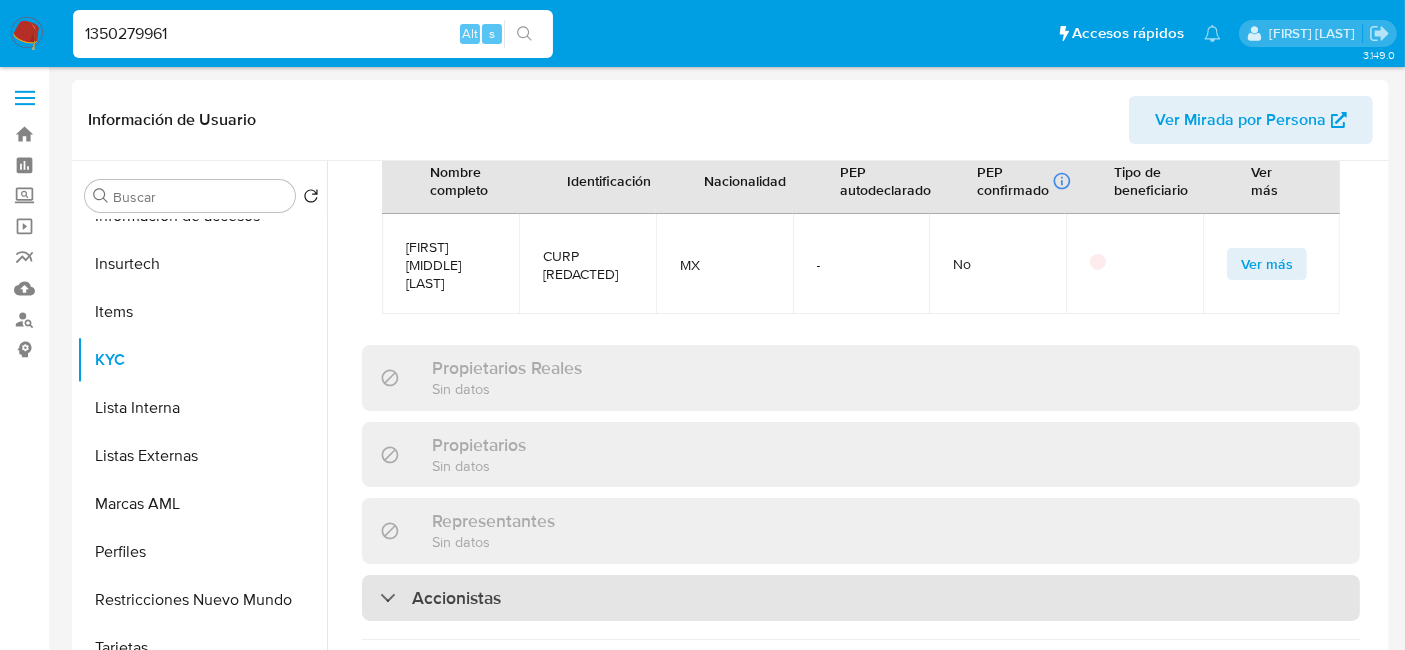 click on "Accionistas" at bounding box center (456, 527) 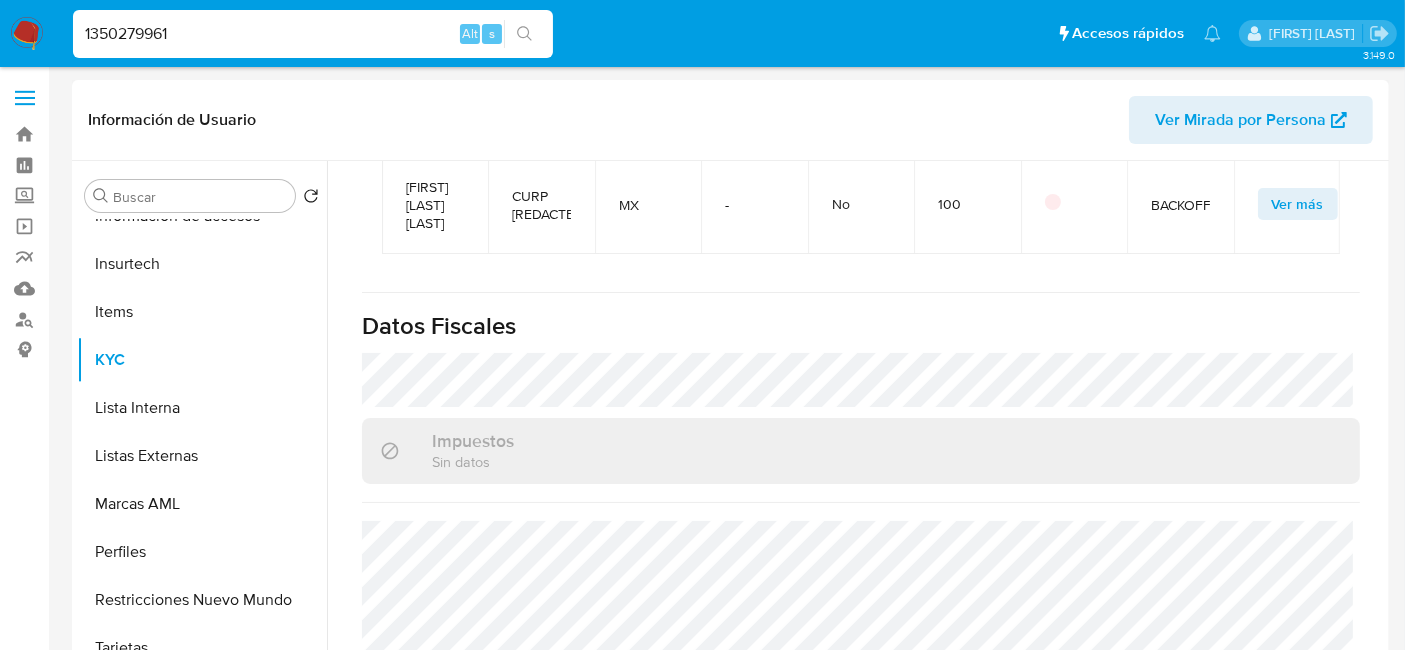 scroll, scrollTop: 1968, scrollLeft: 0, axis: vertical 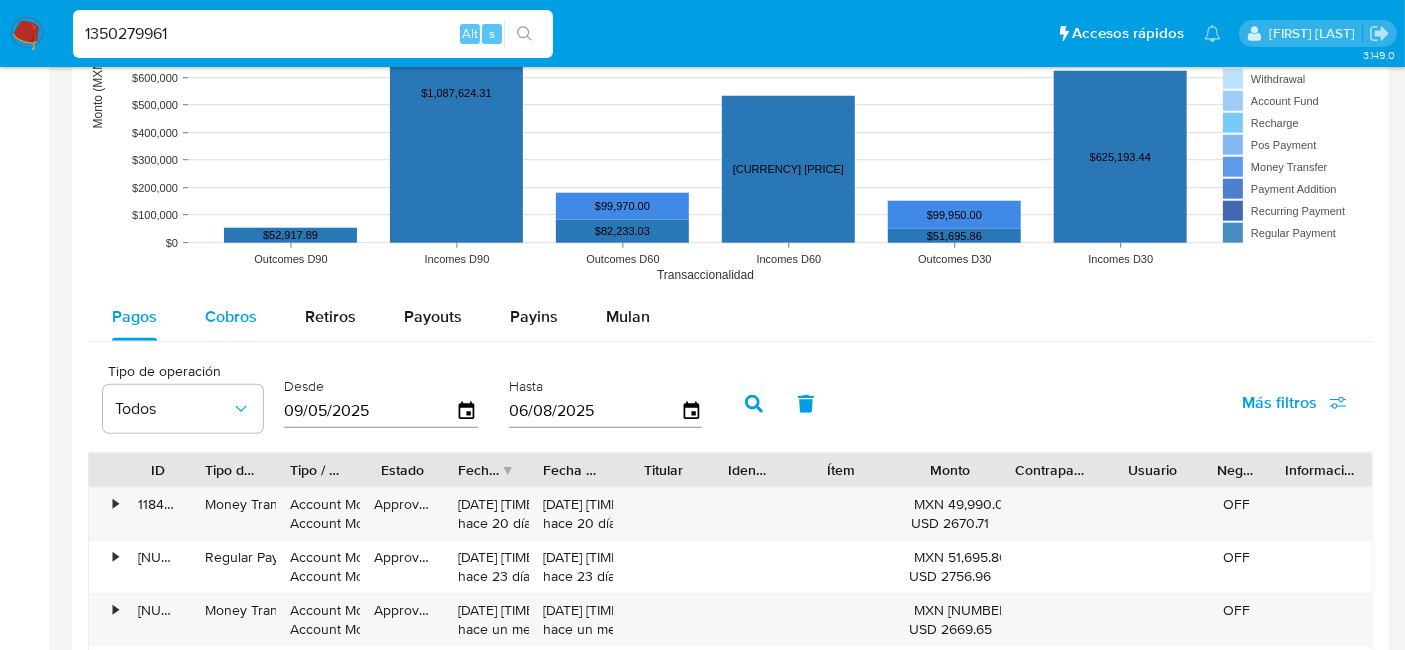 click on "Cobros" at bounding box center [231, 316] 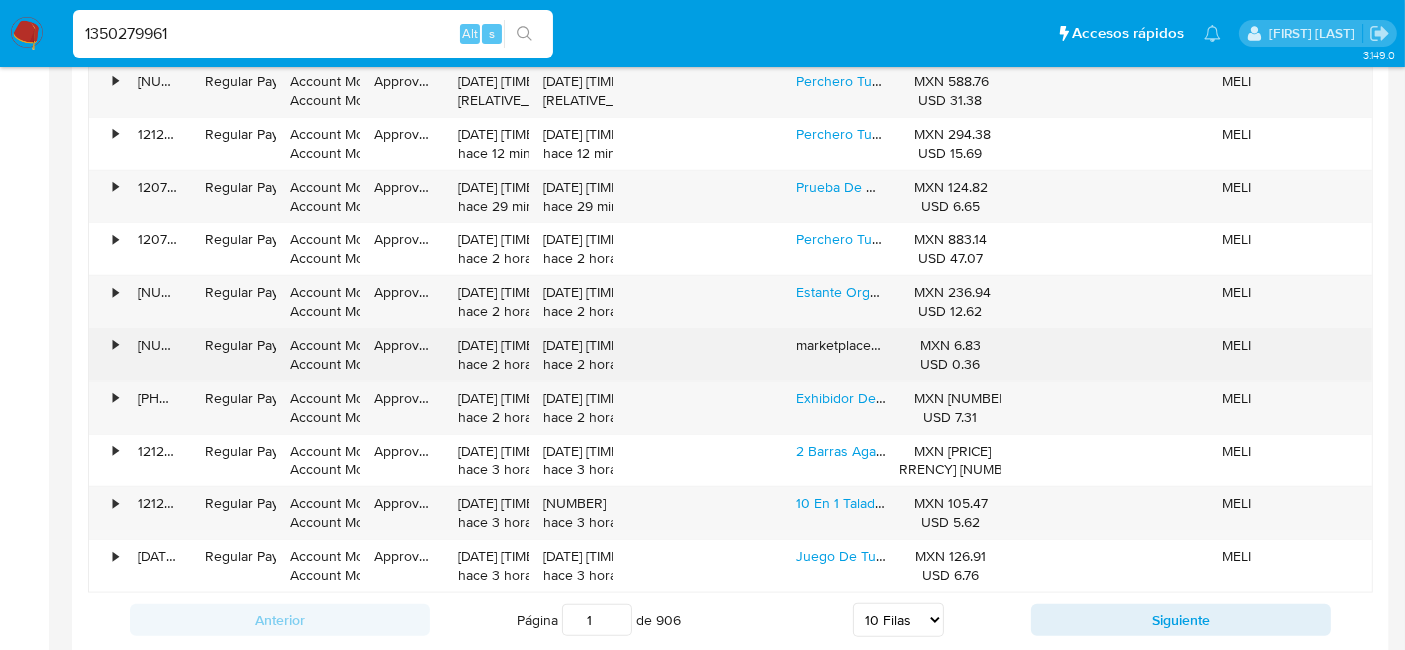 scroll, scrollTop: 2111, scrollLeft: 0, axis: vertical 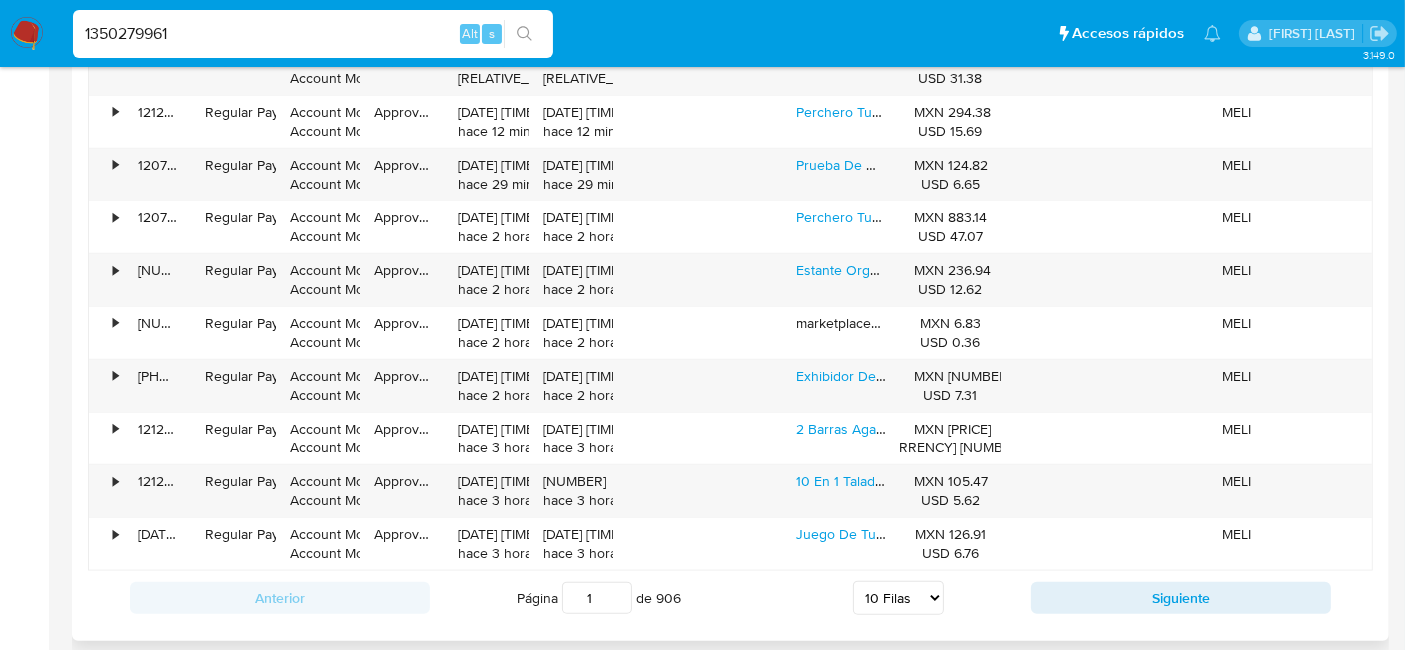 click on "5   Filas 10   Filas 20   Filas 25   Filas 50   Filas 100   Filas" at bounding box center (898, 598) 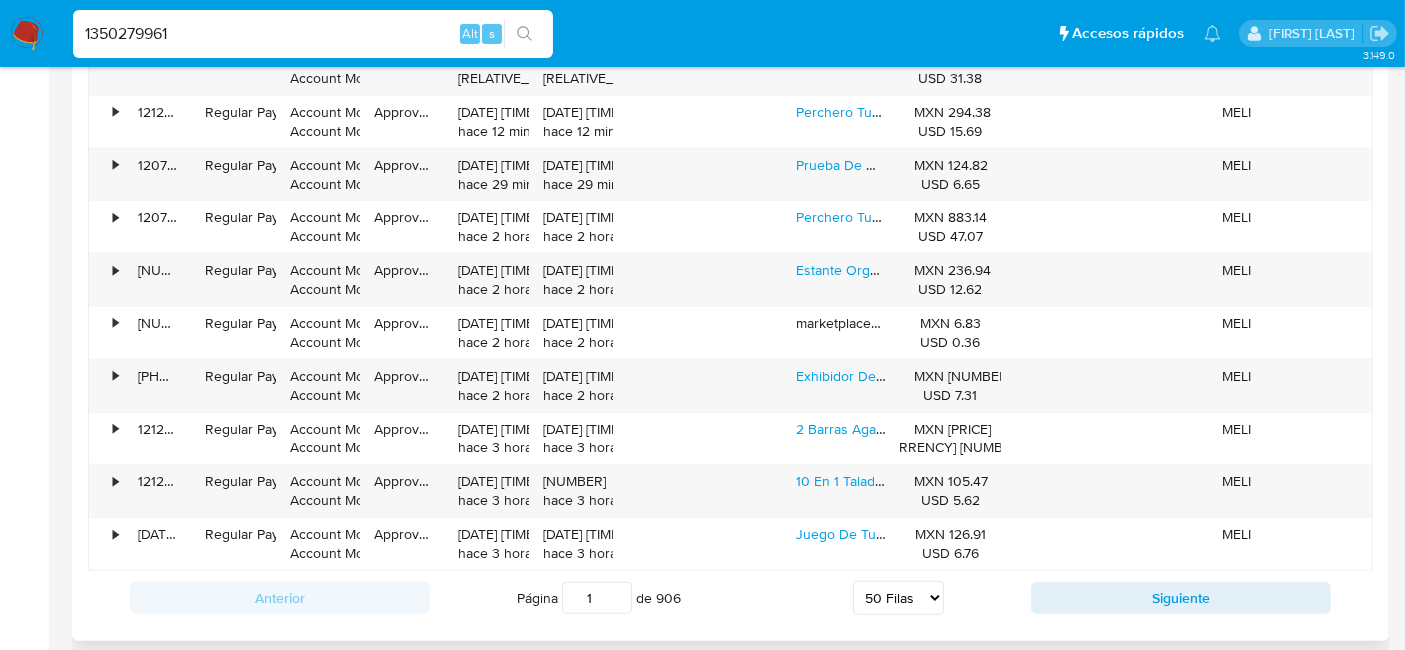 click on "5   Filas 10   Filas 20   Filas 25   Filas 50   Filas 100   Filas" at bounding box center [898, 598] 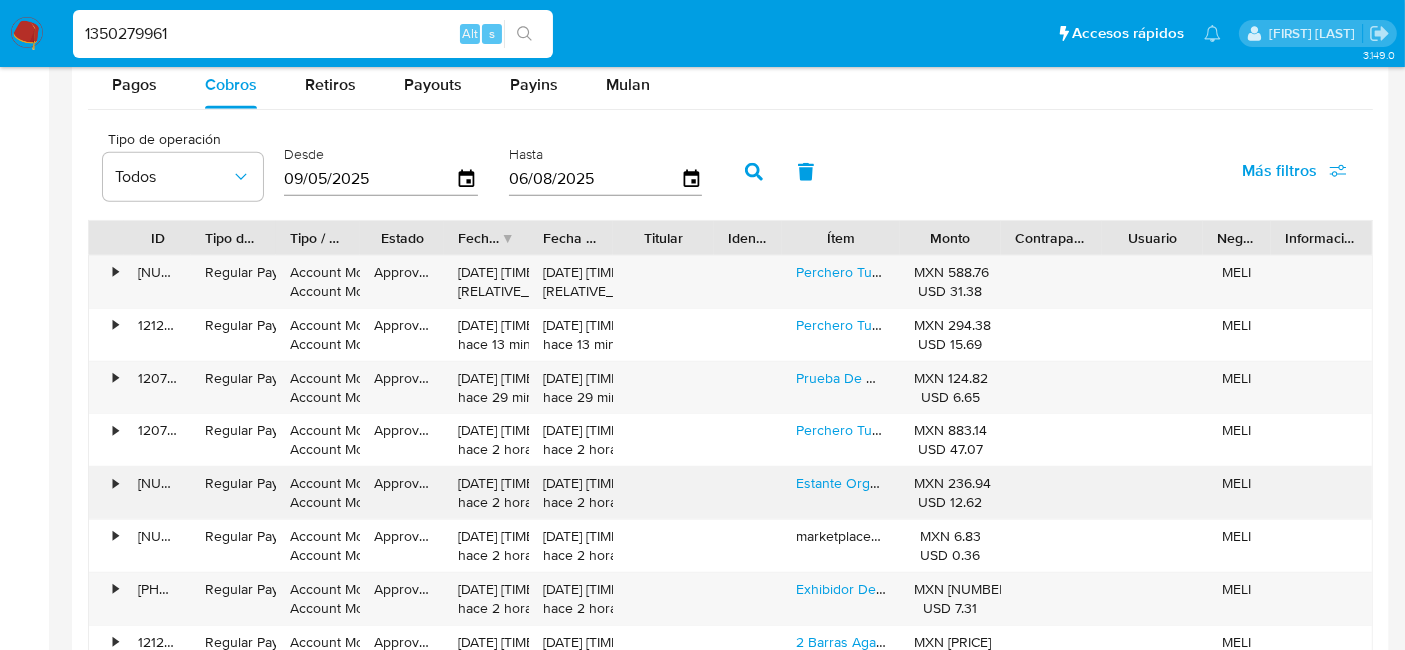 scroll, scrollTop: 1888, scrollLeft: 0, axis: vertical 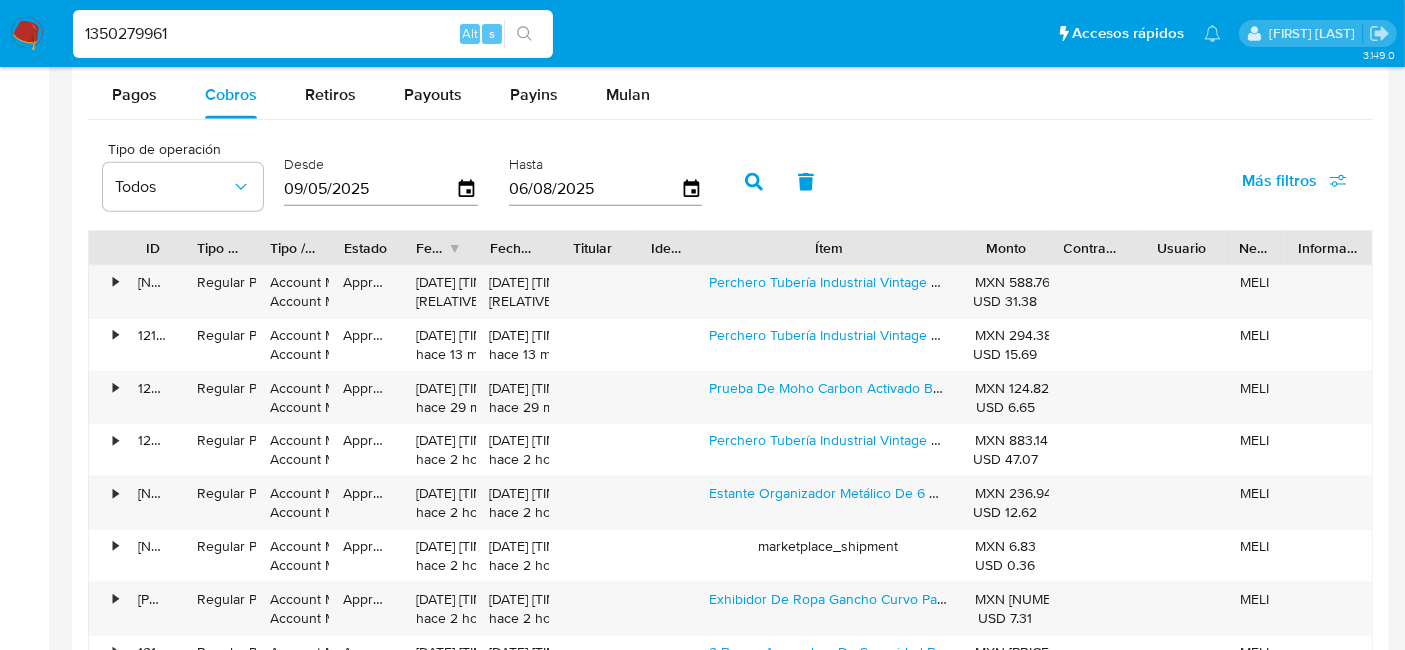 drag, startPoint x: 886, startPoint y: 238, endPoint x: 1034, endPoint y: 227, distance: 148.40822 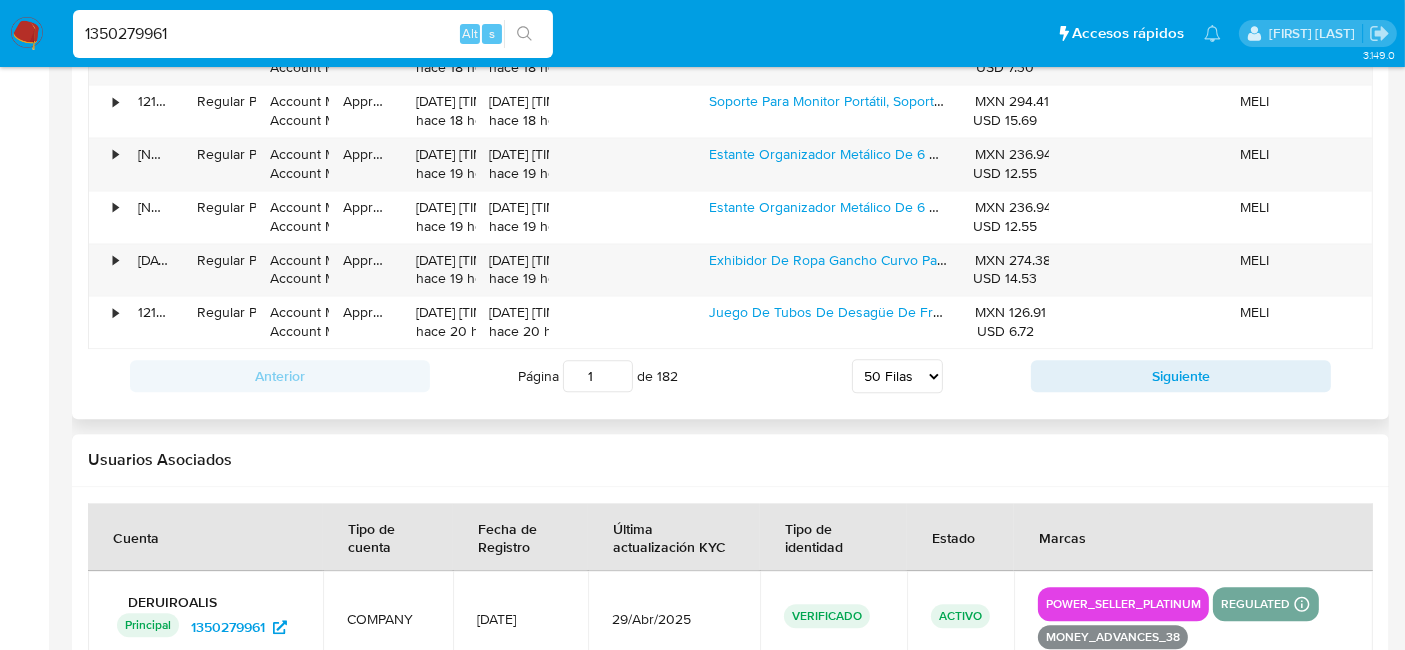 scroll, scrollTop: 4548, scrollLeft: 0, axis: vertical 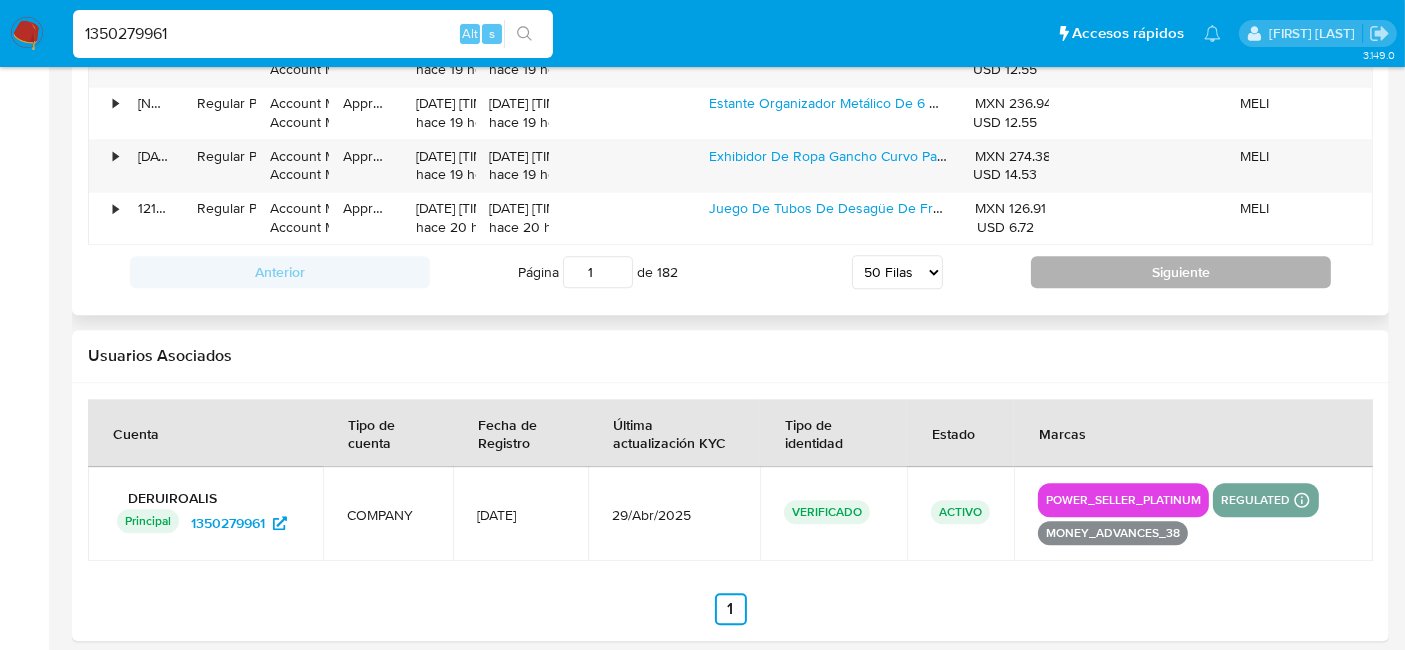 click on "Siguiente" at bounding box center (1181, 272) 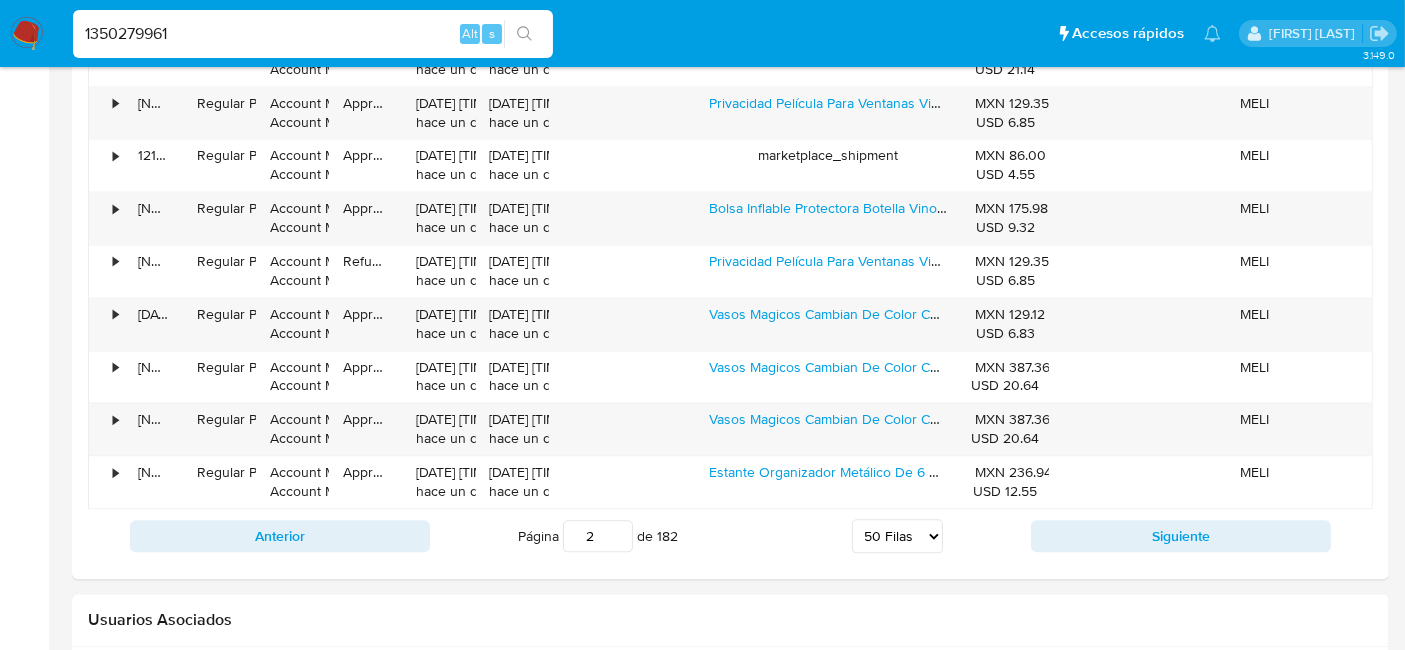 scroll, scrollTop: 4586, scrollLeft: 0, axis: vertical 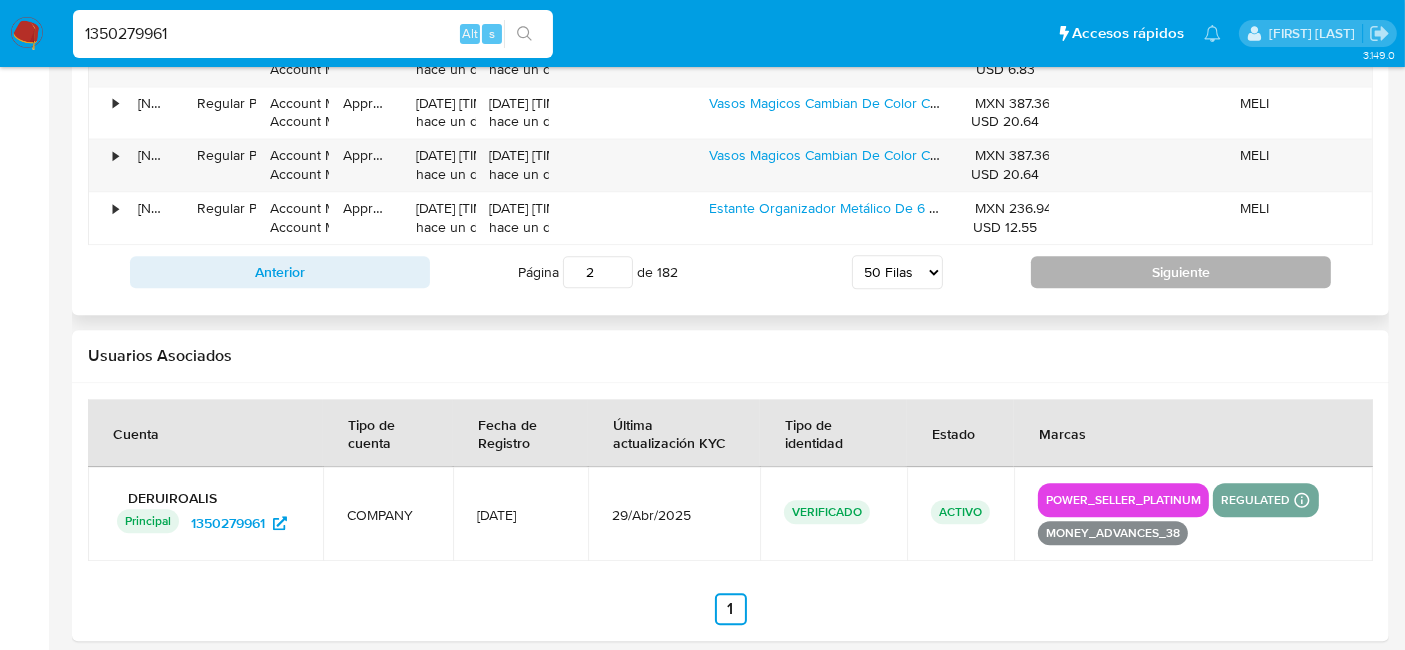 drag, startPoint x: 1178, startPoint y: 252, endPoint x: 1195, endPoint y: 248, distance: 17.464249 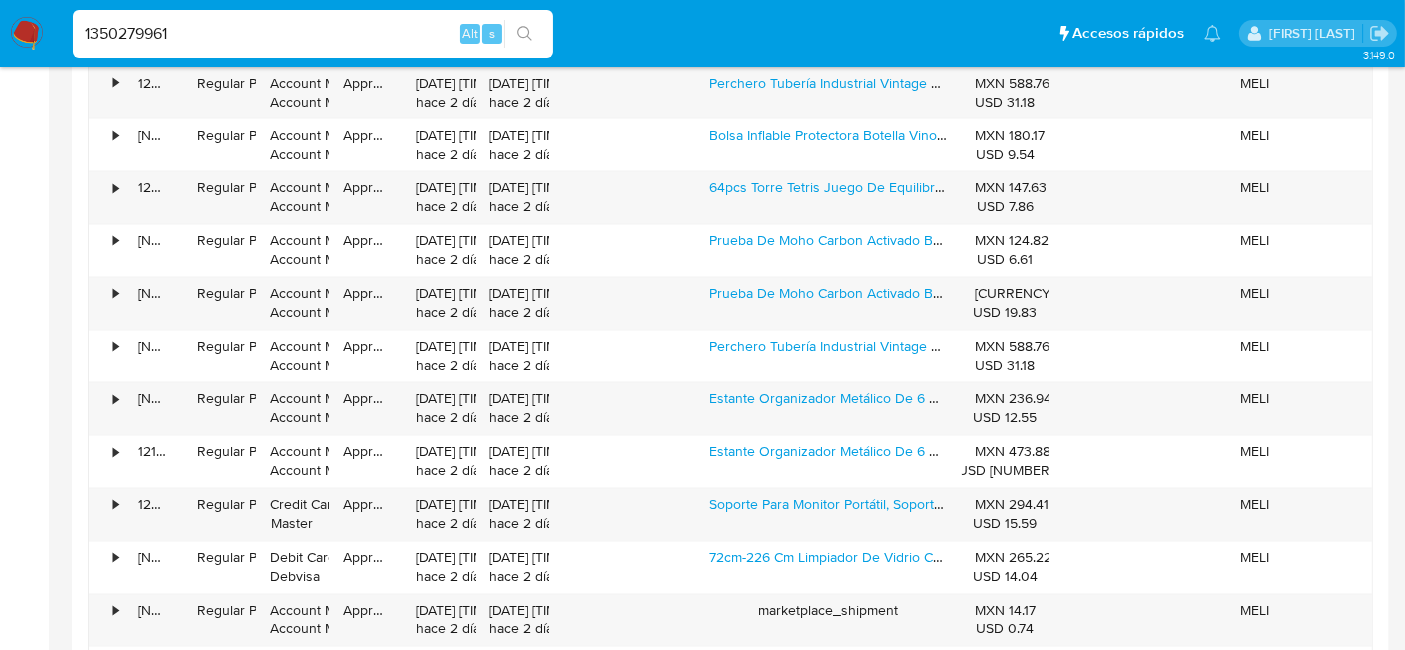 scroll, scrollTop: 4586, scrollLeft: 0, axis: vertical 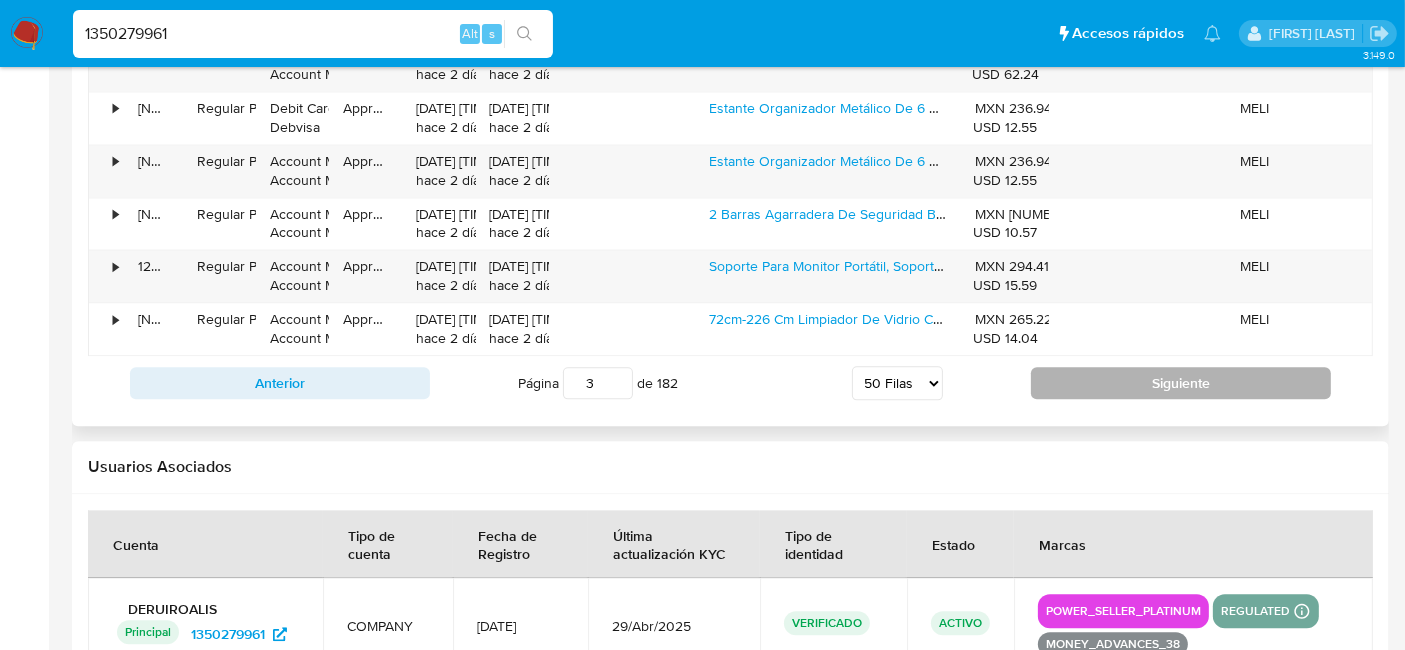 click on "Siguiente" at bounding box center [1181, 383] 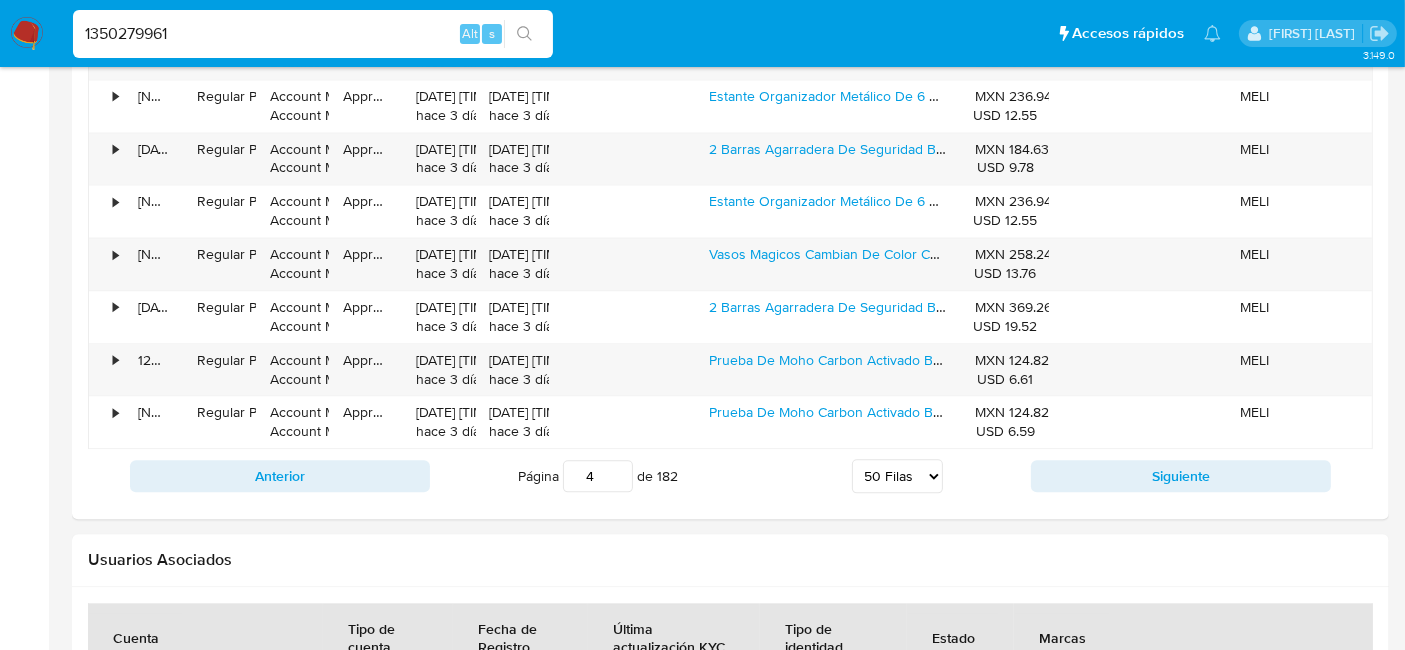 scroll, scrollTop: 4690, scrollLeft: 0, axis: vertical 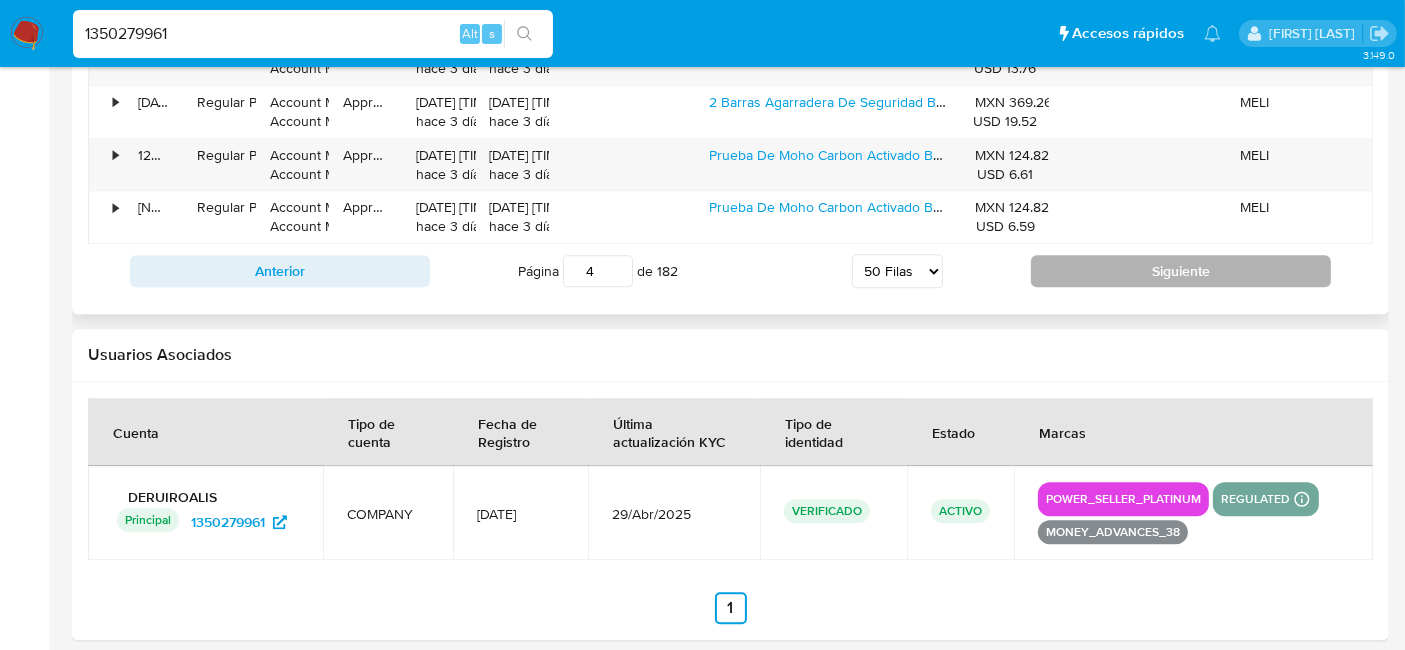 click on "Siguiente" at bounding box center (1181, 271) 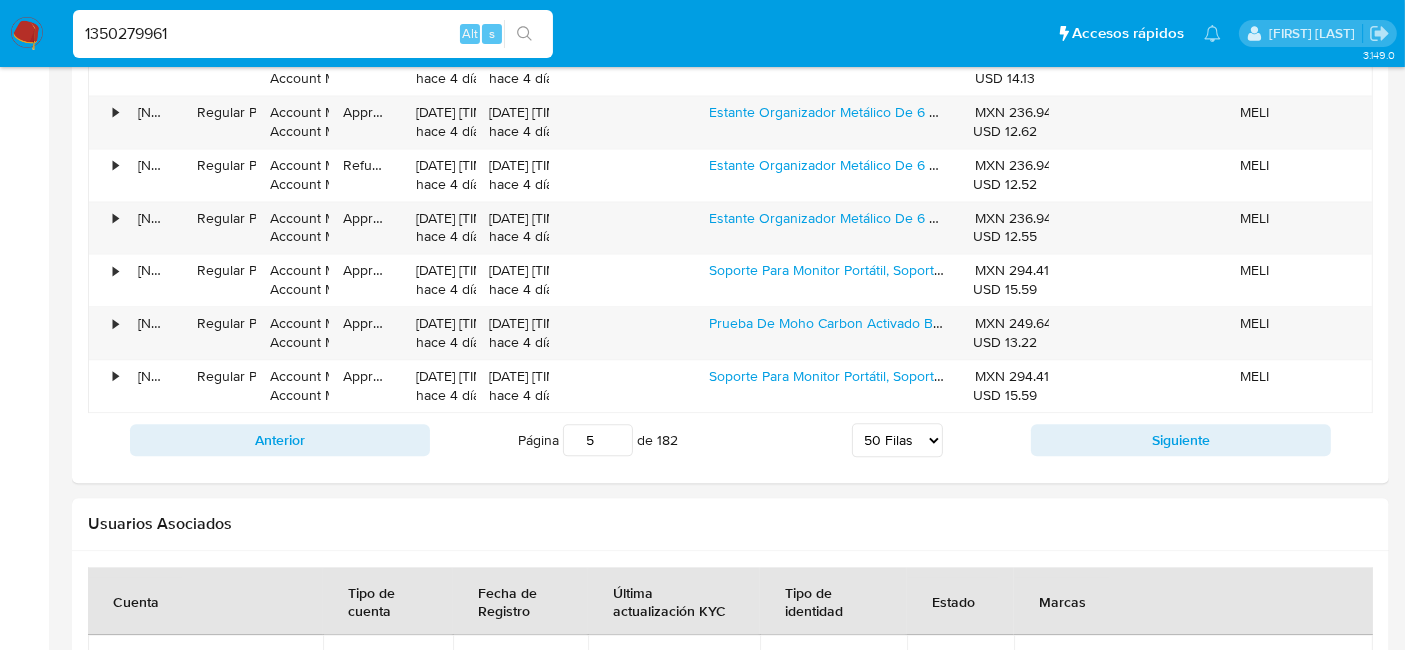 scroll, scrollTop: 4492, scrollLeft: 0, axis: vertical 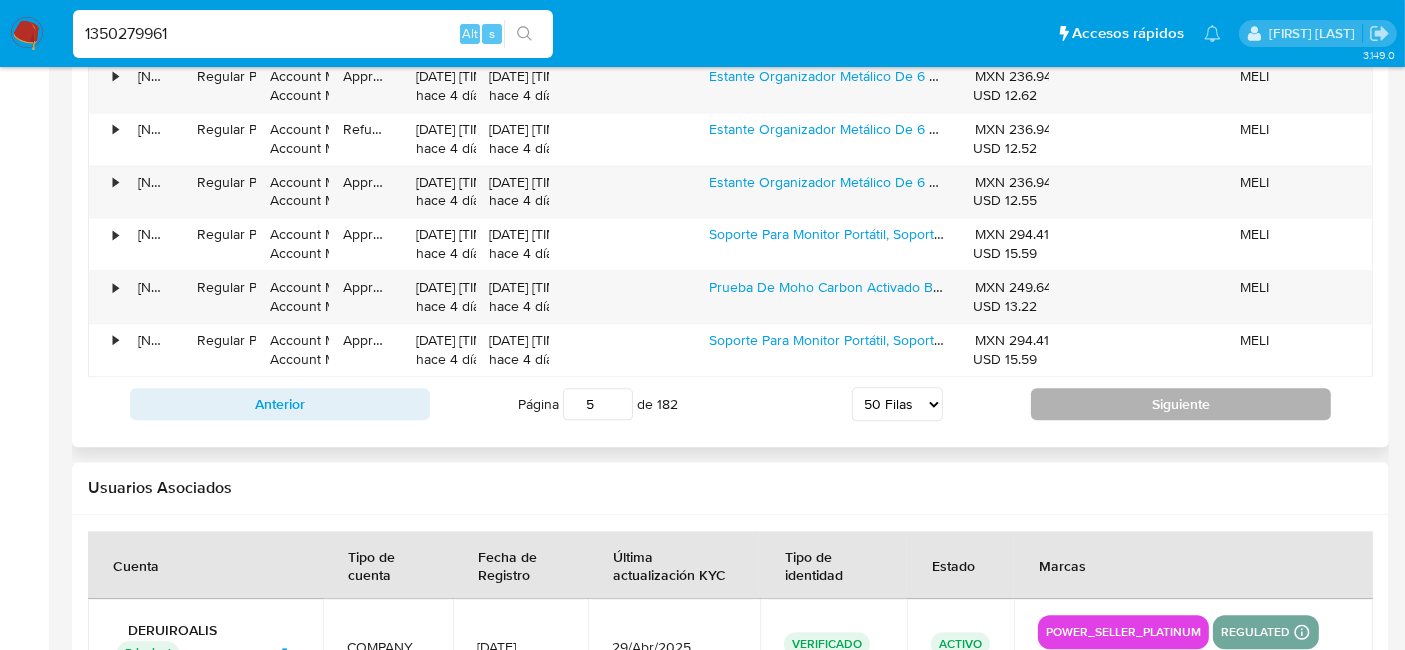 click on "Siguiente" at bounding box center [1181, 404] 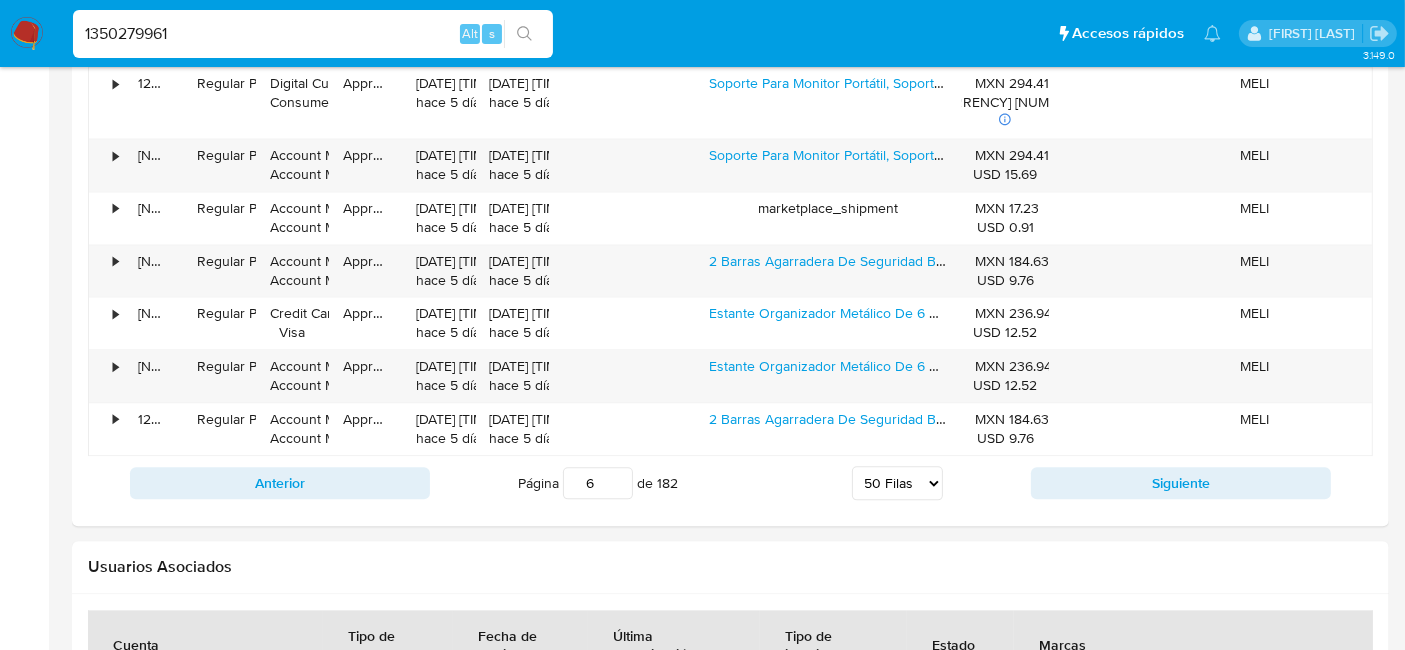 scroll, scrollTop: 4605, scrollLeft: 0, axis: vertical 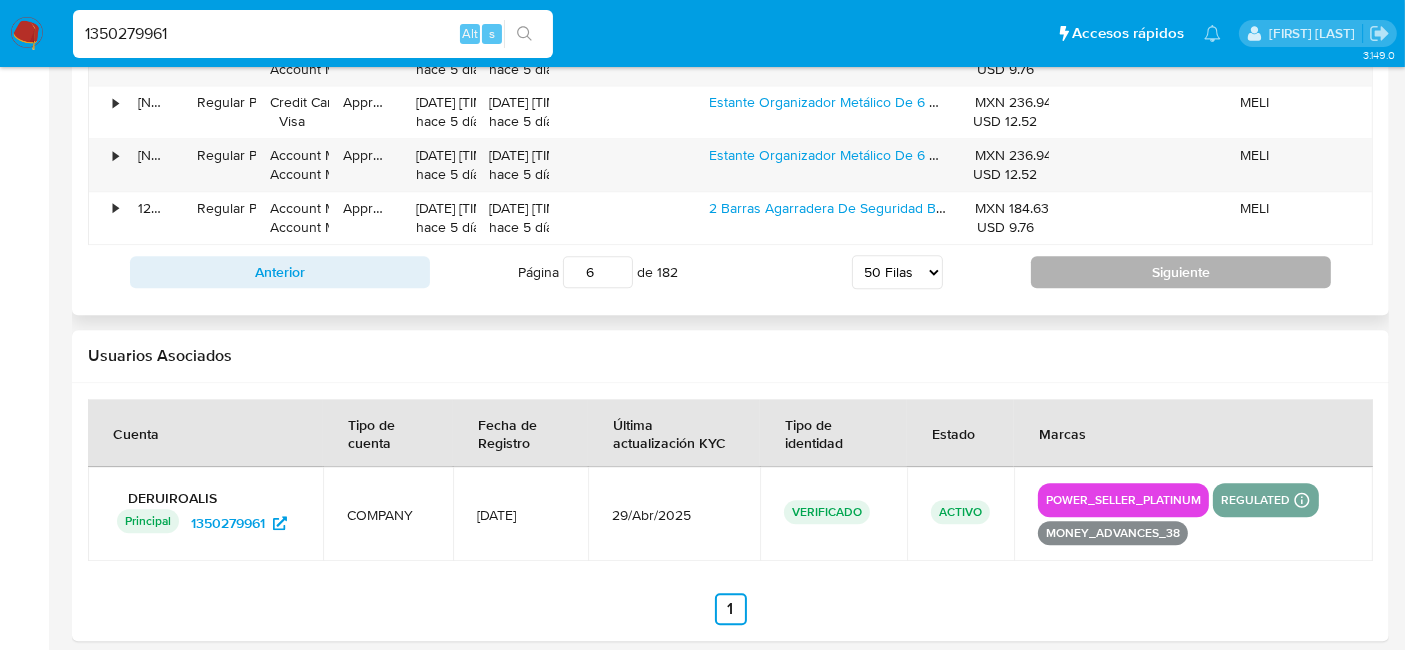 click on "Siguiente" at bounding box center (1181, 272) 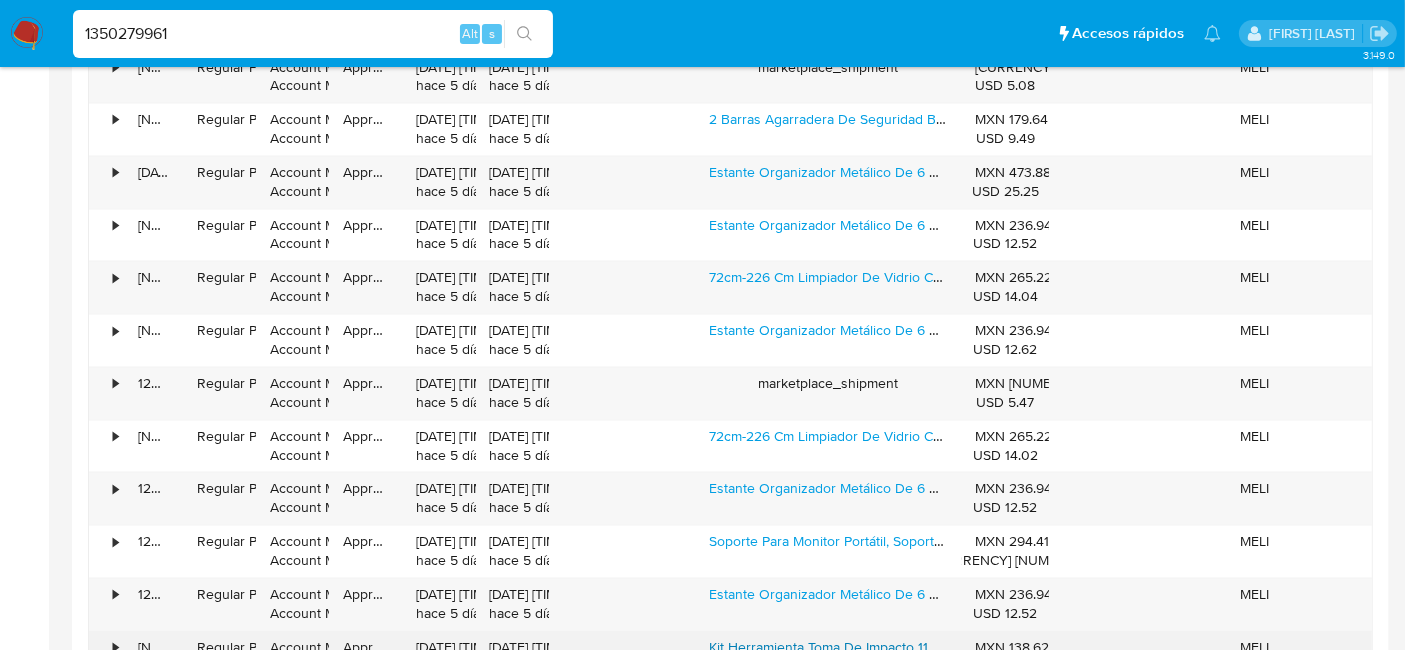 scroll, scrollTop: 3937, scrollLeft: 0, axis: vertical 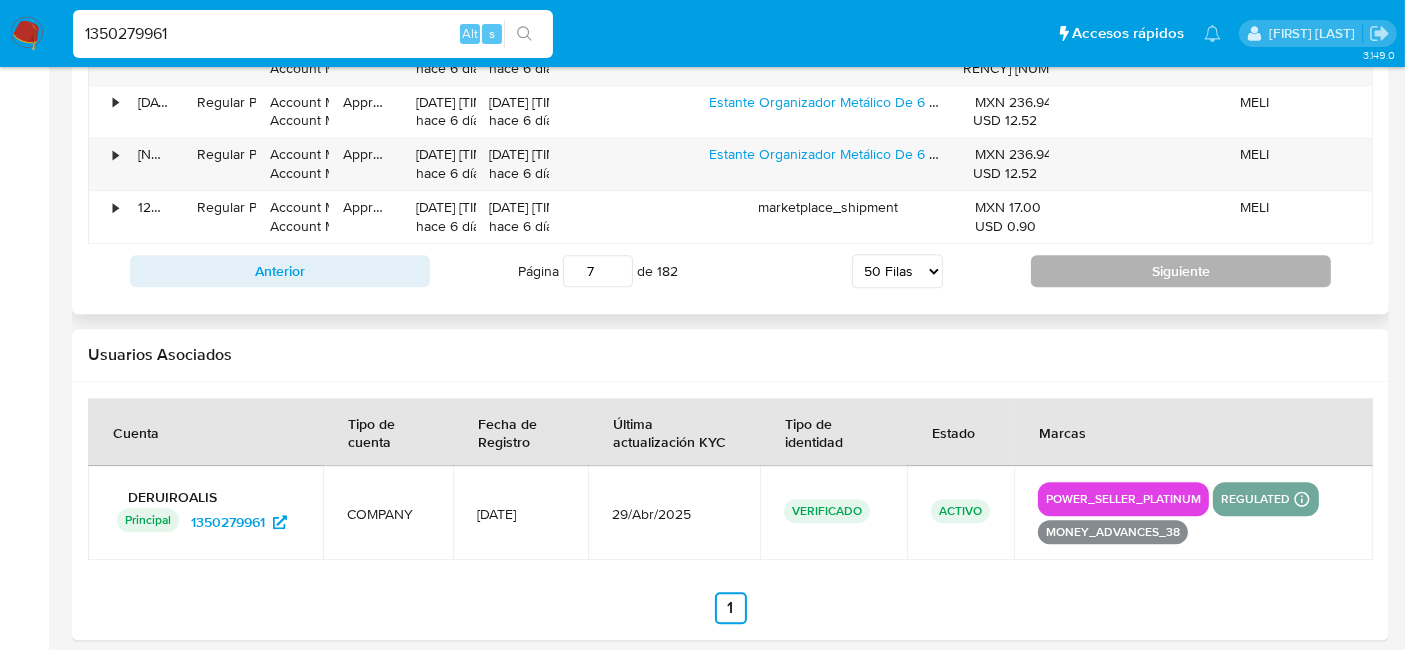 click on "Siguiente" at bounding box center [1181, 271] 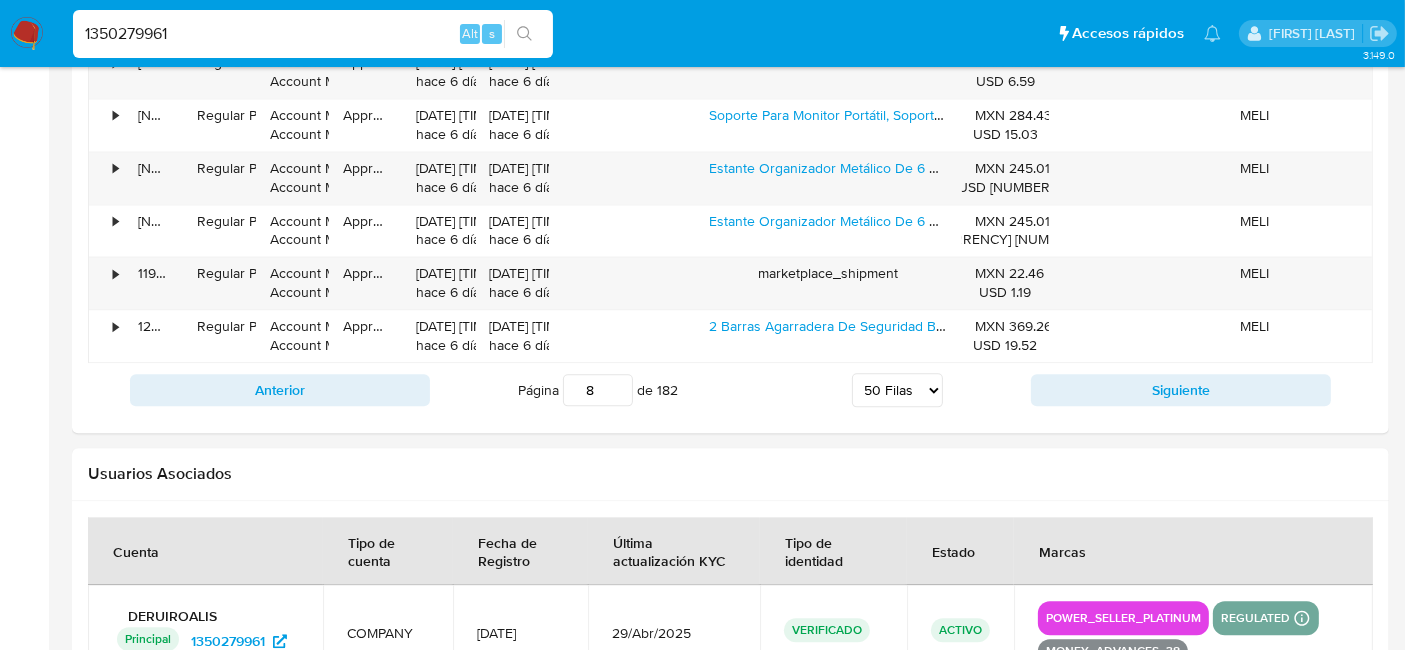 scroll, scrollTop: 4577, scrollLeft: 0, axis: vertical 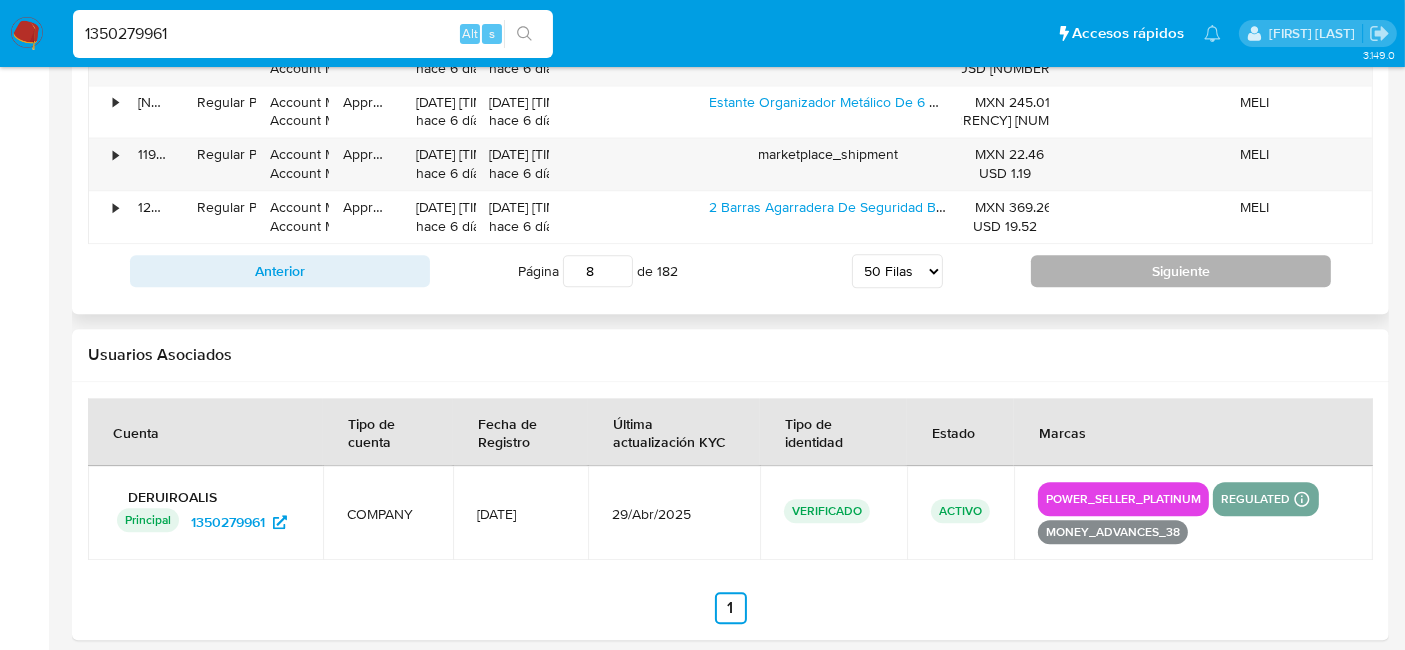 click on "Siguiente" at bounding box center [1181, 271] 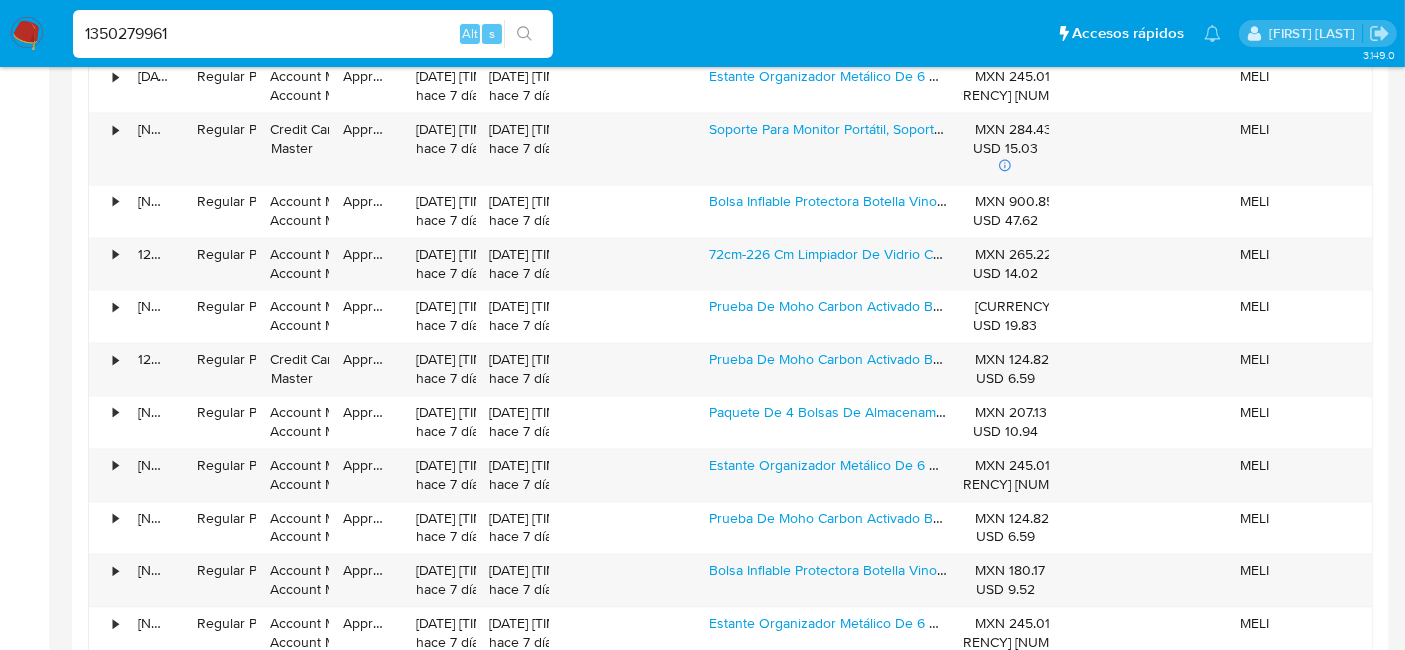 scroll, scrollTop: 4270, scrollLeft: 0, axis: vertical 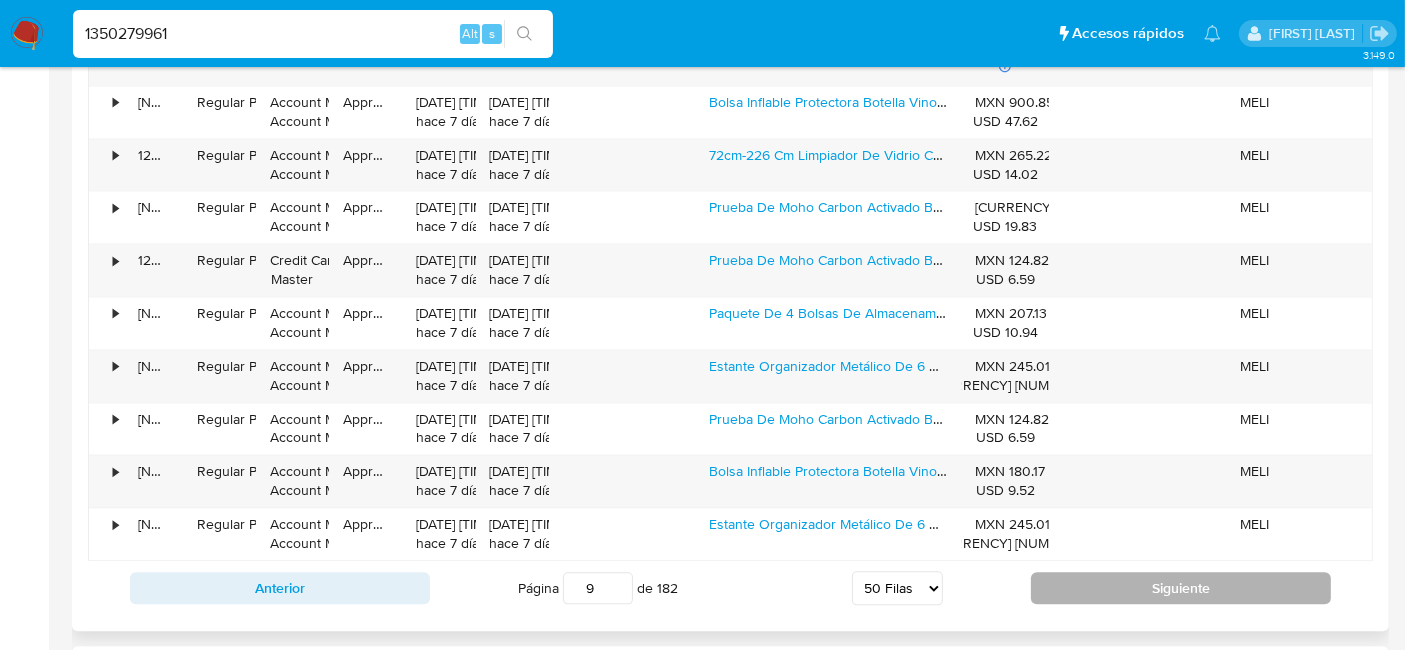 click on "Siguiente" at bounding box center (1181, 588) 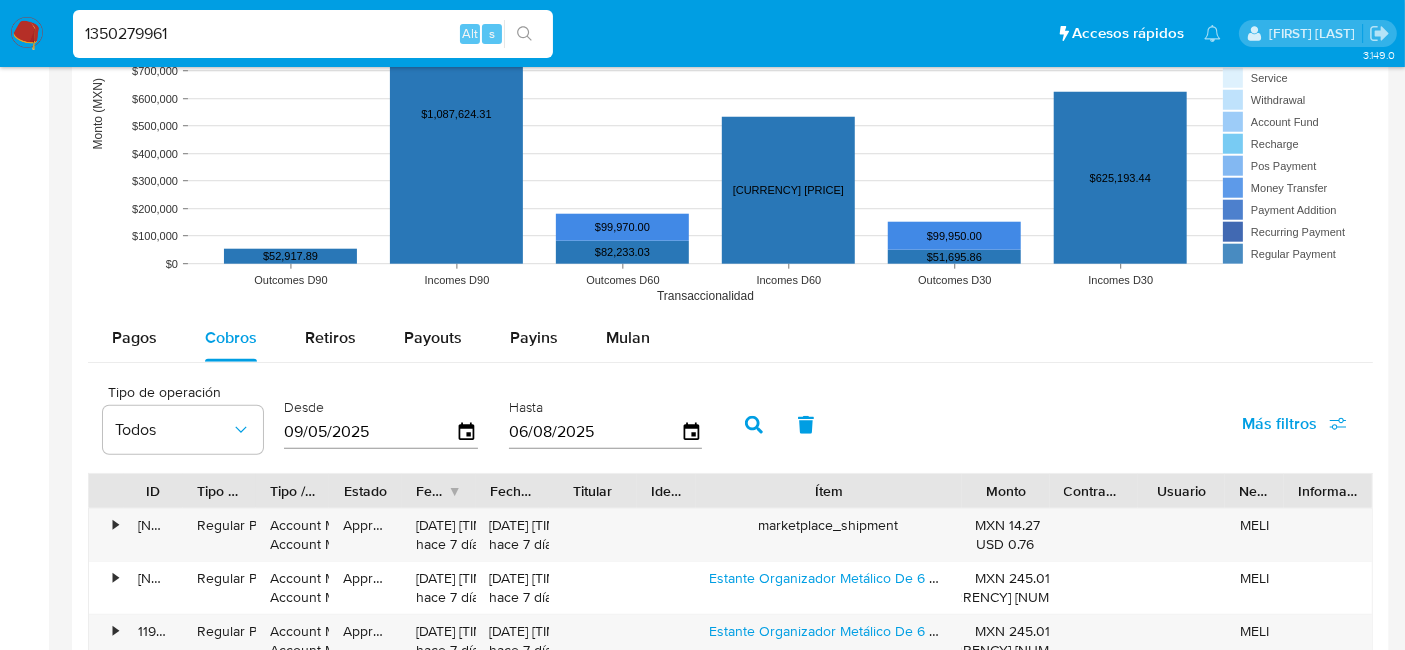 scroll, scrollTop: 1714, scrollLeft: 0, axis: vertical 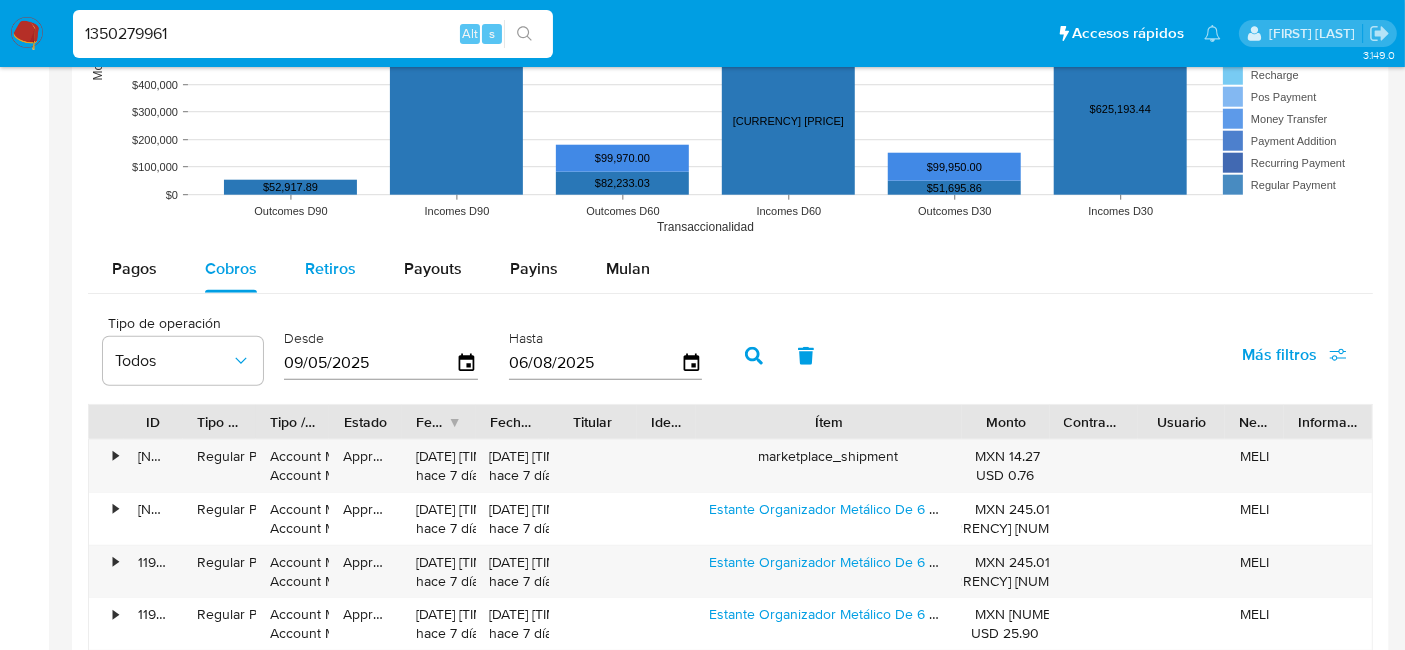 click on "Retiros" at bounding box center (330, 269) 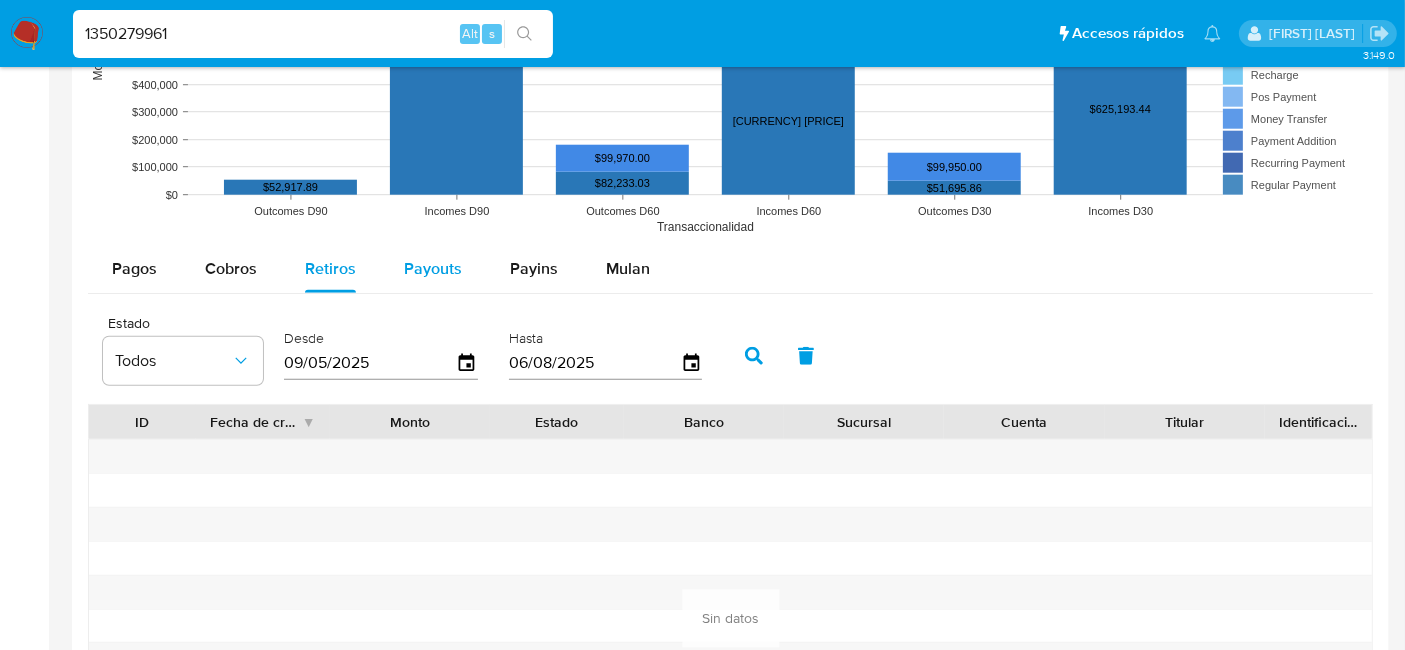 click on "Payouts" at bounding box center (433, 269) 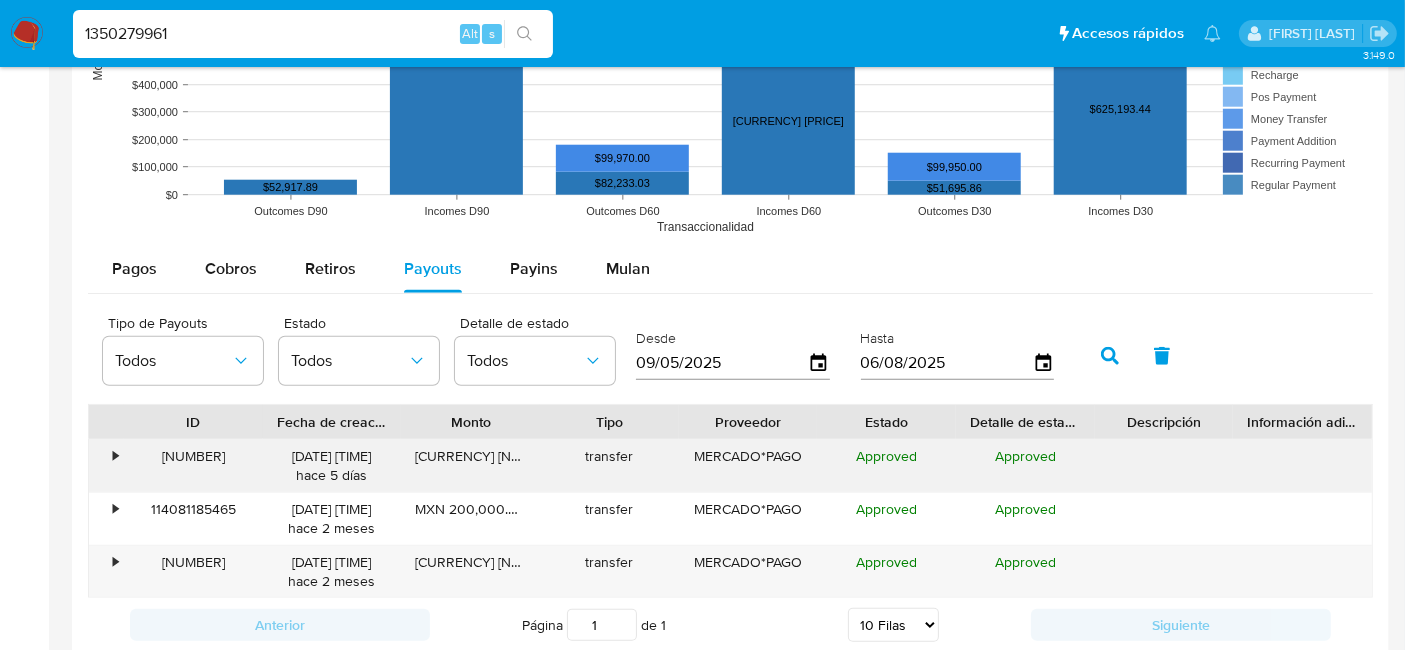 click on "[NUMBER]" at bounding box center (193, 466) 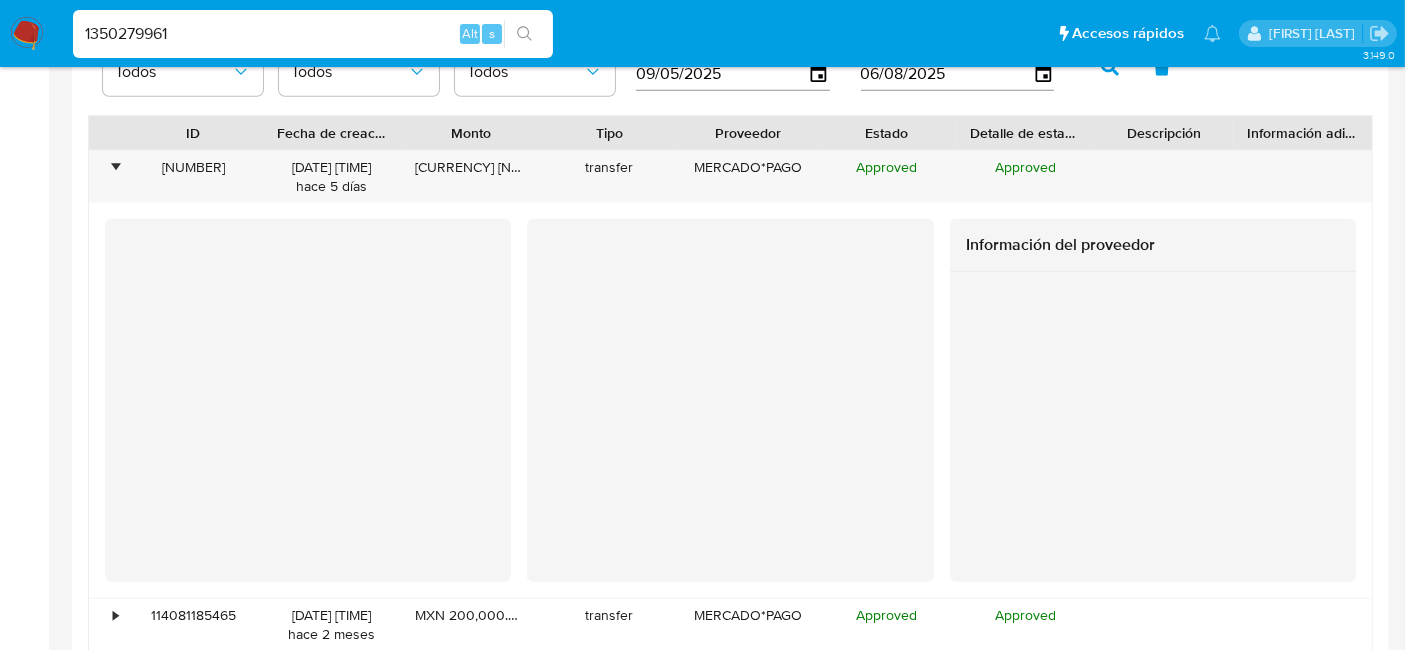 scroll, scrollTop: 2048, scrollLeft: 0, axis: vertical 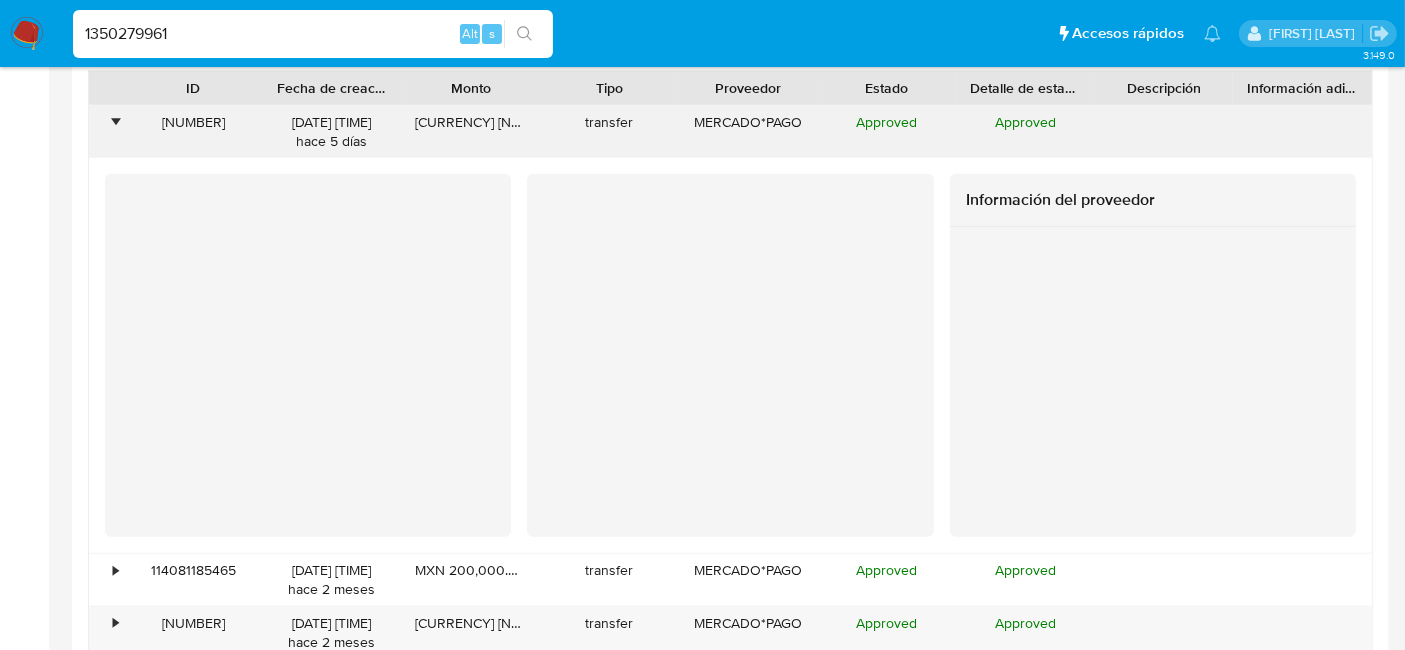 drag, startPoint x: 144, startPoint y: 137, endPoint x: 103, endPoint y: 117, distance: 45.617977 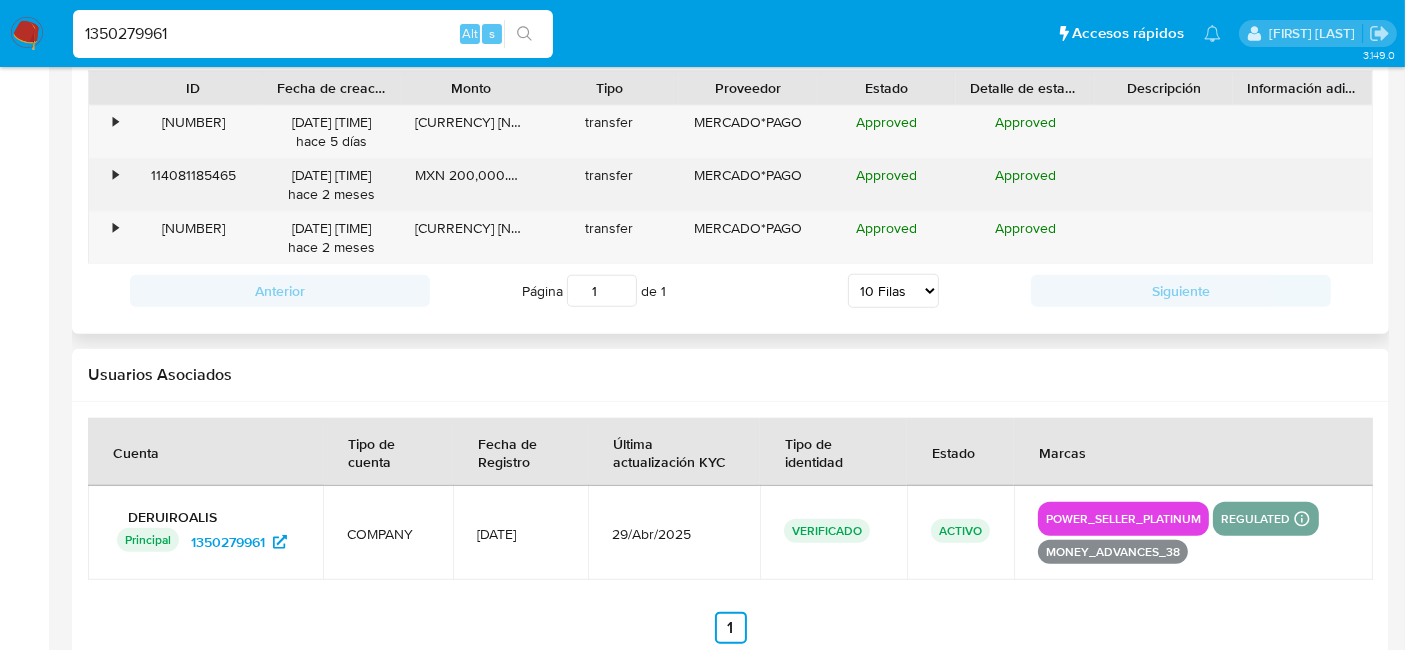 click on "•" at bounding box center [106, 185] 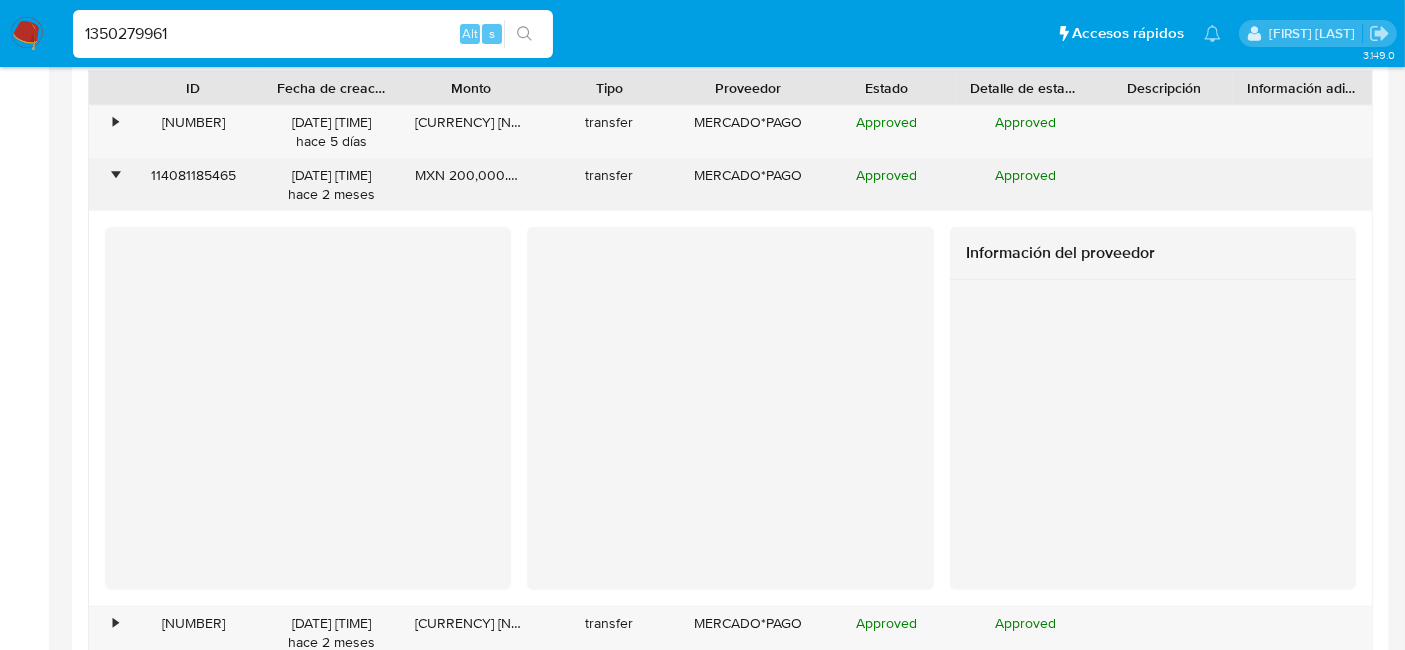 click on "•" at bounding box center (106, 185) 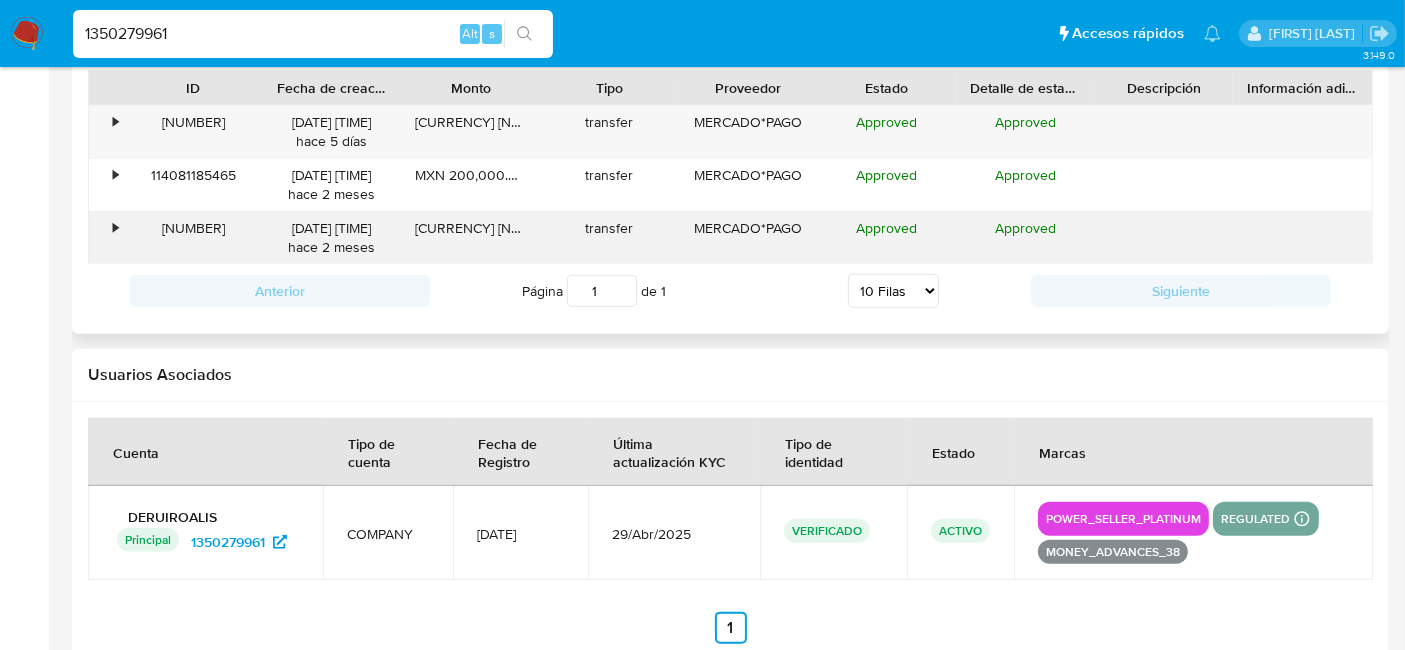 click on "•" at bounding box center (106, 238) 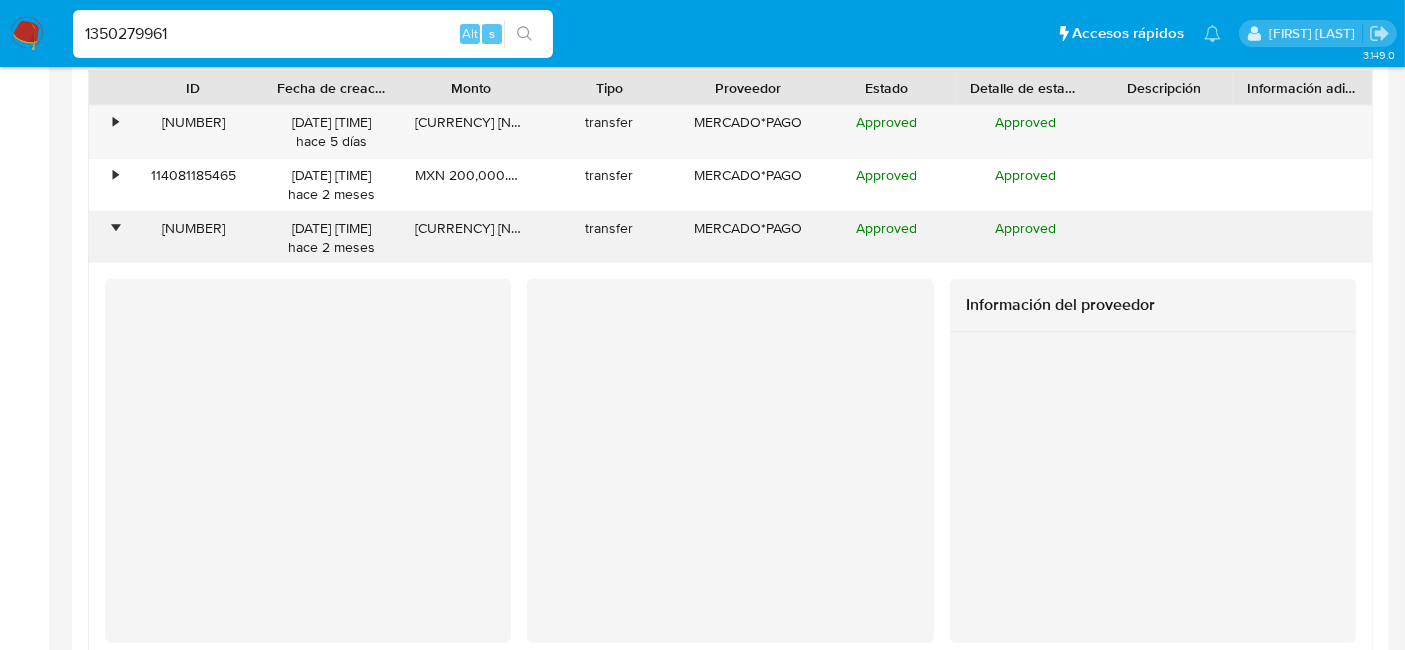 click on "•" at bounding box center [106, 238] 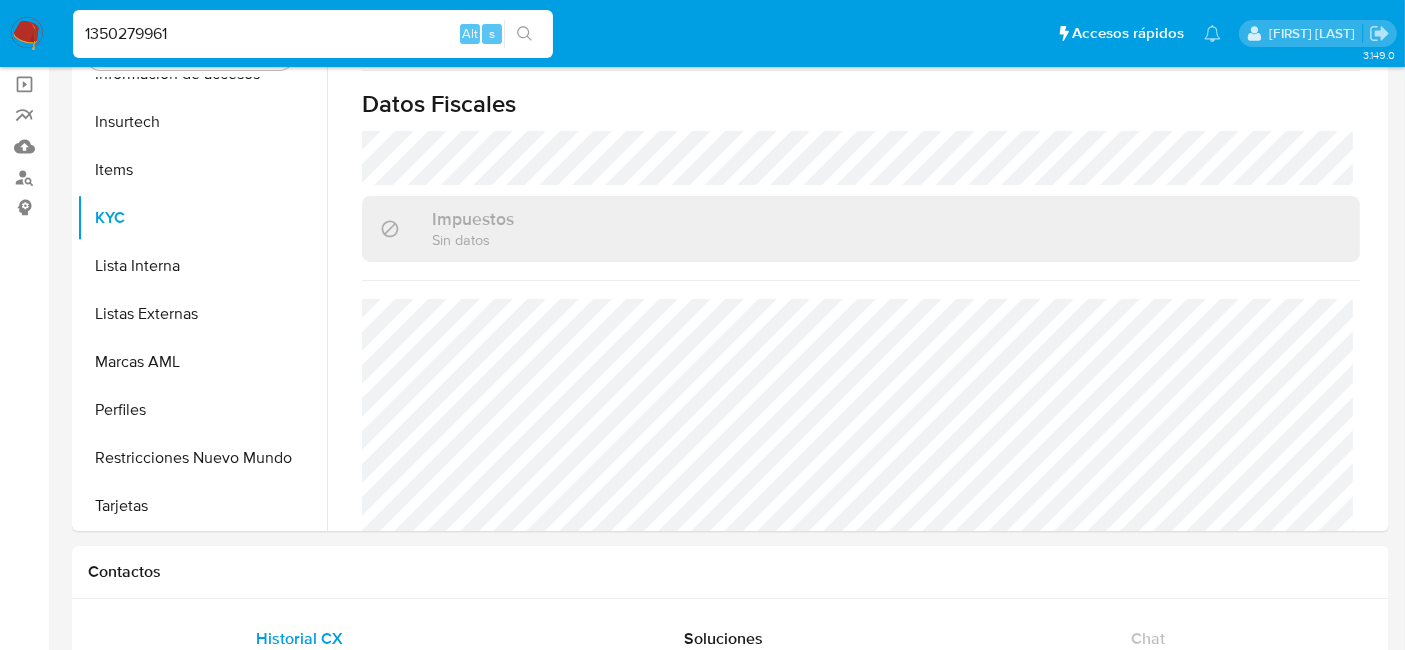 scroll, scrollTop: 0, scrollLeft: 0, axis: both 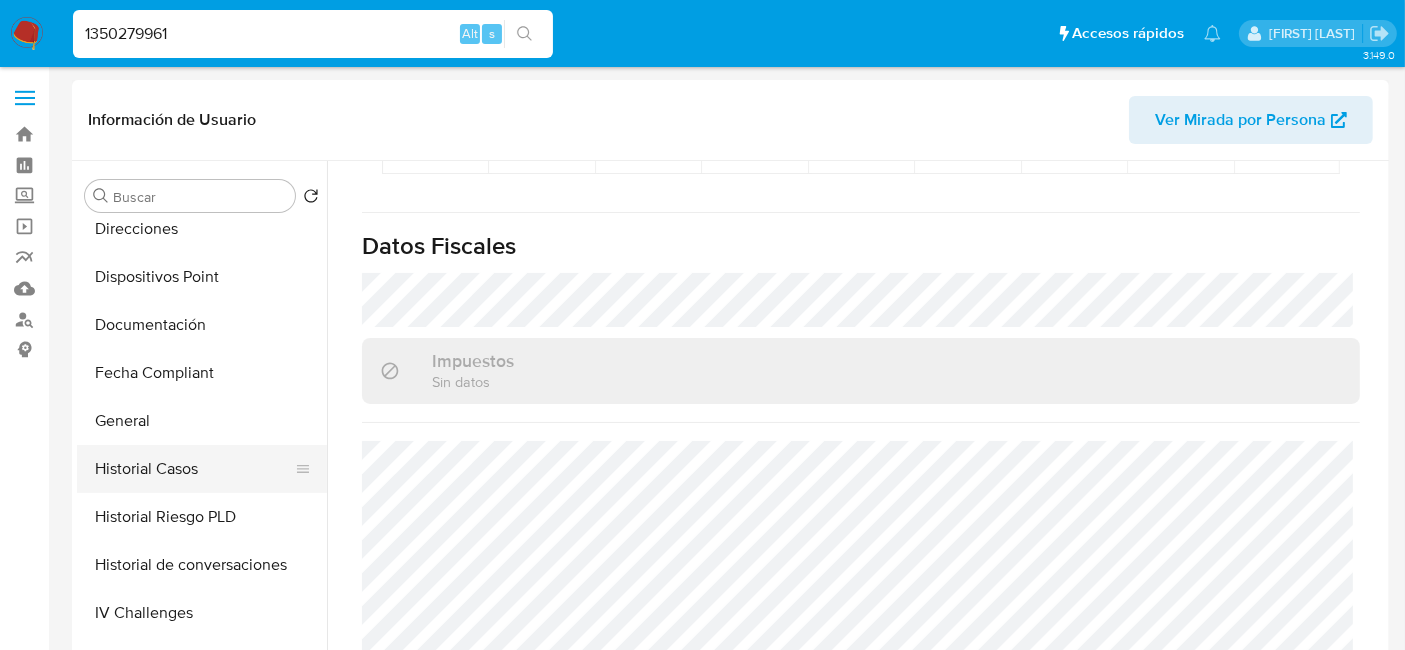 click on "Historial Casos" at bounding box center (194, 469) 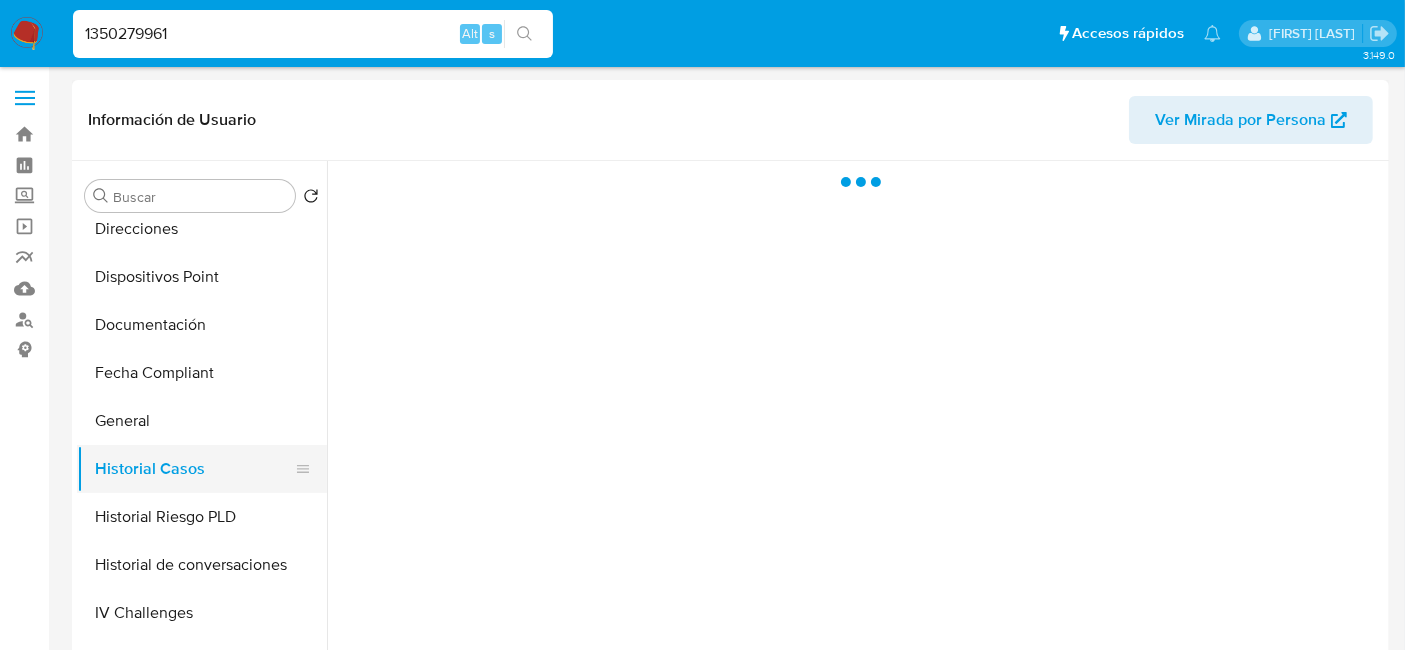 scroll, scrollTop: 0, scrollLeft: 0, axis: both 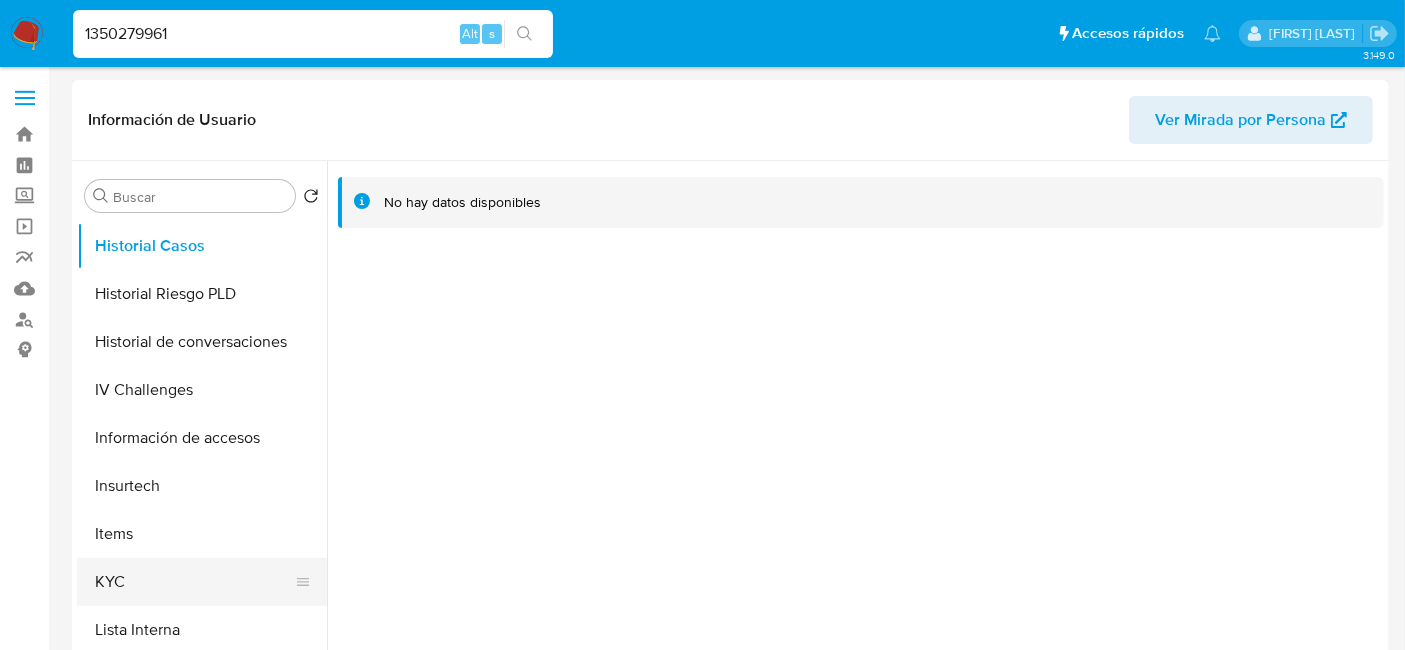 click on "KYC" at bounding box center [194, 582] 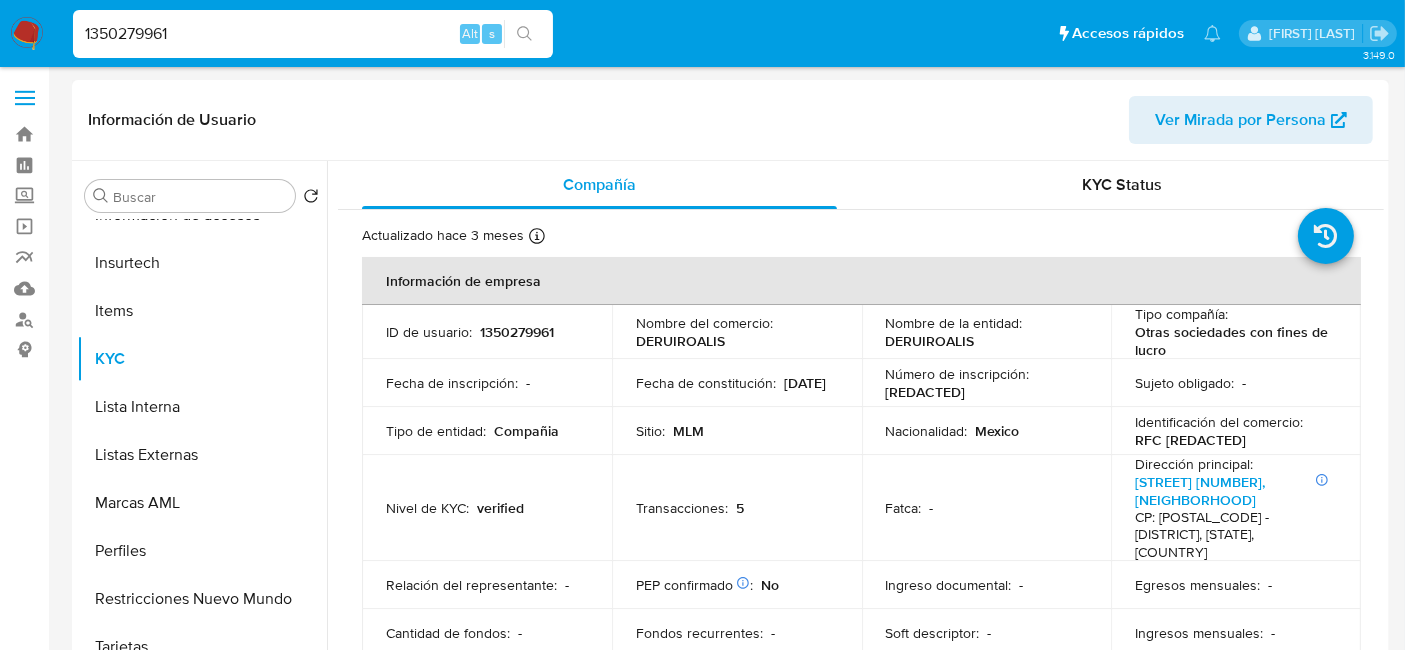 scroll, scrollTop: 796, scrollLeft: 0, axis: vertical 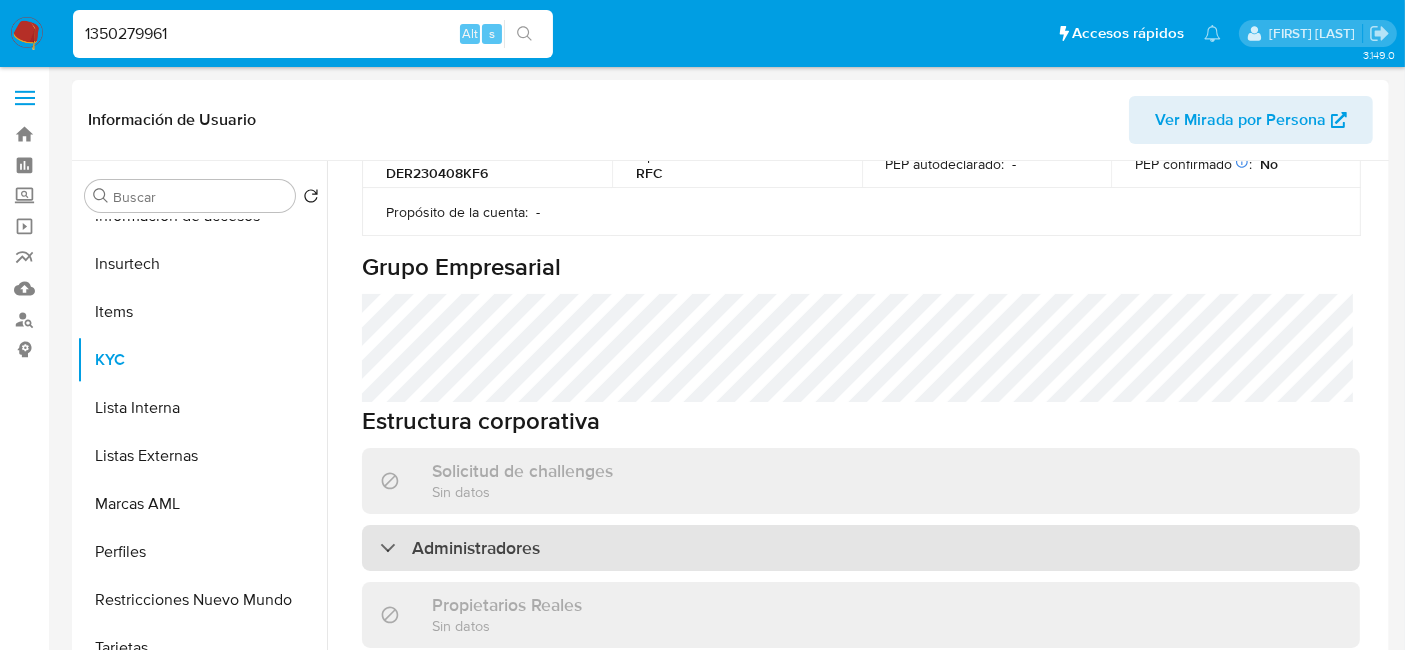 click on "Administradores" at bounding box center [861, 477] 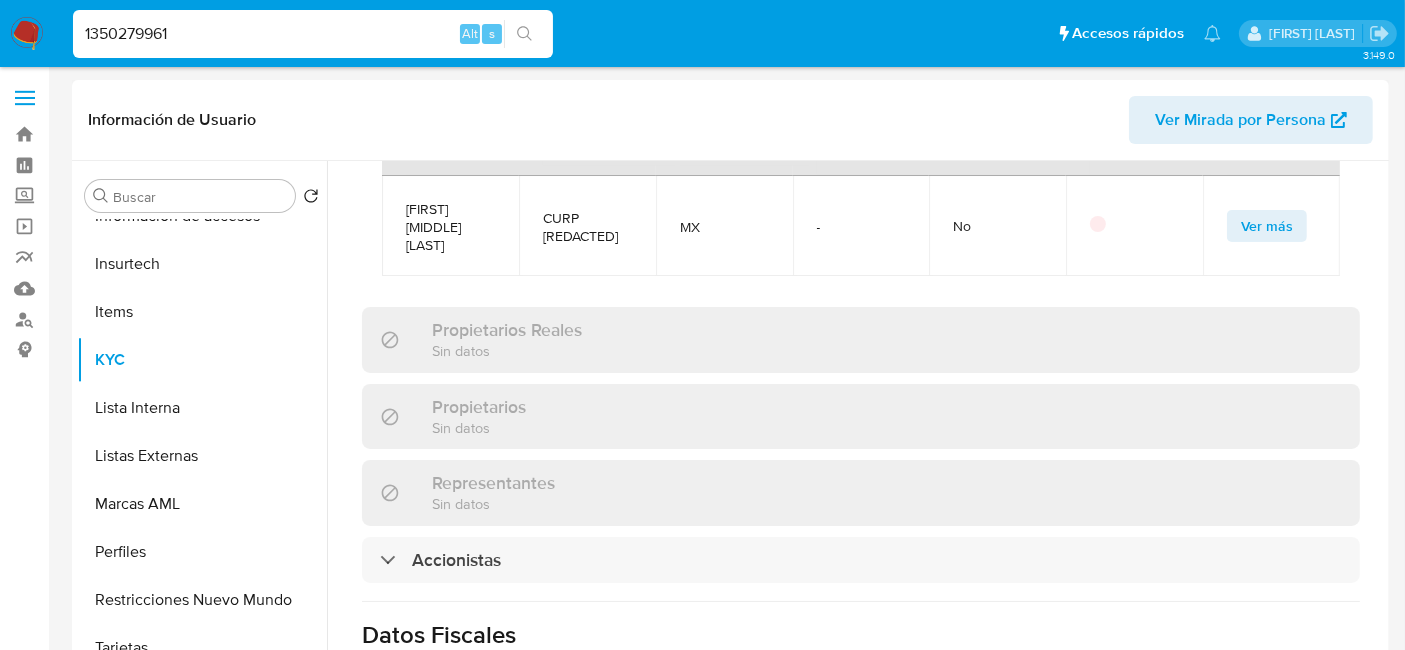 scroll, scrollTop: 1555, scrollLeft: 0, axis: vertical 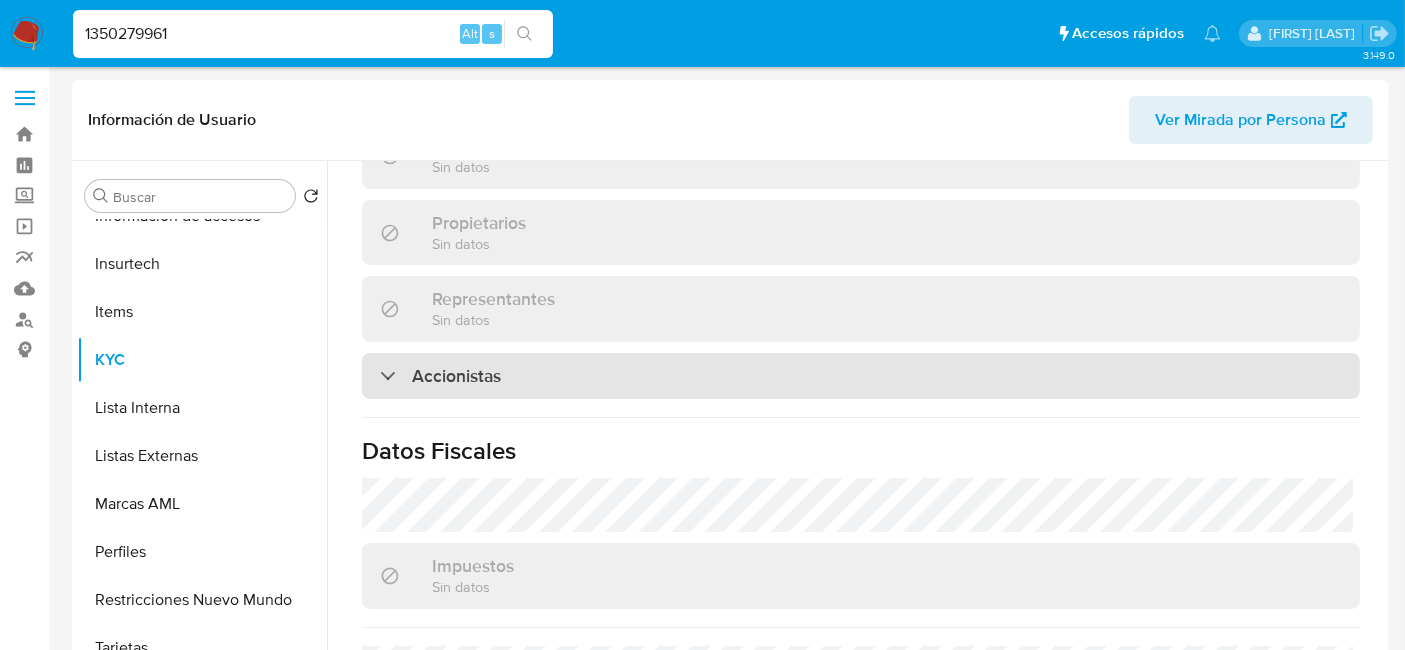 click on "Accionistas" at bounding box center (456, 305) 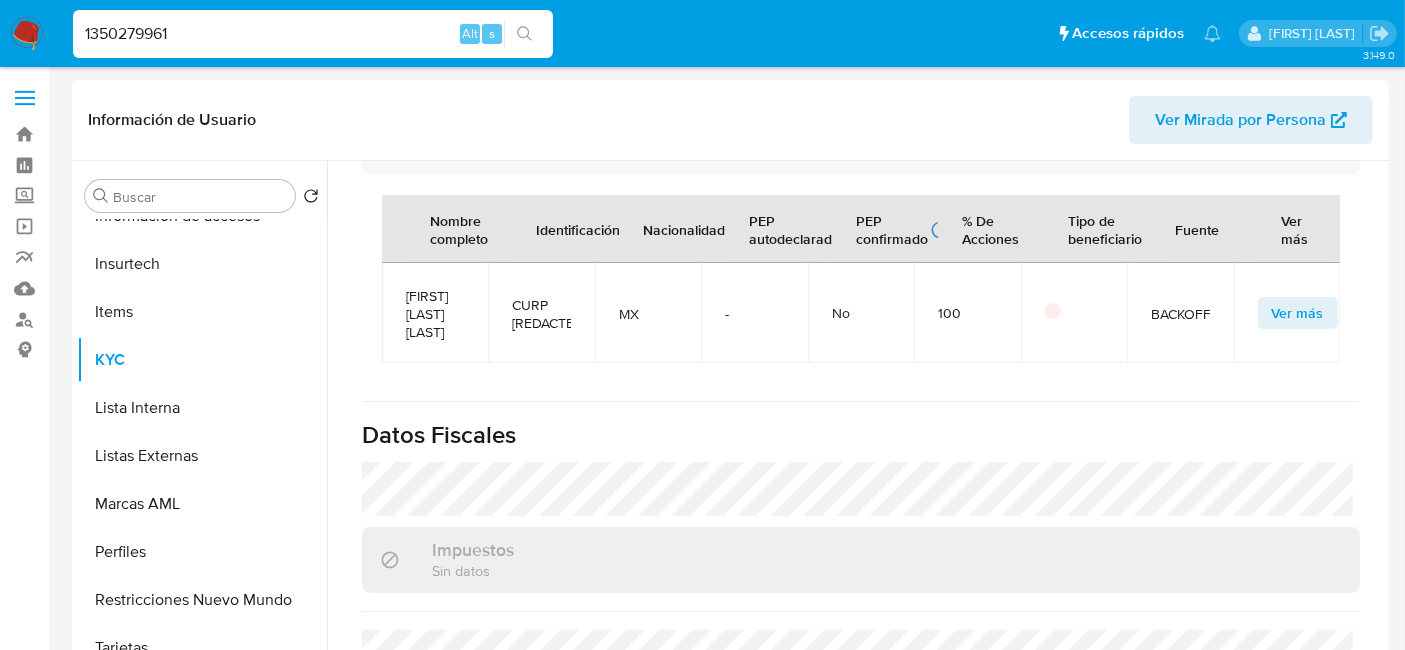 scroll, scrollTop: 1968, scrollLeft: 0, axis: vertical 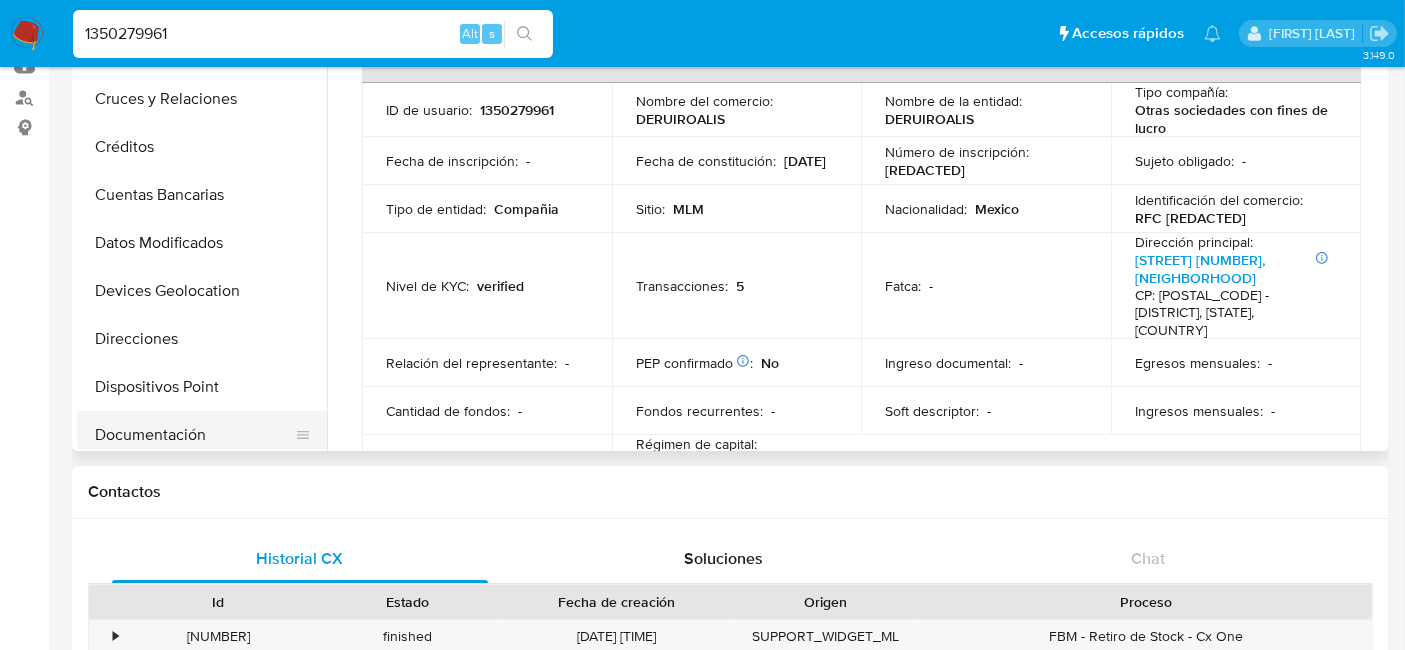 click on "Documentación" at bounding box center [194, 435] 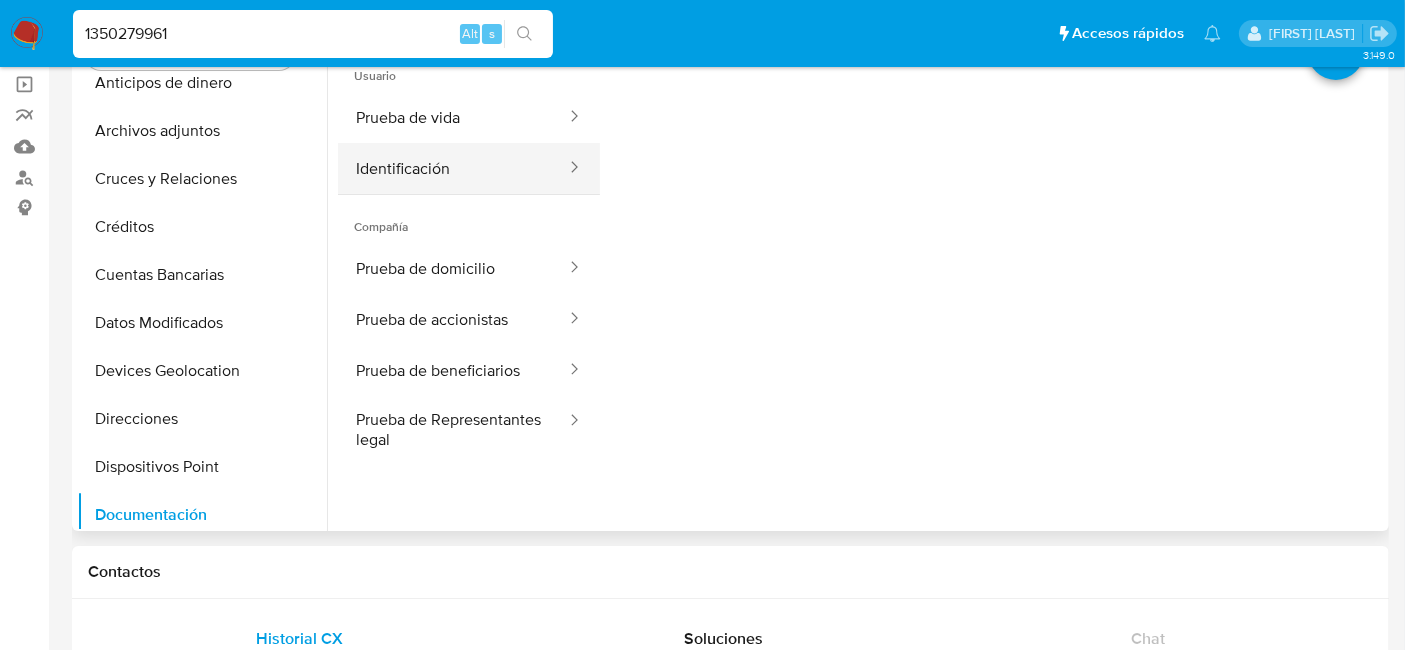 scroll, scrollTop: 111, scrollLeft: 0, axis: vertical 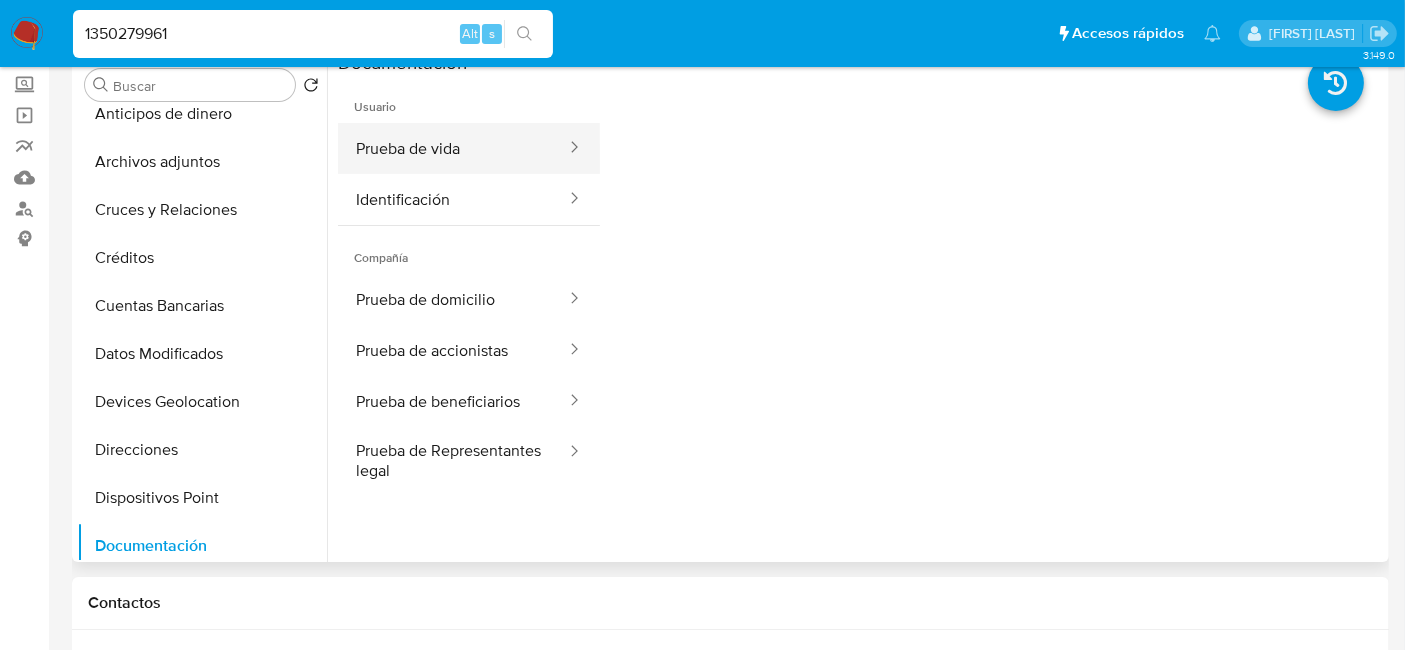 click on "Prueba de vida" at bounding box center [453, 148] 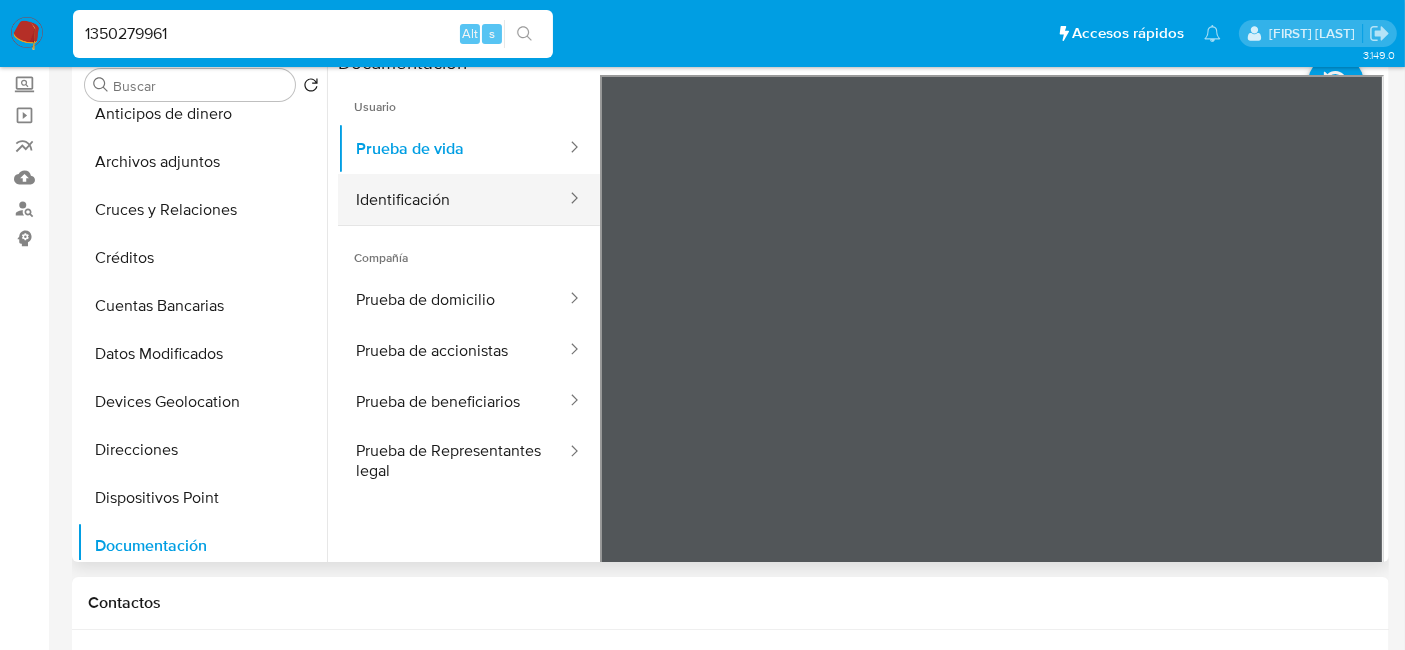 click on "Identificación" at bounding box center [453, 199] 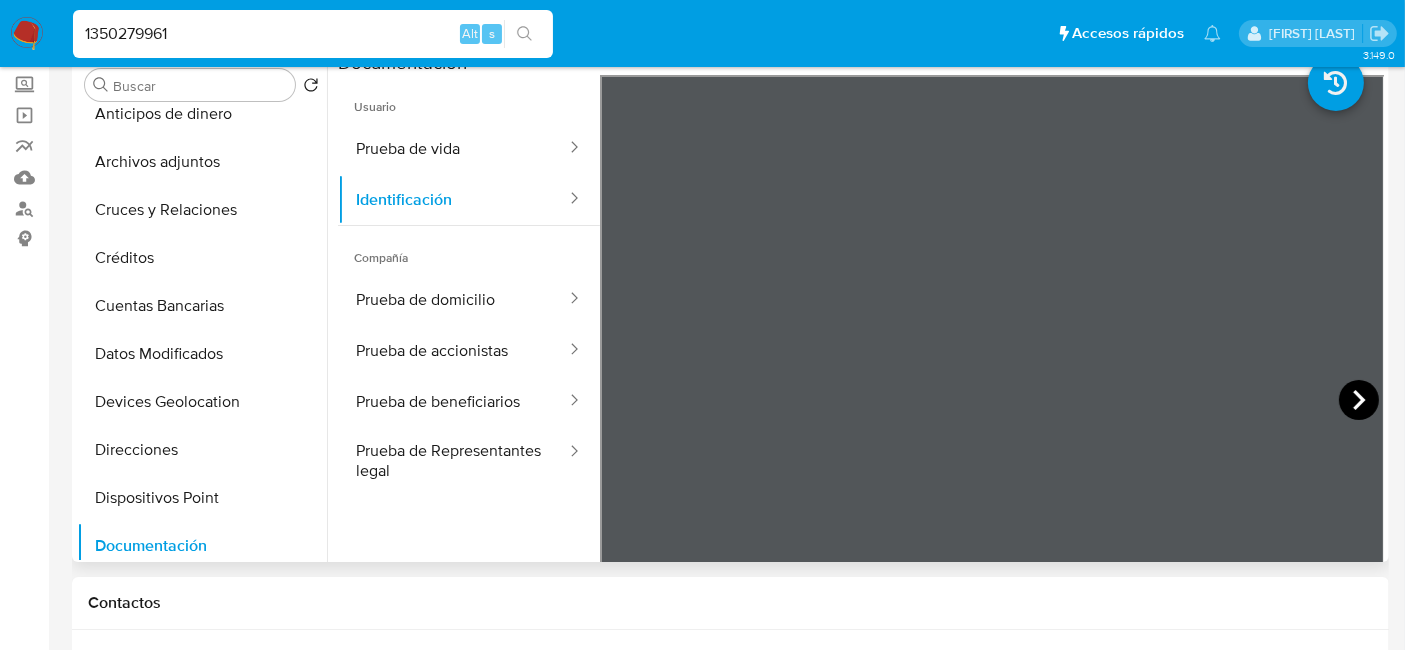 click 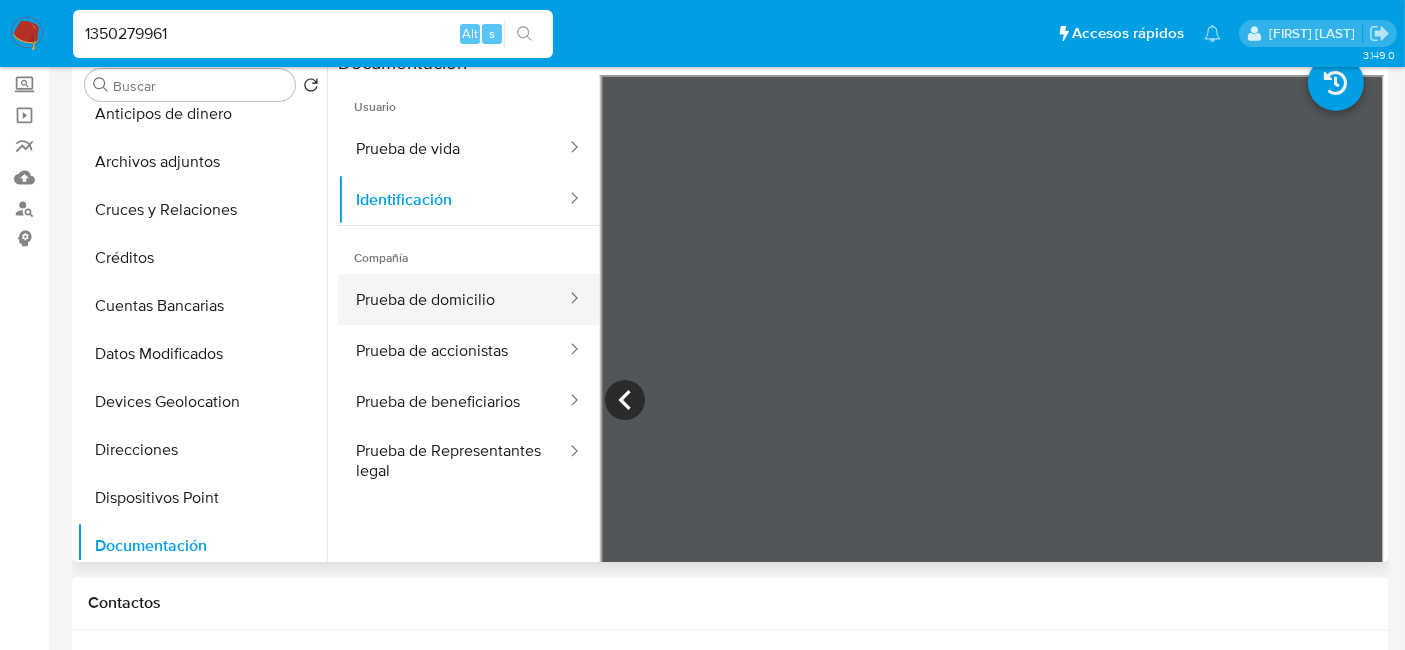 click on "Prueba de domicilio" at bounding box center [453, 299] 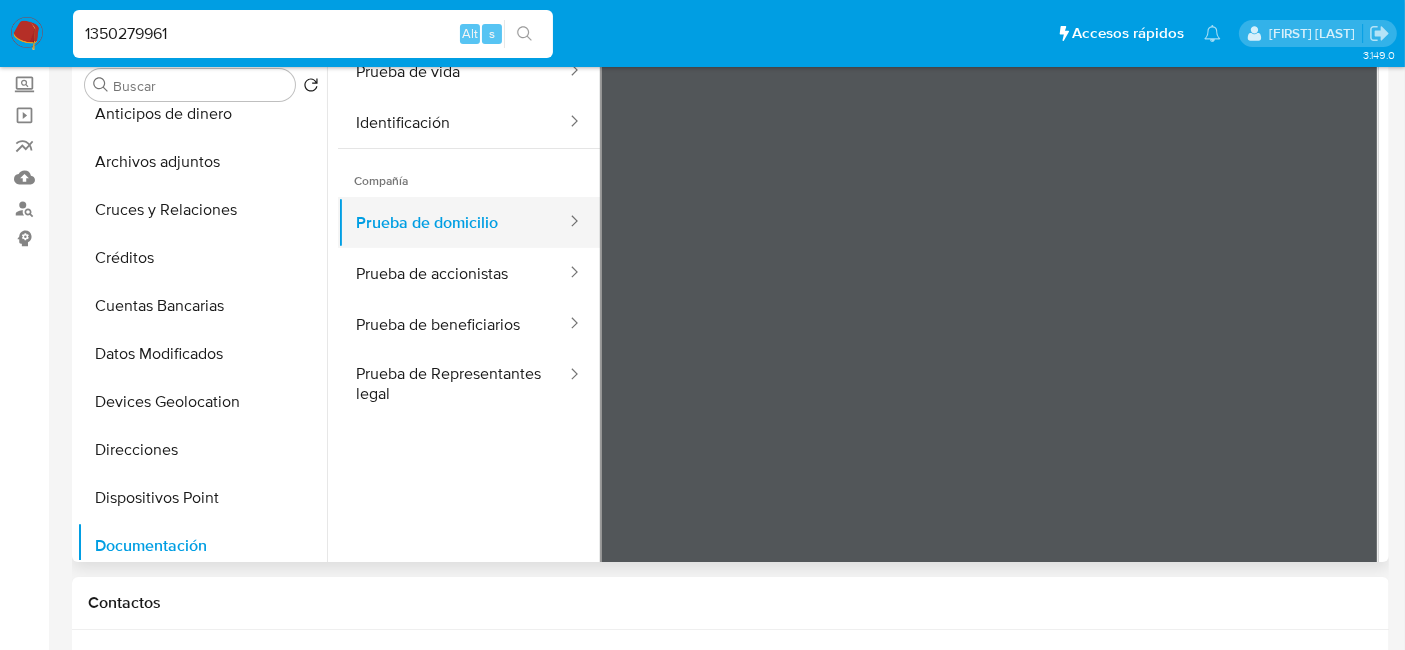 scroll, scrollTop: 111, scrollLeft: 0, axis: vertical 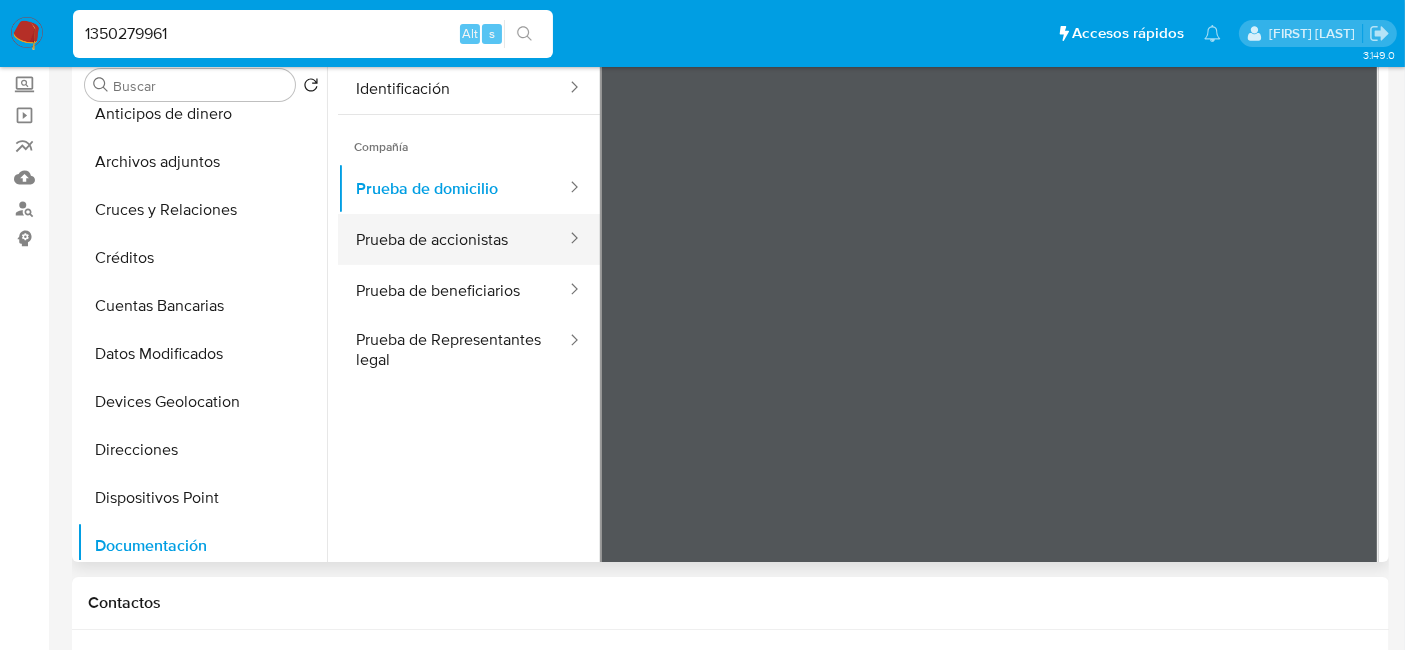 click on "Prueba de accionistas" at bounding box center [453, 239] 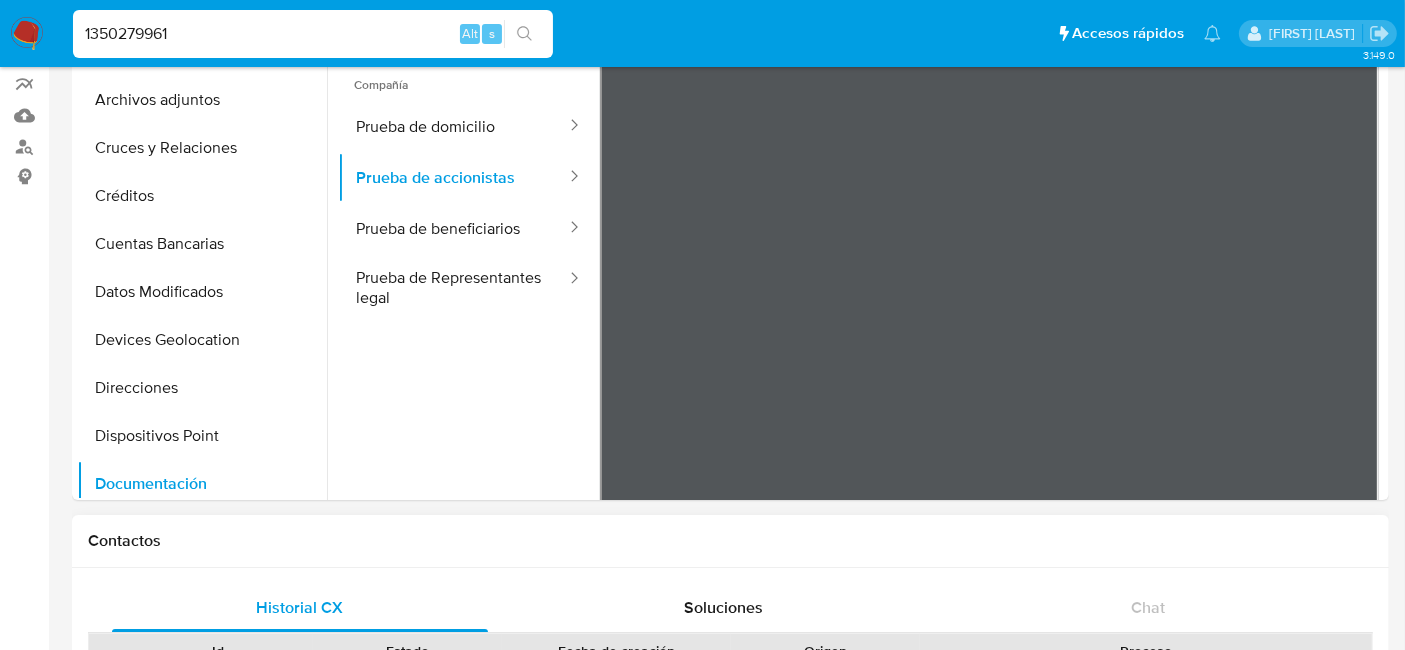 scroll, scrollTop: 222, scrollLeft: 0, axis: vertical 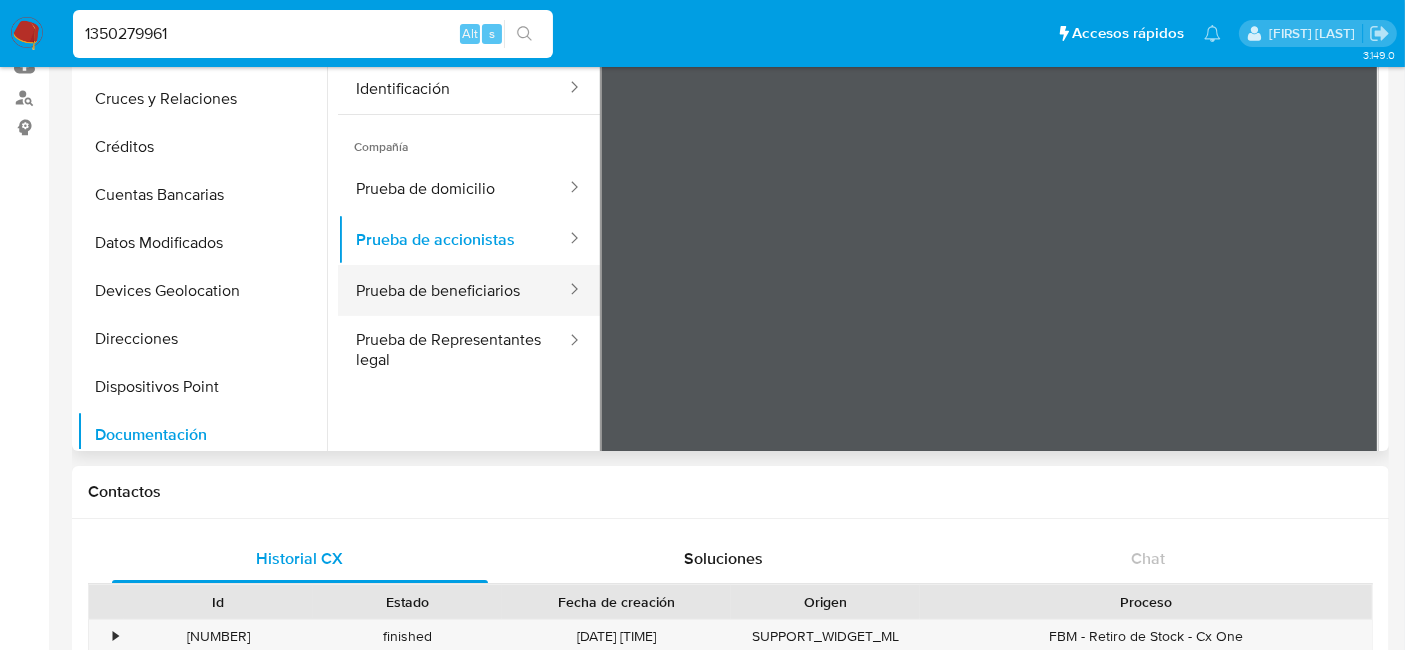 click on "Prueba de beneficiarios" at bounding box center [453, 290] 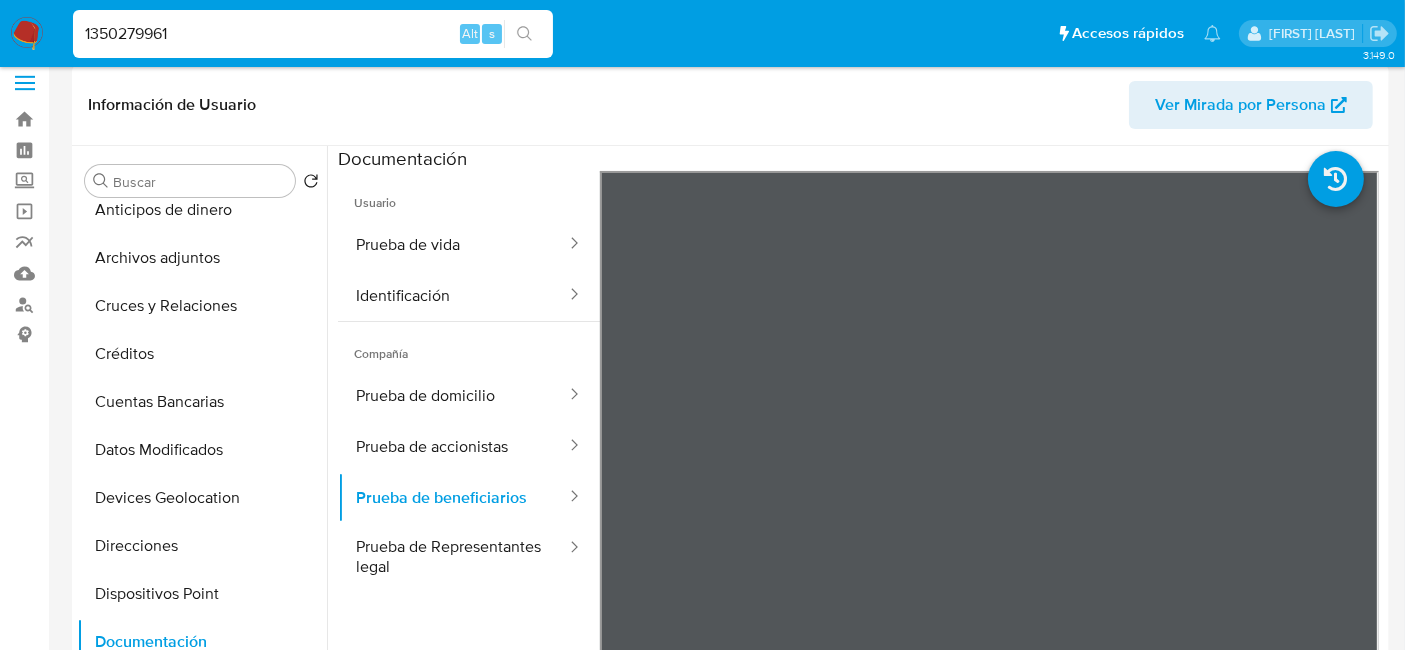 scroll, scrollTop: 0, scrollLeft: 0, axis: both 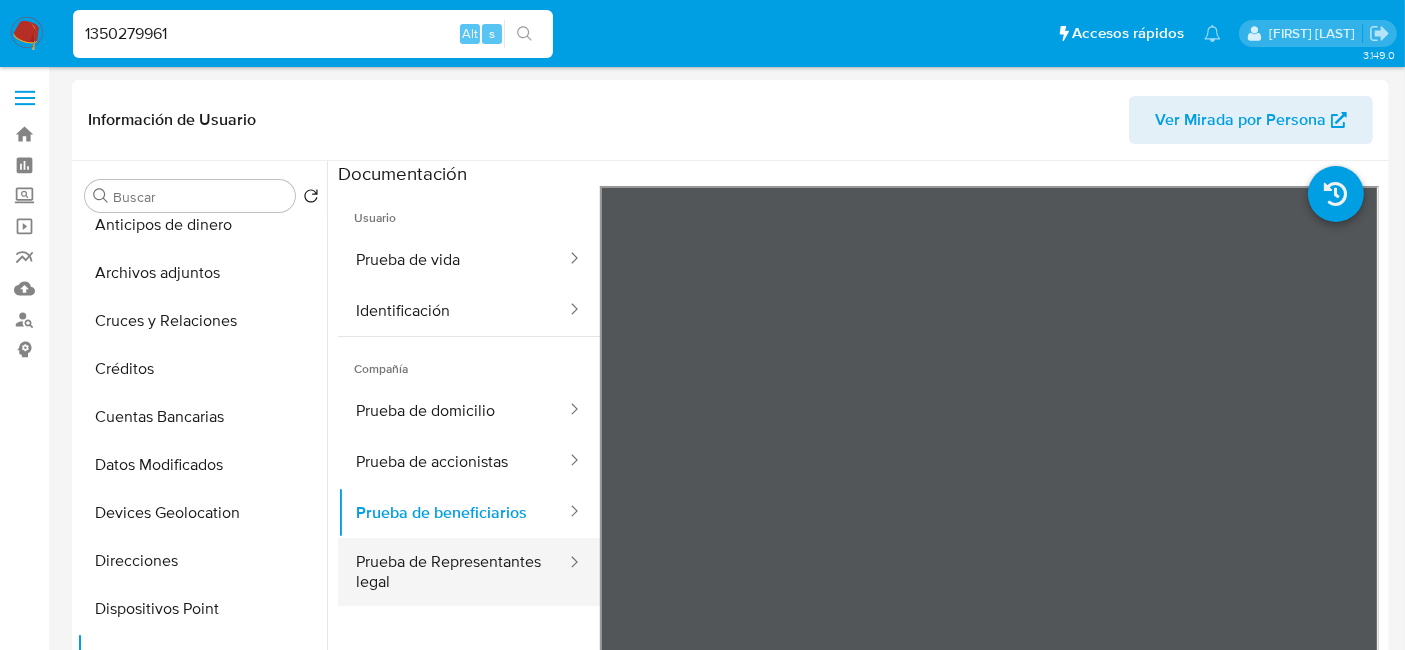click on "Prueba de Representantes legal" at bounding box center [453, 572] 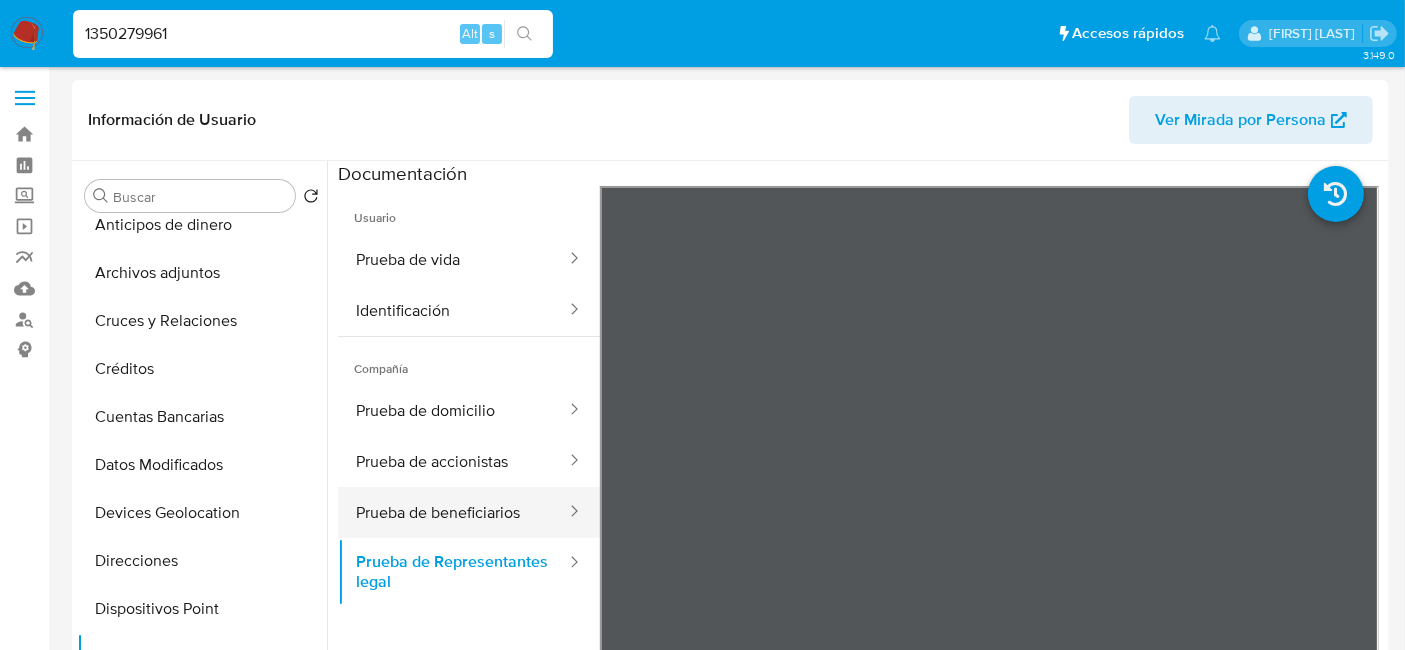 click on "Prueba de beneficiarios" at bounding box center (453, 512) 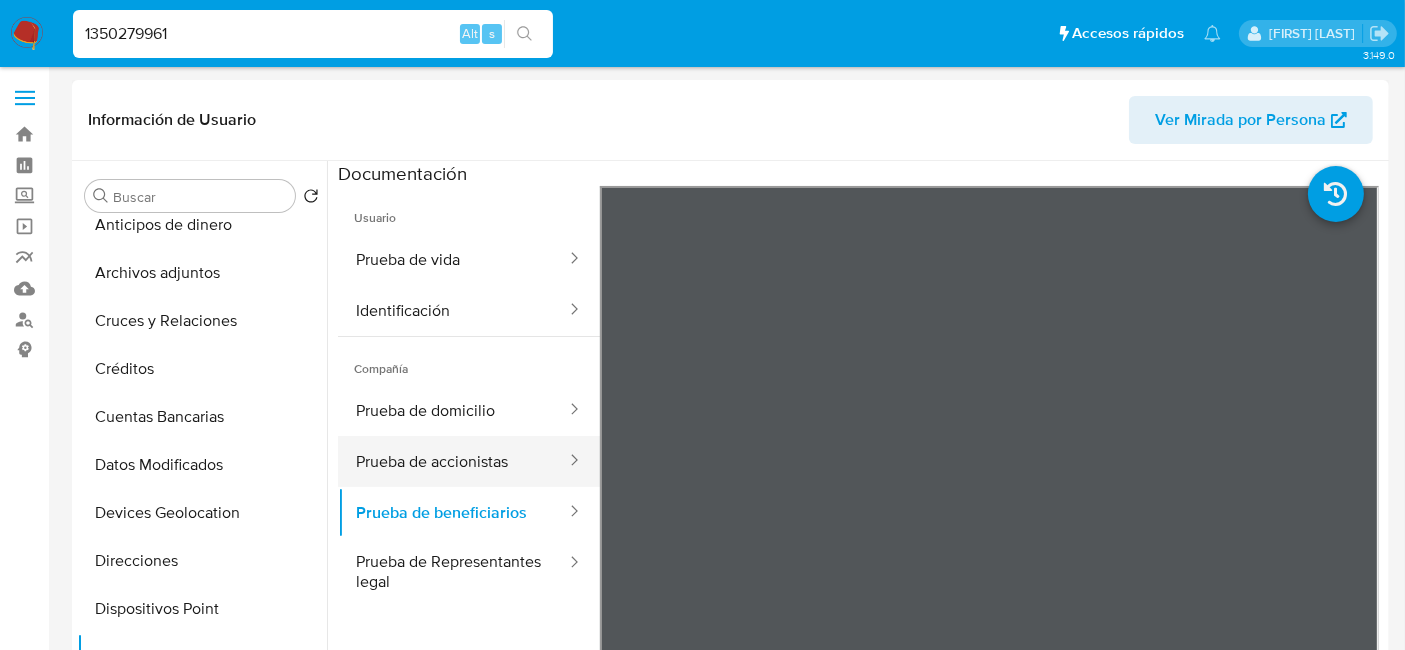 click on "Prueba de accionistas" at bounding box center (453, 461) 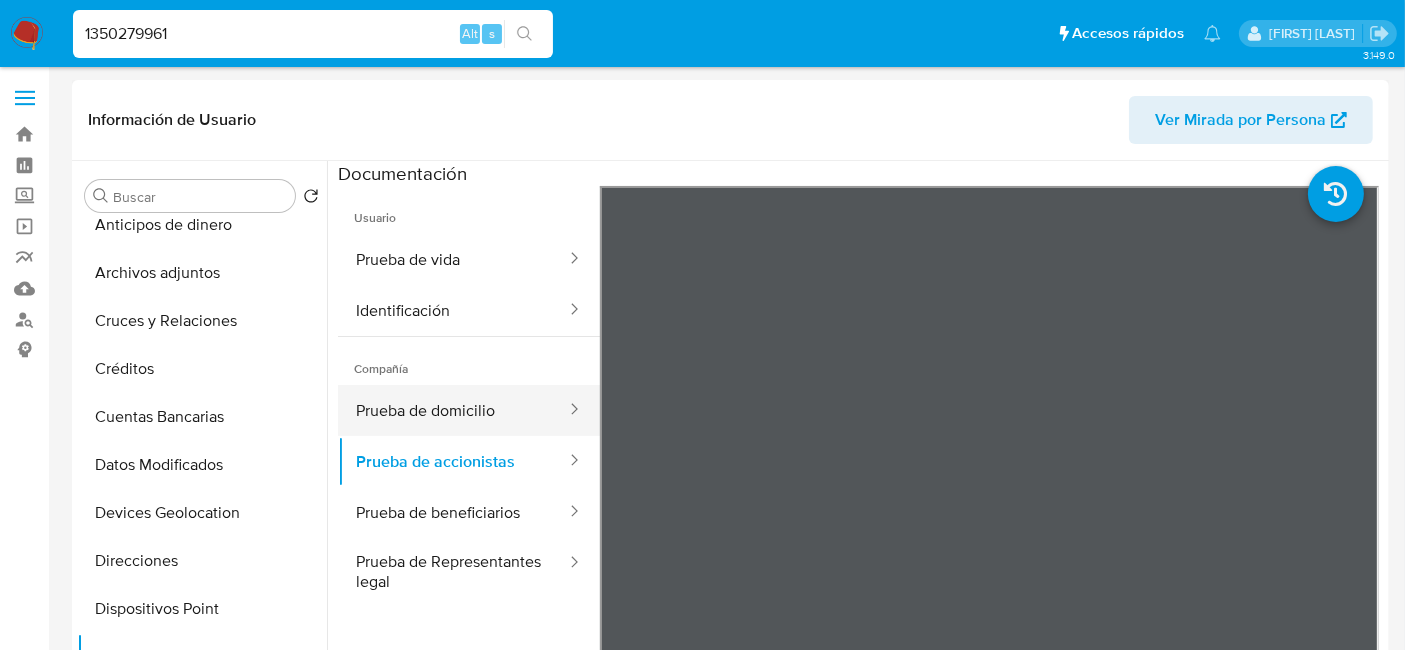 click on "Prueba de domicilio" at bounding box center [453, 410] 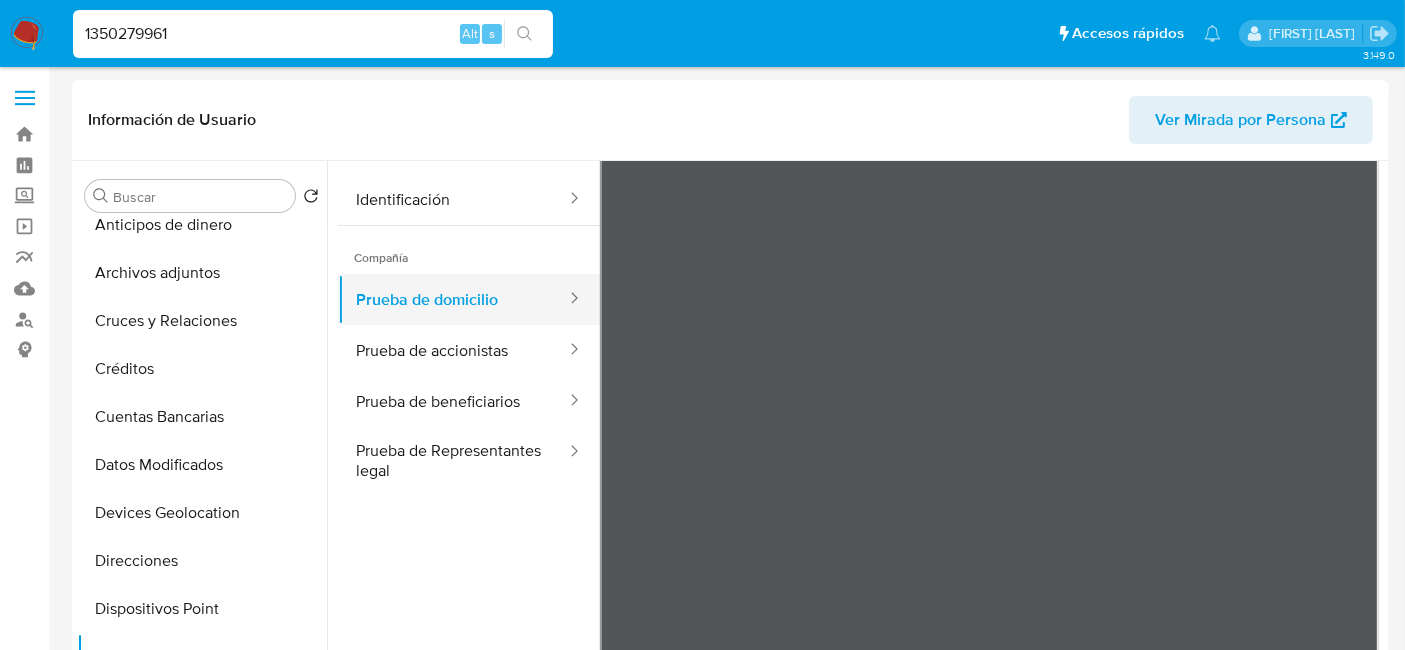 scroll, scrollTop: 0, scrollLeft: 0, axis: both 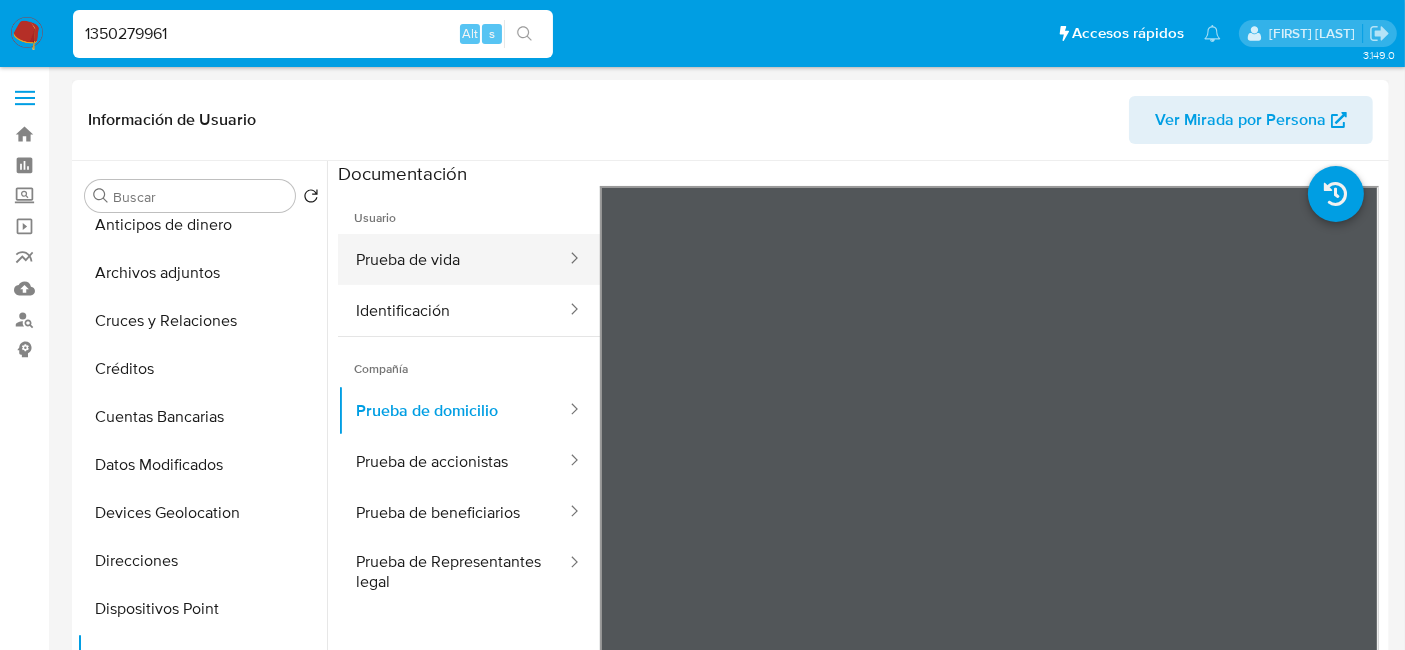 click on "Prueba de vida" at bounding box center (453, 259) 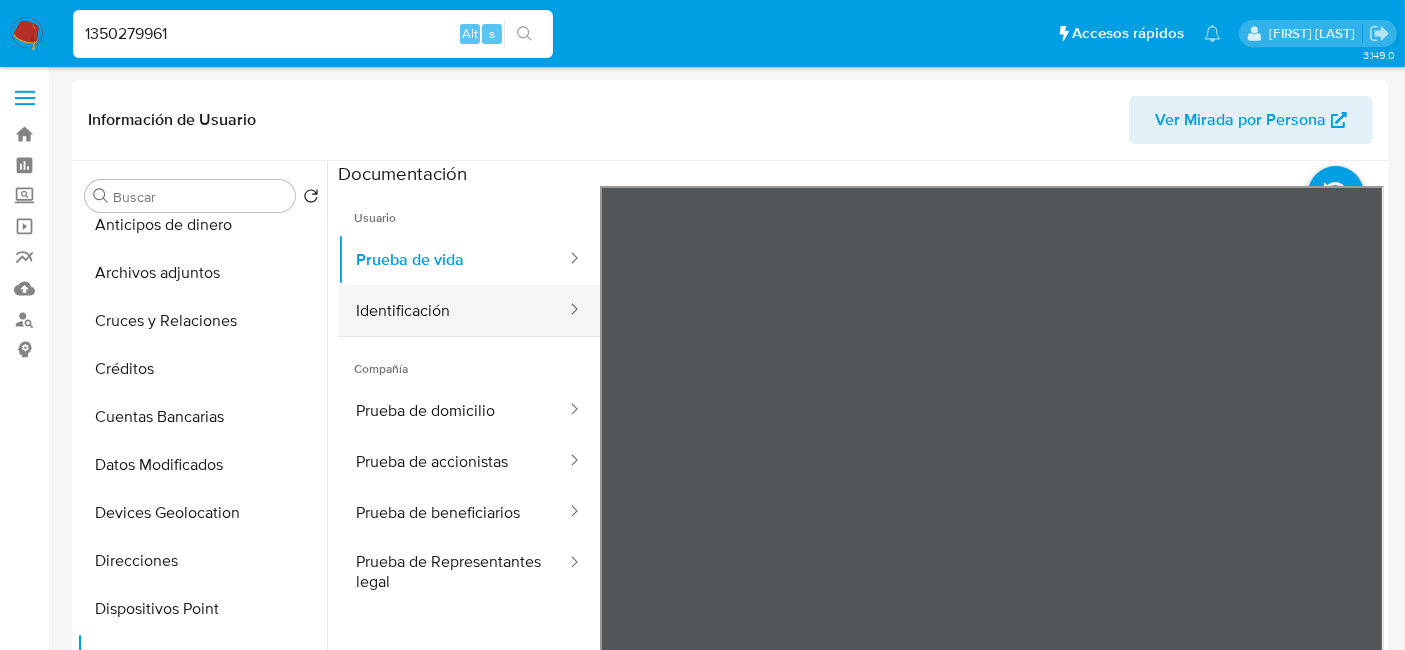 click on "Identificación" at bounding box center (453, 310) 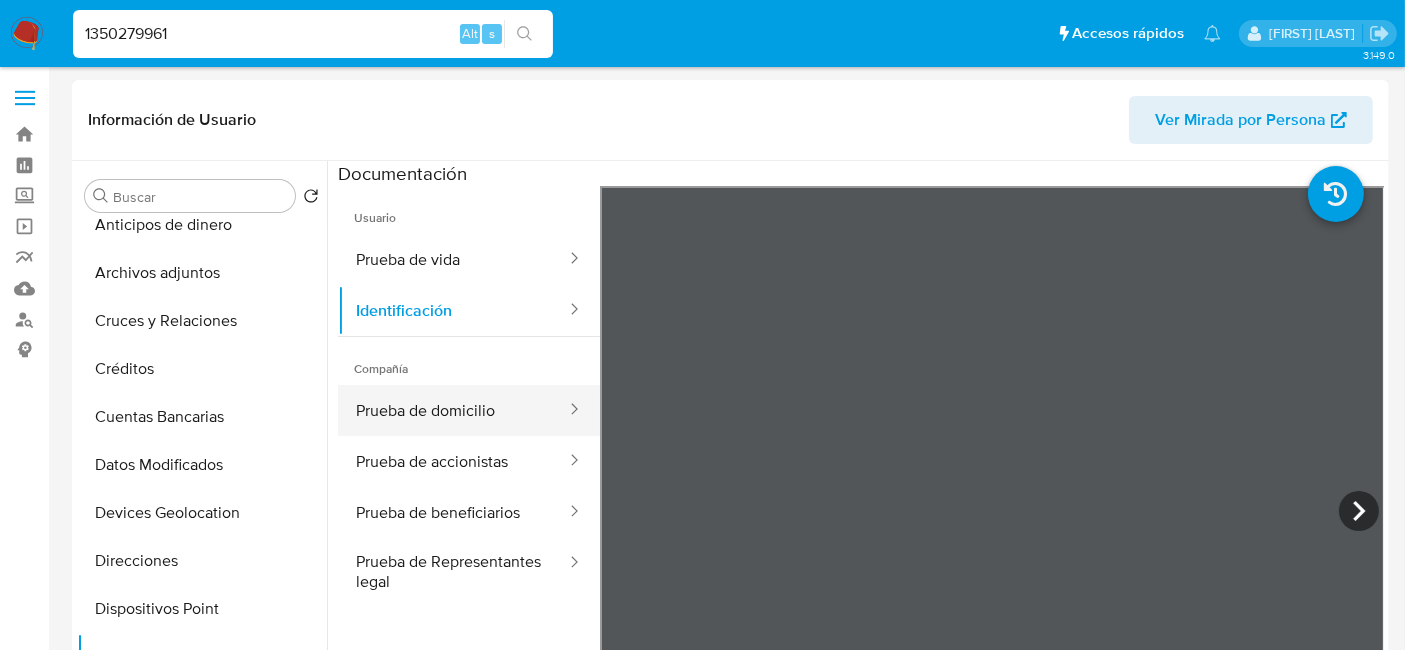 click on "Prueba de domicilio" at bounding box center [453, 410] 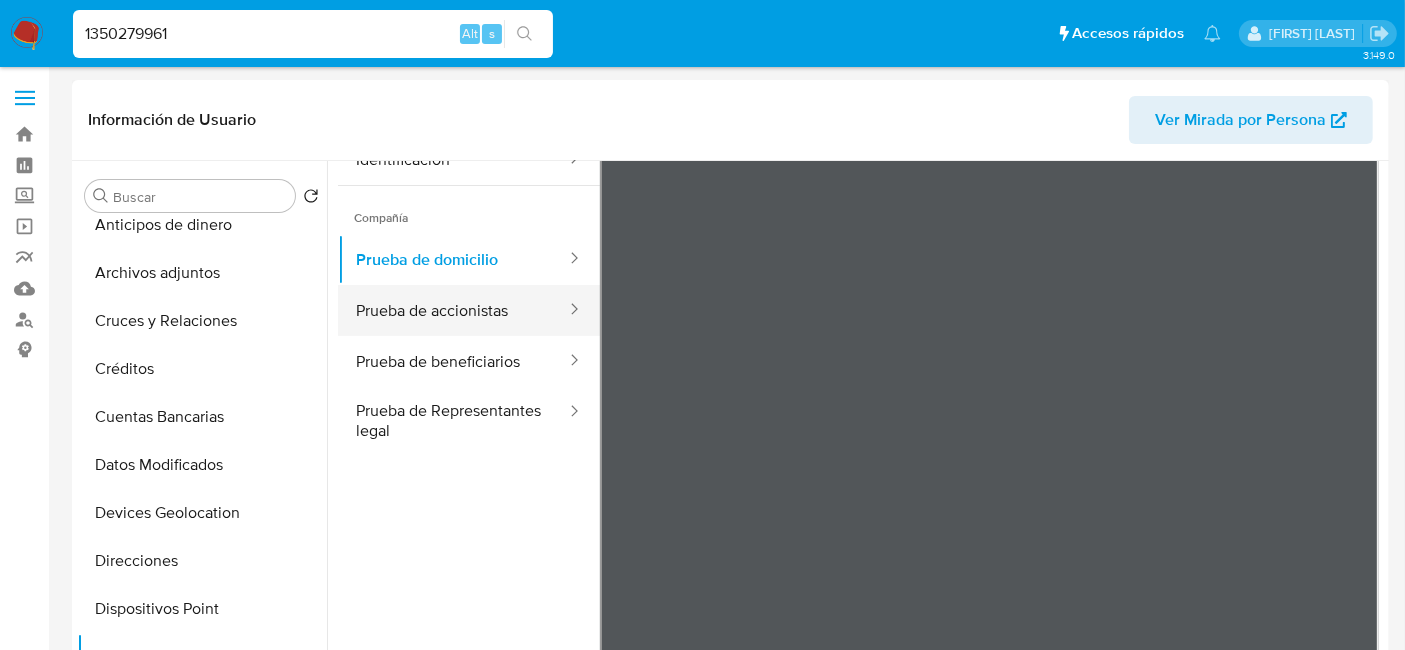 scroll, scrollTop: 174, scrollLeft: 0, axis: vertical 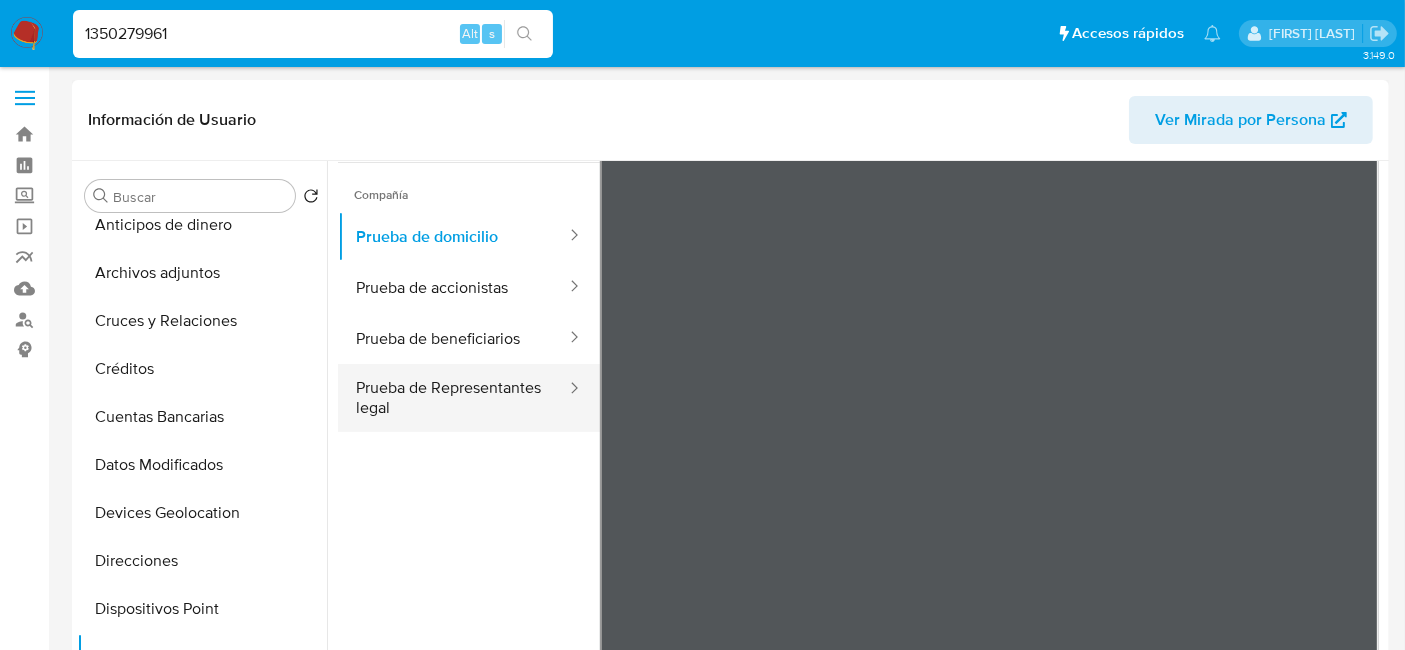 click on "Prueba de Representantes legal" at bounding box center [453, 398] 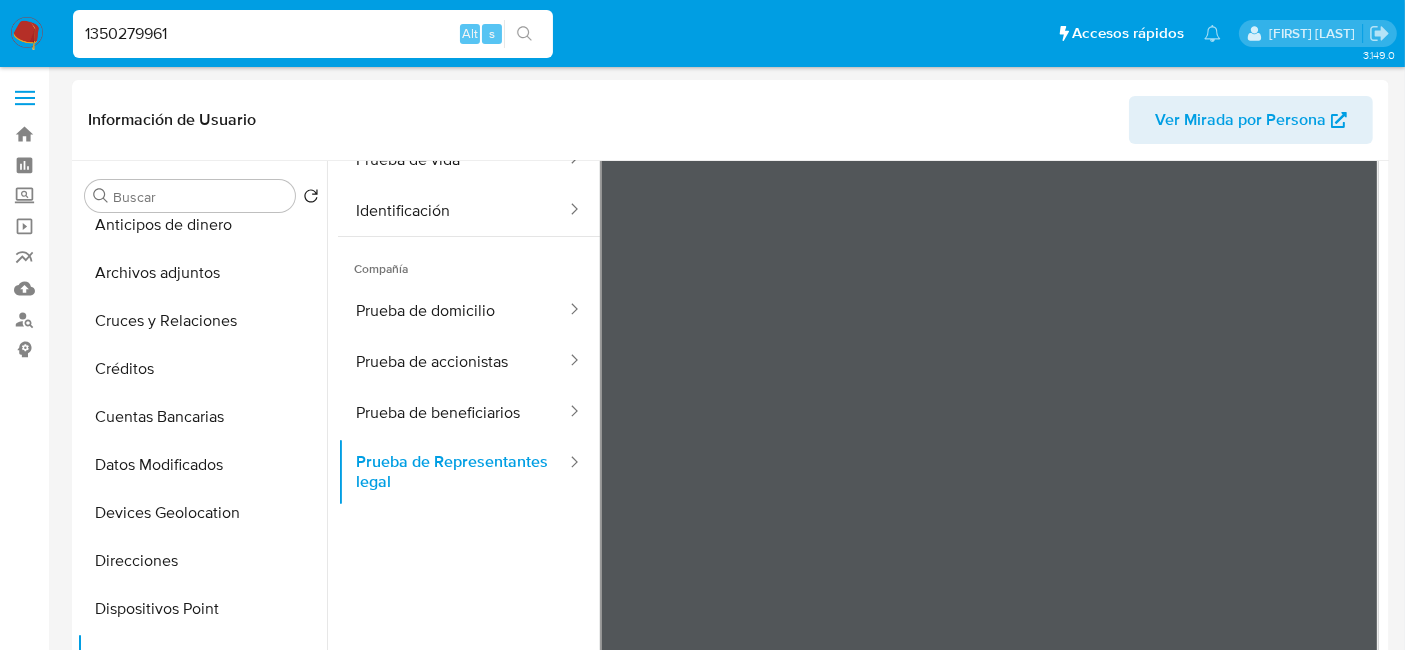 scroll, scrollTop: 174, scrollLeft: 0, axis: vertical 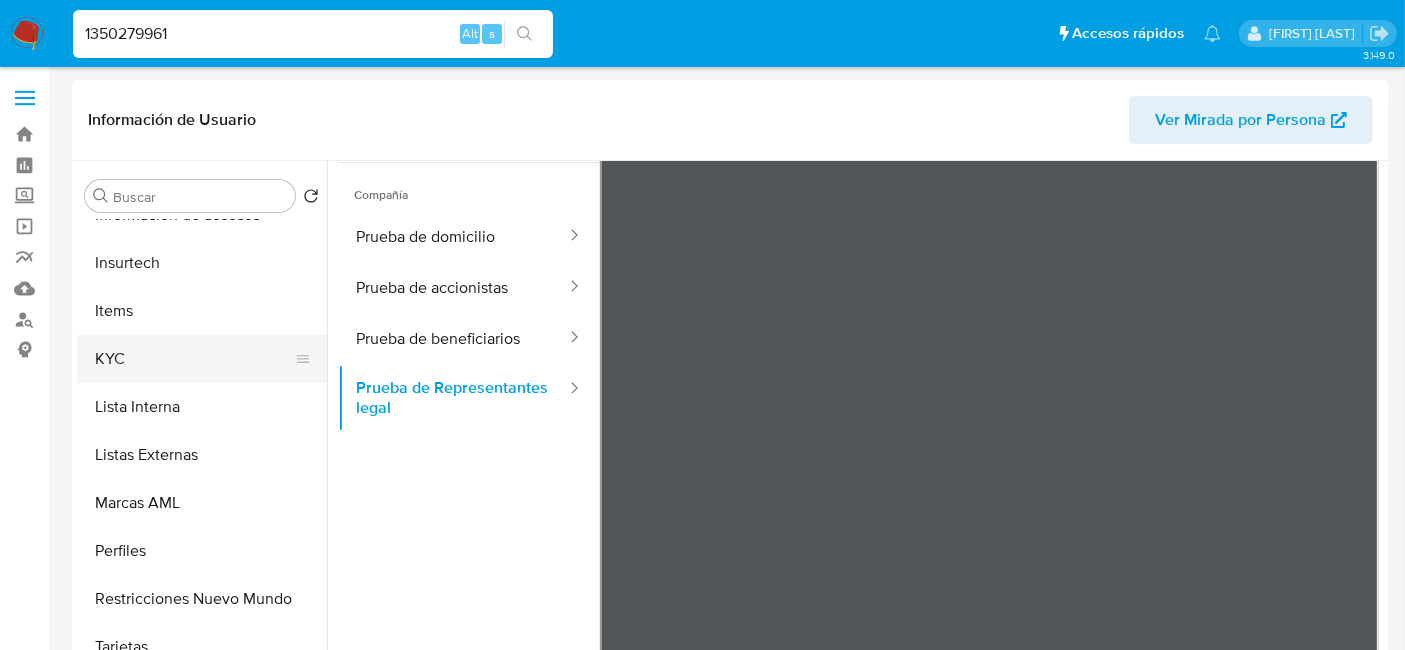 click on "KYC" at bounding box center [194, 359] 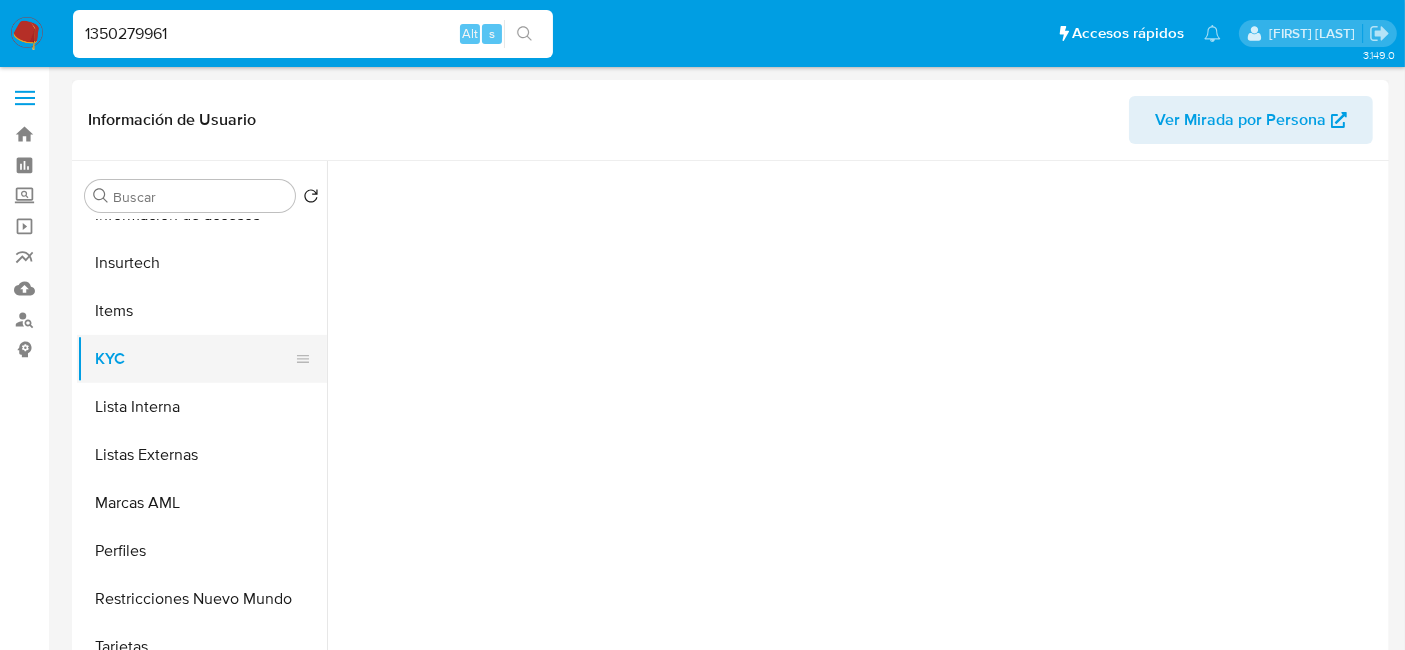 scroll, scrollTop: 0, scrollLeft: 0, axis: both 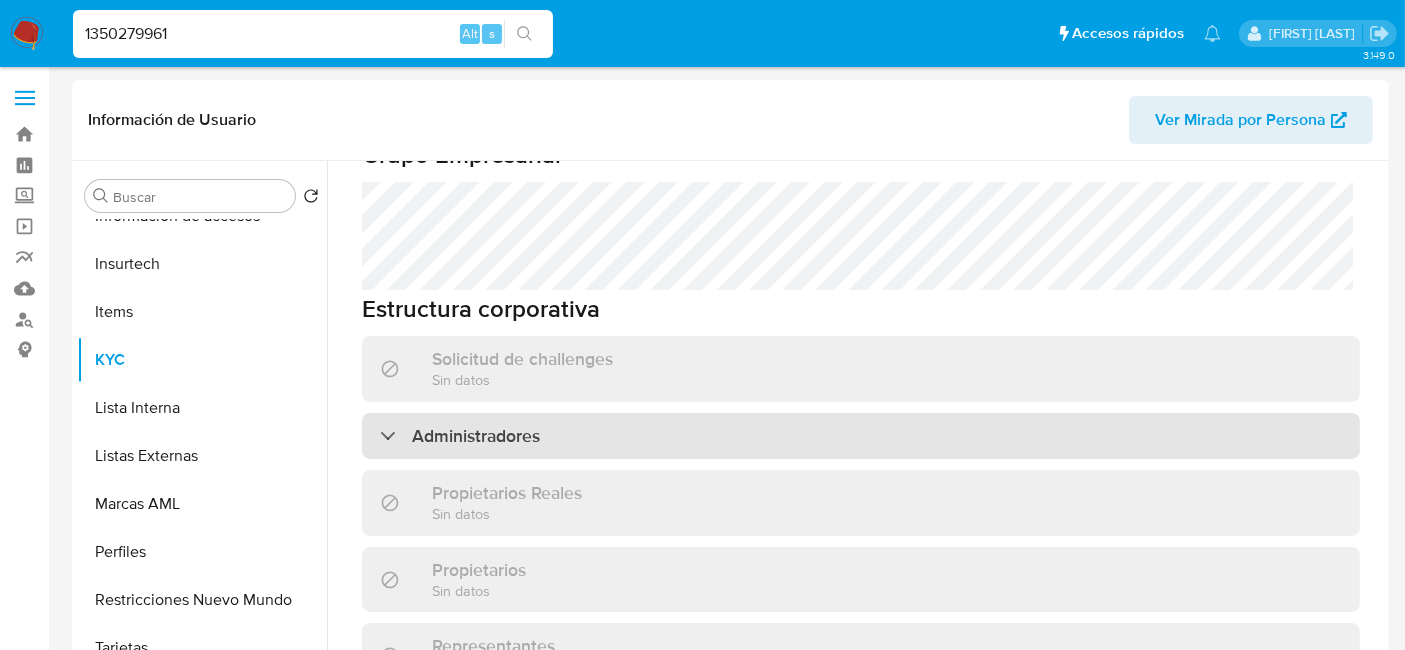 click on "Administradores" at bounding box center (861, 365) 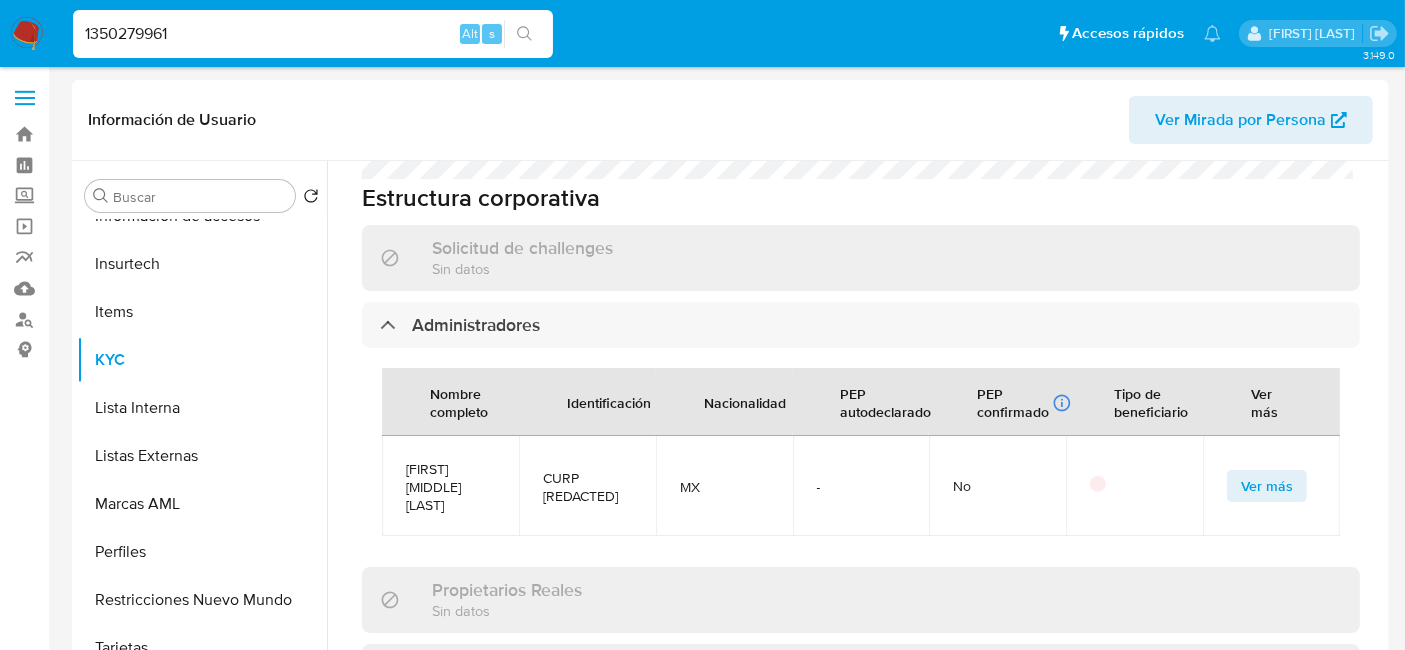scroll, scrollTop: 1333, scrollLeft: 0, axis: vertical 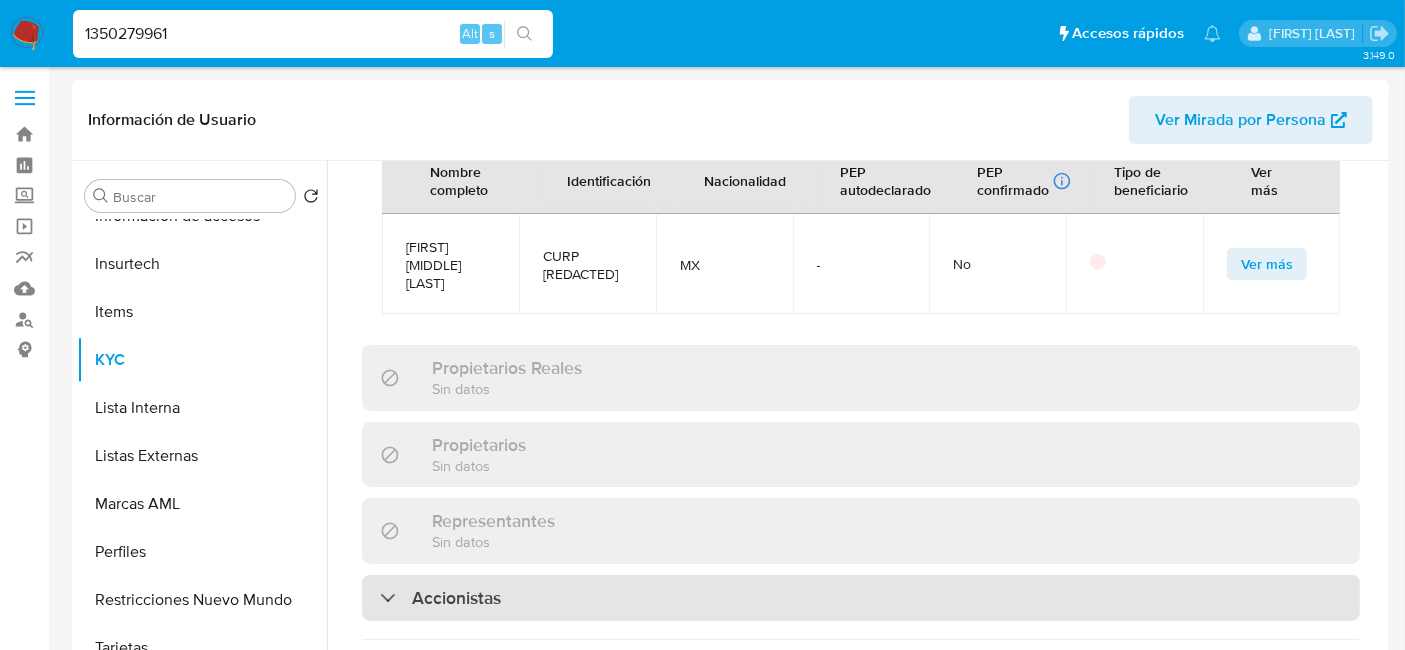 click on "Accionistas" at bounding box center [861, 527] 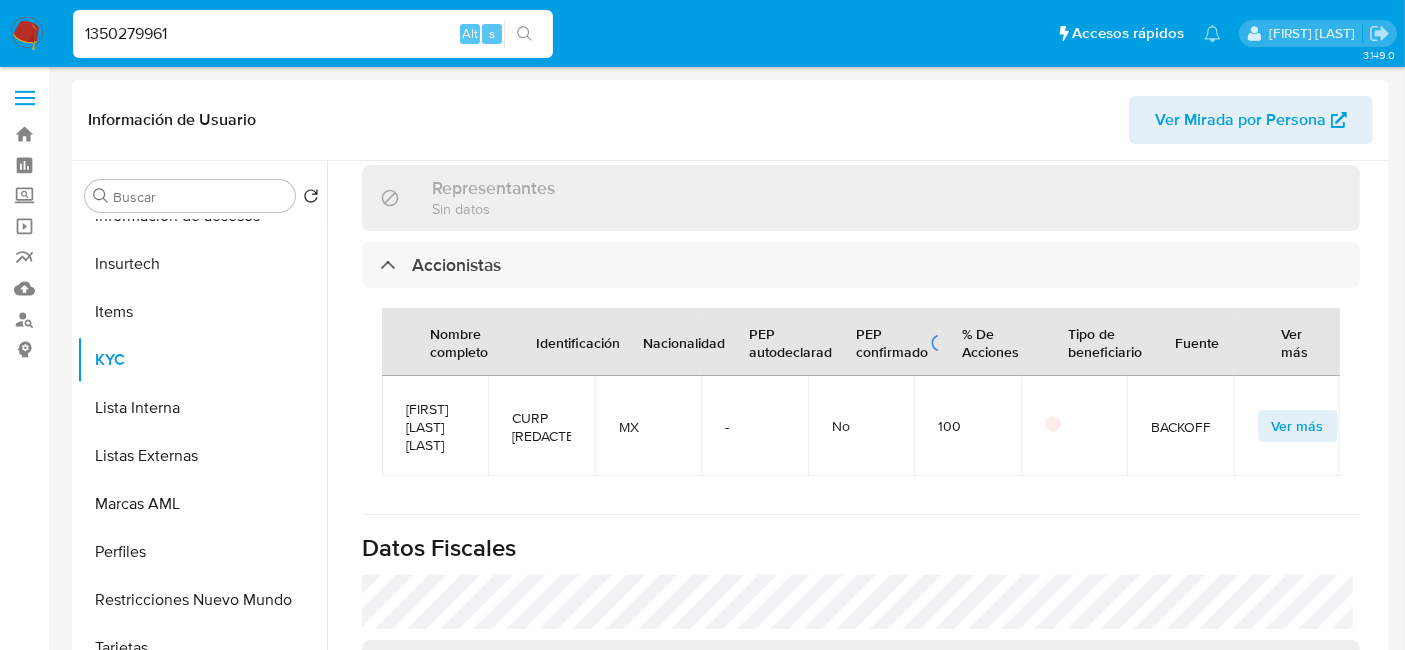 scroll, scrollTop: 1968, scrollLeft: 0, axis: vertical 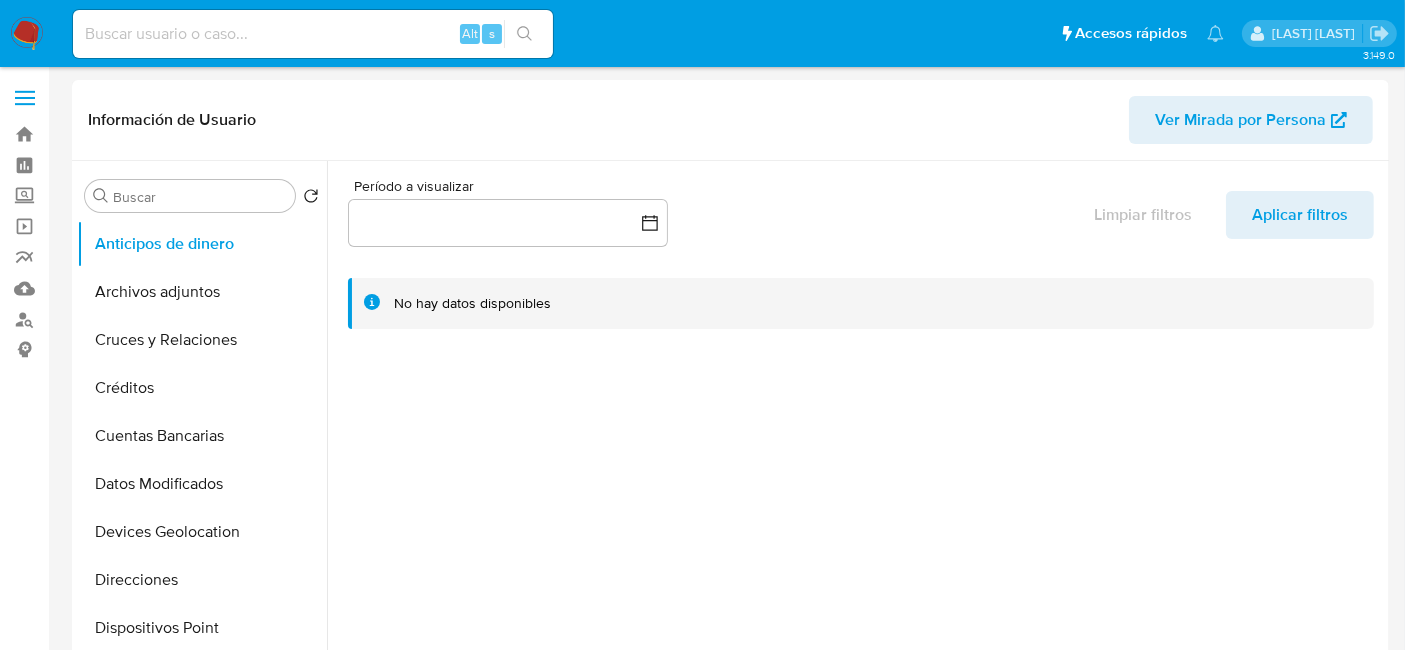 select on "10" 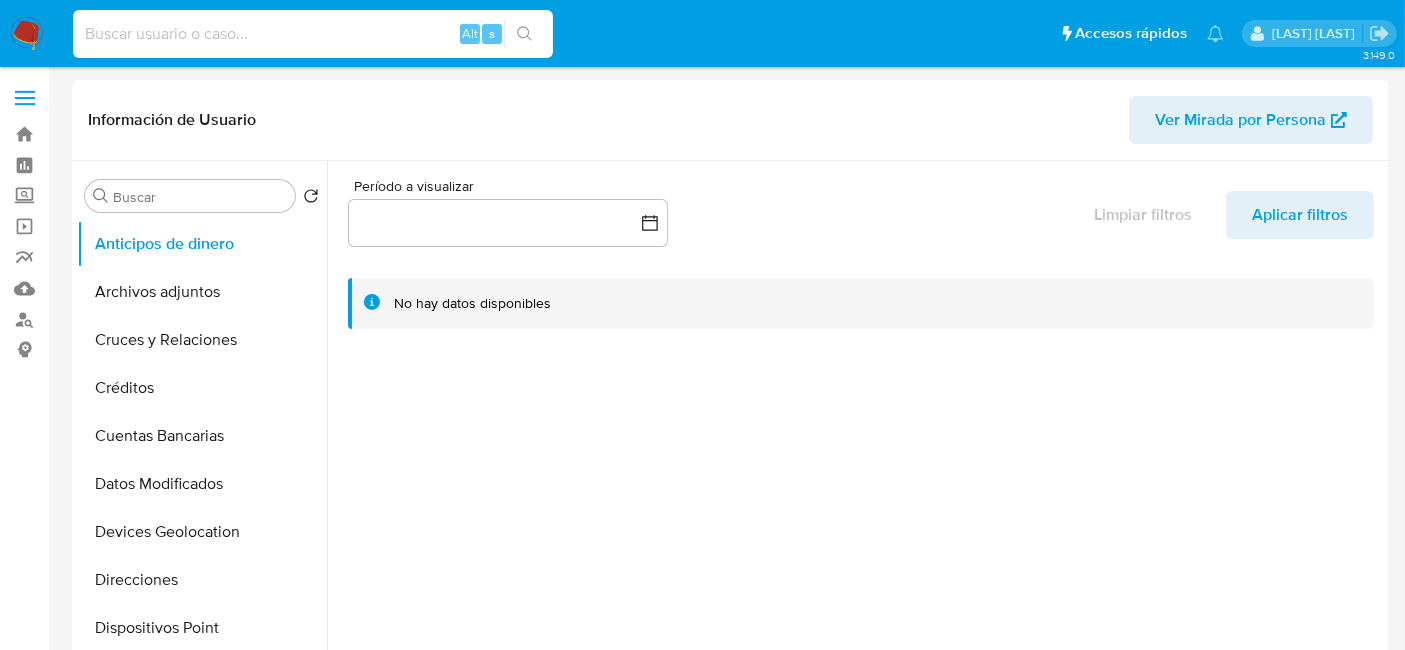 paste on "1350279961" 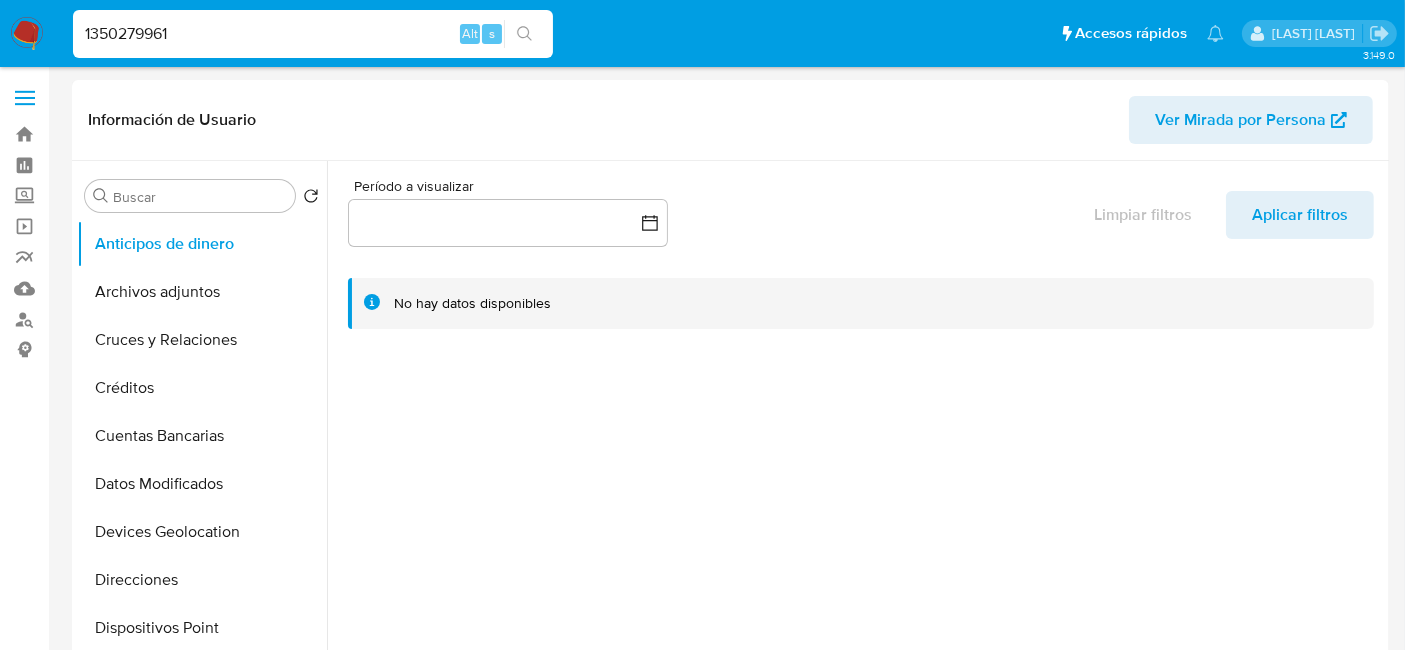 click at bounding box center (524, 34) 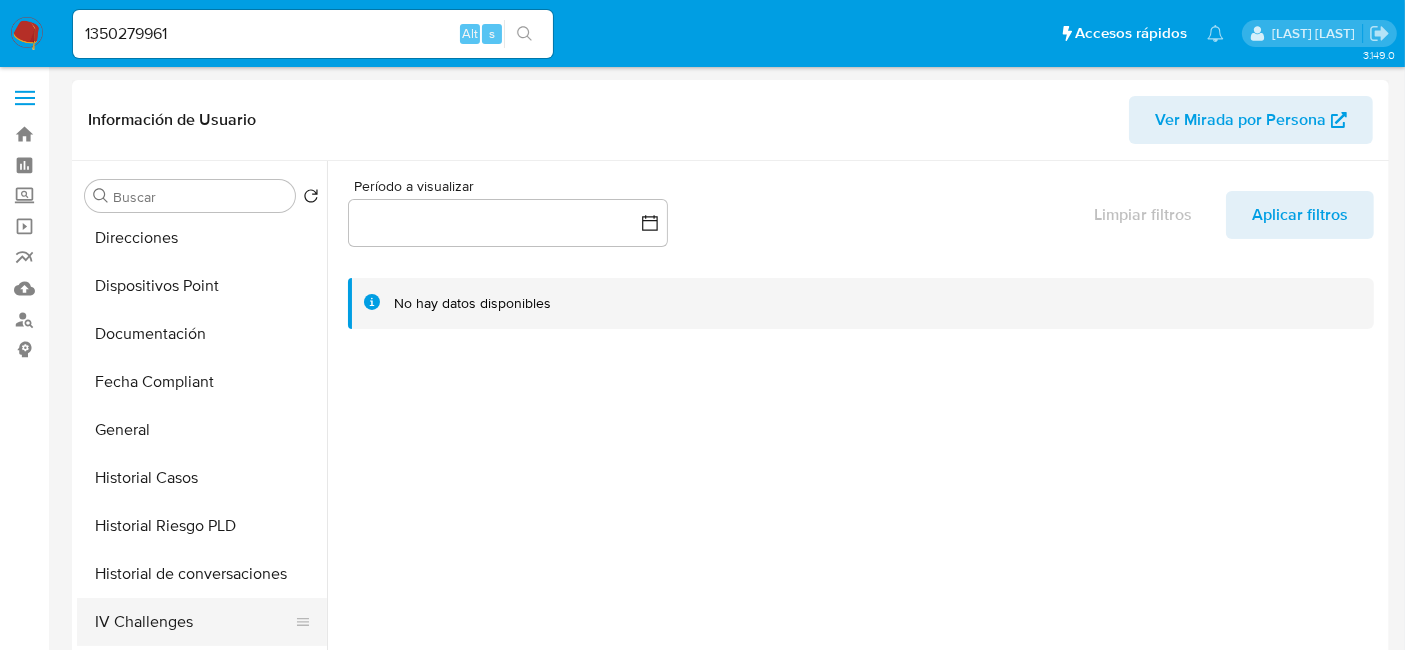 scroll, scrollTop: 444, scrollLeft: 0, axis: vertical 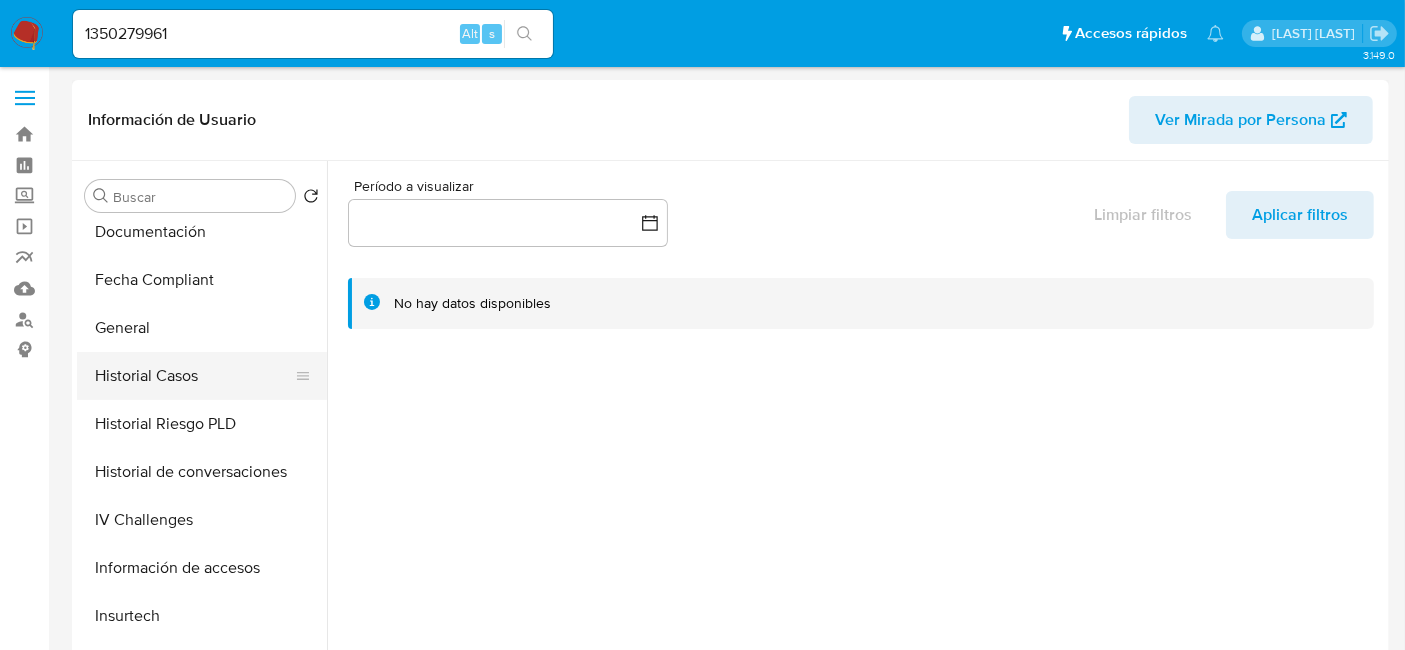 click on "Historial Casos" at bounding box center (194, 376) 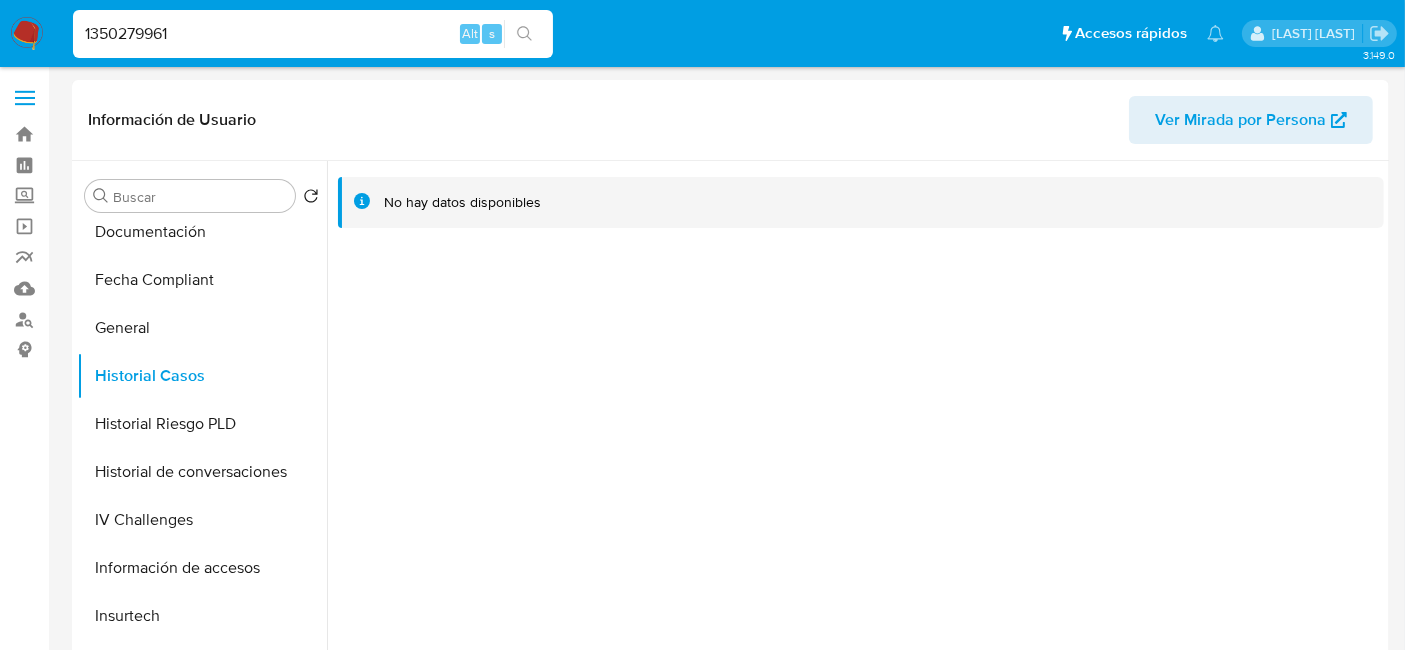 drag, startPoint x: 285, startPoint y: 32, endPoint x: 0, endPoint y: 5, distance: 286.2761 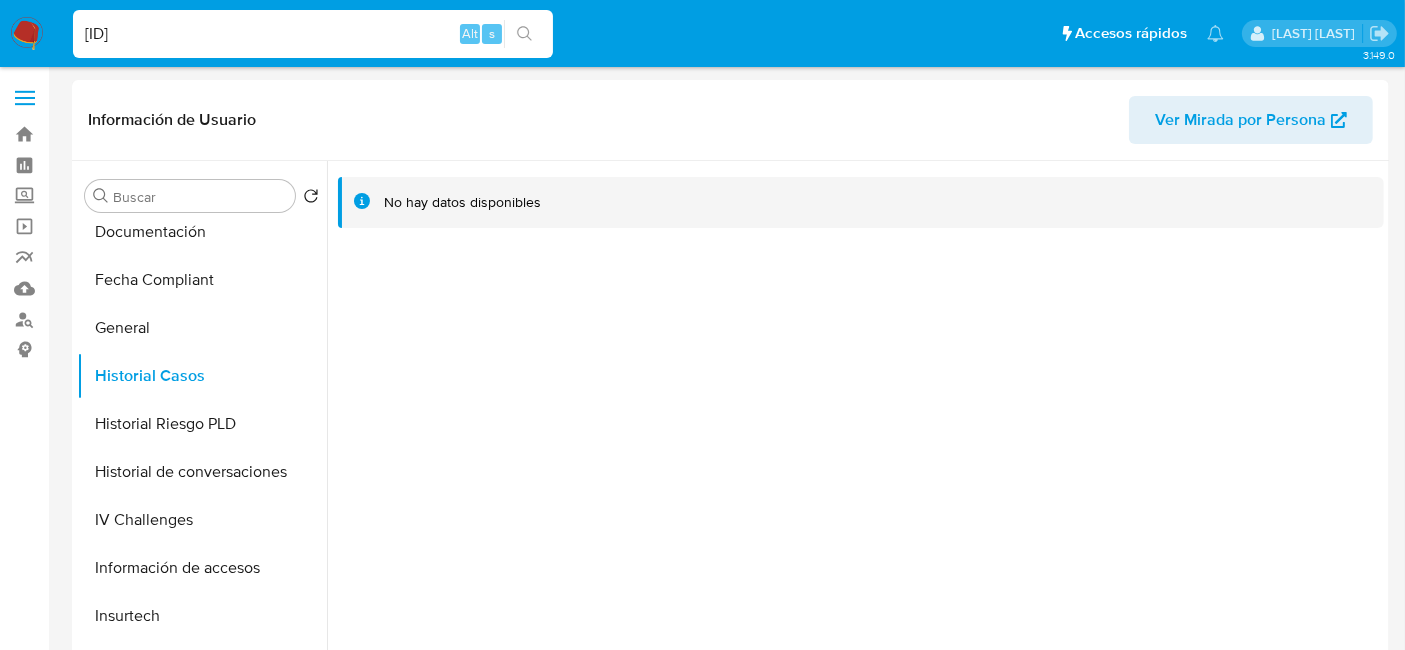 type on "[ID]" 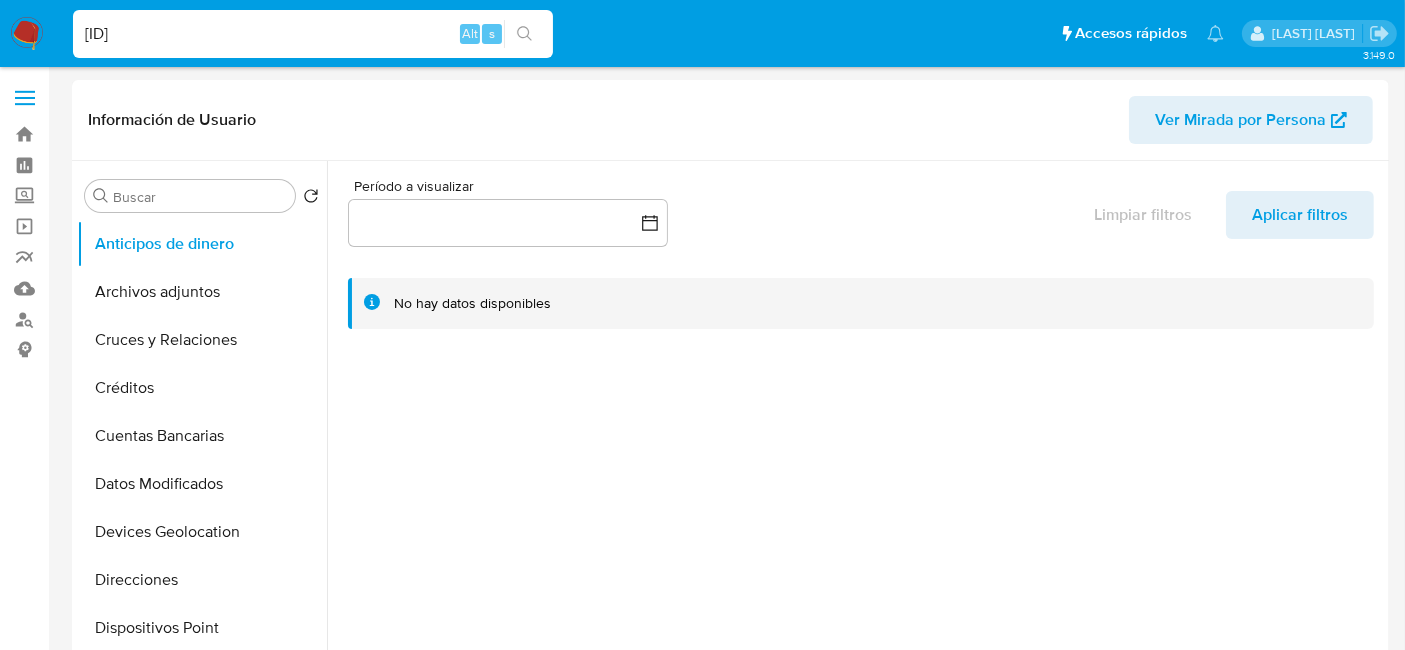select on "10" 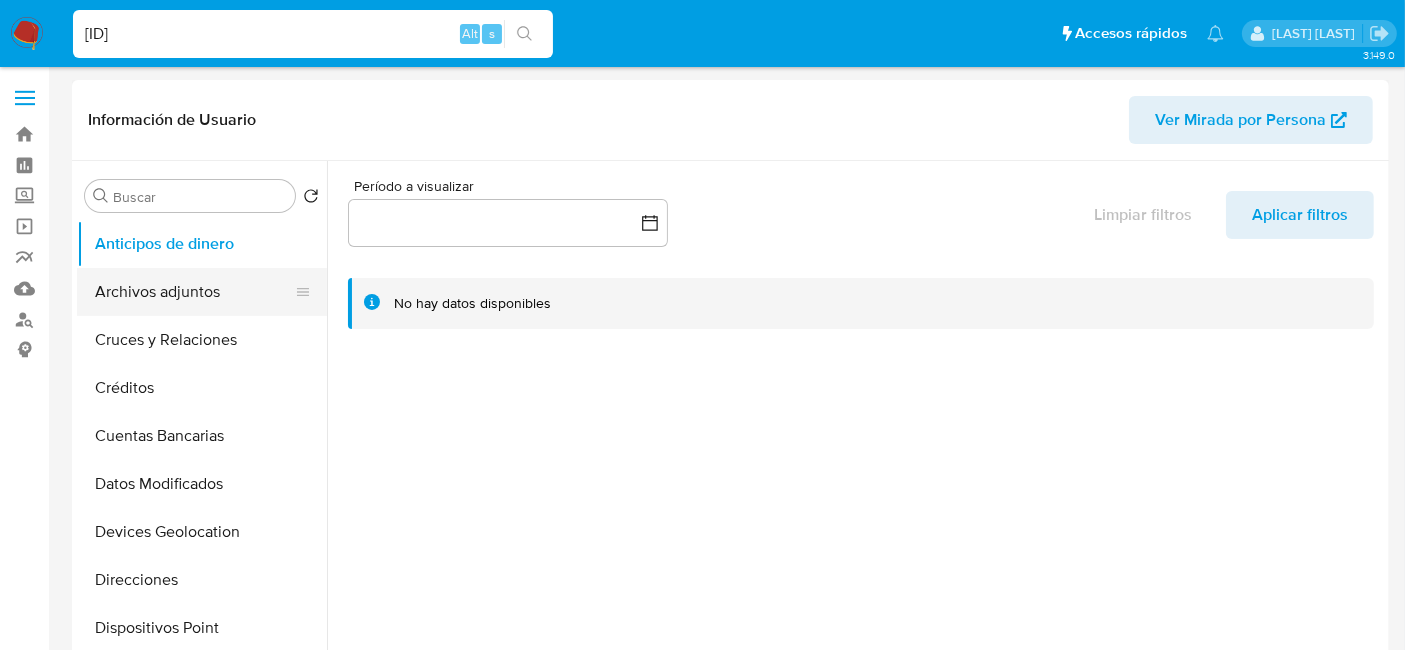 click on "Archivos adjuntos" at bounding box center [194, 292] 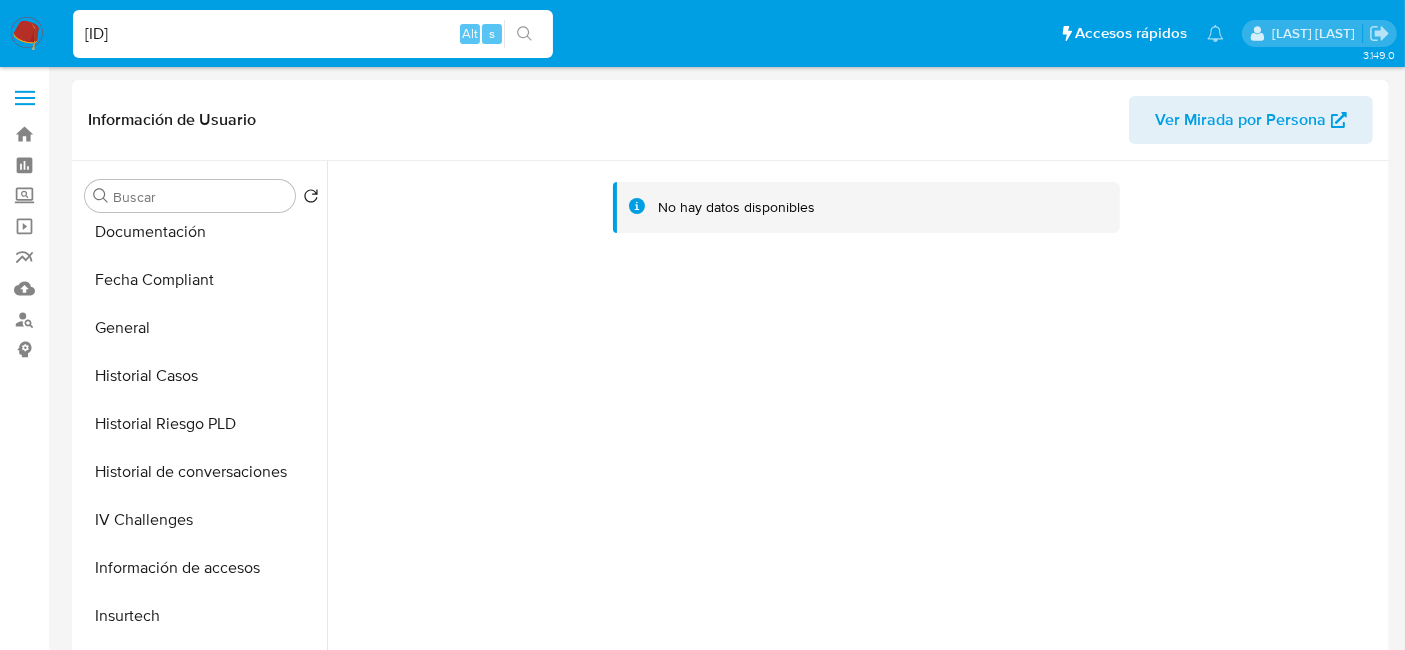 scroll, scrollTop: 666, scrollLeft: 0, axis: vertical 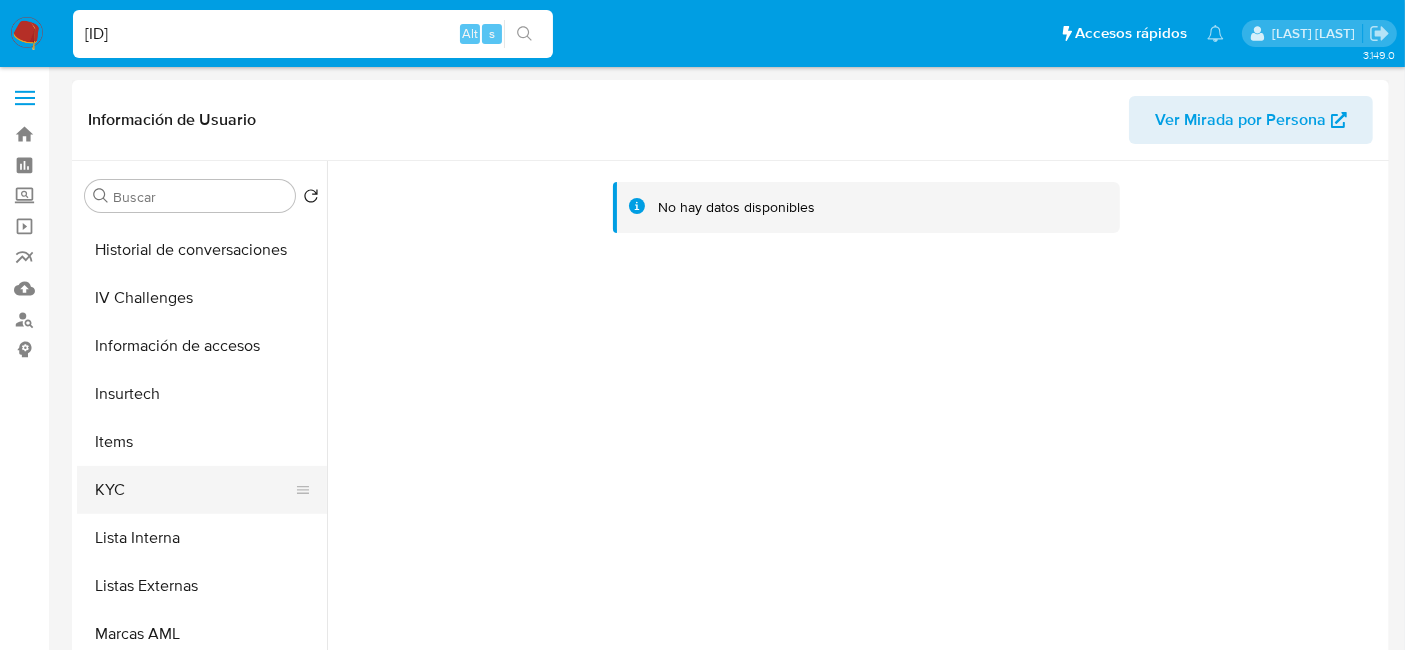click on "KYC" at bounding box center (194, 490) 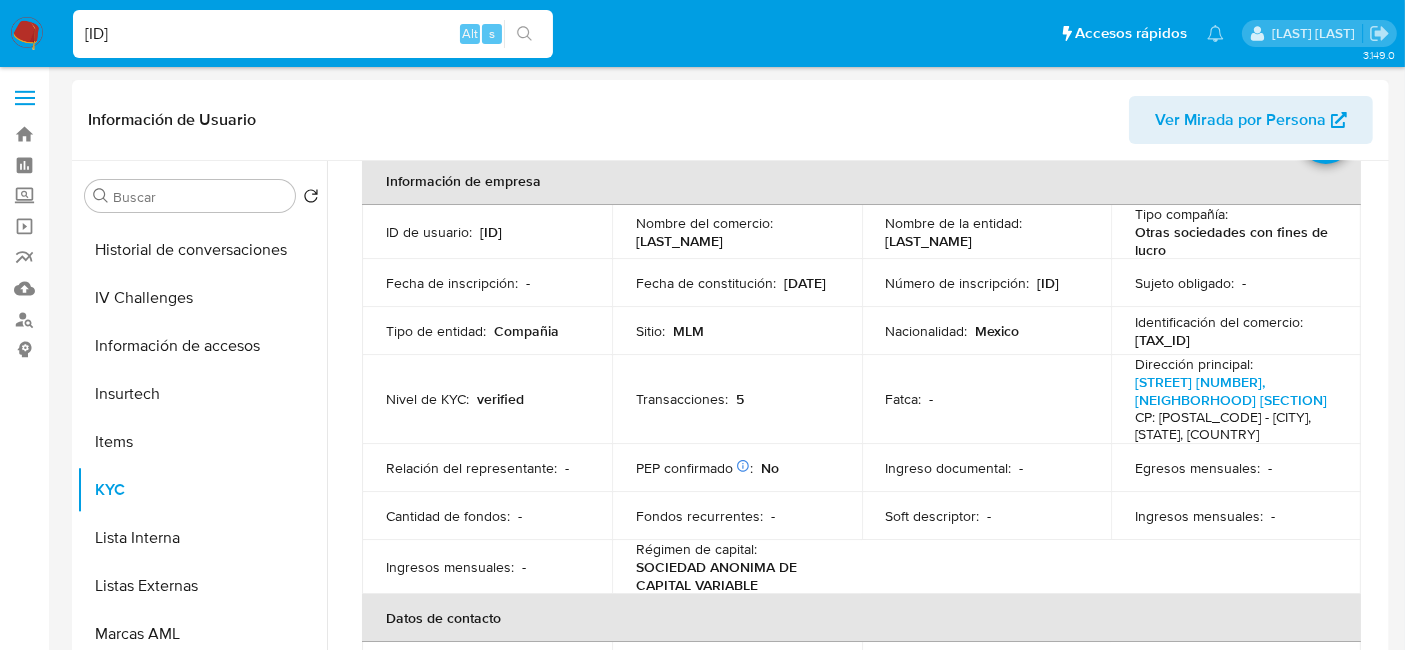 scroll, scrollTop: 111, scrollLeft: 0, axis: vertical 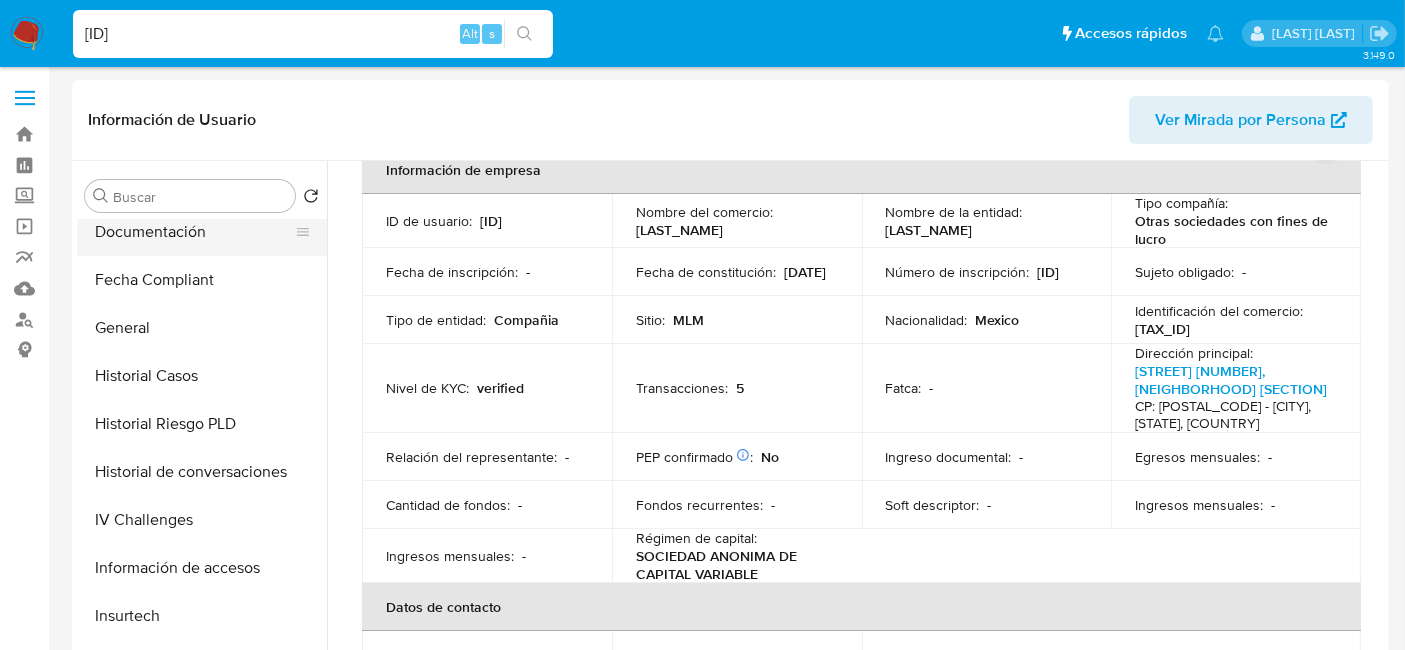 click on "Documentación" at bounding box center [194, 232] 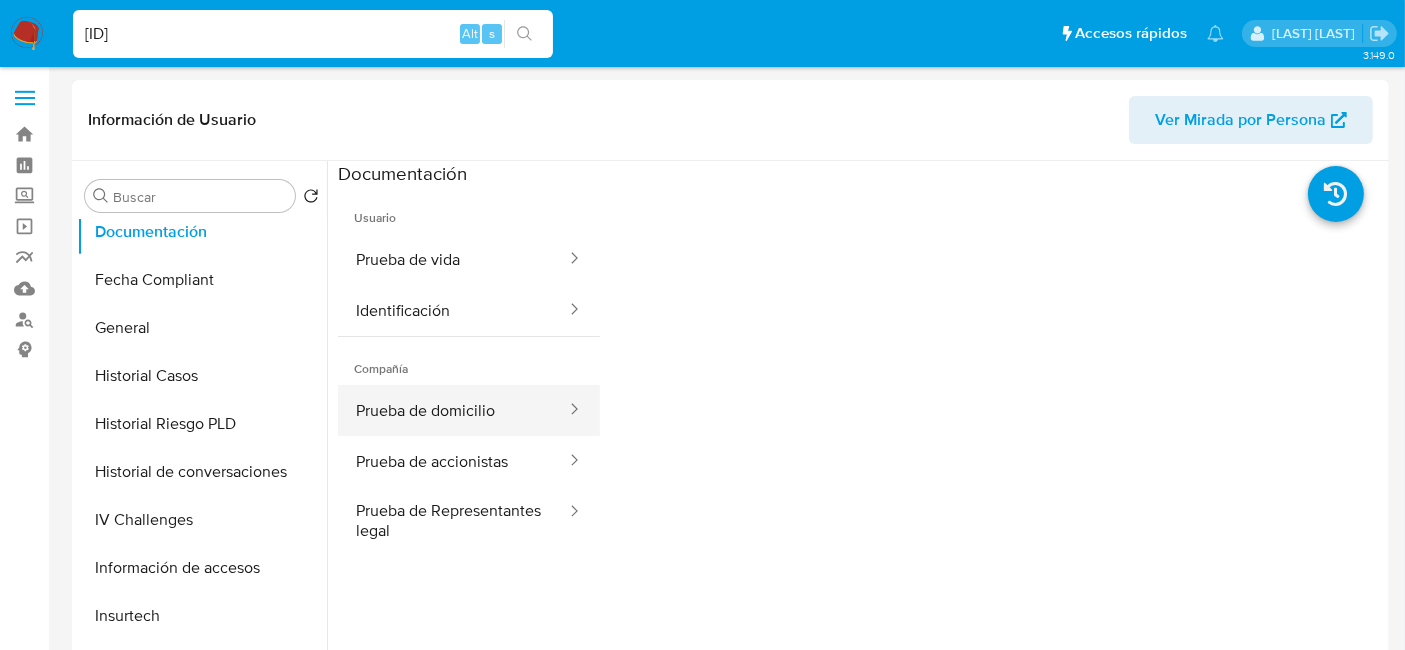 click on "Prueba de domicilio" at bounding box center [453, 410] 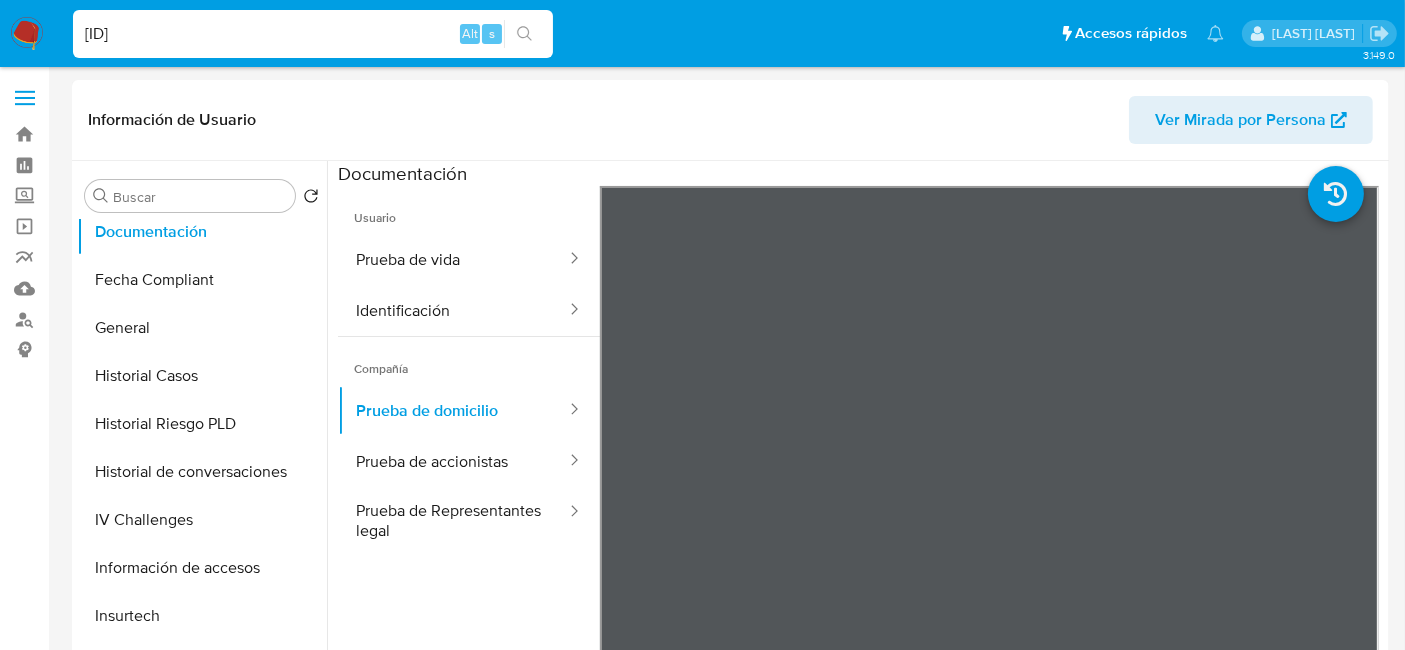 drag, startPoint x: 253, startPoint y: 34, endPoint x: 2, endPoint y: 27, distance: 251.0976 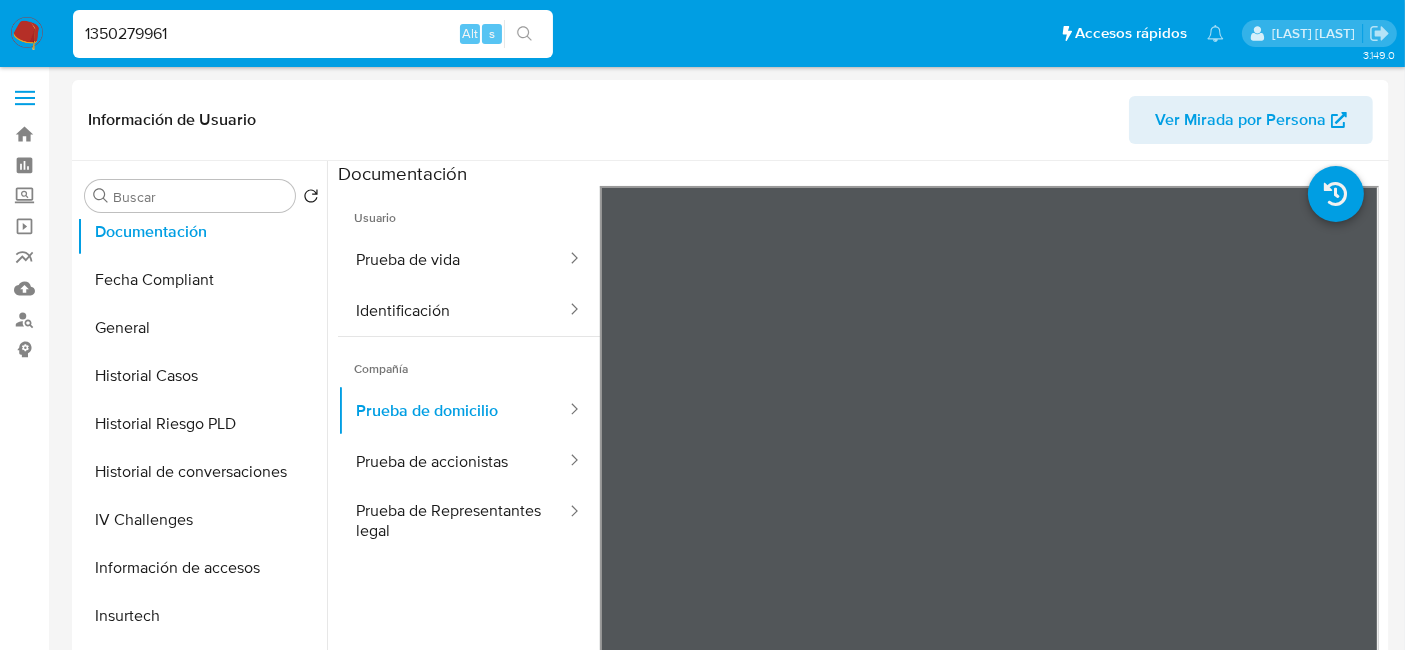 type on "1350279961" 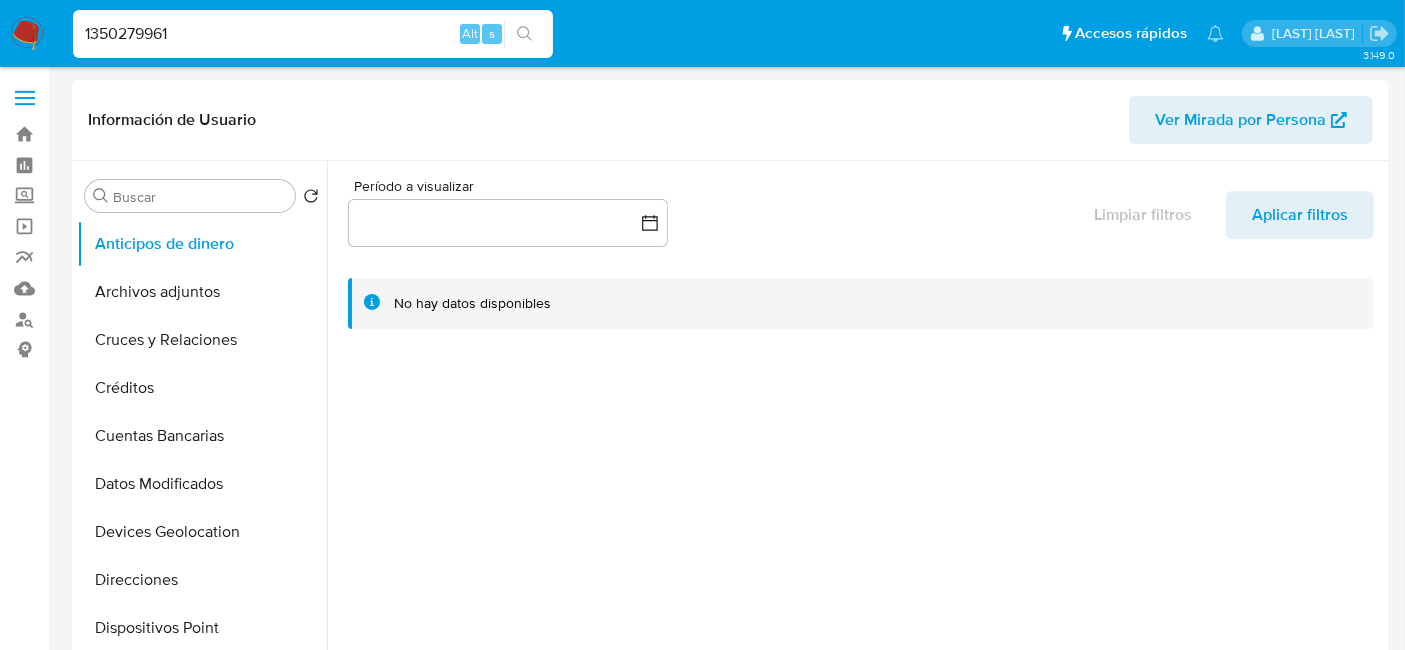 select on "10" 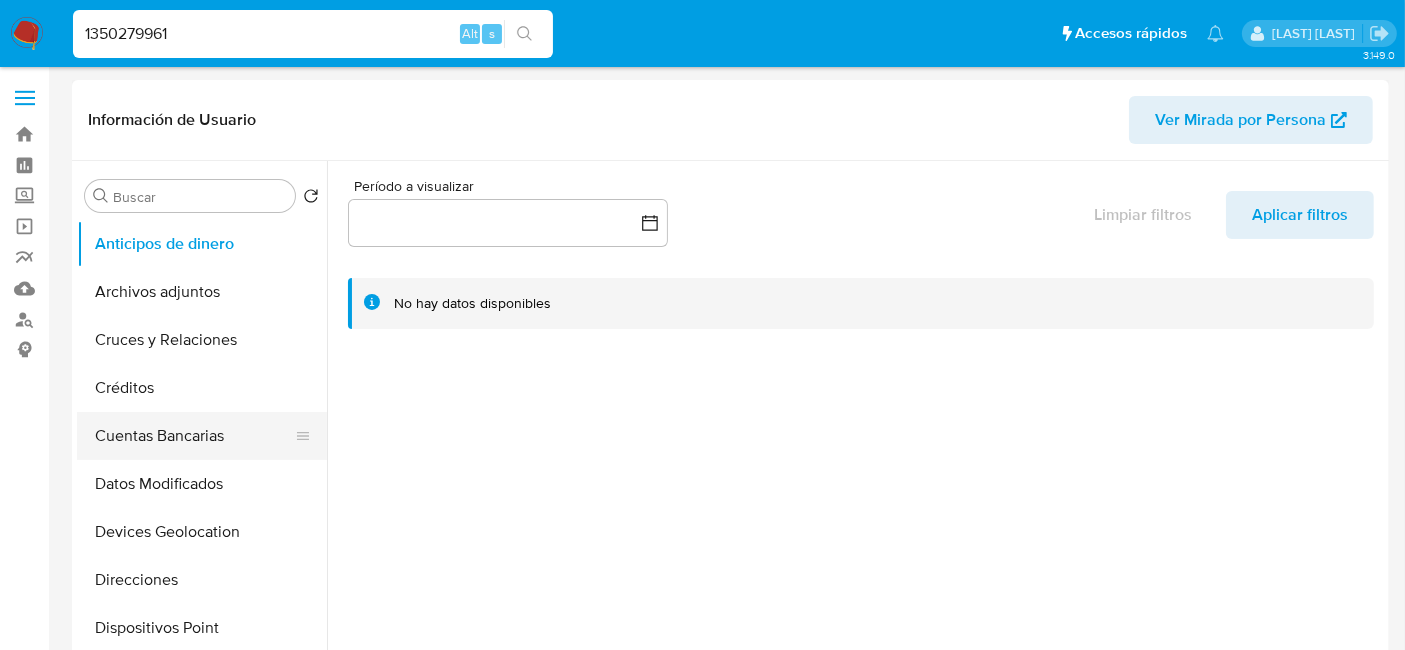 scroll, scrollTop: 222, scrollLeft: 0, axis: vertical 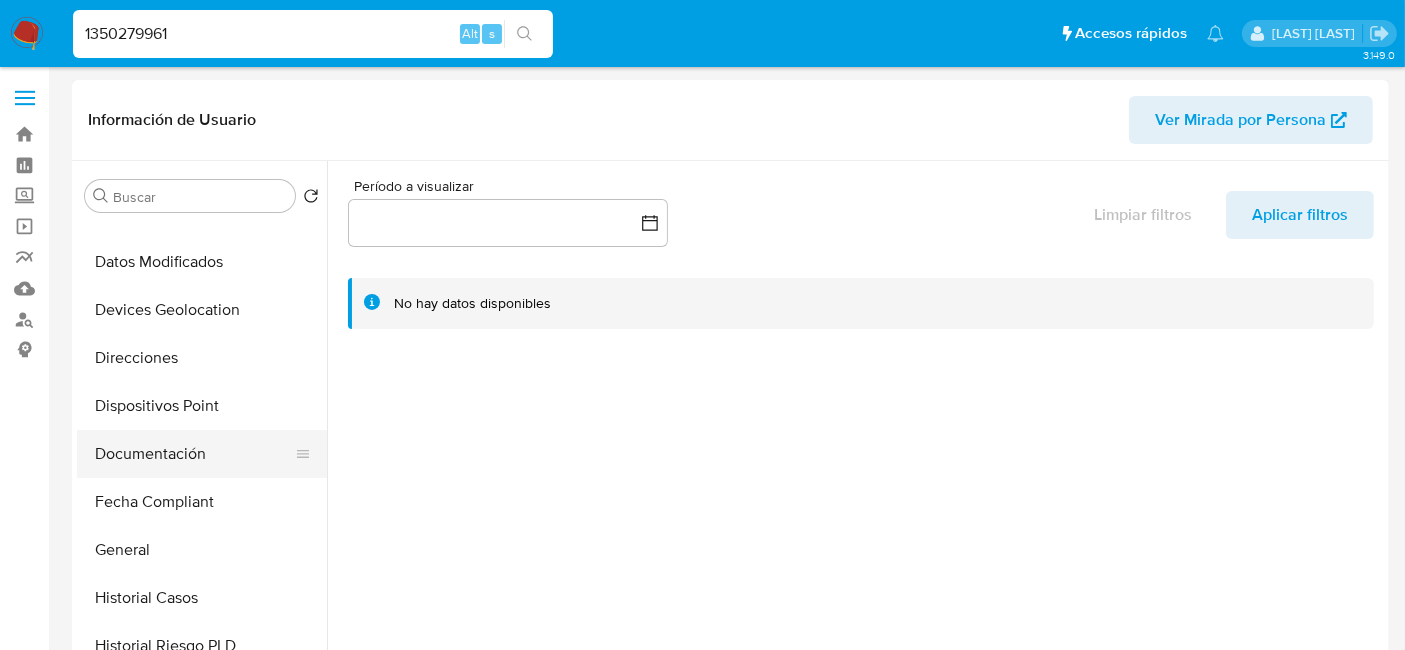 click on "Documentación" at bounding box center (194, 454) 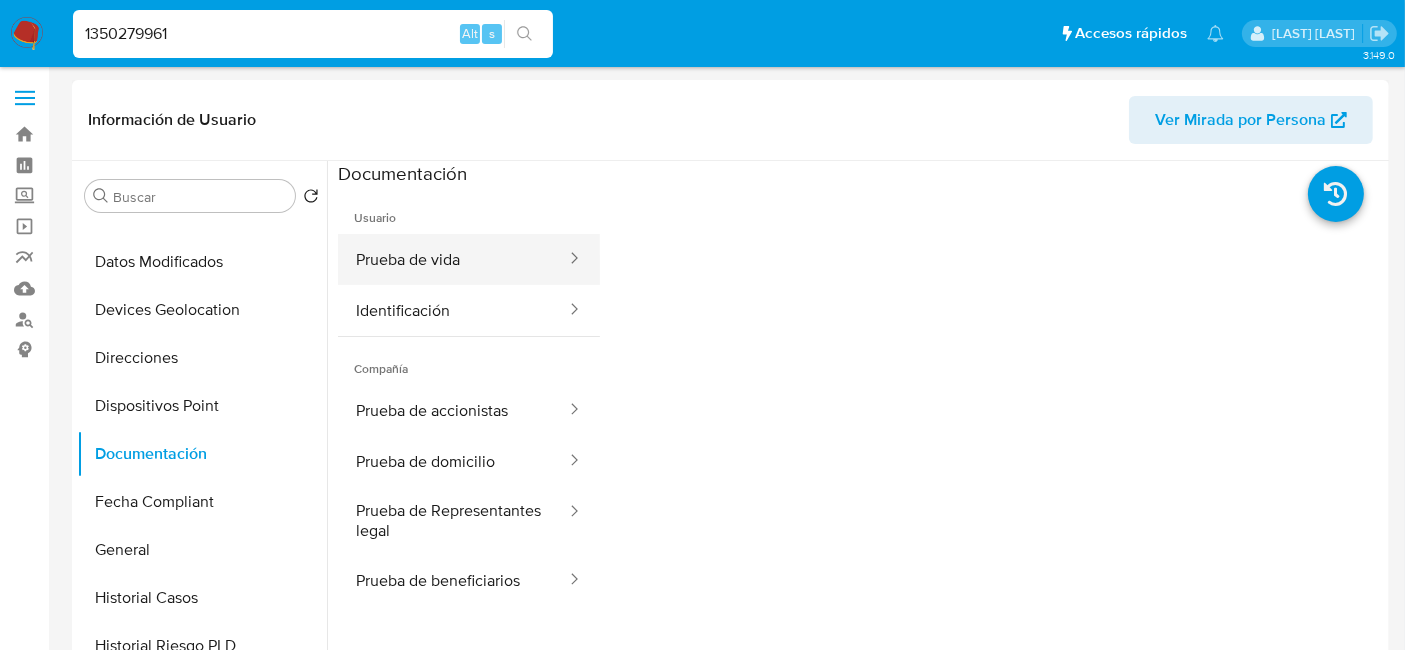 click on "Prueba de vida" at bounding box center [453, 259] 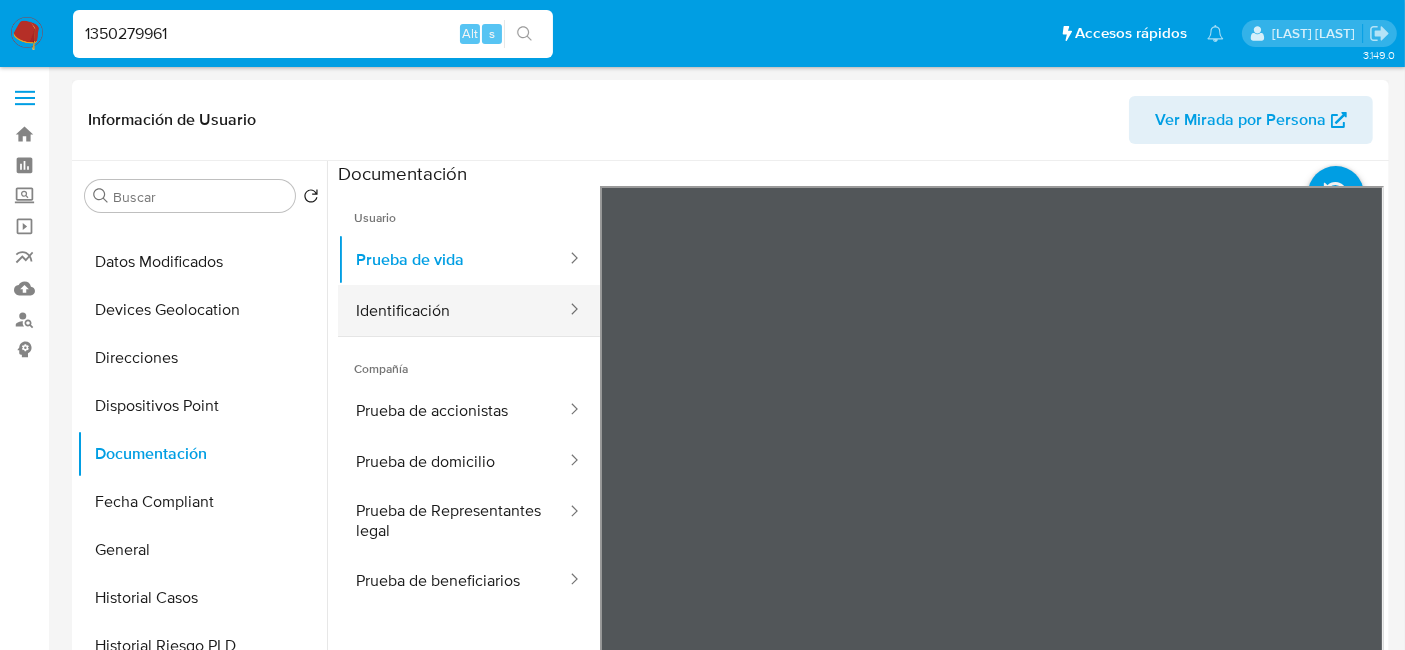 click on "Identificación" at bounding box center [453, 310] 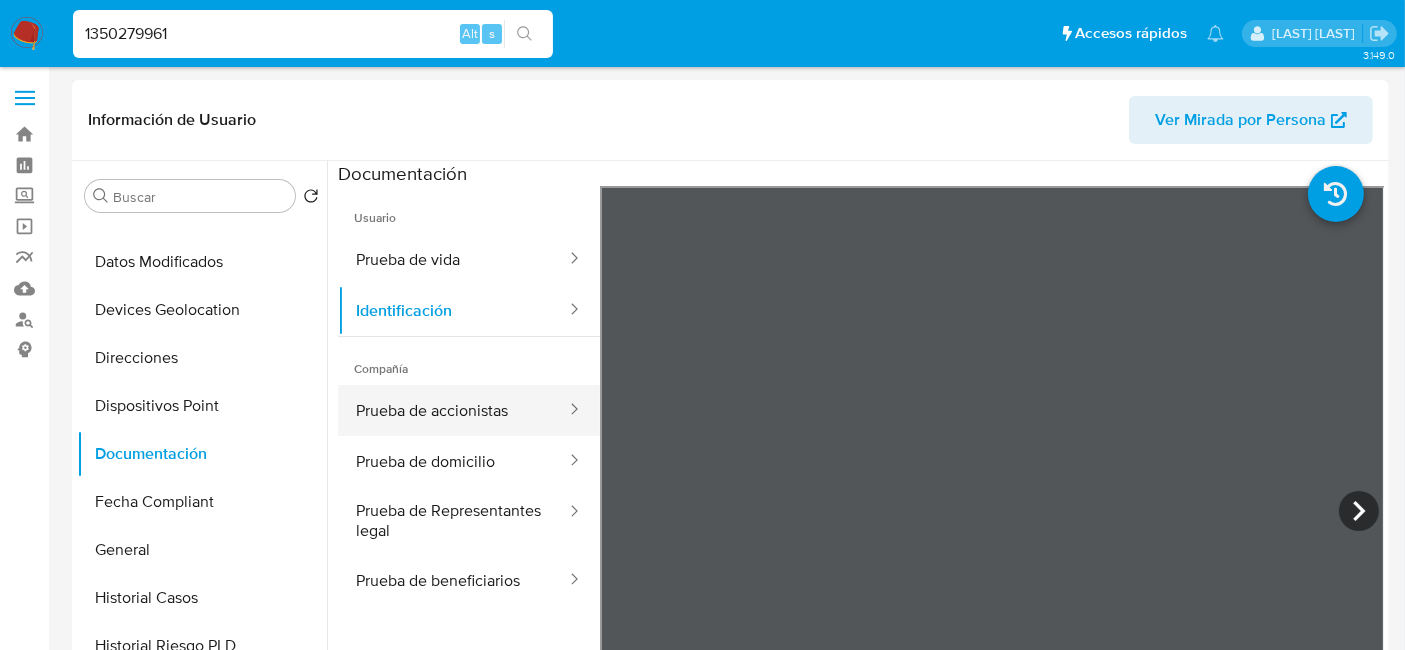 scroll, scrollTop: 111, scrollLeft: 0, axis: vertical 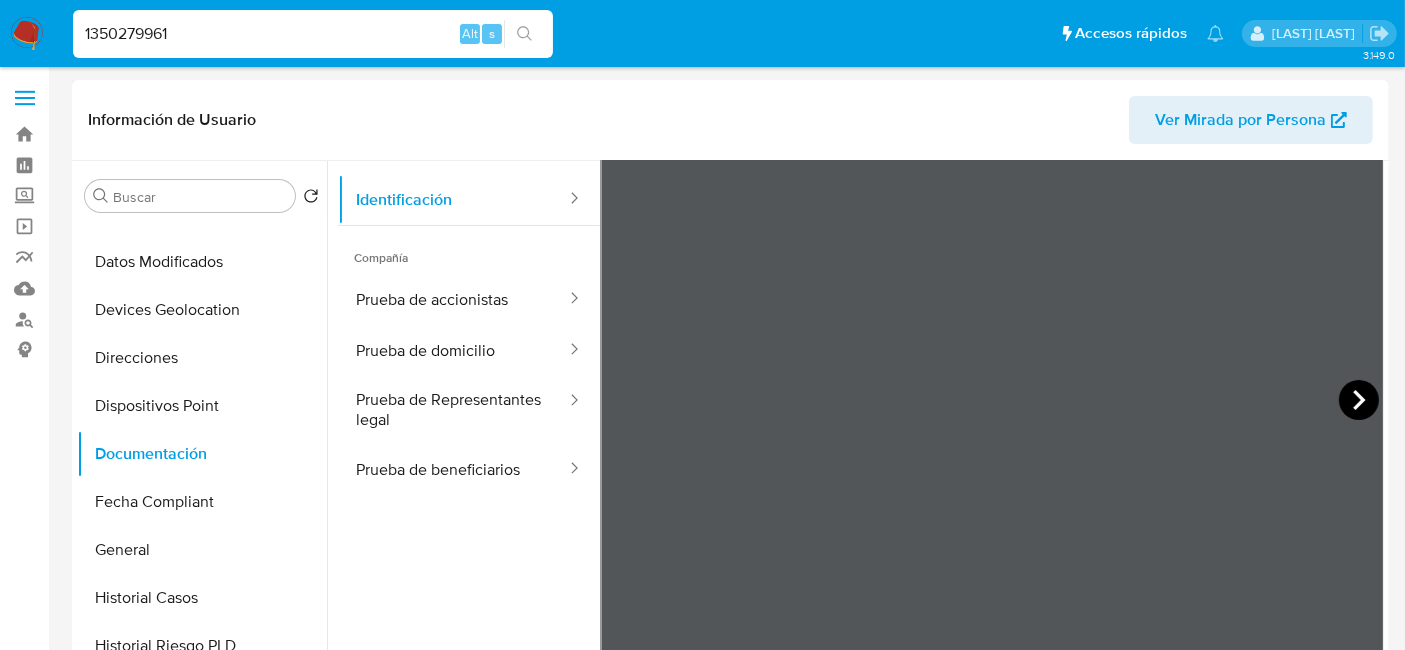 click 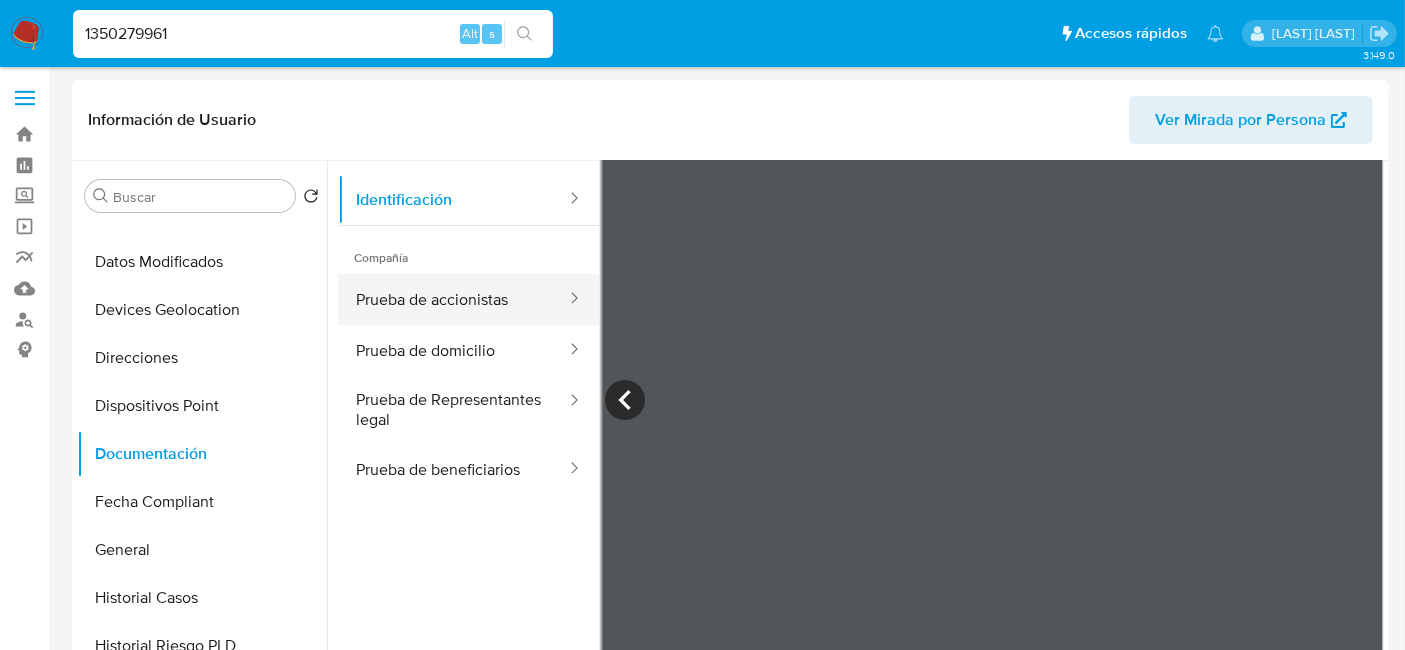 click on "Prueba de accionistas" at bounding box center (453, 299) 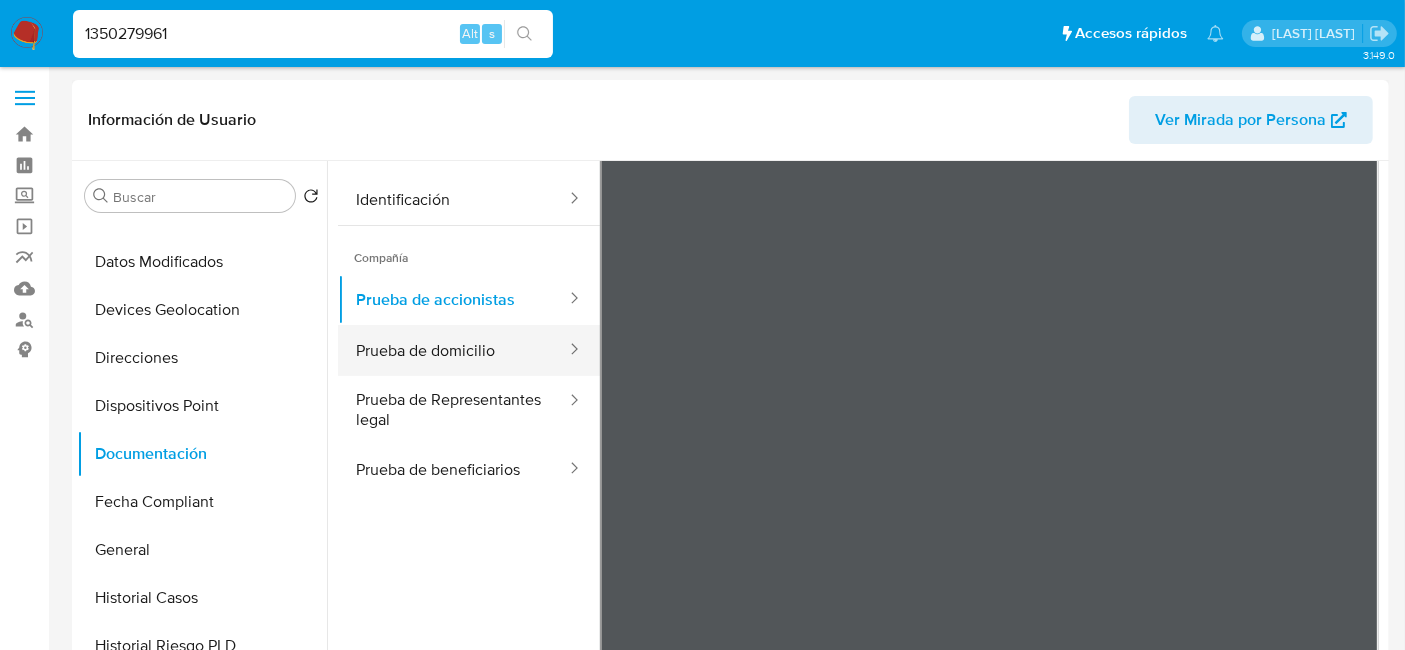 click on "Prueba de domicilio" at bounding box center [453, 350] 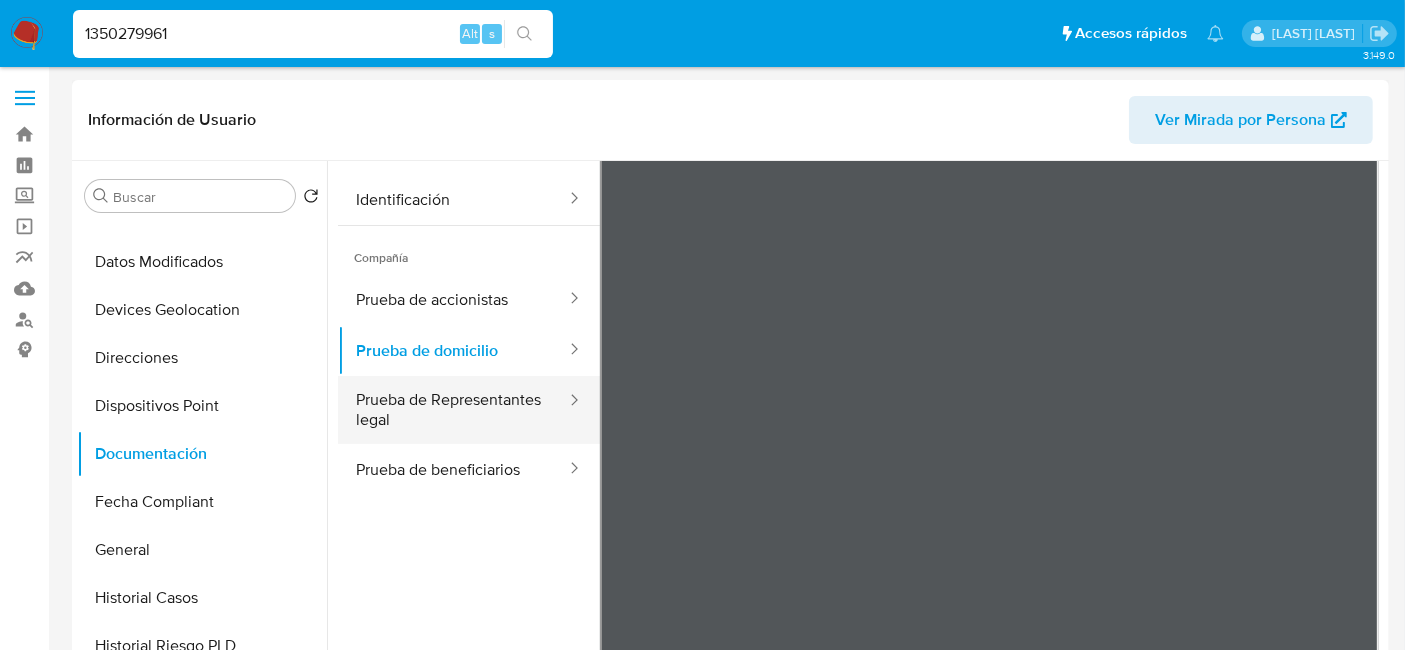 click on "Prueba de Representantes legal" at bounding box center [453, 410] 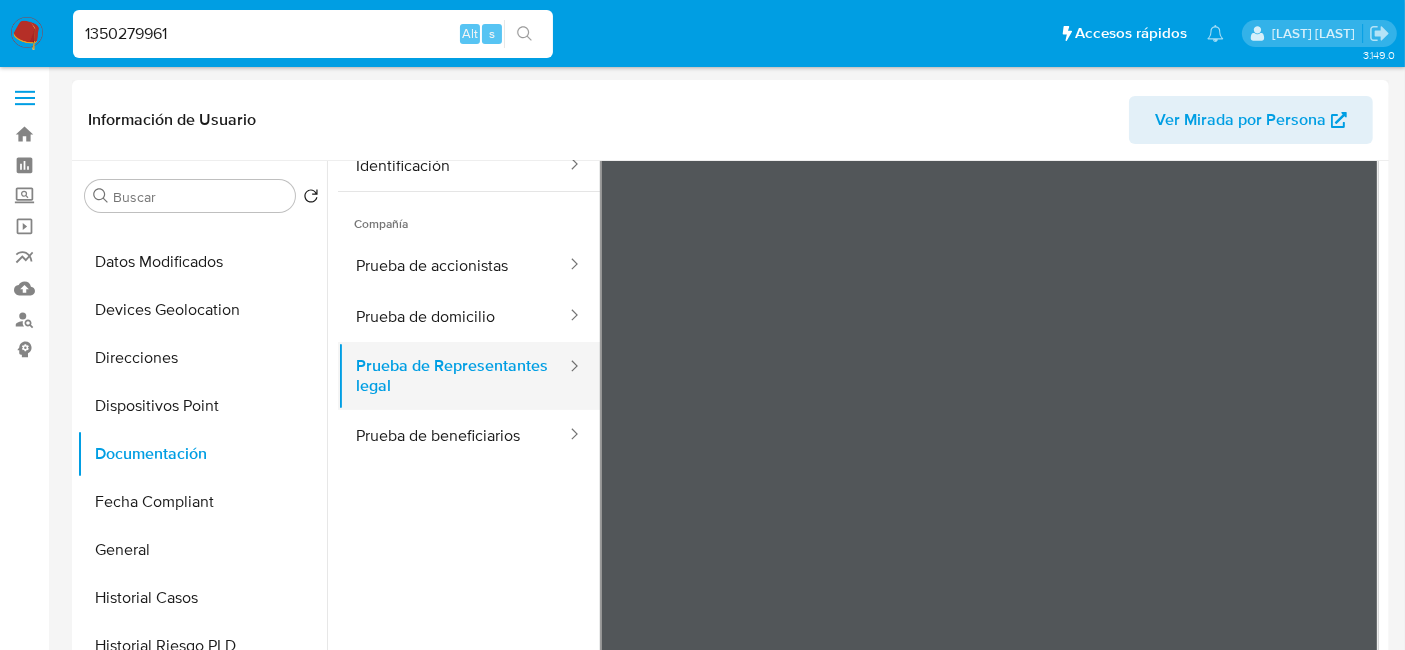 scroll, scrollTop: 174, scrollLeft: 0, axis: vertical 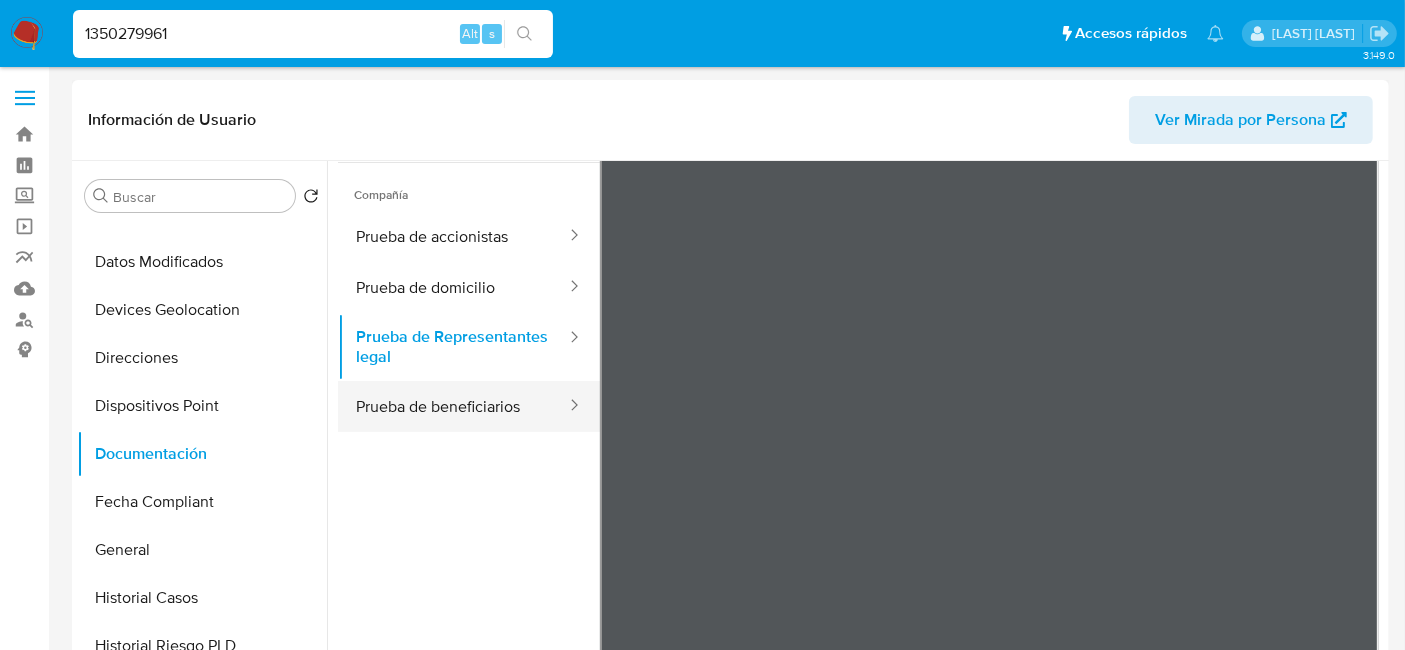 click on "Prueba de beneficiarios" at bounding box center [453, 406] 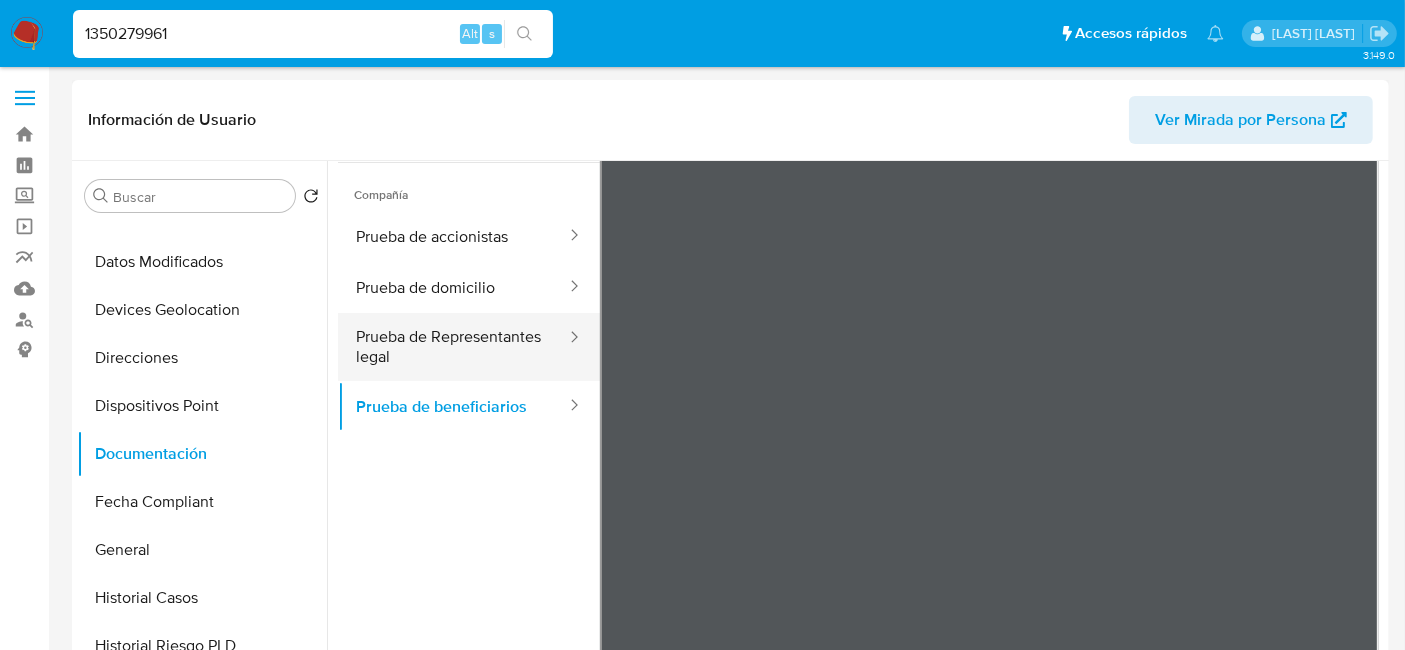 scroll, scrollTop: 0, scrollLeft: 0, axis: both 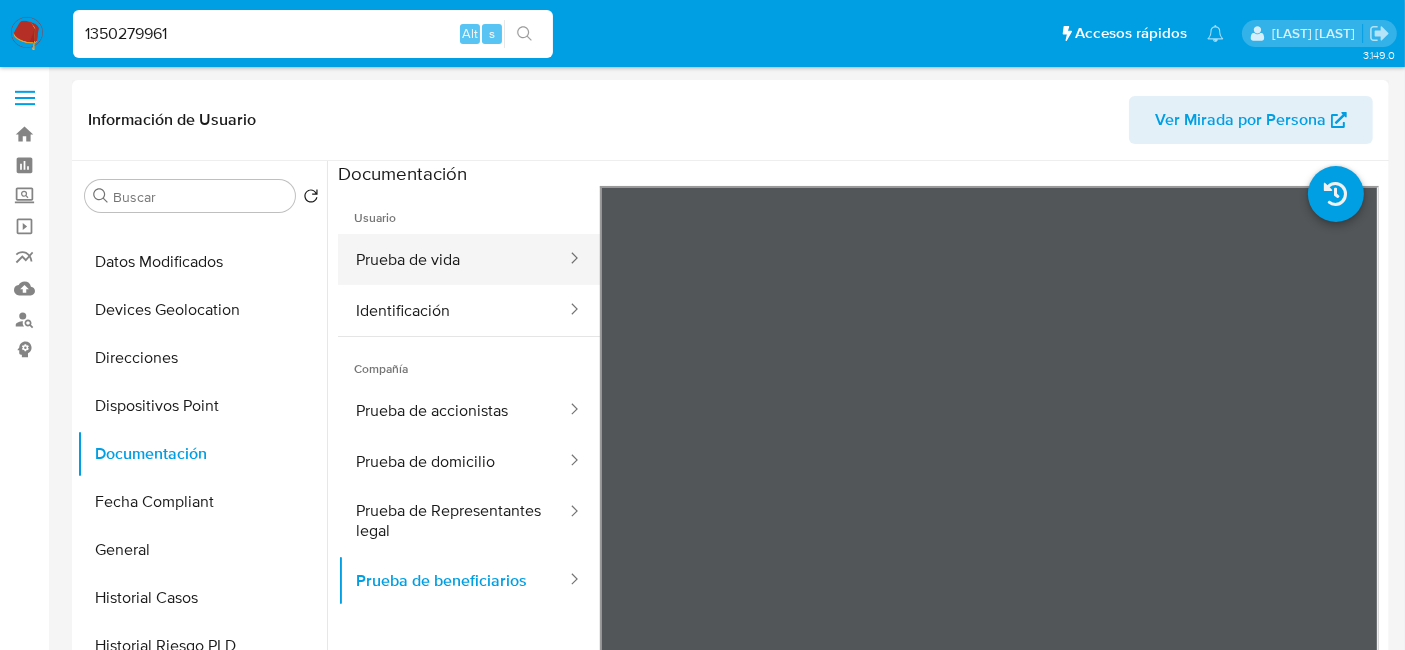 click on "Prueba de vida" at bounding box center (453, 259) 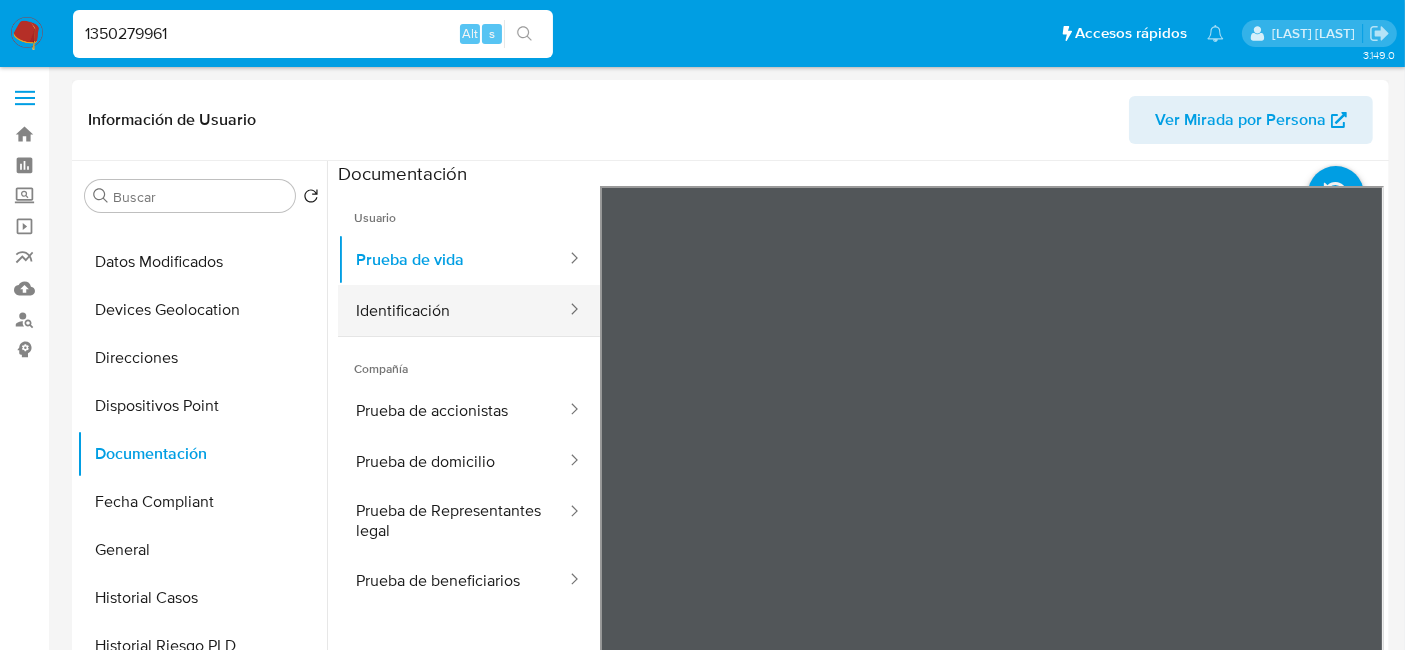 click on "Identificación" at bounding box center (453, 310) 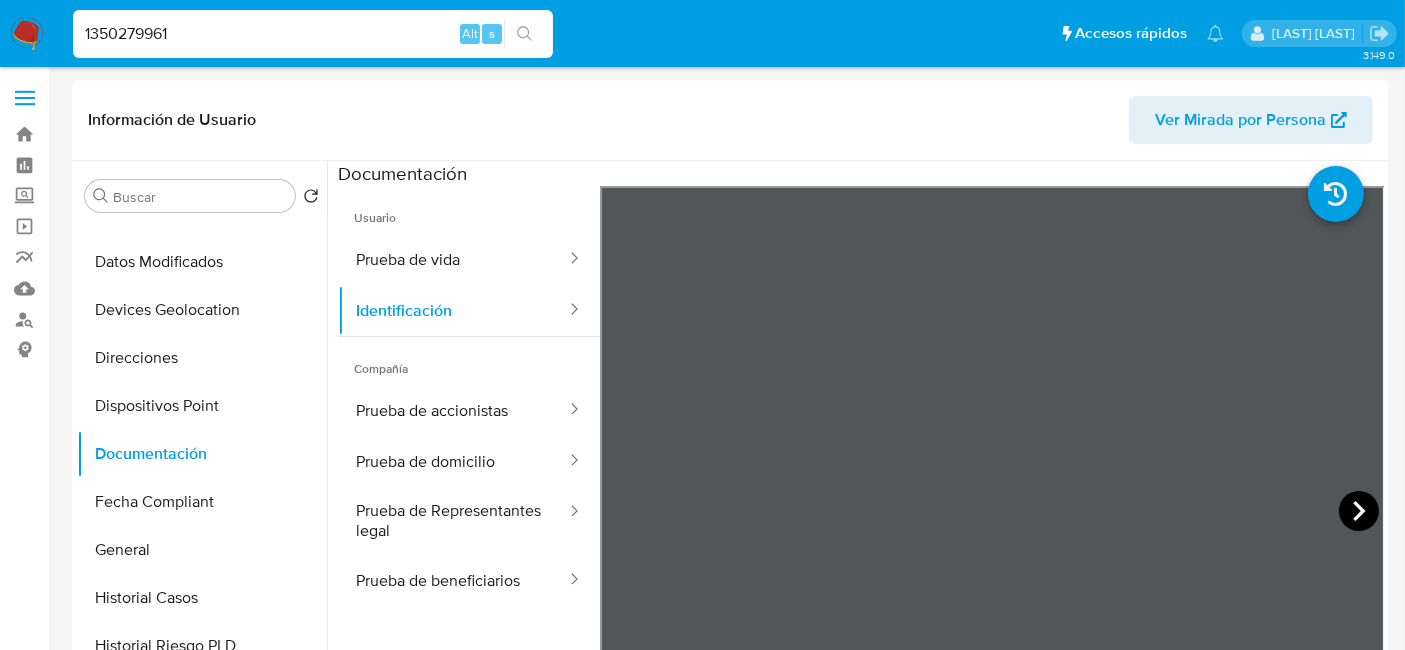 click 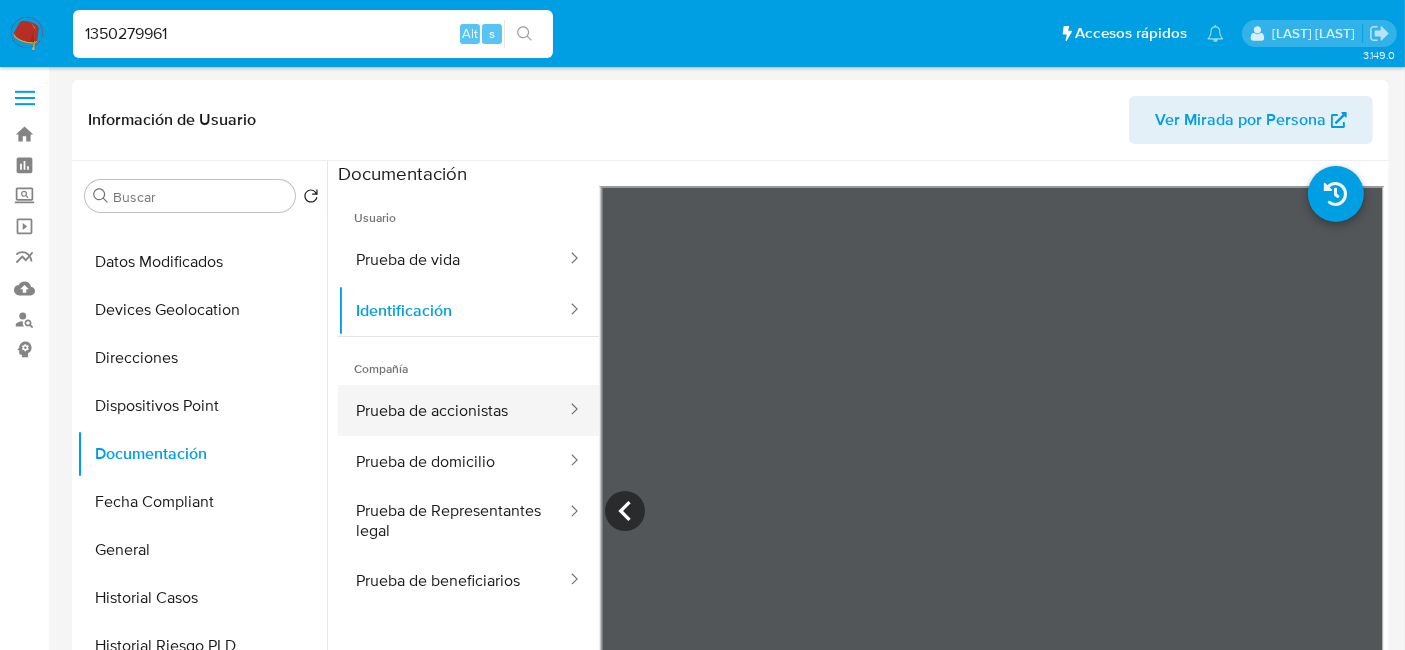 click on "Prueba de accionistas" at bounding box center [453, 410] 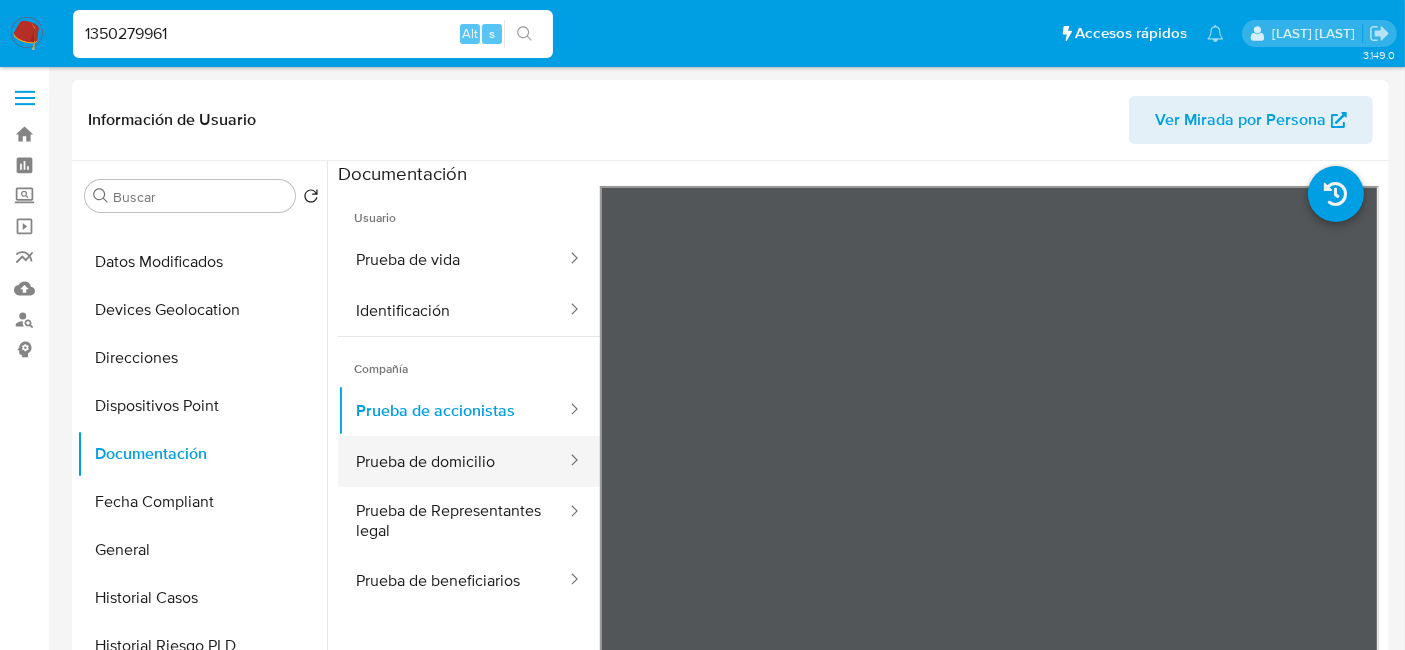 click on "Prueba de domicilio" at bounding box center [453, 461] 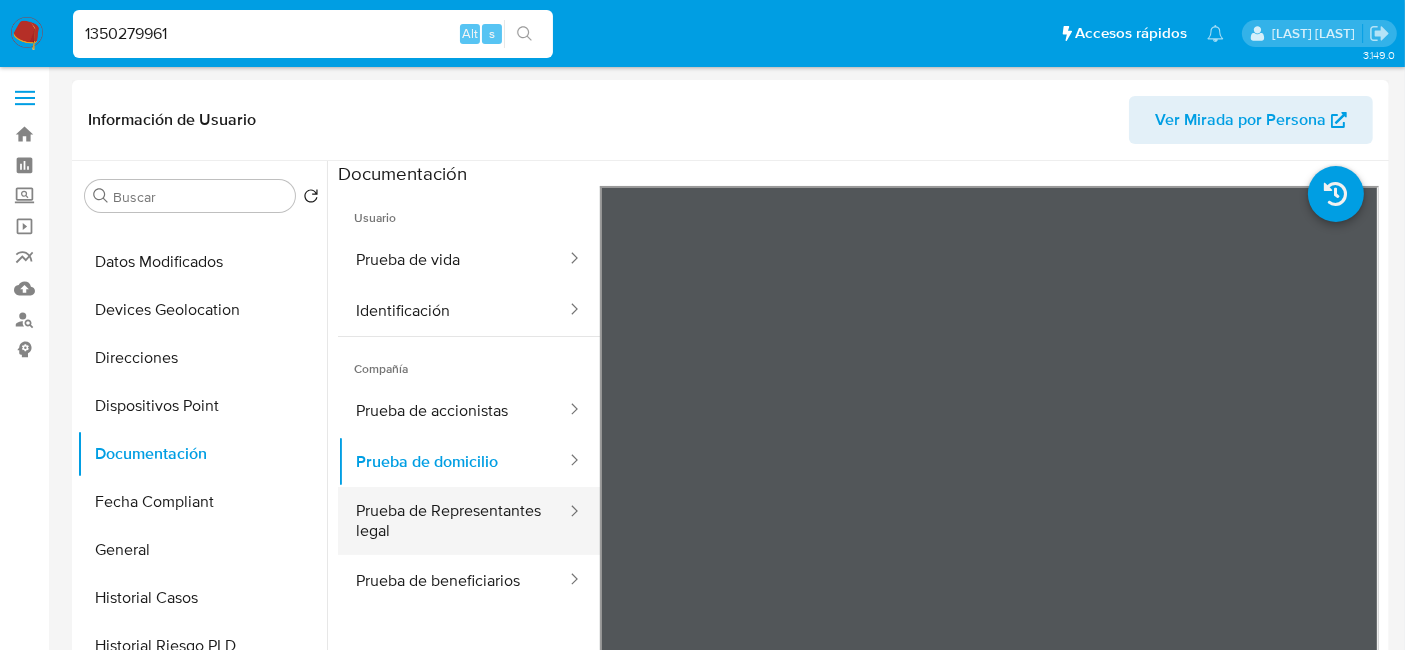 click on "Prueba de Representantes legal" at bounding box center [453, 521] 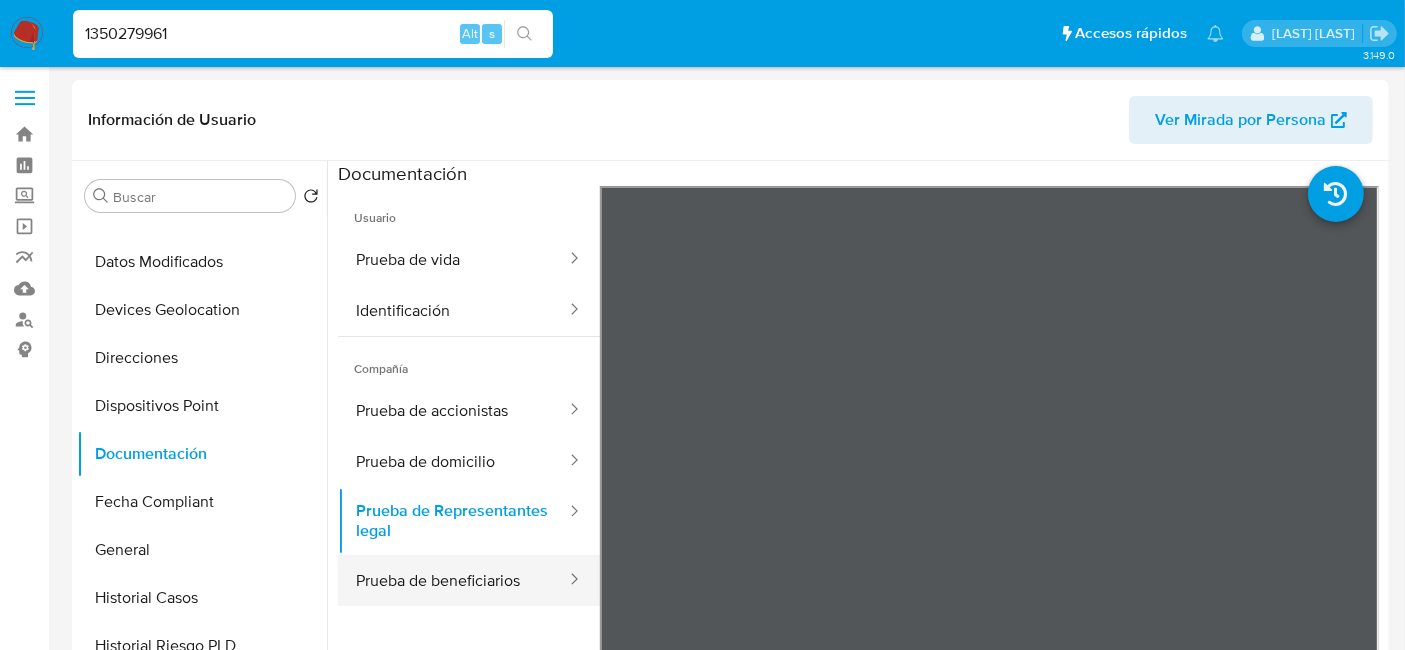 click on "Prueba de beneficiarios" at bounding box center [453, 580] 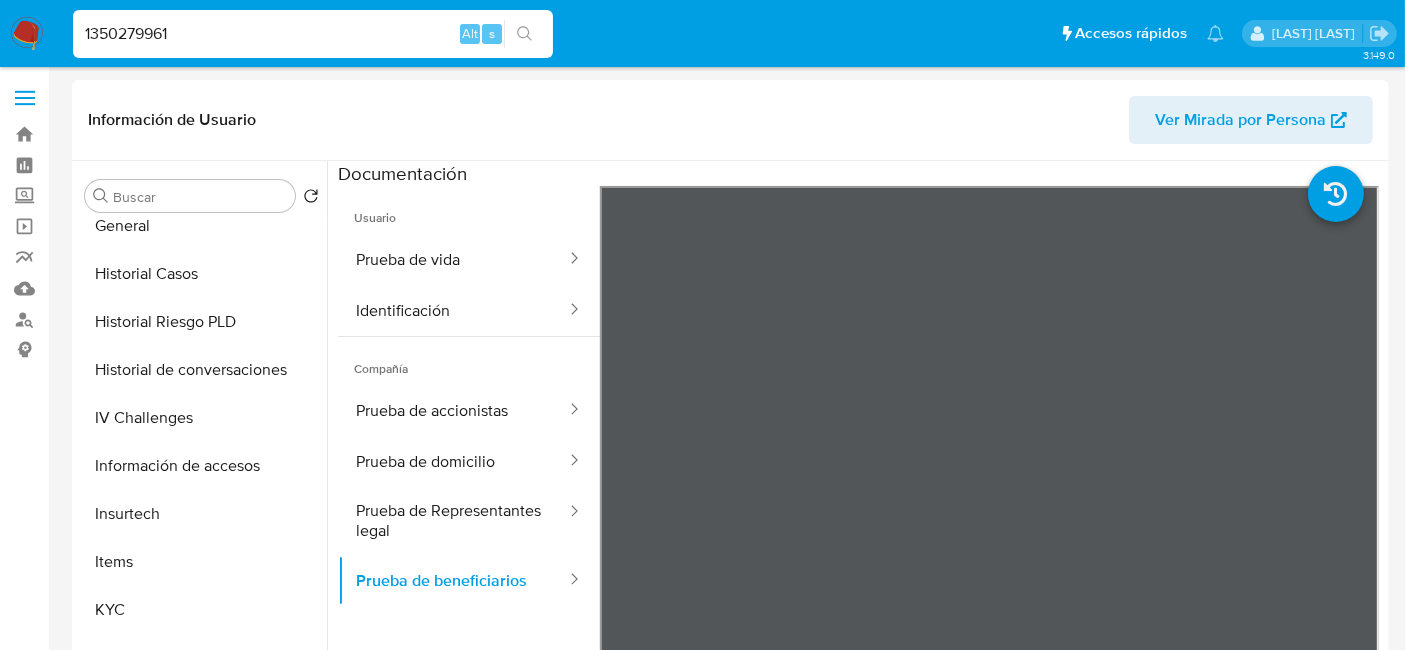scroll, scrollTop: 777, scrollLeft: 0, axis: vertical 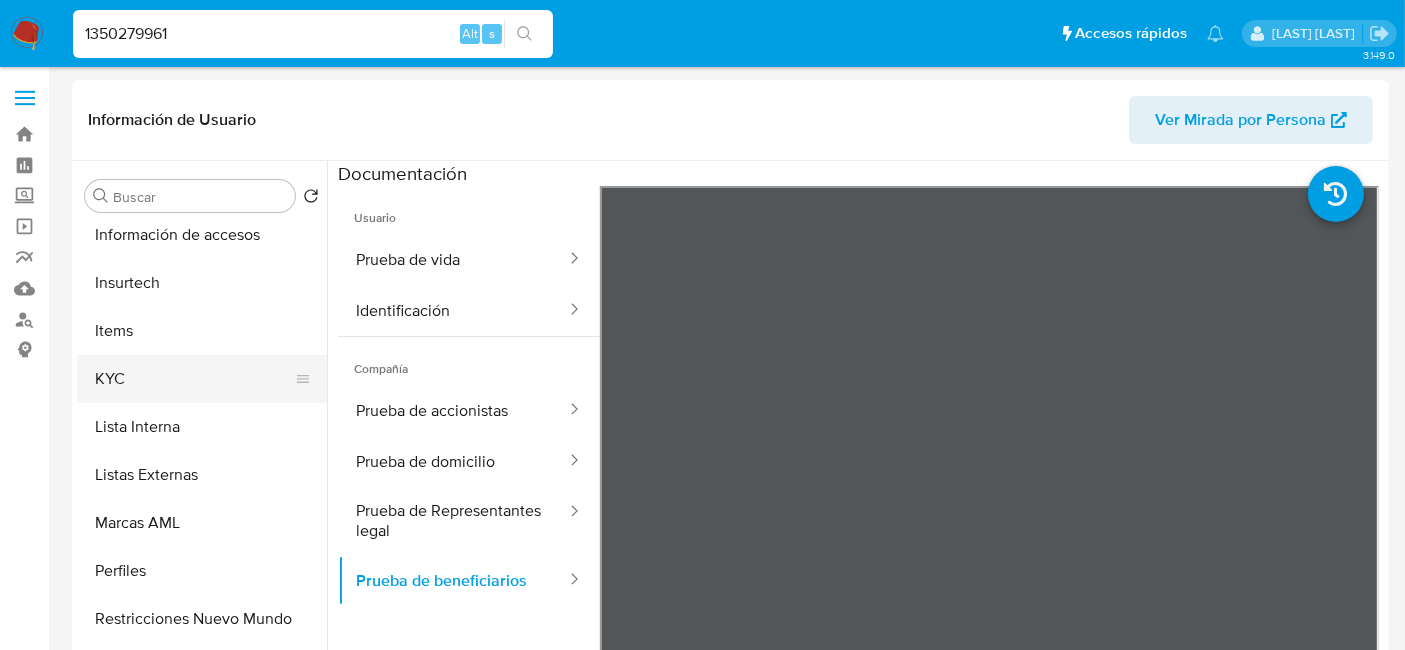 drag, startPoint x: 125, startPoint y: 364, endPoint x: 125, endPoint y: 375, distance: 11 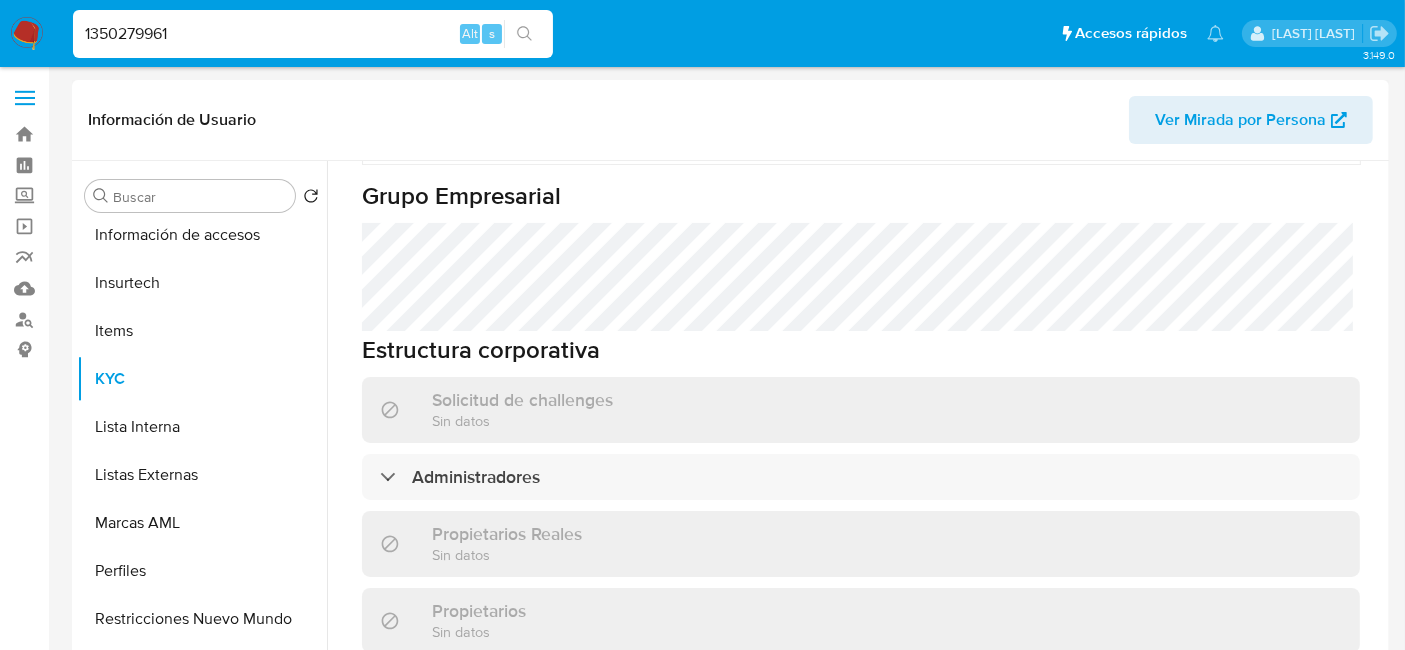 scroll, scrollTop: 888, scrollLeft: 0, axis: vertical 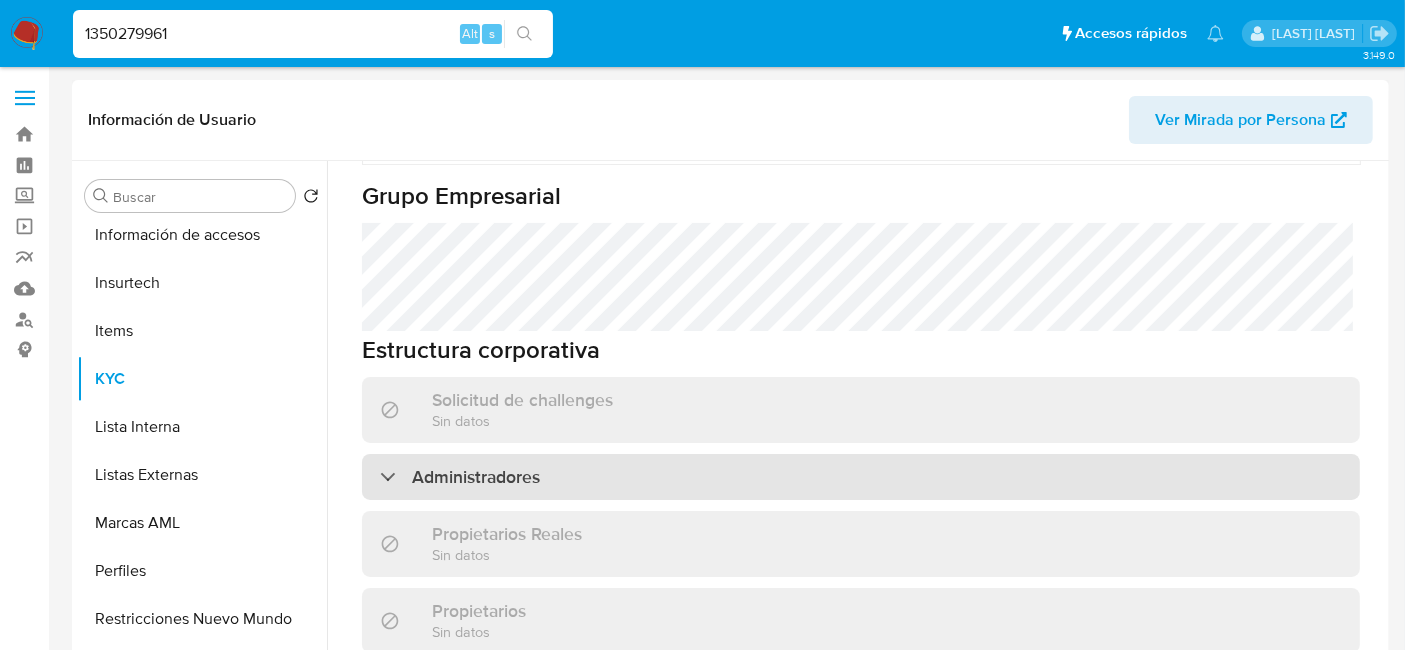click on "Administradores" at bounding box center (861, 477) 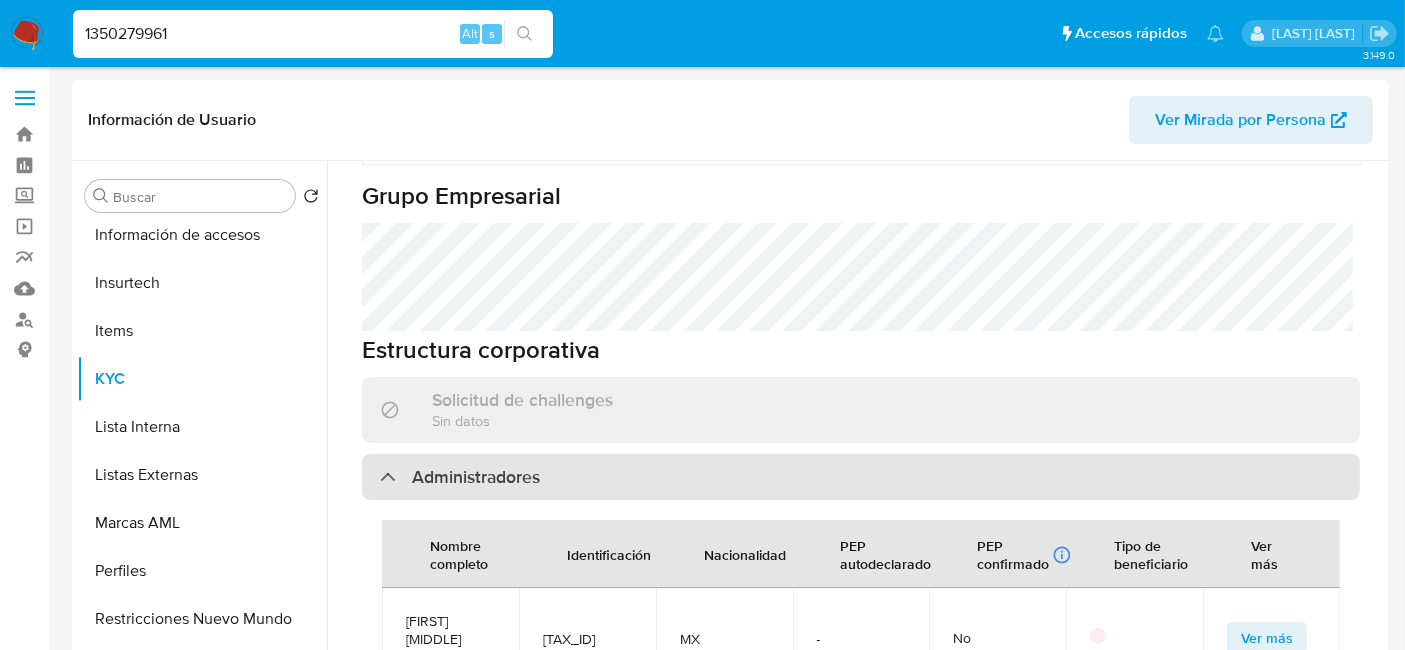 scroll, scrollTop: 1000, scrollLeft: 0, axis: vertical 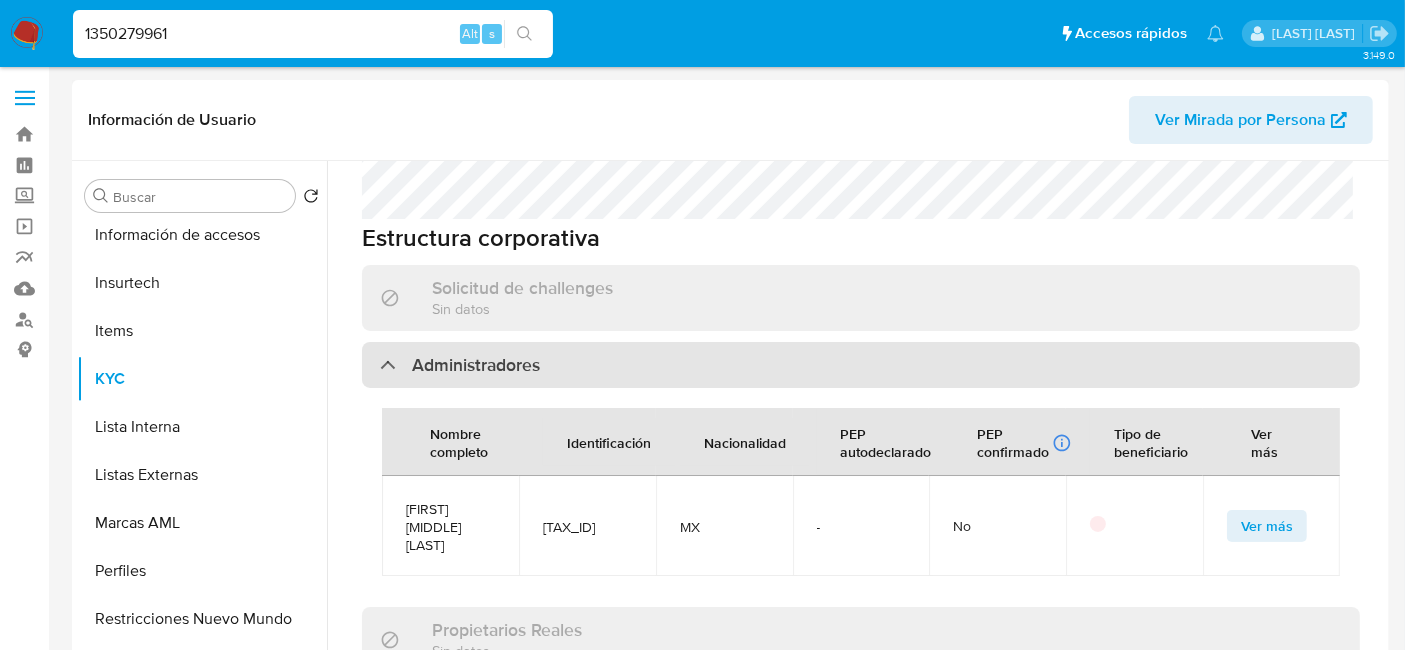 click on "Administradores" at bounding box center [861, 365] 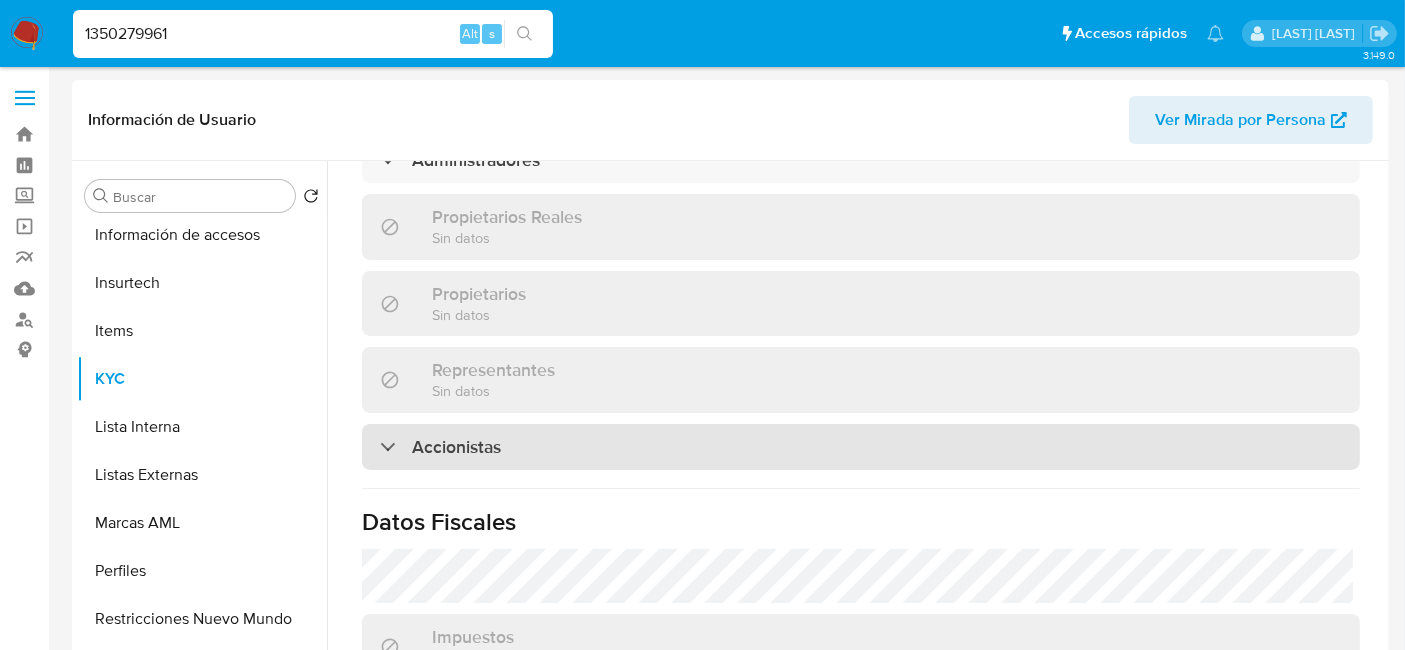 scroll, scrollTop: 1222, scrollLeft: 0, axis: vertical 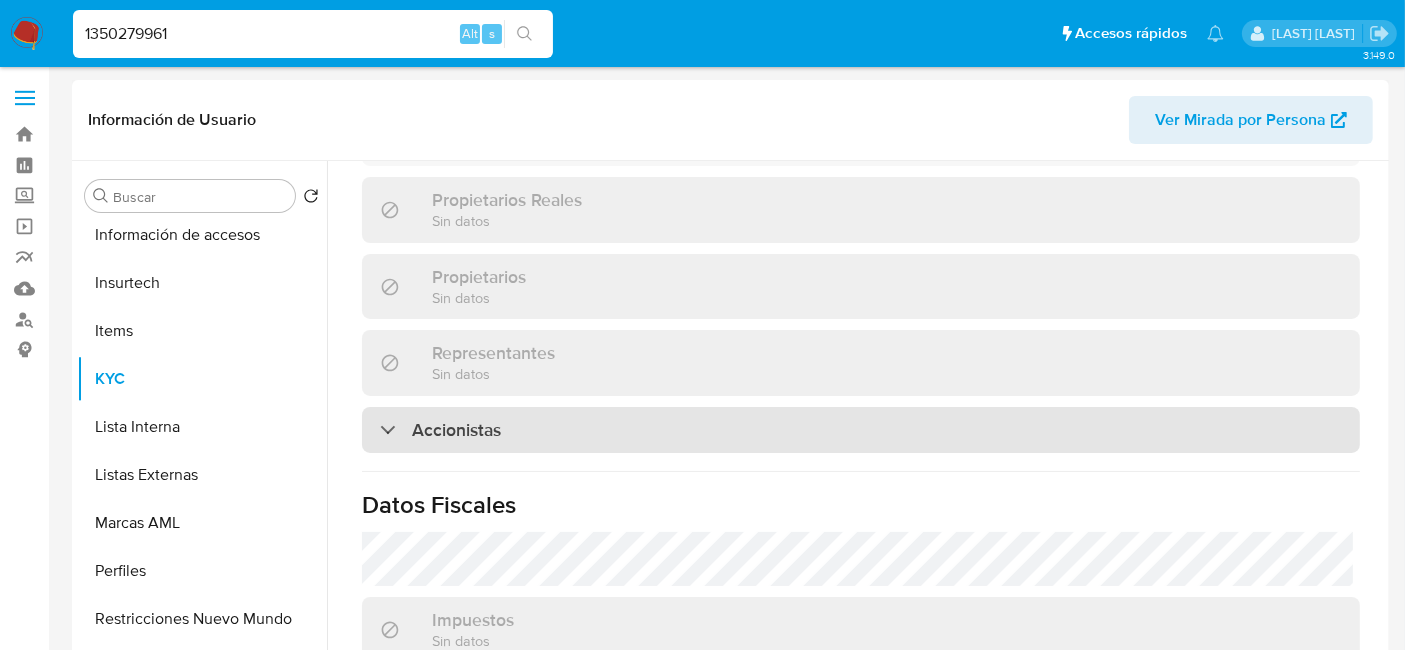 click on "Accionistas" at bounding box center (861, 430) 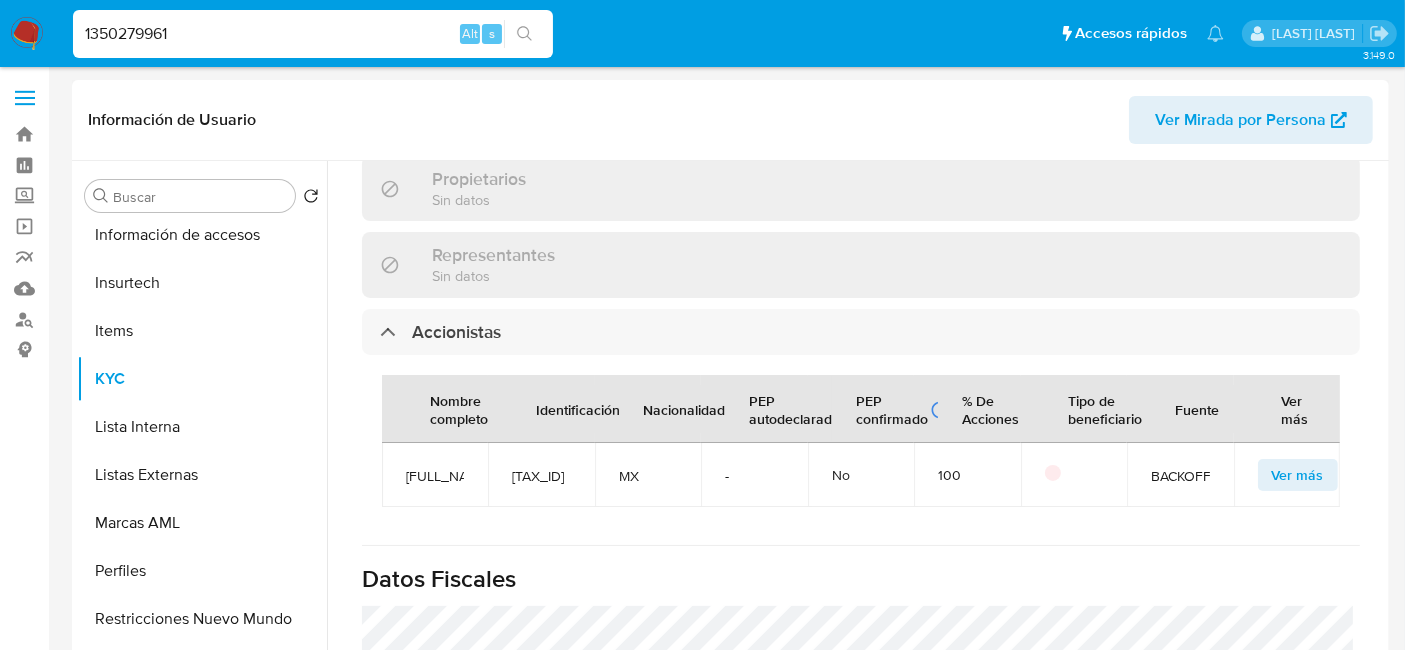 scroll, scrollTop: 1444, scrollLeft: 0, axis: vertical 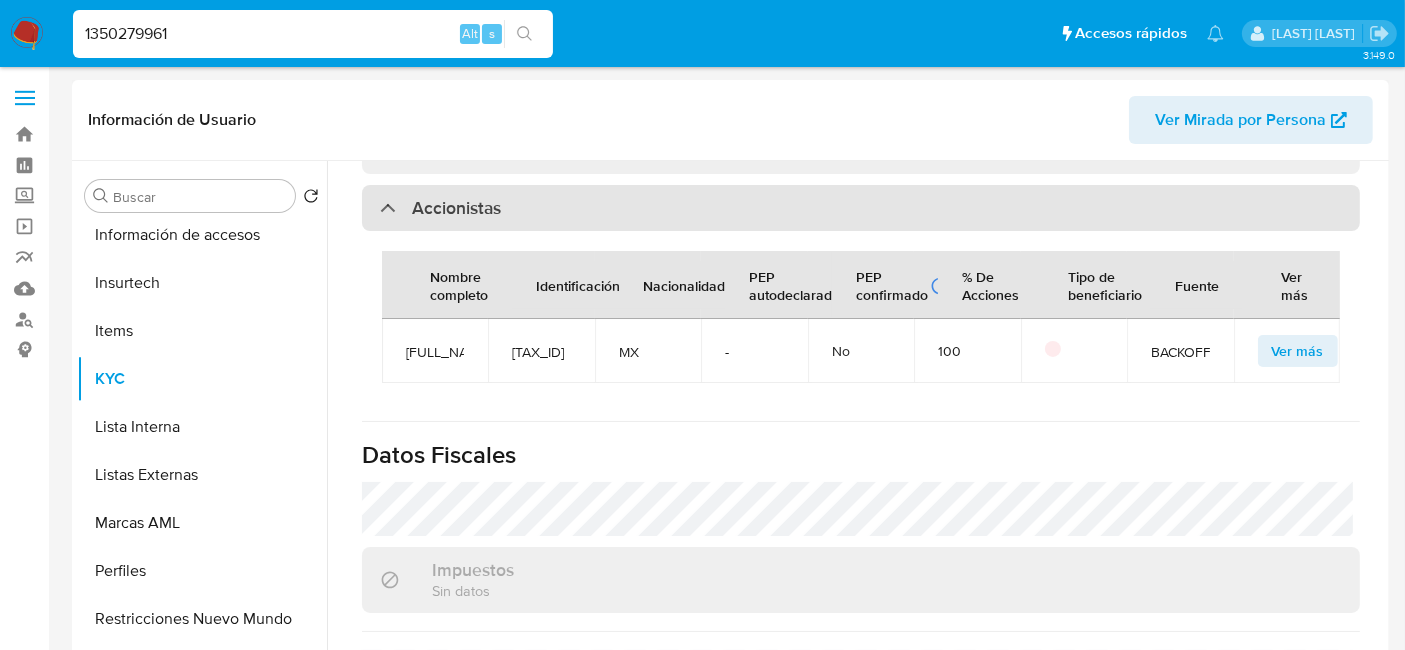 click on "Accionistas" at bounding box center [861, 208] 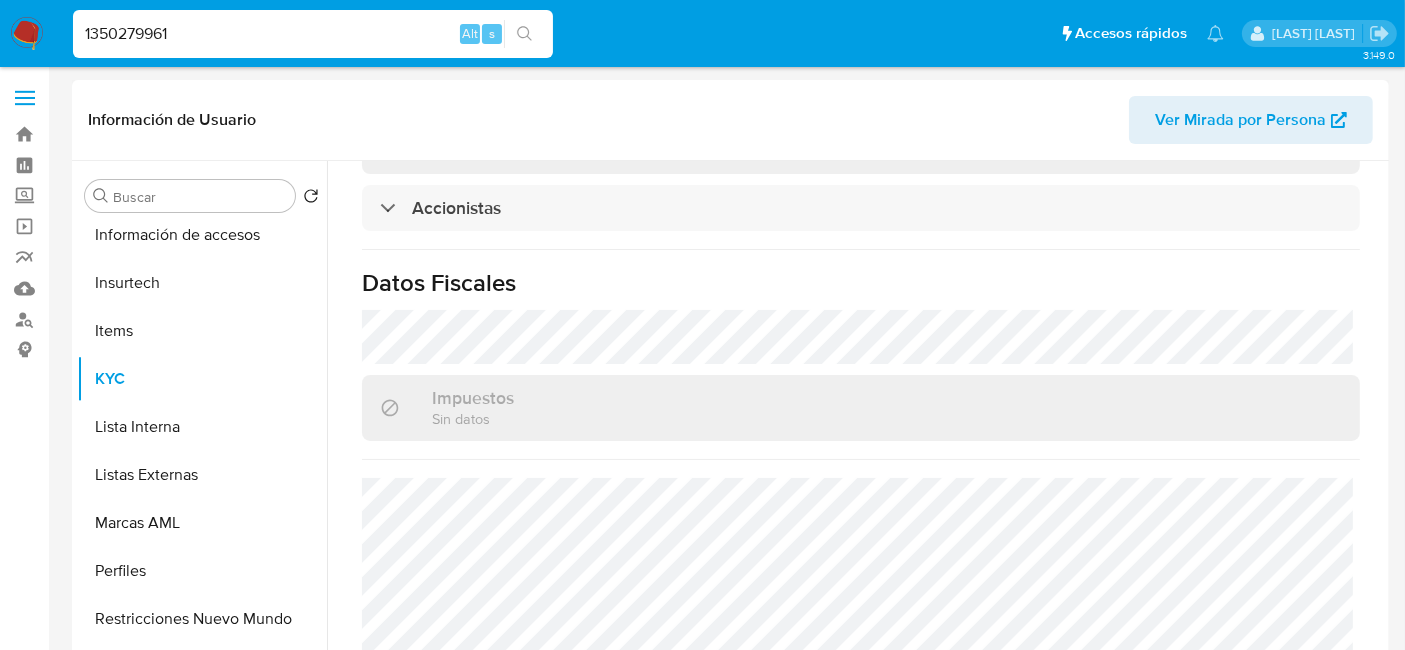 scroll, scrollTop: 1516, scrollLeft: 0, axis: vertical 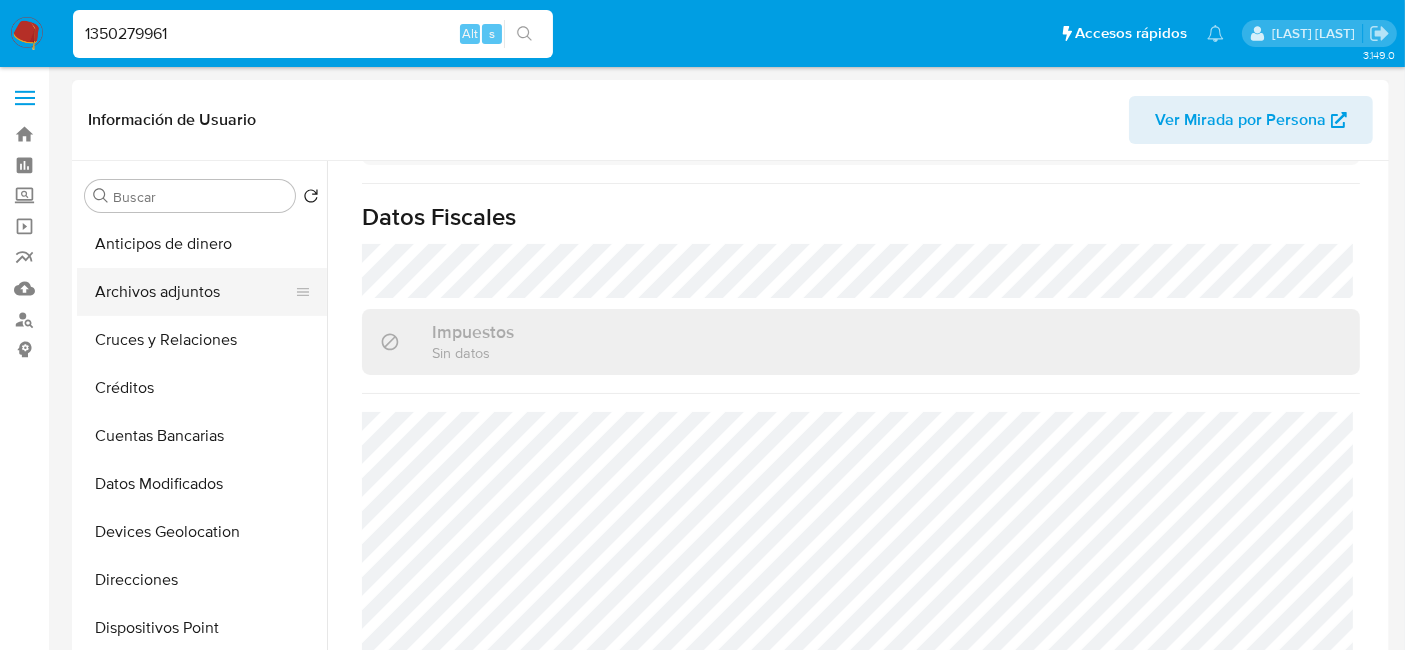 click on "Archivos adjuntos" at bounding box center (194, 292) 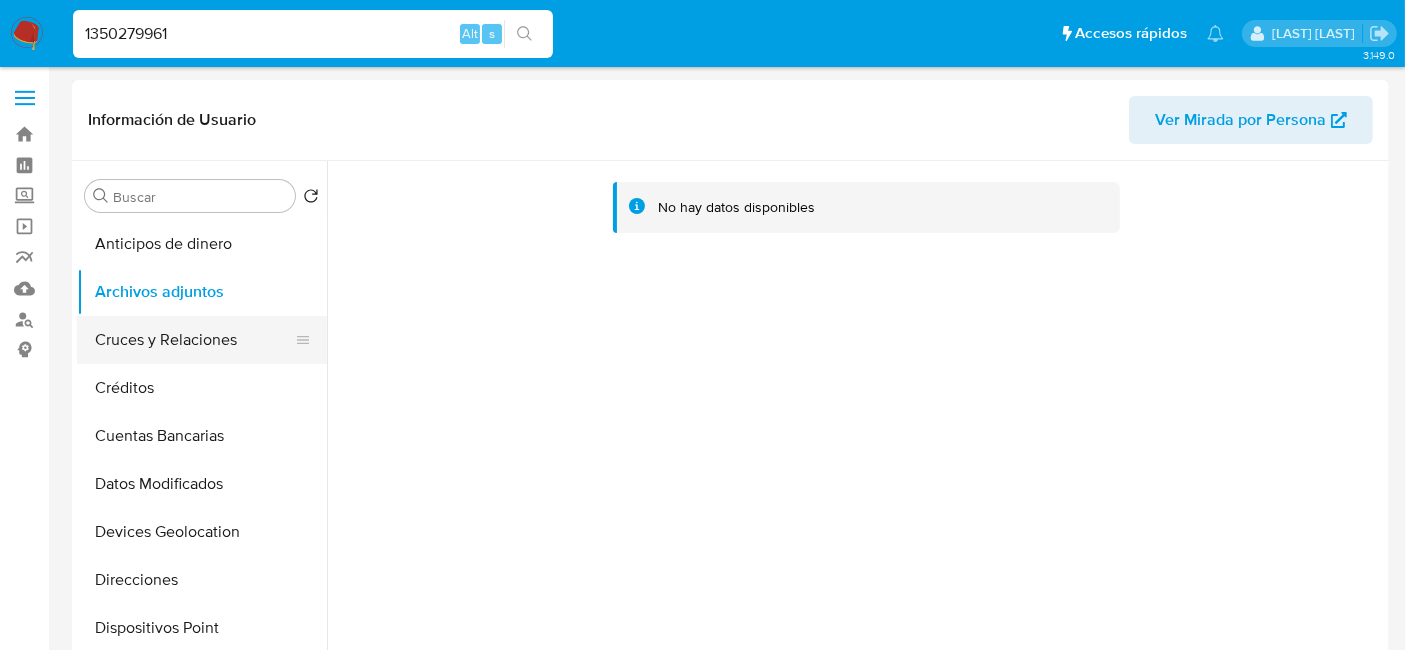 click on "Cruces y Relaciones" at bounding box center (194, 340) 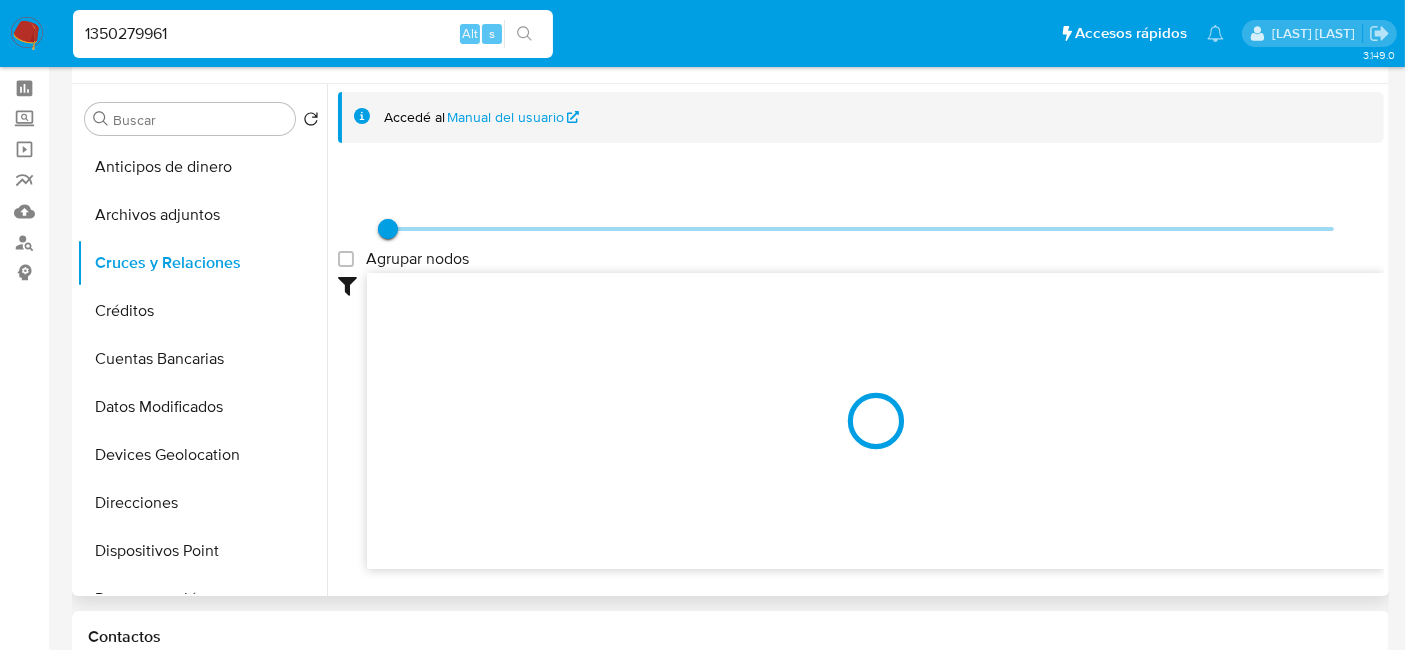 scroll, scrollTop: 111, scrollLeft: 0, axis: vertical 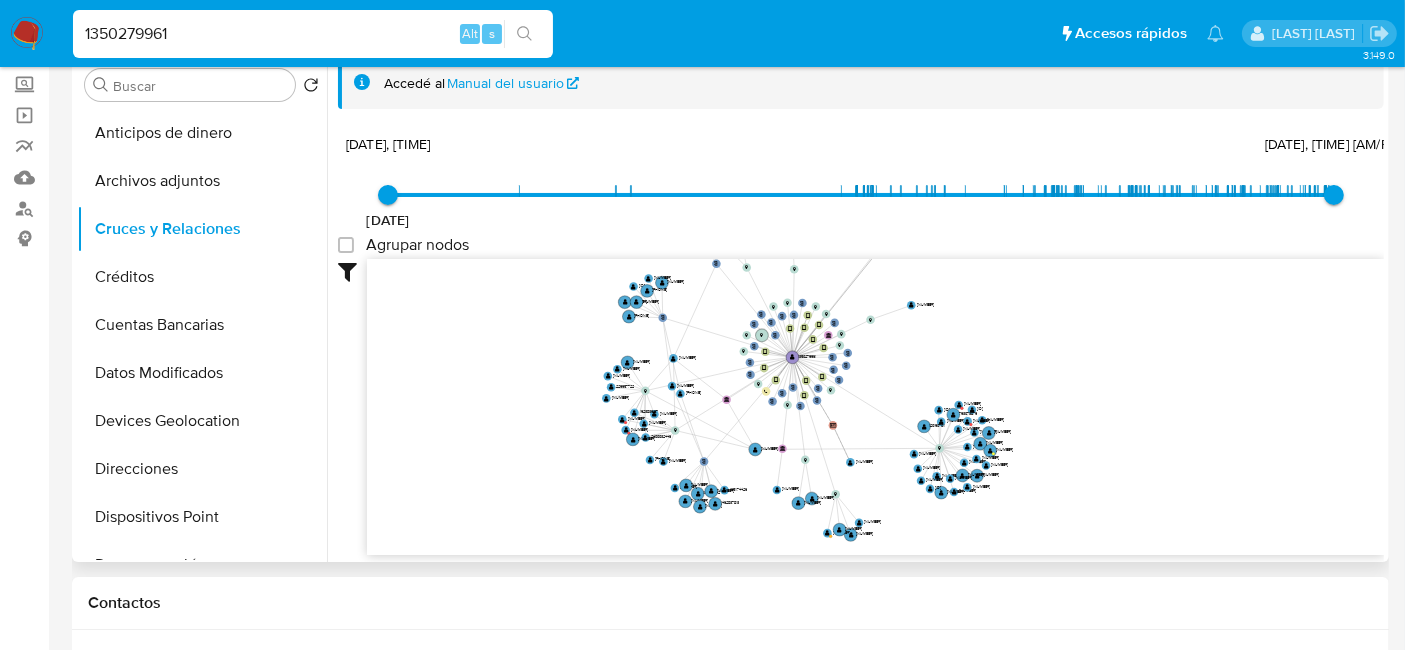 drag, startPoint x: 868, startPoint y: 479, endPoint x: 954, endPoint y: 378, distance: 132.65369 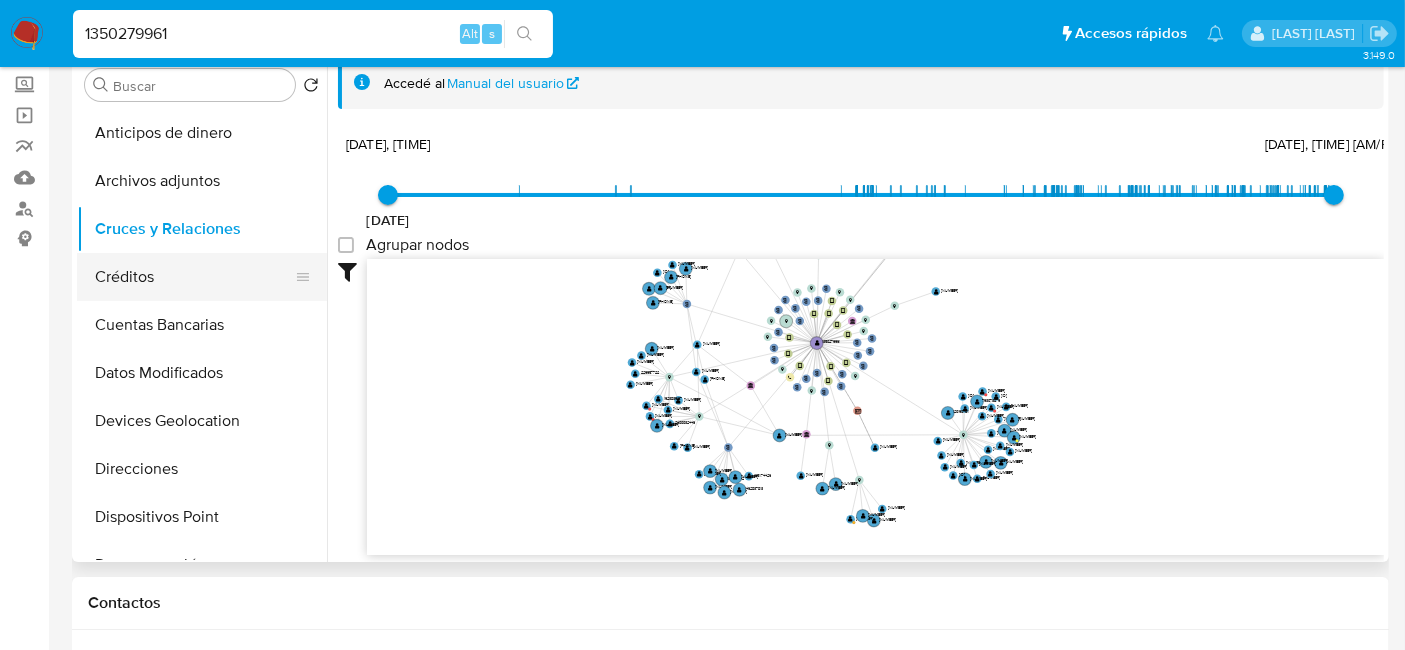 click on "Créditos" at bounding box center (194, 277) 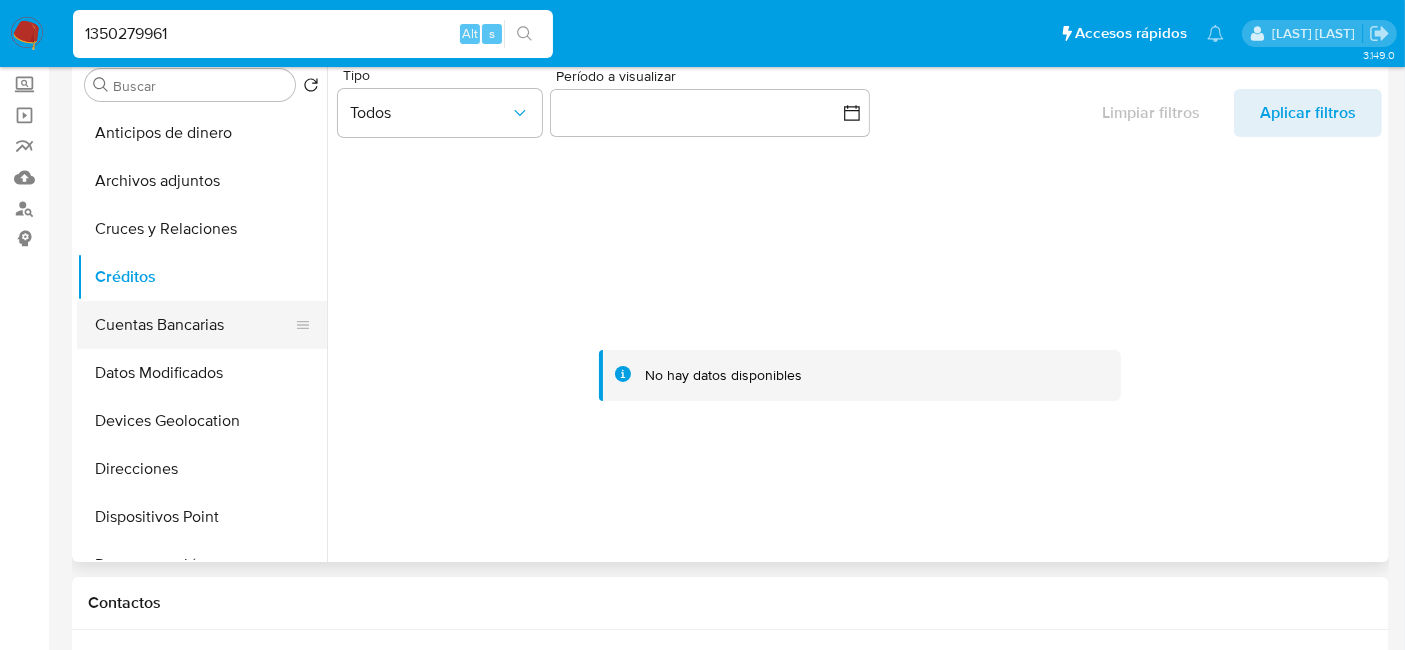 click on "Cuentas Bancarias" at bounding box center [194, 325] 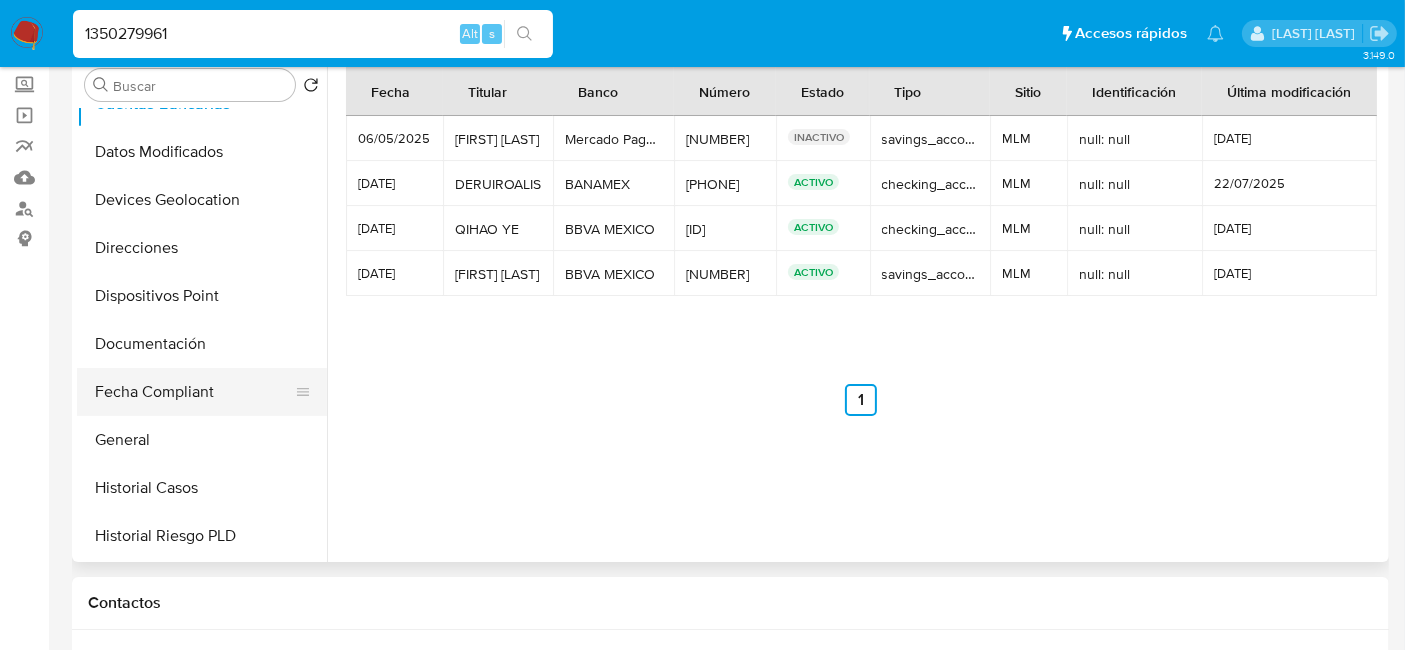 scroll, scrollTop: 222, scrollLeft: 0, axis: vertical 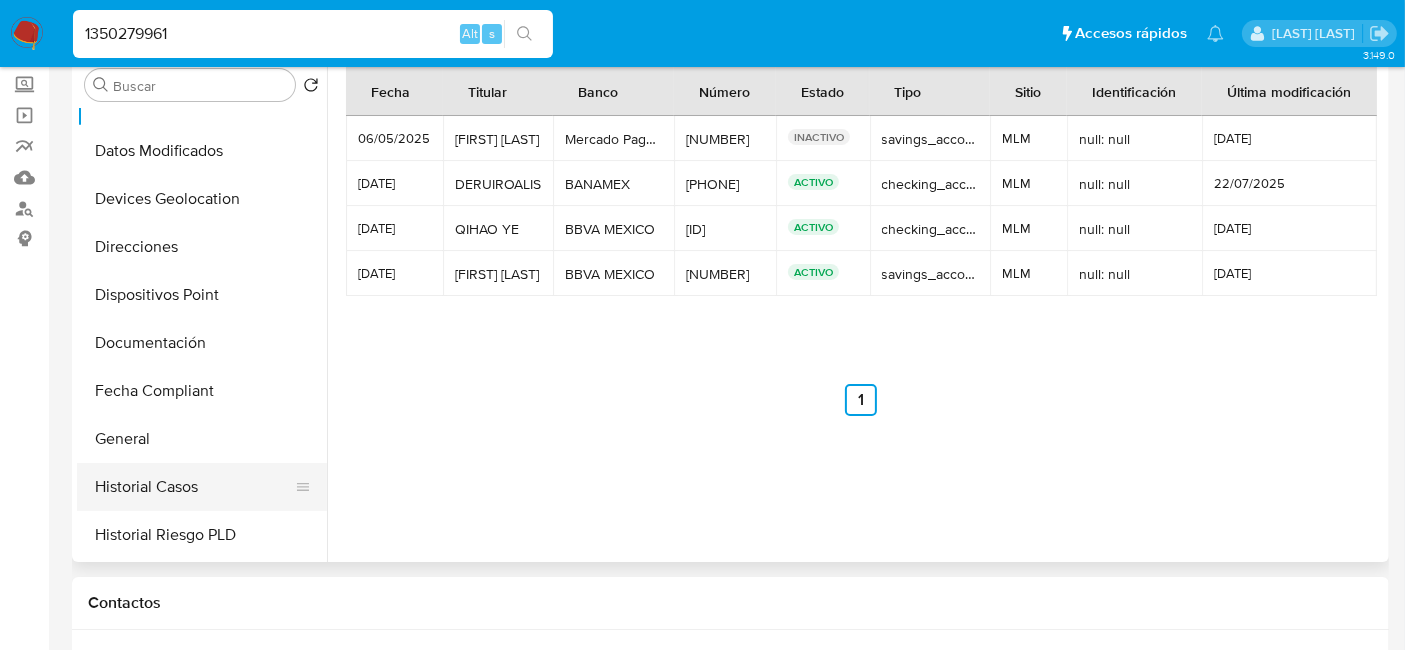 click on "Historial Casos" at bounding box center (194, 487) 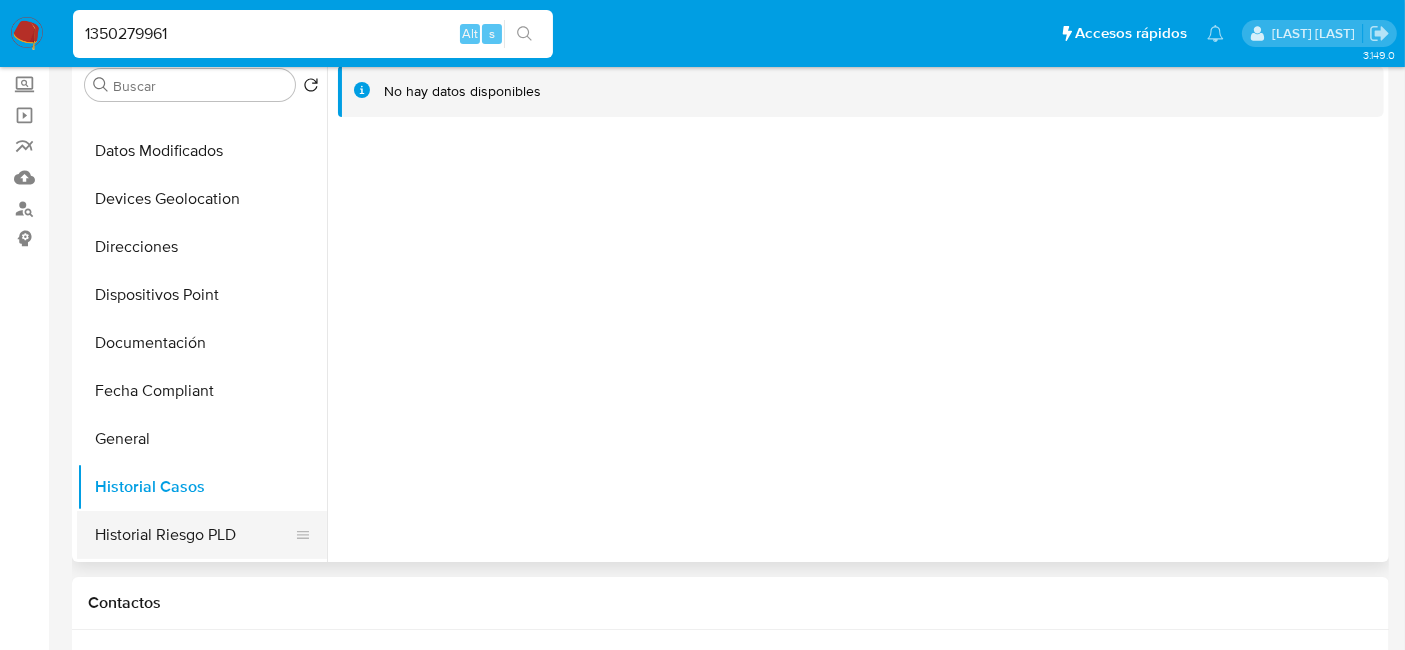 click on "Historial Riesgo PLD" at bounding box center [194, 535] 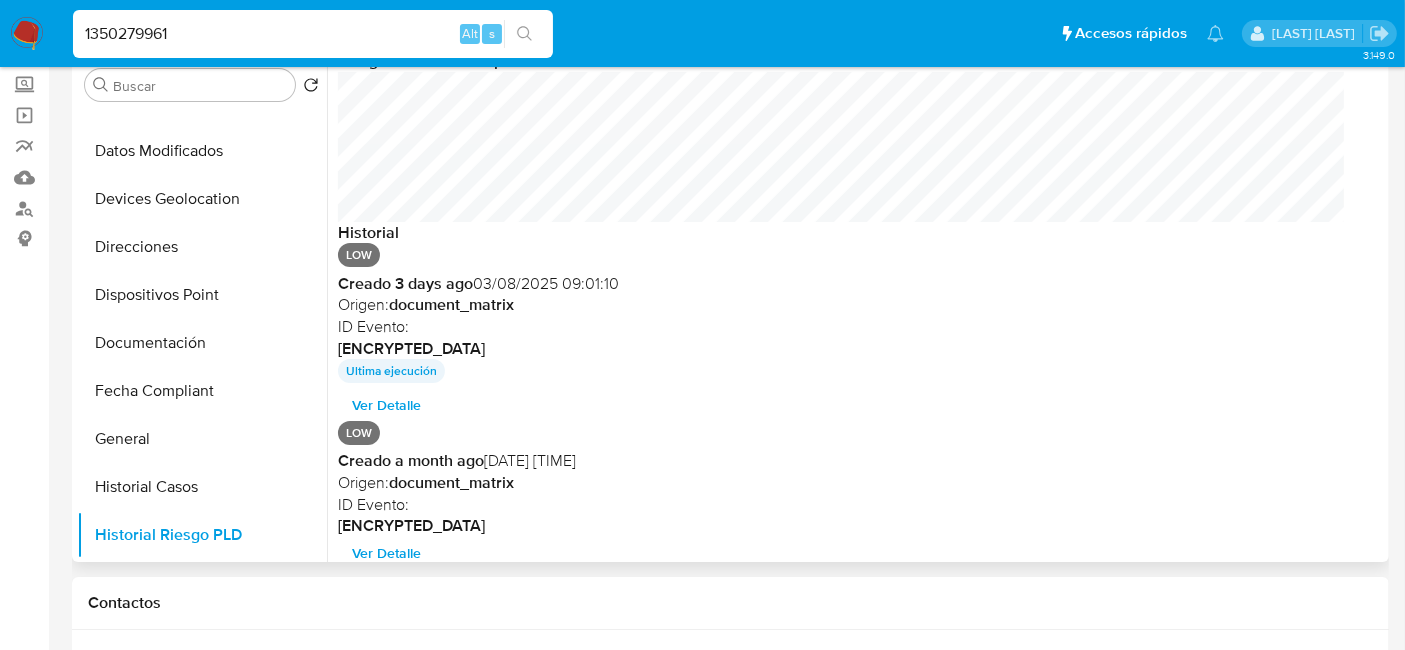 scroll, scrollTop: 999850, scrollLeft: 998994, axis: both 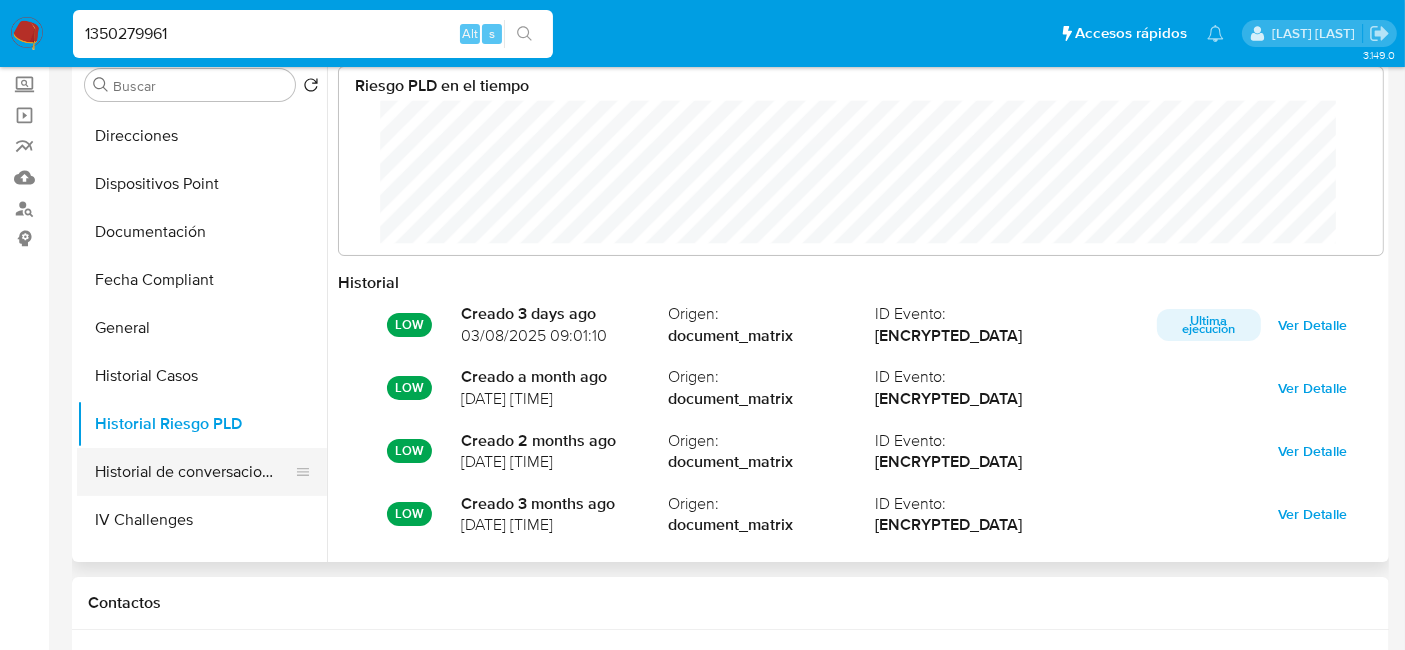 click on "Historial de conversaciones" at bounding box center [194, 472] 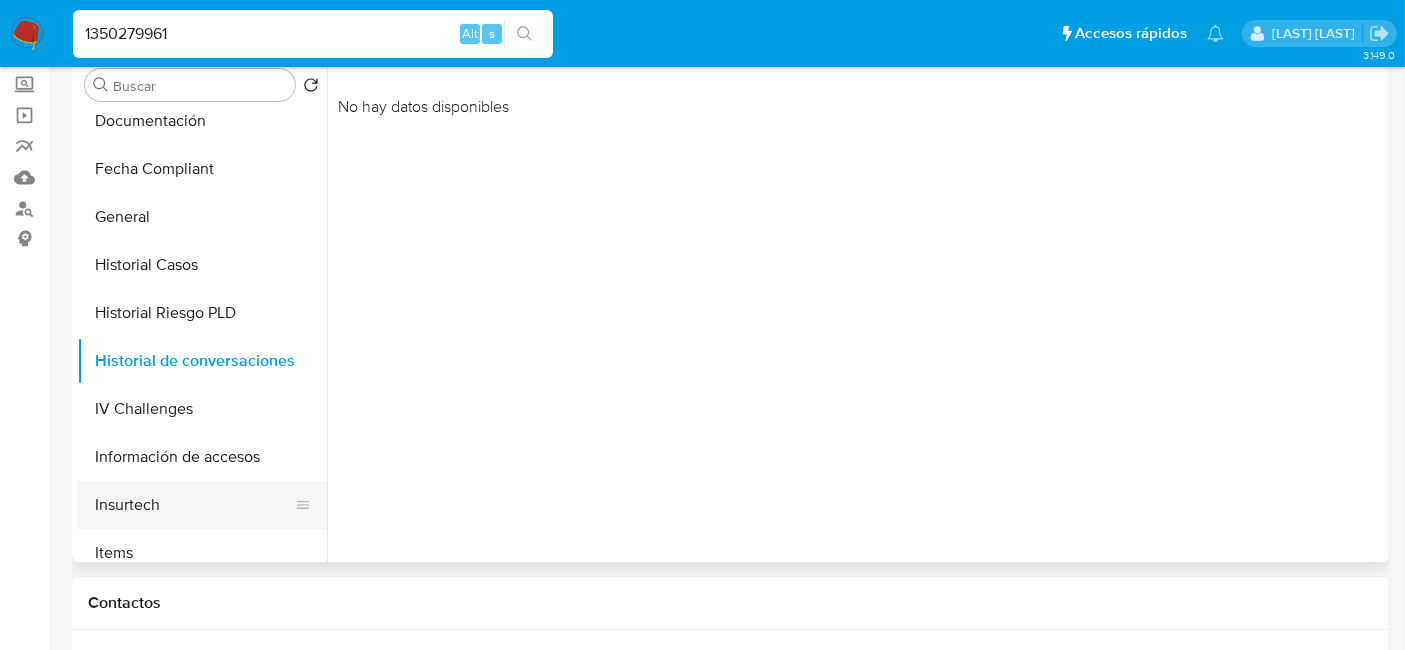 scroll, scrollTop: 666, scrollLeft: 0, axis: vertical 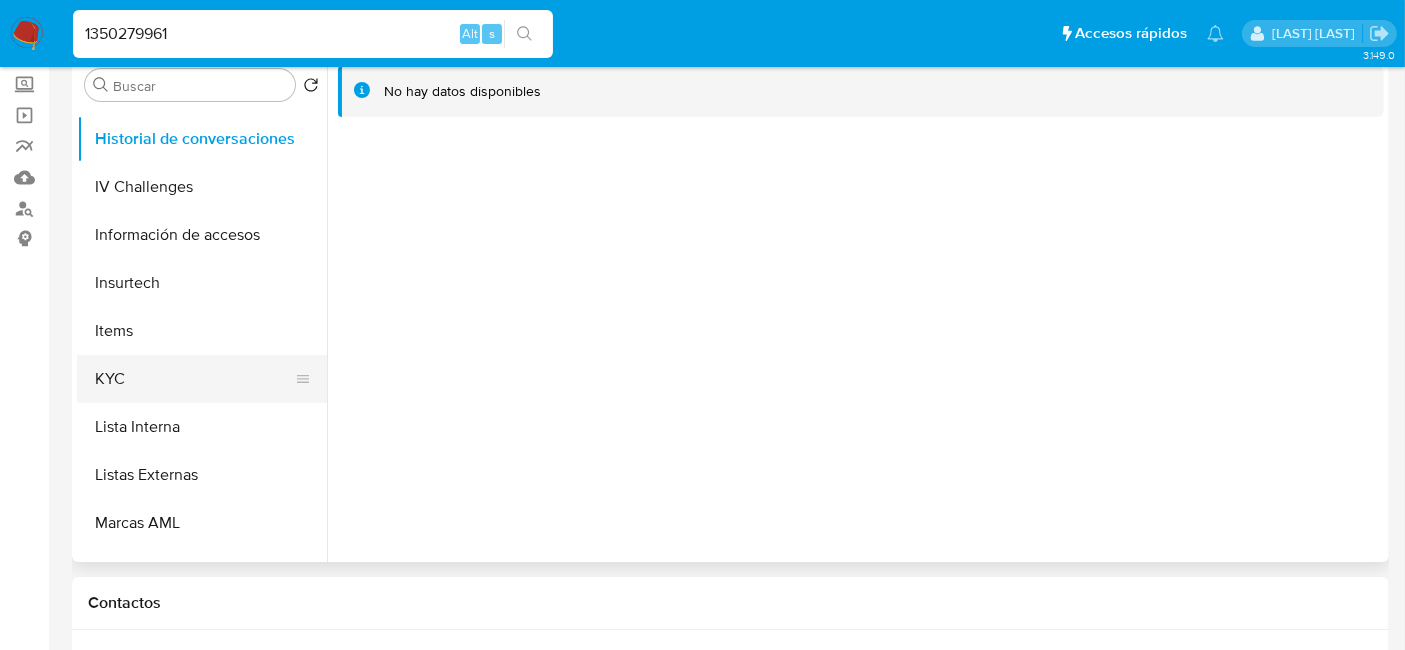 click on "KYC" at bounding box center [194, 379] 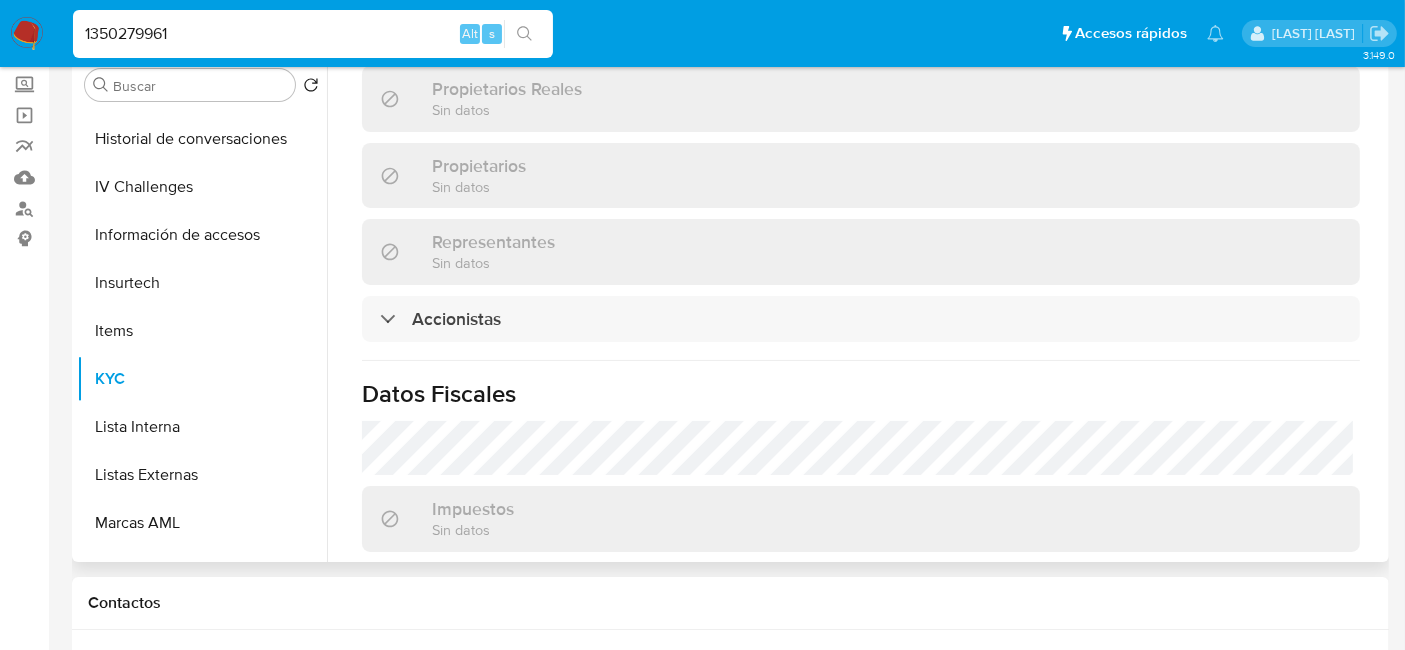 scroll, scrollTop: 888, scrollLeft: 0, axis: vertical 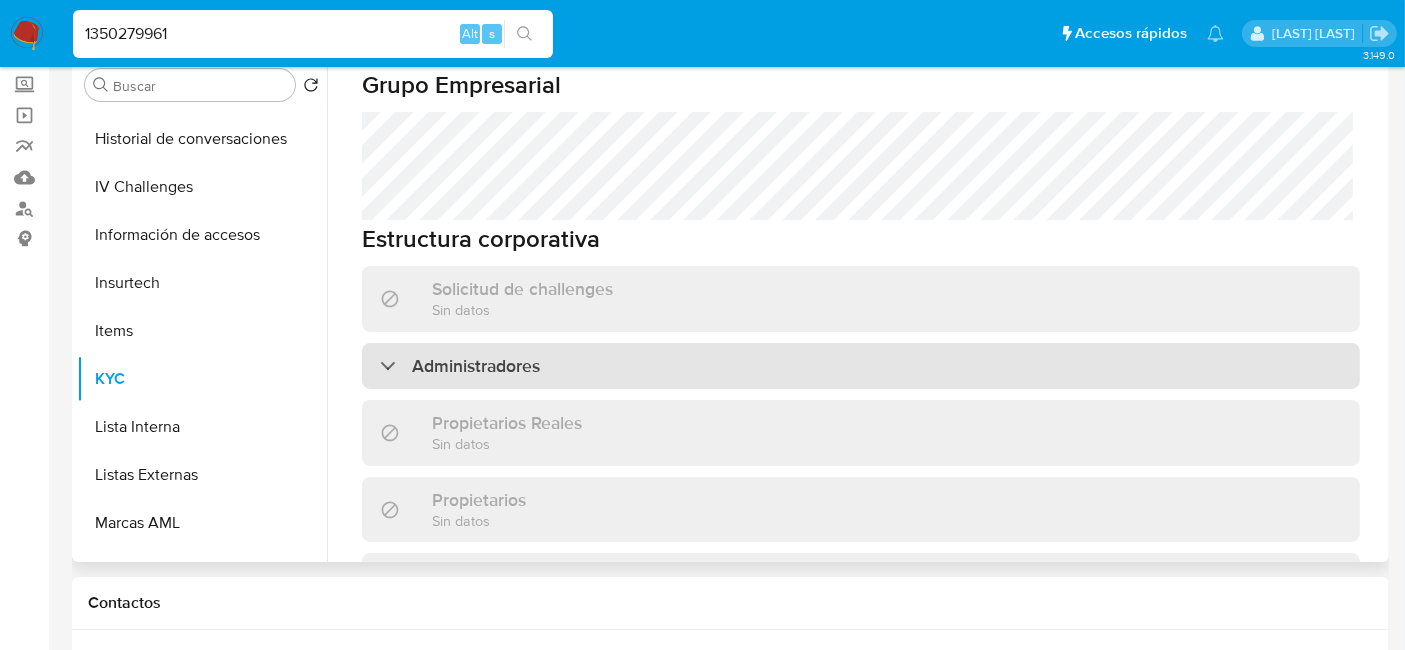 click on "Administradores" at bounding box center (476, 366) 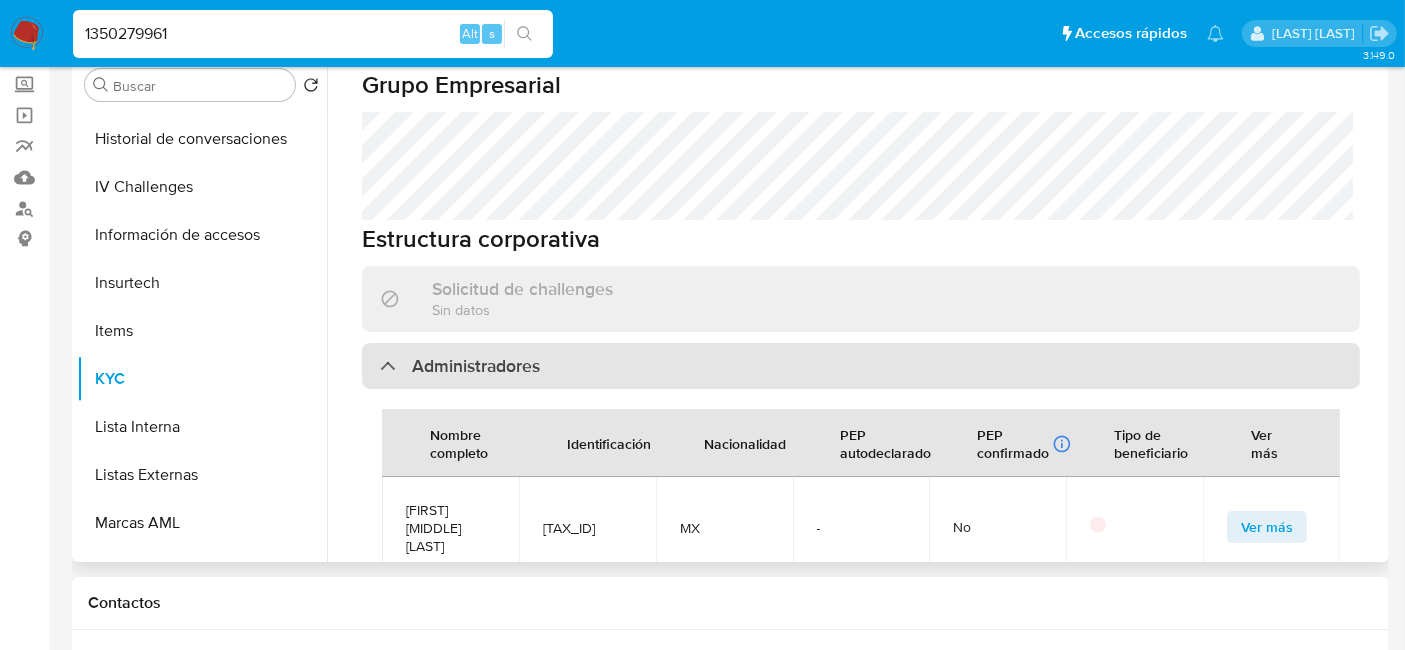 click on "Administradores" at bounding box center [476, 366] 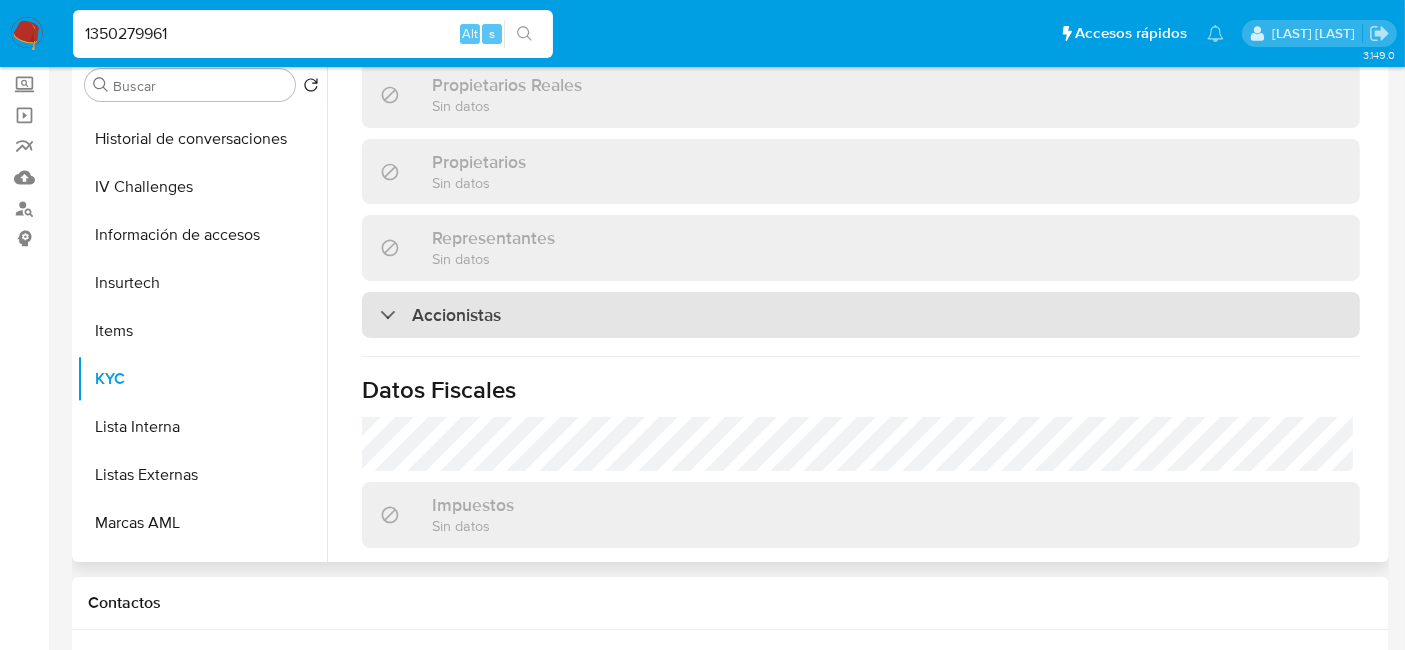 scroll, scrollTop: 1222, scrollLeft: 0, axis: vertical 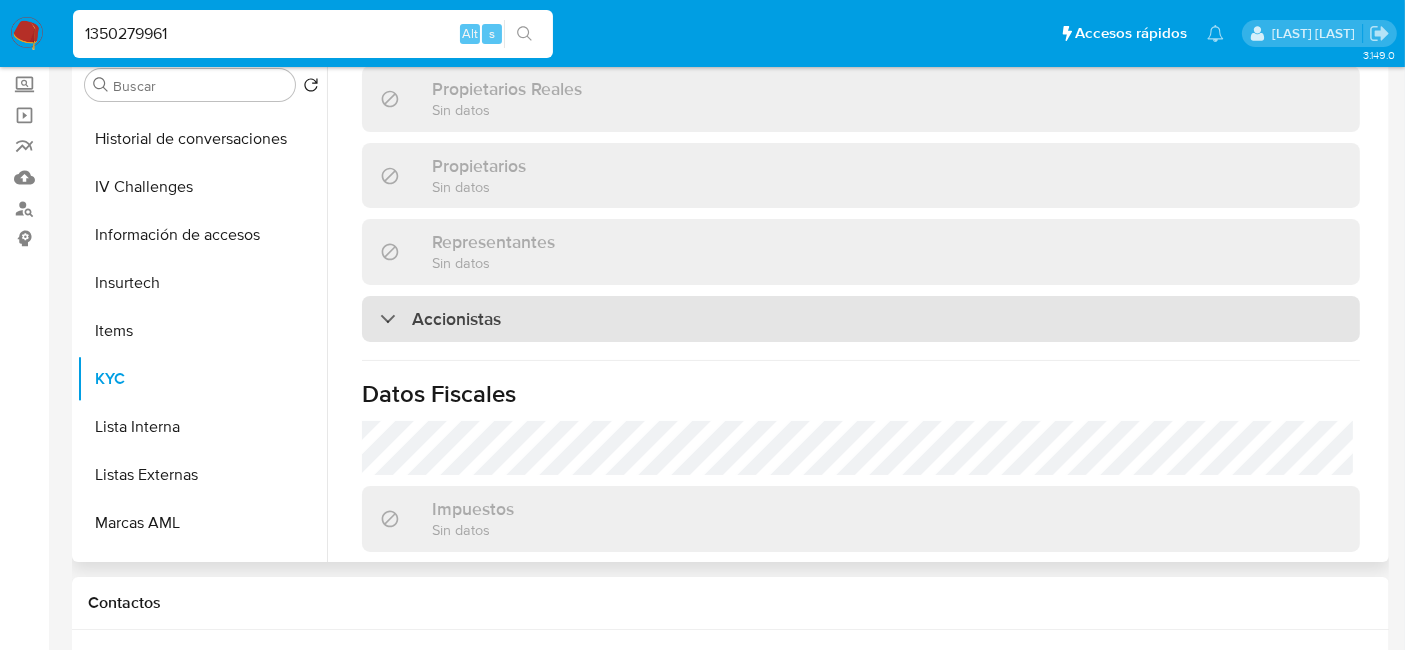 click on "Accionistas" at bounding box center [861, 319] 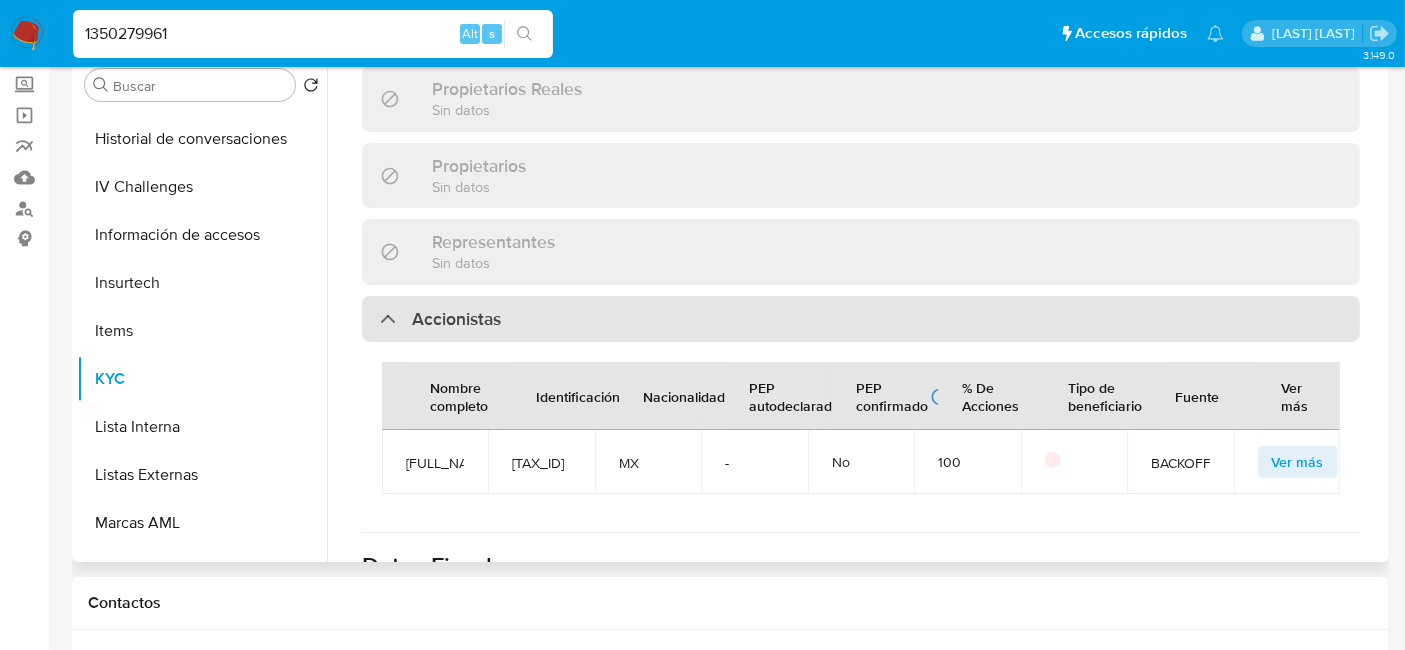 click on "Accionistas" at bounding box center (861, 319) 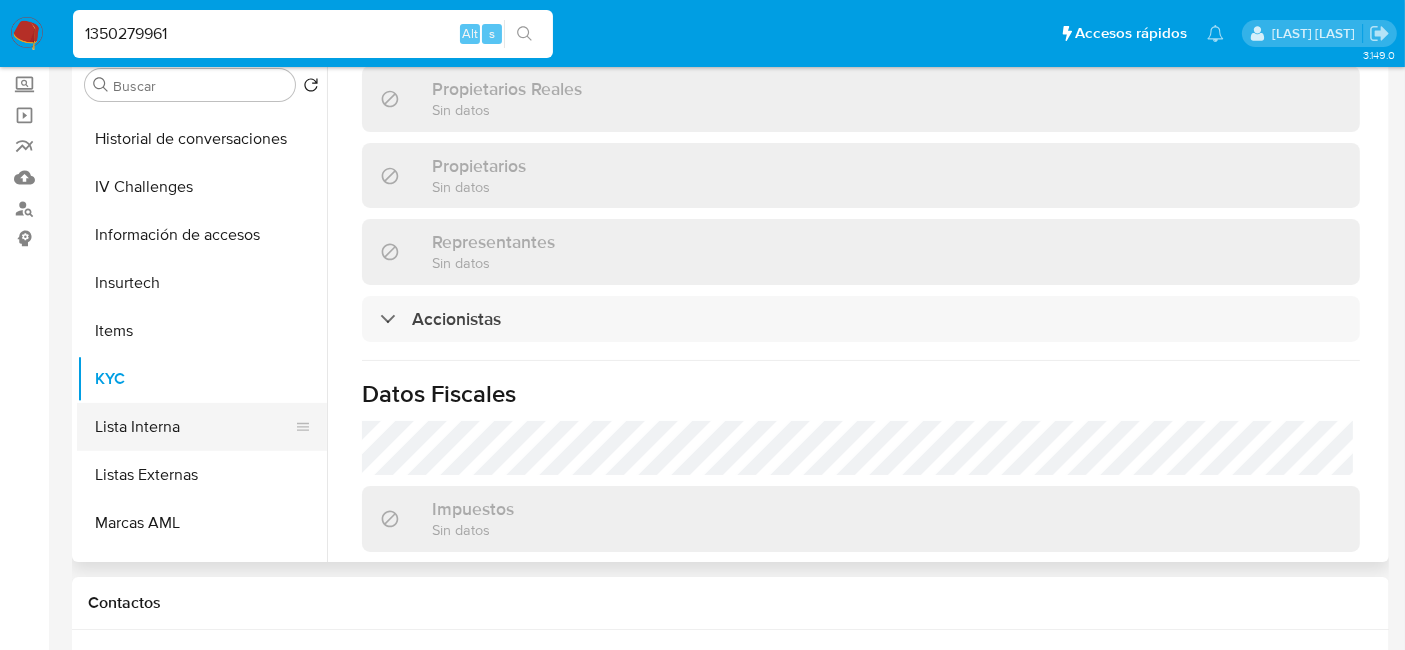 click on "Lista Interna" at bounding box center (194, 427) 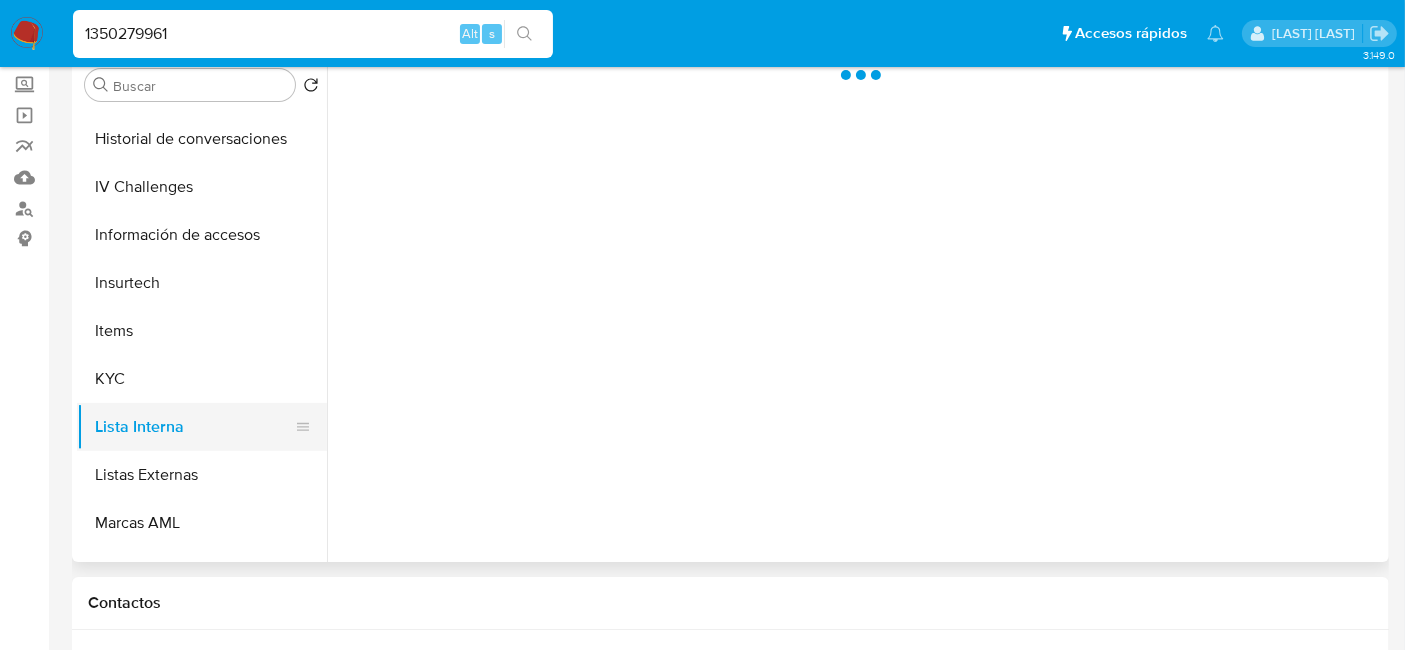 scroll, scrollTop: 0, scrollLeft: 0, axis: both 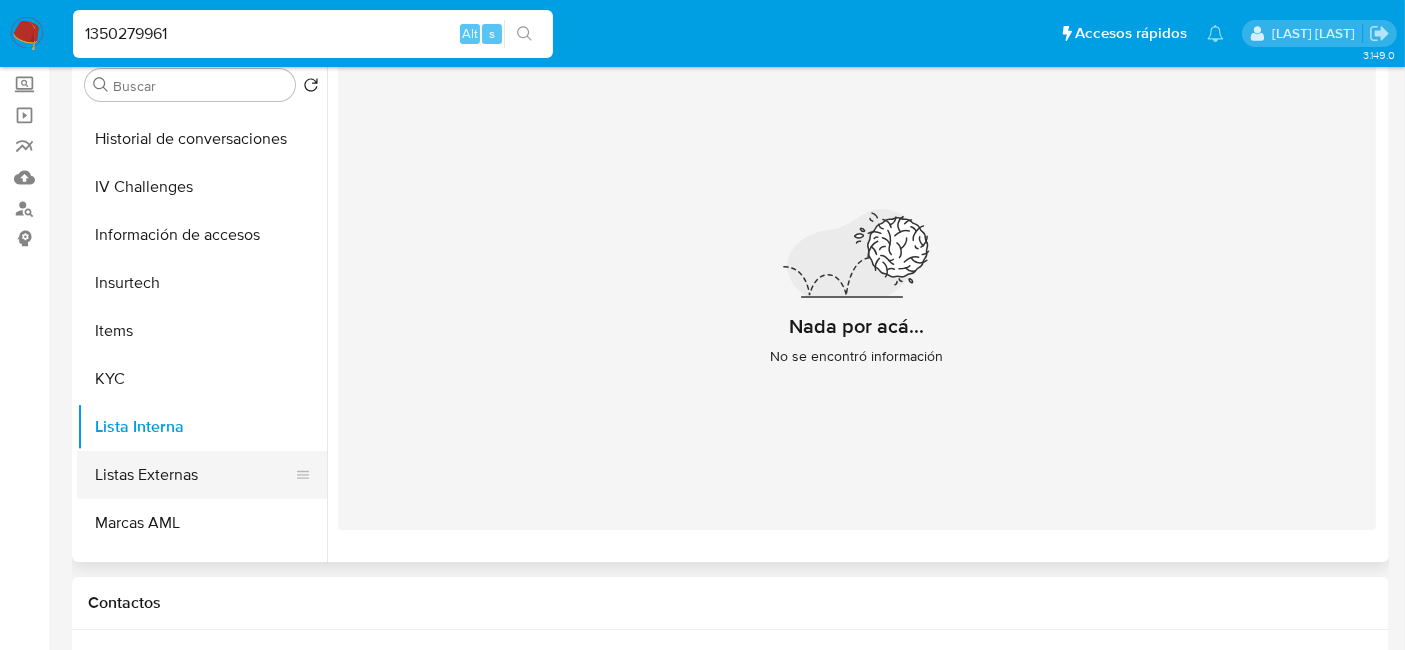 click on "Listas Externas" at bounding box center (194, 475) 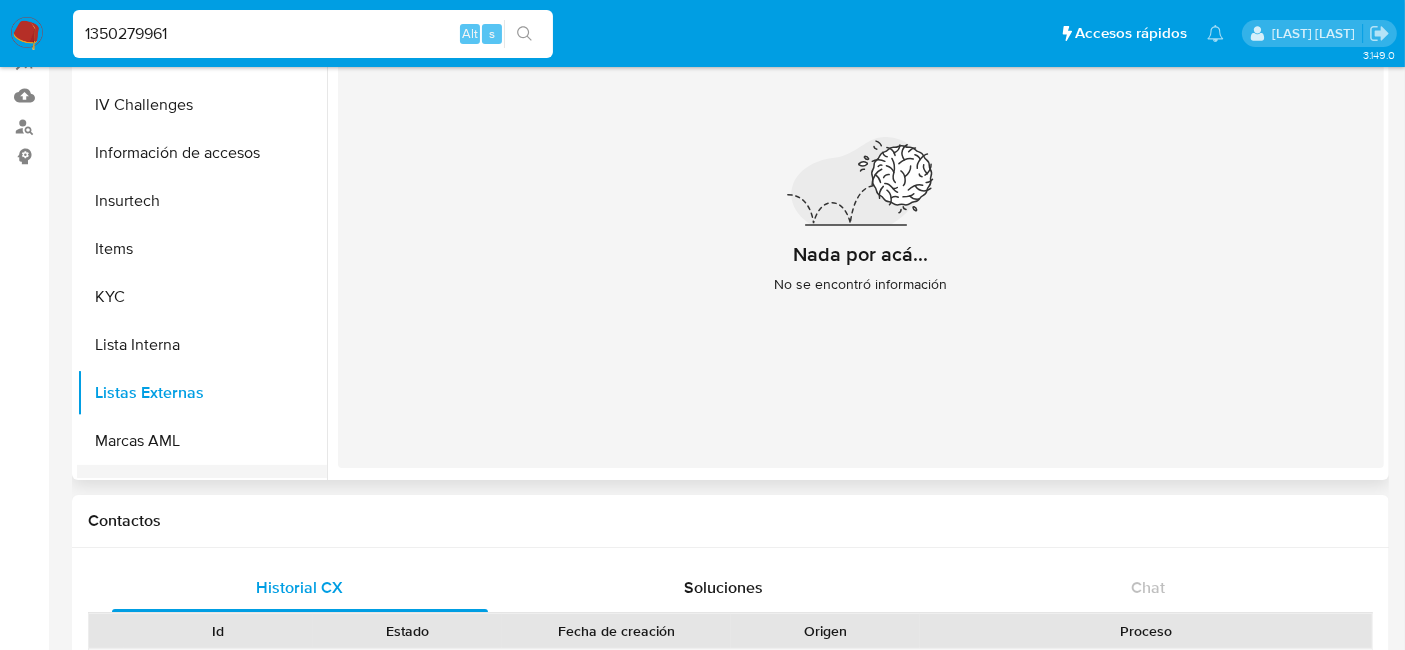 scroll, scrollTop: 222, scrollLeft: 0, axis: vertical 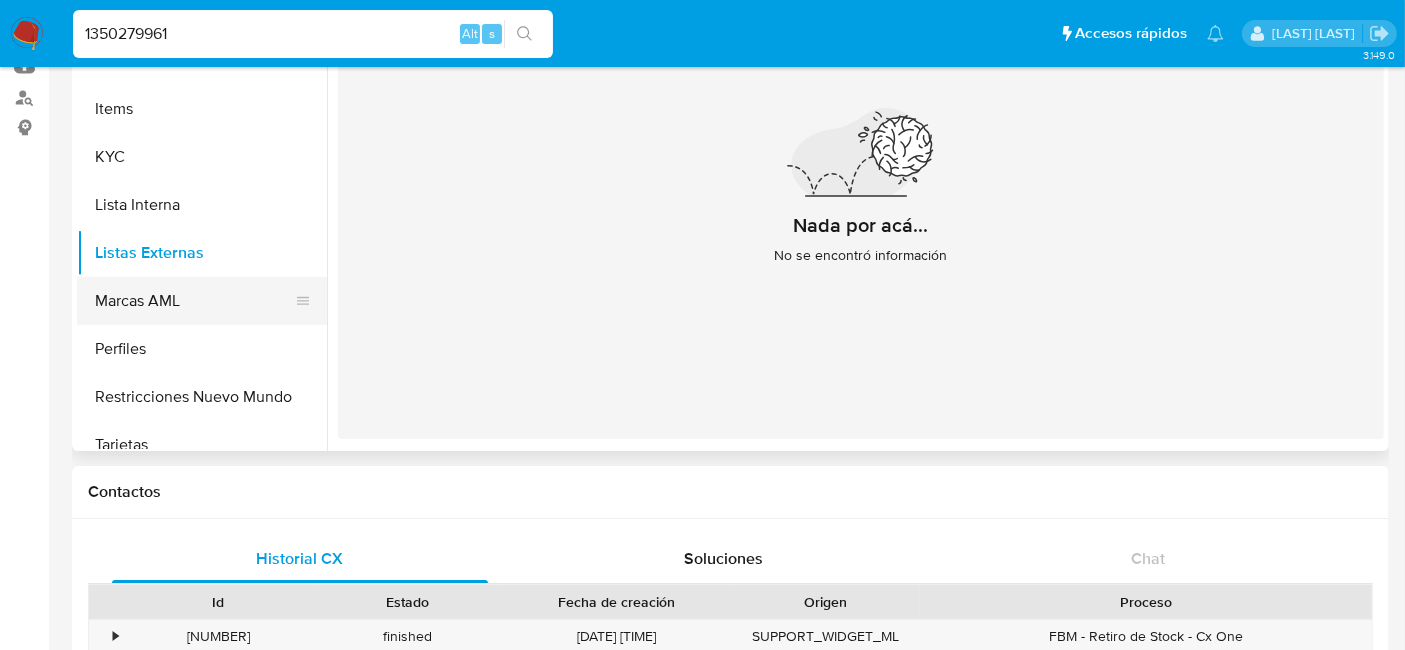click on "Marcas AML" at bounding box center [194, 301] 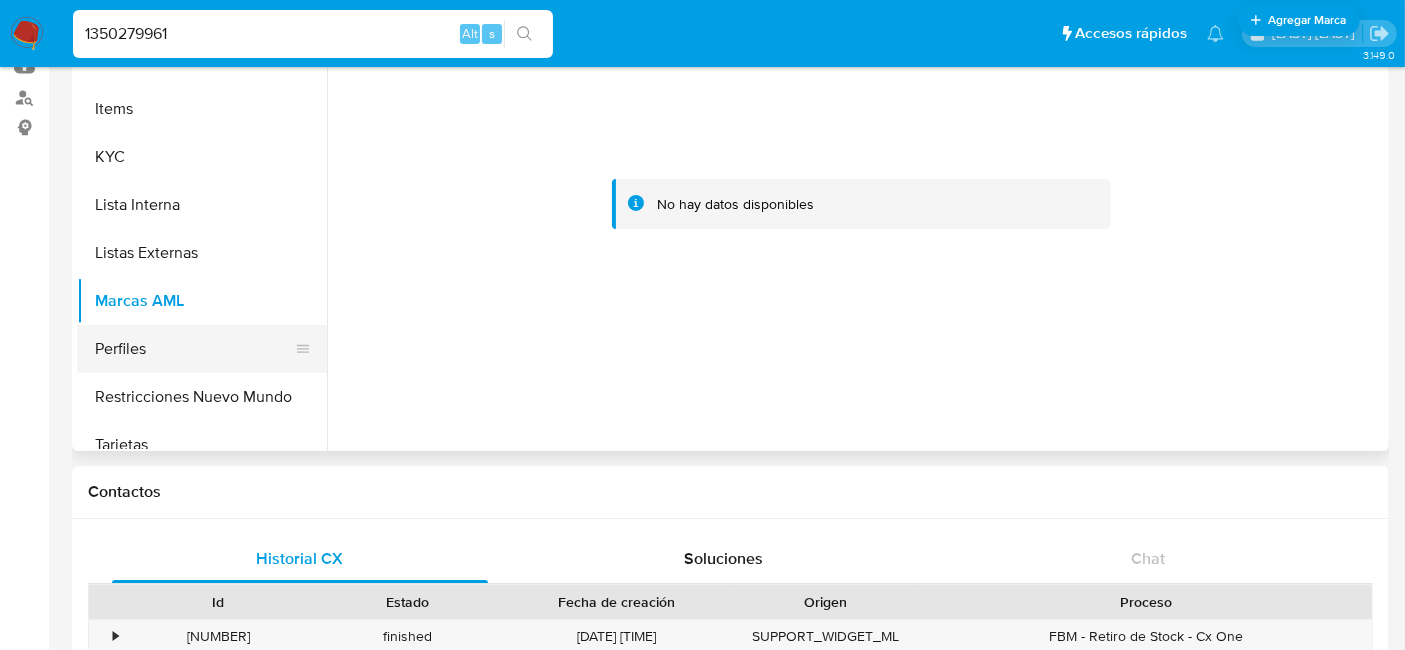 click on "Perfiles" at bounding box center [194, 349] 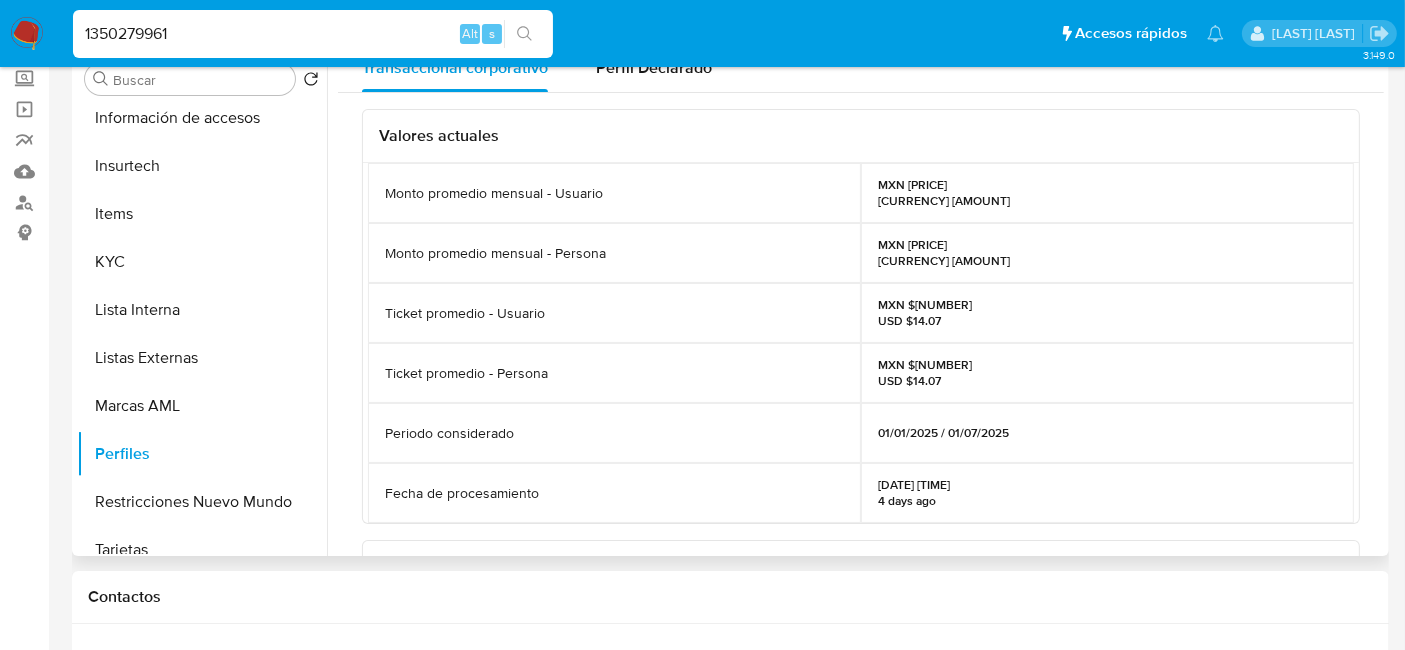 scroll, scrollTop: 0, scrollLeft: 0, axis: both 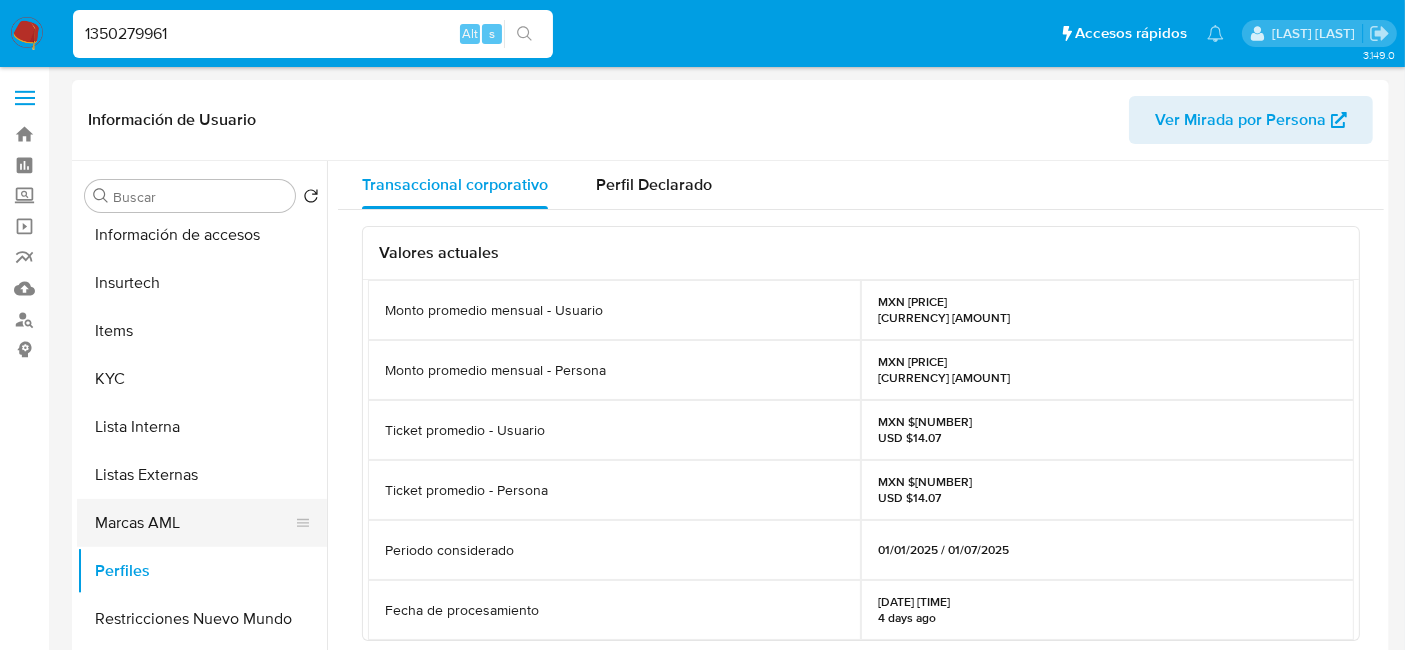 click on "Marcas AML" at bounding box center (194, 523) 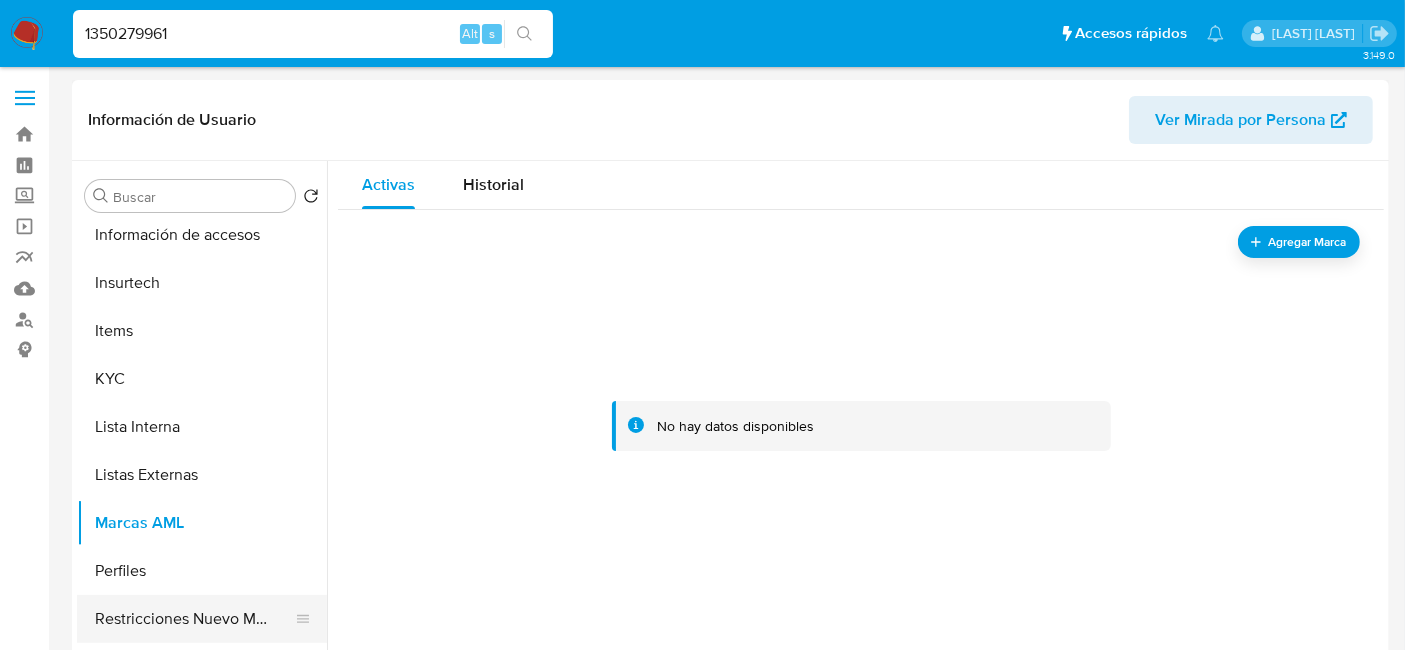 click on "Restricciones Nuevo Mundo" at bounding box center (194, 619) 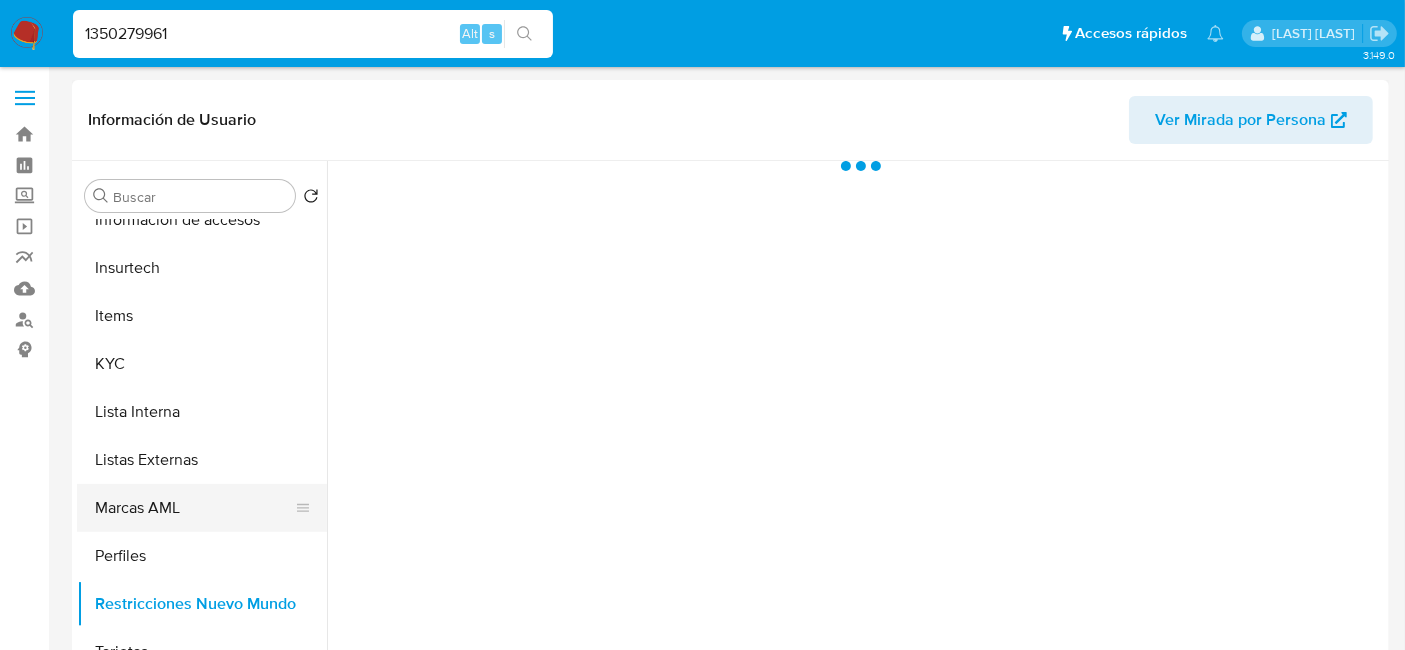 scroll, scrollTop: 797, scrollLeft: 0, axis: vertical 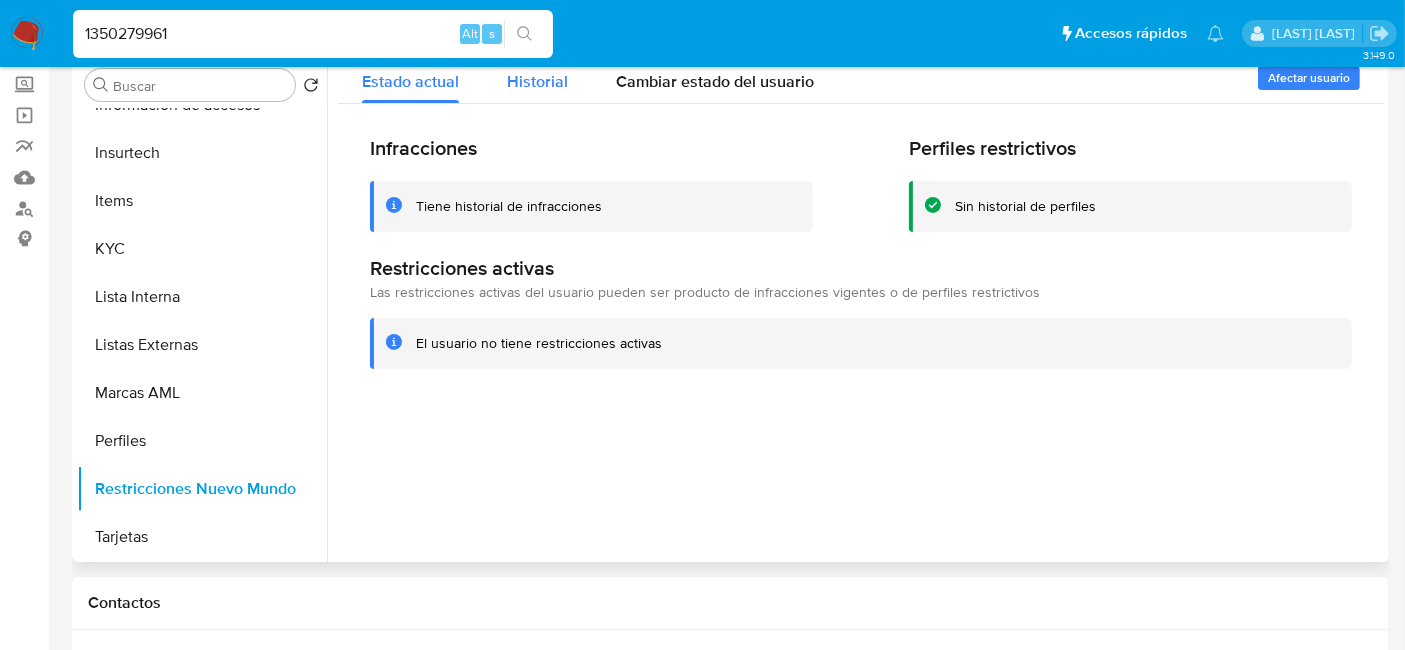 click on "Historial" at bounding box center [537, 81] 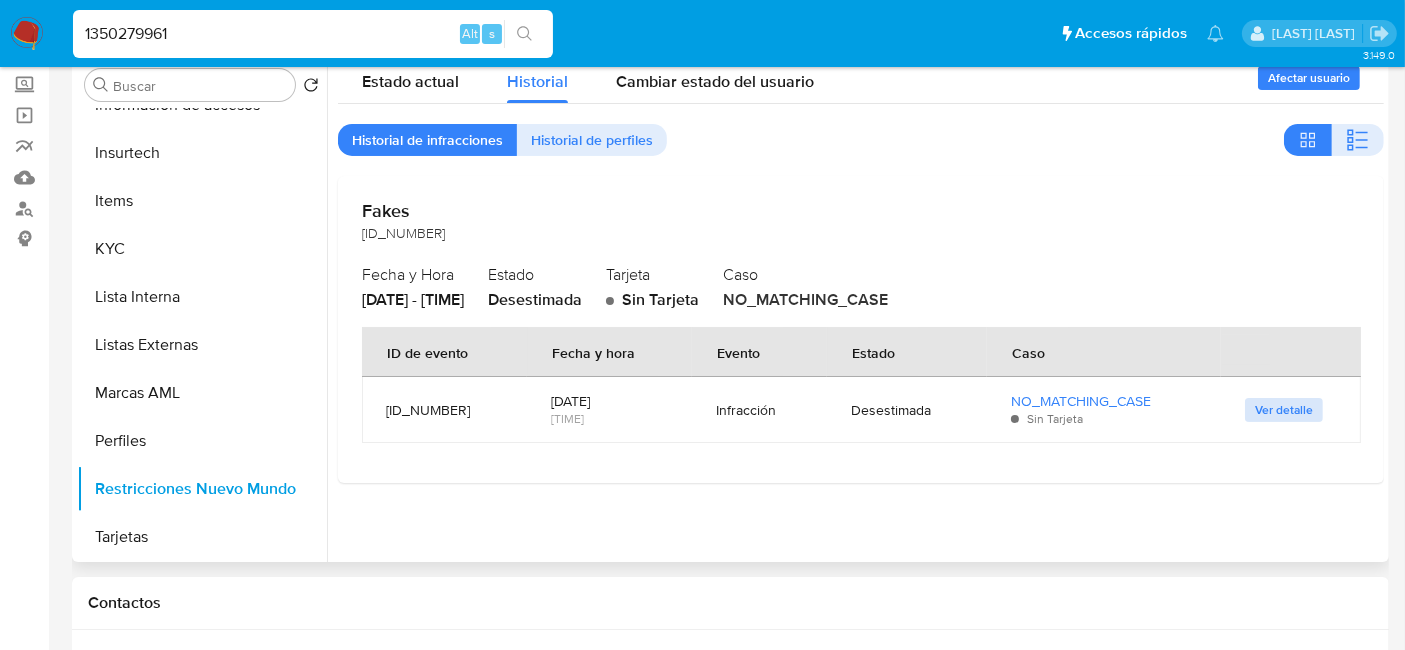 click on "Ver detalle" at bounding box center (1284, 410) 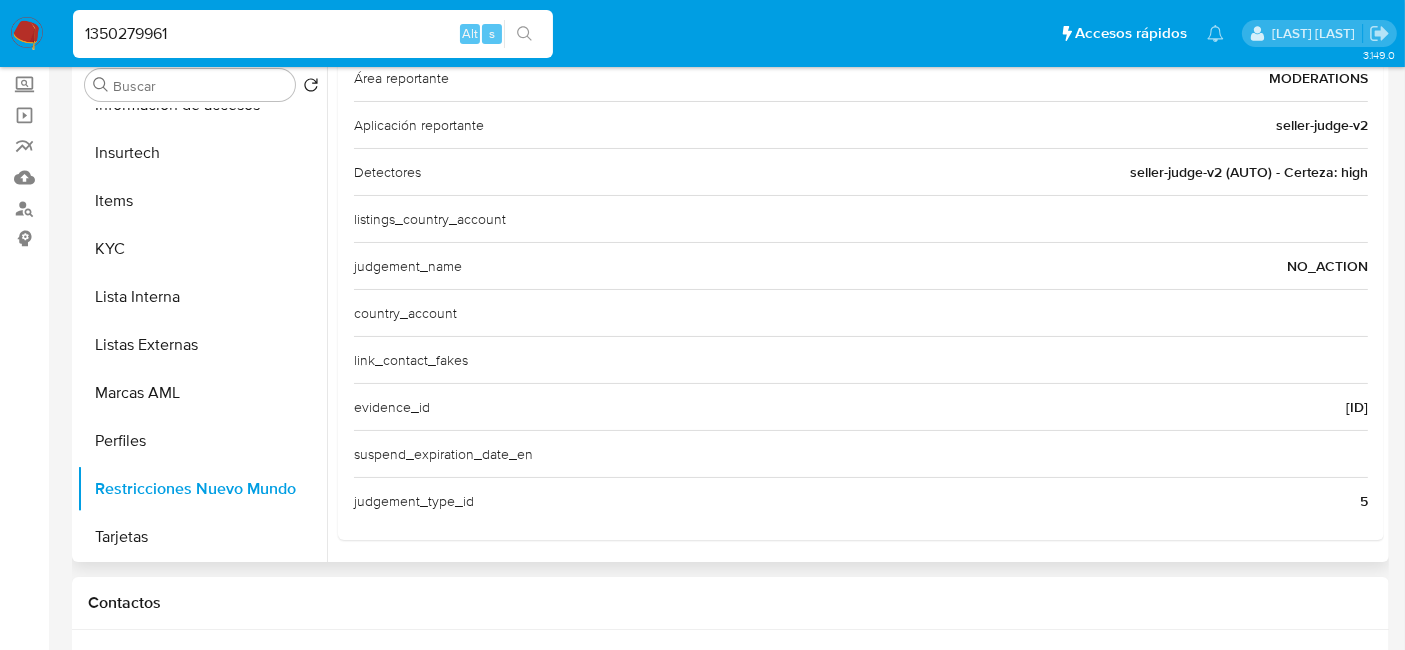 scroll, scrollTop: 219, scrollLeft: 0, axis: vertical 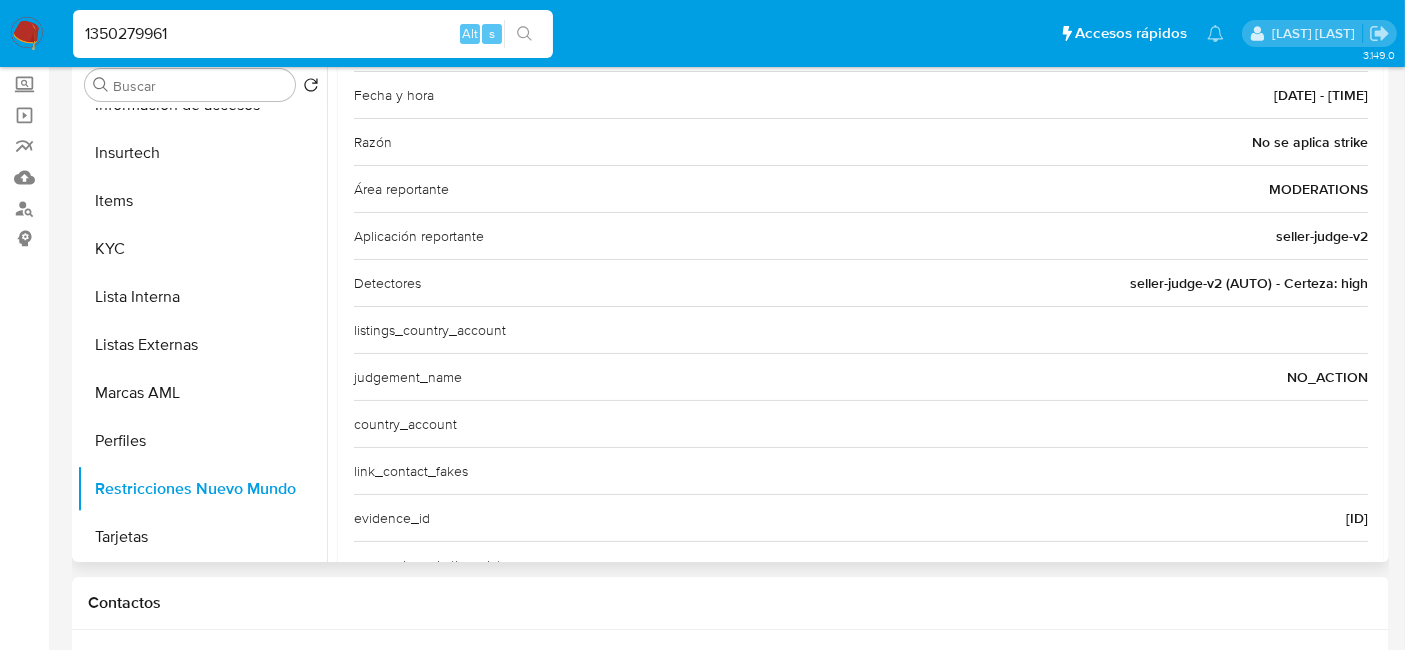 drag, startPoint x: 1260, startPoint y: 229, endPoint x: 1371, endPoint y: 247, distance: 112.44999 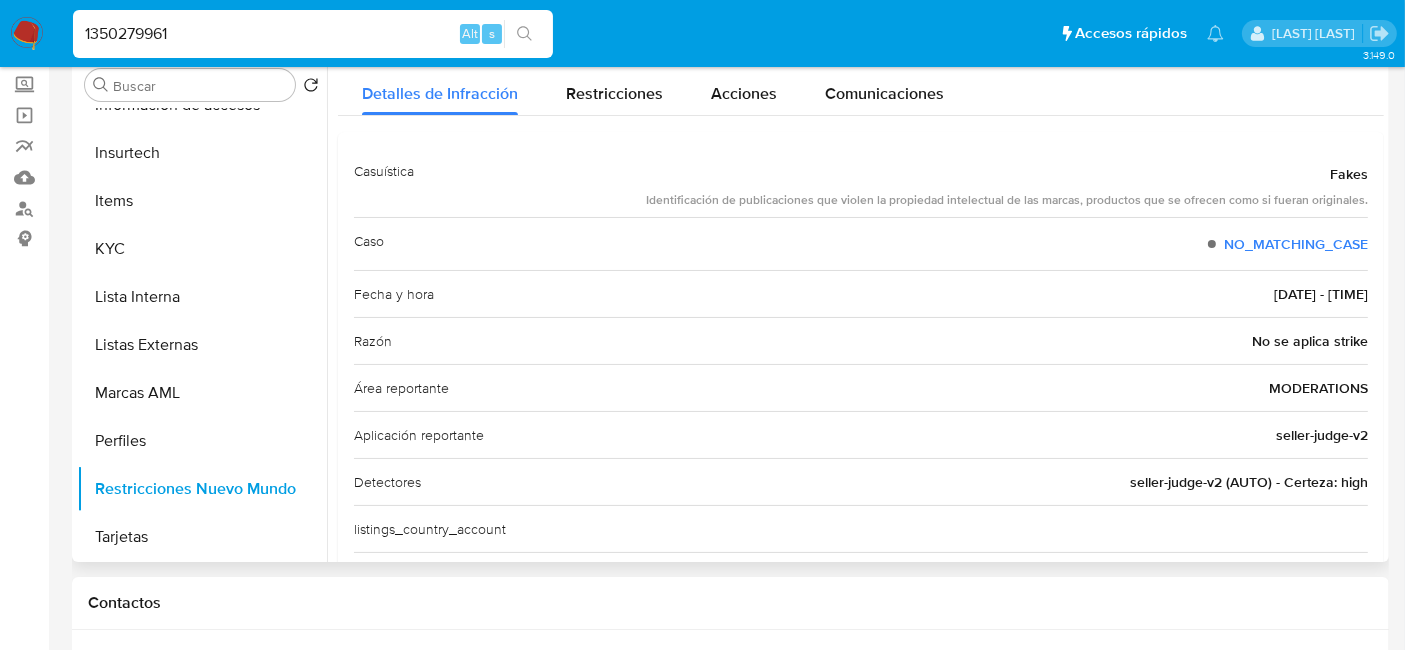 scroll, scrollTop: 0, scrollLeft: 0, axis: both 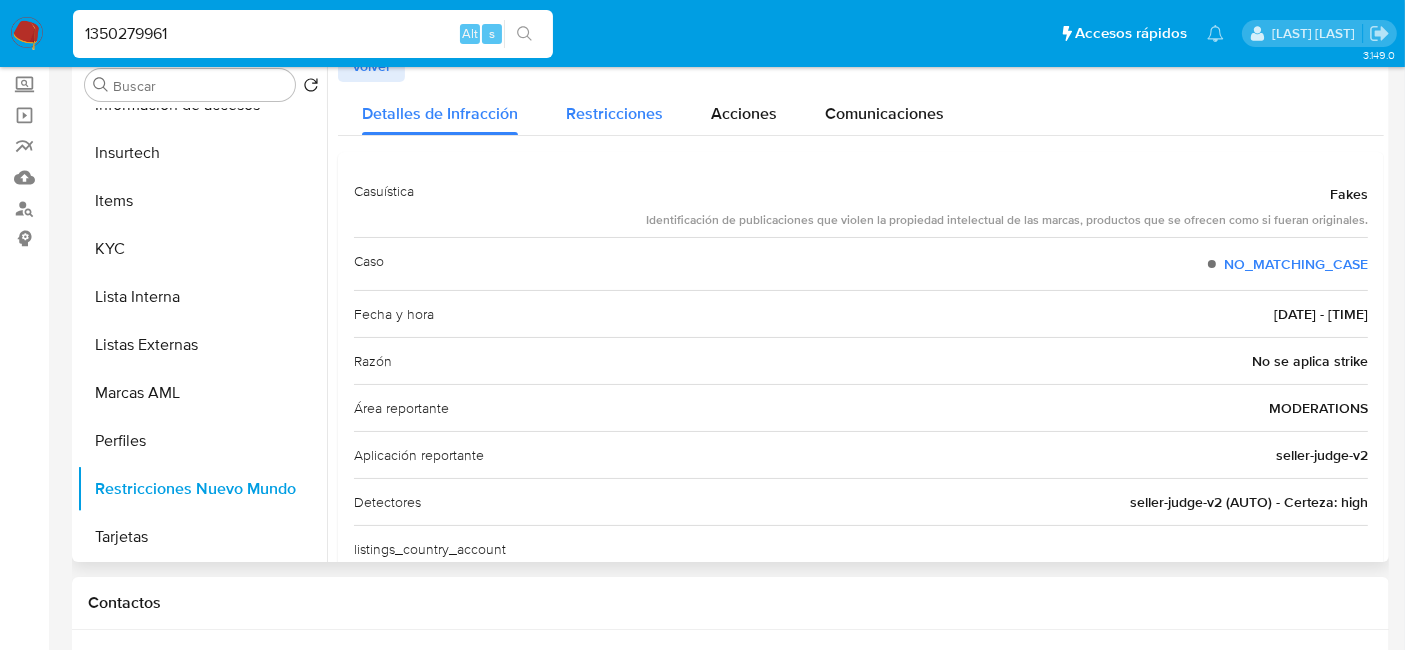 click on "Restricciones" at bounding box center [614, 108] 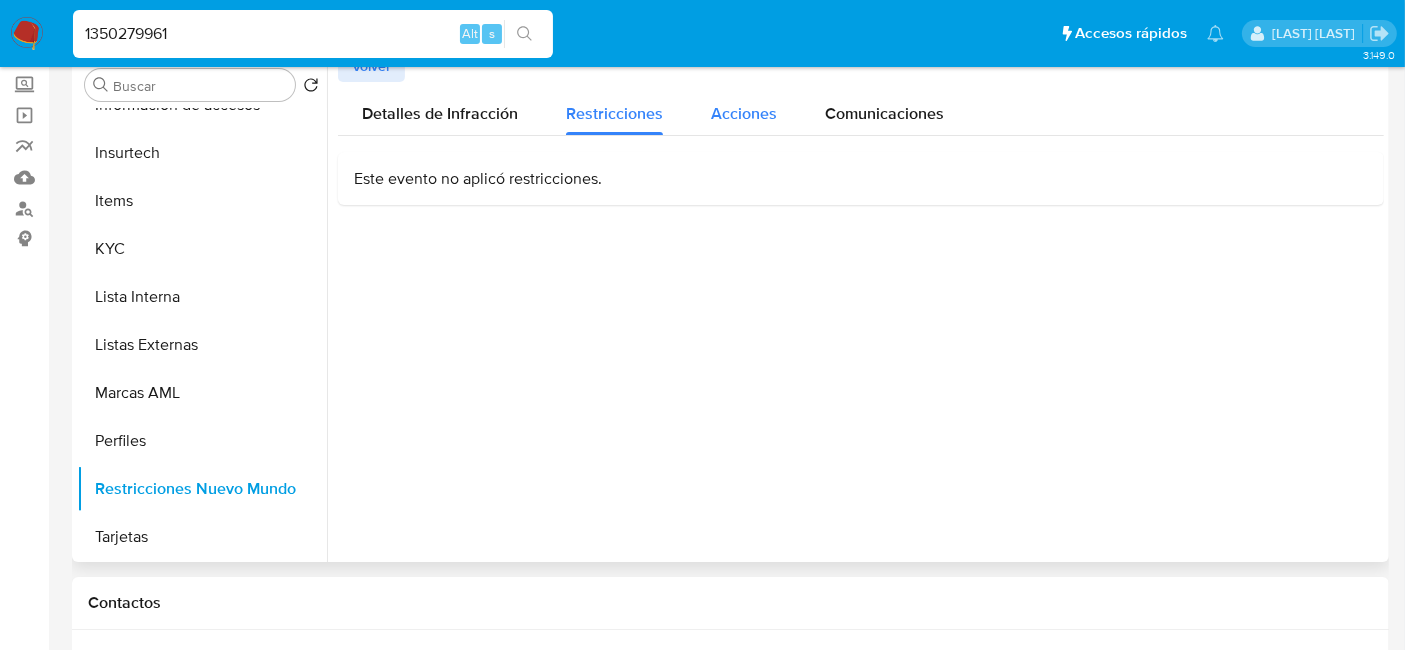 click on "Acciones" at bounding box center [744, 108] 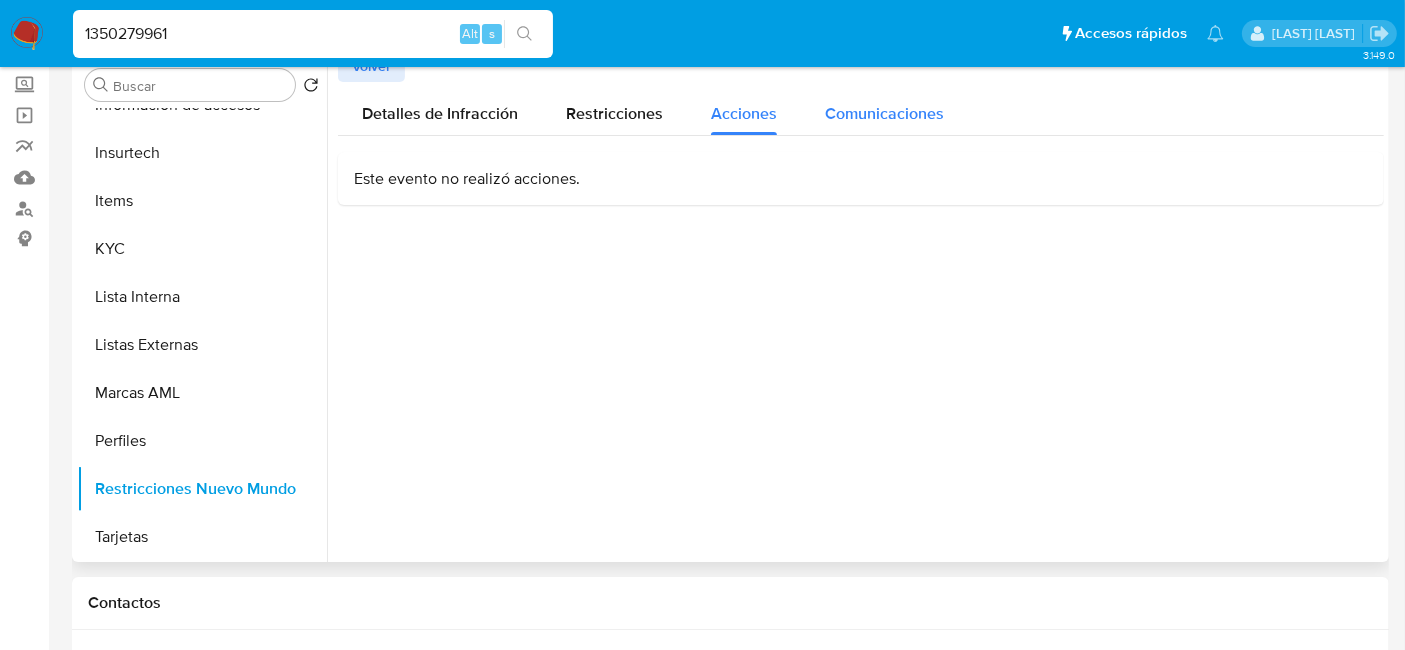 click on "Comunicaciones" at bounding box center [884, 113] 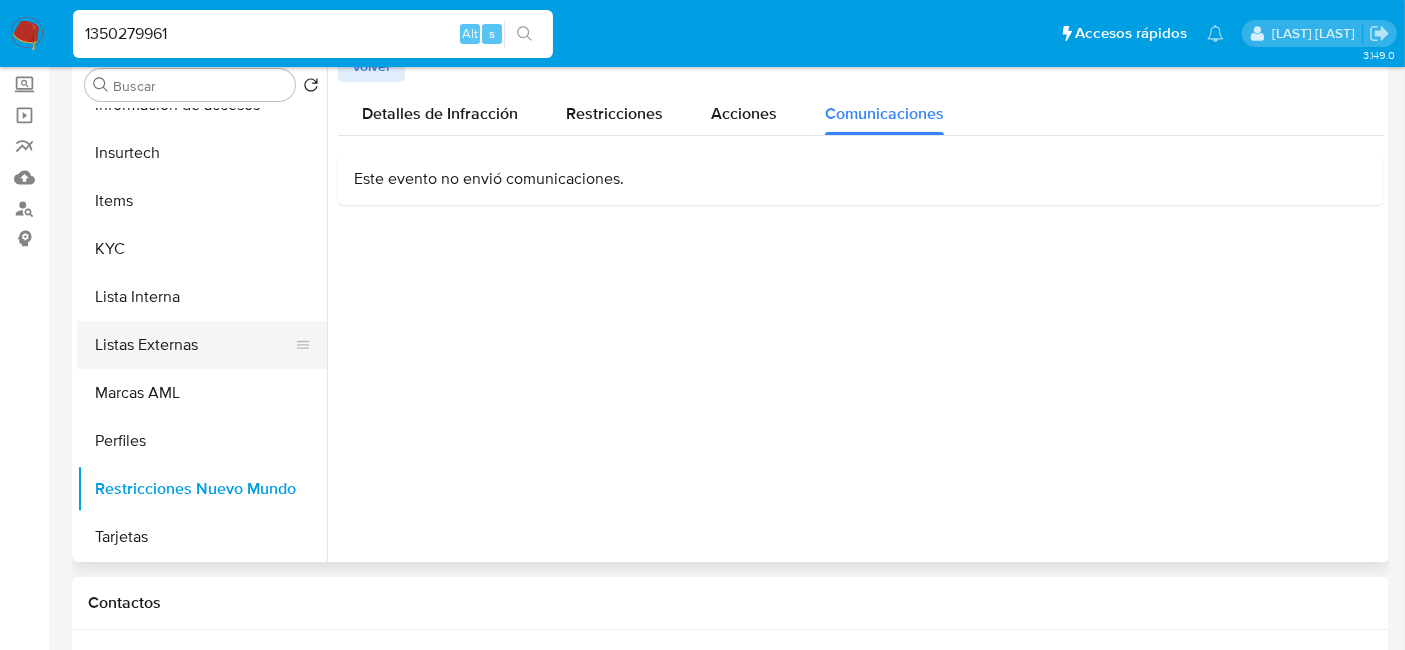 scroll, scrollTop: 797, scrollLeft: 0, axis: vertical 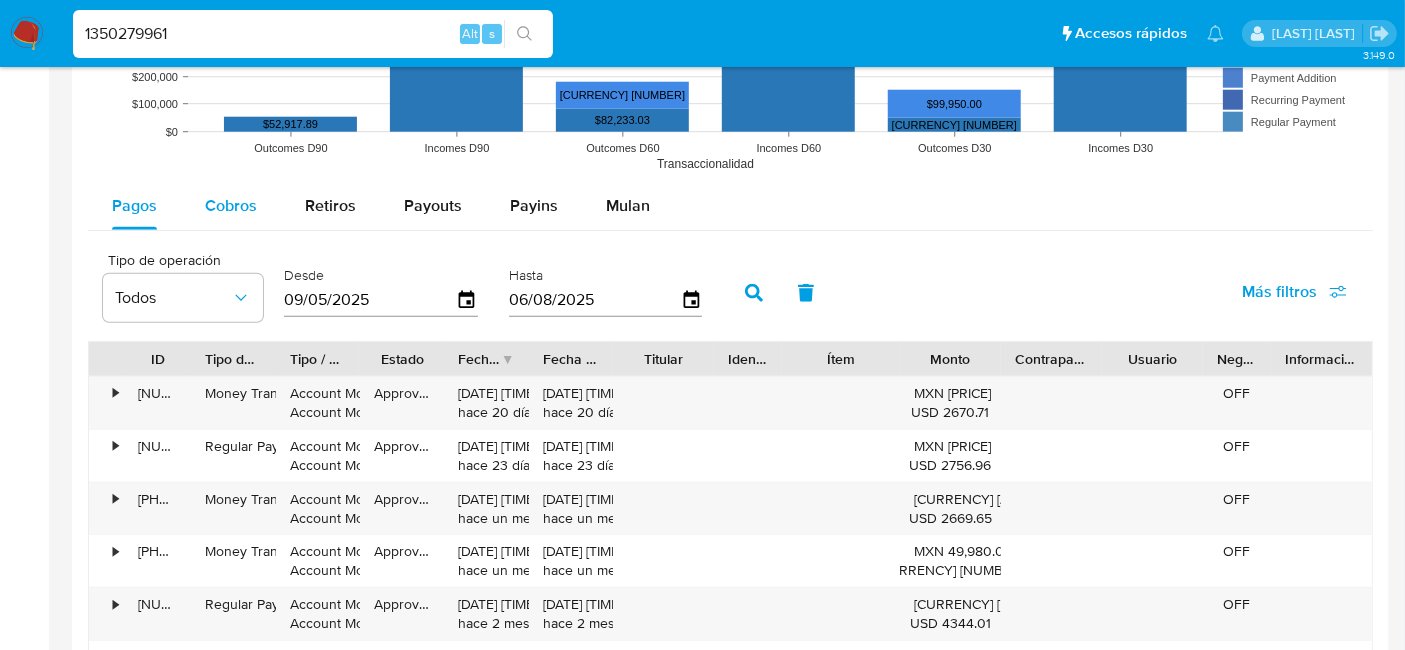 click on "Cobros" at bounding box center [231, 205] 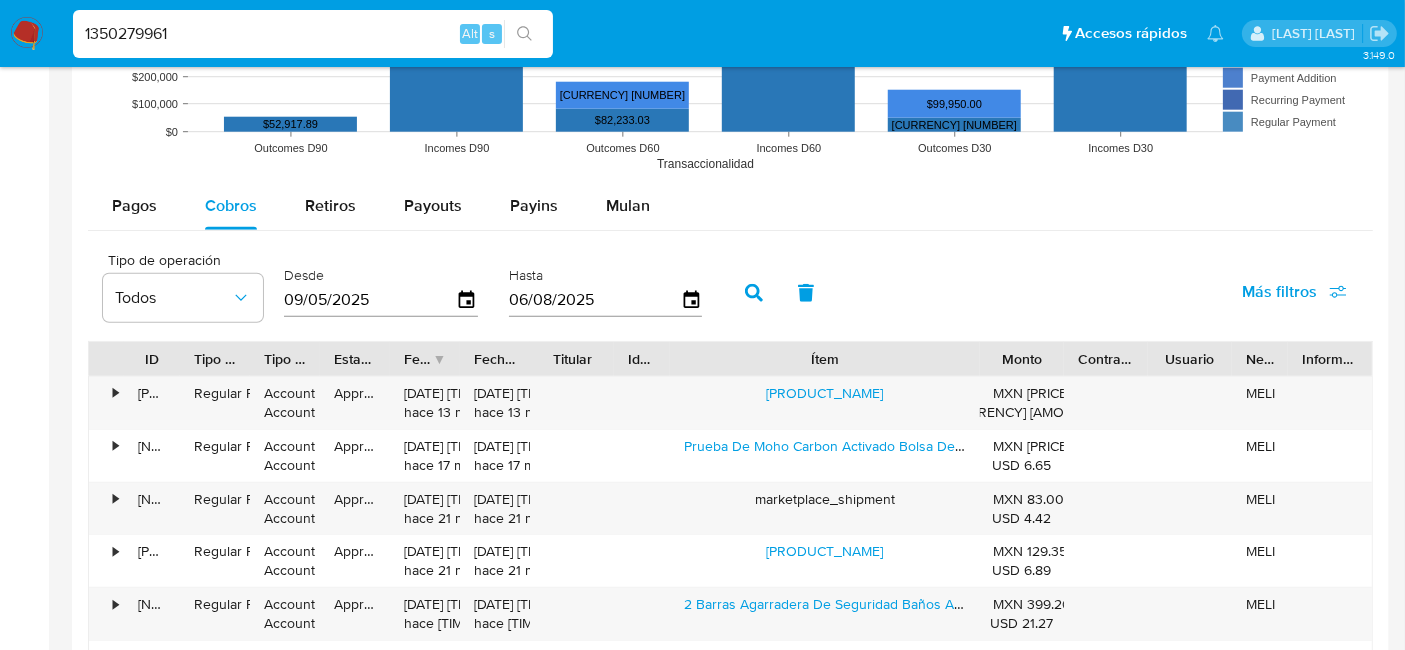 drag, startPoint x: 881, startPoint y: 355, endPoint x: 1072, endPoint y: 339, distance: 191.66899 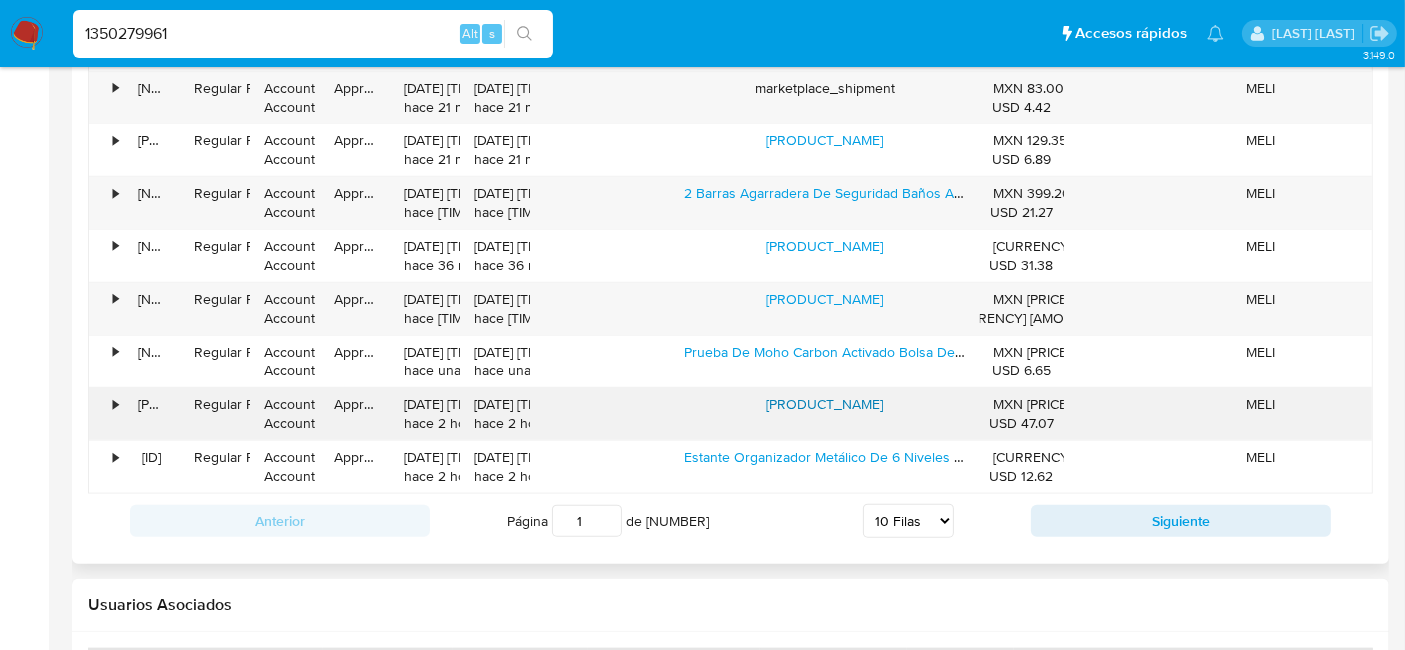 scroll, scrollTop: 2222, scrollLeft: 0, axis: vertical 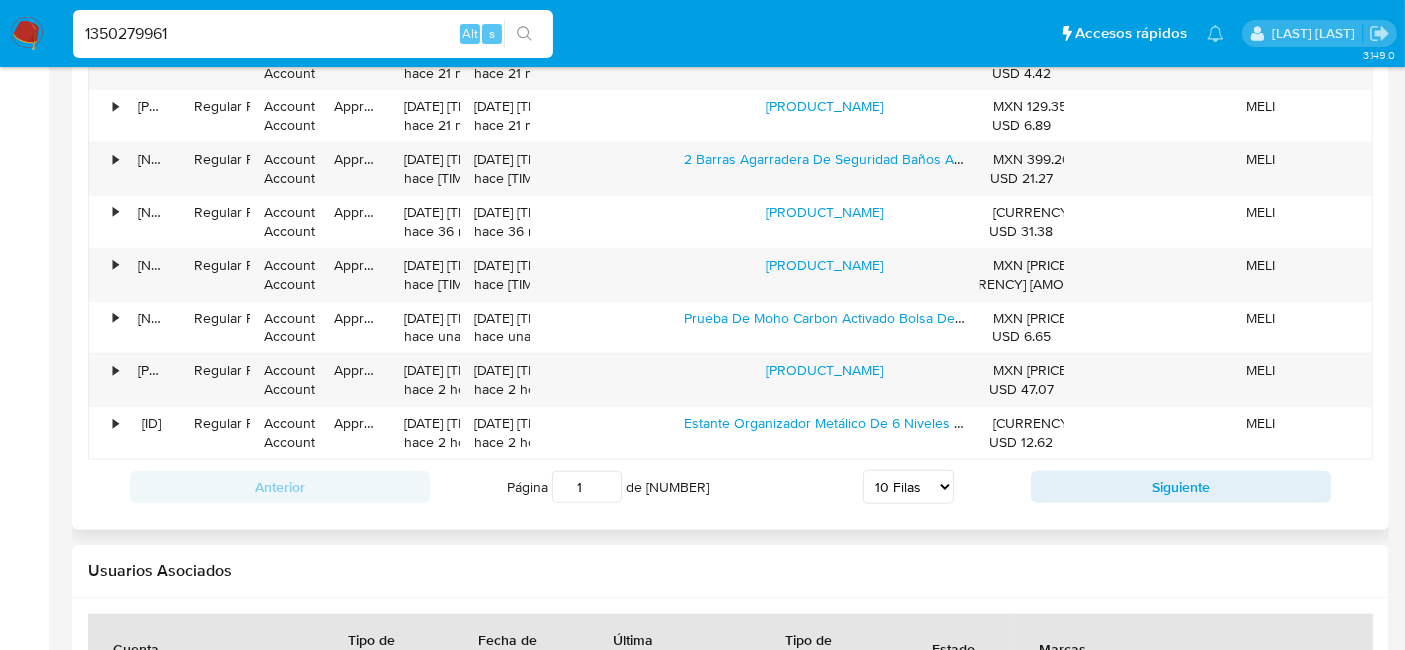 click on "5   Filas 10   Filas 20   Filas 25   Filas 50   Filas 100   Filas" at bounding box center (908, 487) 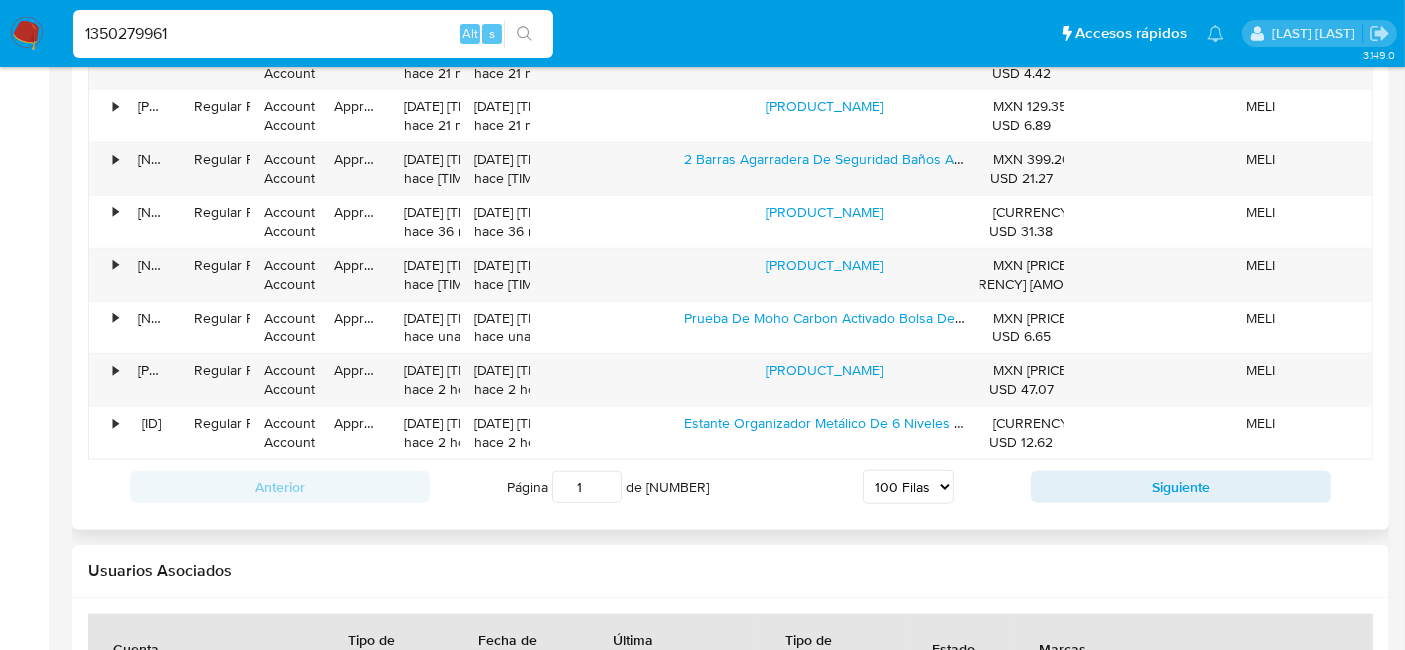 click on "5   Filas 10   Filas 20   Filas 25   Filas 50   Filas 100   Filas" at bounding box center [908, 487] 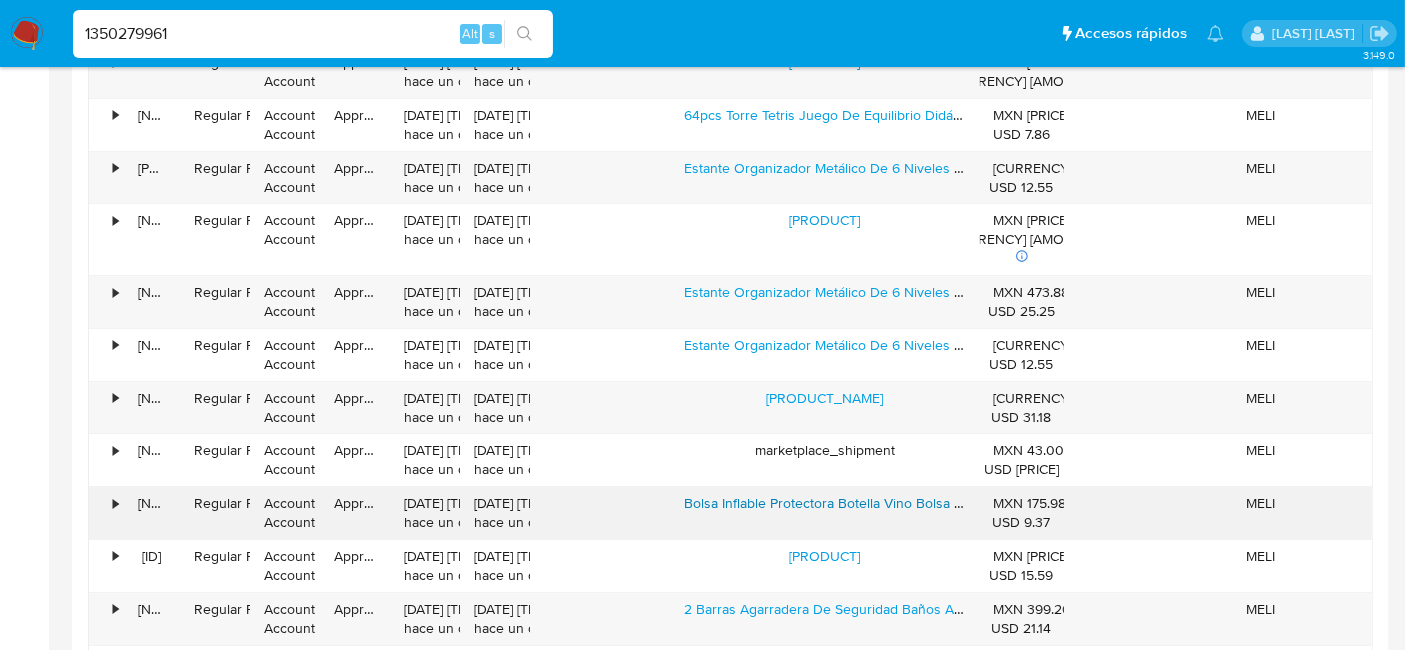 scroll, scrollTop: 6888, scrollLeft: 0, axis: vertical 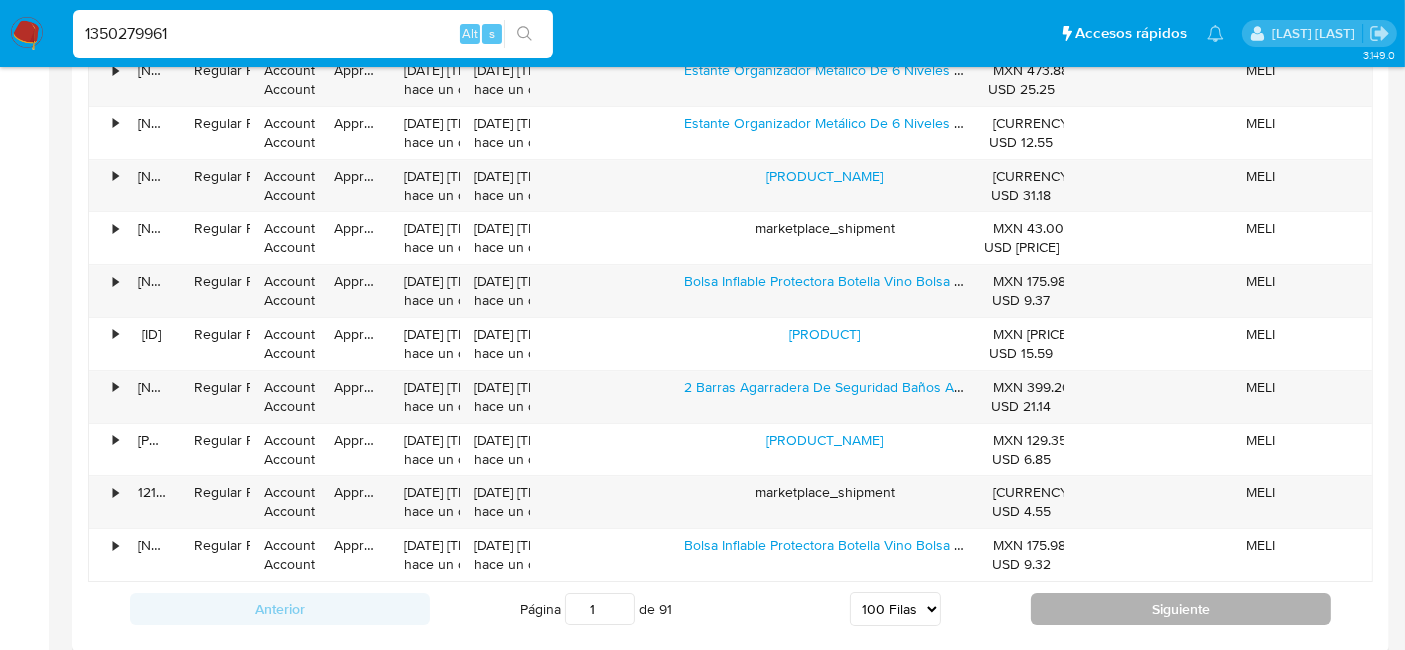 click on "Siguiente" at bounding box center (1181, 609) 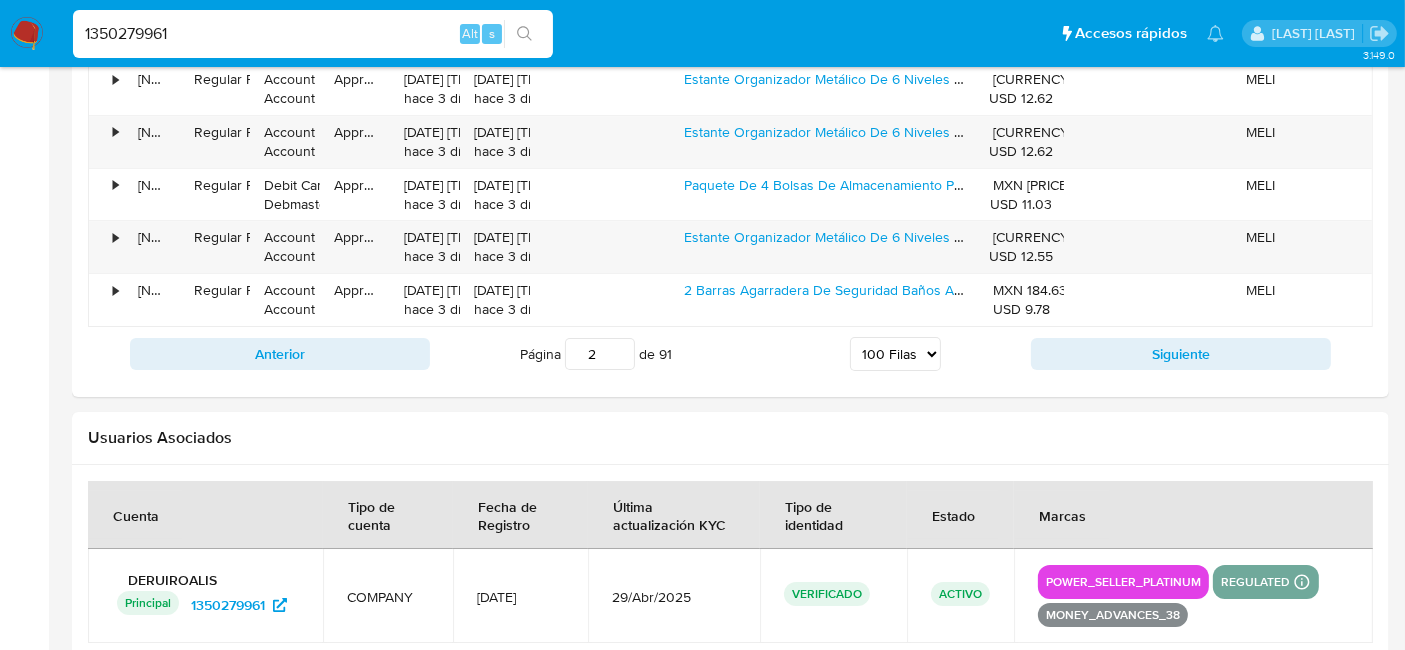 scroll, scrollTop: 7285, scrollLeft: 0, axis: vertical 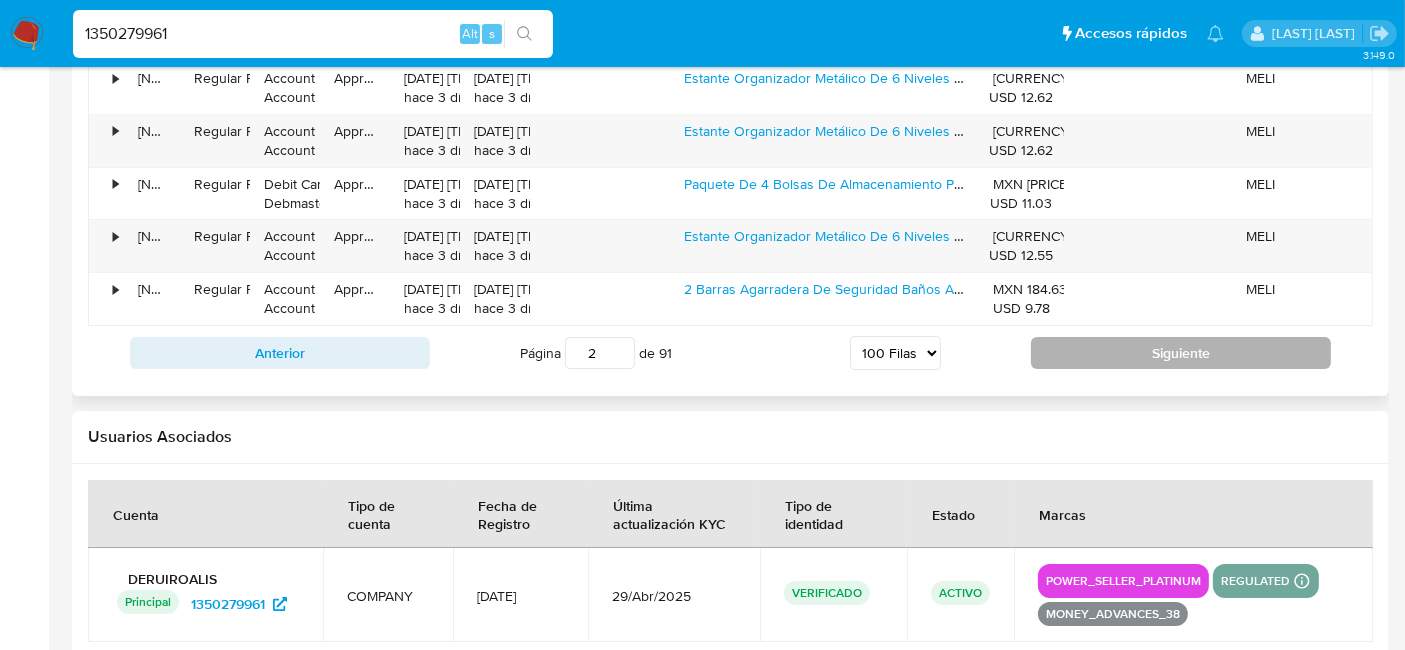 click on "Anterior Página   2   de   91 5   Filas 10   Filas 20   Filas 25   Filas 50   Filas 100   Filas Siguiente" at bounding box center (730, 353) 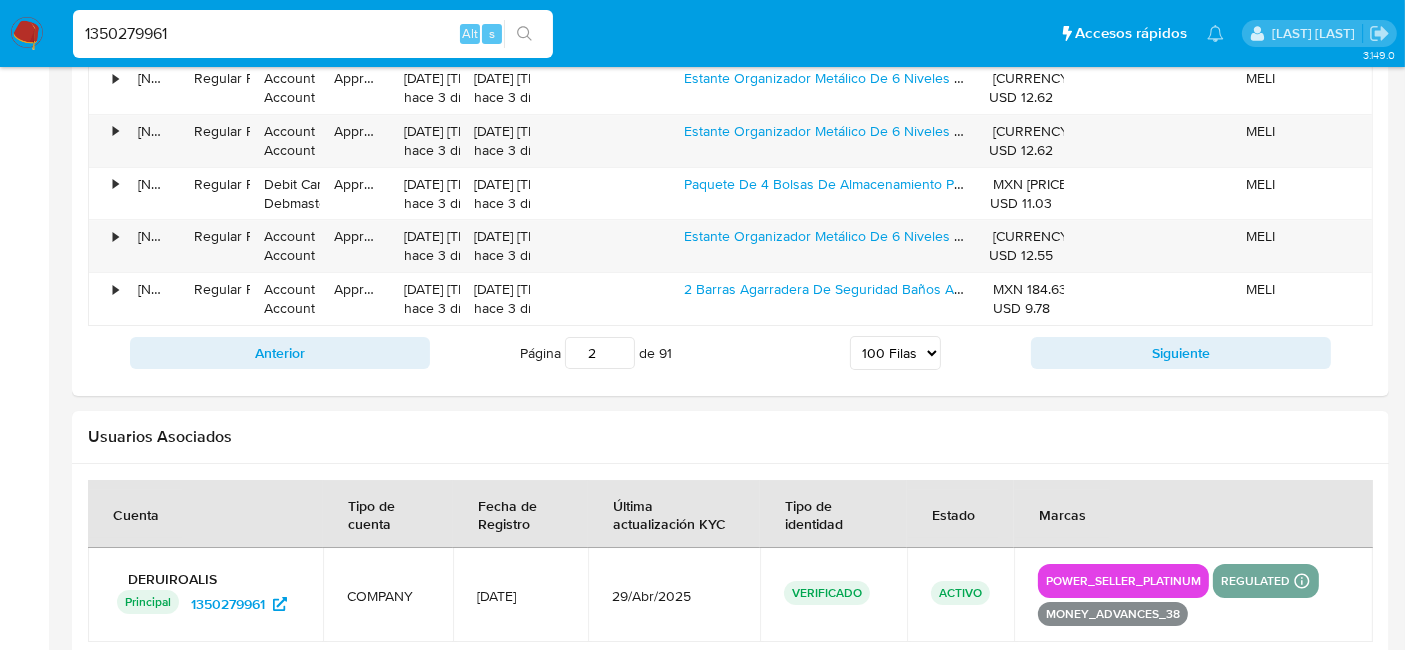 click on "Siguiente" at bounding box center (1181, 353) 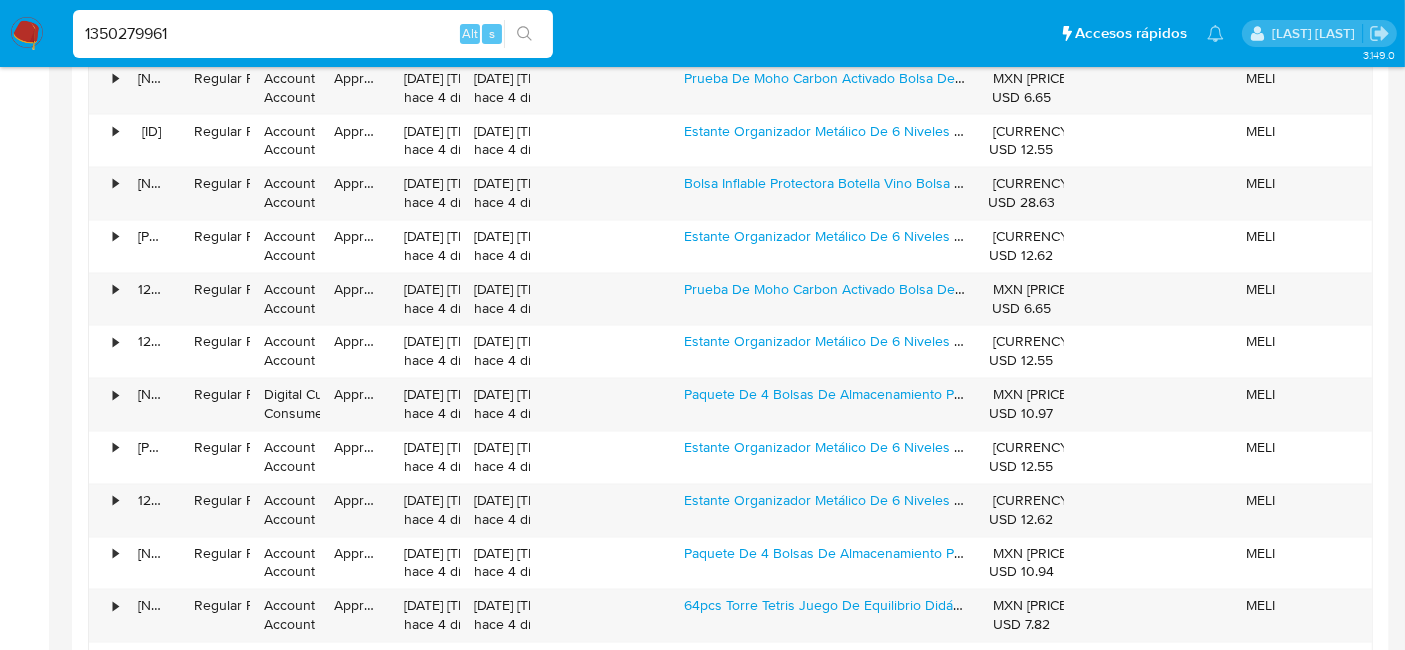 scroll, scrollTop: 3507, scrollLeft: 0, axis: vertical 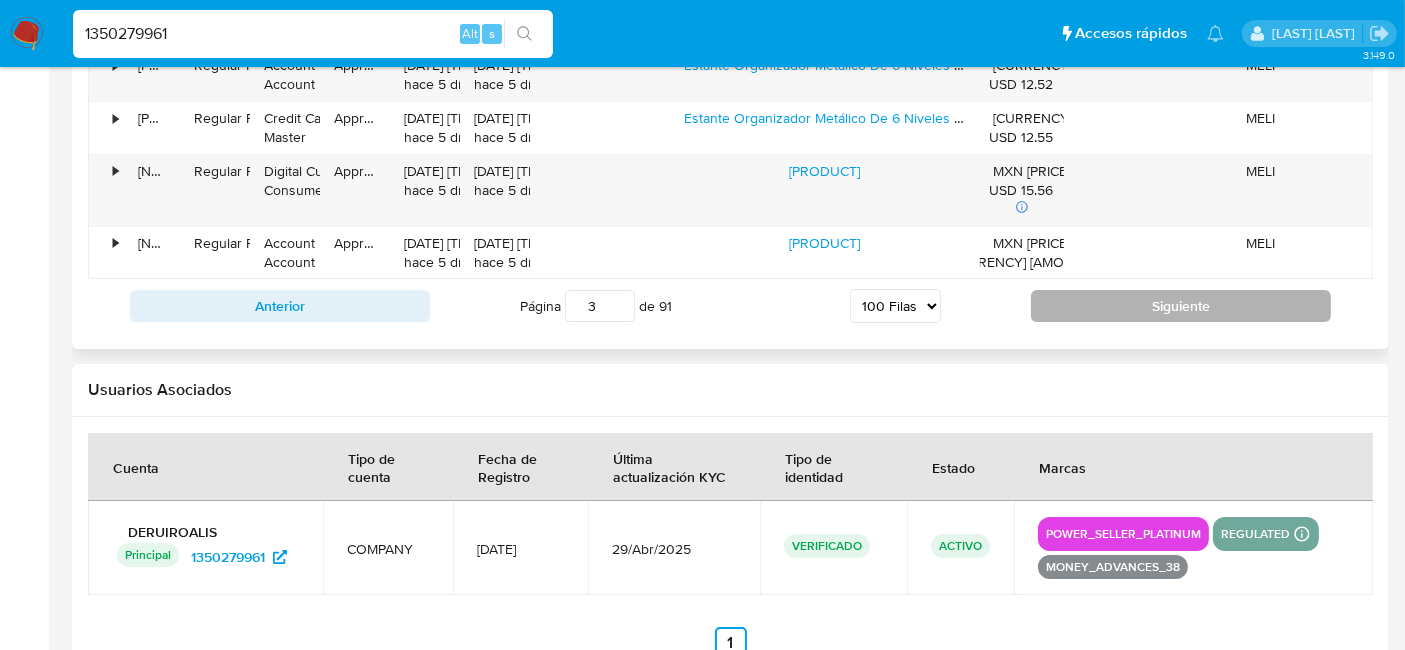 click on "Siguiente" at bounding box center [1181, 306] 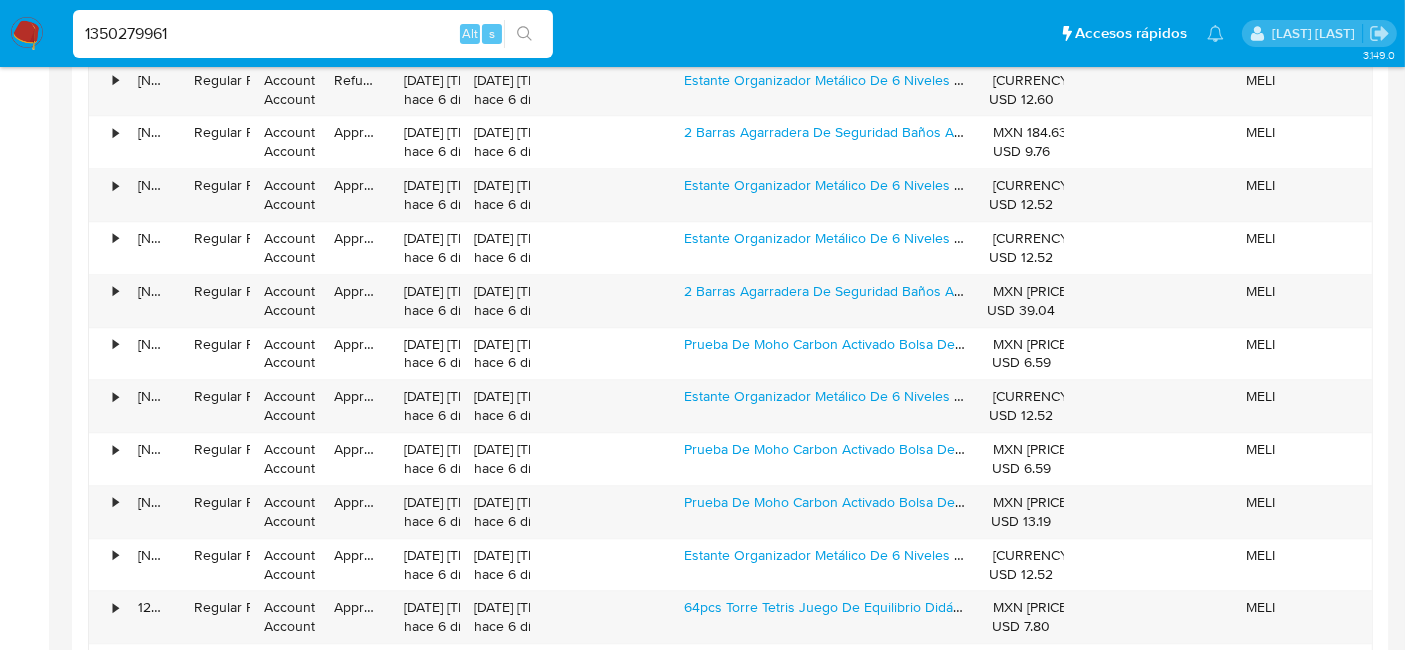 scroll, scrollTop: 7230, scrollLeft: 0, axis: vertical 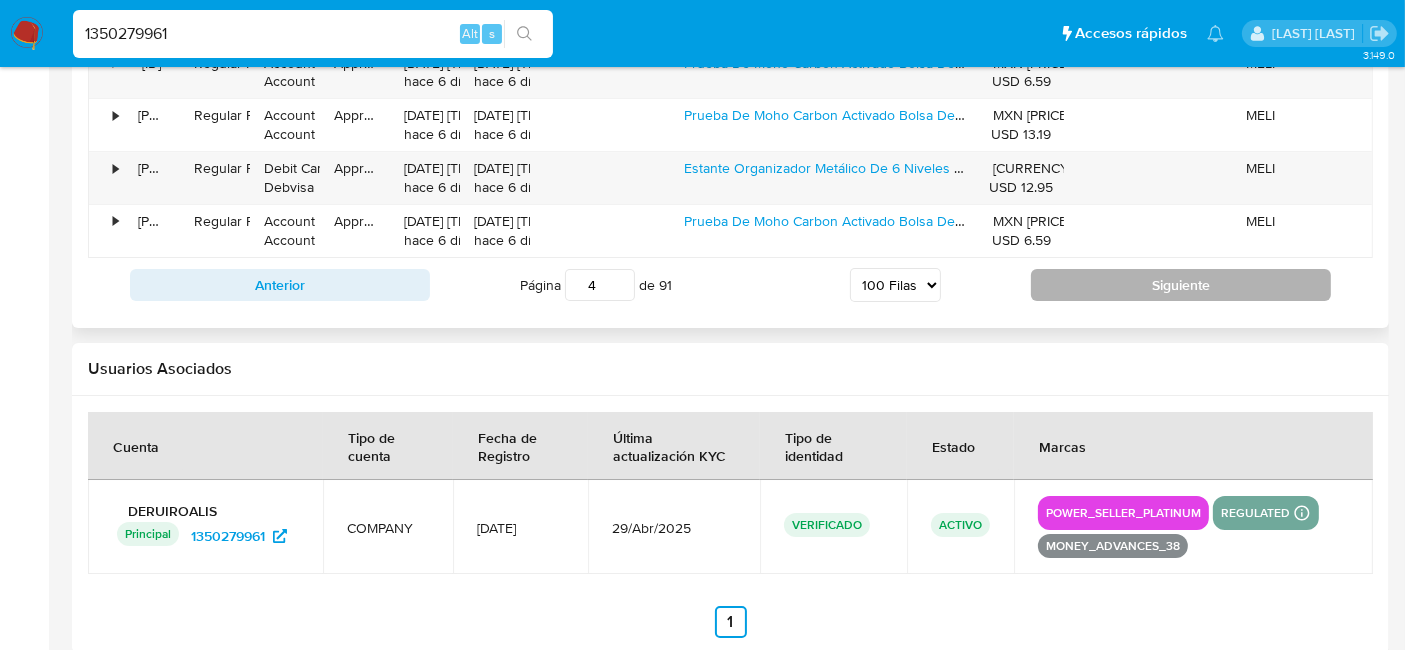 click on "Siguiente" at bounding box center (1181, 285) 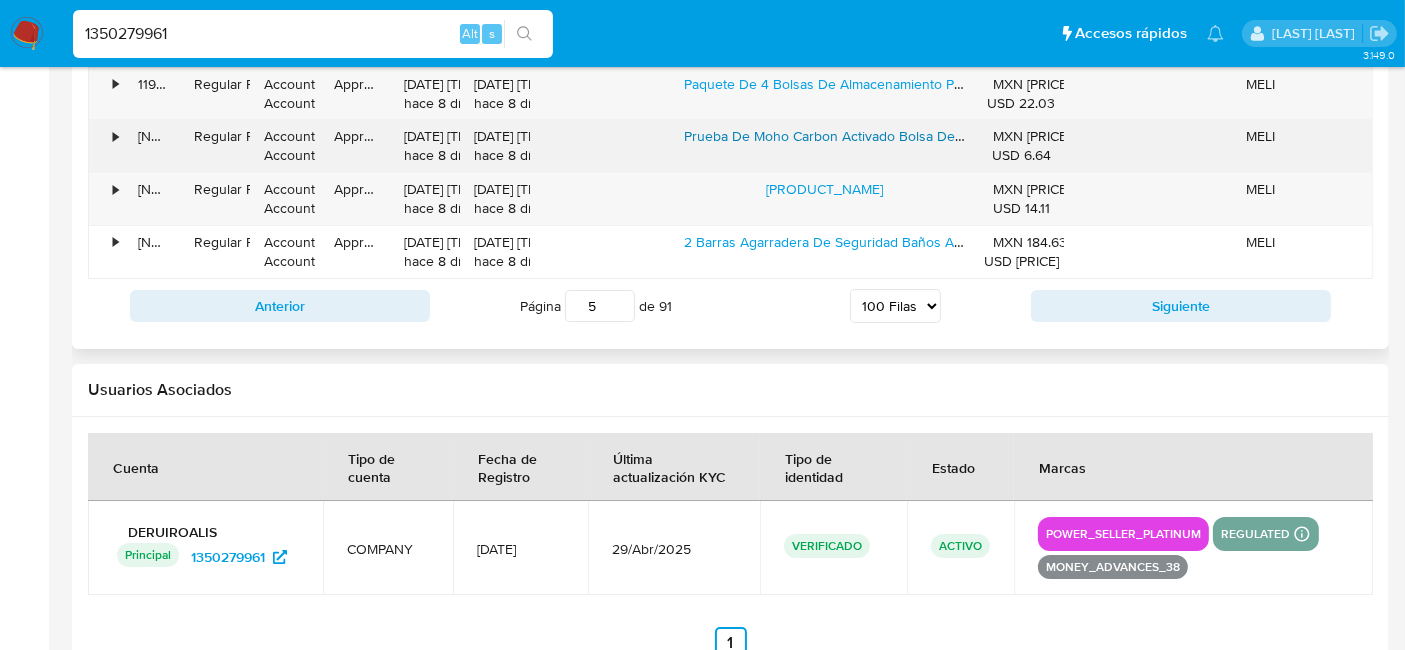 scroll, scrollTop: 7250, scrollLeft: 0, axis: vertical 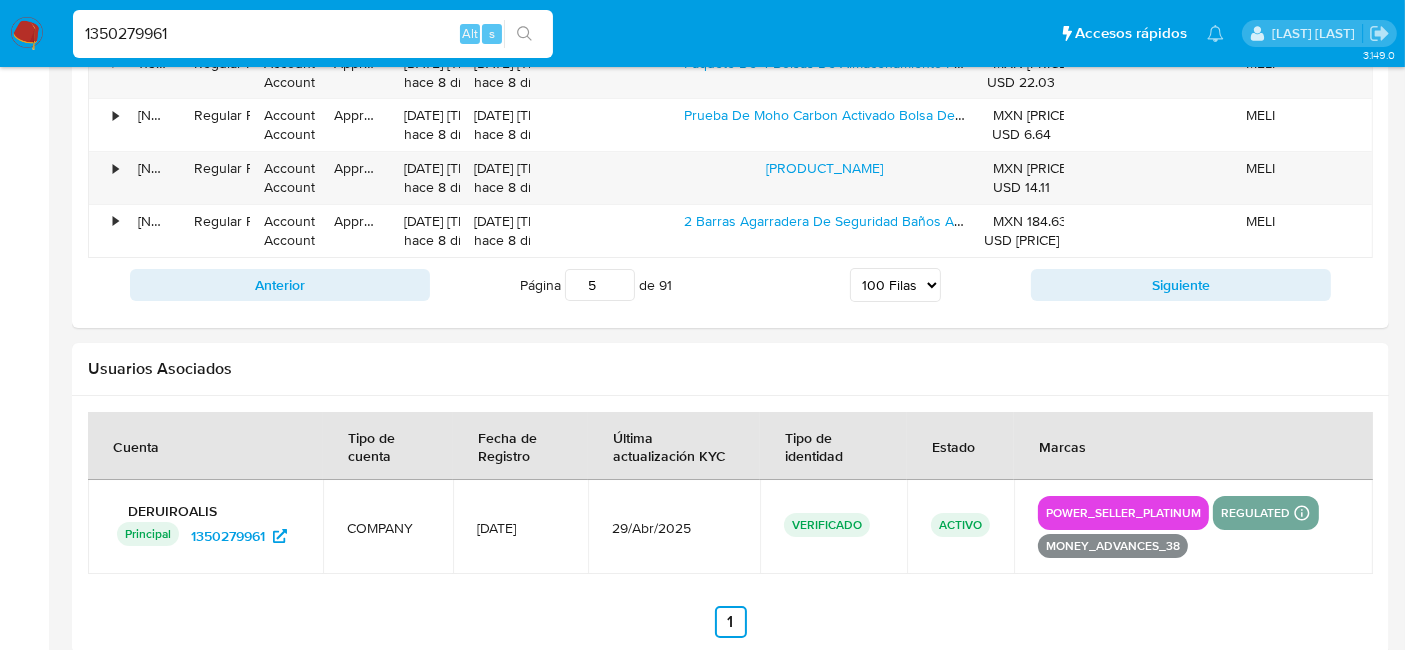 drag, startPoint x: 1287, startPoint y: 255, endPoint x: 1306, endPoint y: 297, distance: 46.09772 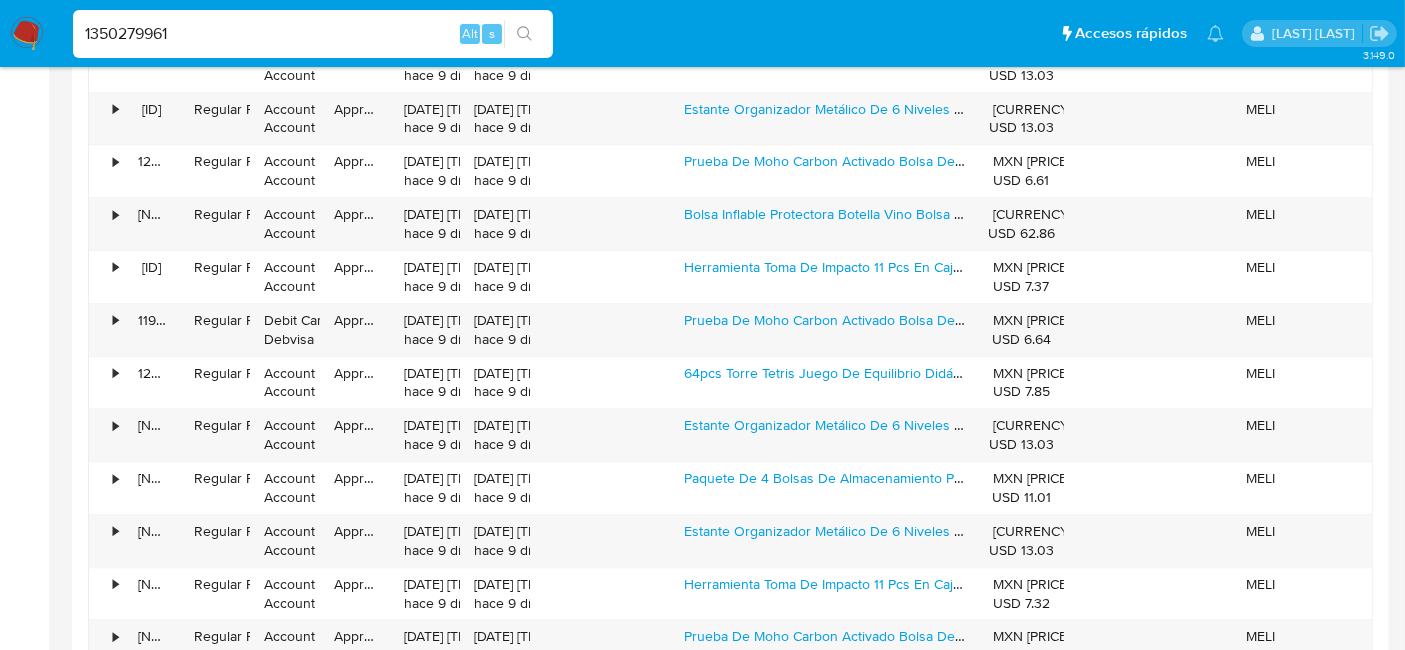 scroll, scrollTop: 7250, scrollLeft: 0, axis: vertical 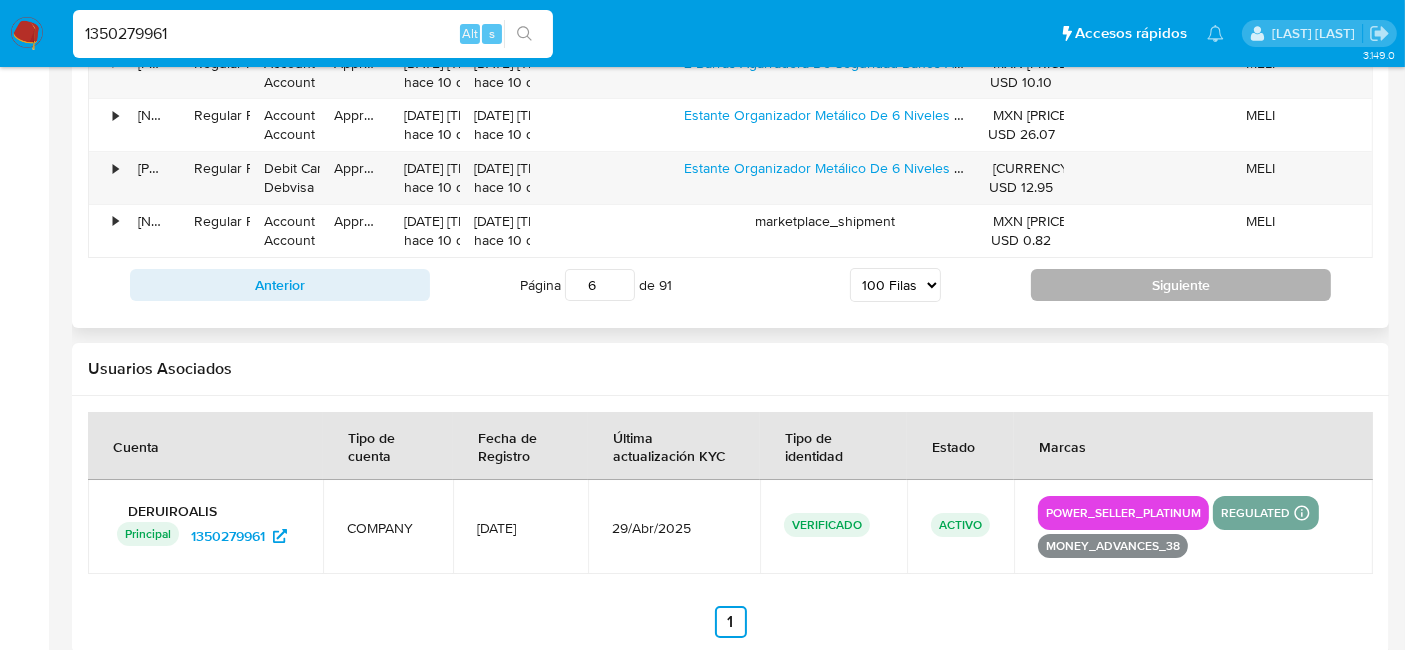 click on "Siguiente" at bounding box center (1181, 285) 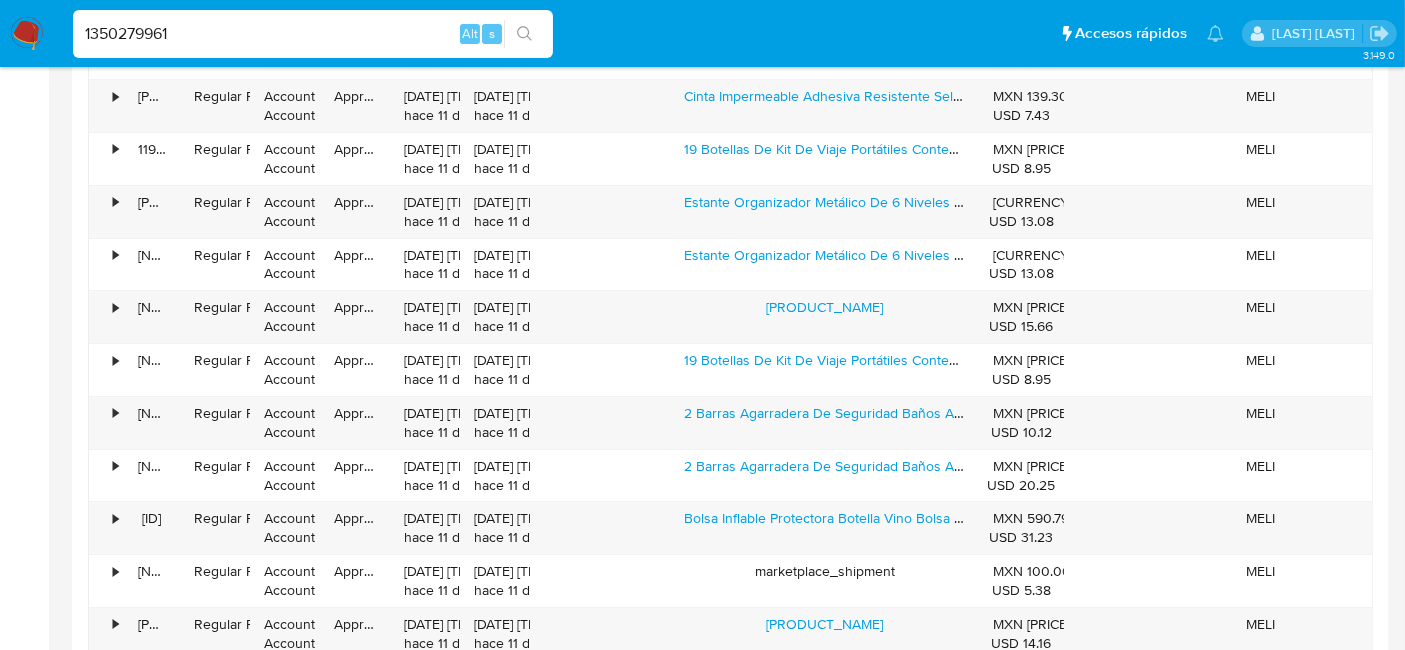 scroll, scrollTop: 7028, scrollLeft: 0, axis: vertical 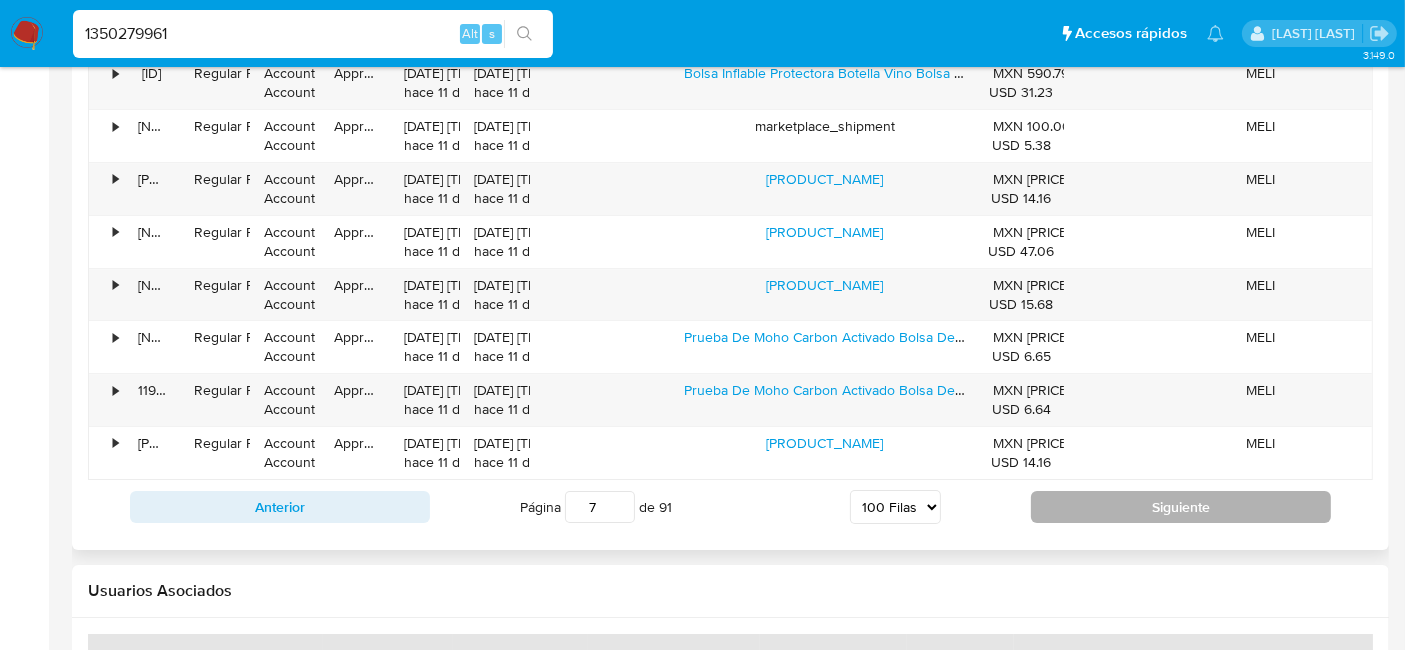 click on "Siguiente" at bounding box center [1181, 507] 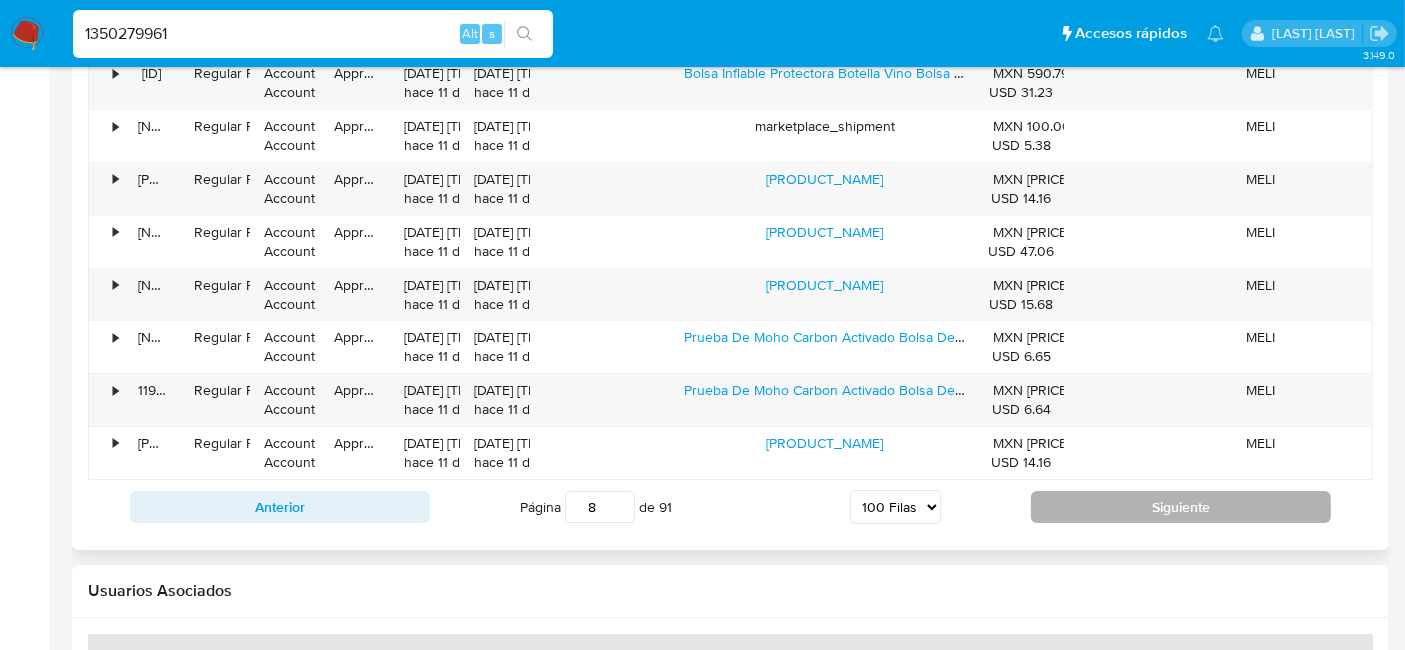 scroll, scrollTop: 5285, scrollLeft: 0, axis: vertical 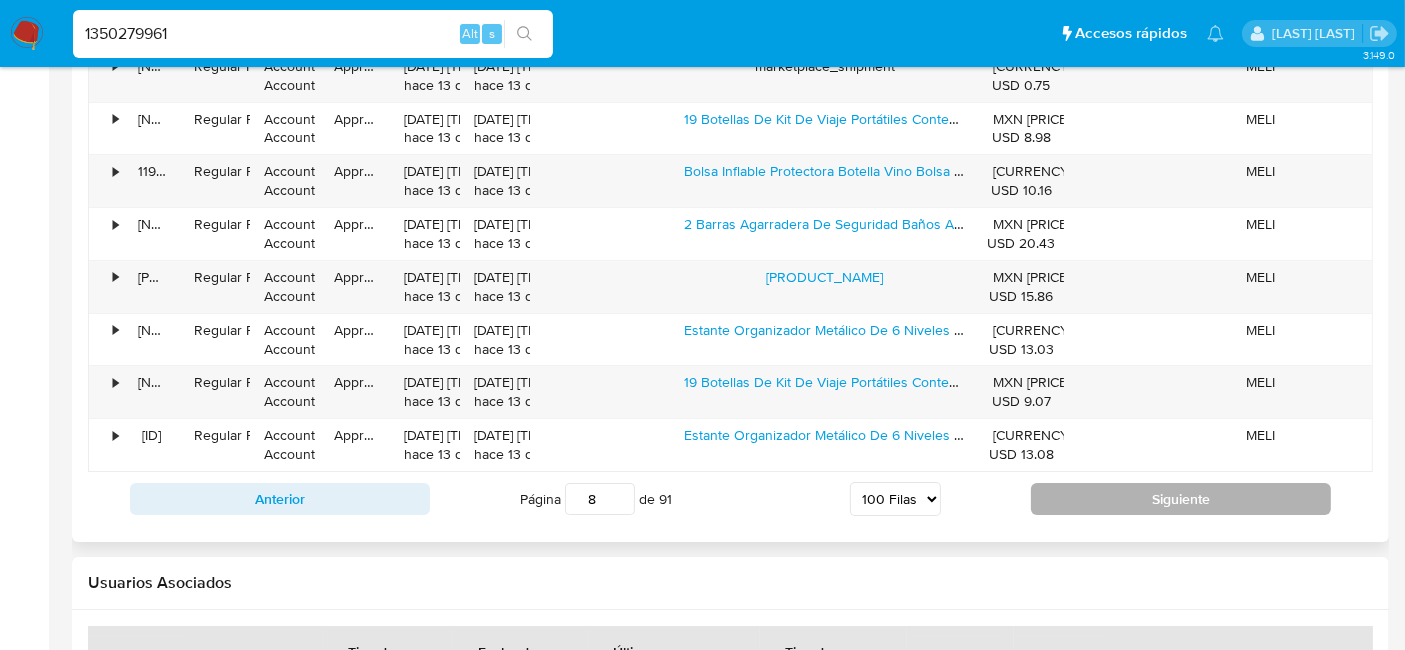 click on "Siguiente" at bounding box center [1181, 499] 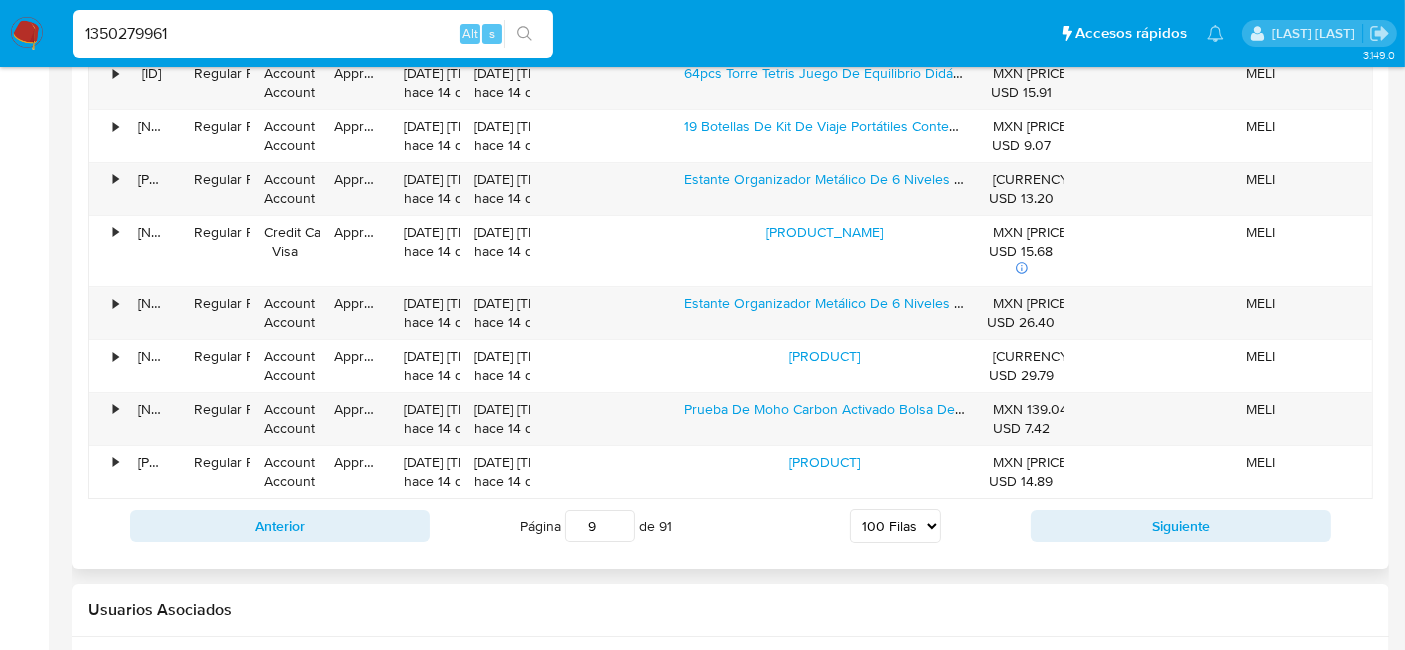 scroll, scrollTop: 7062, scrollLeft: 0, axis: vertical 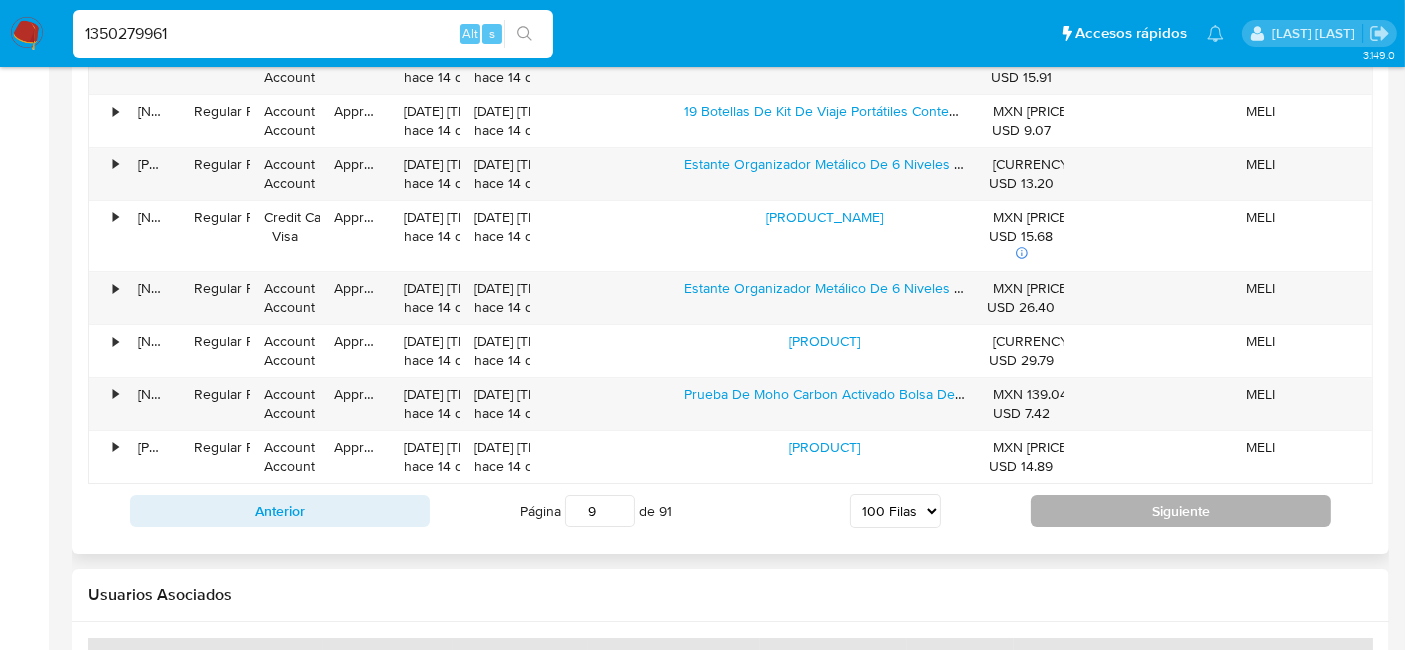 click on "Siguiente" at bounding box center (1181, 511) 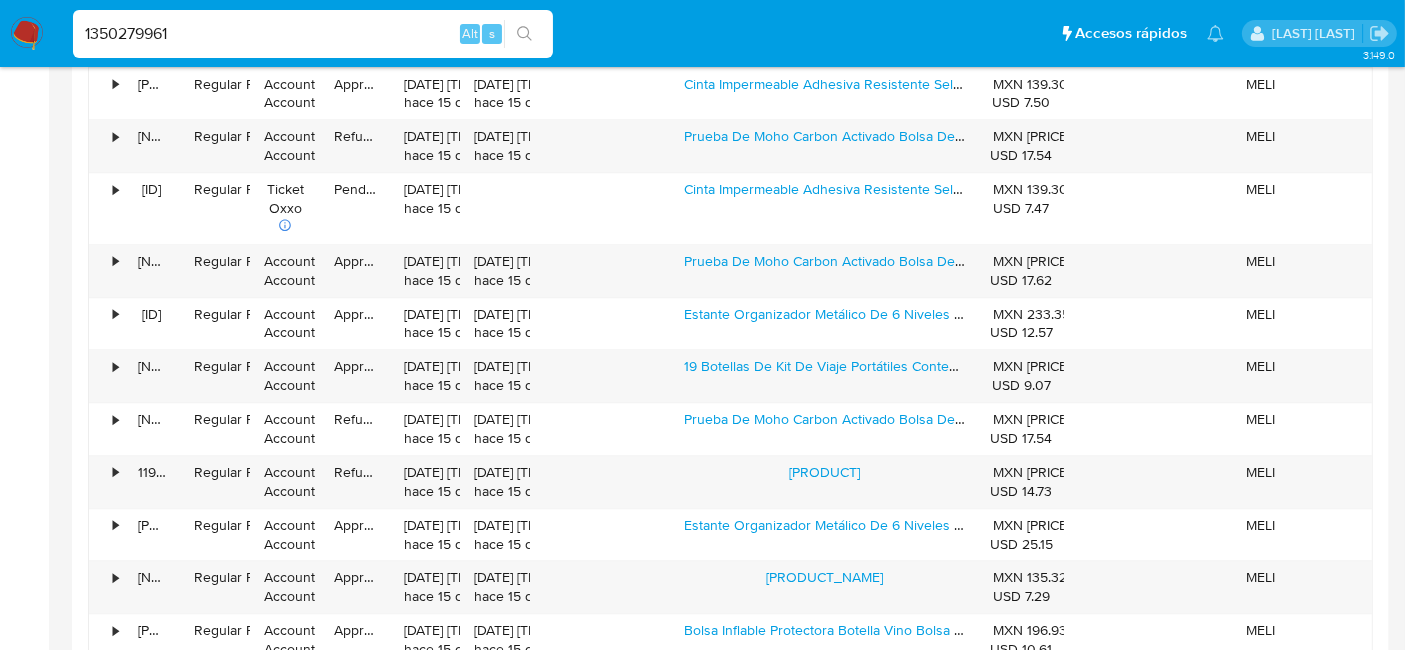 scroll, scrollTop: 7062, scrollLeft: 0, axis: vertical 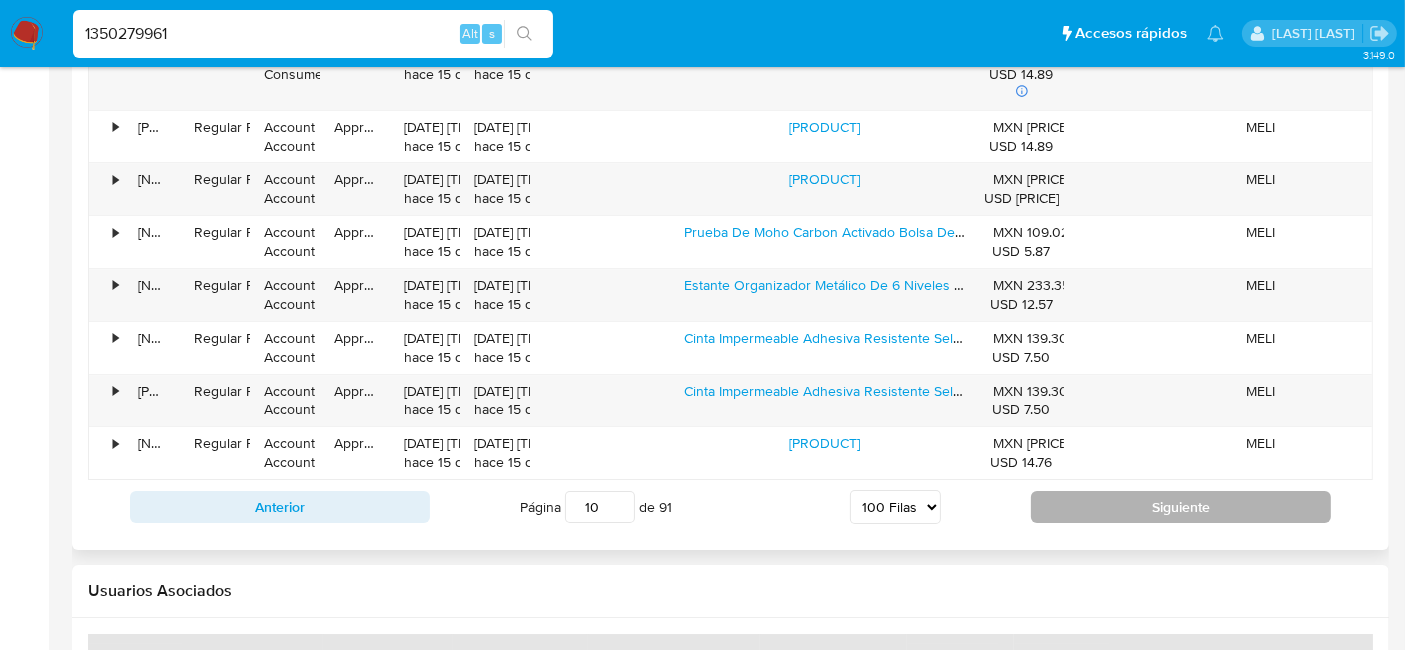 click on "Siguiente" at bounding box center (1181, 507) 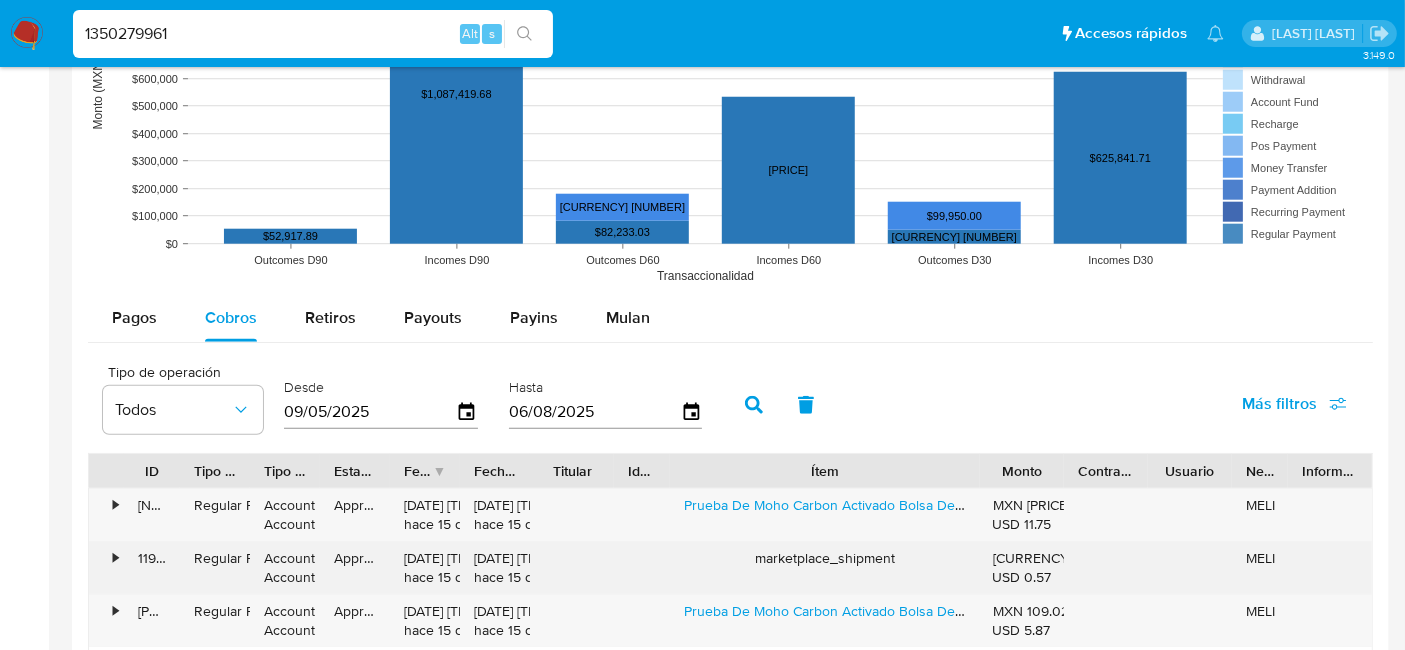 scroll, scrollTop: 1840, scrollLeft: 0, axis: vertical 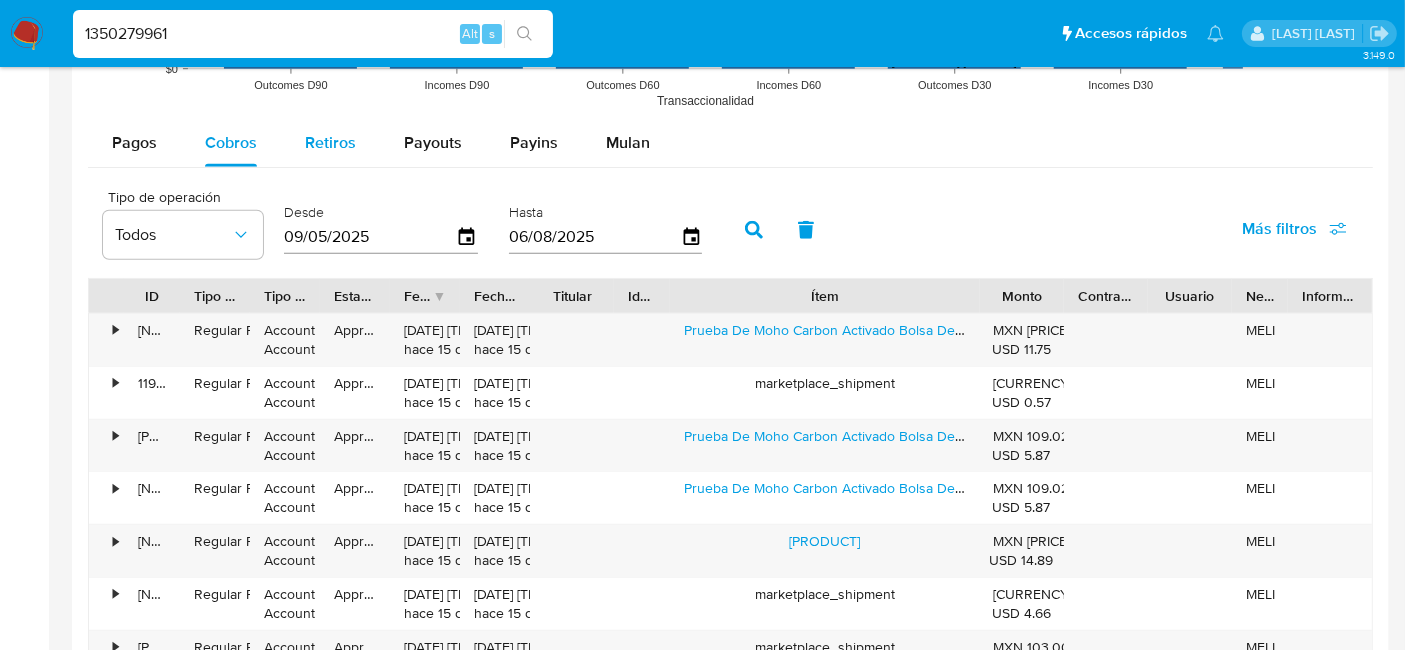 click on "Retiros" at bounding box center [330, 142] 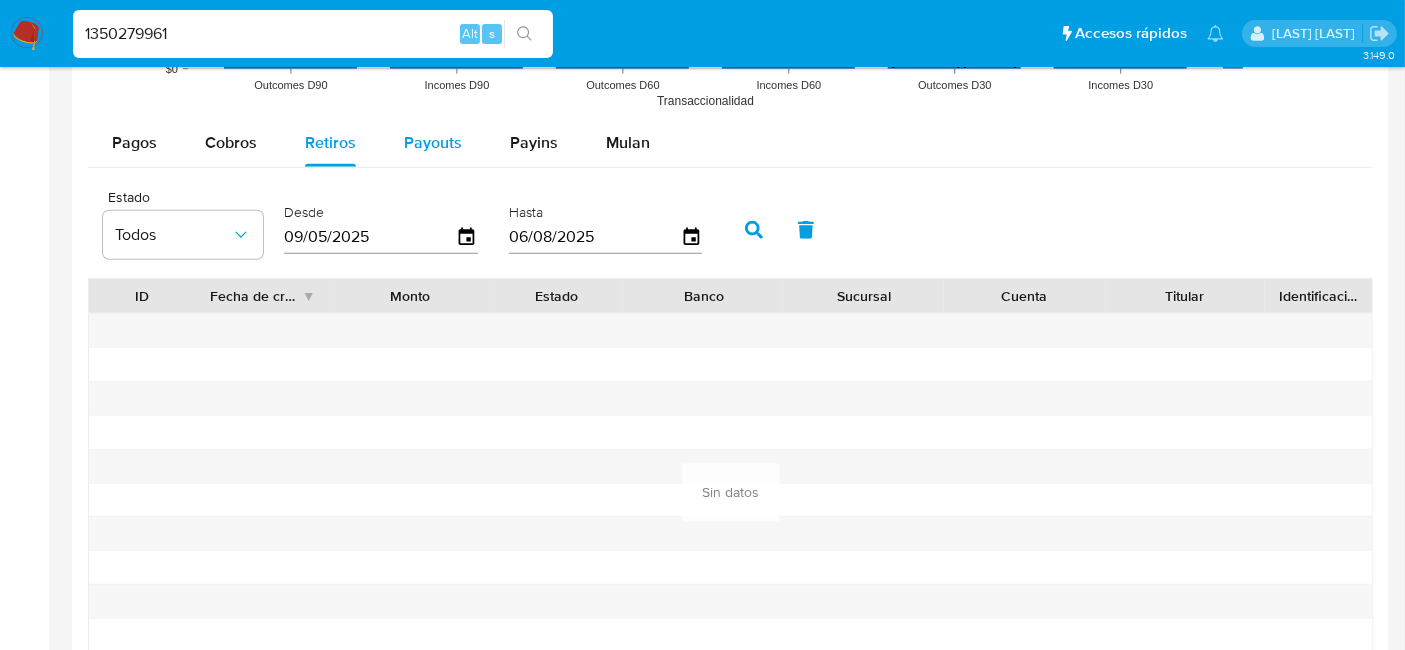 click on "Payouts" at bounding box center [433, 143] 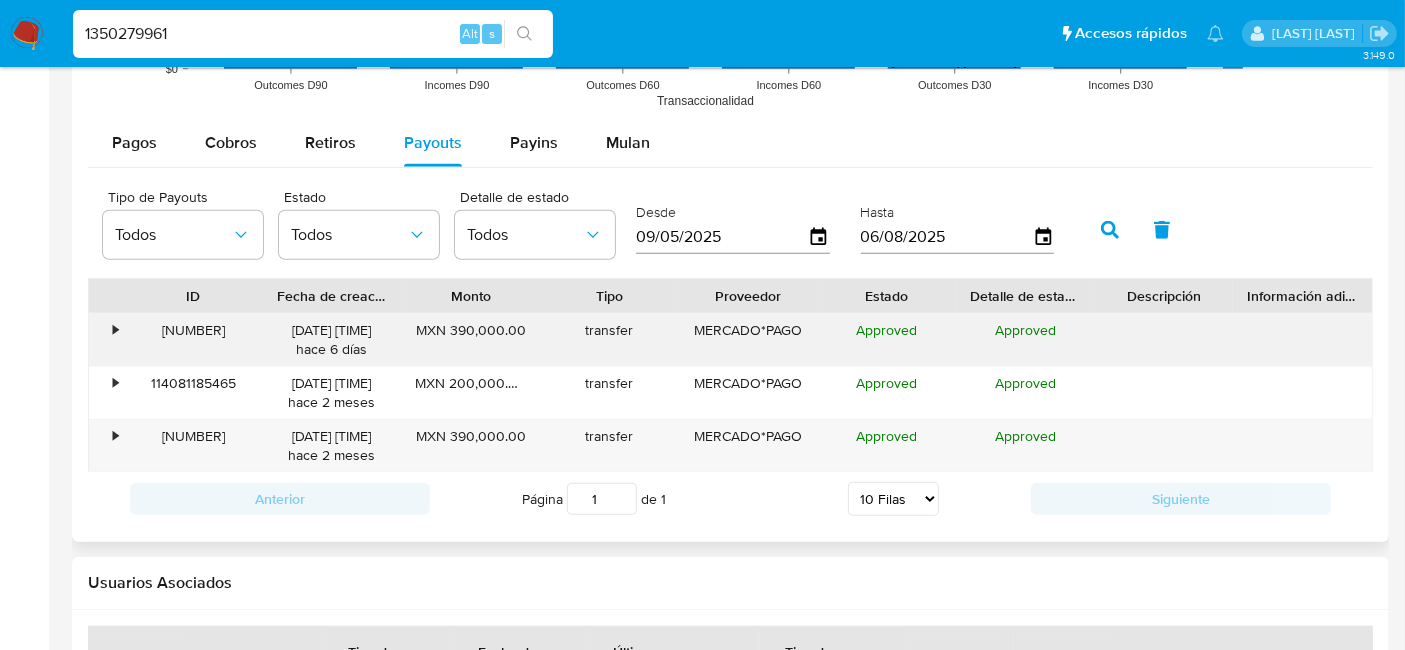 click on "•" at bounding box center [106, 340] 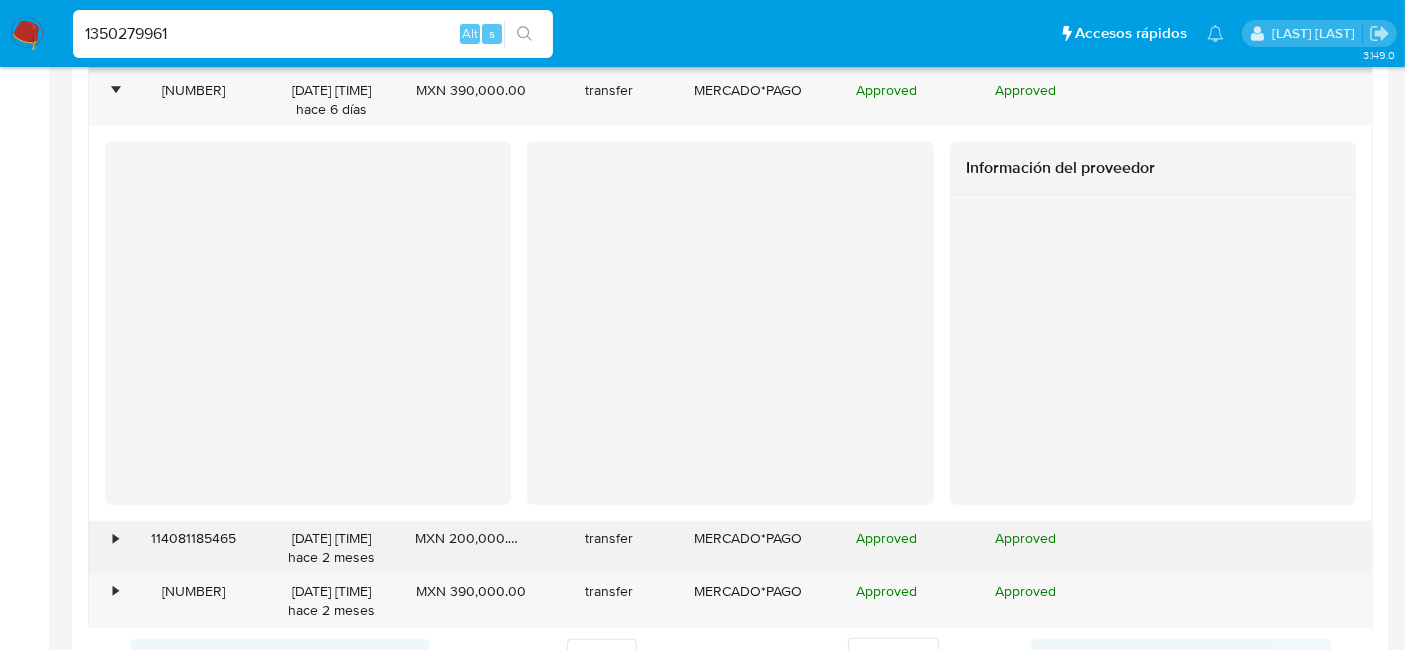scroll, scrollTop: 1951, scrollLeft: 0, axis: vertical 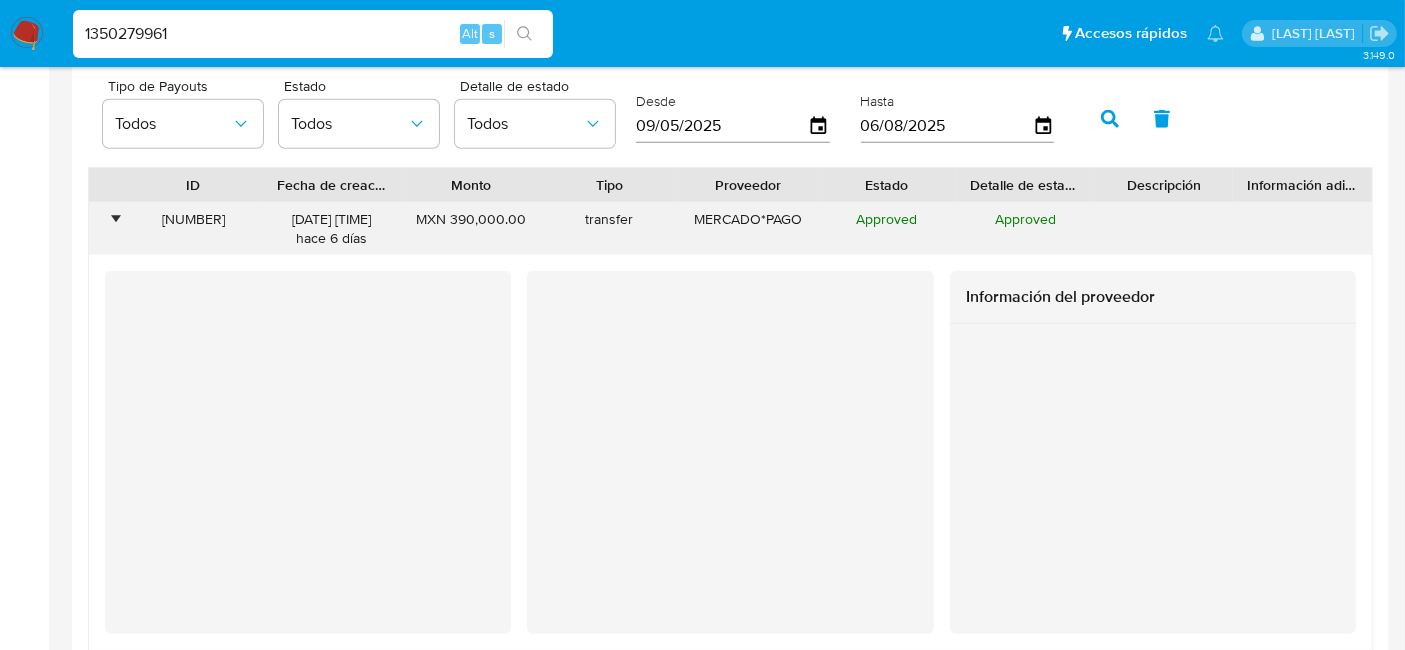 click on "•" at bounding box center [106, 229] 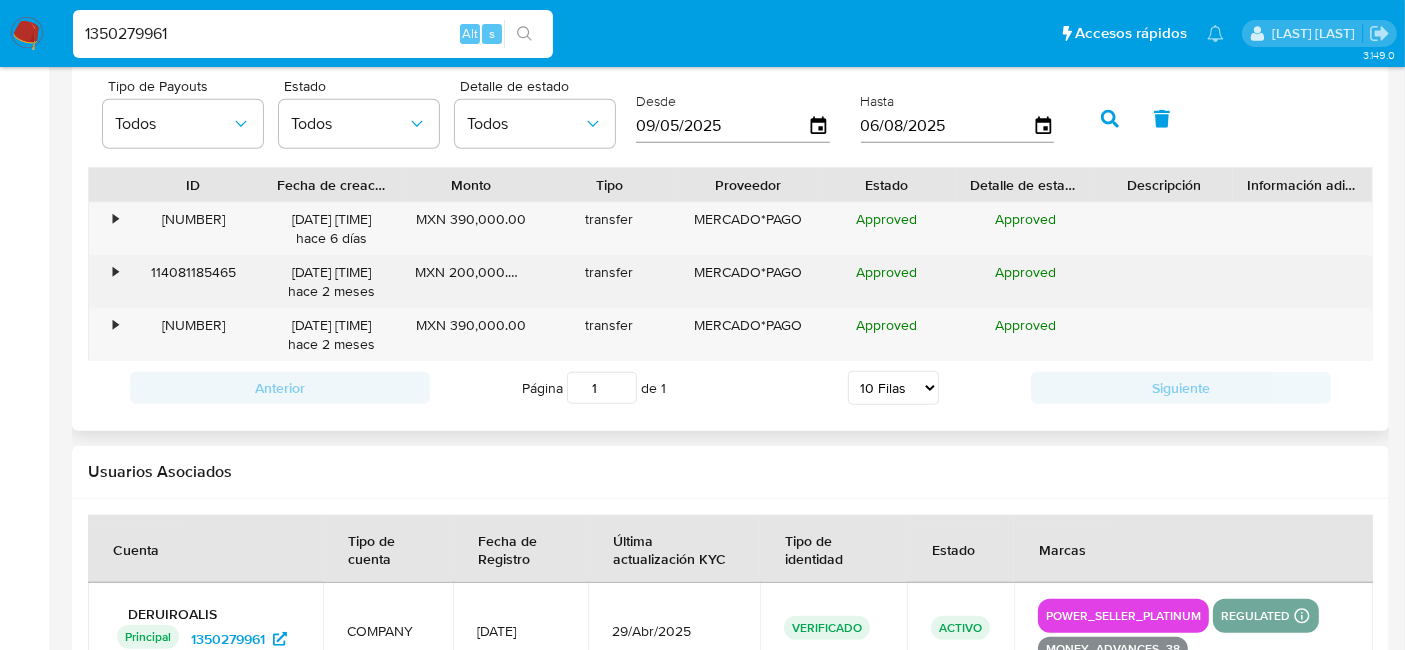 click on "•" at bounding box center (106, 282) 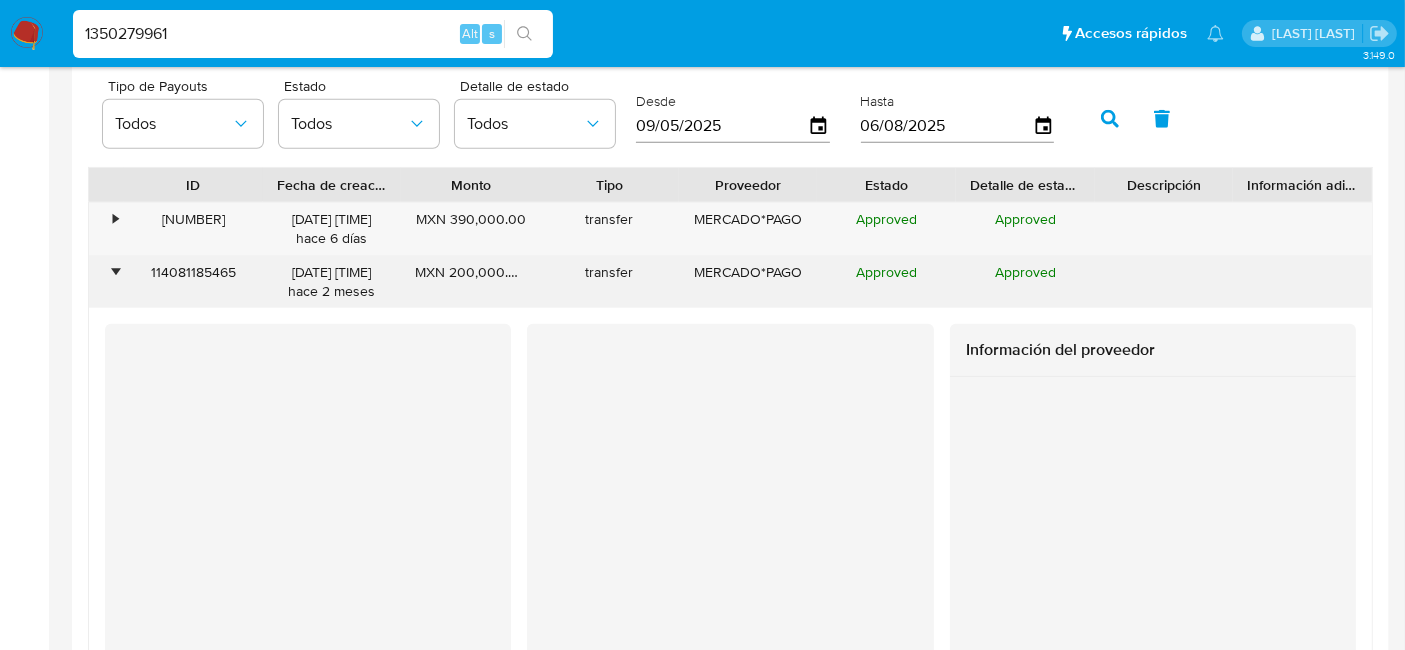 click on "•" at bounding box center [115, 272] 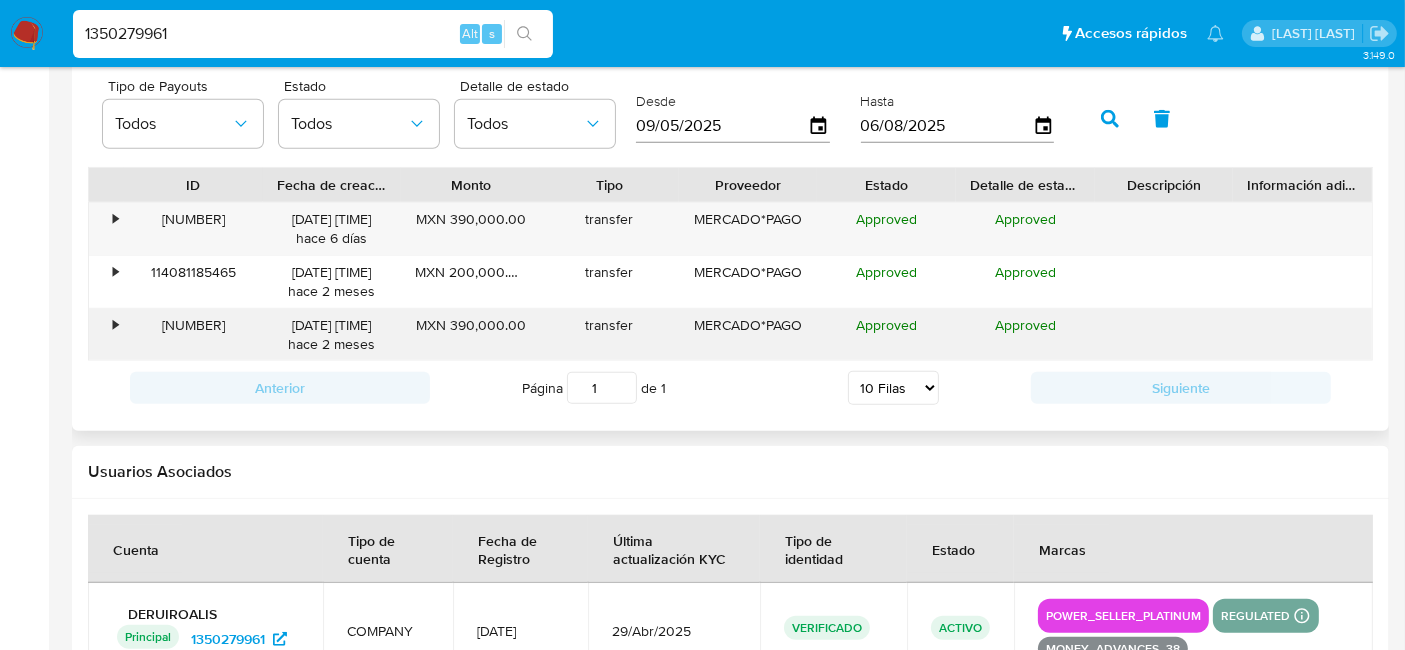 click on "•" at bounding box center [106, 335] 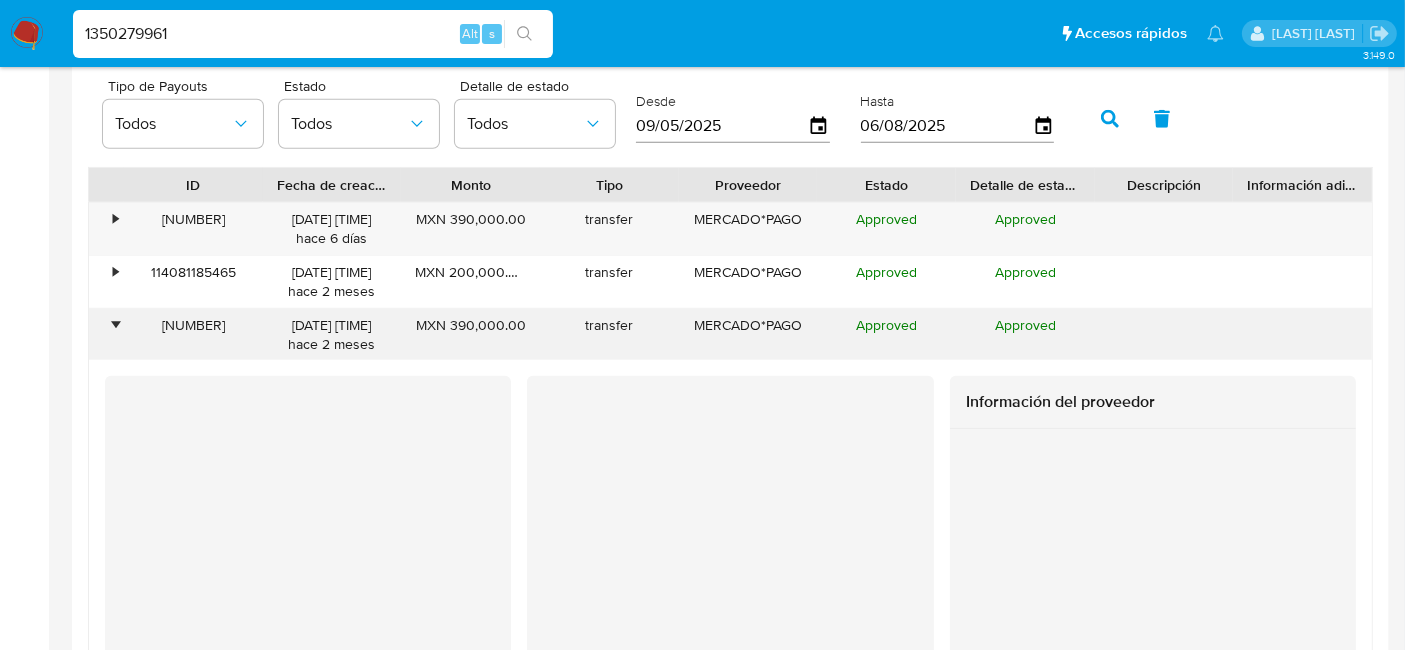 click on "•" at bounding box center (115, 325) 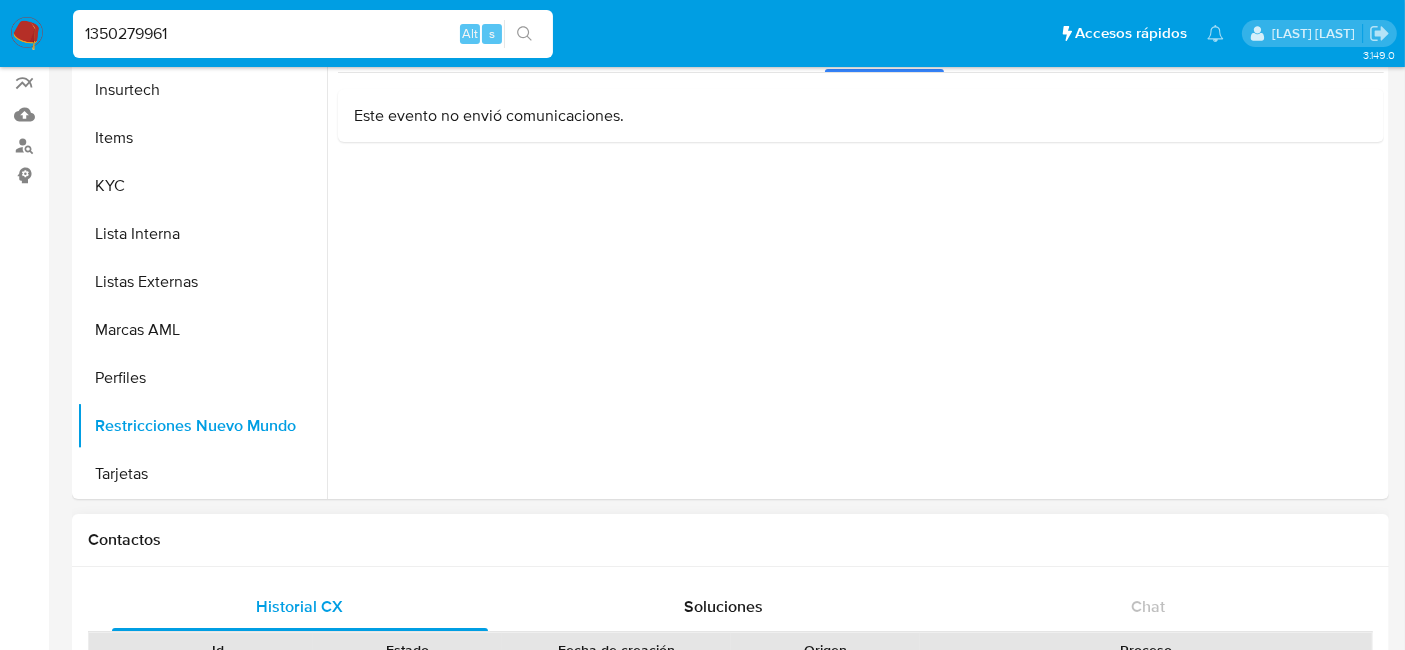 scroll, scrollTop: 0, scrollLeft: 0, axis: both 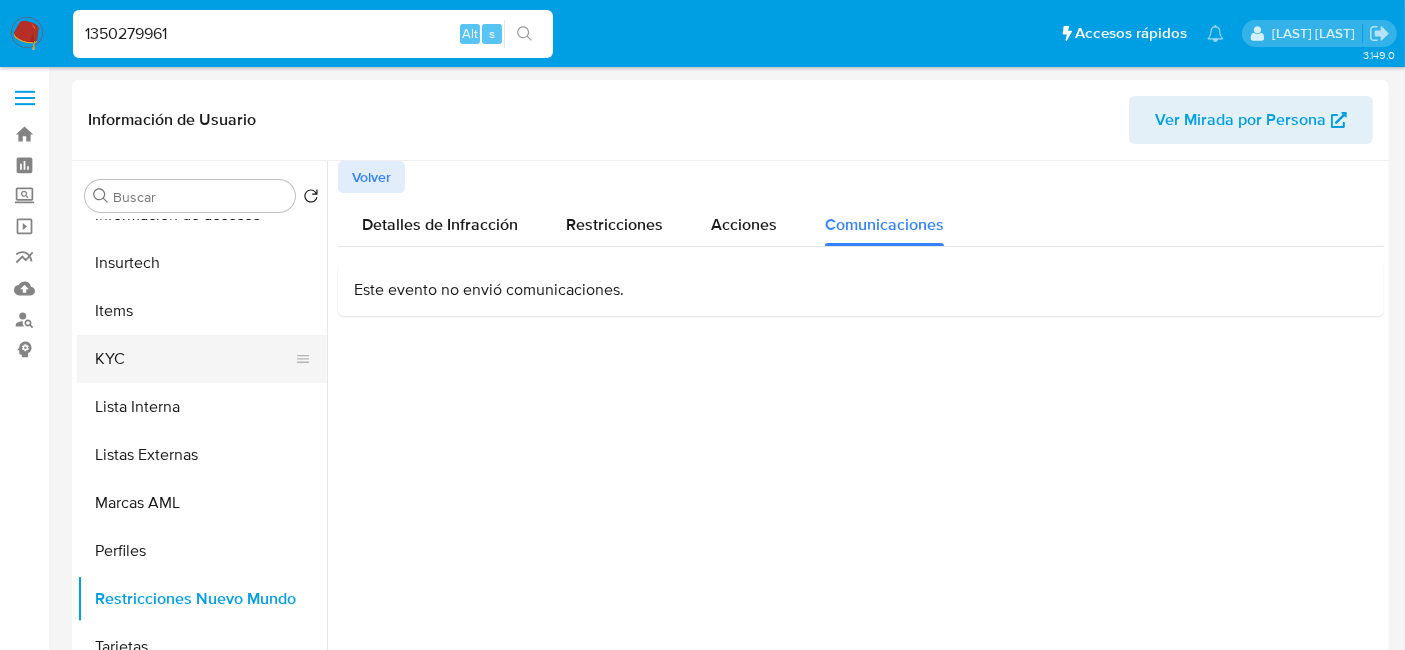 click on "KYC" at bounding box center (194, 359) 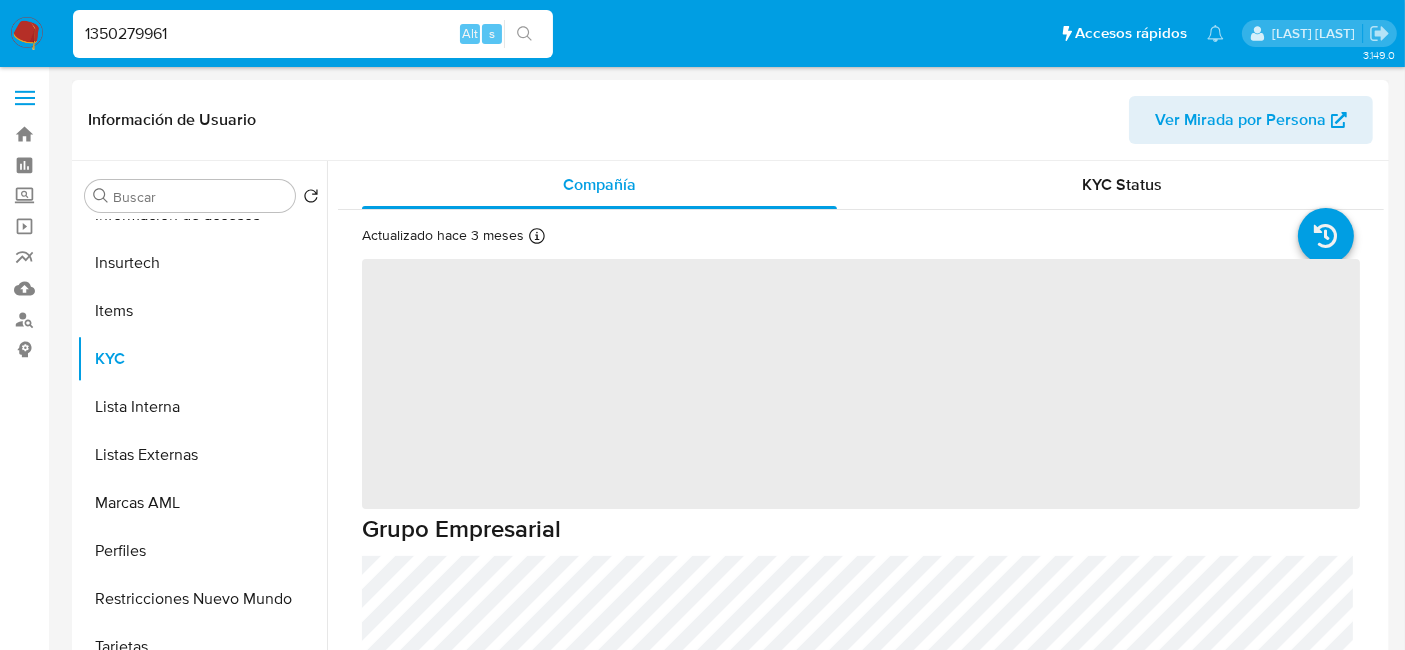 scroll, scrollTop: 796, scrollLeft: 0, axis: vertical 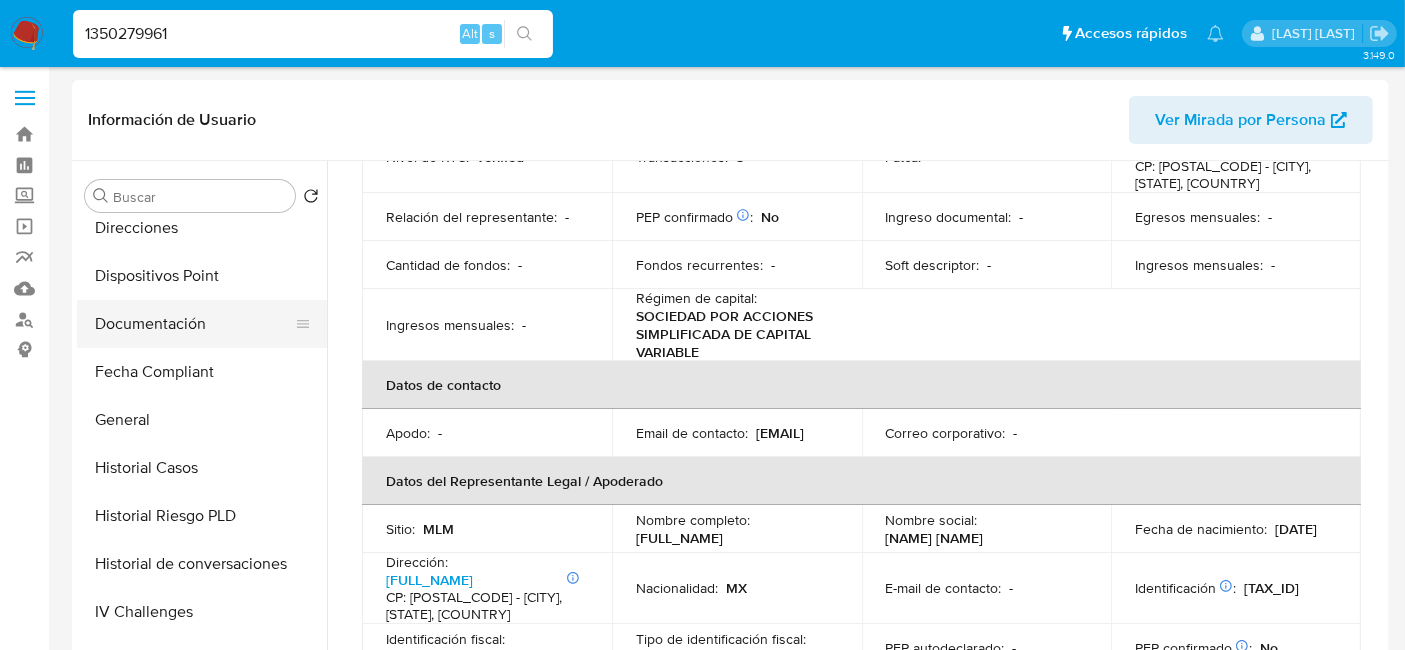 click on "Documentación" at bounding box center (194, 324) 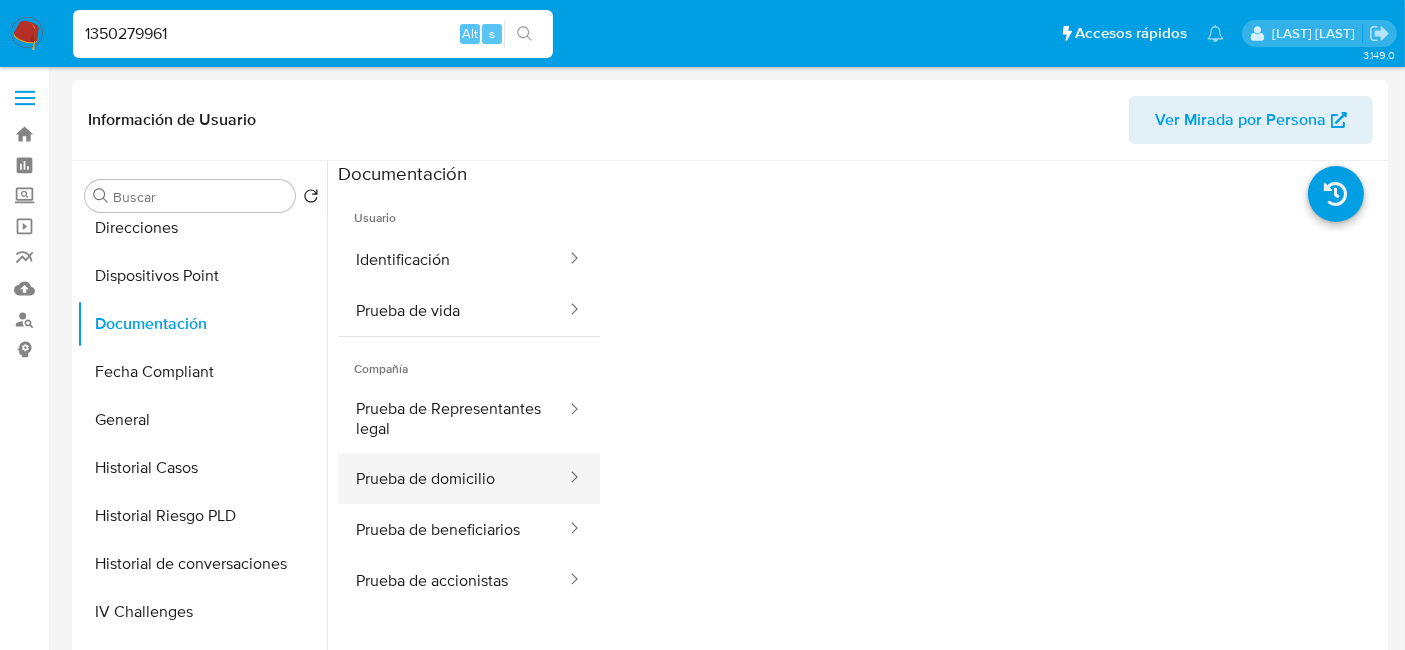 click on "Prueba de domicilio" at bounding box center [453, 478] 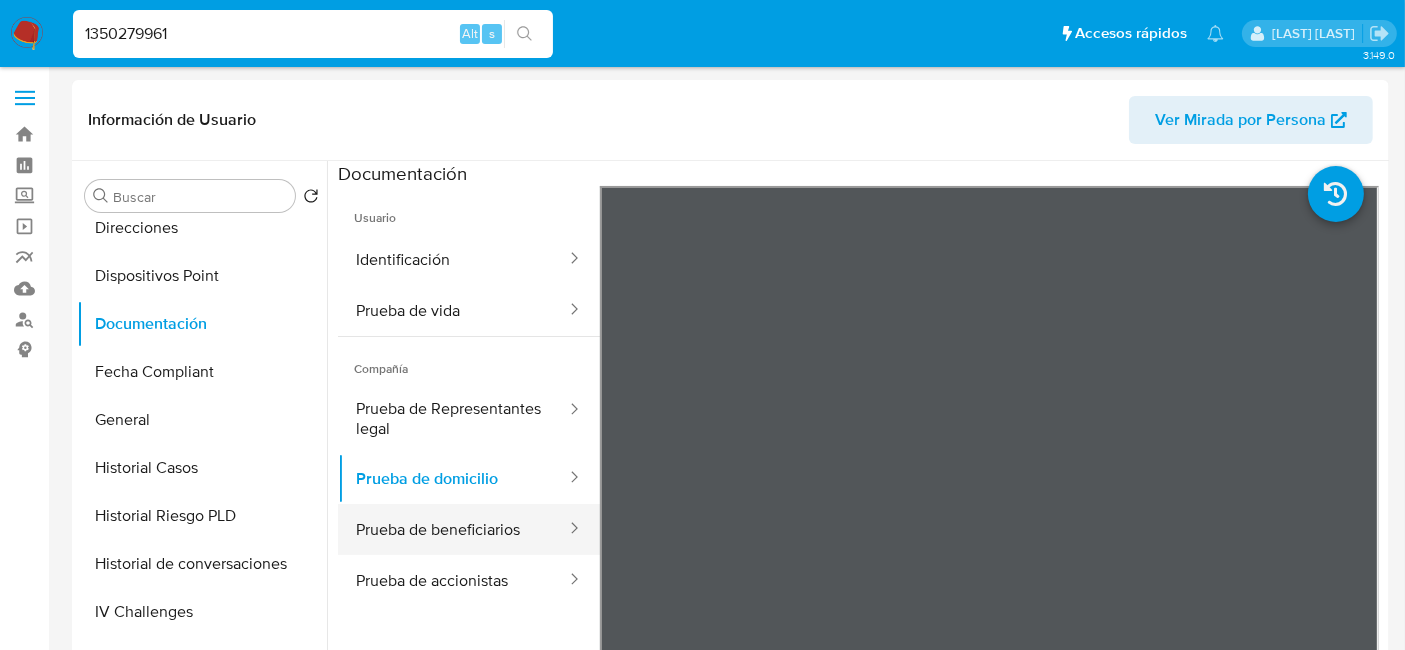 click on "Prueba de beneficiarios" at bounding box center [453, 529] 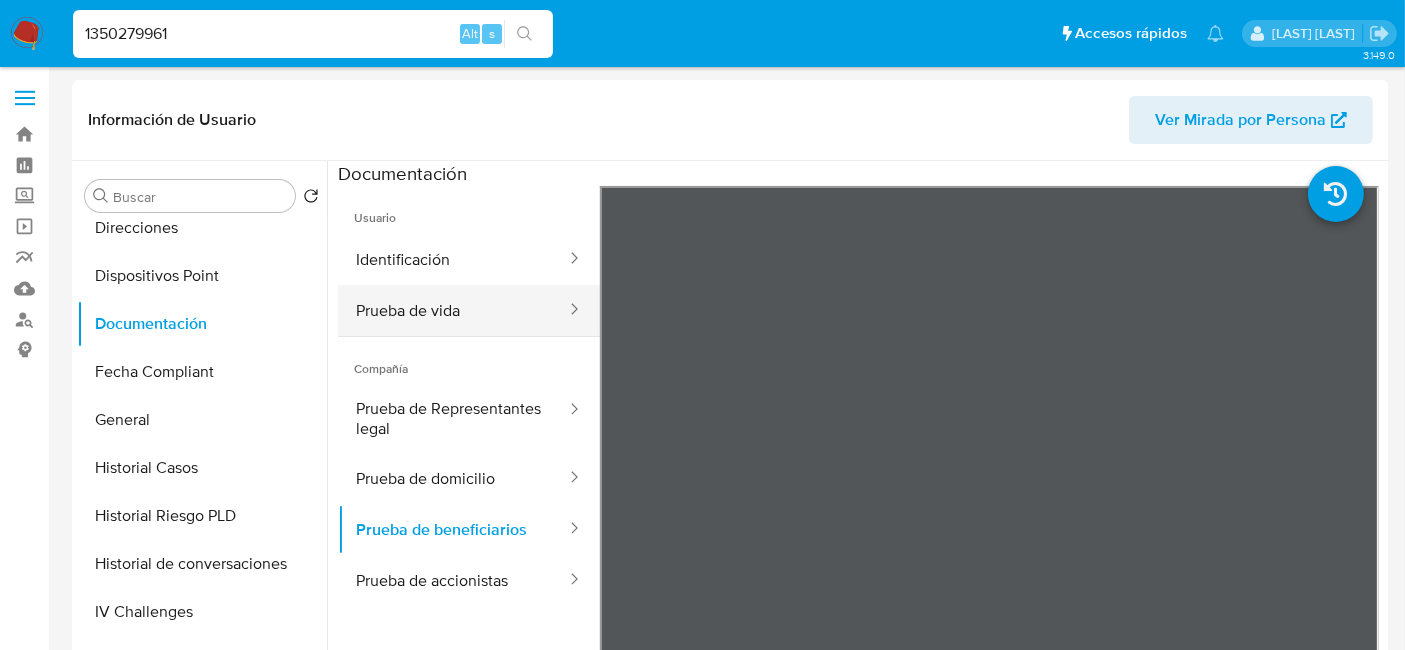 click on "Prueba de vida" at bounding box center [453, 310] 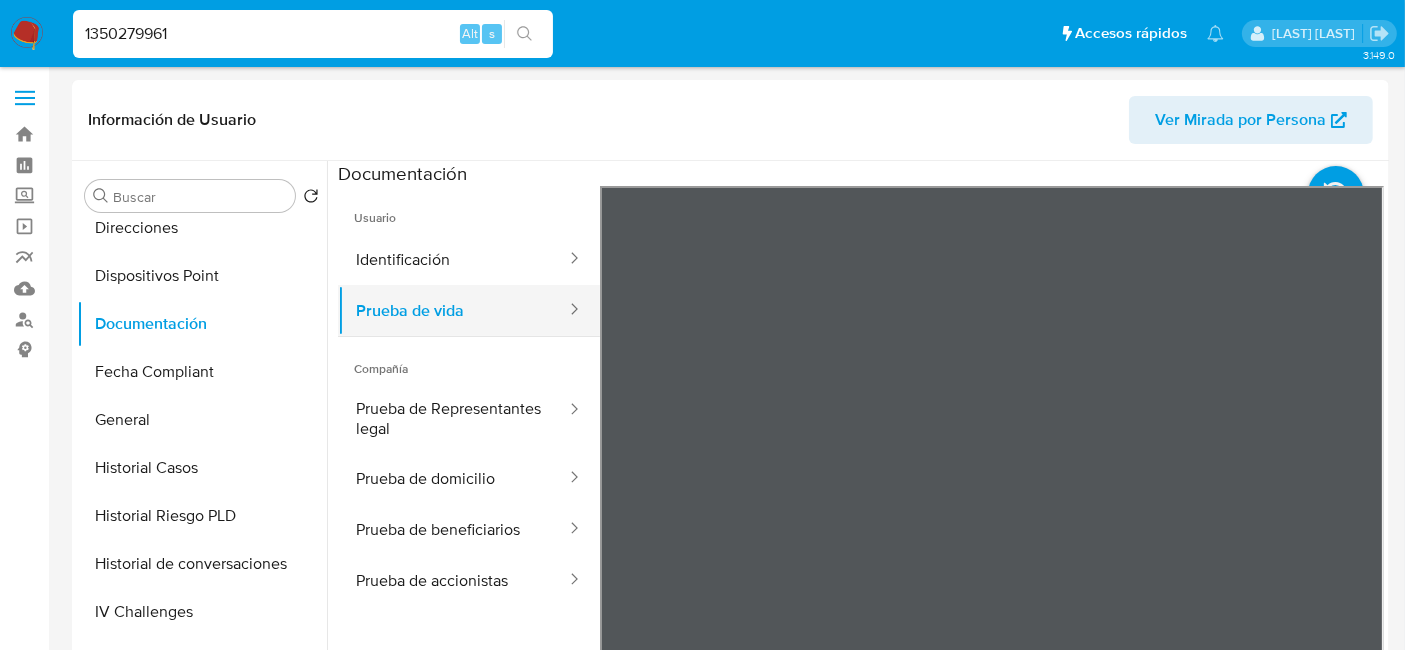 click on "Prueba de vida" at bounding box center (453, 310) 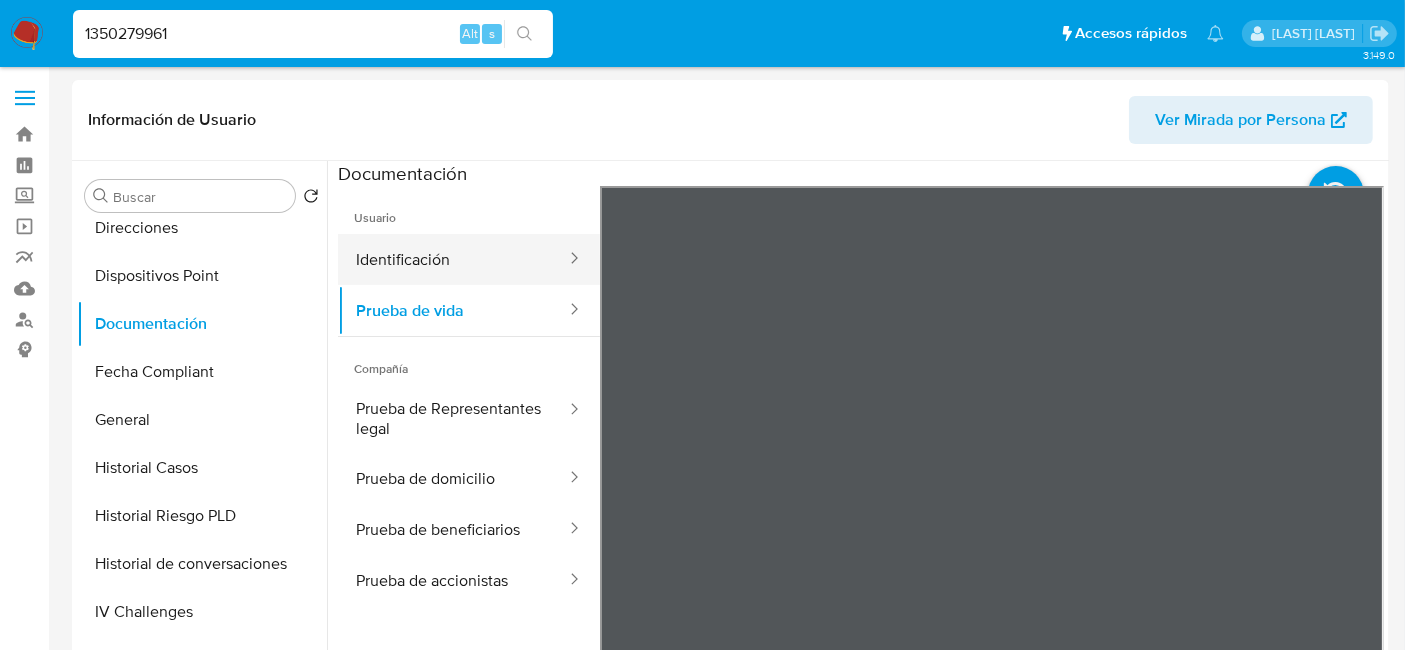 click on "Identificación" at bounding box center (453, 259) 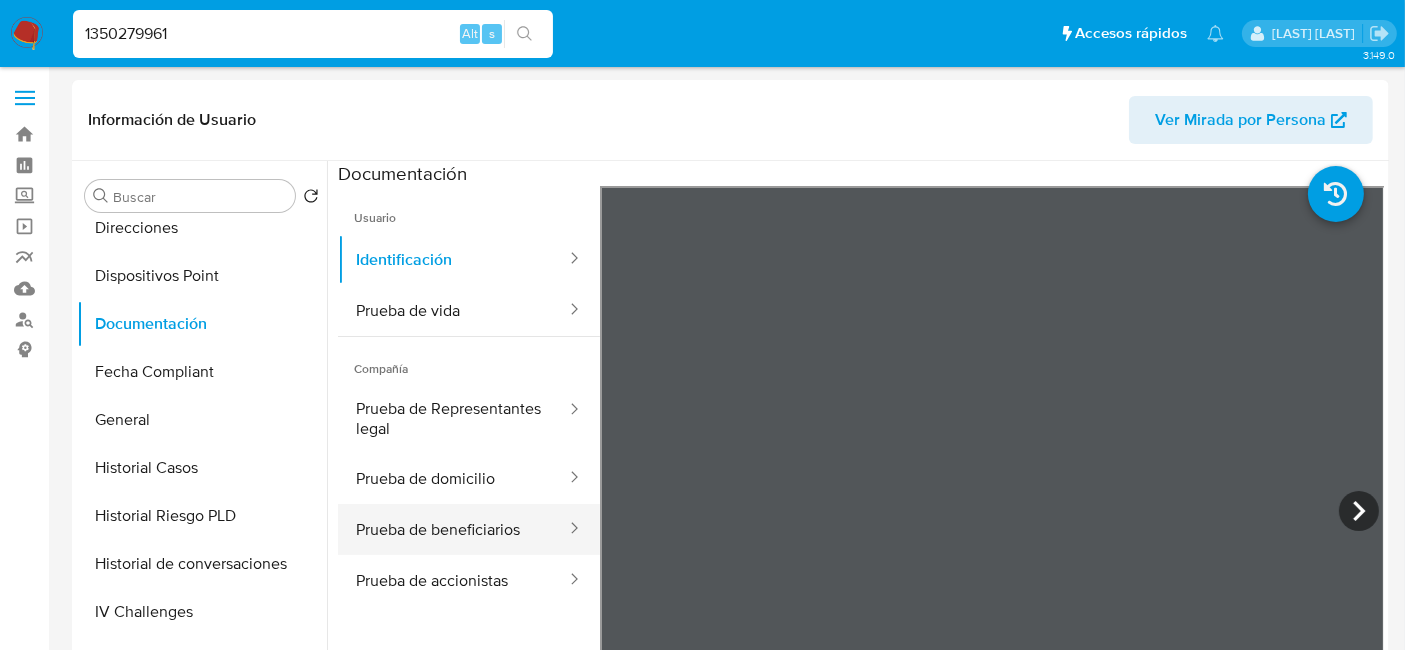 click on "Prueba de beneficiarios" at bounding box center [453, 529] 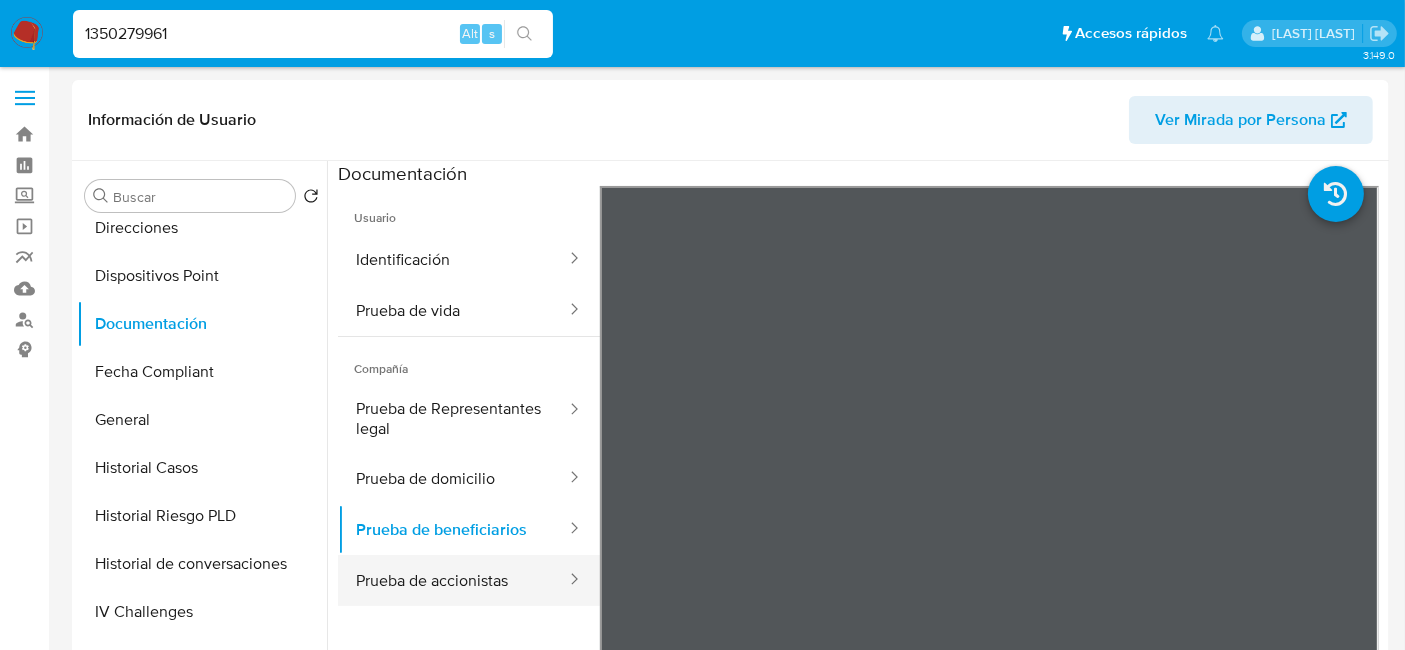 click on "Prueba de accionistas" at bounding box center [453, 580] 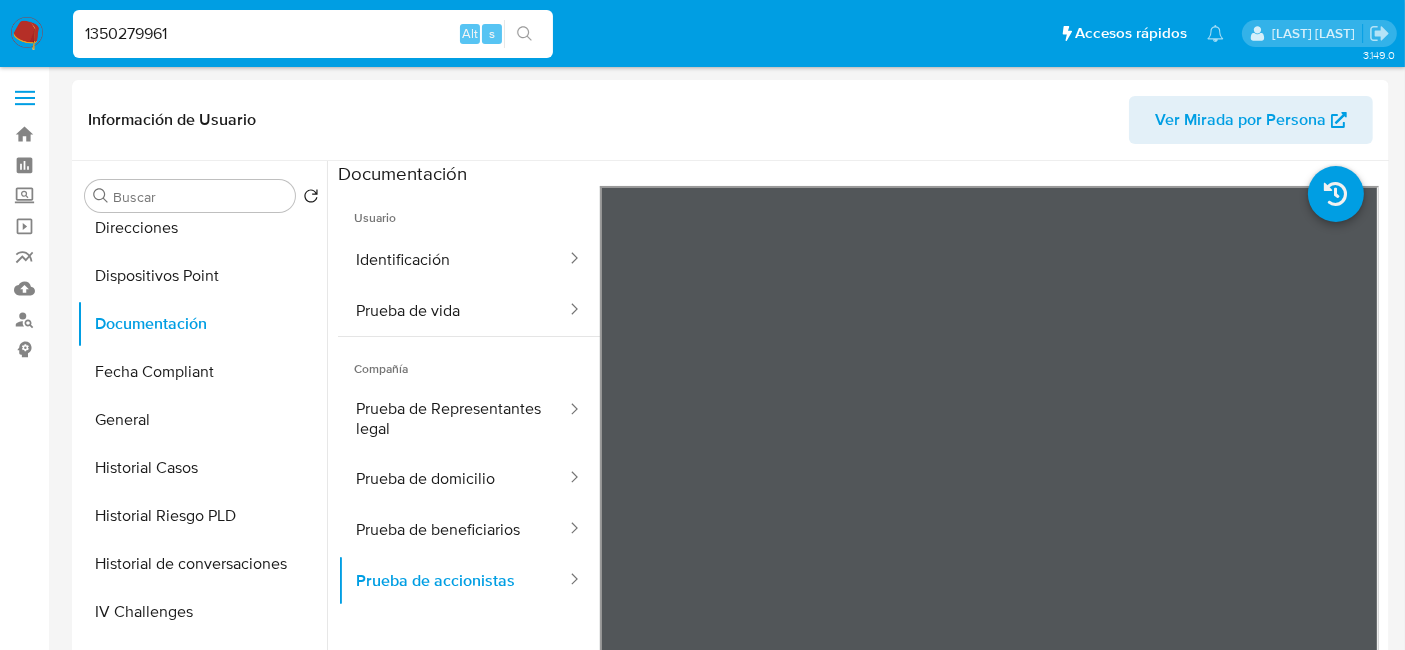 drag, startPoint x: 251, startPoint y: 33, endPoint x: 0, endPoint y: 11, distance: 251.9623 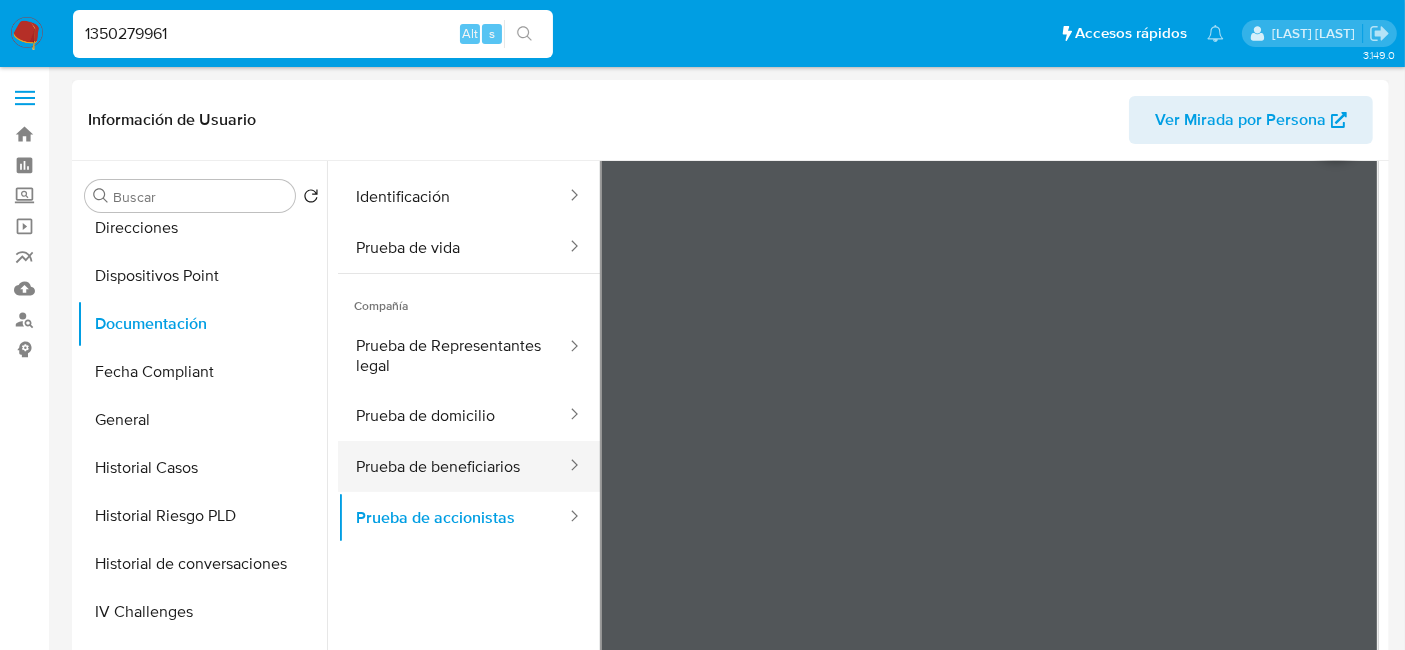 scroll, scrollTop: 111, scrollLeft: 0, axis: vertical 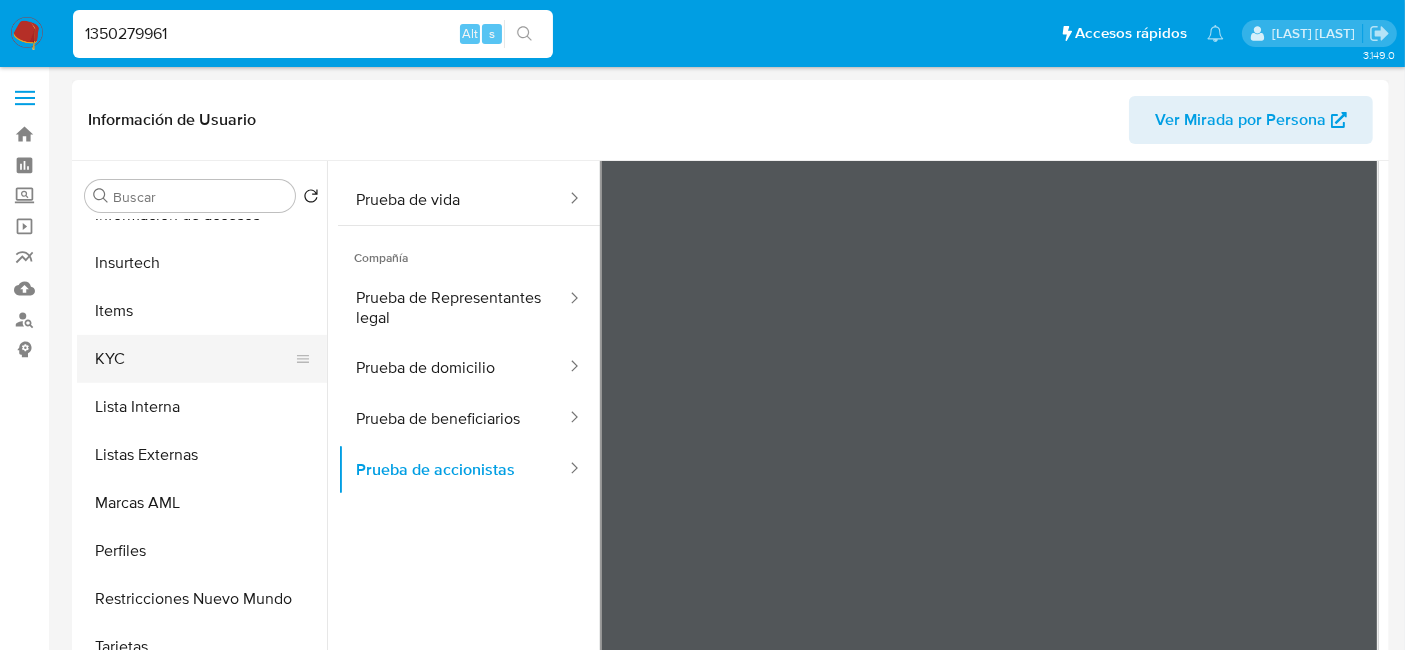 click on "KYC" at bounding box center [194, 359] 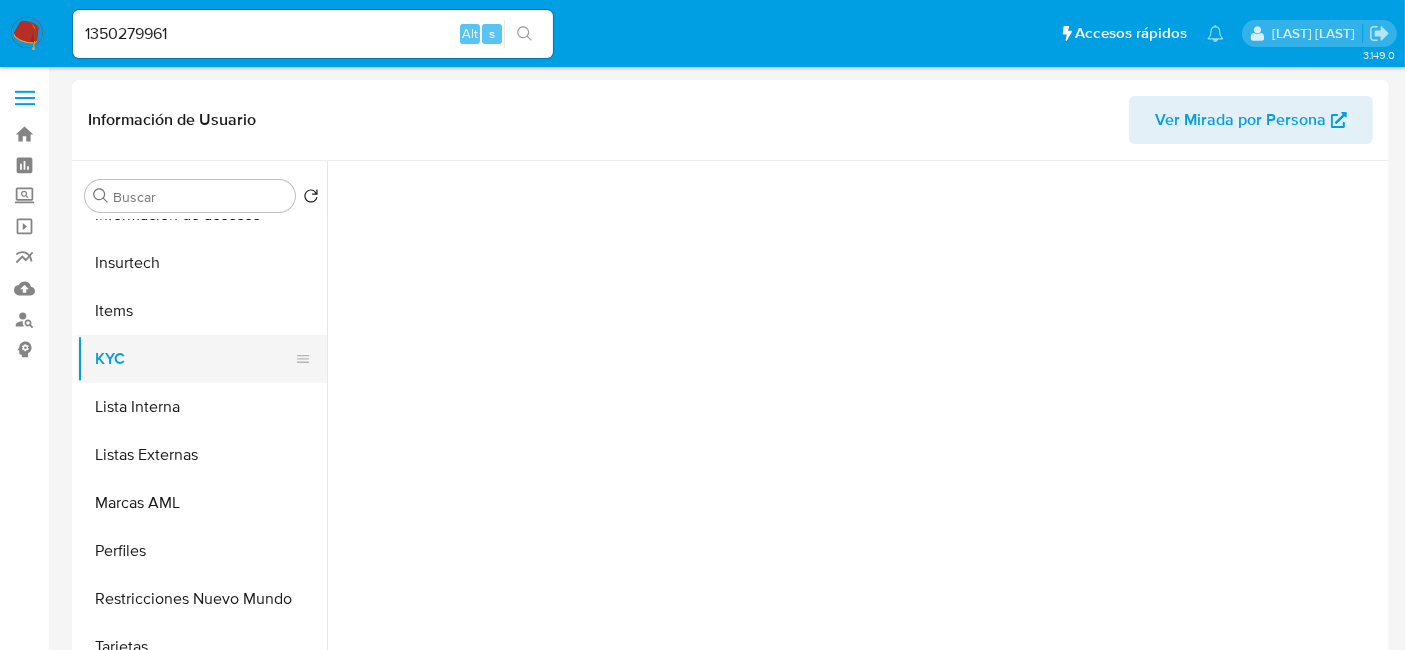 scroll, scrollTop: 0, scrollLeft: 0, axis: both 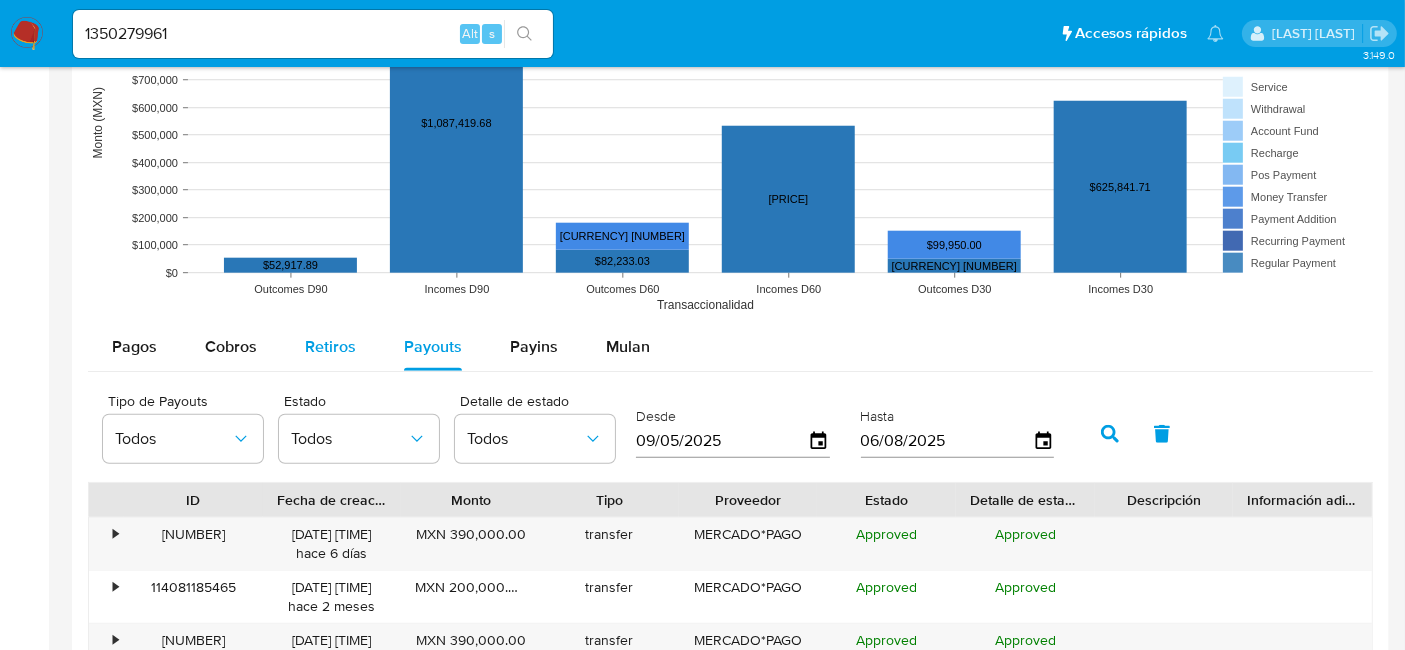click on "Retiros" at bounding box center (330, 346) 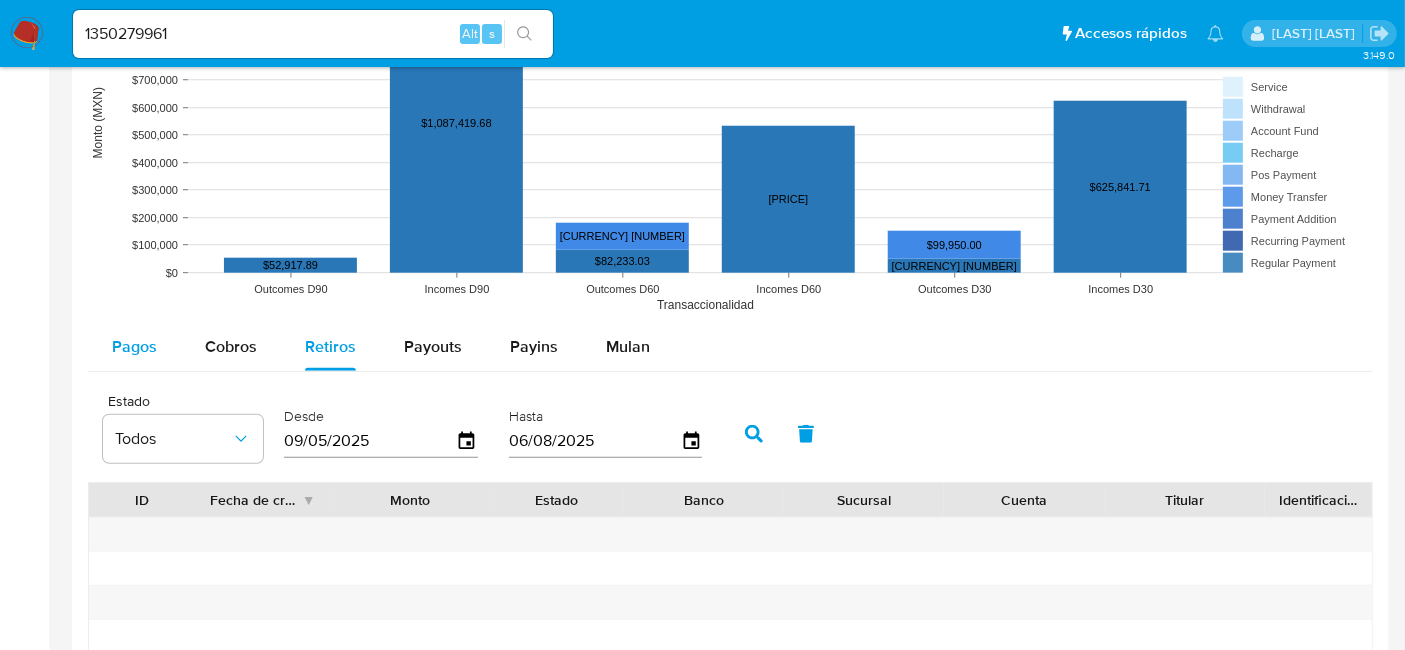 click on "Pagos" at bounding box center (134, 346) 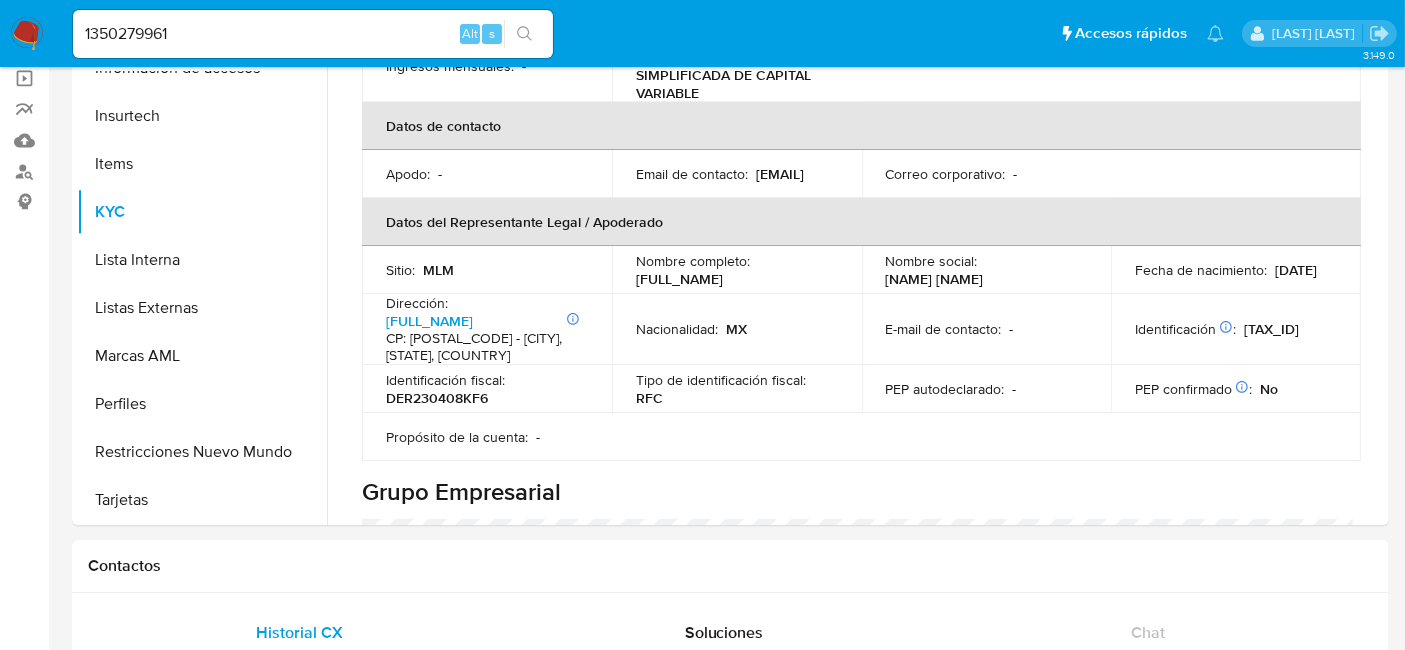 scroll, scrollTop: 0, scrollLeft: 0, axis: both 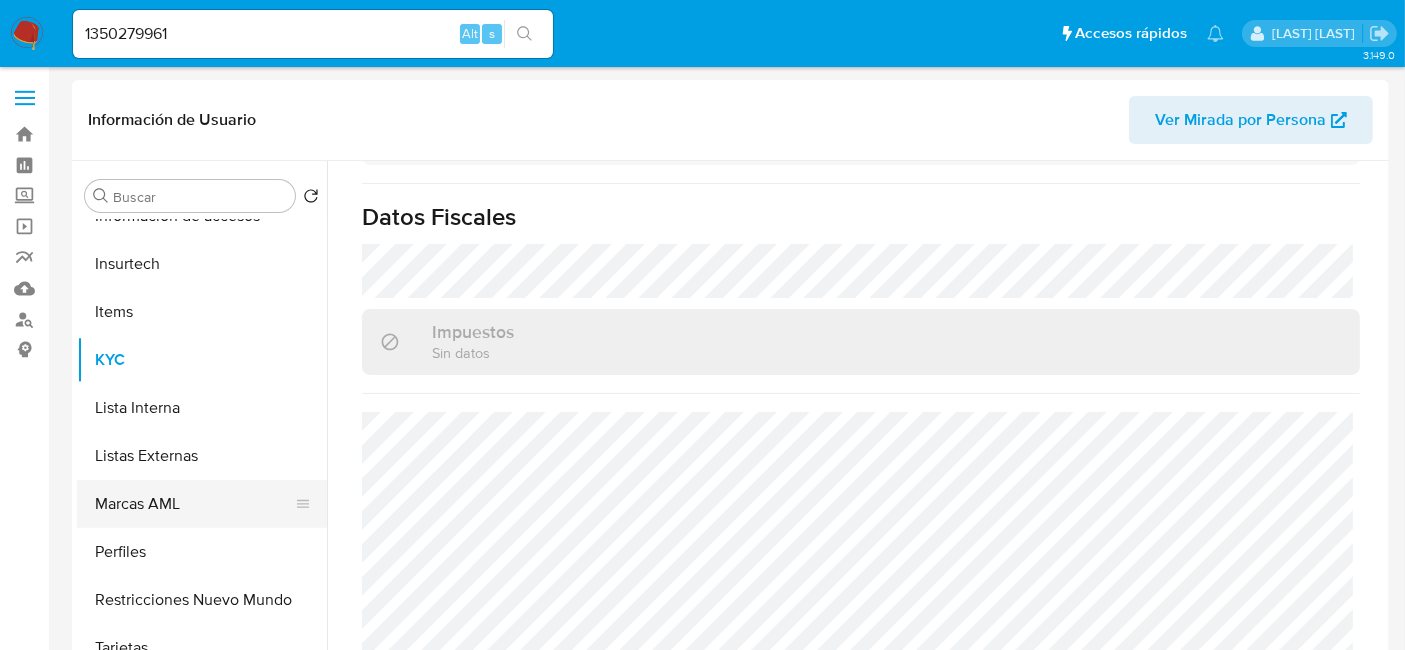 click on "Marcas AML" at bounding box center [194, 504] 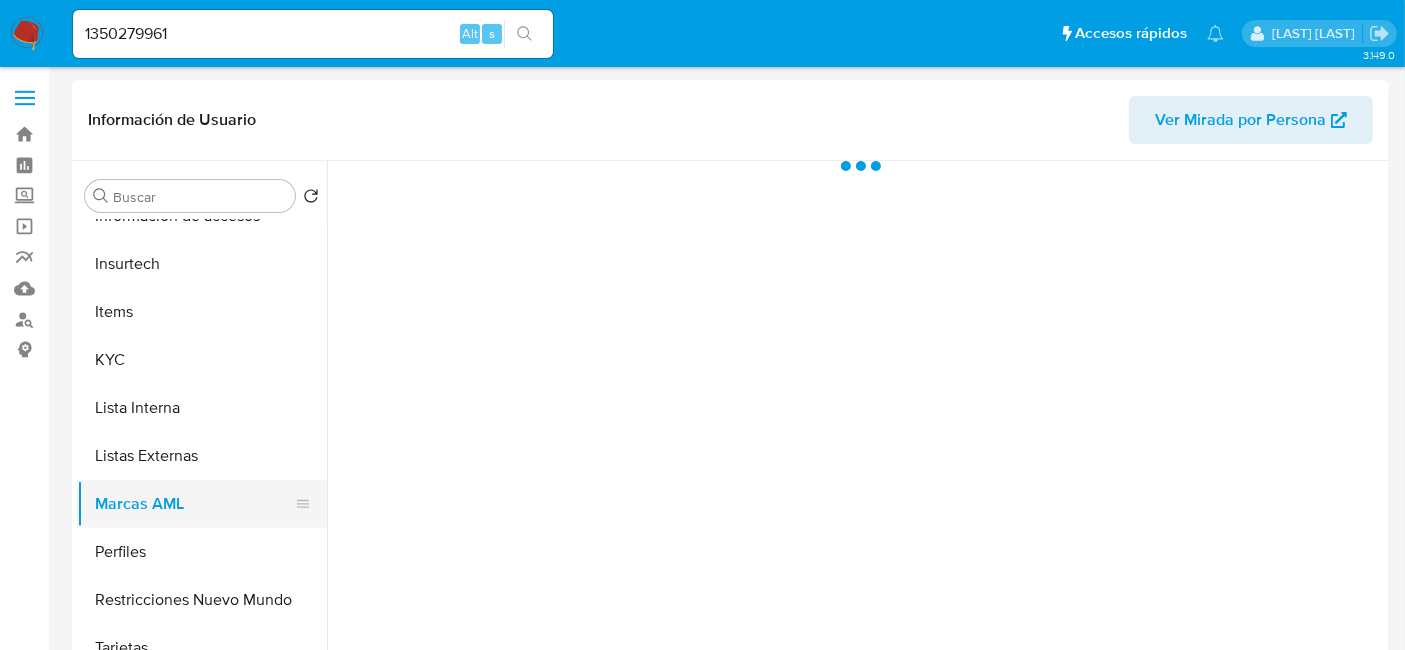 scroll, scrollTop: 0, scrollLeft: 0, axis: both 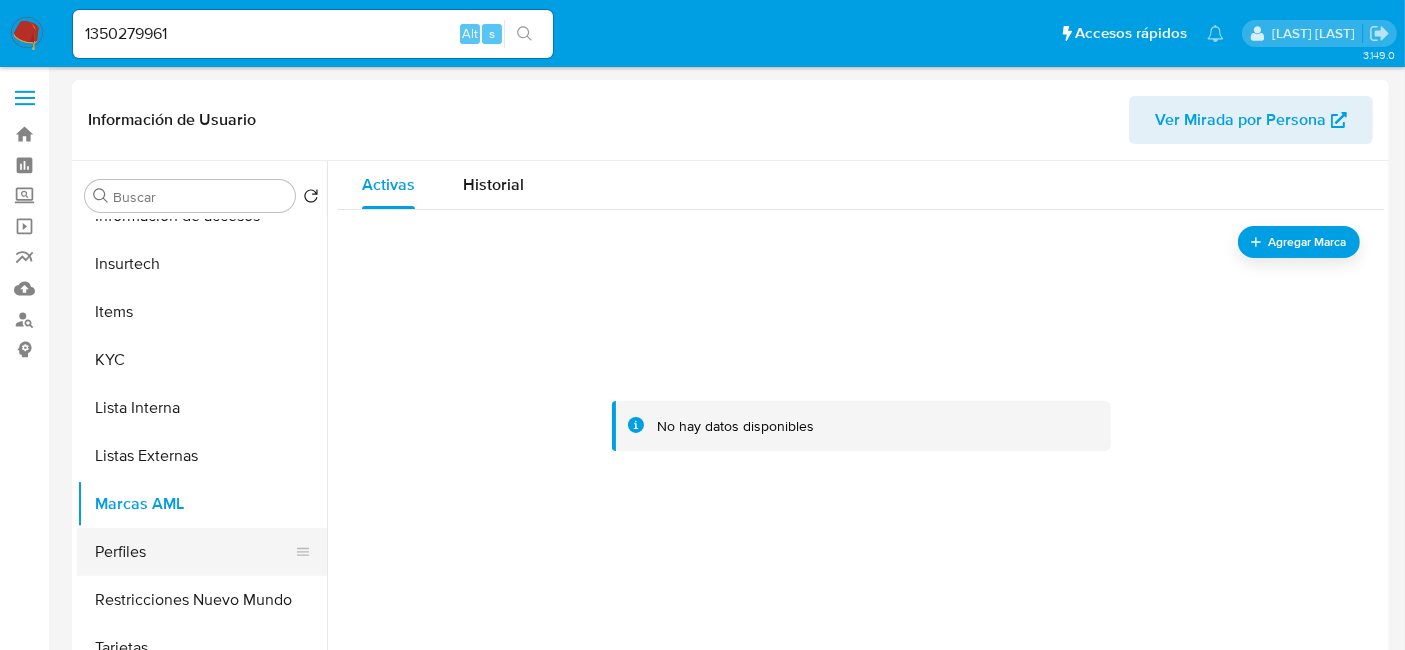 click on "Perfiles" at bounding box center (194, 552) 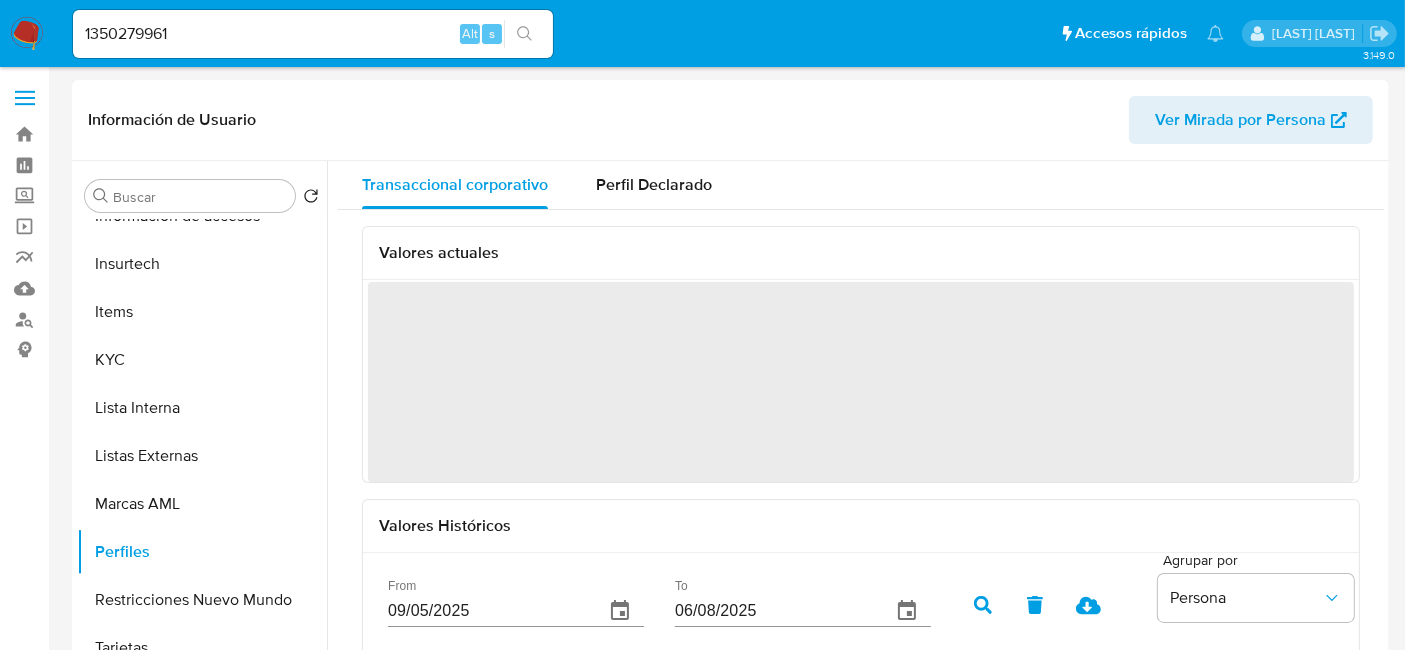 scroll, scrollTop: 796, scrollLeft: 0, axis: vertical 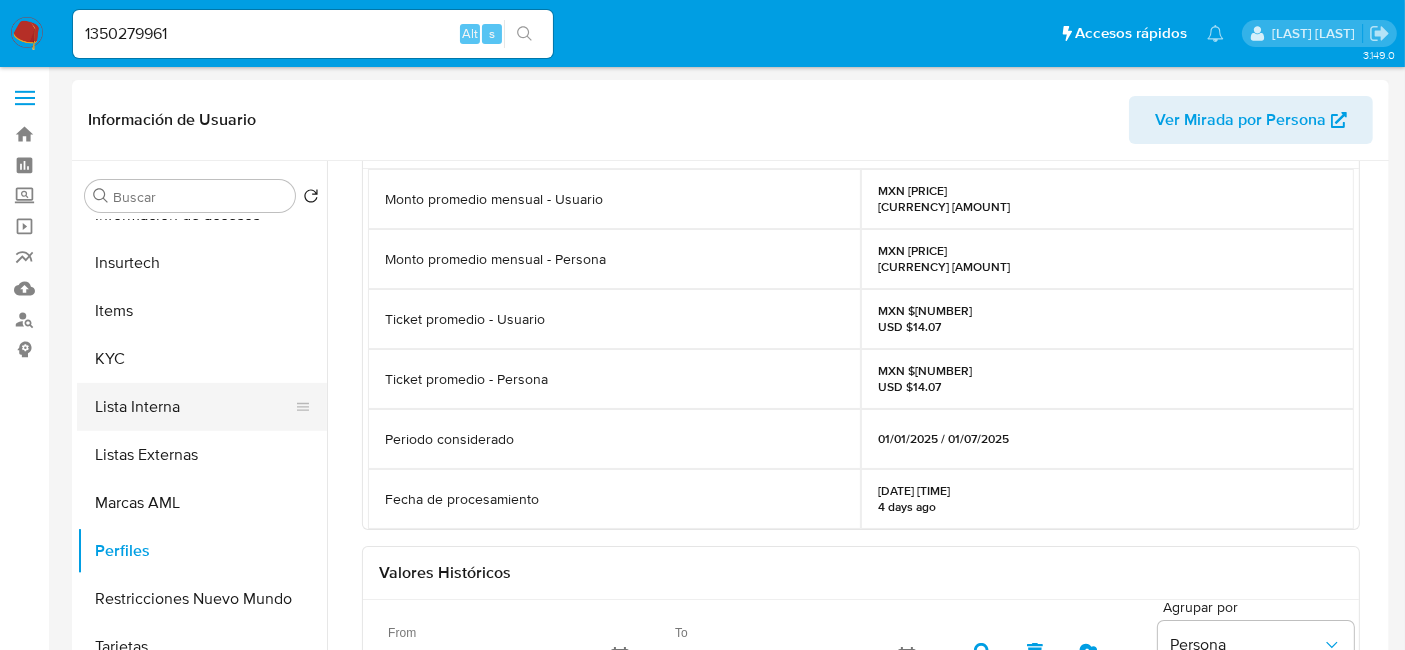 click on "Lista Interna" at bounding box center [194, 407] 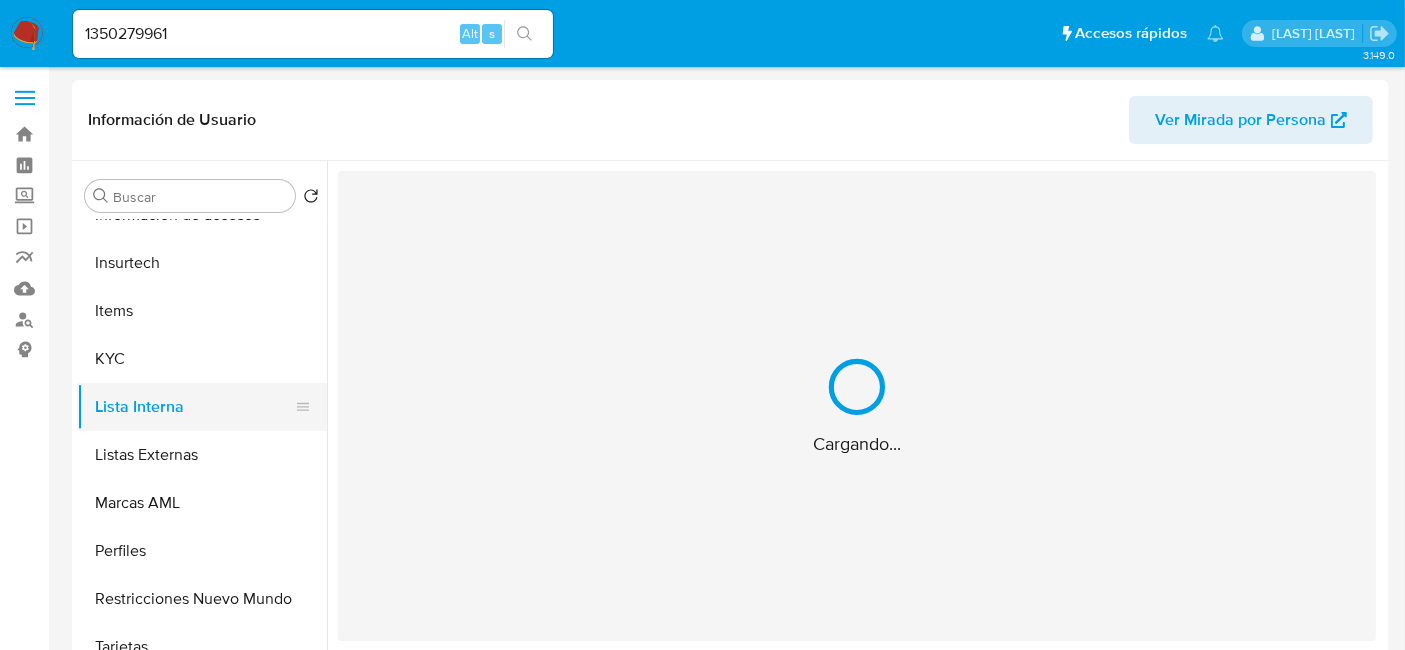 scroll, scrollTop: 0, scrollLeft: 0, axis: both 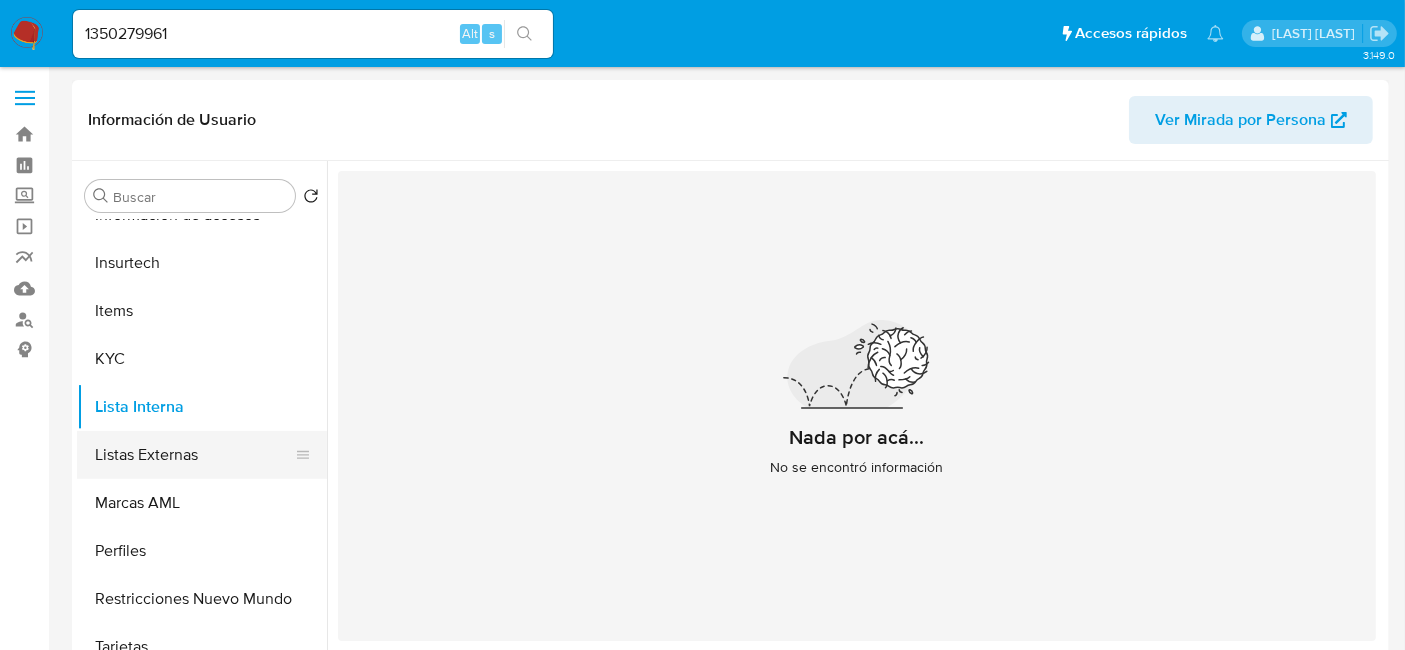 click on "Listas Externas" at bounding box center [194, 455] 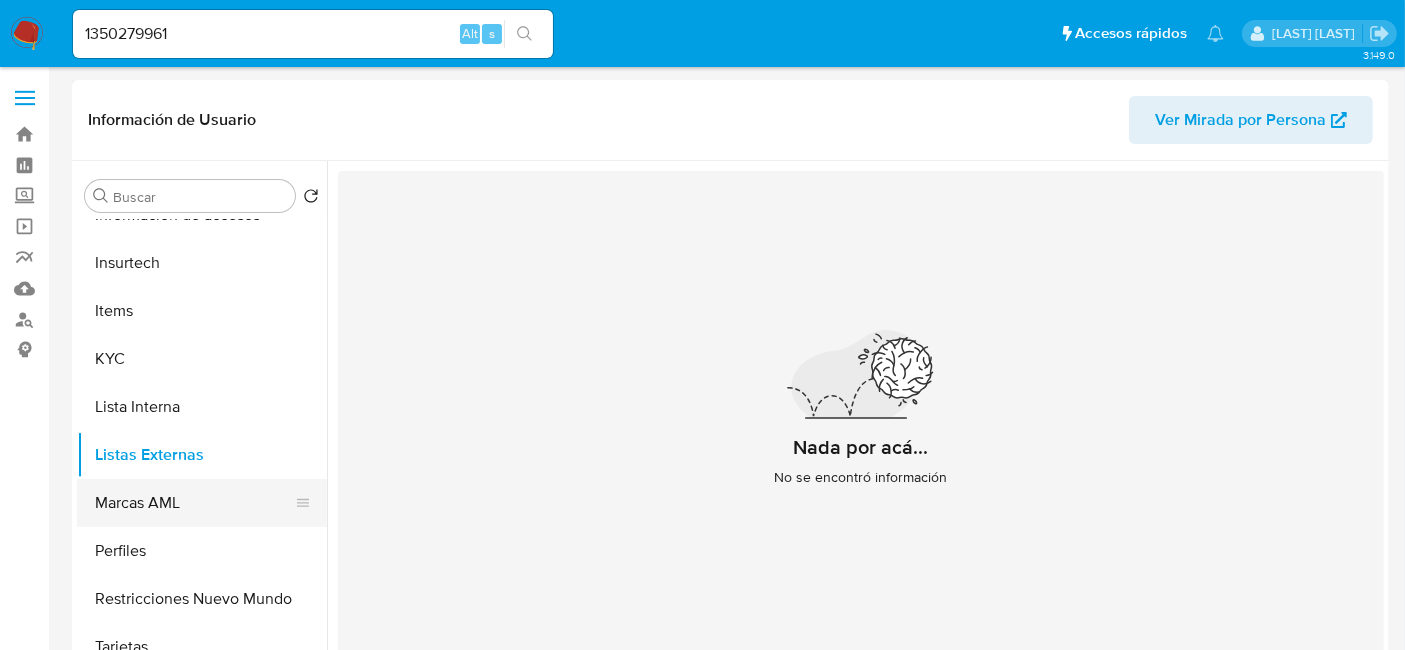 click on "Marcas AML" at bounding box center (194, 503) 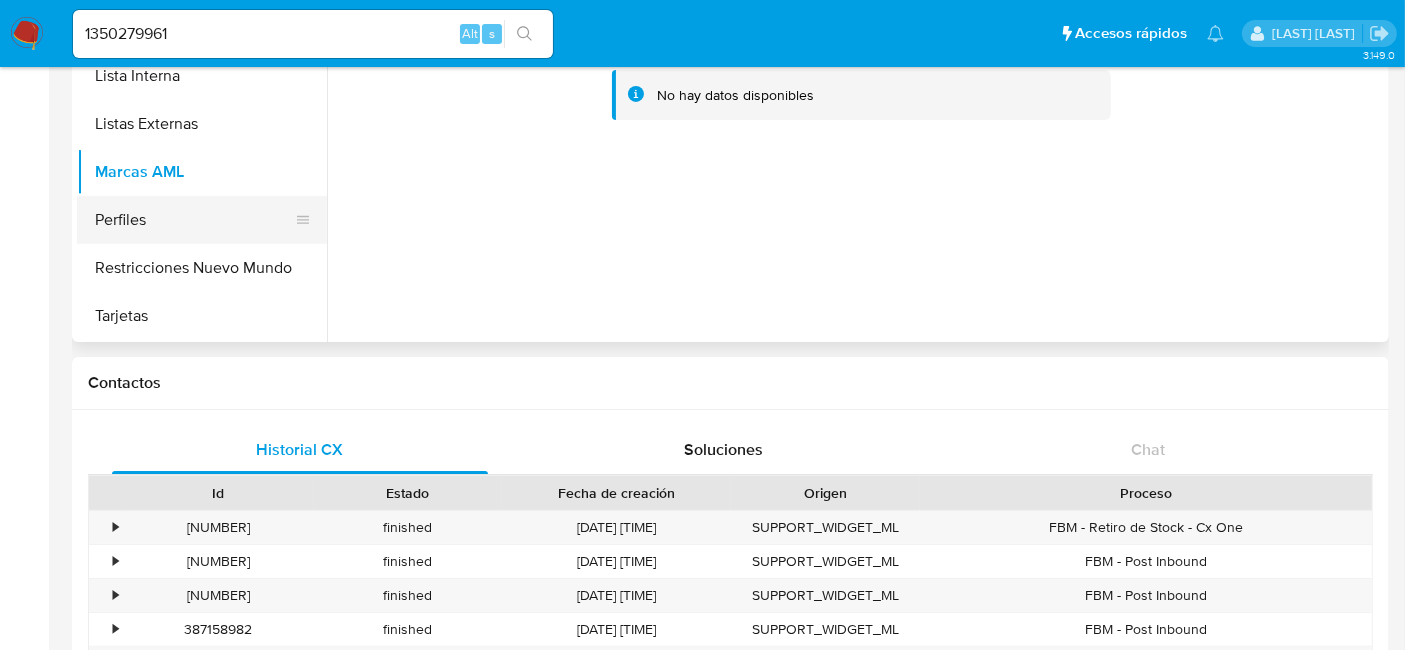 scroll, scrollTop: 333, scrollLeft: 0, axis: vertical 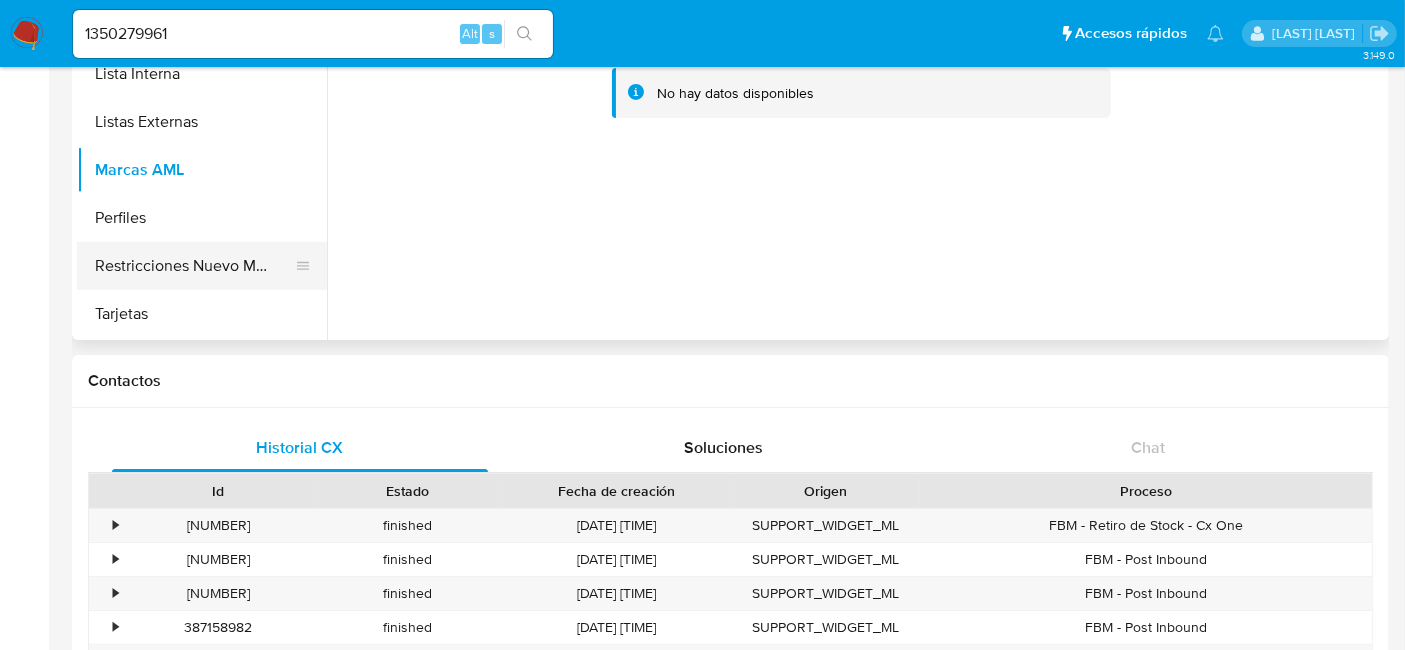 click on "Restricciones Nuevo Mundo" at bounding box center [194, 266] 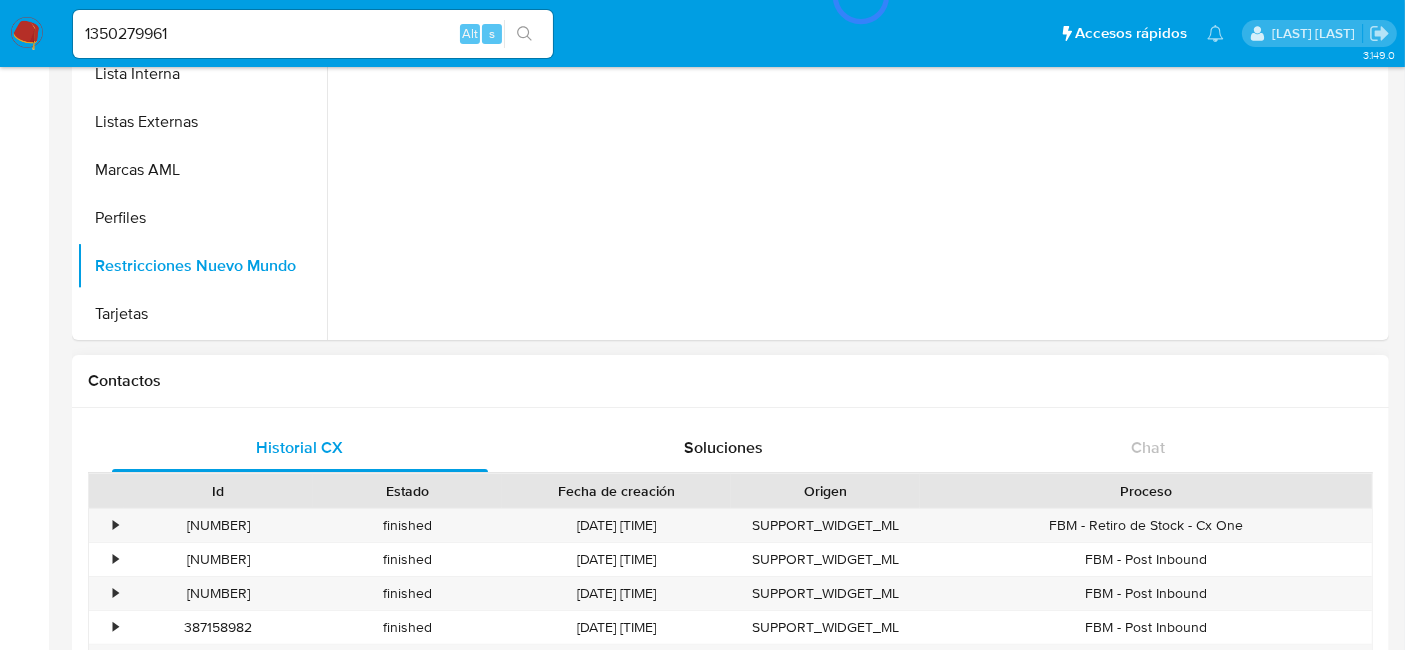 scroll, scrollTop: 796, scrollLeft: 0, axis: vertical 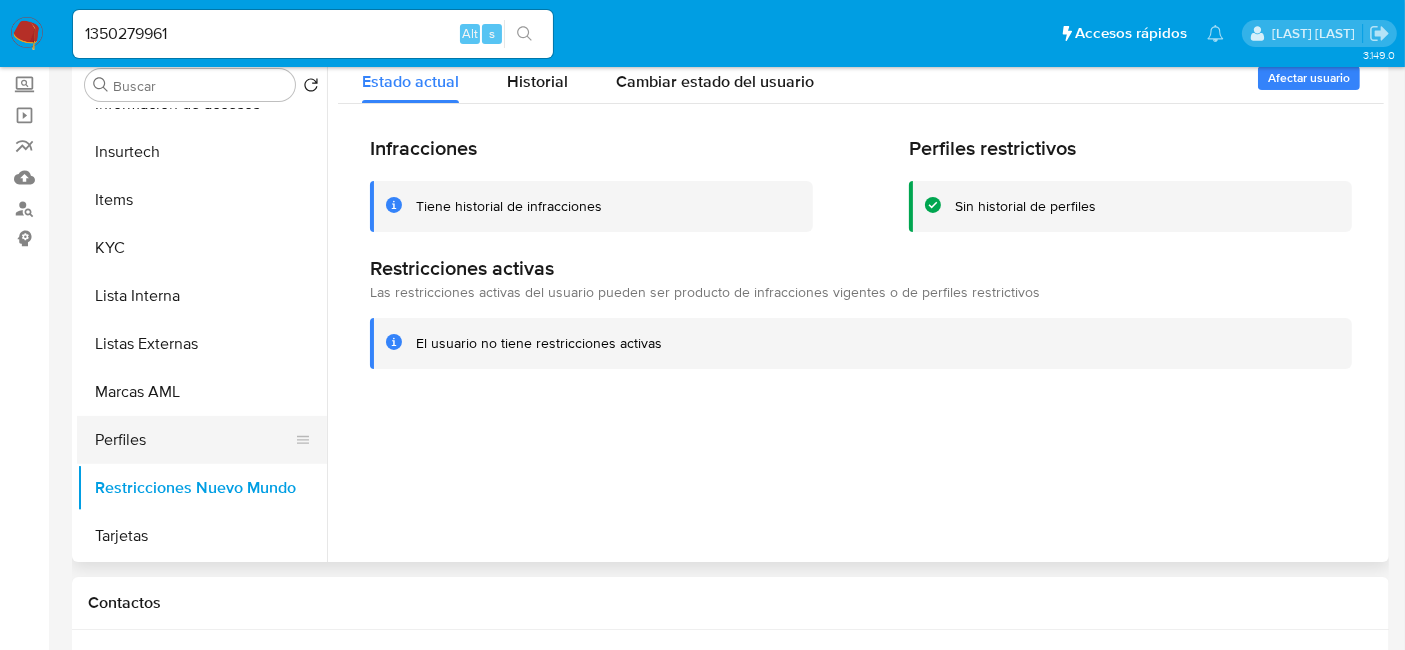 click on "Perfiles" at bounding box center [194, 440] 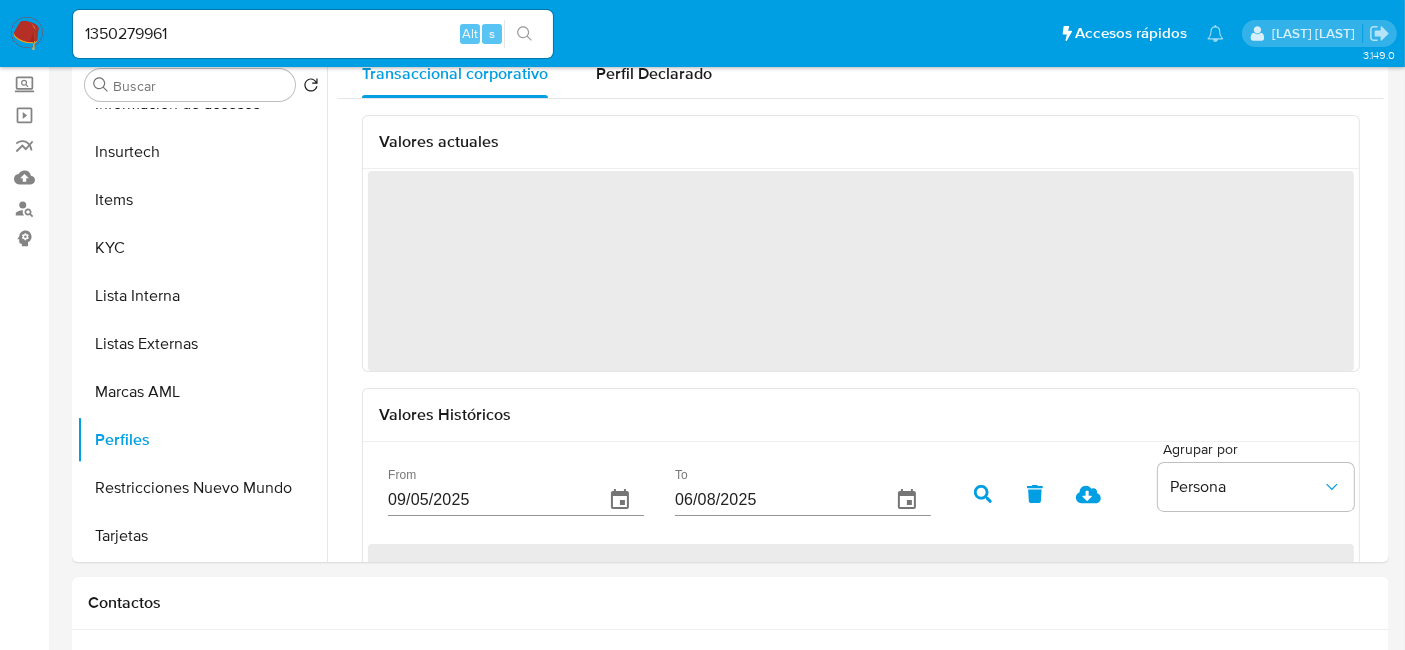 scroll, scrollTop: 796, scrollLeft: 0, axis: vertical 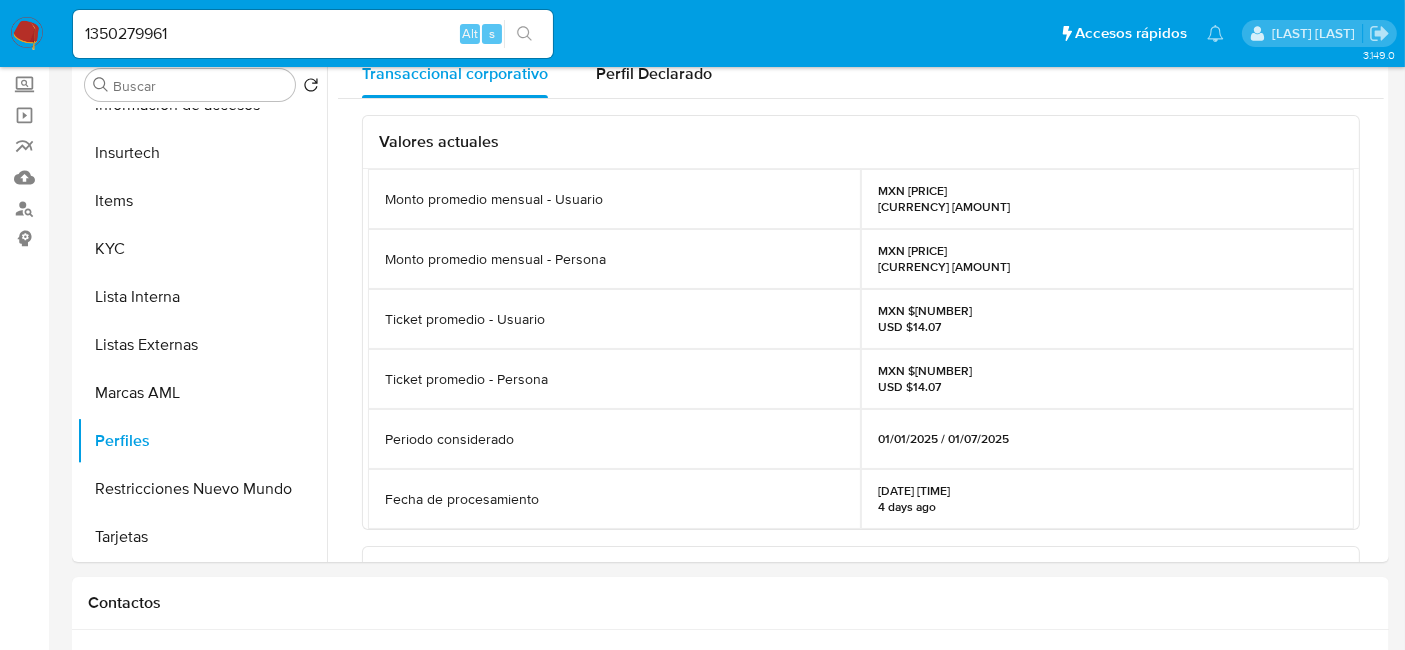 click at bounding box center [27, 34] 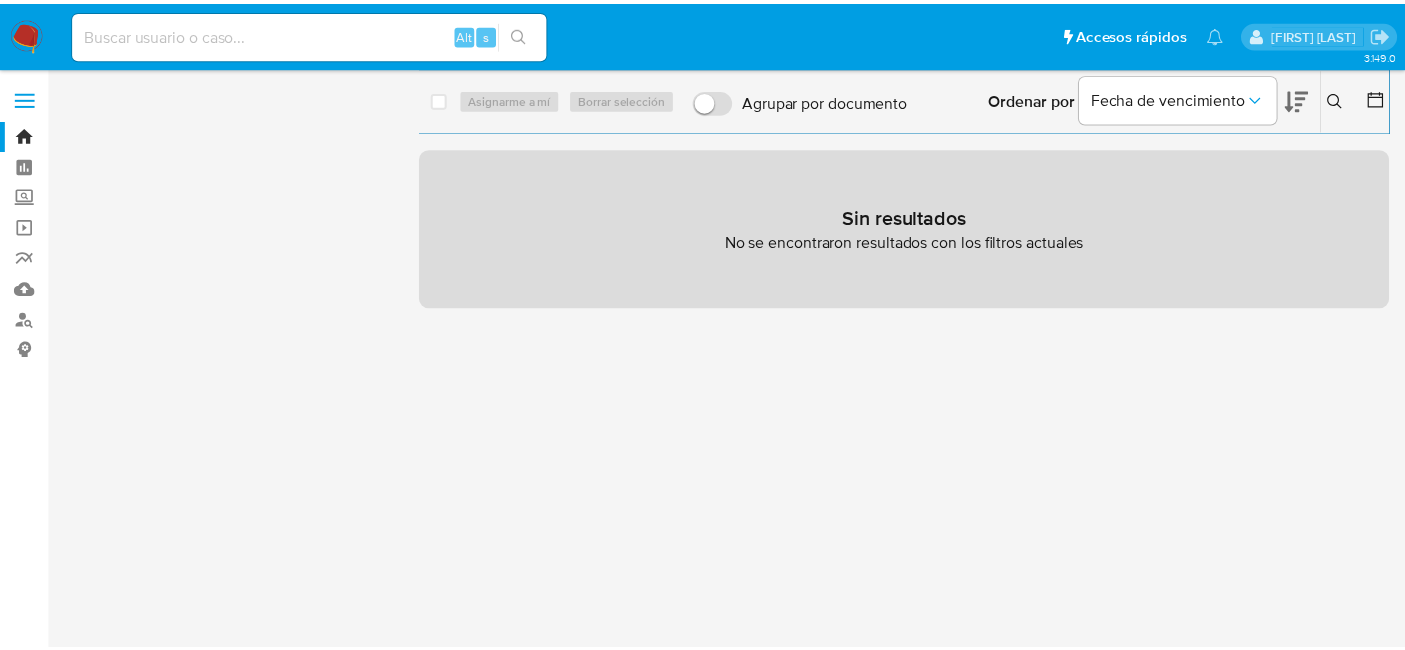 scroll, scrollTop: 0, scrollLeft: 0, axis: both 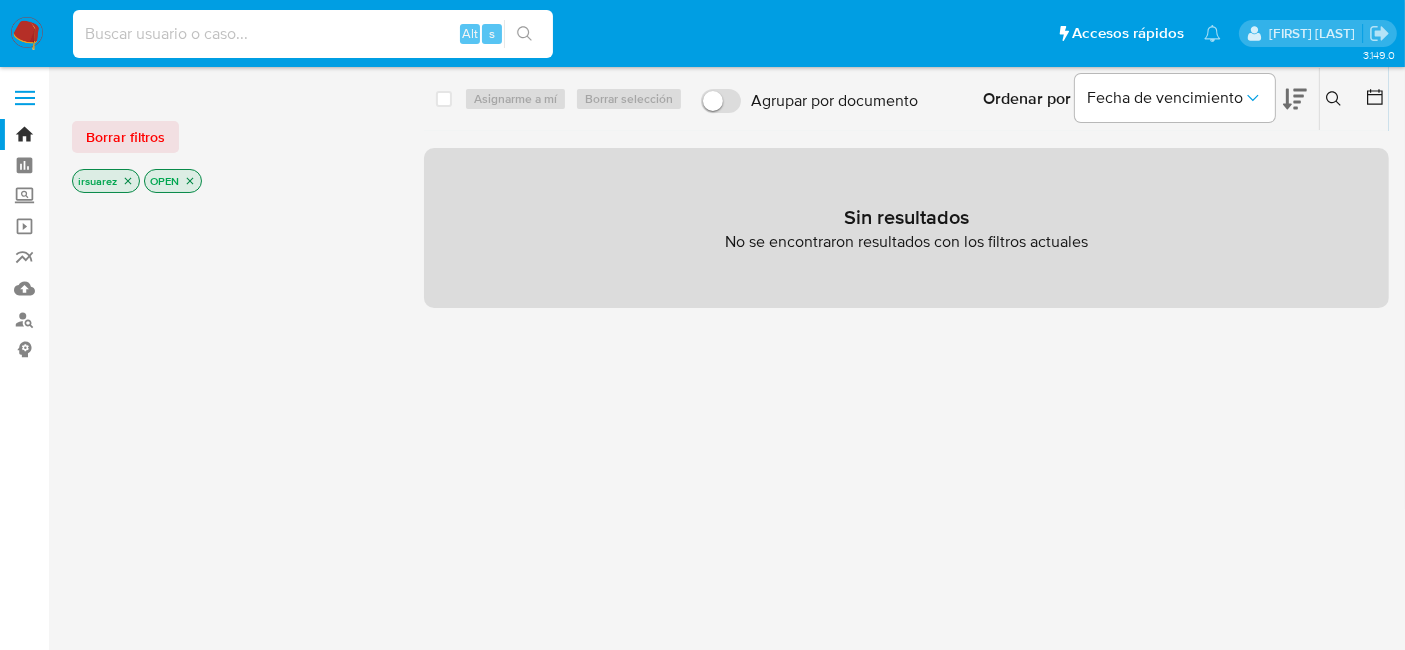 click at bounding box center [313, 34] 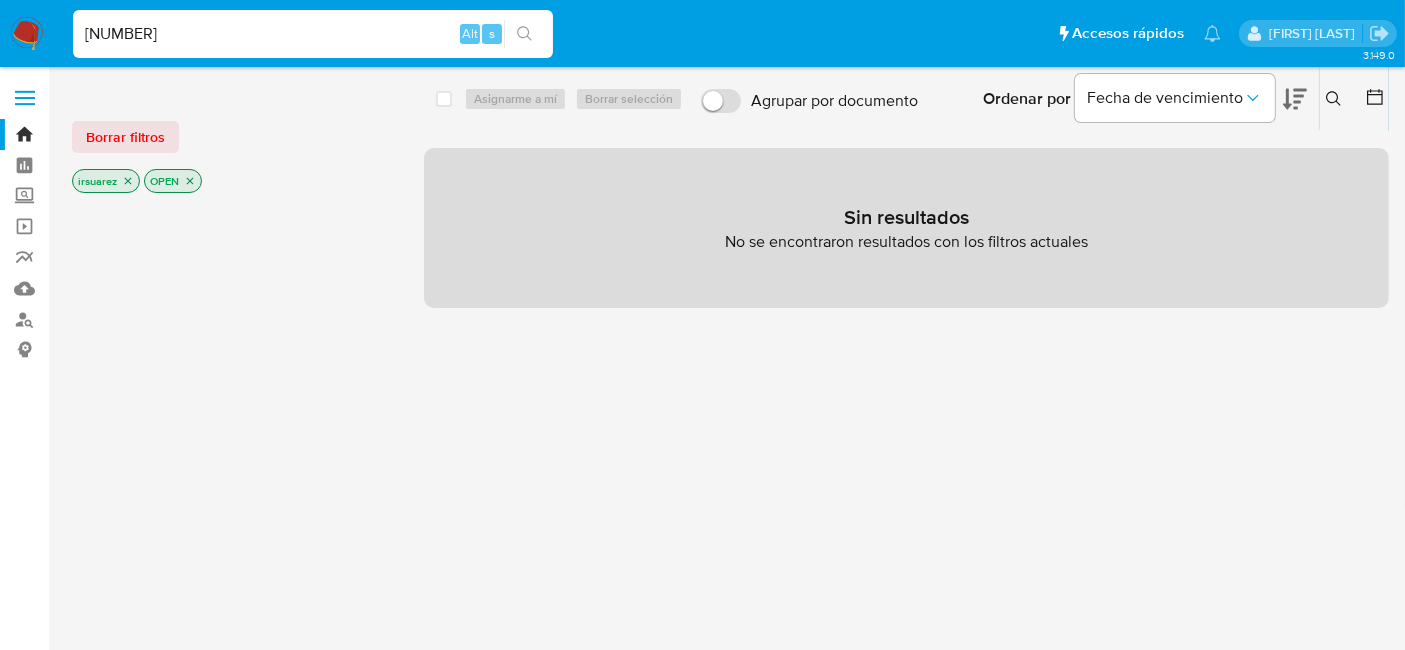 type on "[NUMBER]" 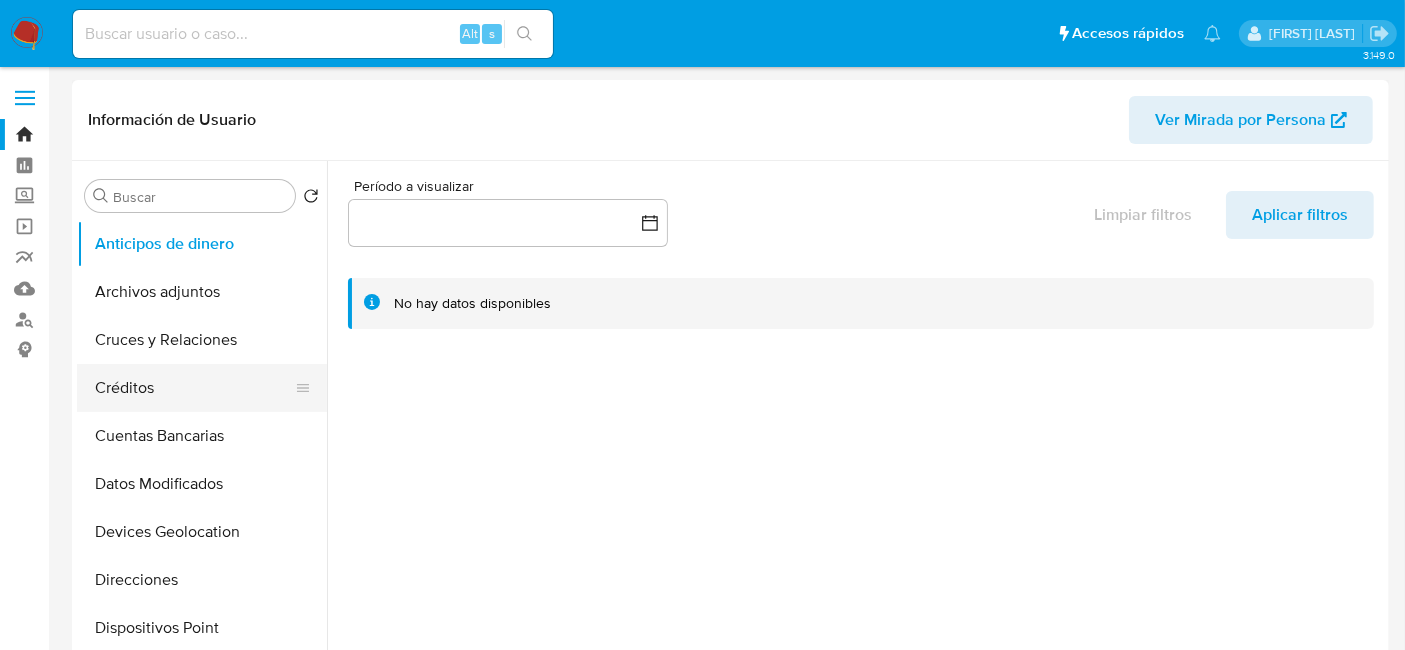 select on "10" 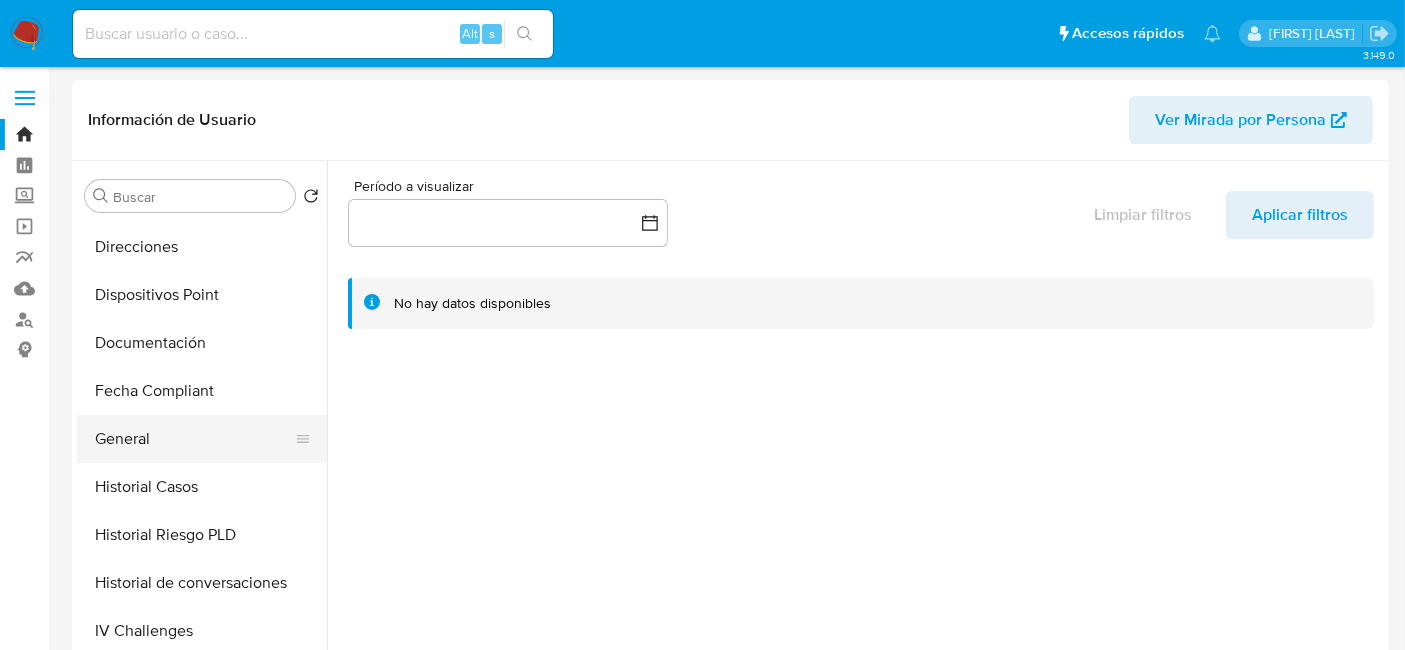 click on "General" at bounding box center [194, 439] 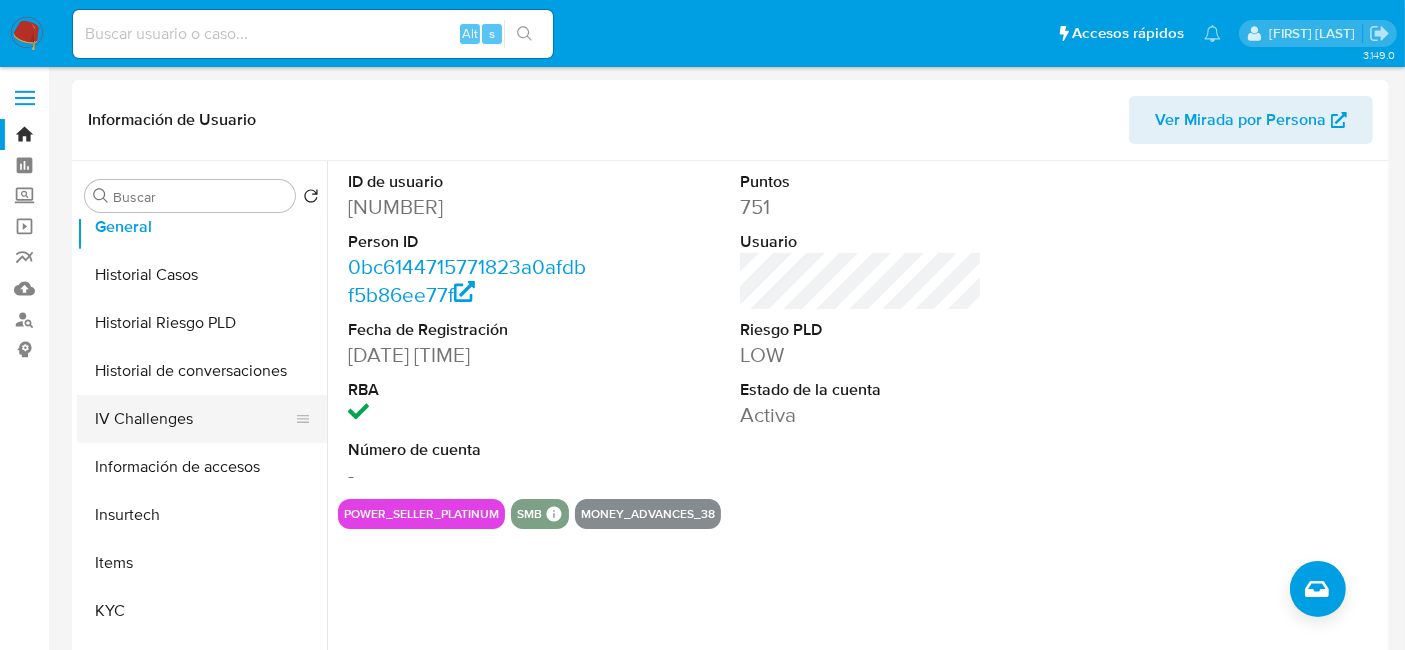 scroll, scrollTop: 555, scrollLeft: 0, axis: vertical 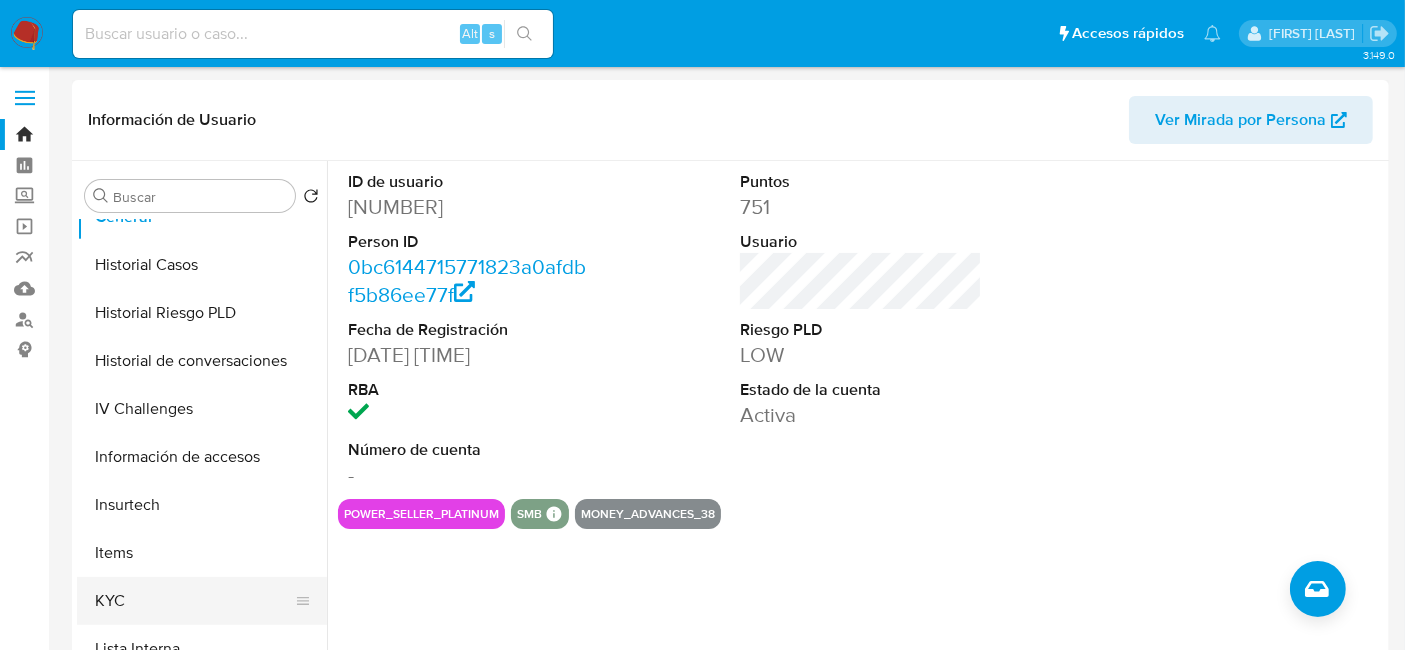 click on "KYC" at bounding box center [194, 601] 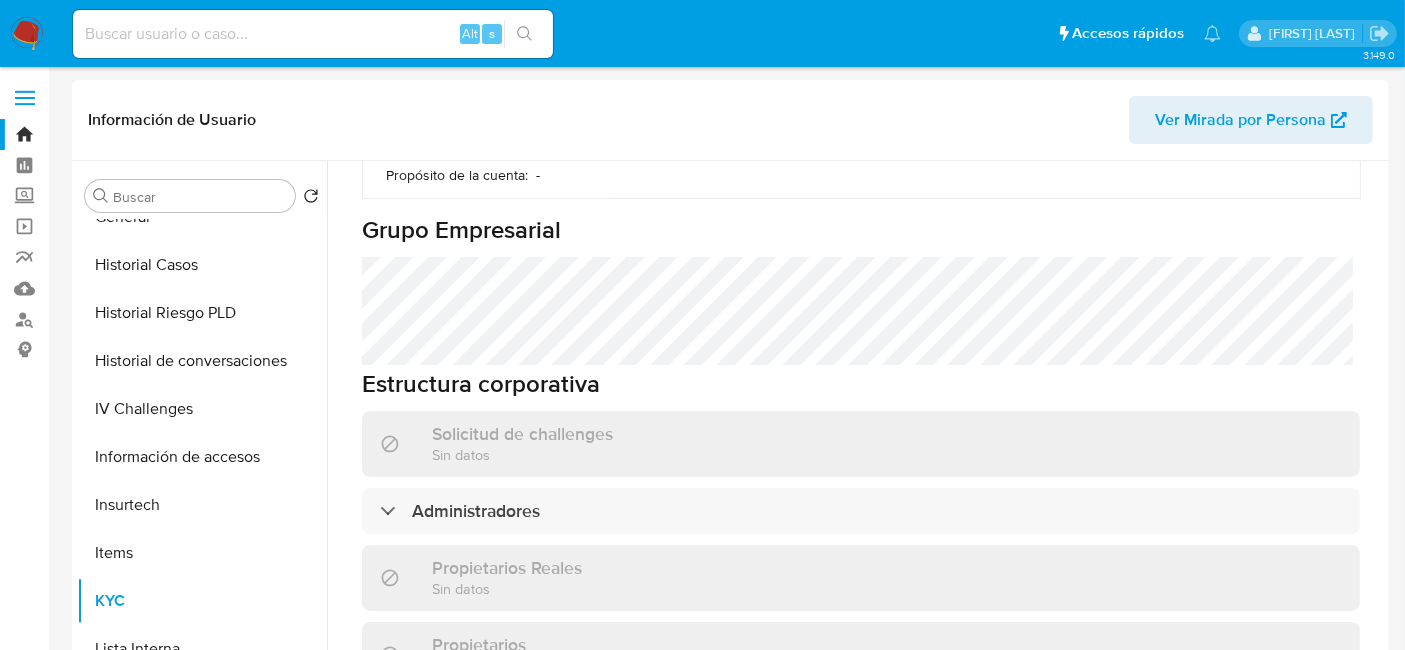 scroll, scrollTop: 1000, scrollLeft: 0, axis: vertical 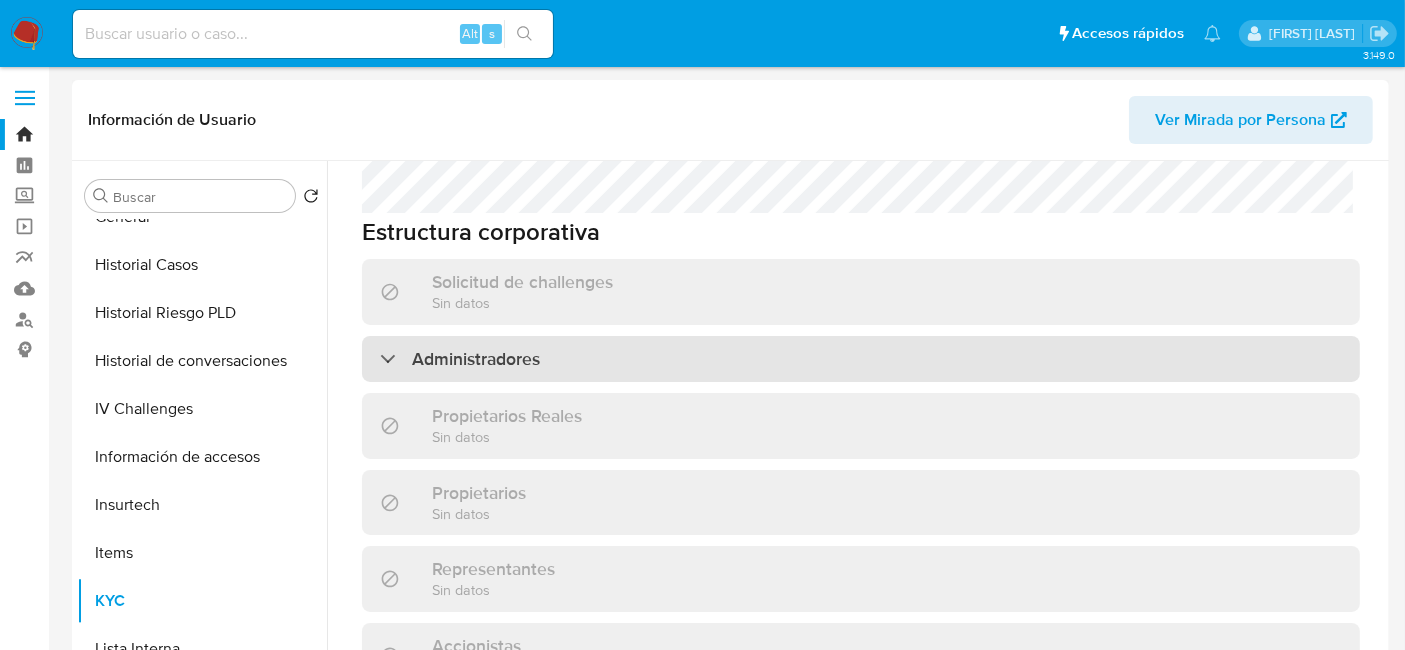 click on "Administradores" at bounding box center (476, 394) 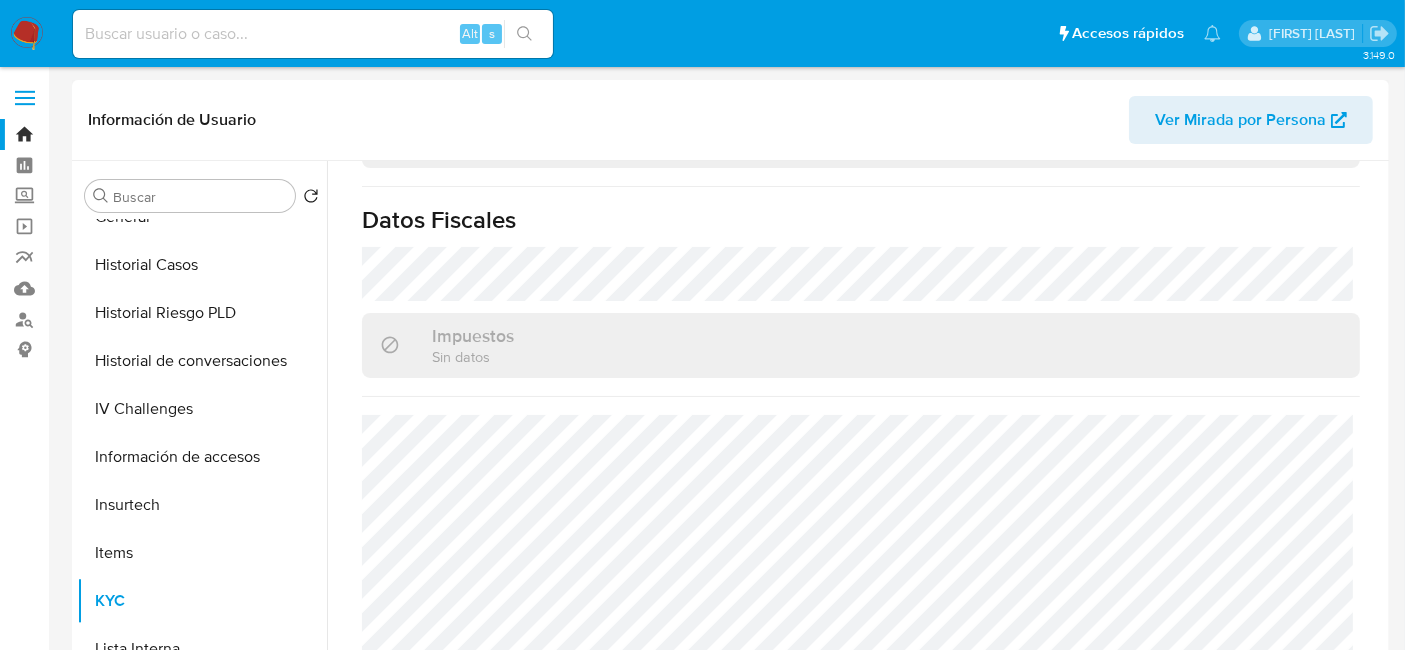 scroll, scrollTop: 1774, scrollLeft: 0, axis: vertical 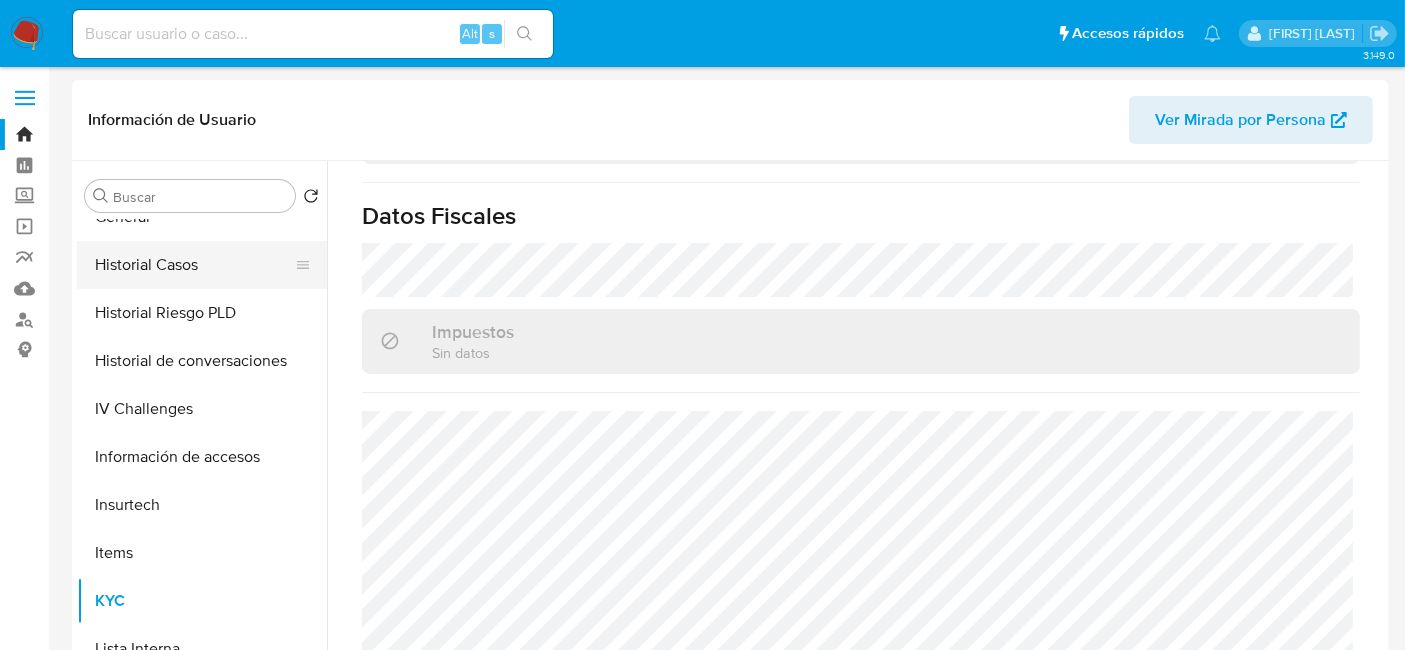 click on "Historial Casos" at bounding box center (194, 265) 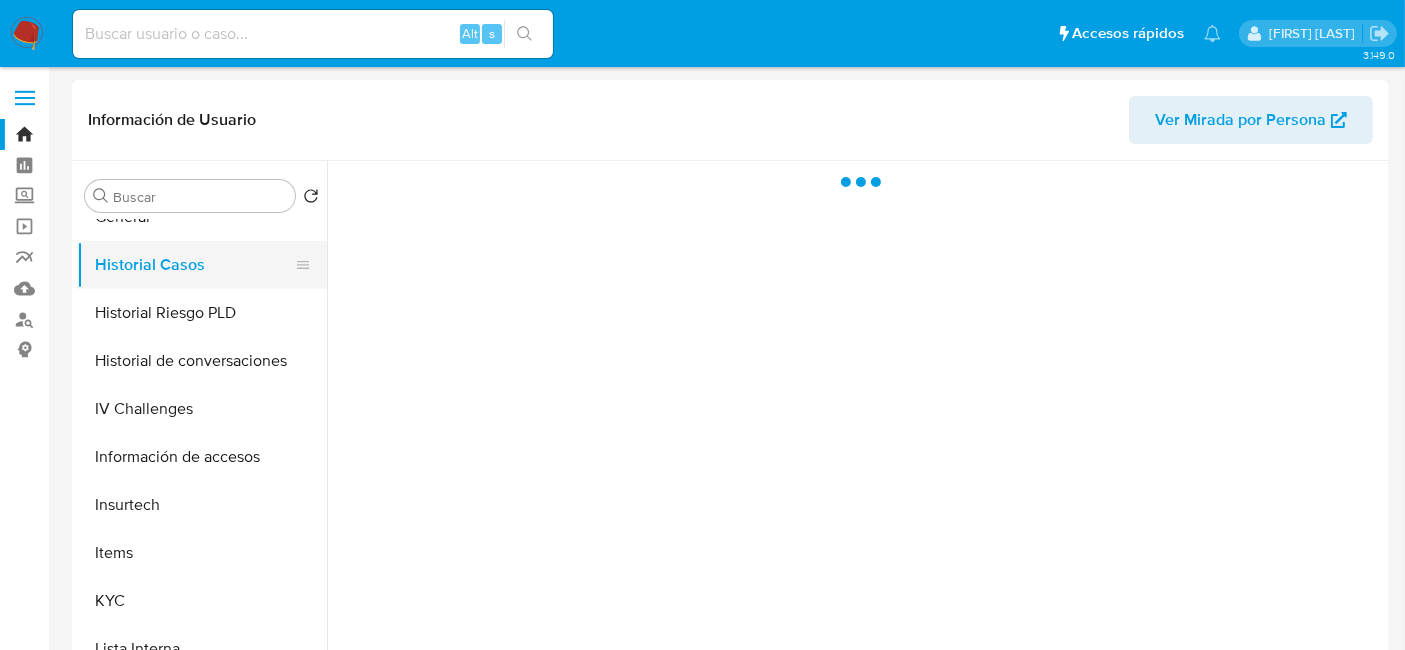 scroll, scrollTop: 0, scrollLeft: 0, axis: both 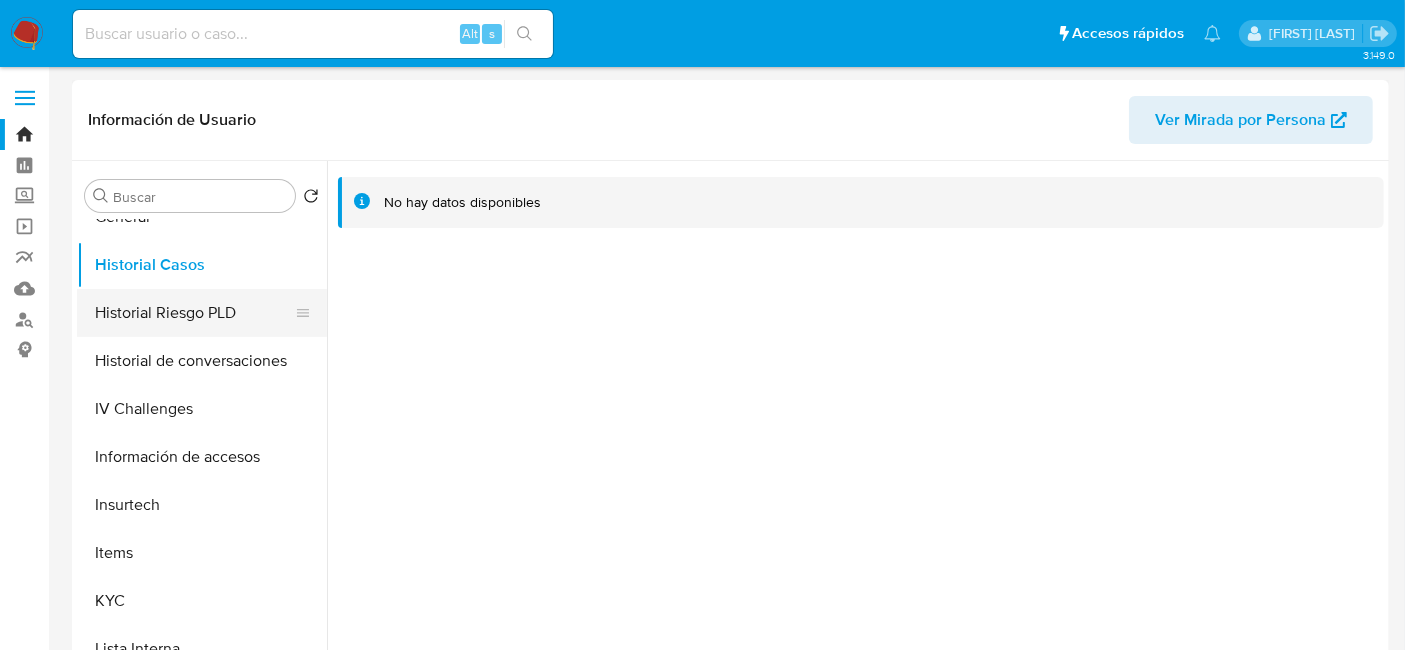 click on "Historial Riesgo PLD" at bounding box center [194, 313] 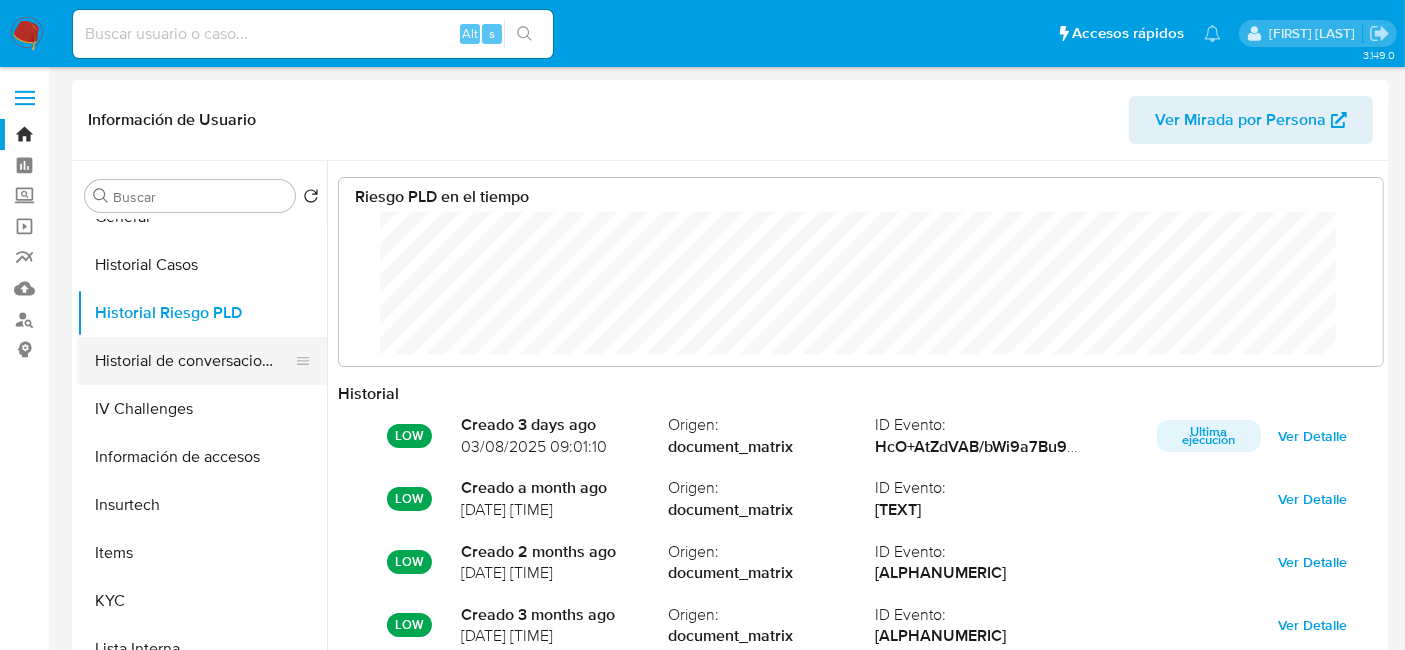 scroll, scrollTop: 999850, scrollLeft: 998994, axis: both 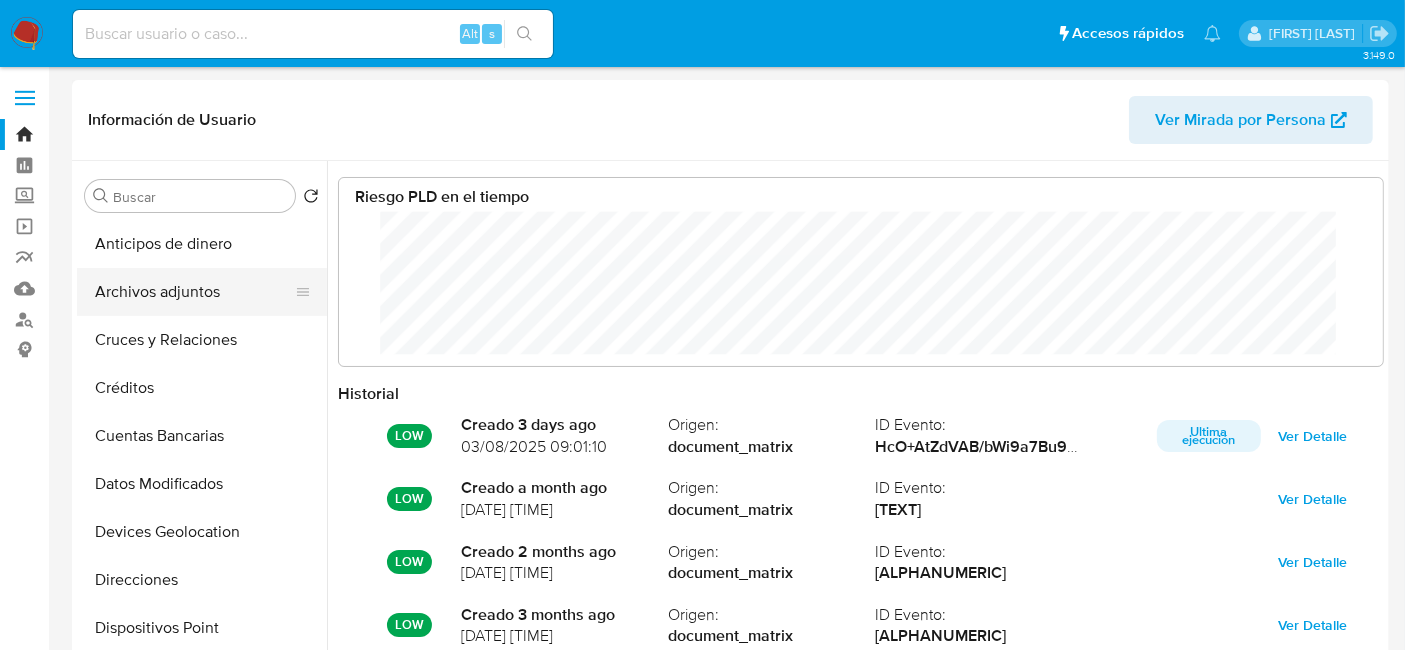 click on "Archivos adjuntos" at bounding box center (194, 292) 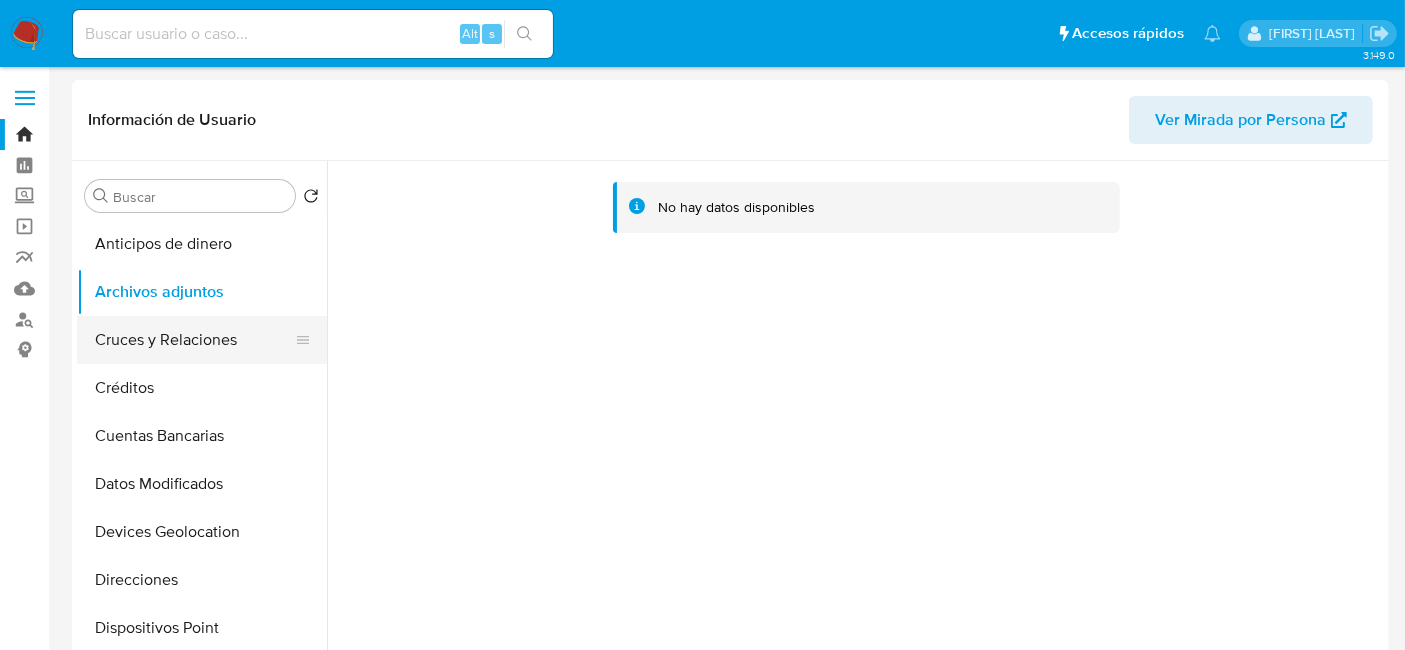 click on "Cruces y Relaciones" at bounding box center (194, 340) 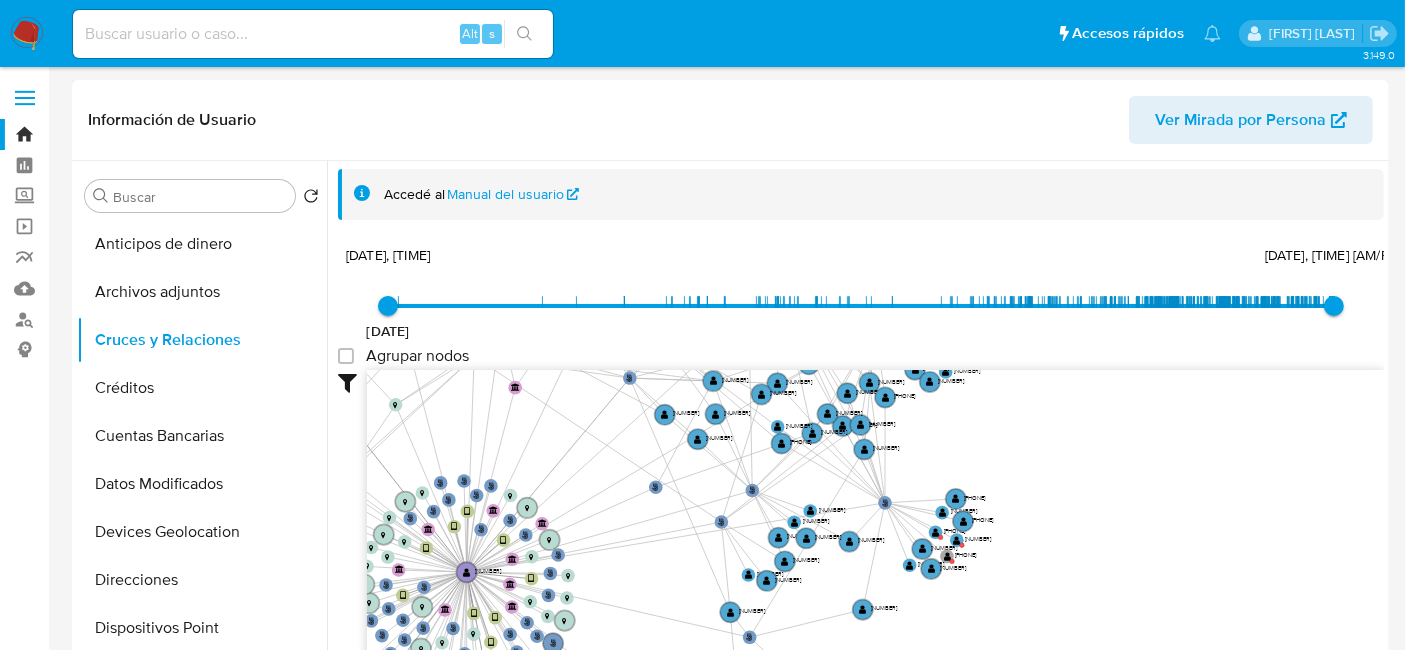 drag, startPoint x: 931, startPoint y: 545, endPoint x: 1162, endPoint y: 375, distance: 286.8118 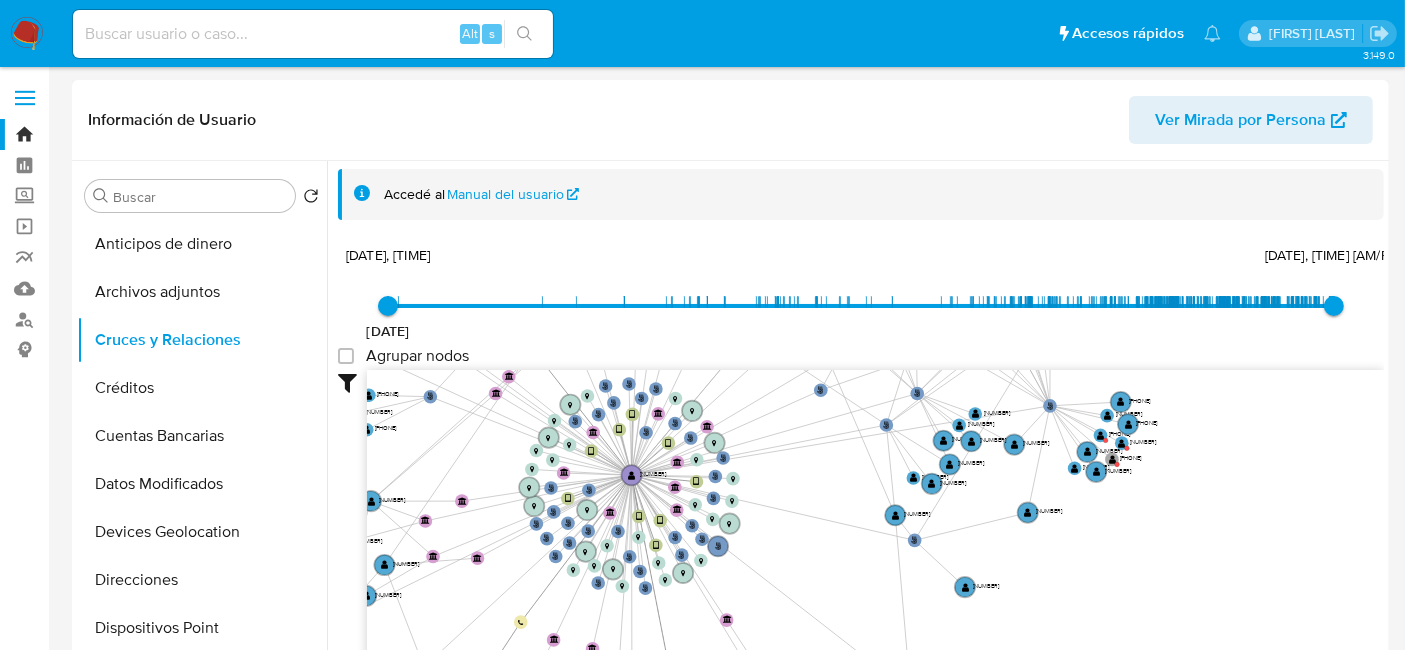 drag, startPoint x: 1214, startPoint y: 508, endPoint x: 1268, endPoint y: 399, distance: 121.64292 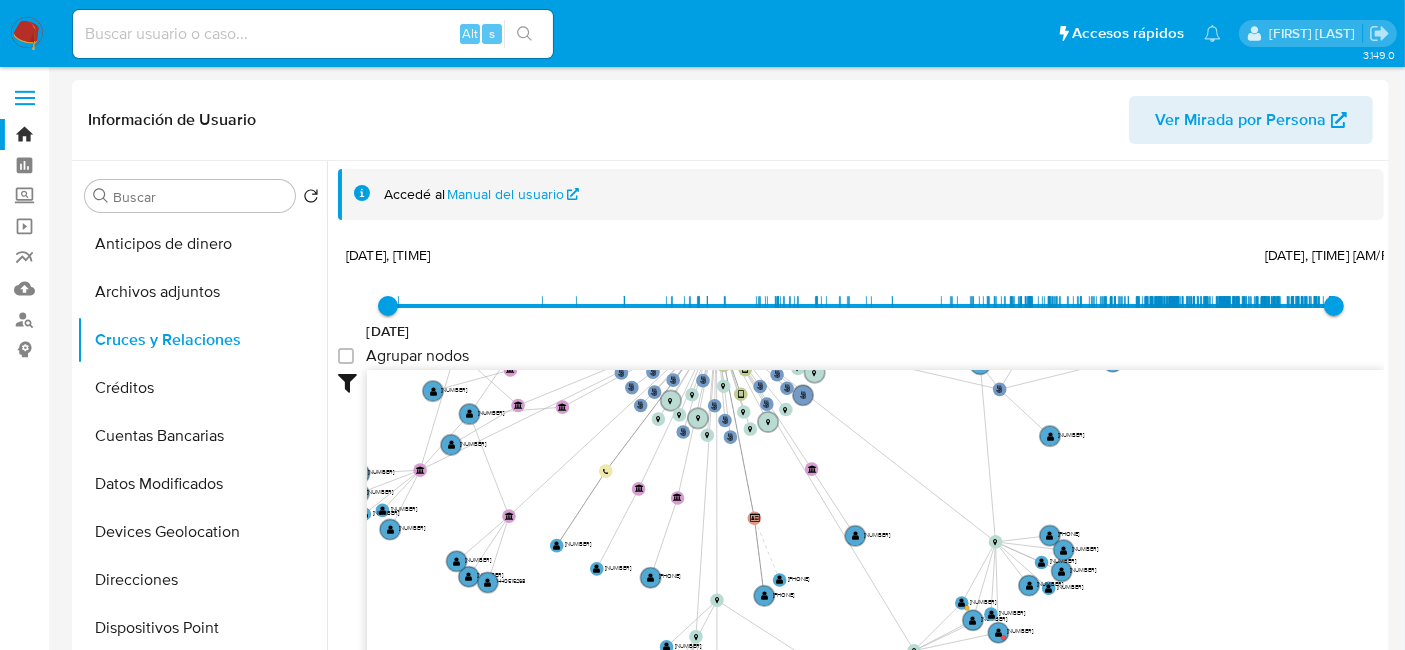 drag, startPoint x: 1188, startPoint y: 536, endPoint x: 1213, endPoint y: 492, distance: 50.606323 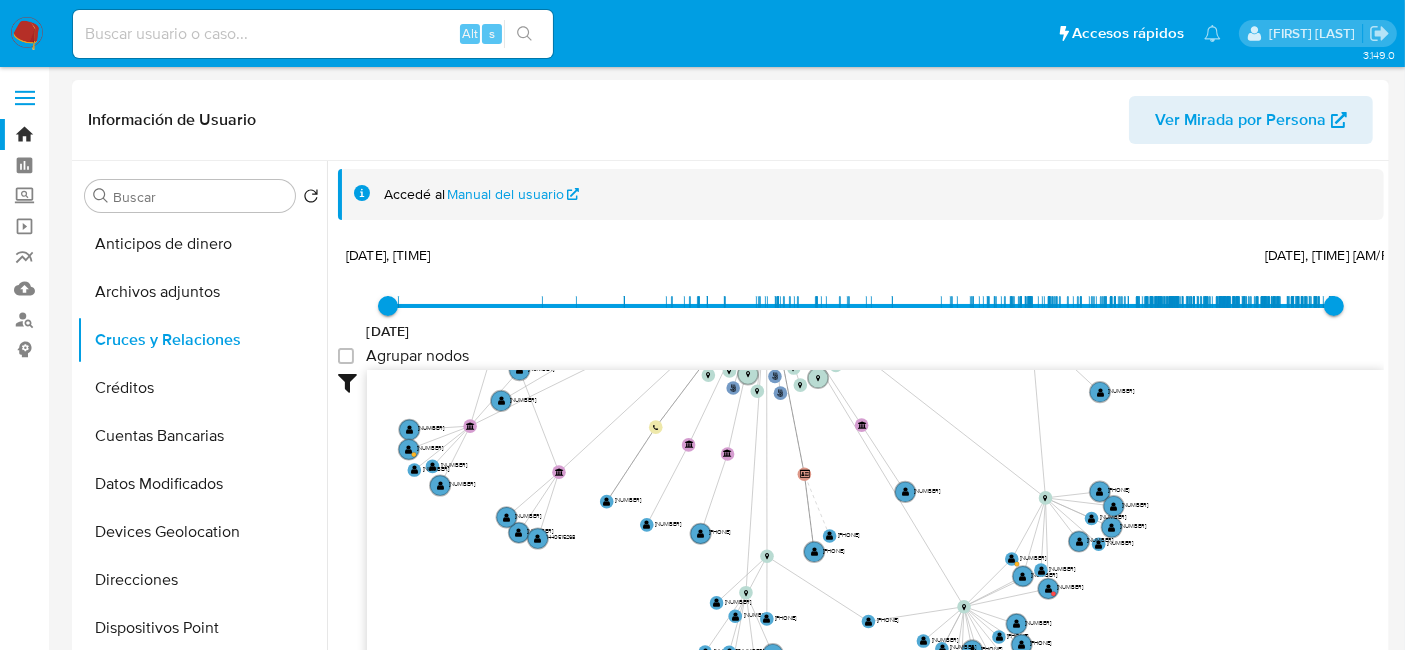 drag, startPoint x: 1124, startPoint y: 538, endPoint x: 1163, endPoint y: 512, distance: 46.872166 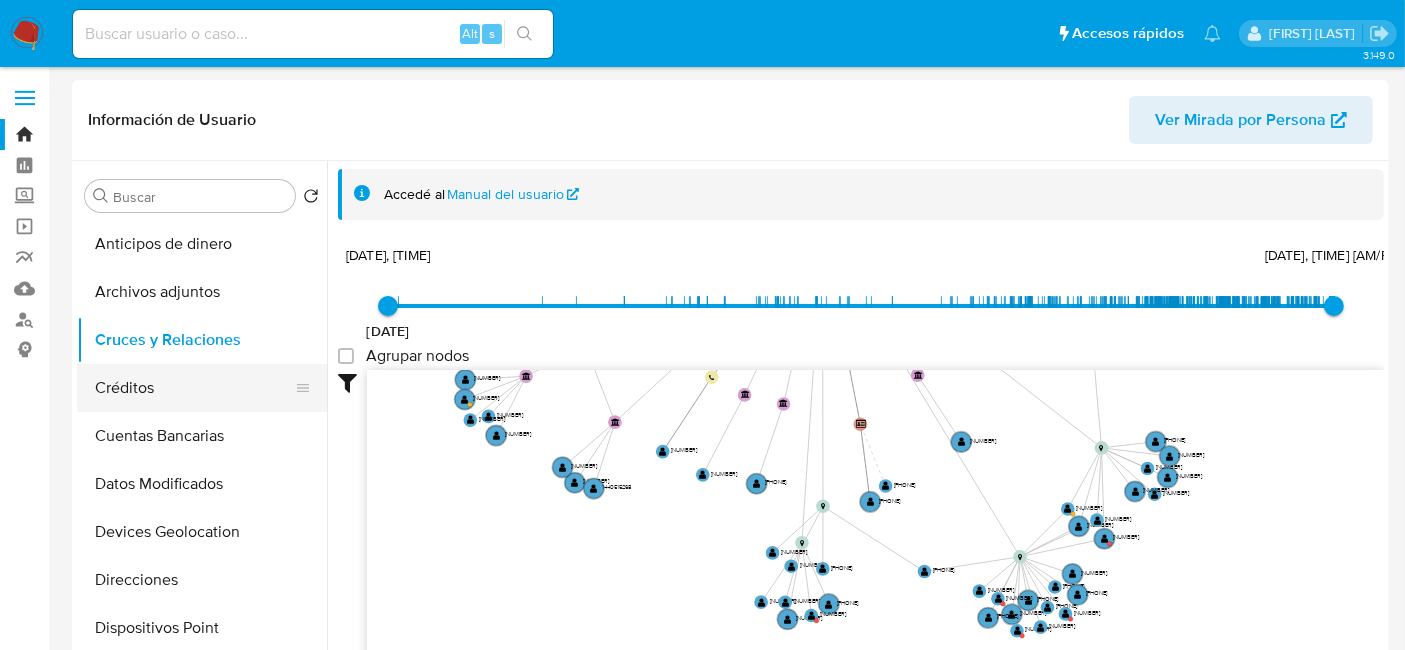 click on "Créditos" at bounding box center [194, 388] 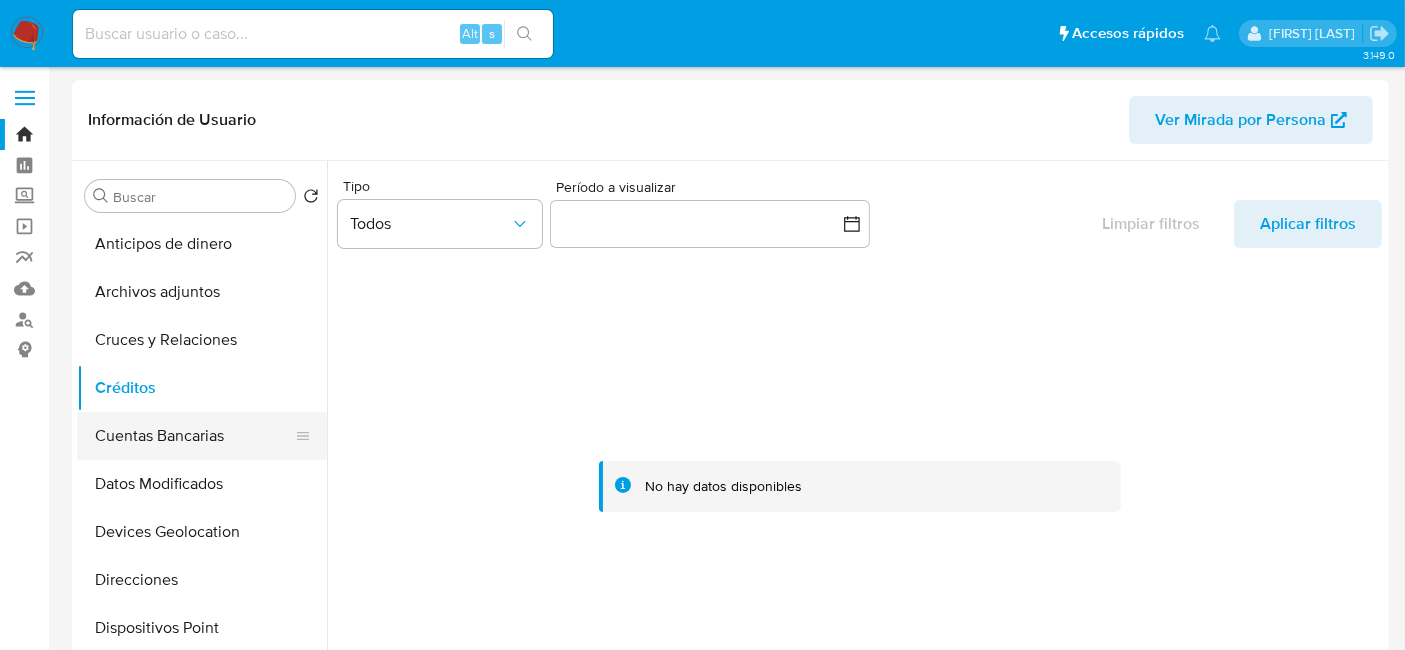 click on "Cuentas Bancarias" at bounding box center (194, 436) 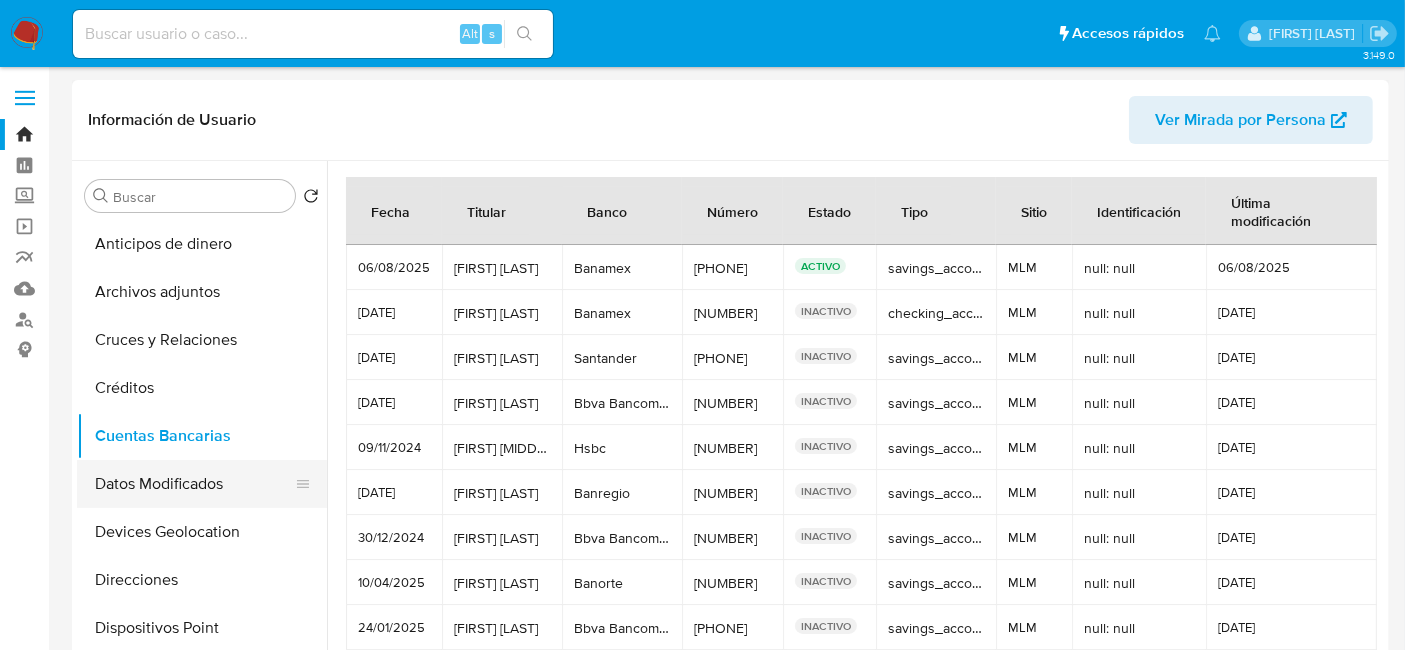 click on "Datos Modificados" at bounding box center (194, 484) 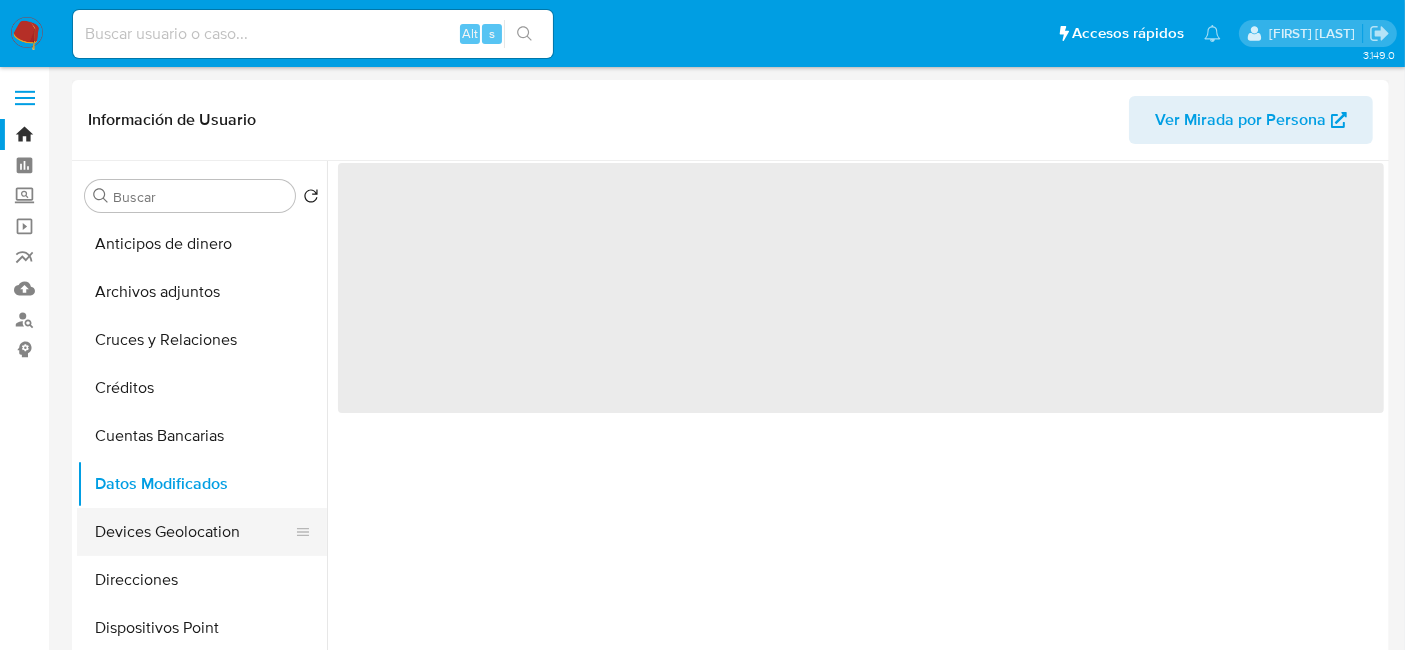 click on "Devices Geolocation" at bounding box center [194, 532] 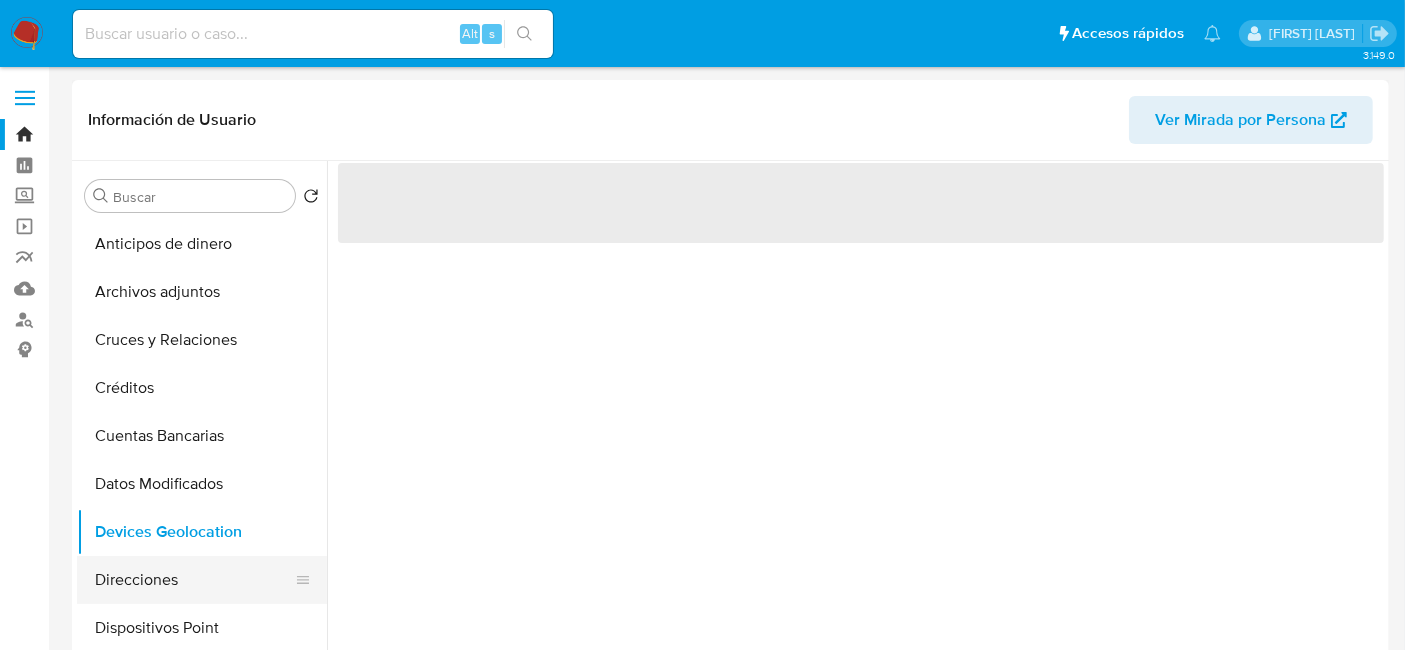 click on "Direcciones" at bounding box center [194, 580] 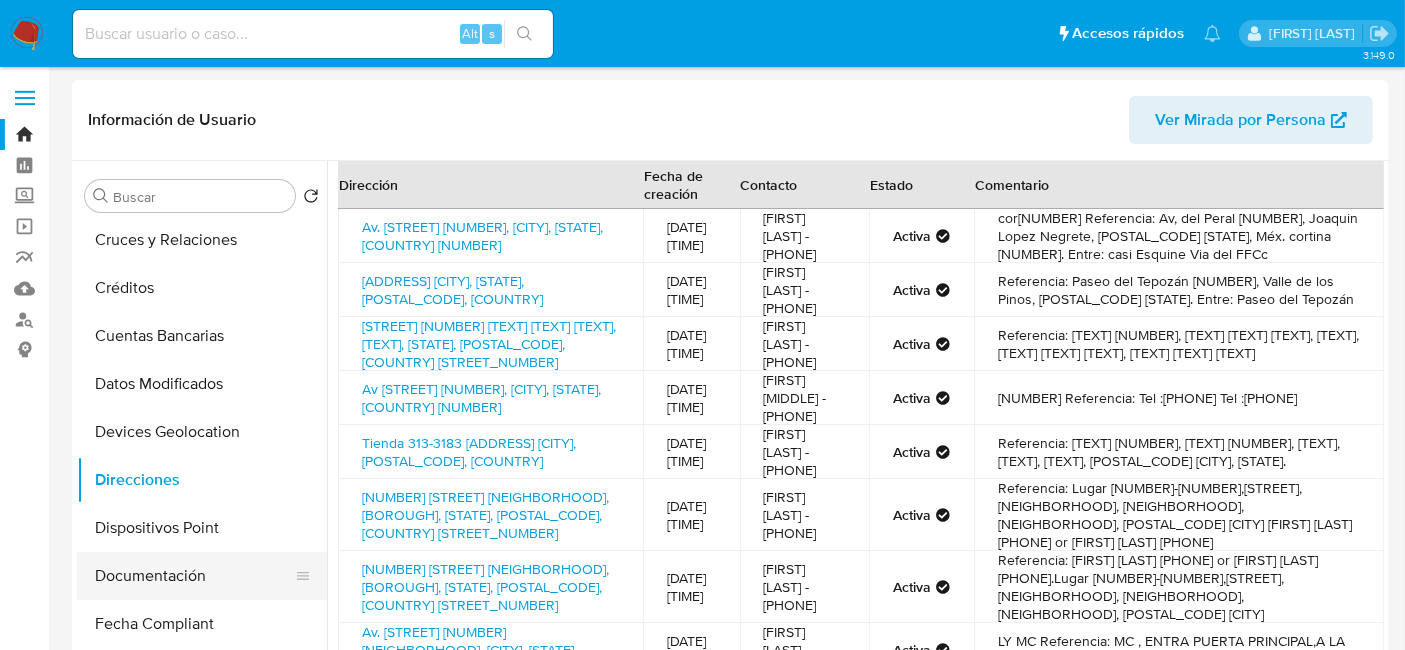scroll, scrollTop: 111, scrollLeft: 0, axis: vertical 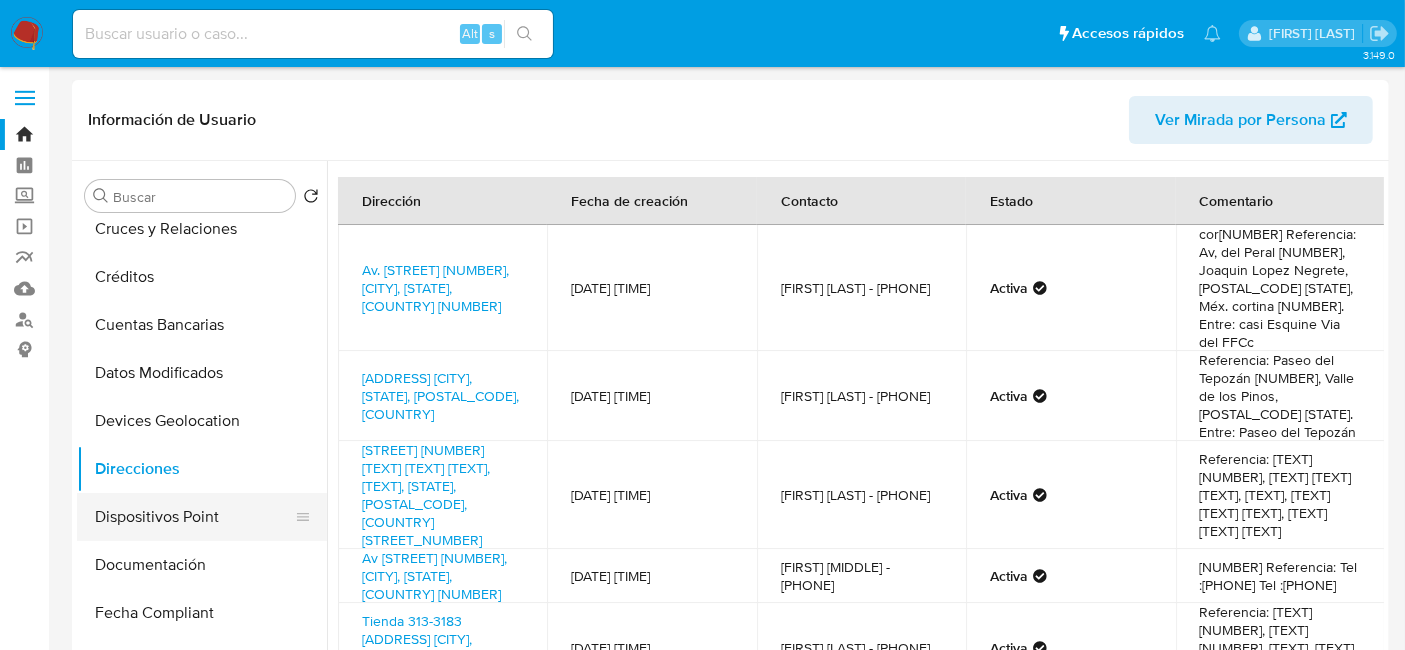 click on "Dispositivos Point" at bounding box center (194, 517) 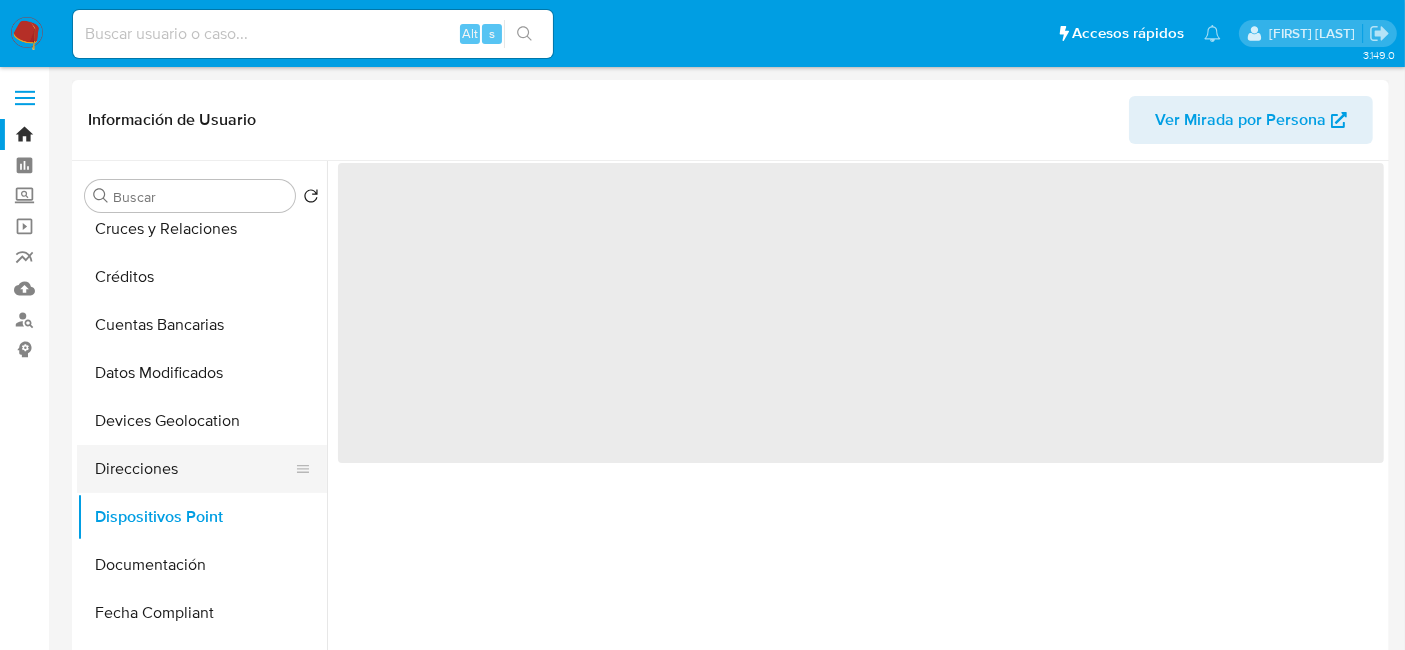 click on "Direcciones" at bounding box center (194, 469) 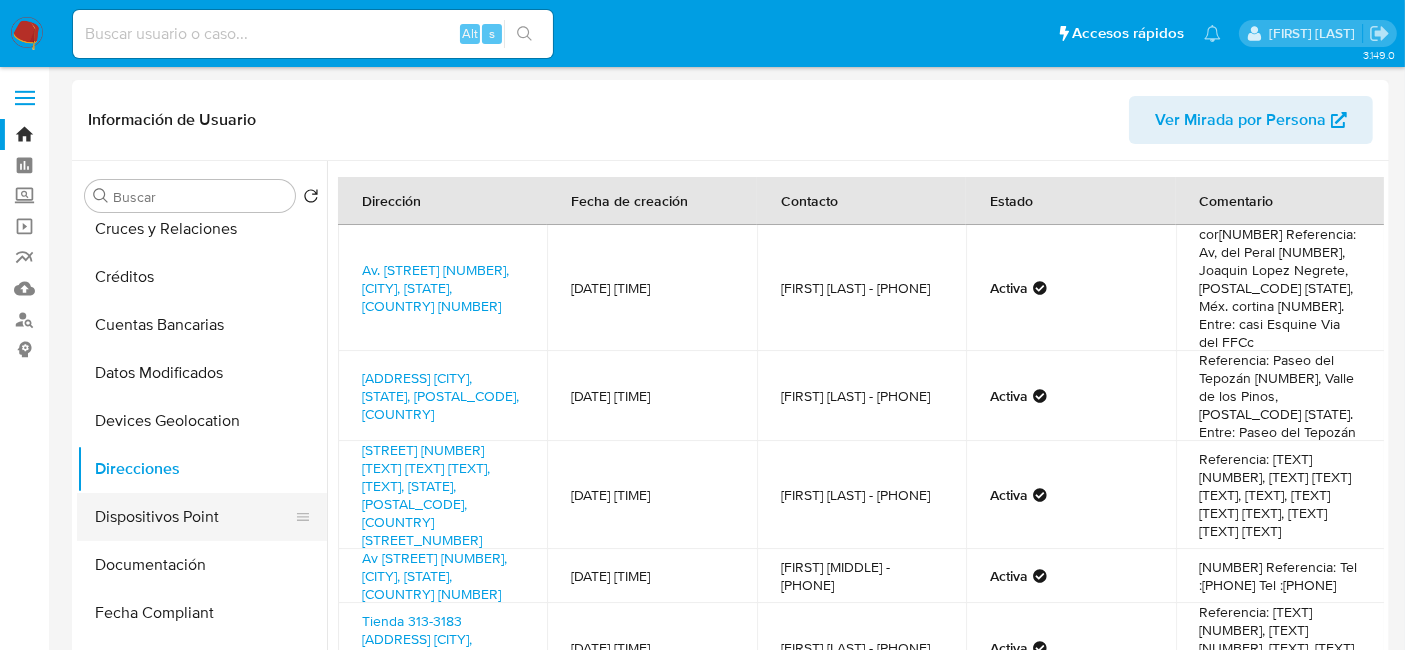 click on "Dispositivos Point" at bounding box center [194, 517] 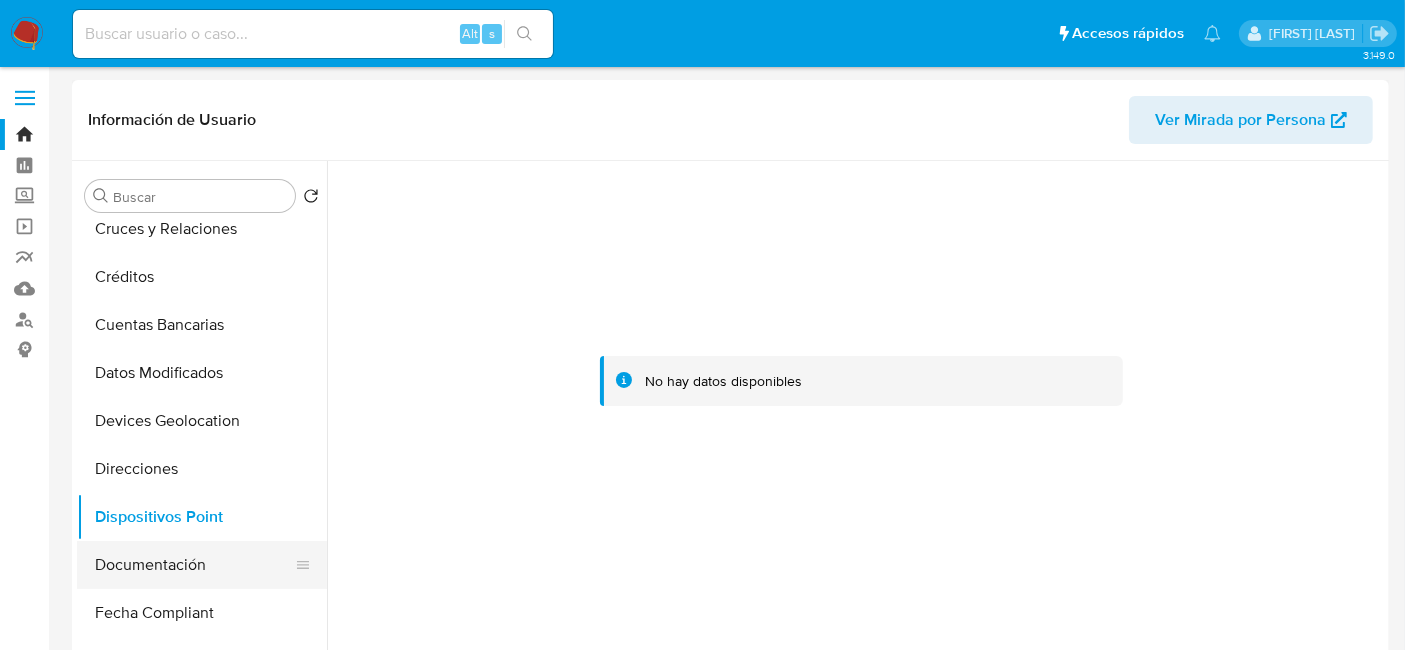 click on "Documentación" at bounding box center (194, 565) 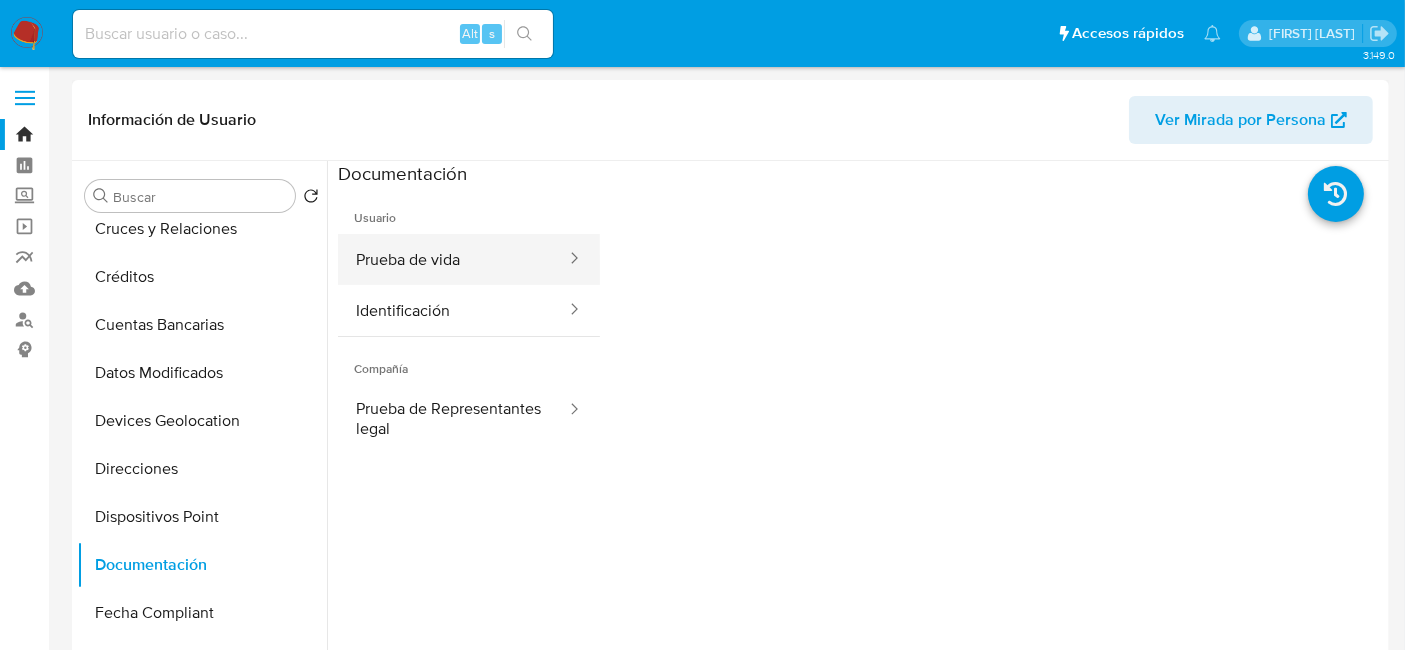 click on "Prueba de vida" at bounding box center (453, 259) 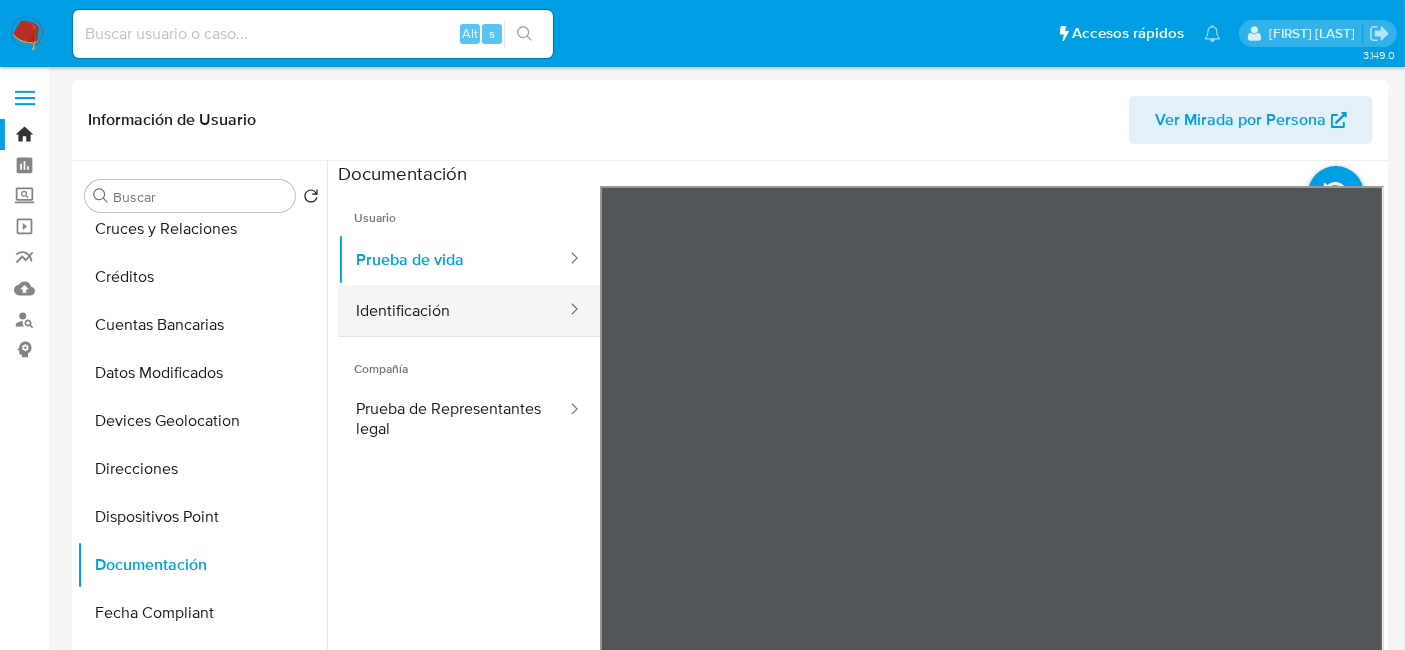 click on "Identificación" at bounding box center [453, 310] 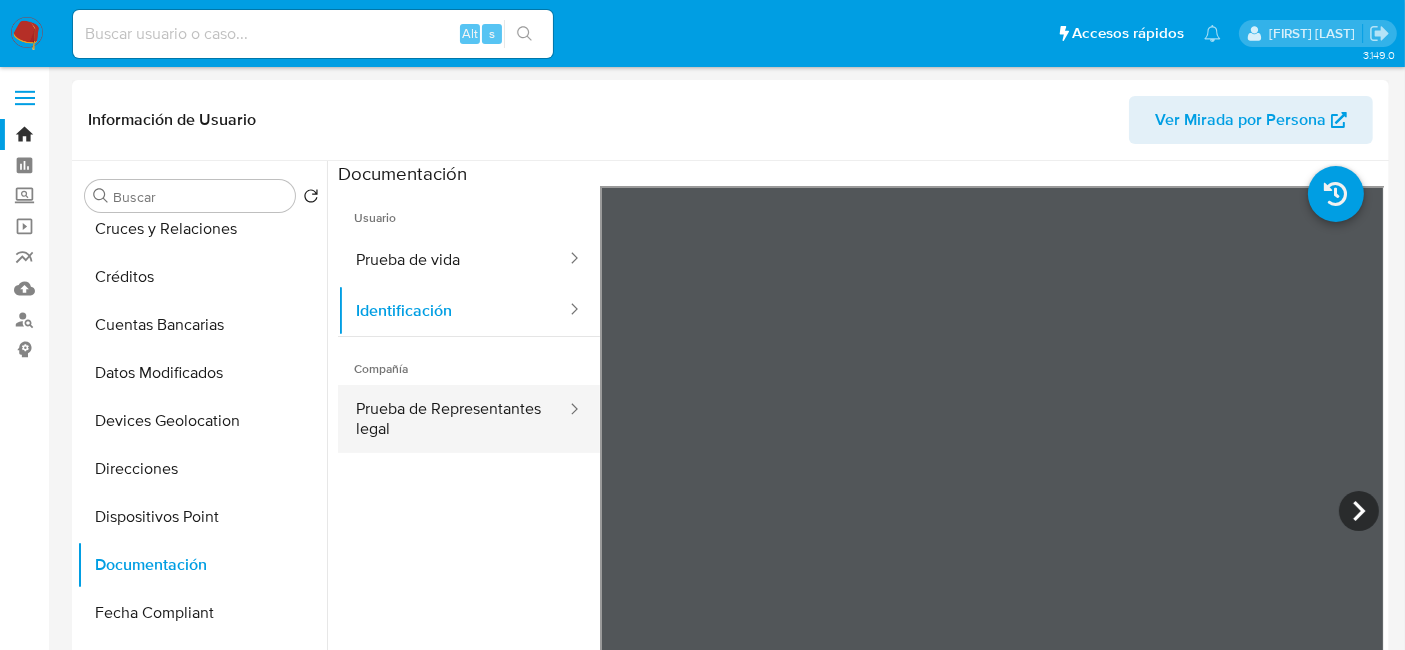 click on "Prueba de Representantes legal" at bounding box center (453, 419) 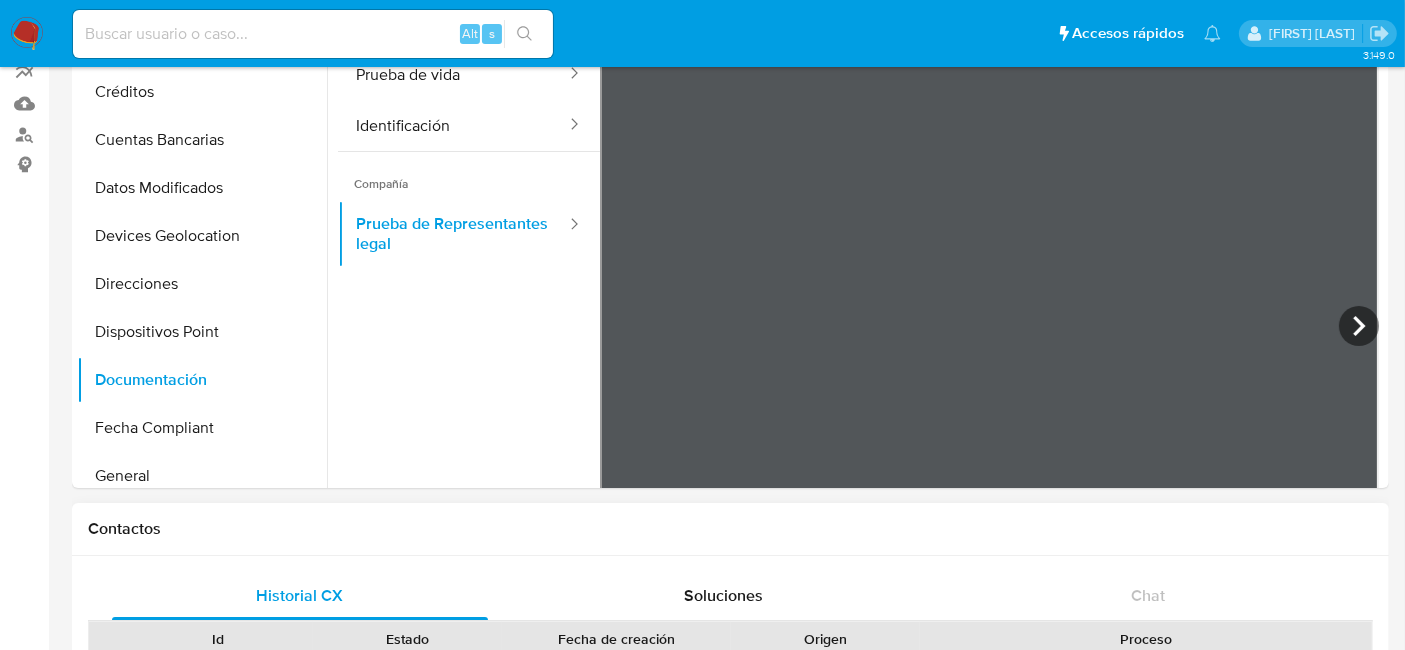 scroll, scrollTop: 222, scrollLeft: 0, axis: vertical 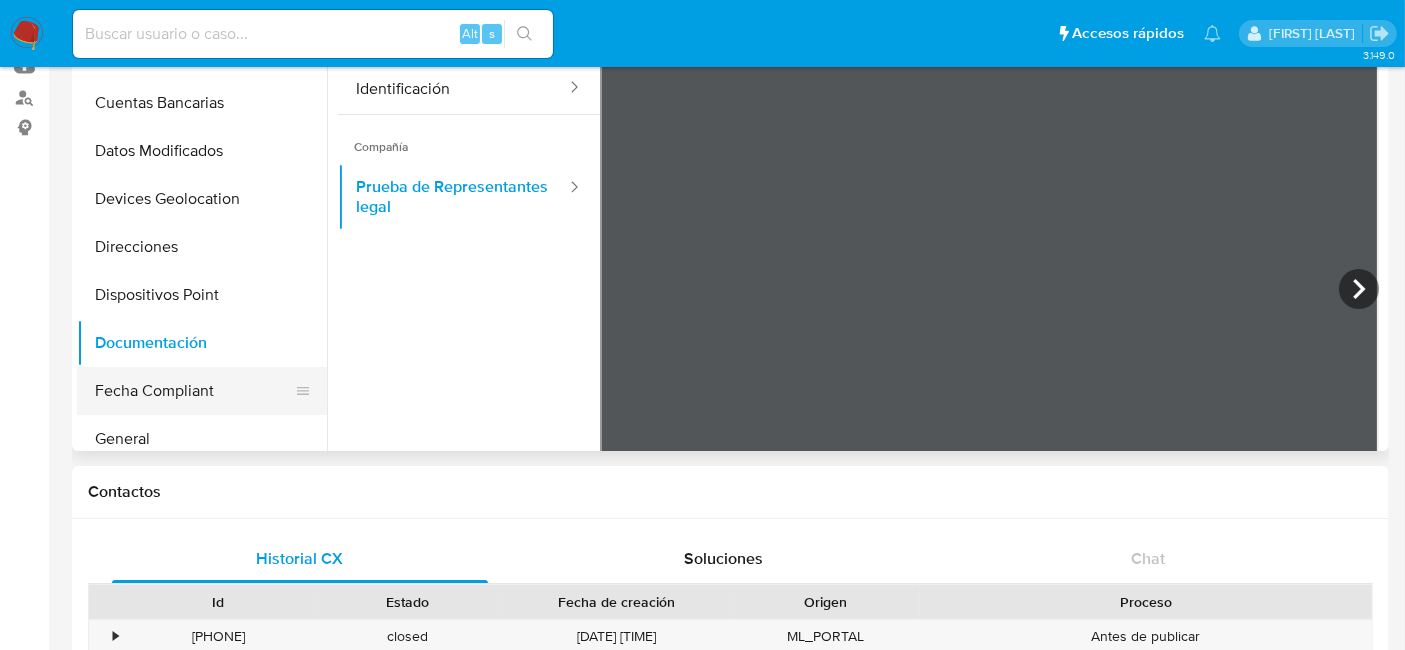 click on "Fecha Compliant" at bounding box center [194, 391] 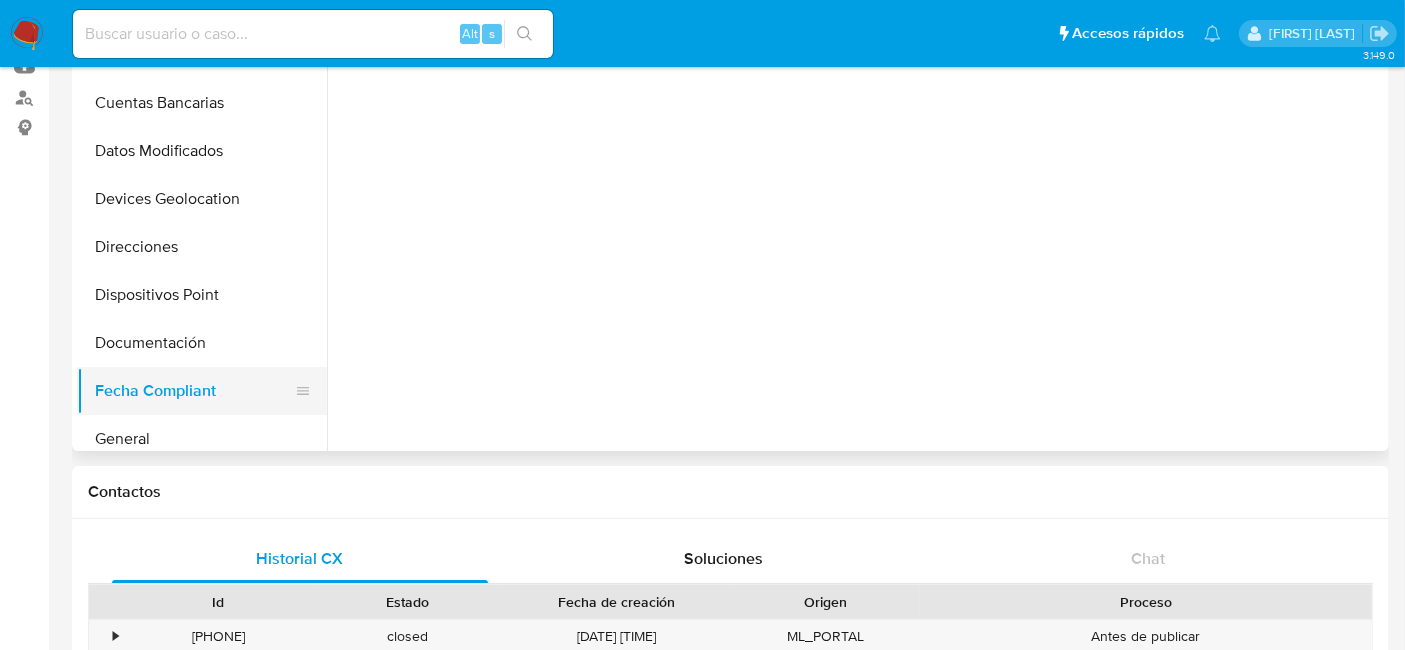 scroll, scrollTop: 0, scrollLeft: 0, axis: both 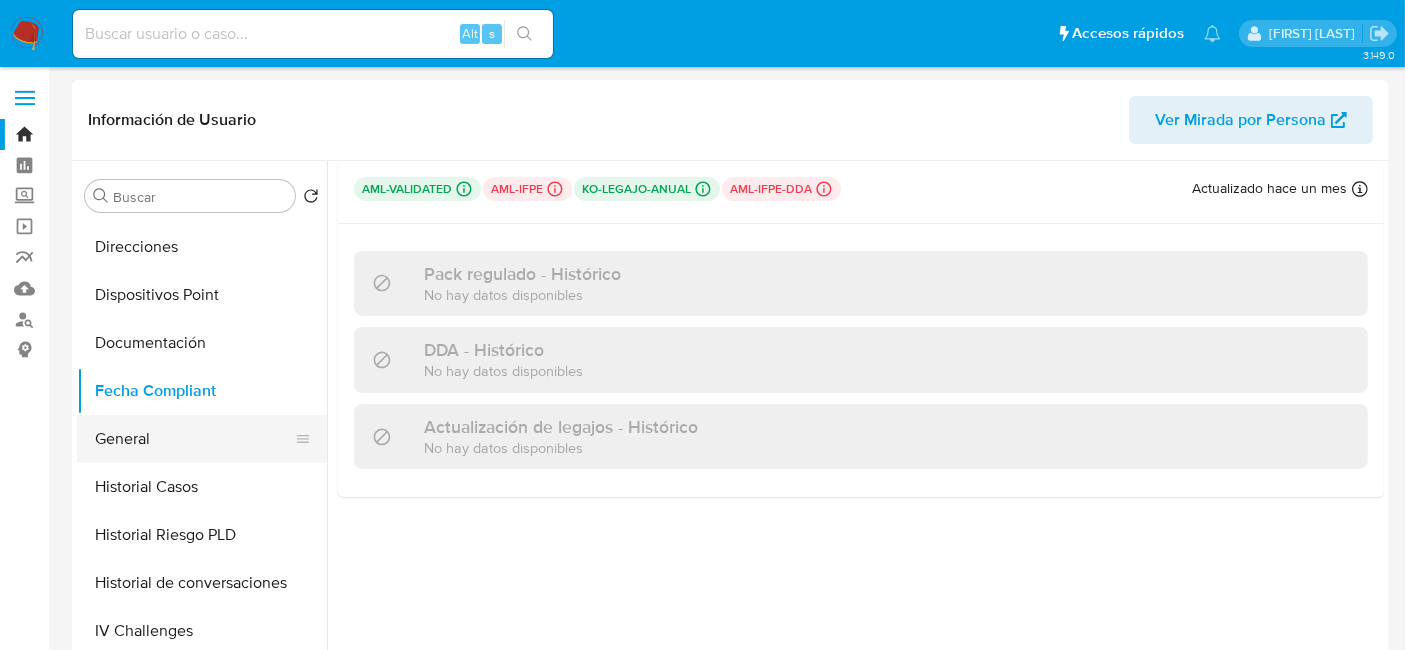 click on "General" at bounding box center (194, 439) 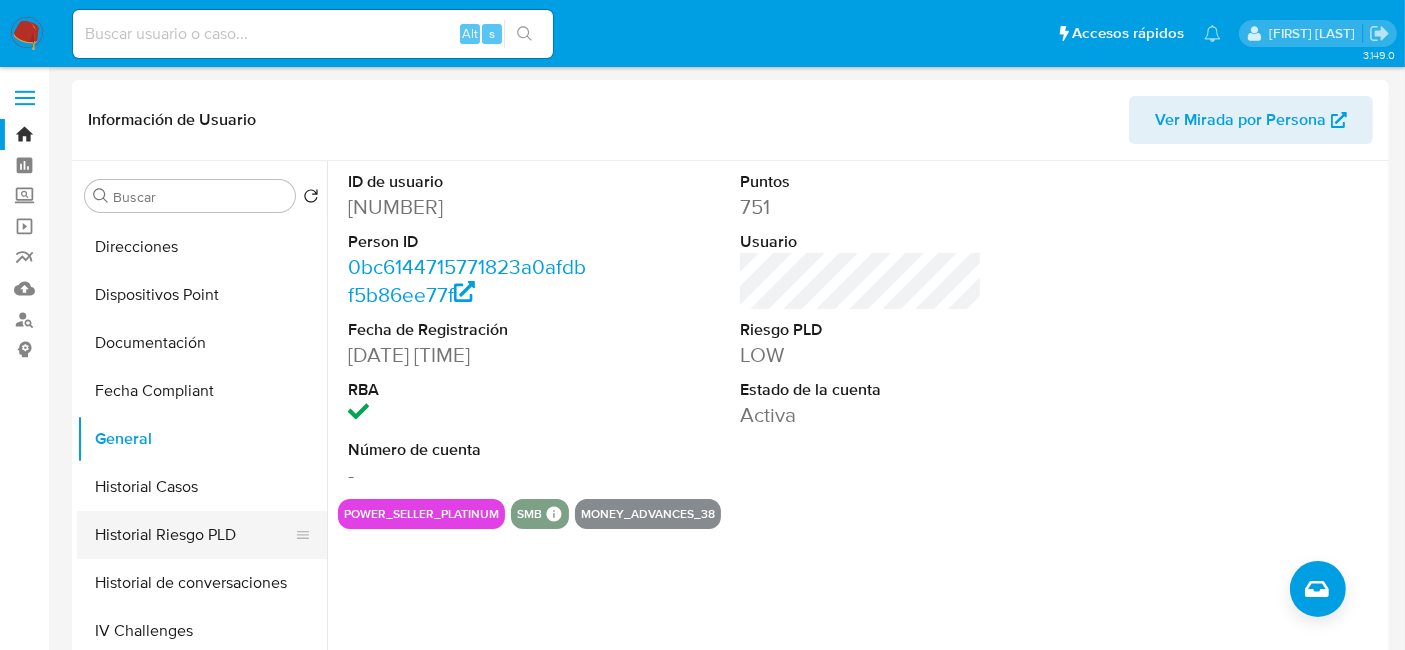 click on "Historial Riesgo PLD" at bounding box center [194, 535] 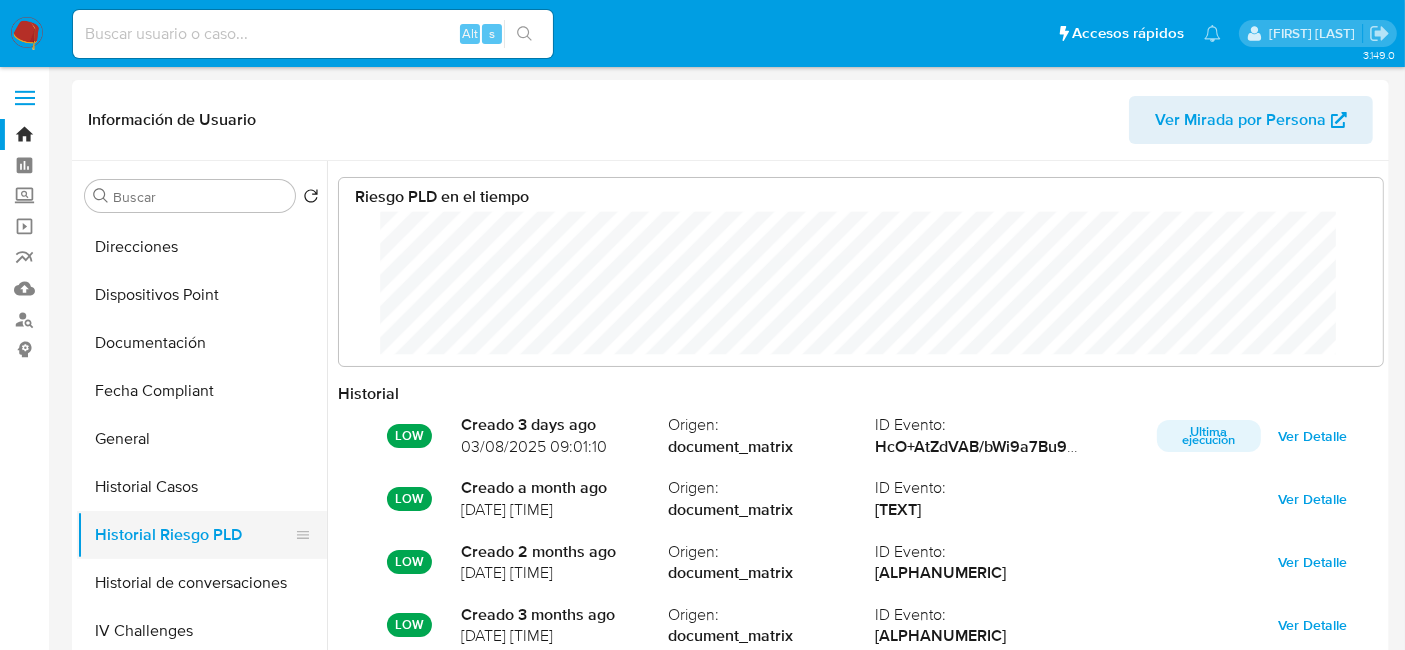 scroll, scrollTop: 999850, scrollLeft: 998994, axis: both 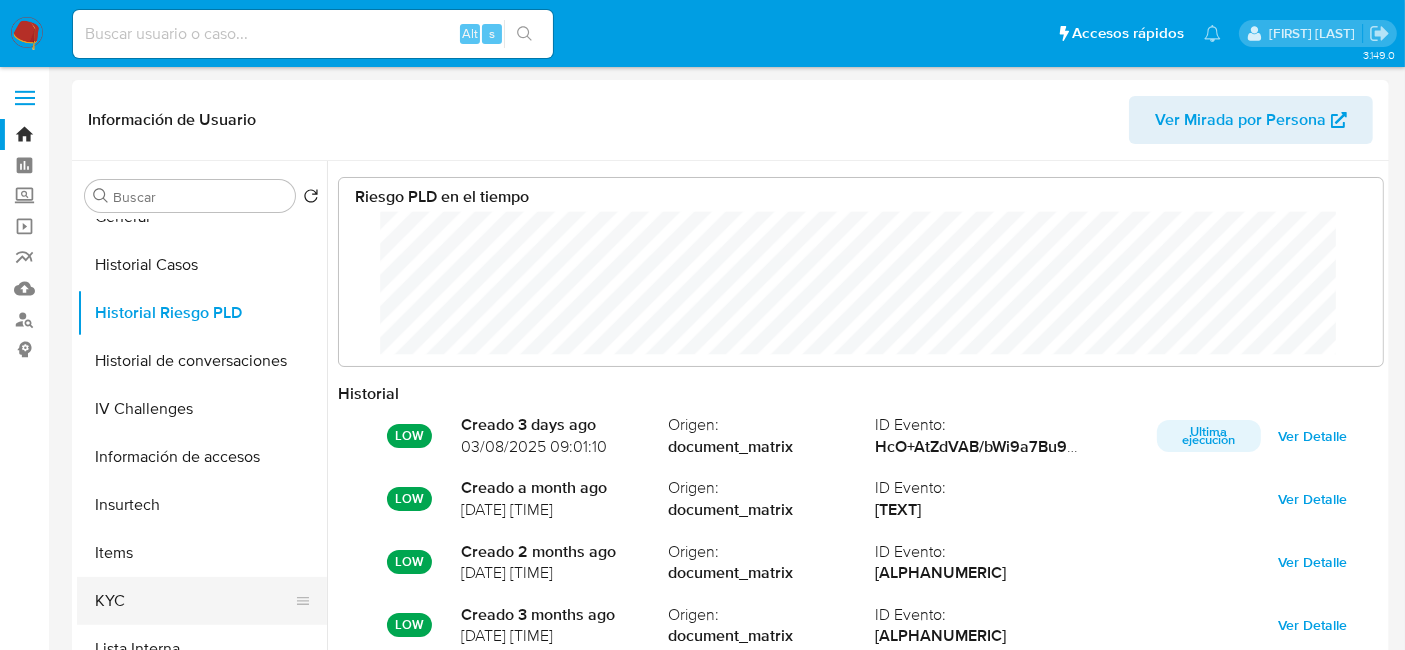 click on "KYC" at bounding box center (194, 601) 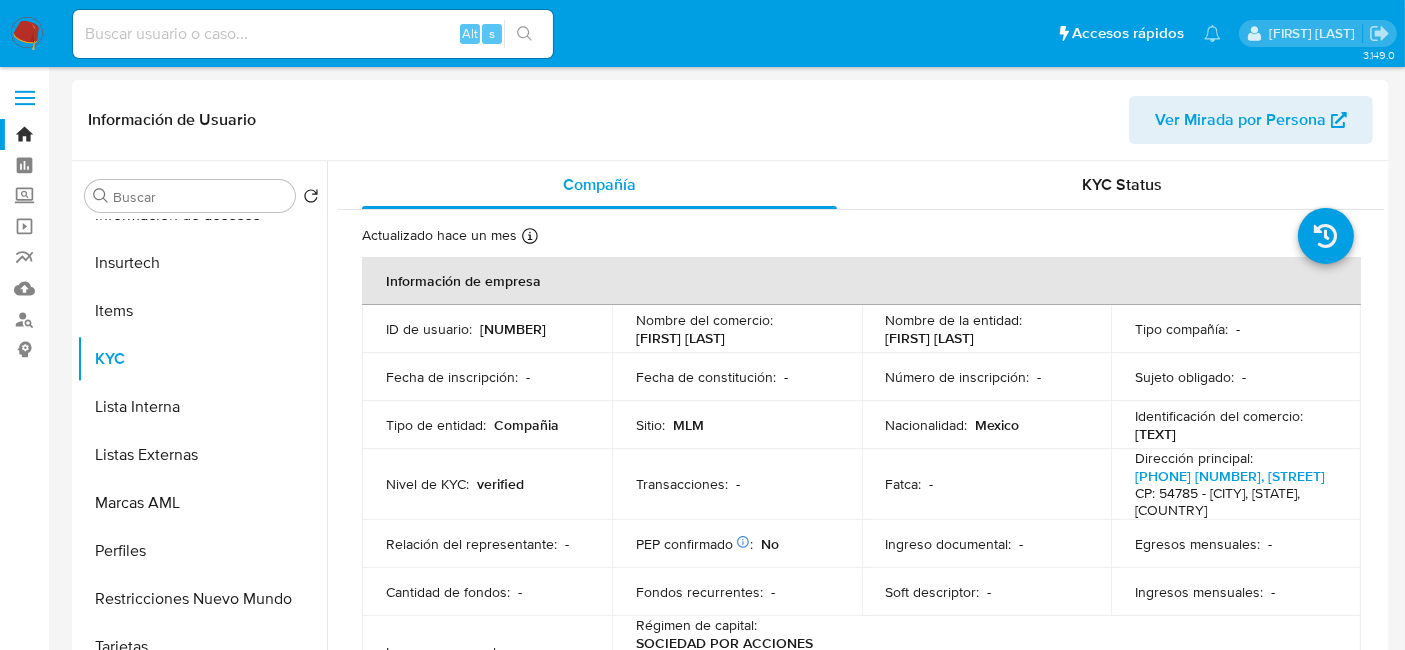 scroll, scrollTop: 796, scrollLeft: 0, axis: vertical 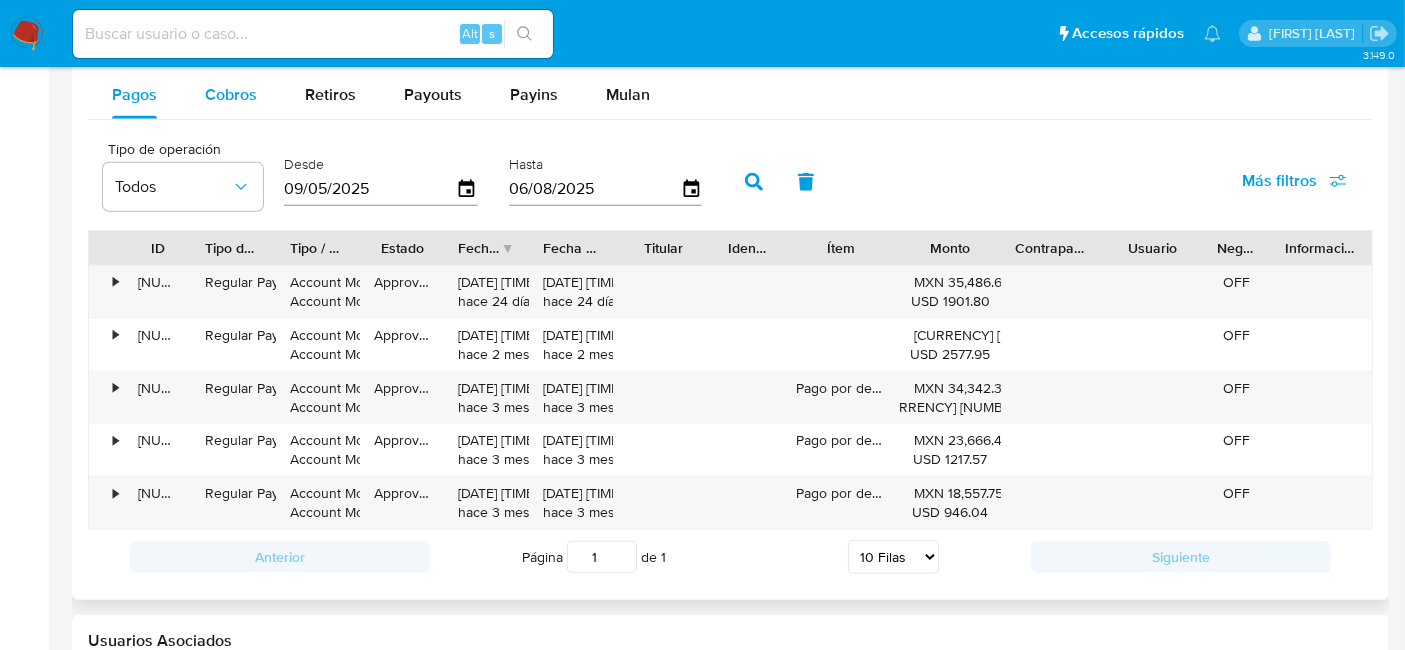 click on "Cobros" at bounding box center [231, 95] 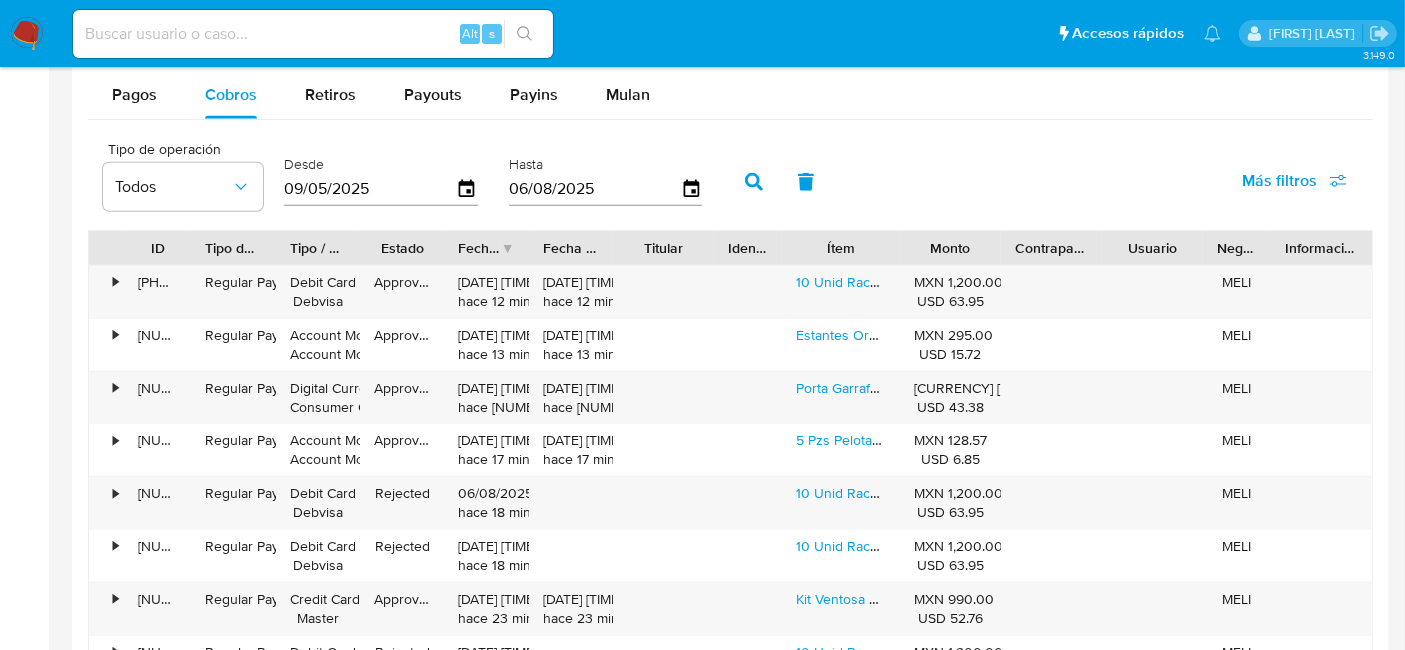 drag, startPoint x: 278, startPoint y: 218, endPoint x: 288, endPoint y: 234, distance: 18.867962 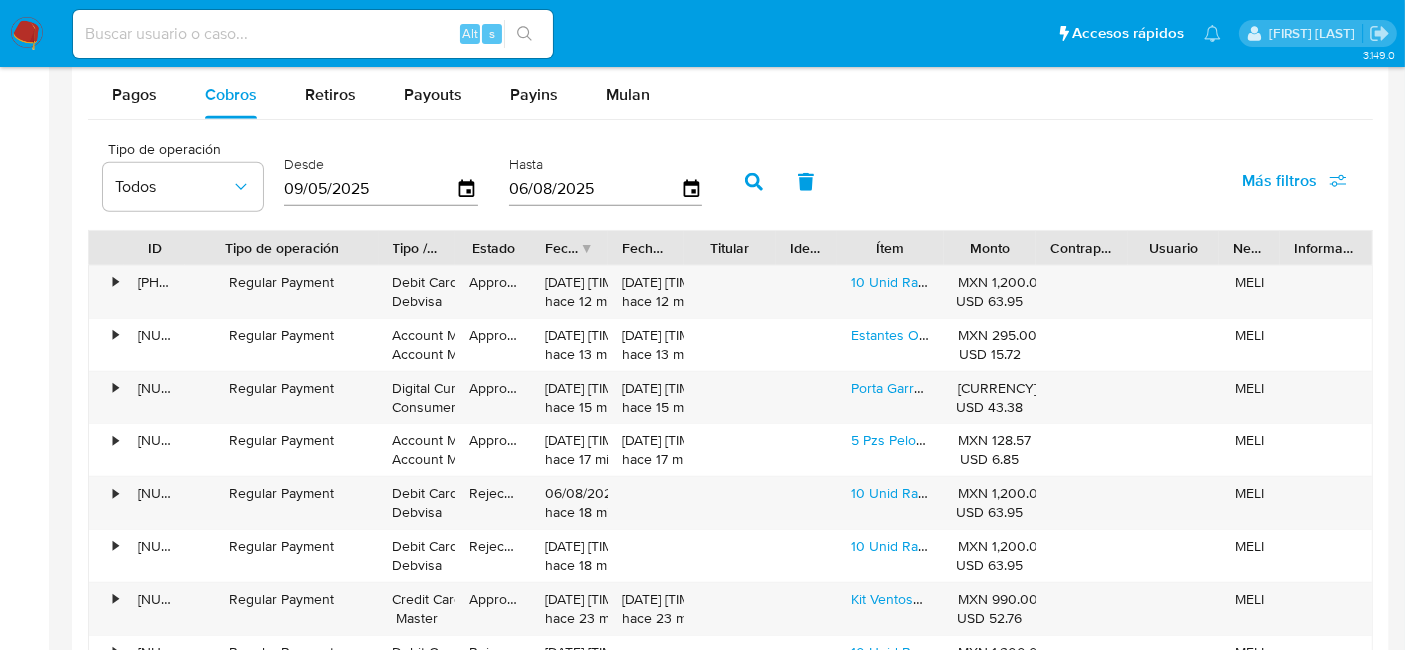 click at bounding box center (379, 248) 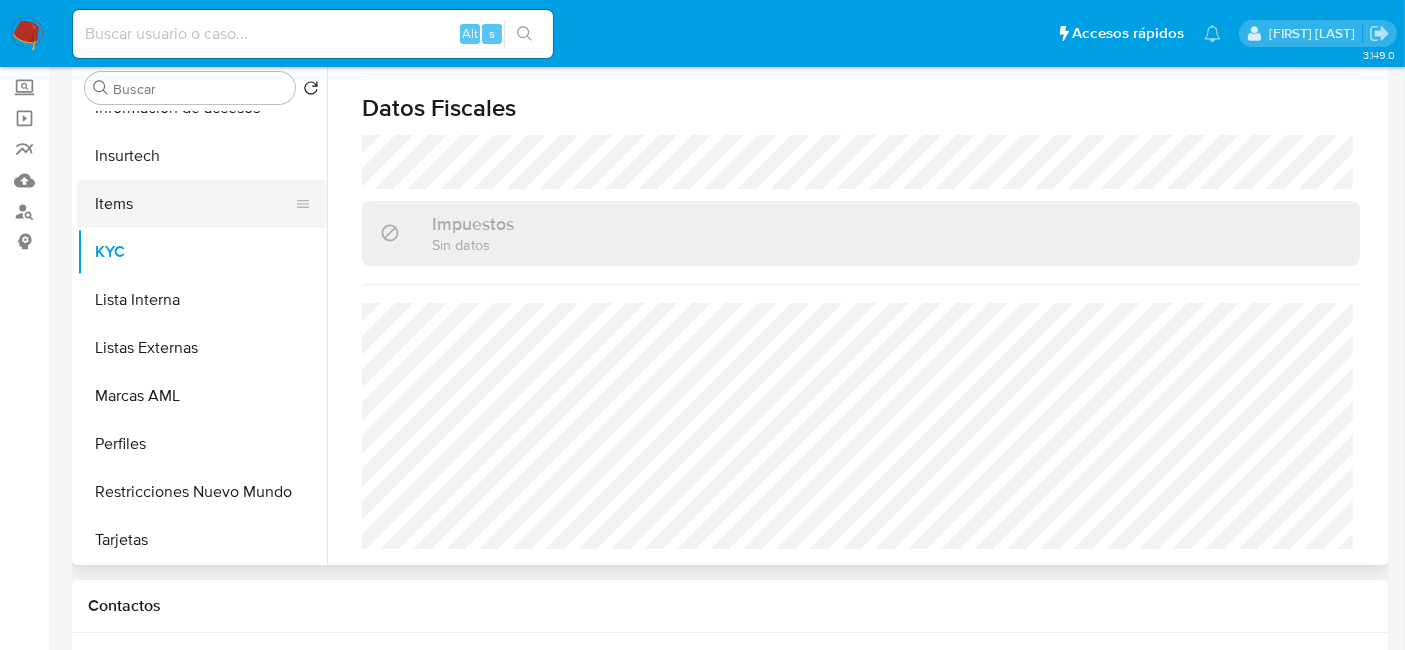 scroll, scrollTop: 0, scrollLeft: 0, axis: both 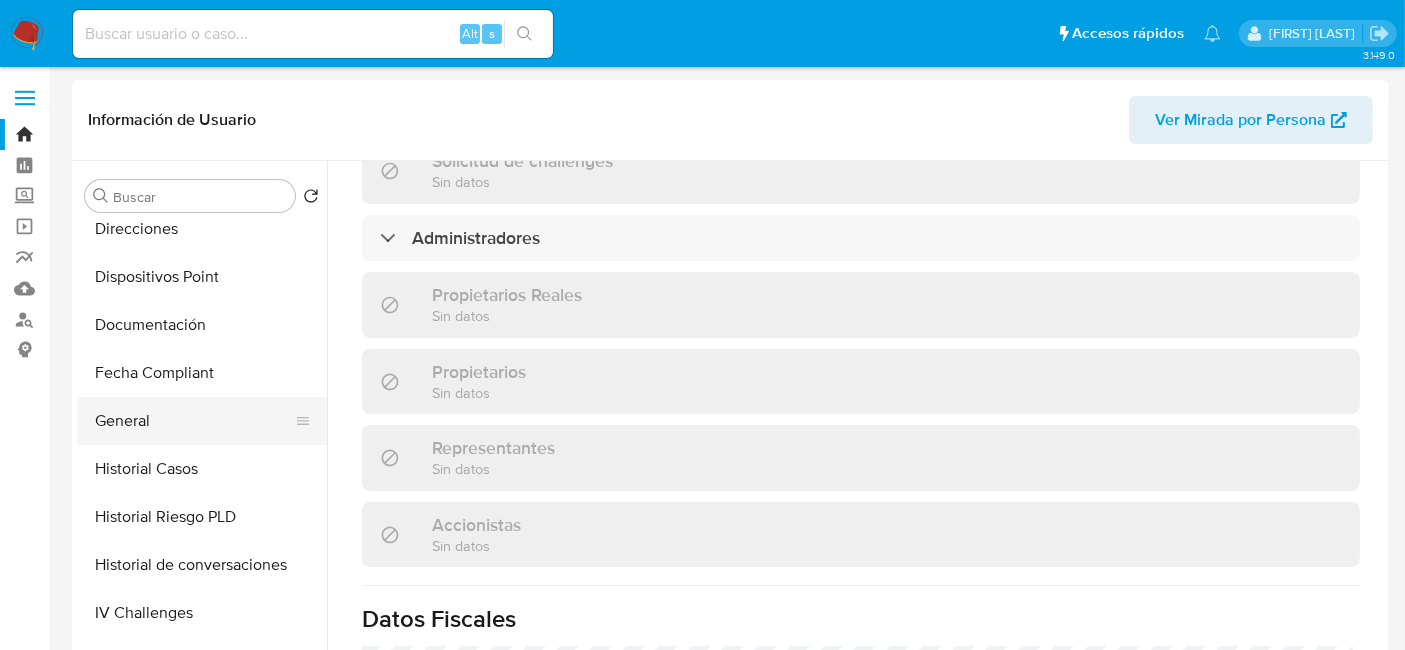 click on "General" at bounding box center (194, 421) 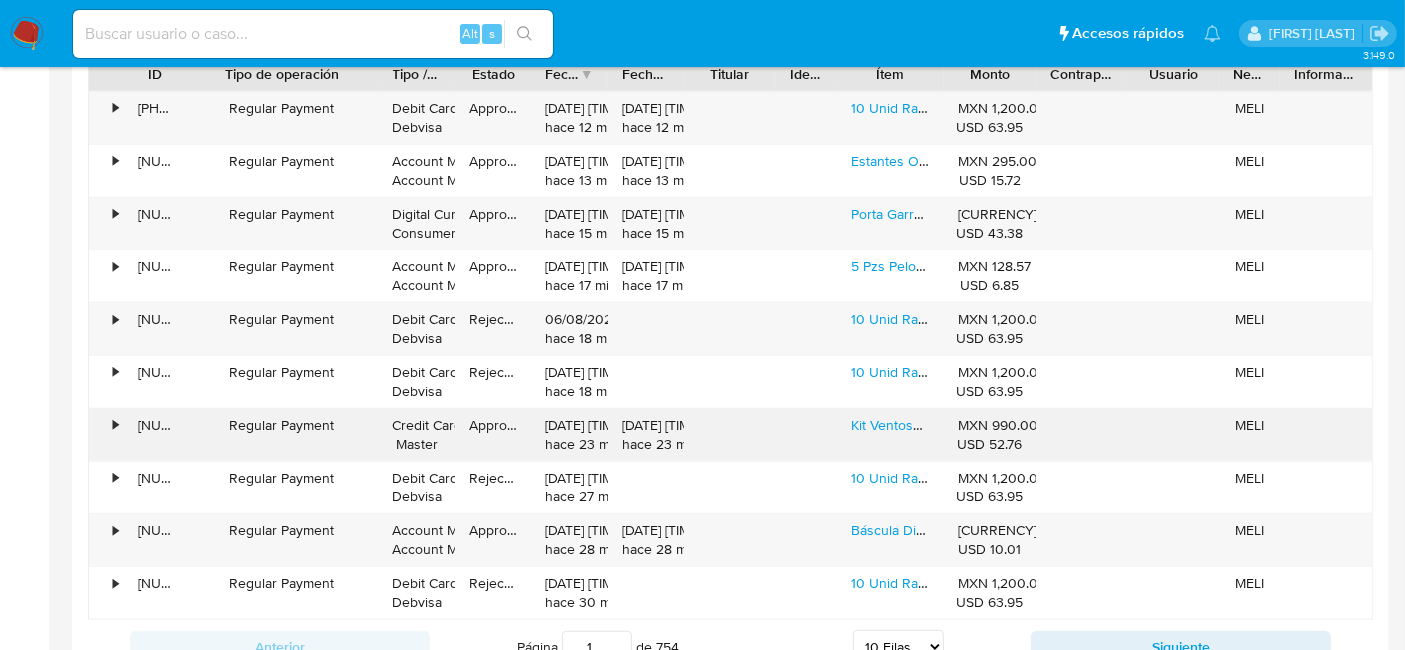 scroll, scrollTop: 2111, scrollLeft: 0, axis: vertical 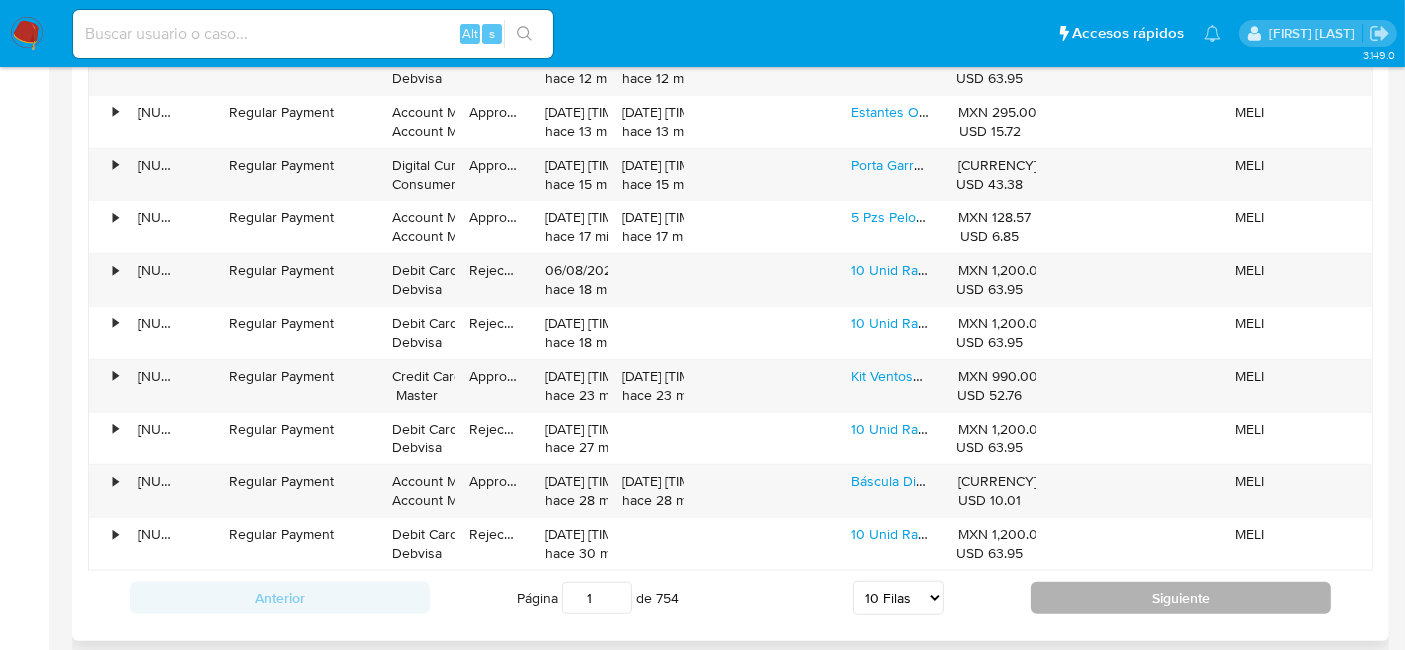 click on "Siguiente" at bounding box center (1181, 598) 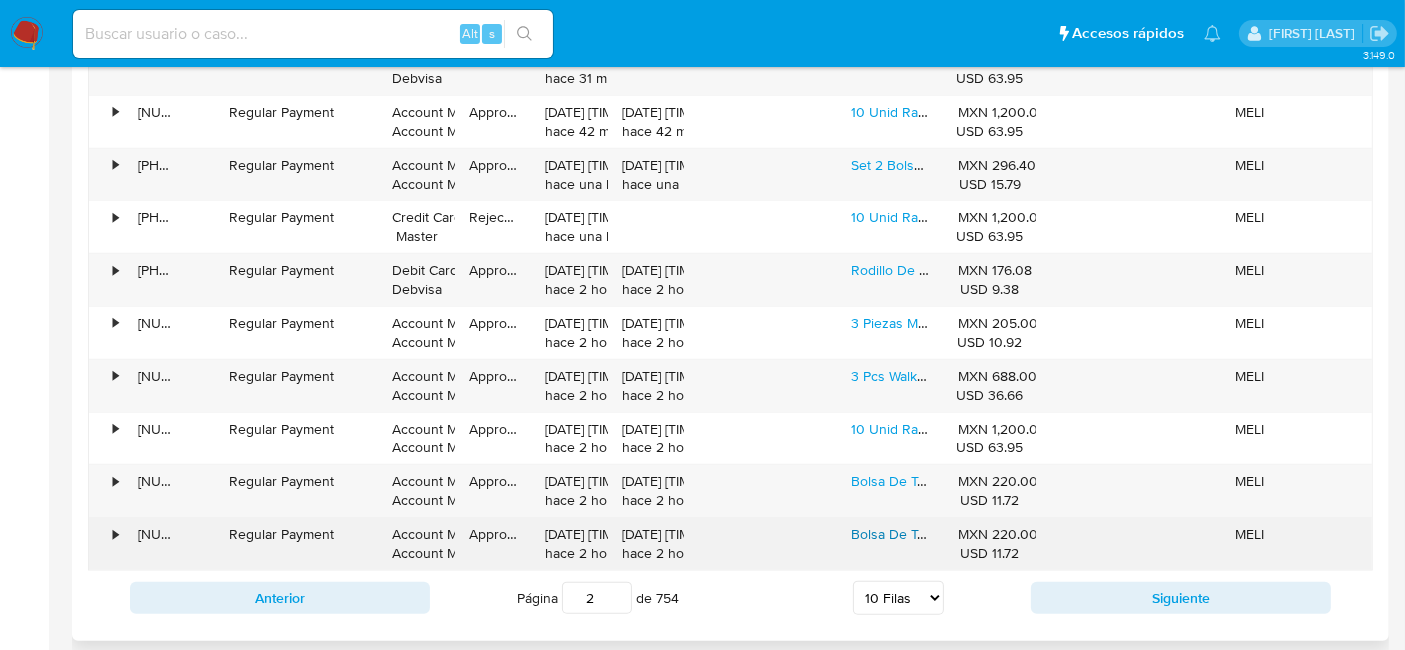 scroll, scrollTop: 1888, scrollLeft: 0, axis: vertical 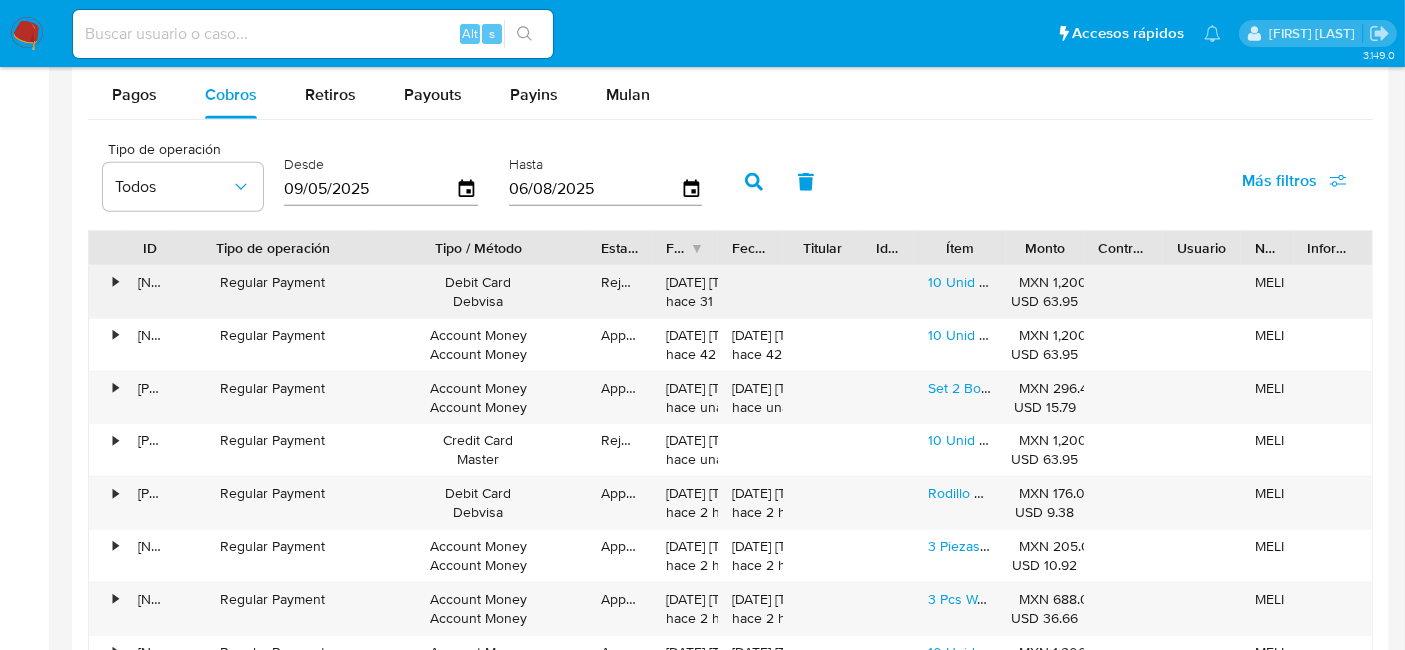 click on "Rejected" at bounding box center [619, 292] 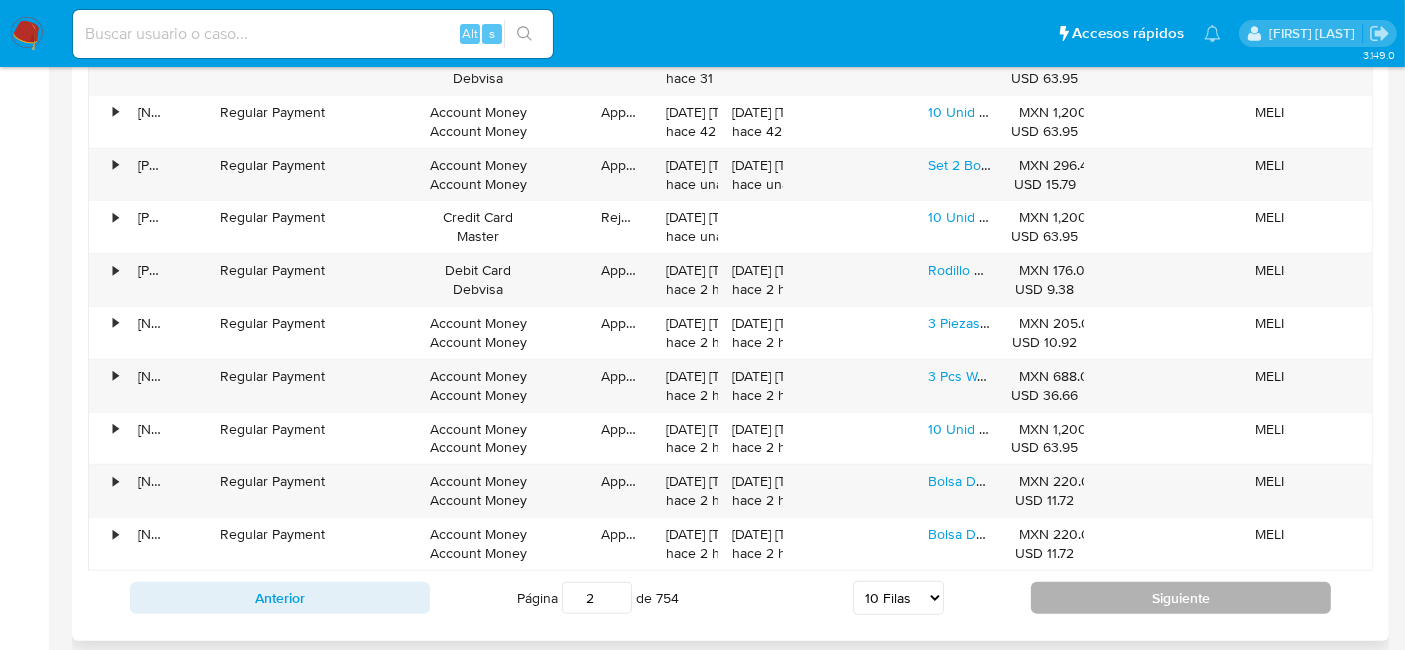 click on "Siguiente" at bounding box center [1181, 598] 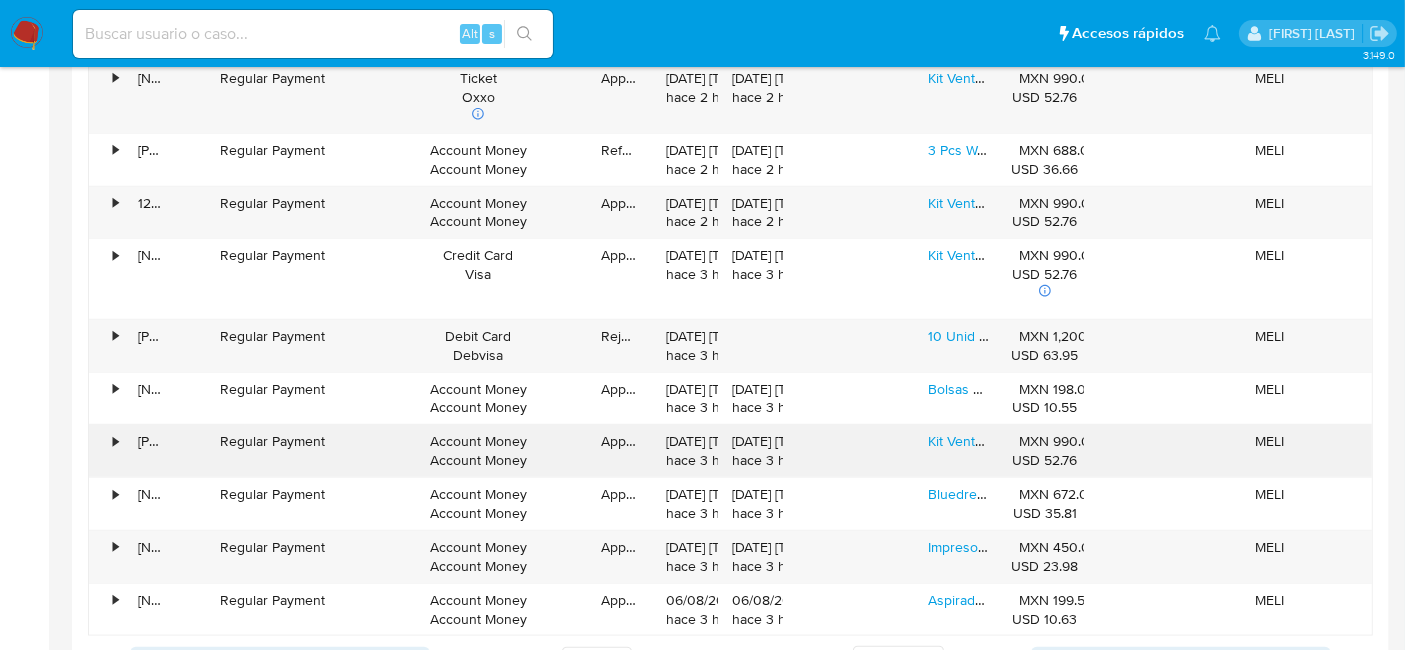 scroll, scrollTop: 2222, scrollLeft: 0, axis: vertical 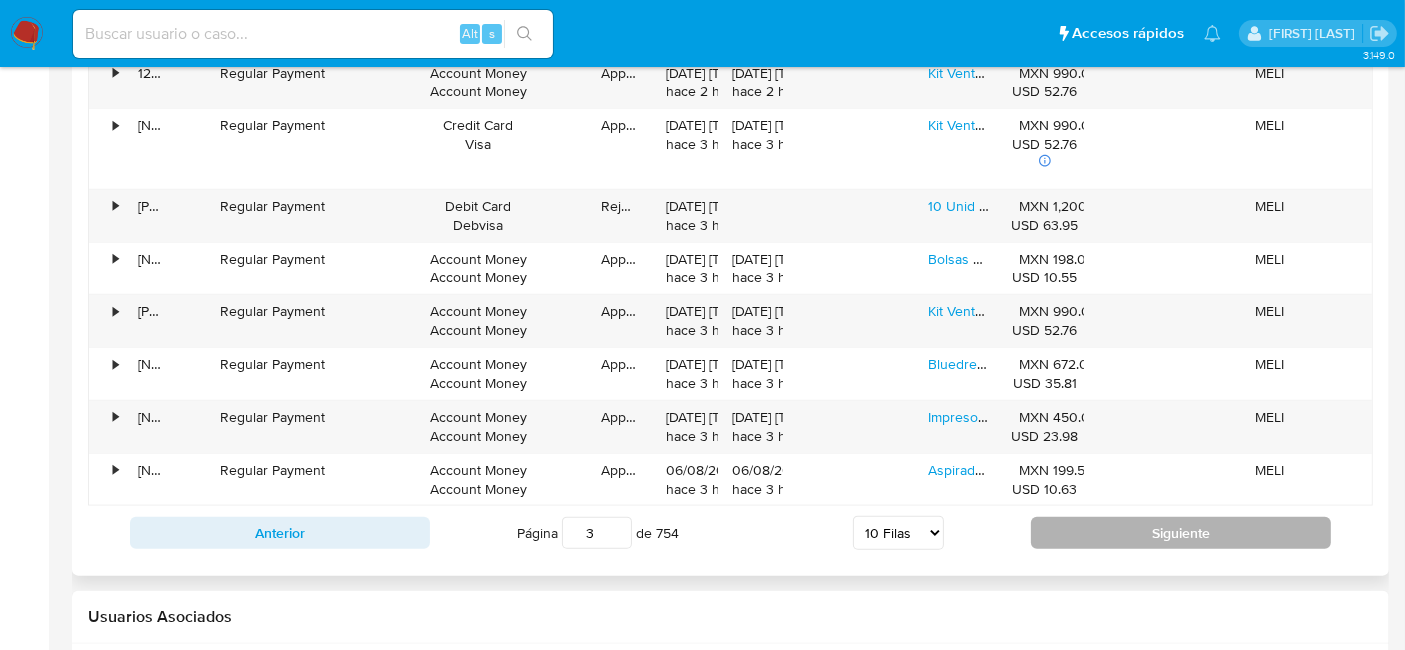 click on "Siguiente" at bounding box center [1181, 533] 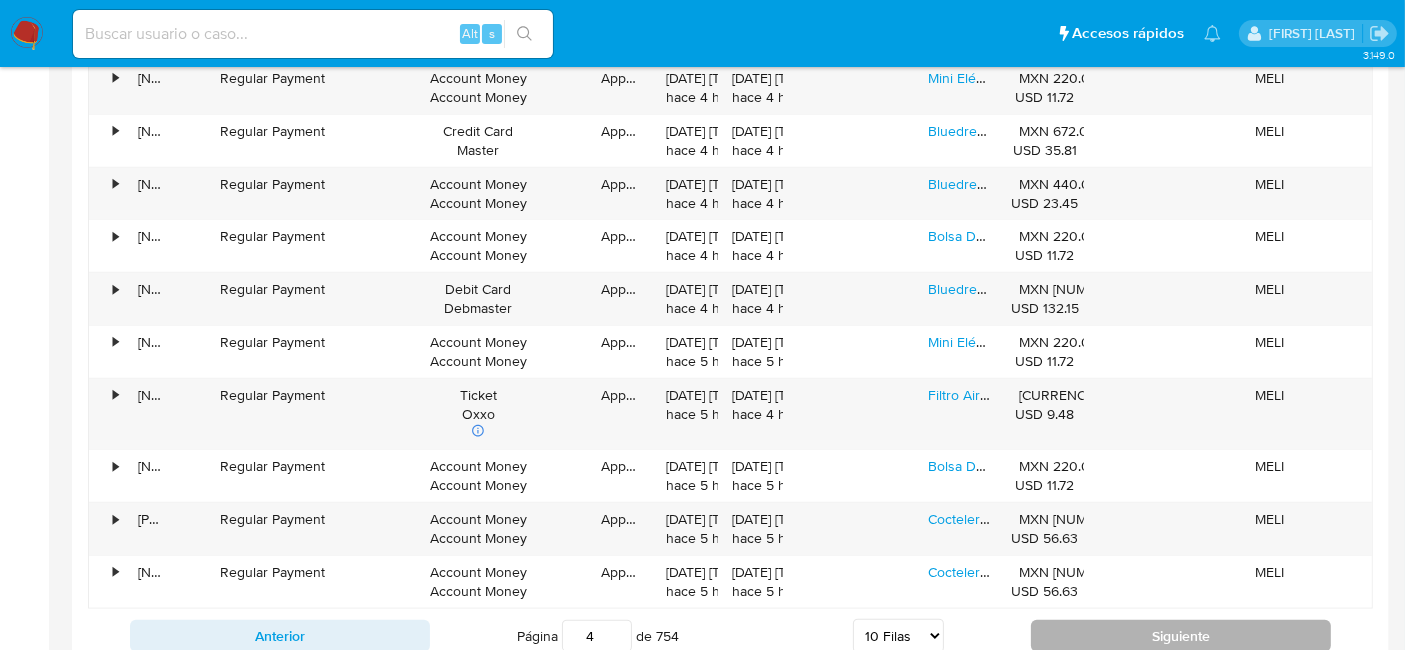 scroll, scrollTop: 2111, scrollLeft: 0, axis: vertical 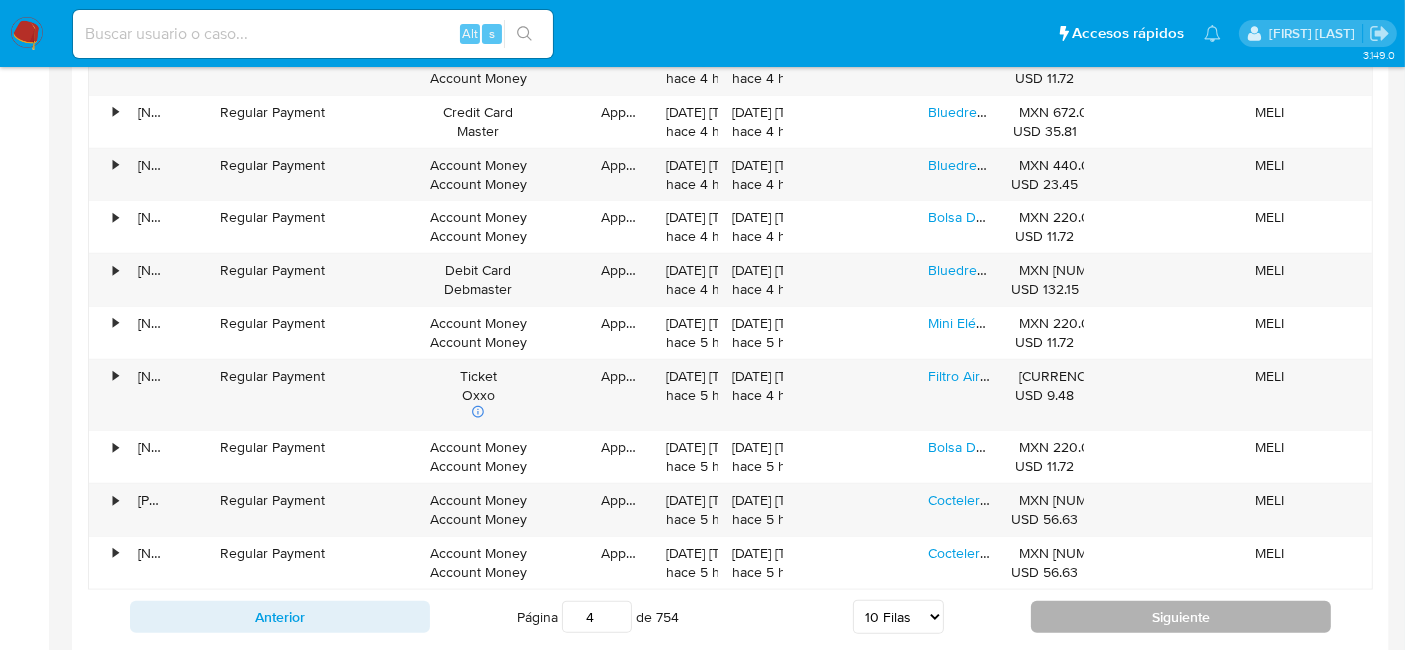 click on "Siguiente" at bounding box center (1181, 617) 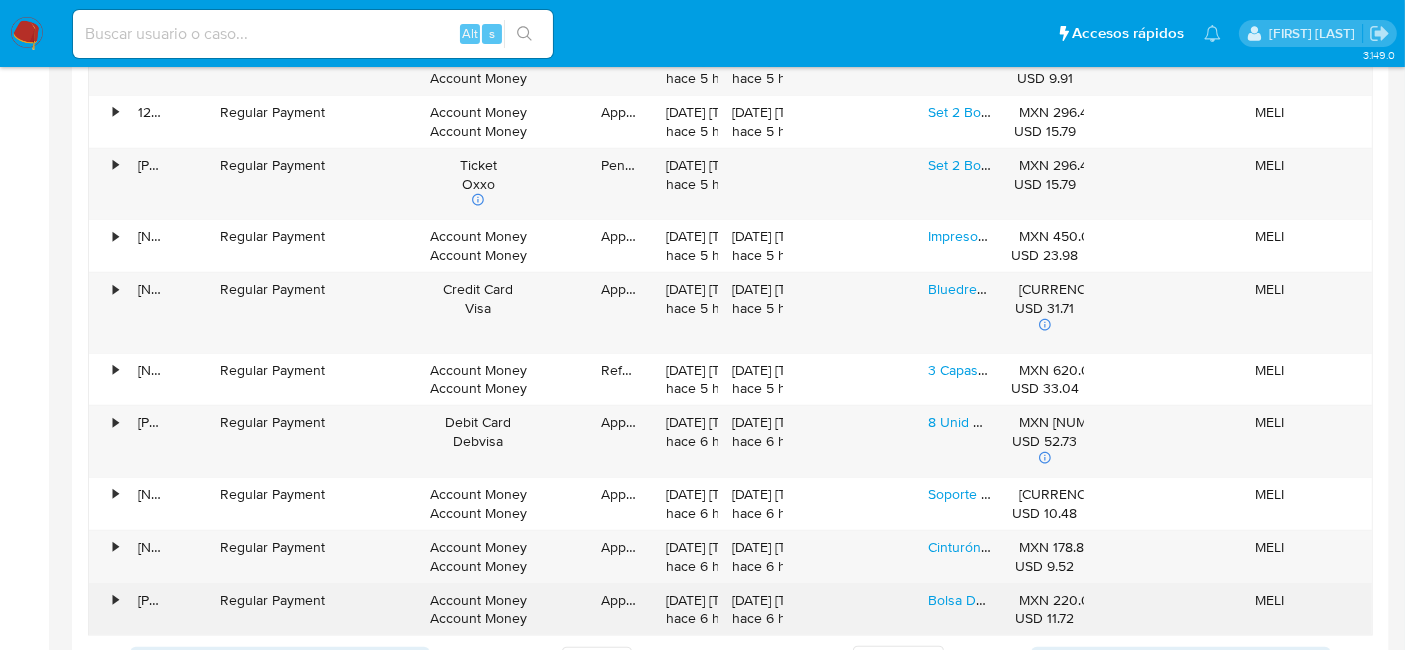 scroll, scrollTop: 2000, scrollLeft: 0, axis: vertical 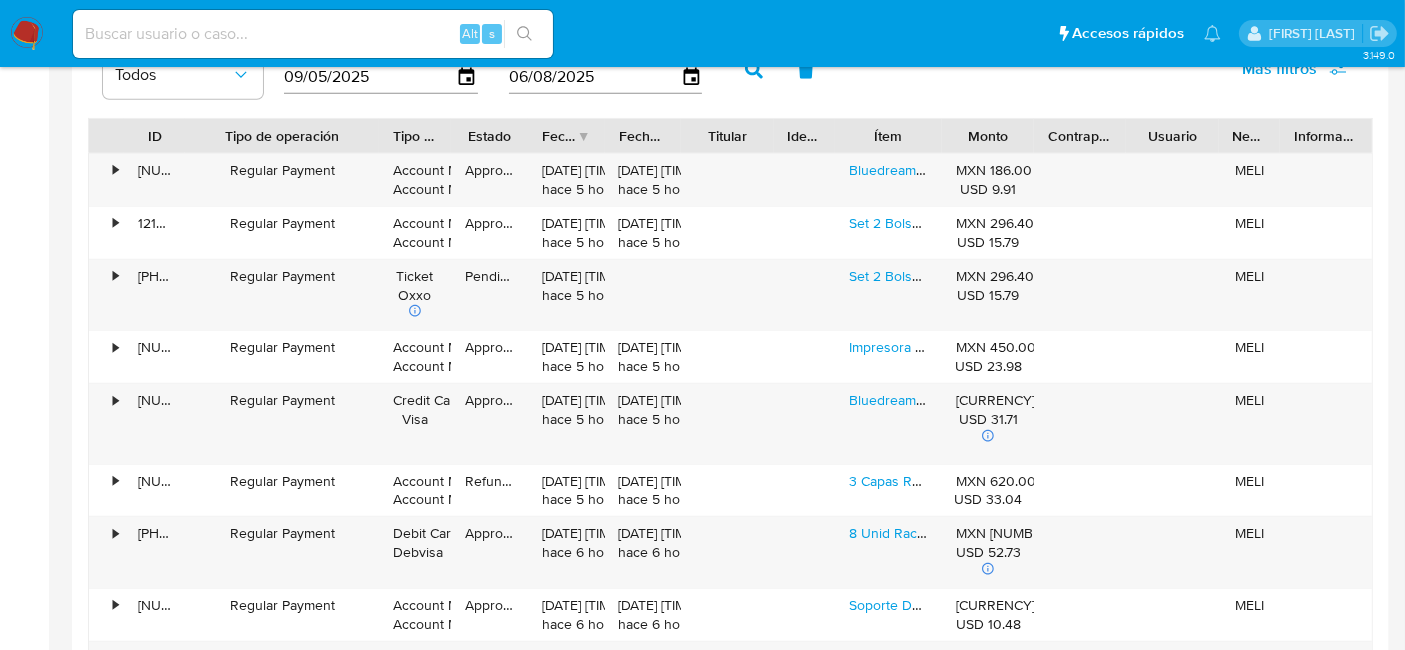 click at bounding box center [451, 136] 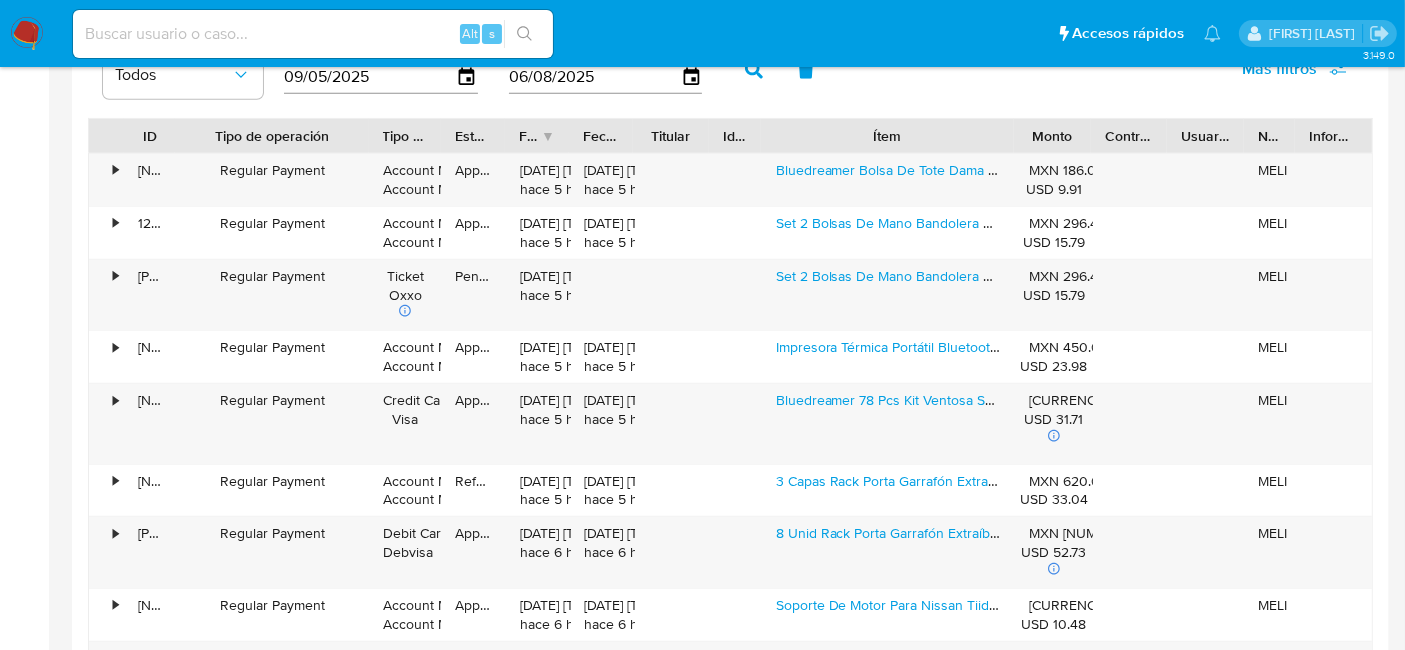 click at bounding box center [1091, 136] 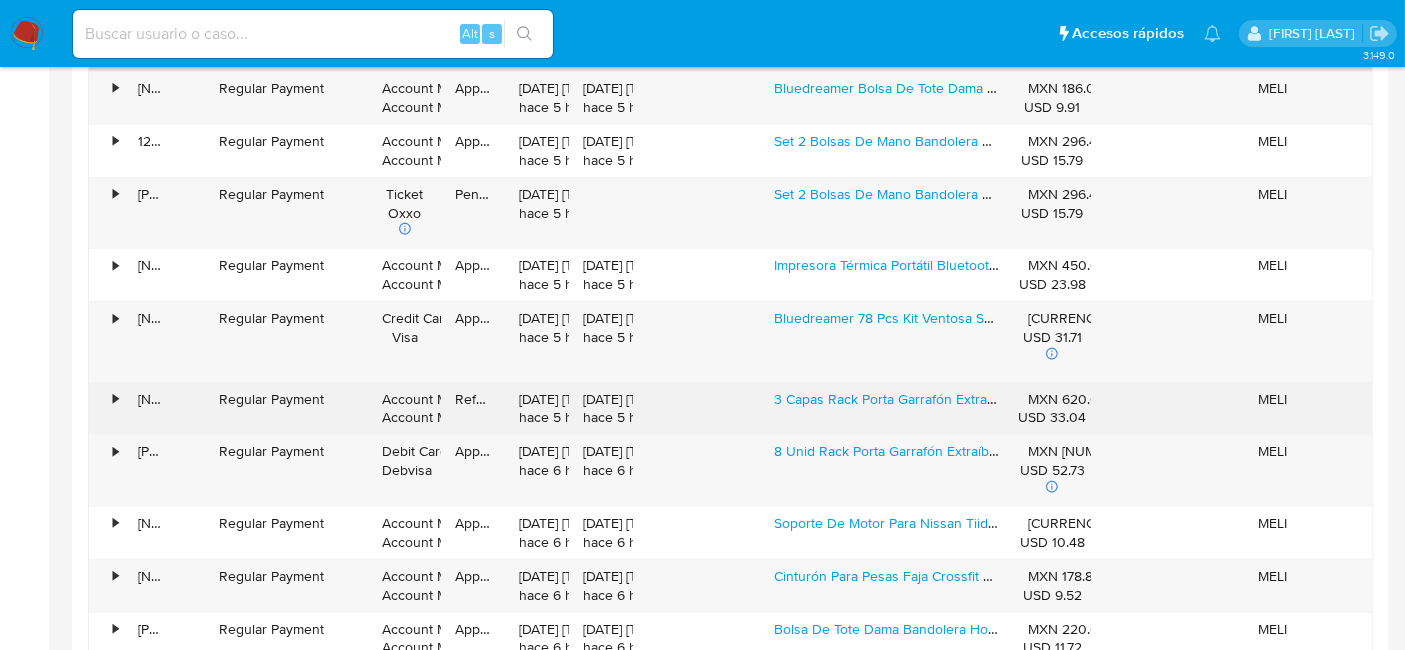 scroll, scrollTop: 2222, scrollLeft: 0, axis: vertical 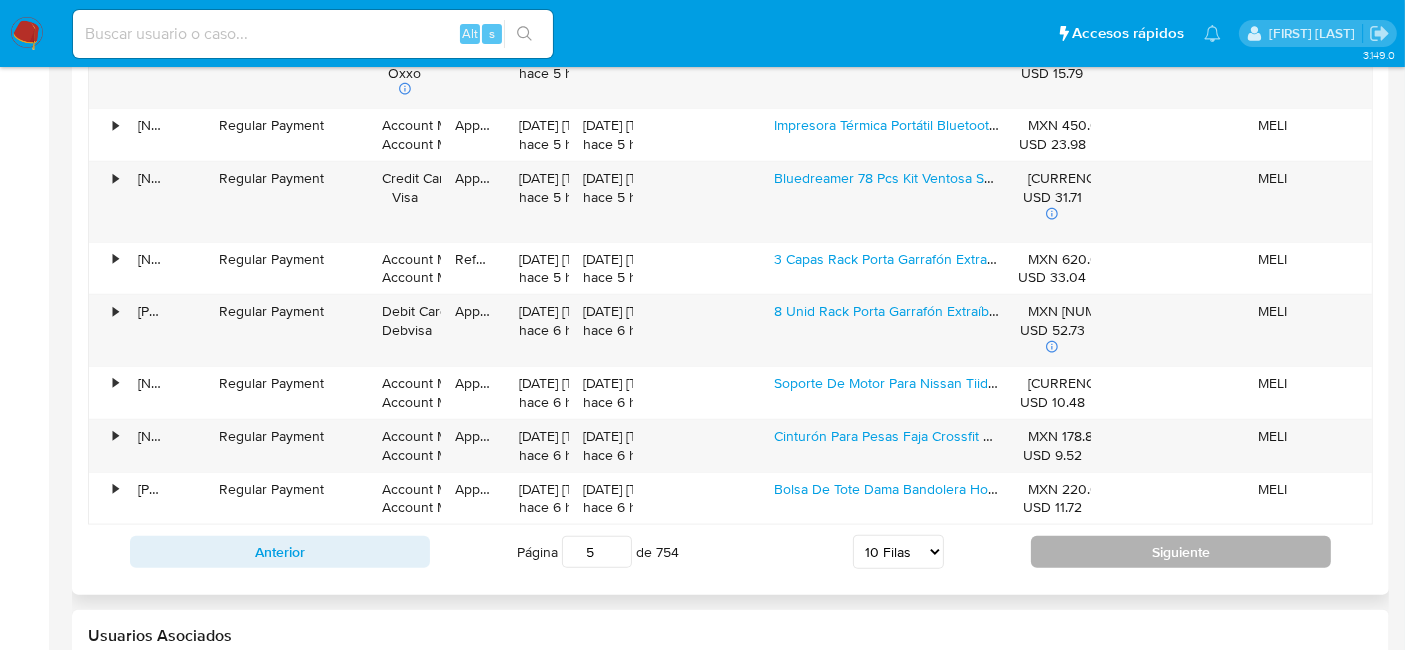 click on "Siguiente" at bounding box center [1181, 552] 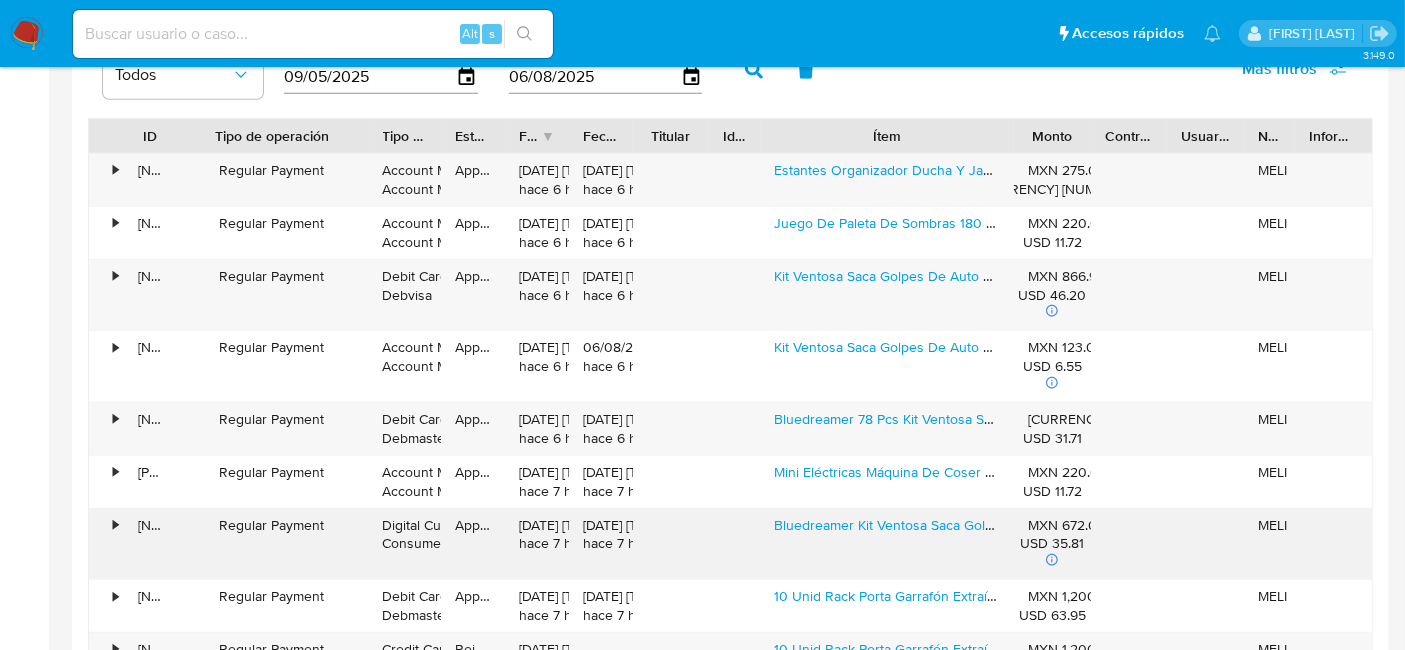 scroll, scrollTop: 2333, scrollLeft: 0, axis: vertical 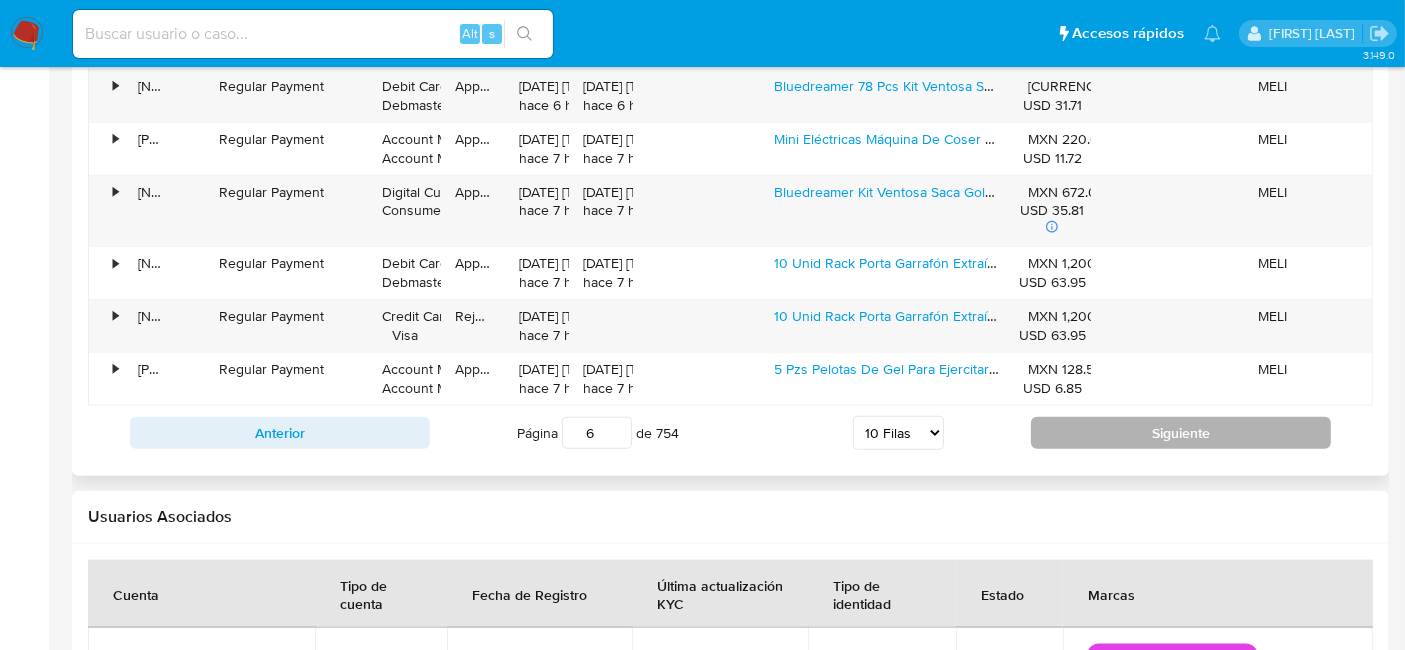 click on "Siguiente" at bounding box center [1181, 433] 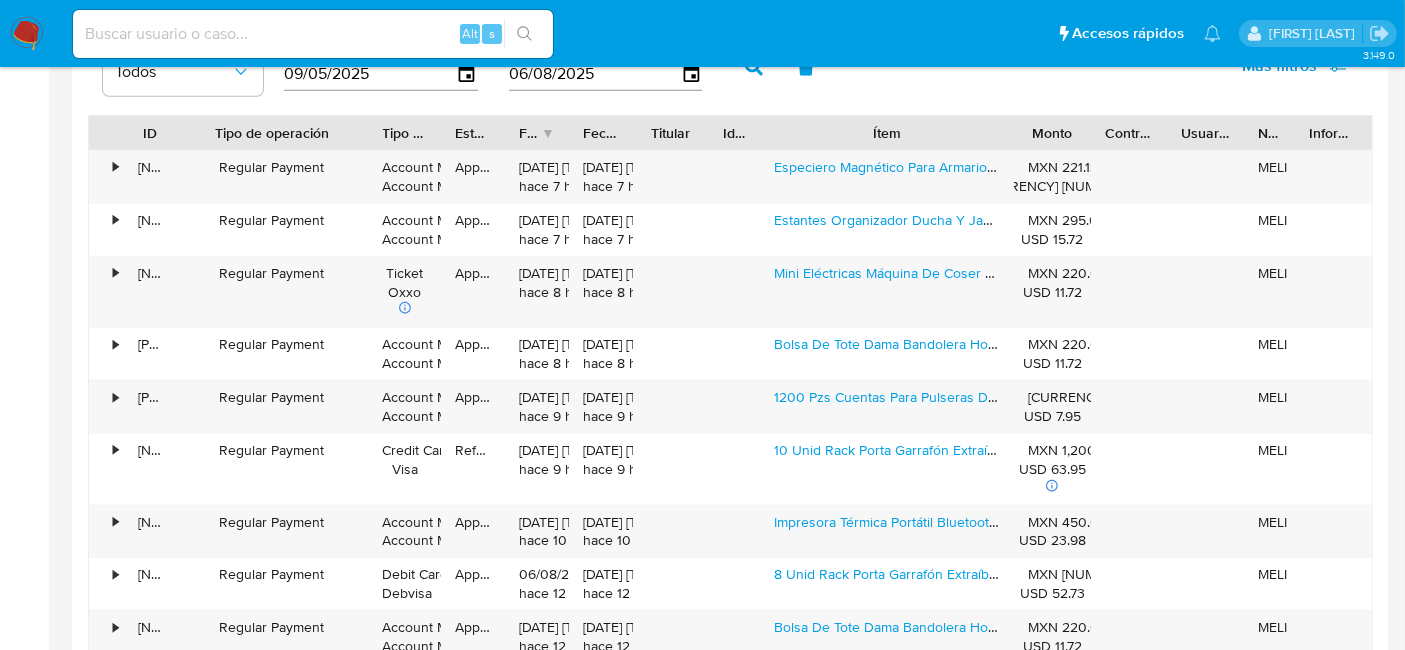 scroll, scrollTop: 2111, scrollLeft: 0, axis: vertical 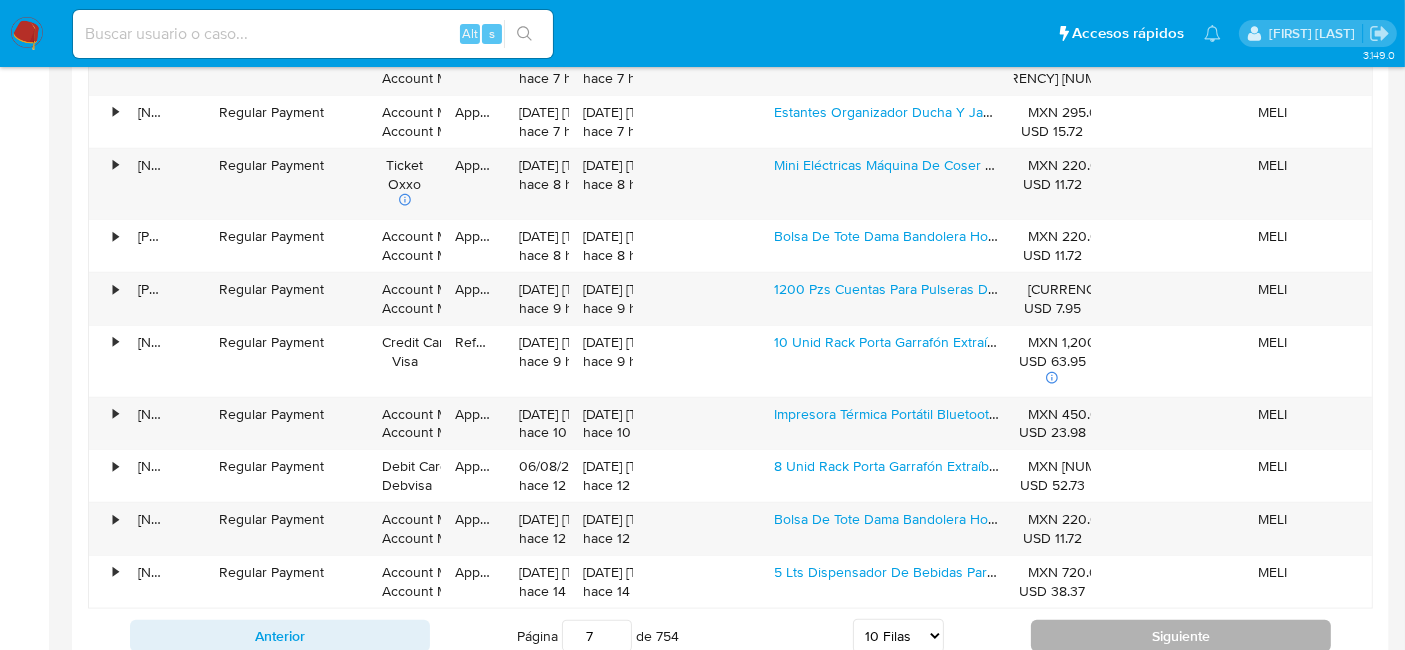 click on "Siguiente" at bounding box center [1181, 636] 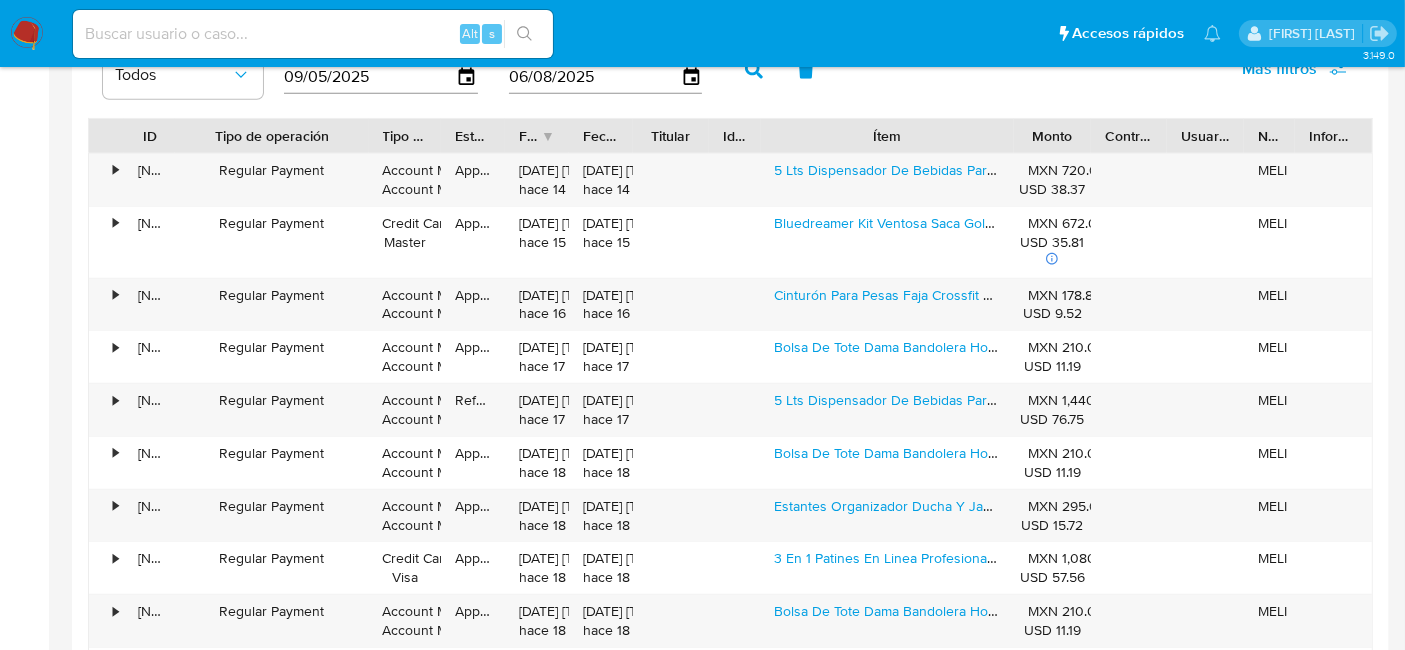 scroll, scrollTop: 2222, scrollLeft: 0, axis: vertical 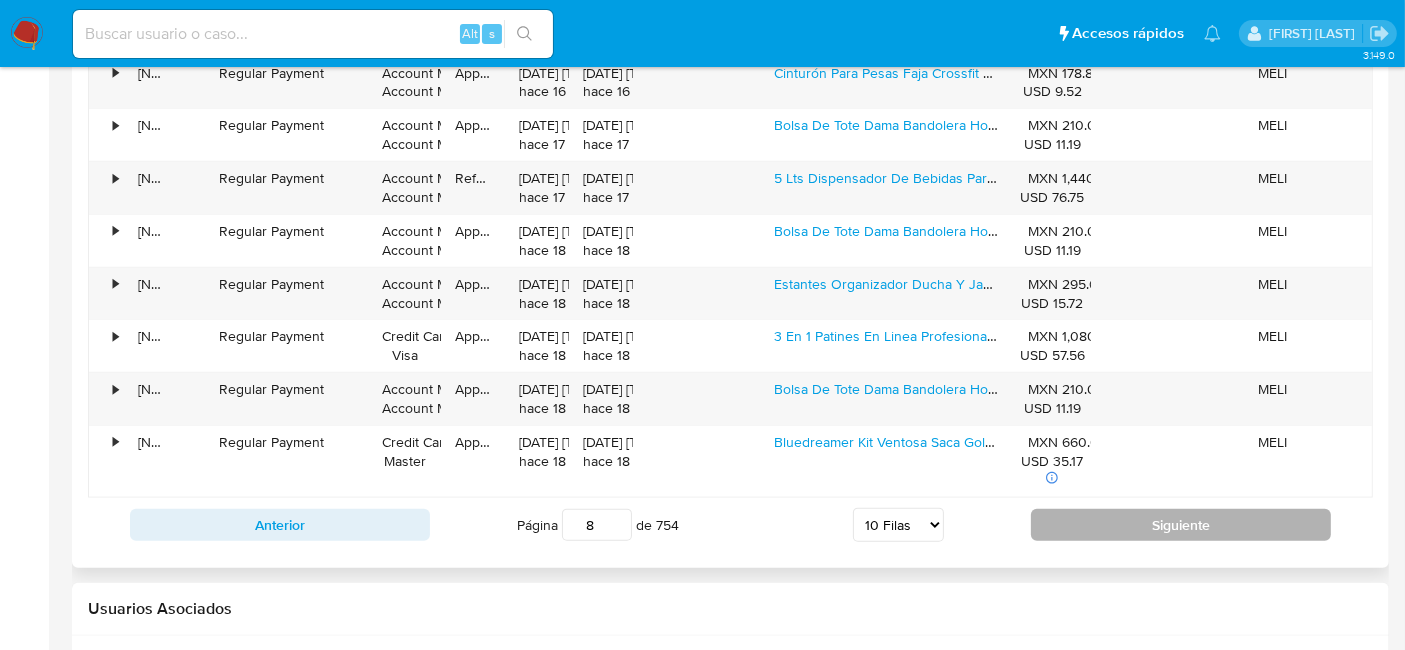 click on "Siguiente" at bounding box center (1181, 525) 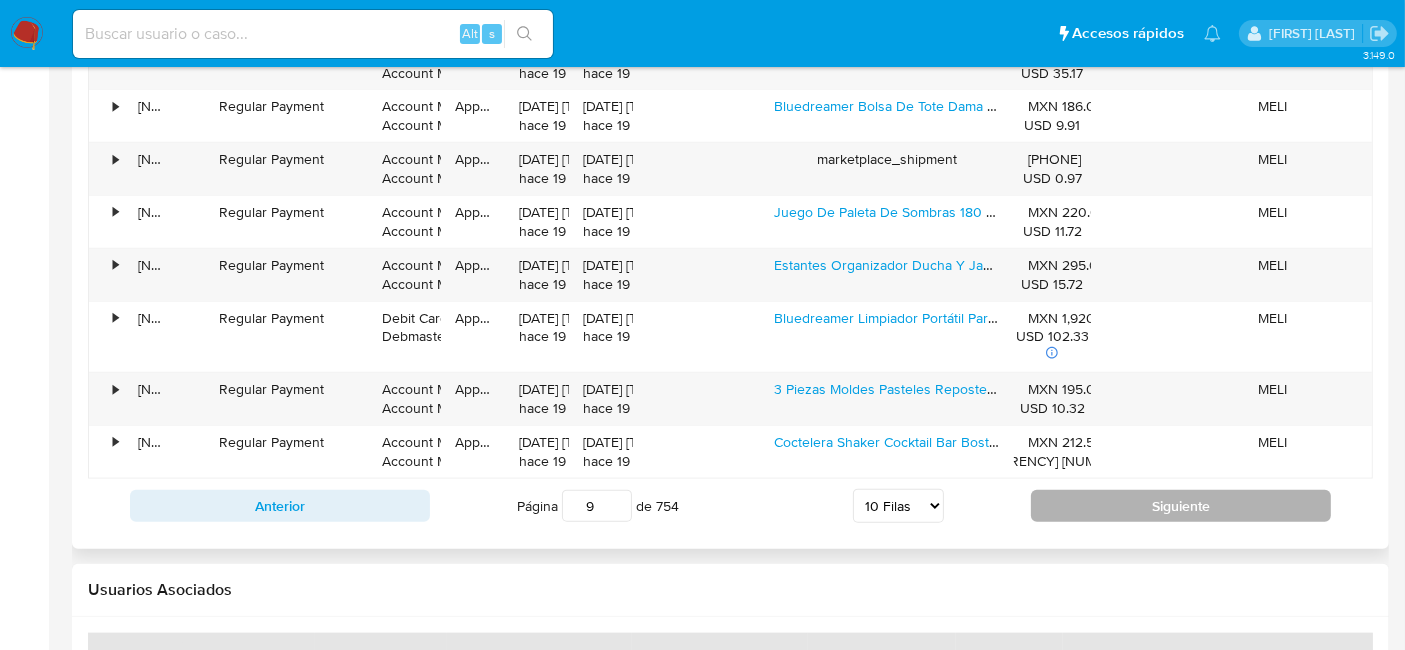 click on "Siguiente" at bounding box center [1181, 506] 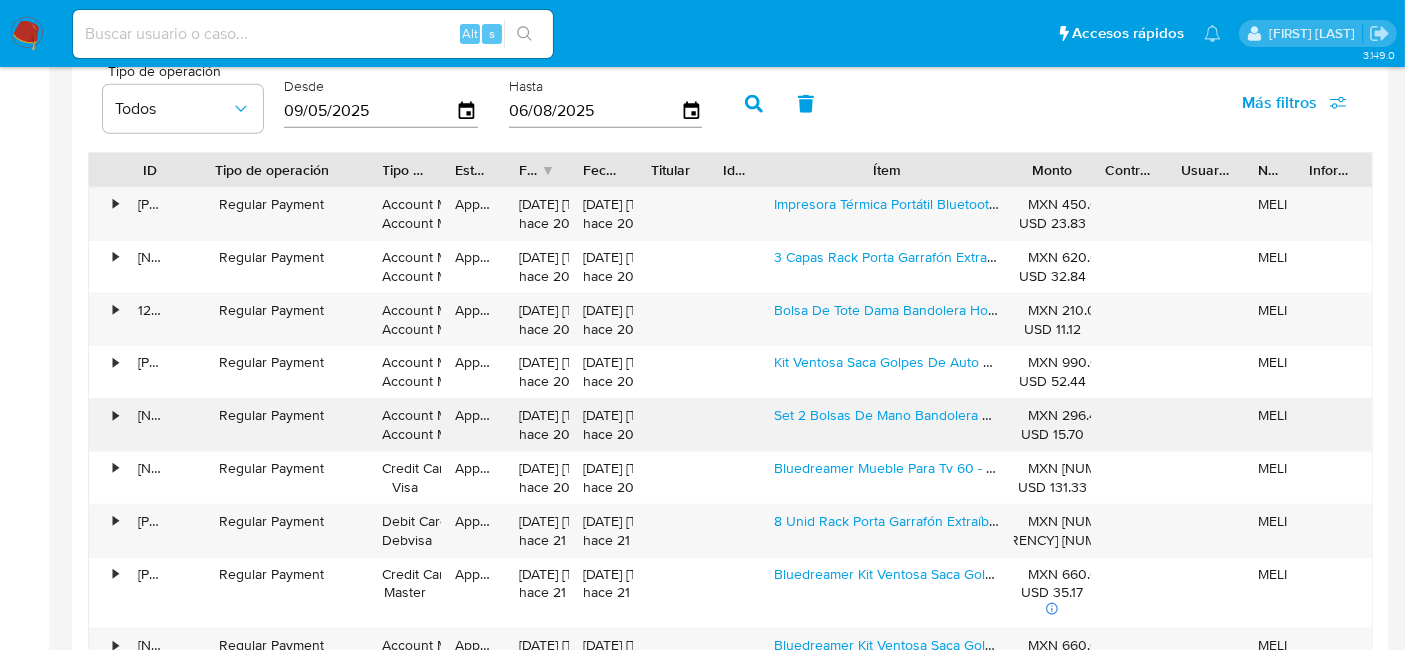 scroll, scrollTop: 2111, scrollLeft: 0, axis: vertical 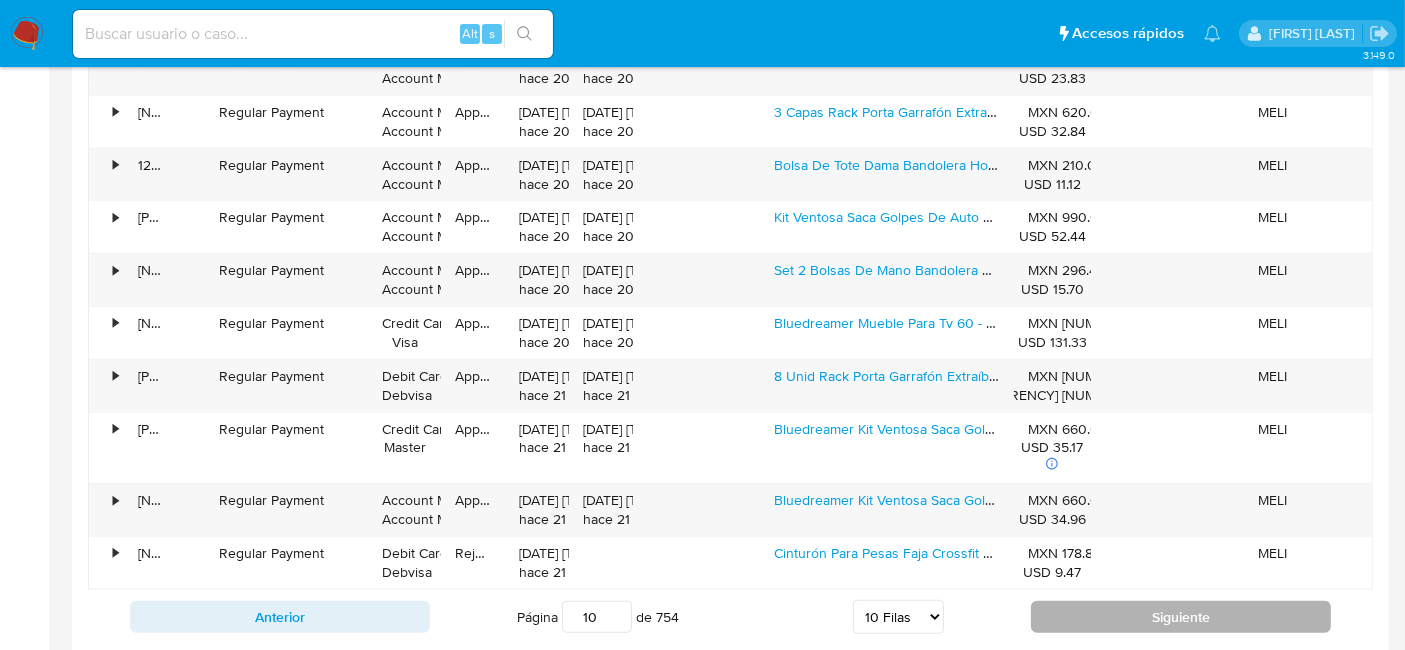 click on "Siguiente" at bounding box center (1181, 617) 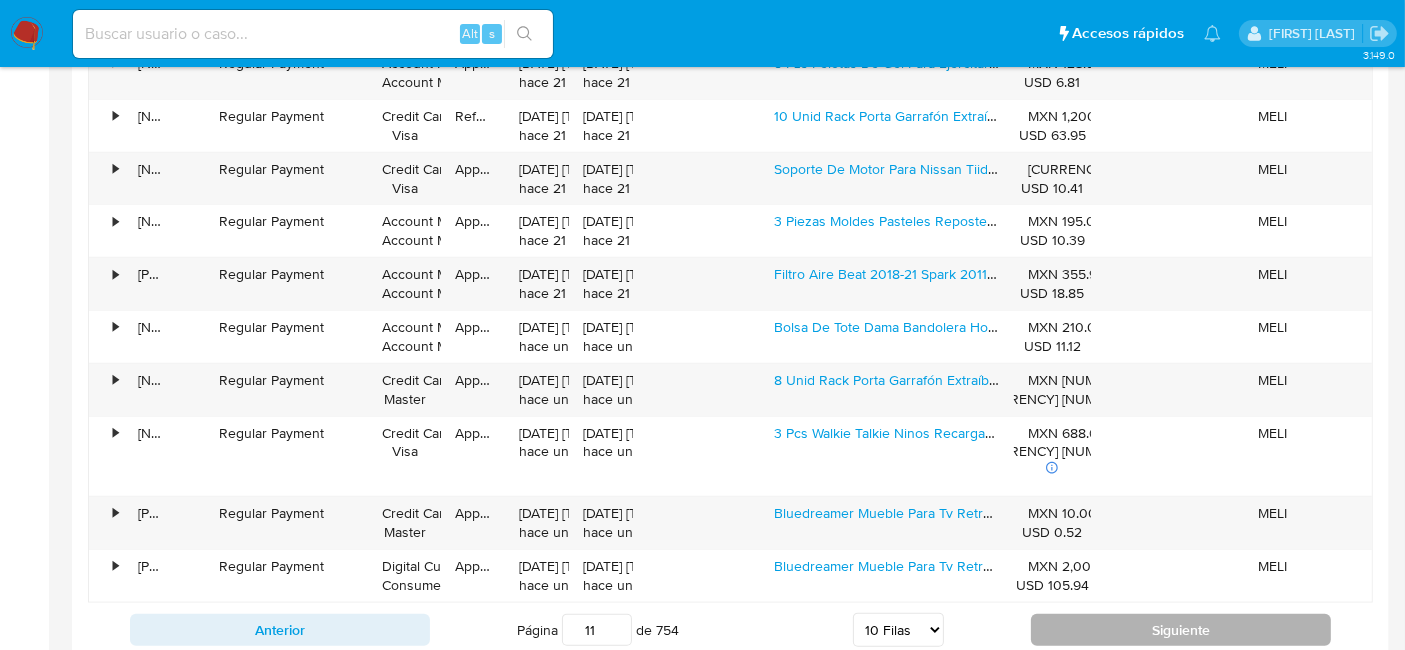 scroll, scrollTop: 2111, scrollLeft: 0, axis: vertical 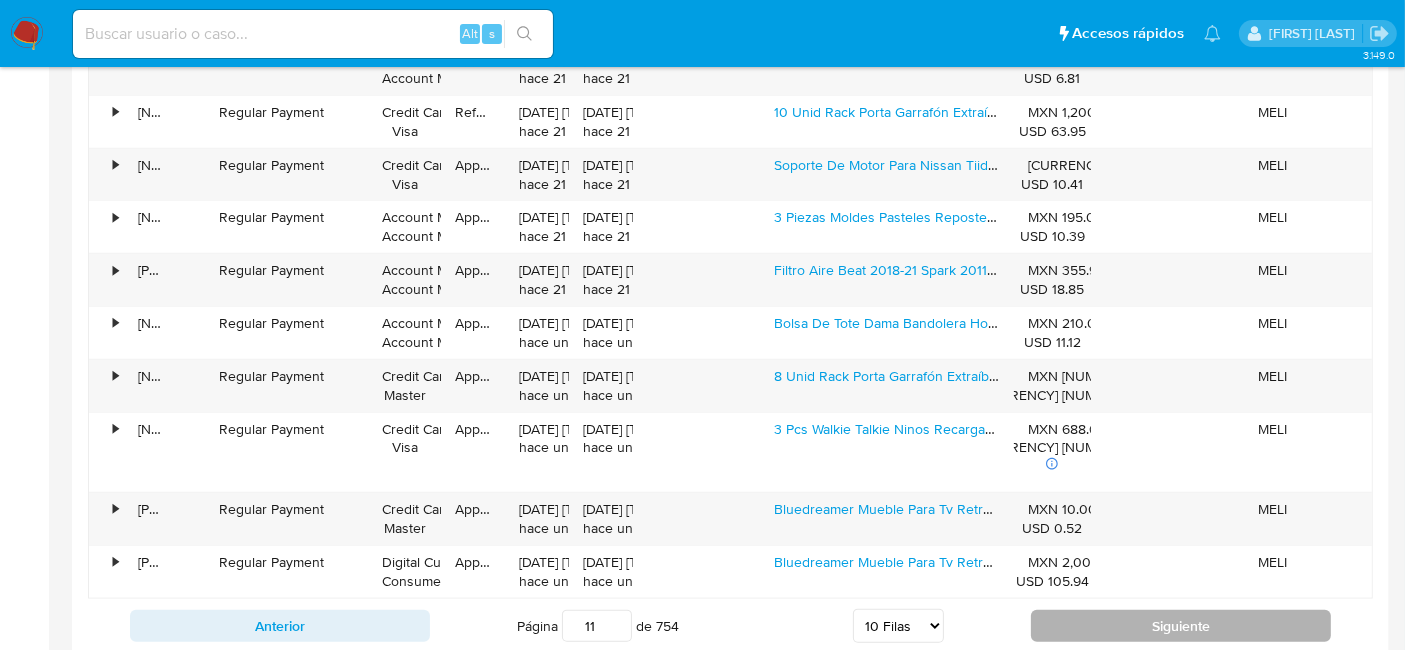 click on "Siguiente" at bounding box center [1181, 626] 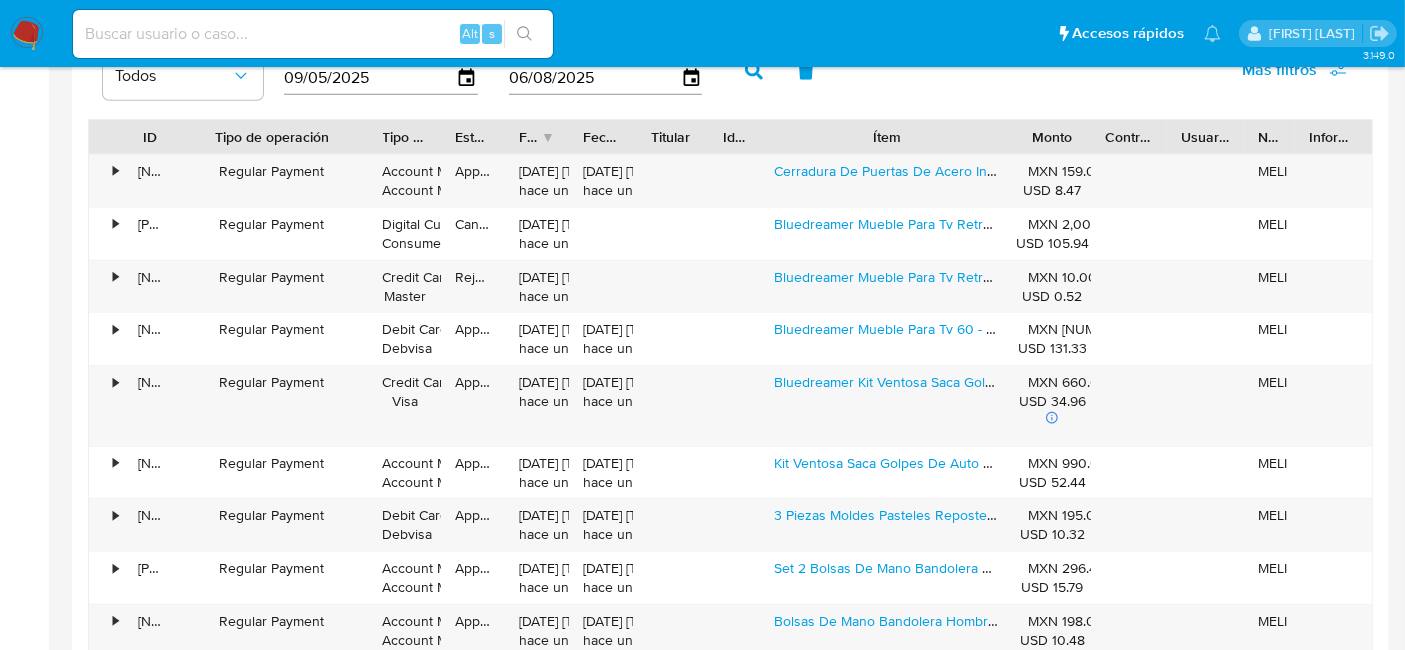 scroll, scrollTop: 2222, scrollLeft: 0, axis: vertical 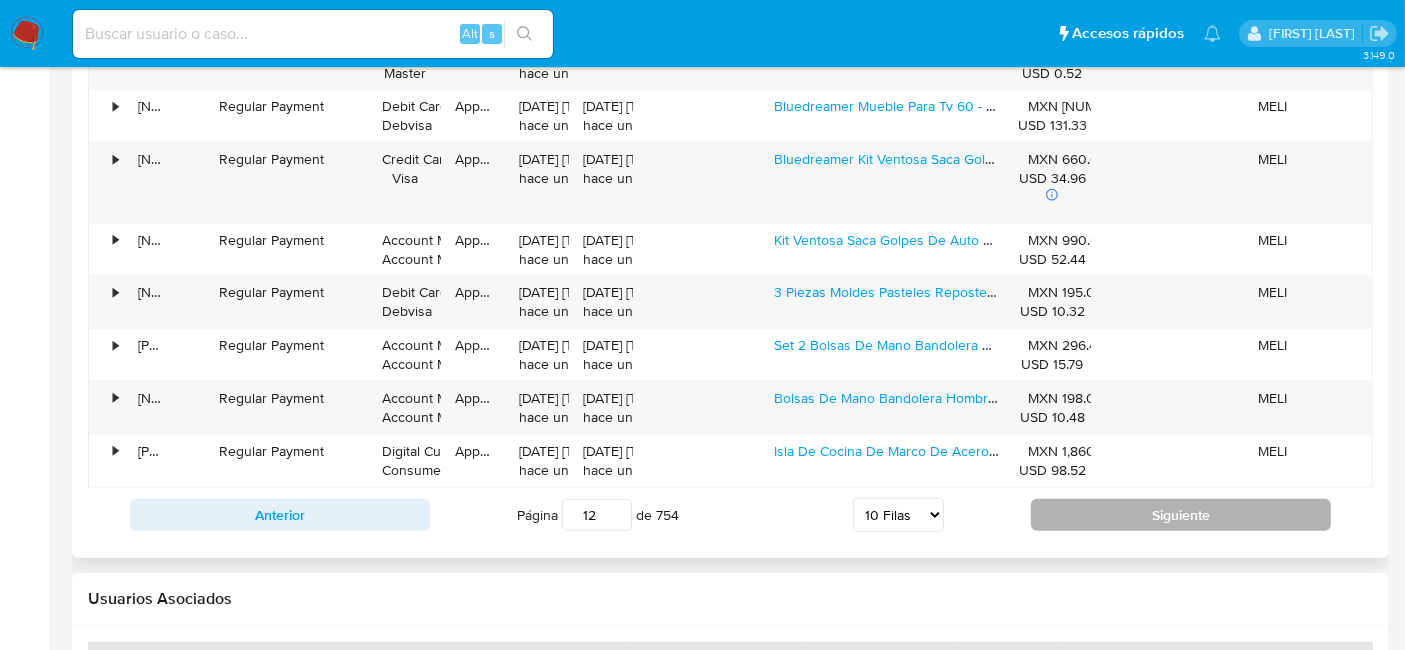 click on "Siguiente" at bounding box center [1181, 515] 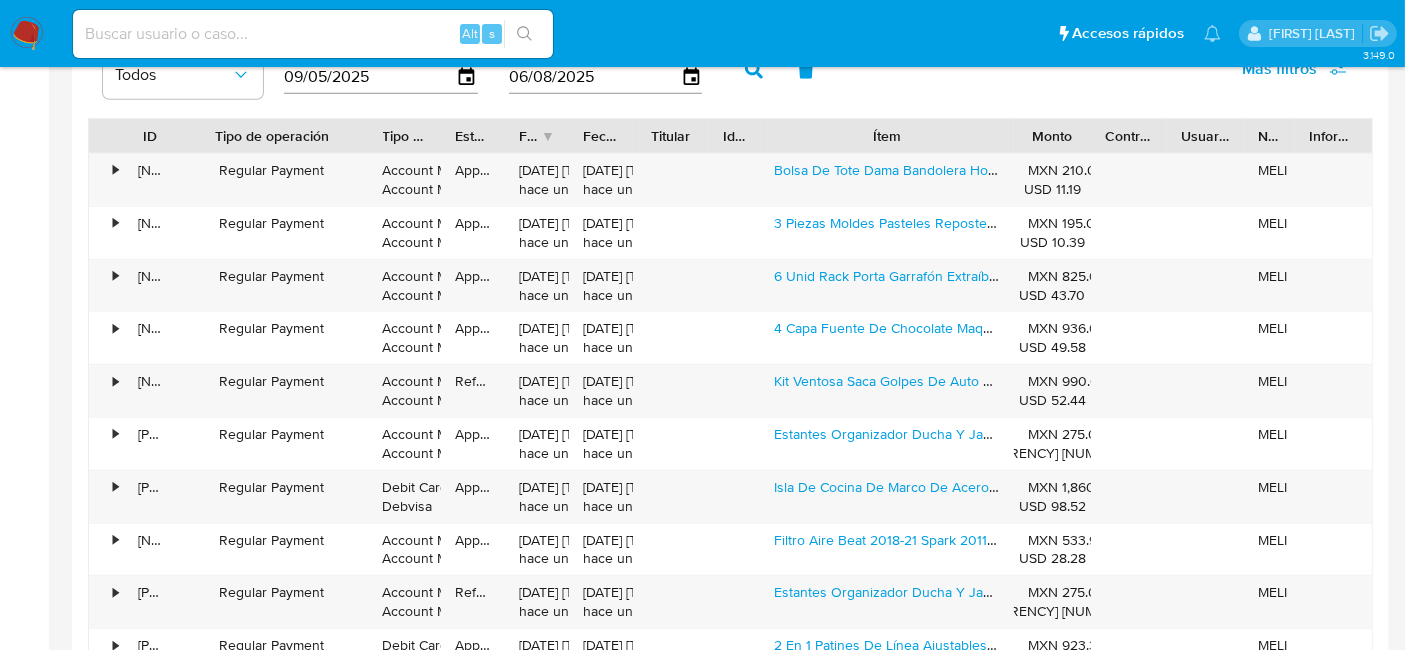 scroll, scrollTop: 2222, scrollLeft: 0, axis: vertical 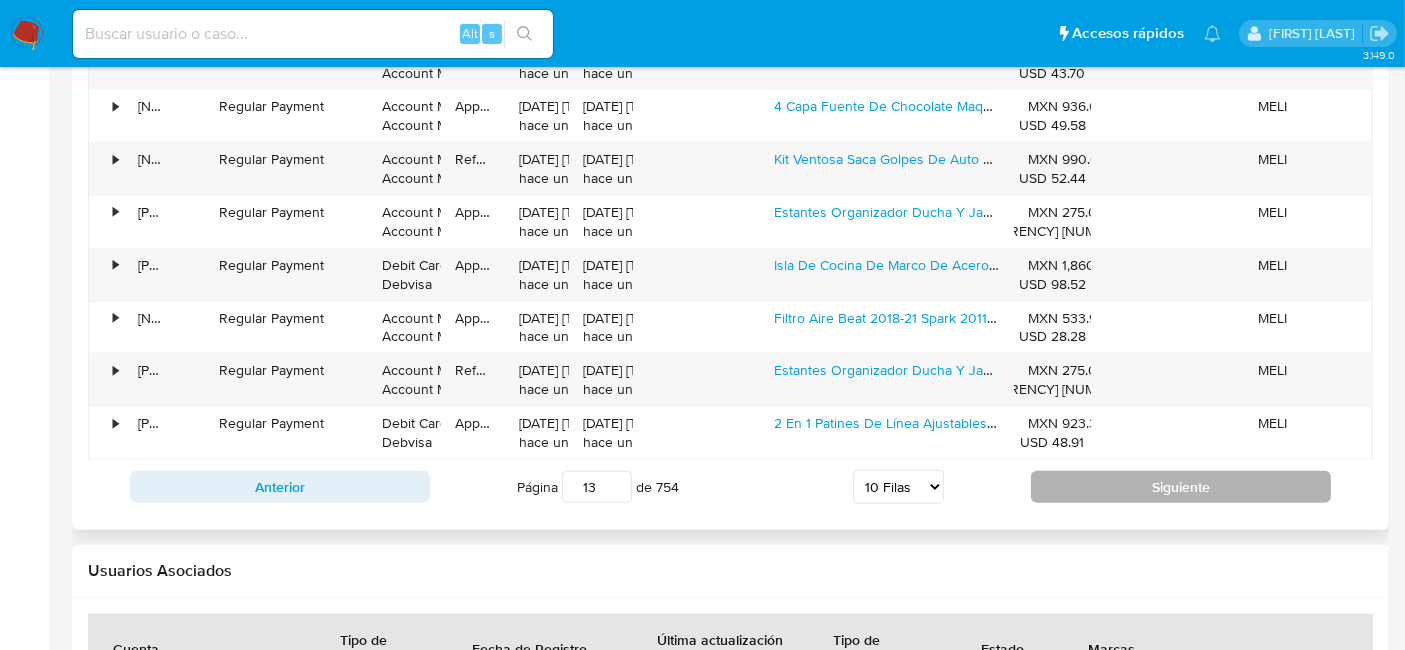 click on "Siguiente" at bounding box center (1181, 487) 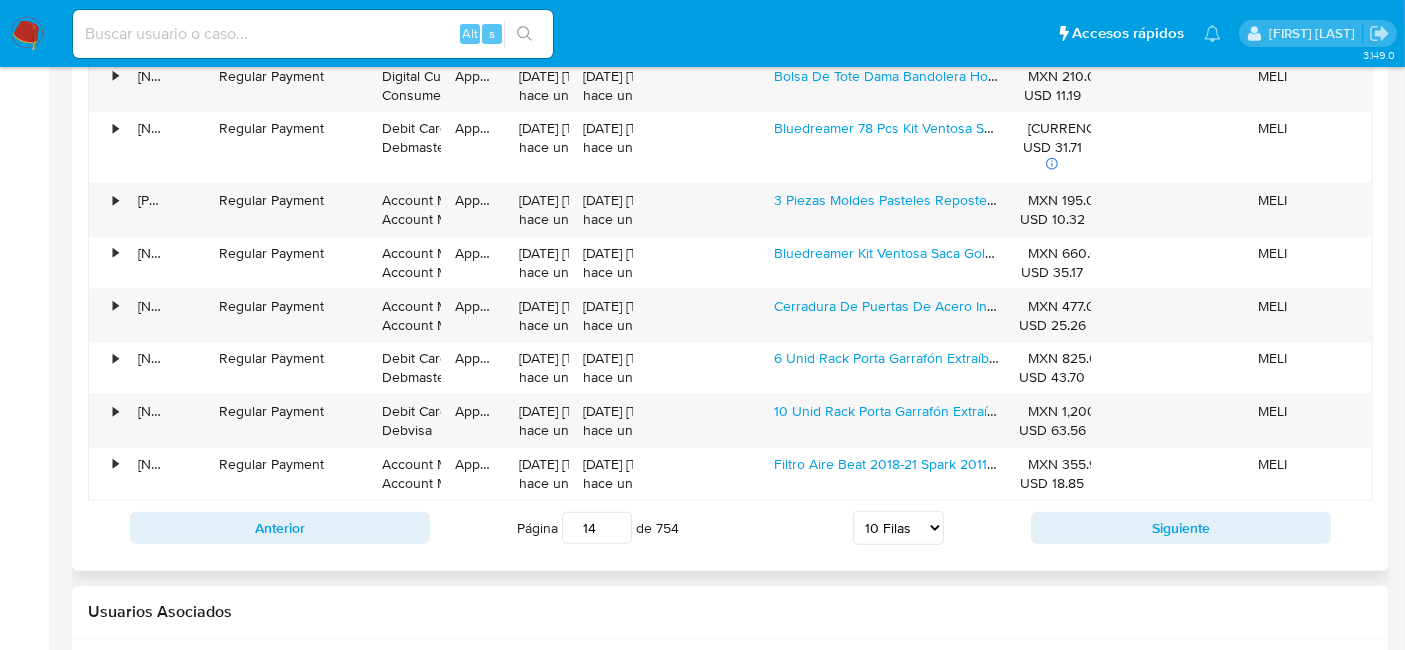 scroll, scrollTop: 2222, scrollLeft: 0, axis: vertical 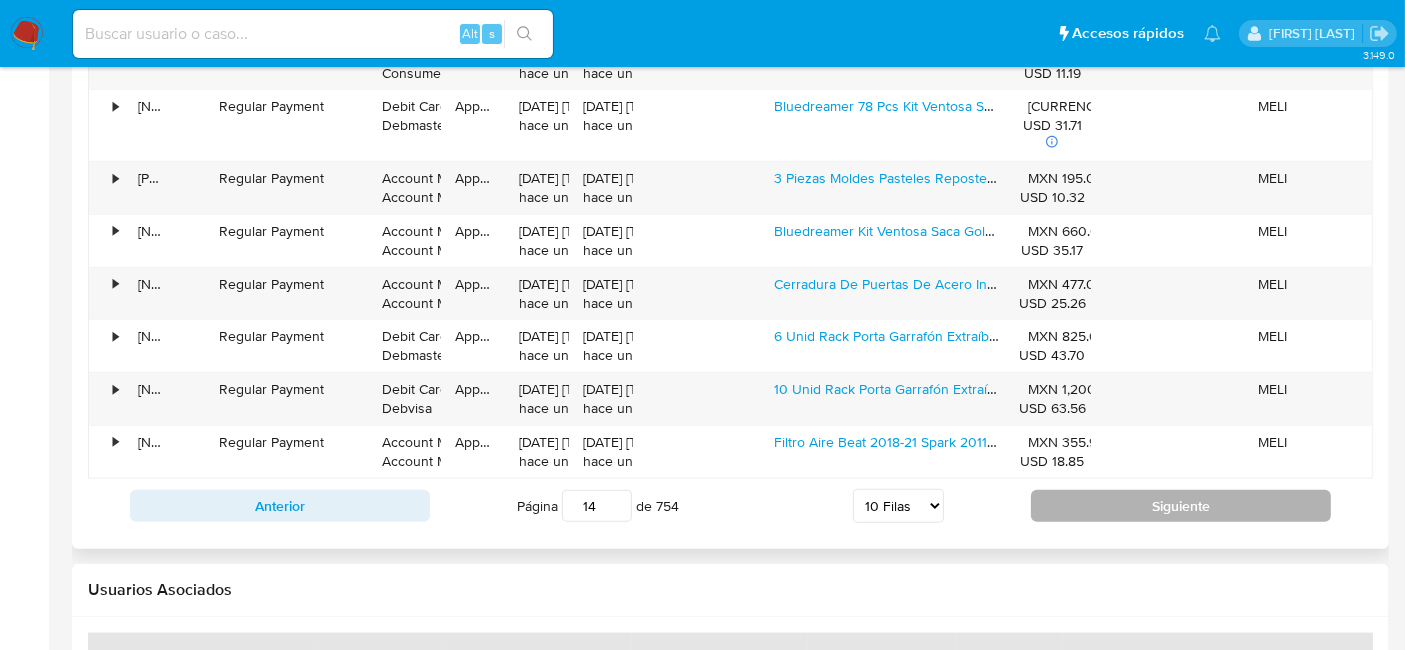 click on "Siguiente" at bounding box center [1181, 506] 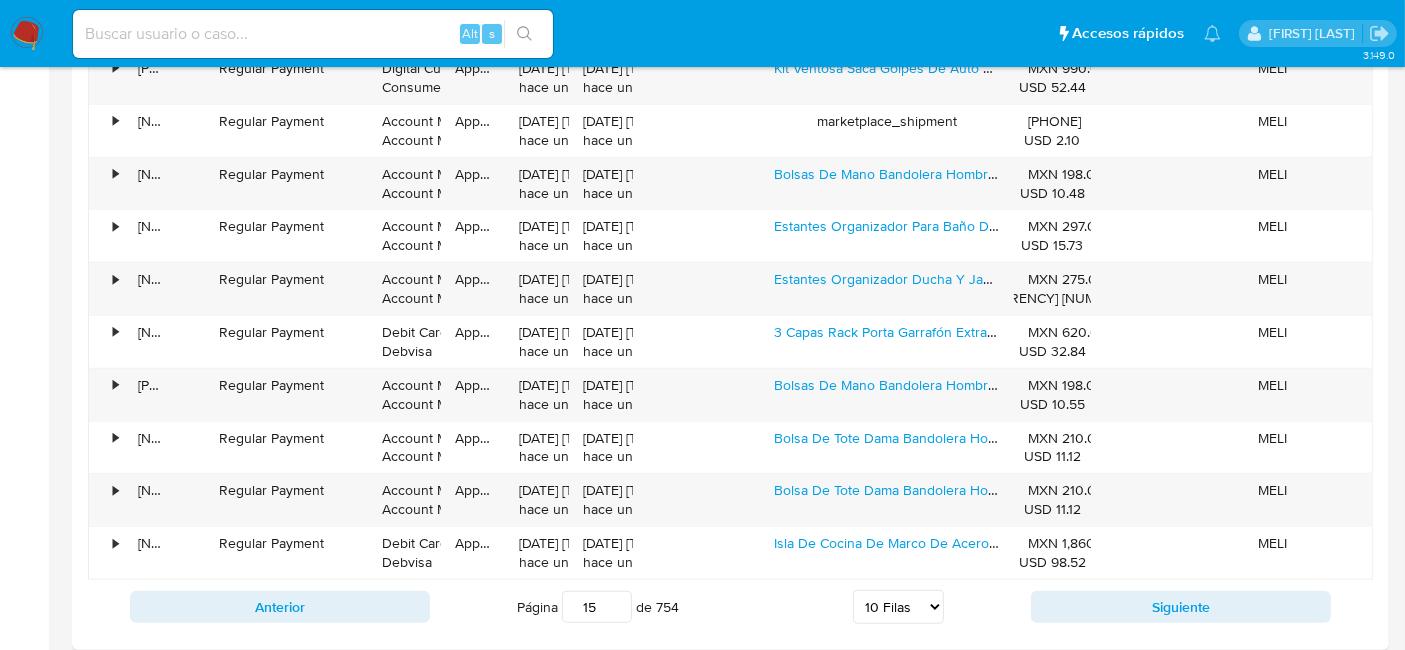 scroll, scrollTop: 2111, scrollLeft: 0, axis: vertical 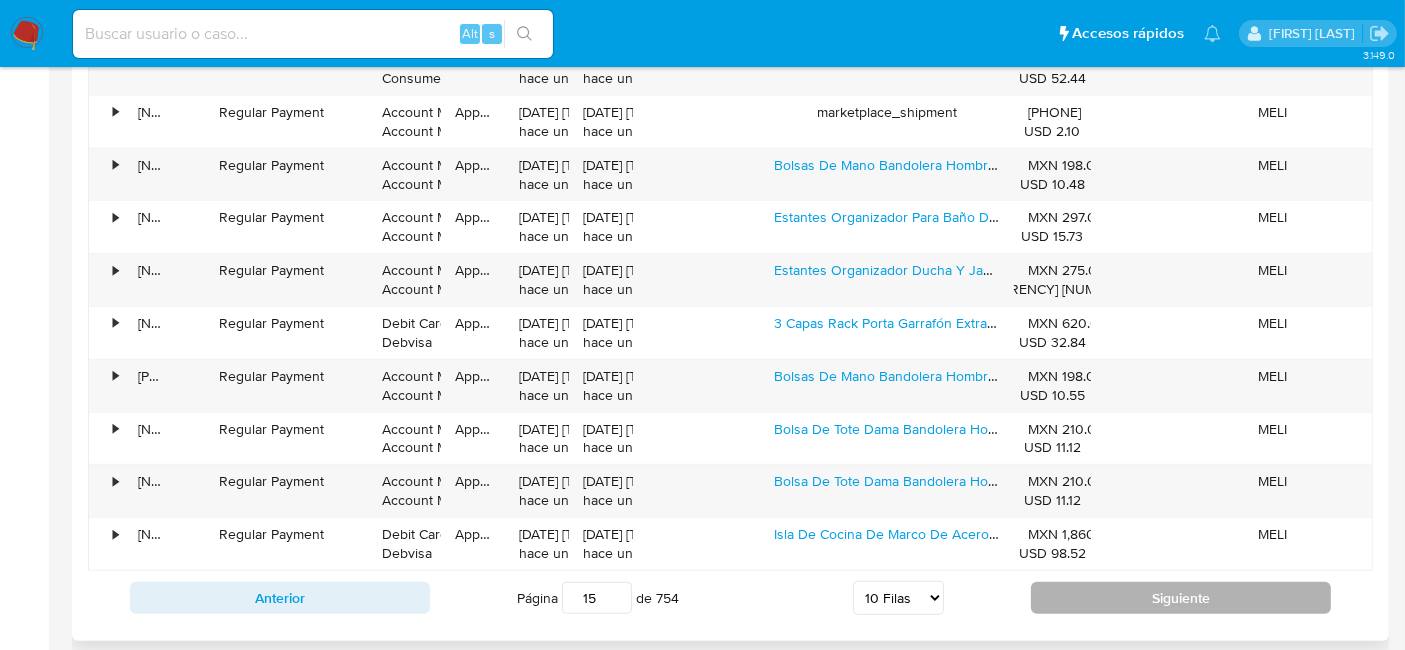 click on "Siguiente" at bounding box center [1181, 598] 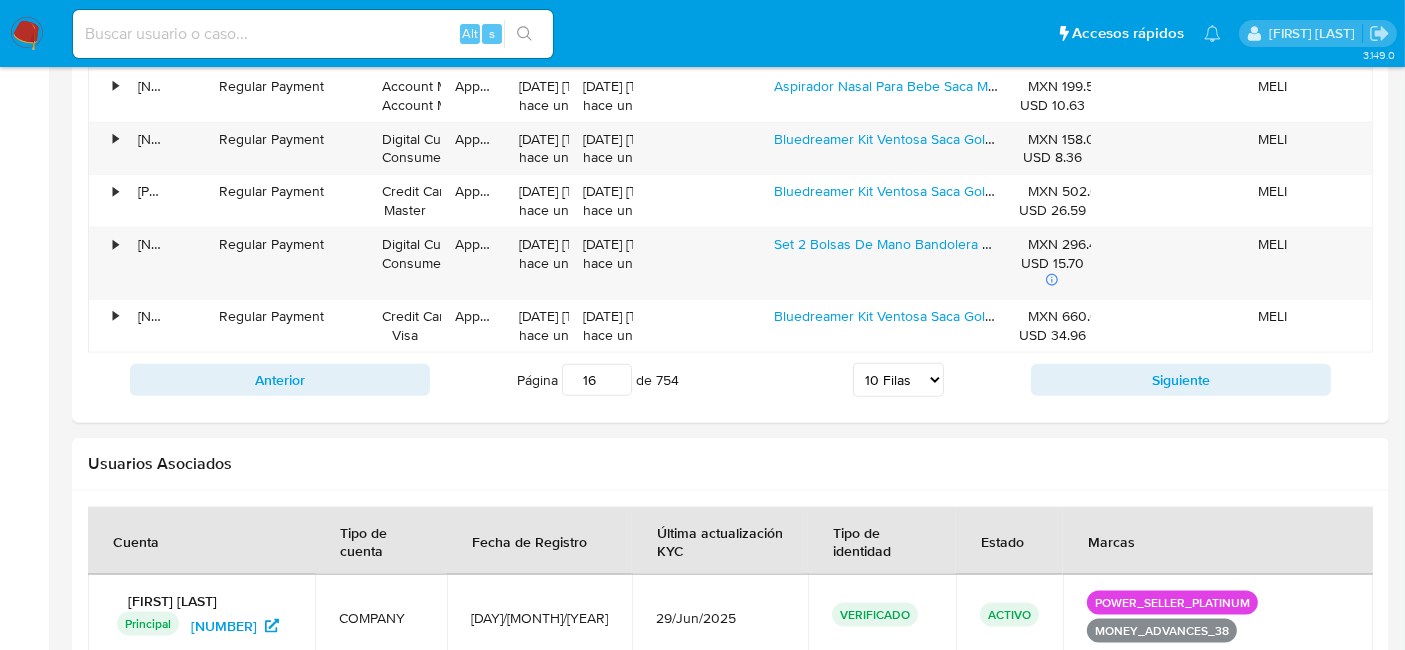 scroll, scrollTop: 2444, scrollLeft: 0, axis: vertical 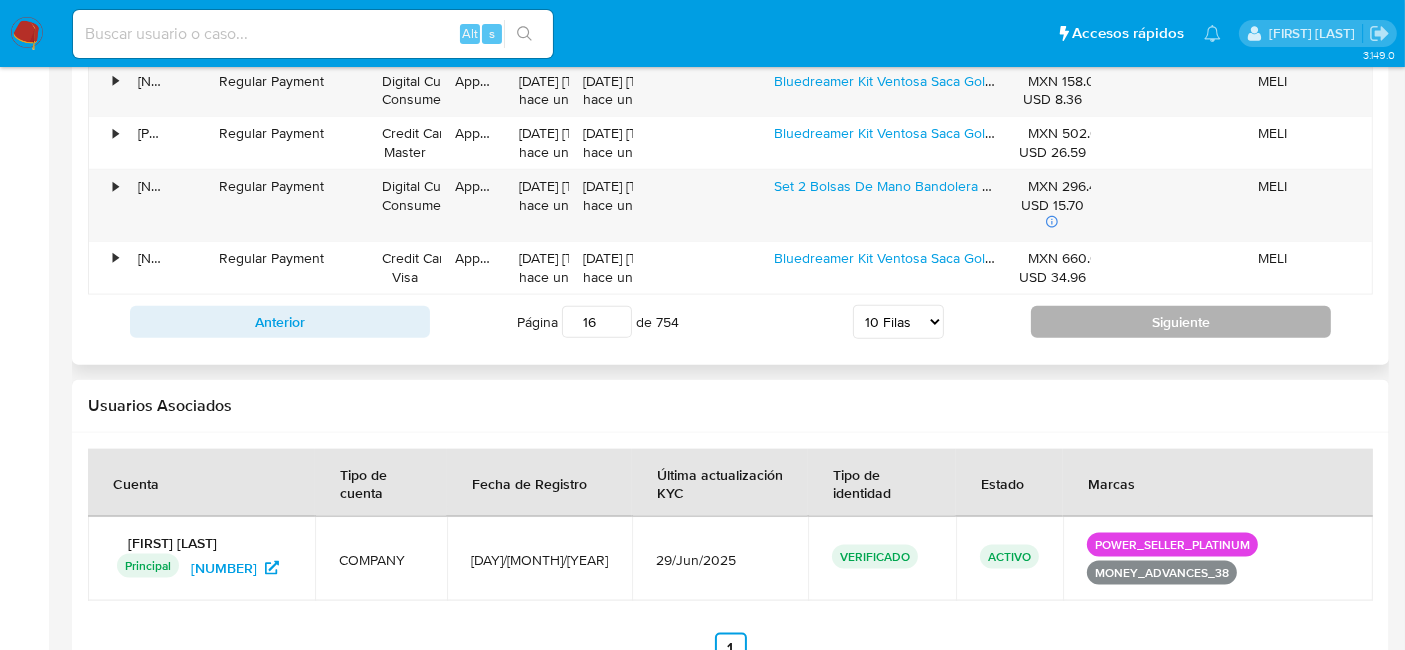 click on "Siguiente" at bounding box center [1181, 322] 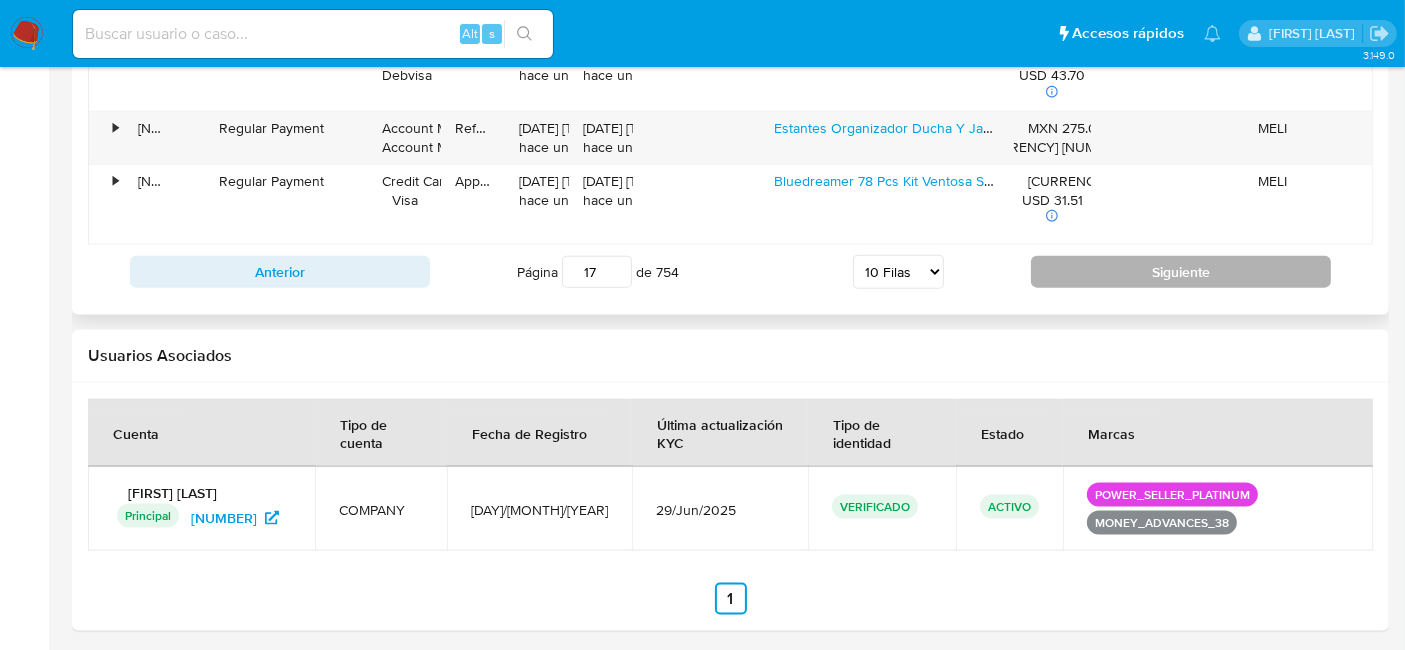 click on "Siguiente" at bounding box center (1181, 272) 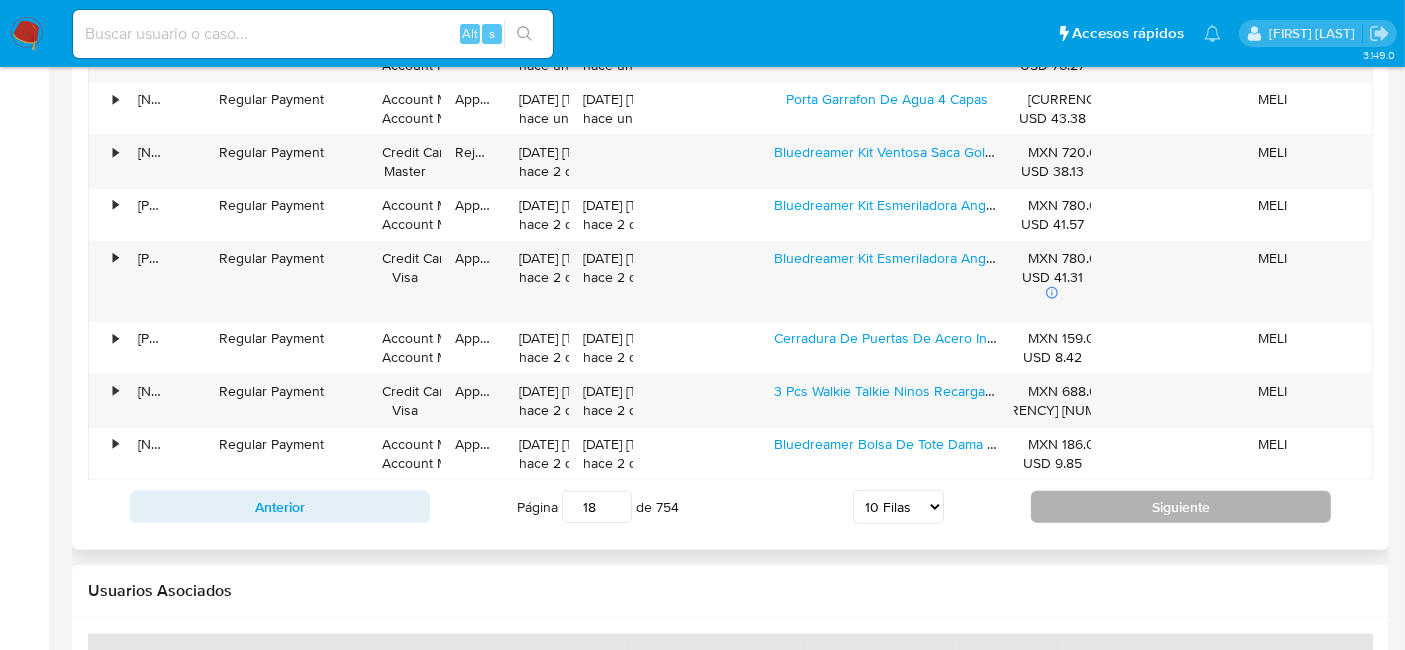 scroll, scrollTop: 2484, scrollLeft: 0, axis: vertical 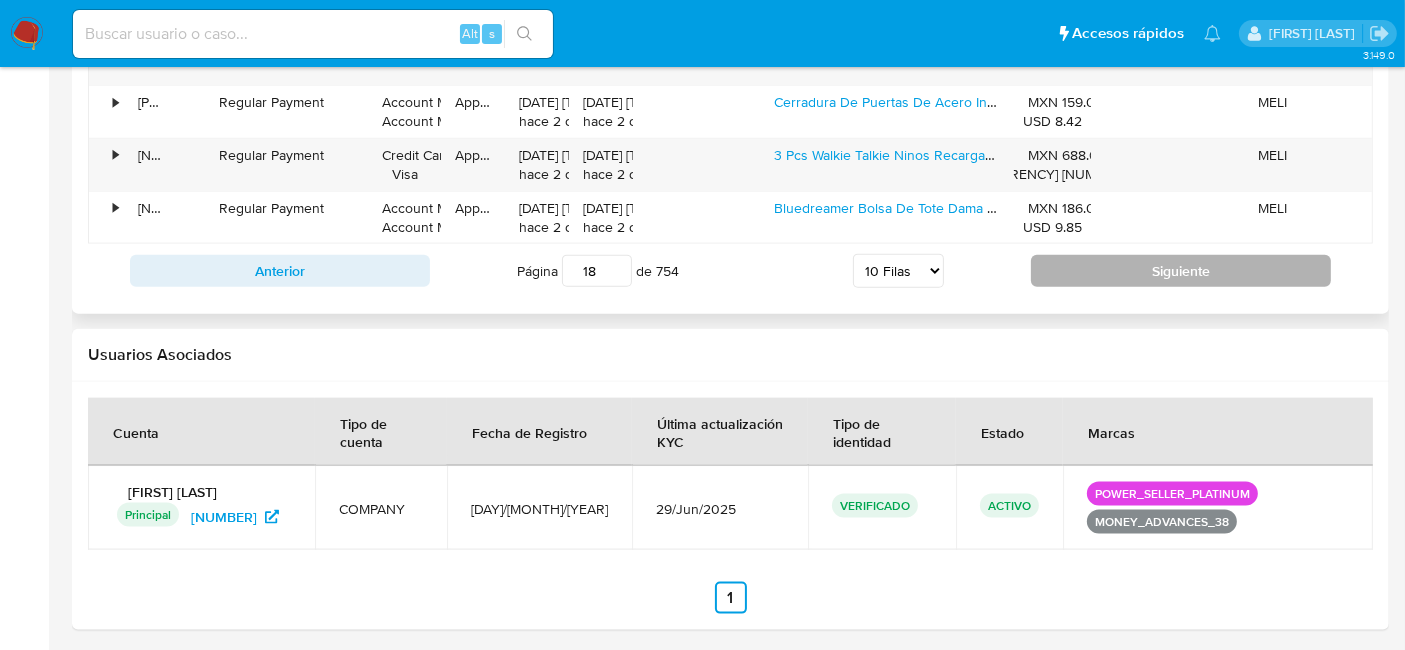 click on "Siguiente" at bounding box center (1181, 271) 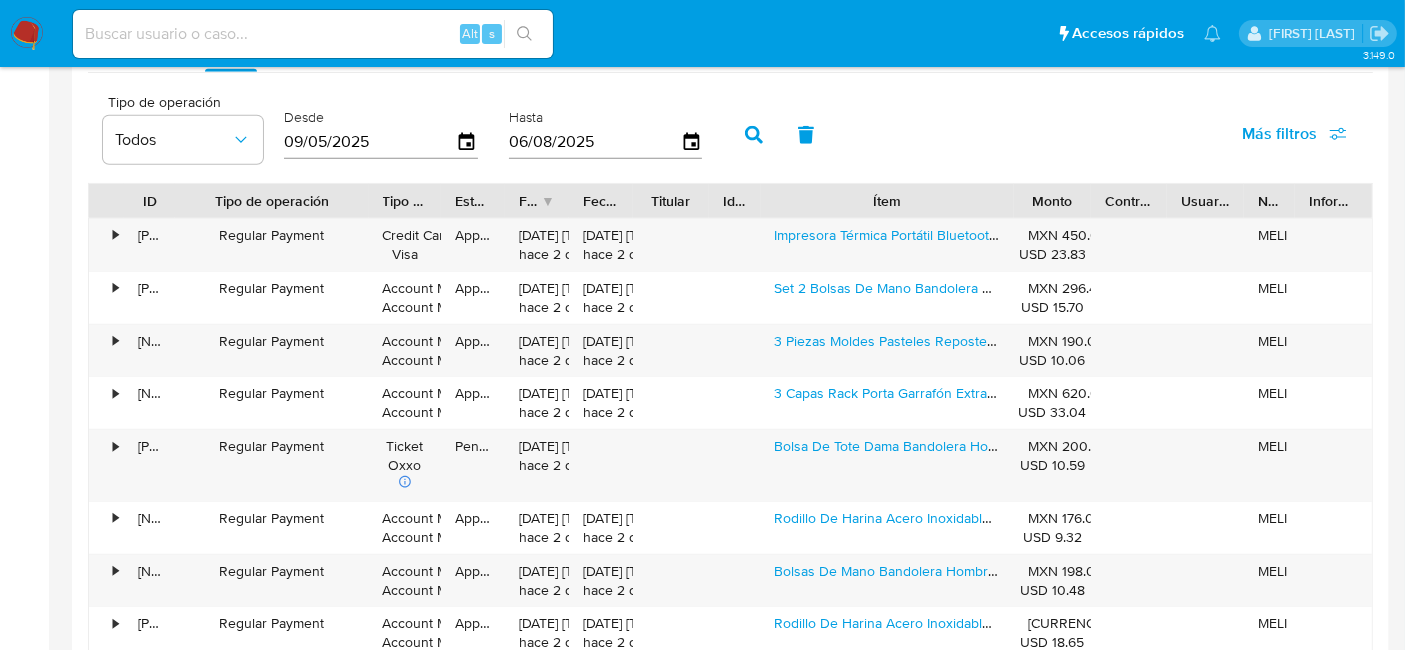 scroll, scrollTop: 1900, scrollLeft: 0, axis: vertical 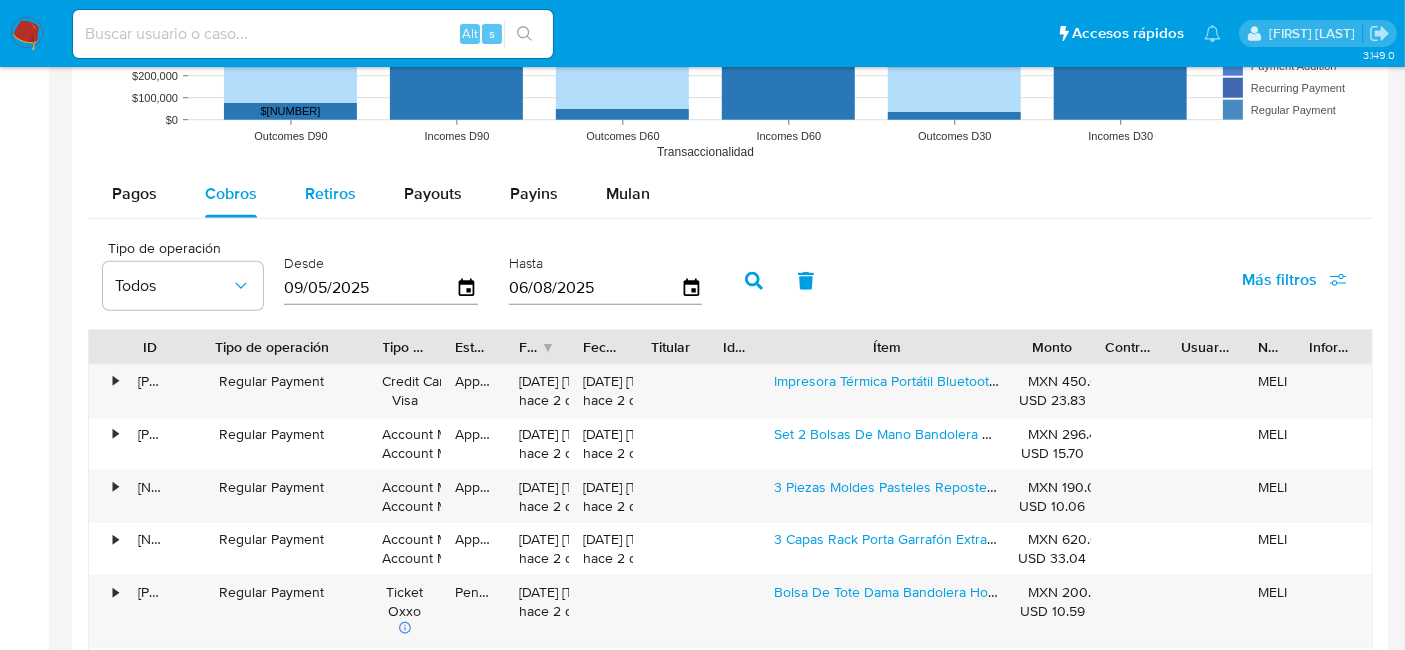 click on "Retiros" at bounding box center [330, 193] 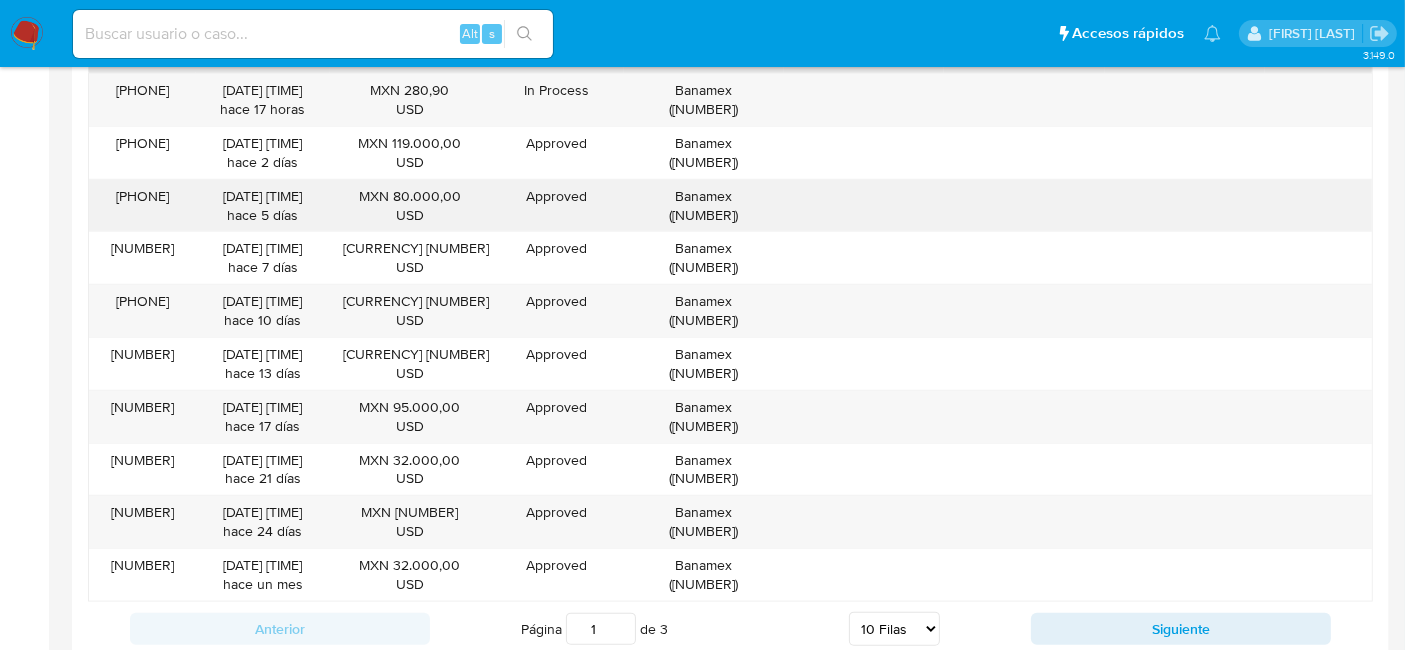 scroll, scrollTop: 2122, scrollLeft: 0, axis: vertical 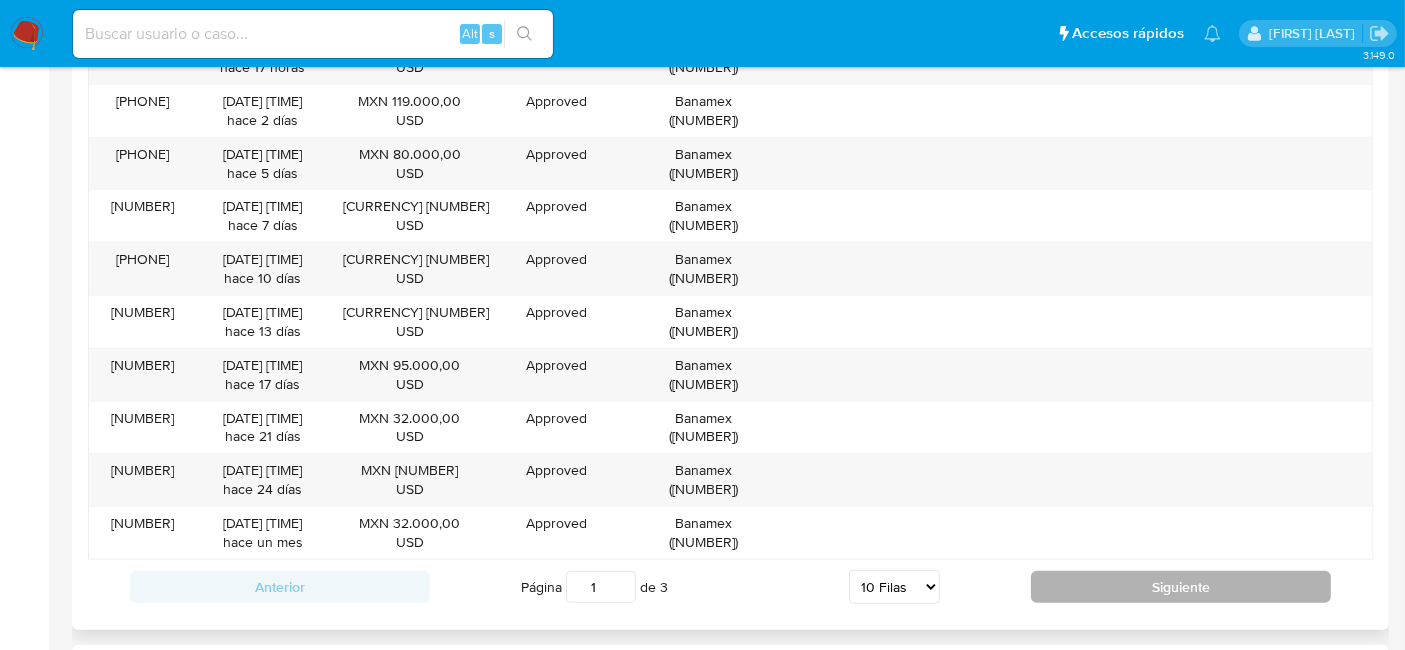 click on "Siguiente" at bounding box center (1181, 587) 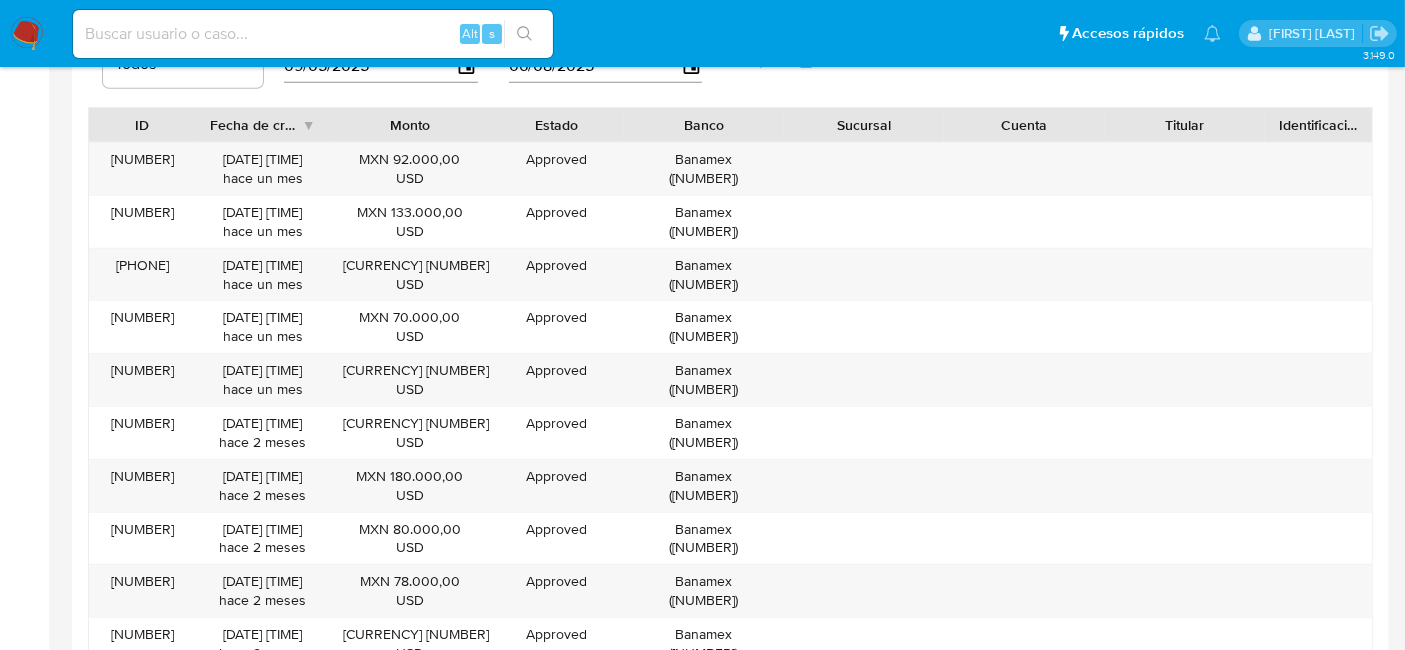 scroll, scrollTop: 2122, scrollLeft: 0, axis: vertical 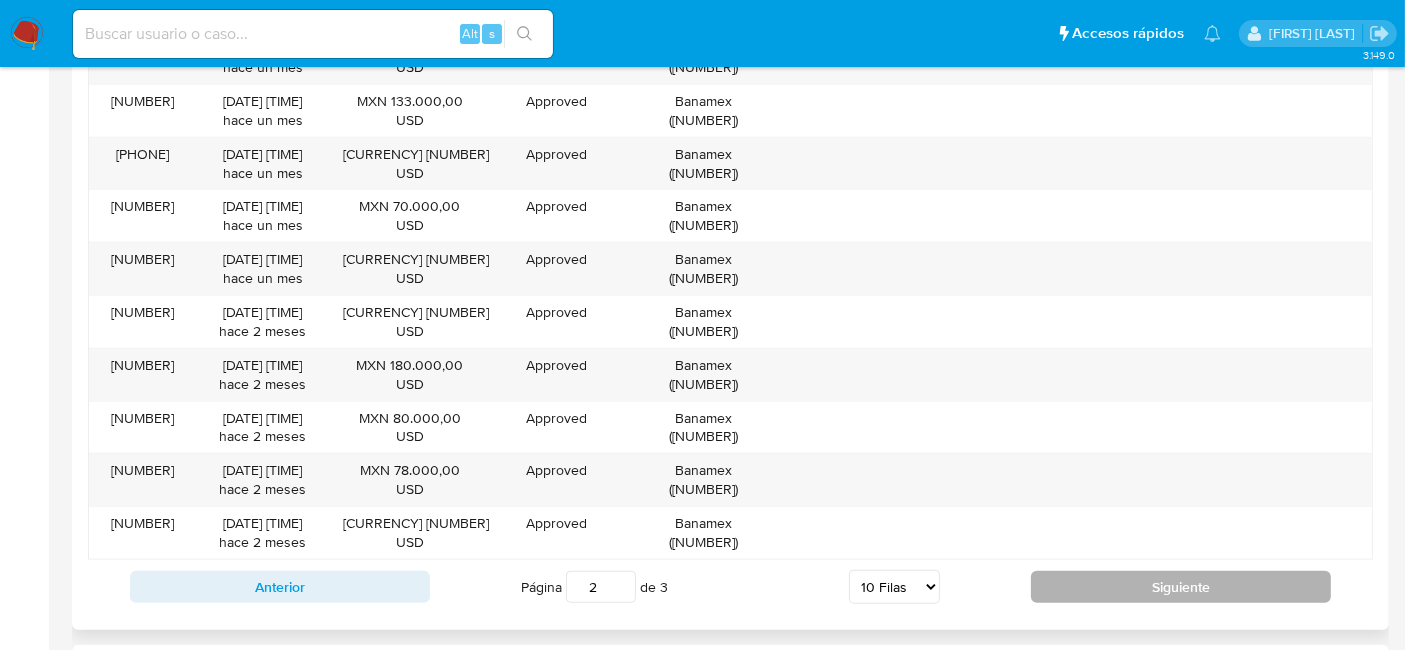 click on "Siguiente" at bounding box center (1181, 587) 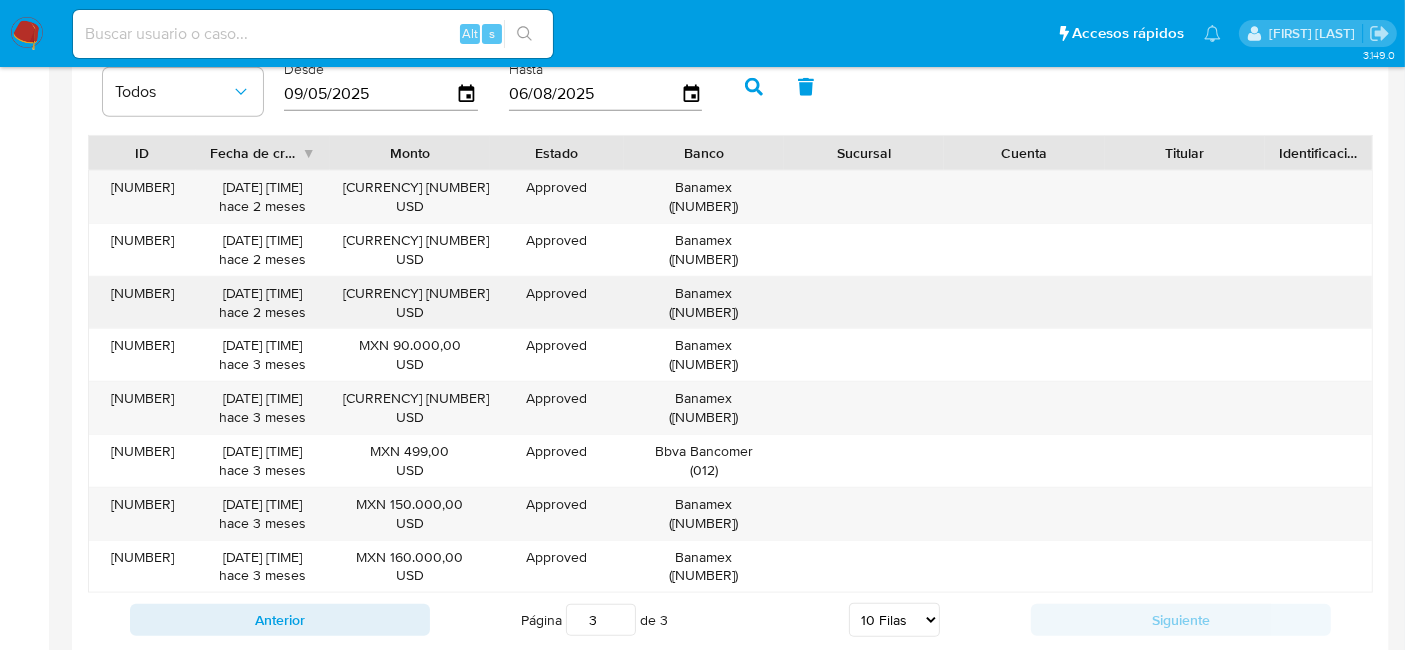scroll, scrollTop: 2011, scrollLeft: 0, axis: vertical 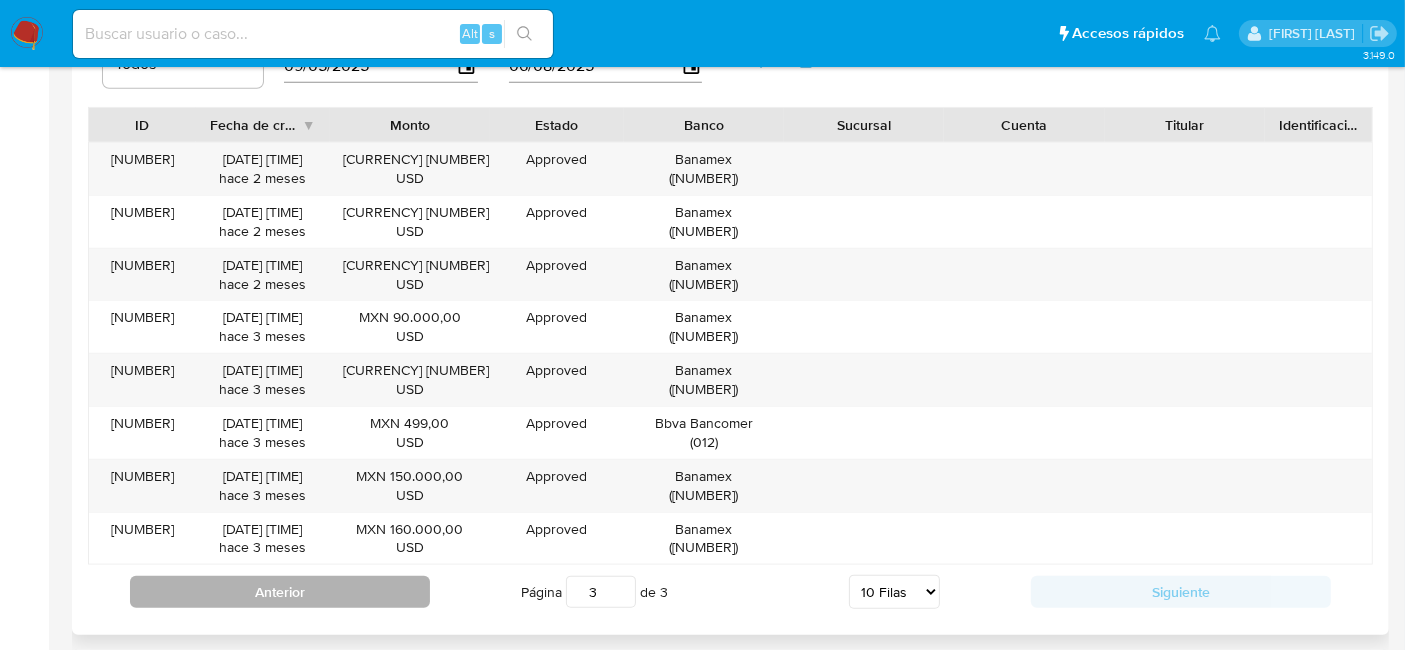 click on "Anterior" at bounding box center (280, 592) 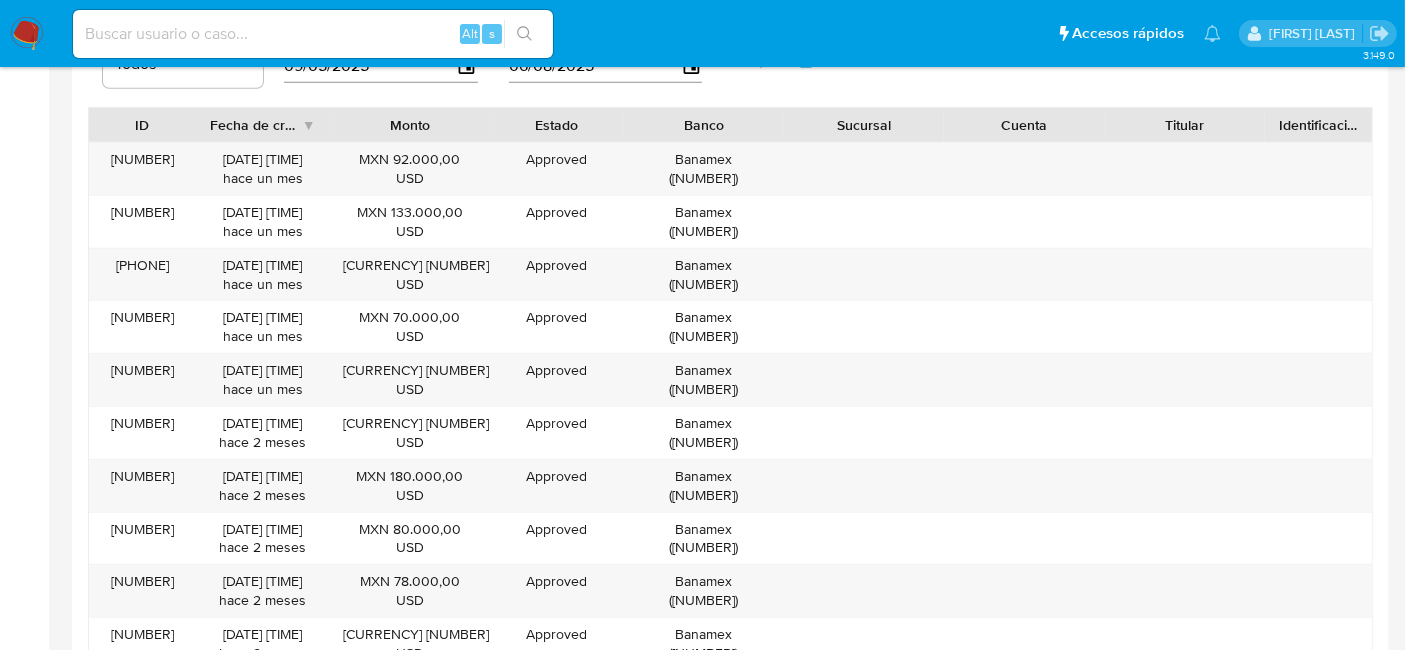scroll, scrollTop: 2122, scrollLeft: 0, axis: vertical 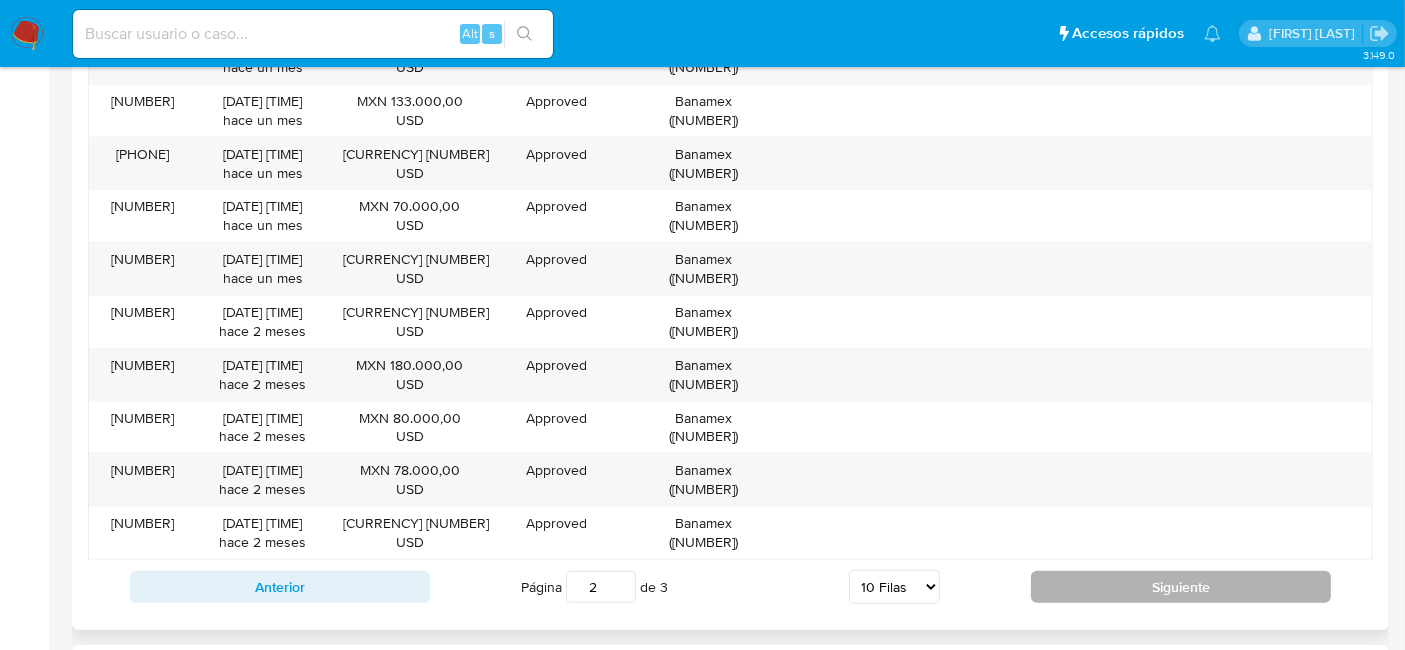 click on "Siguiente" at bounding box center (1181, 587) 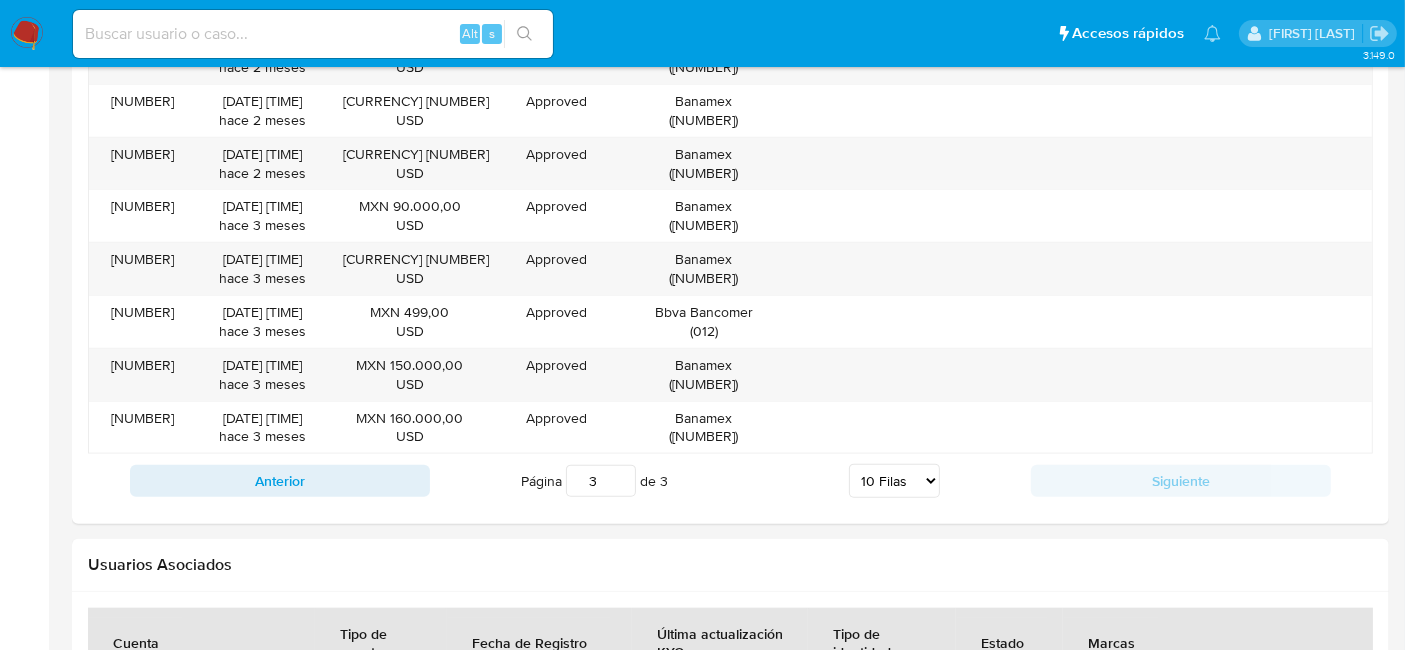scroll, scrollTop: 2011, scrollLeft: 0, axis: vertical 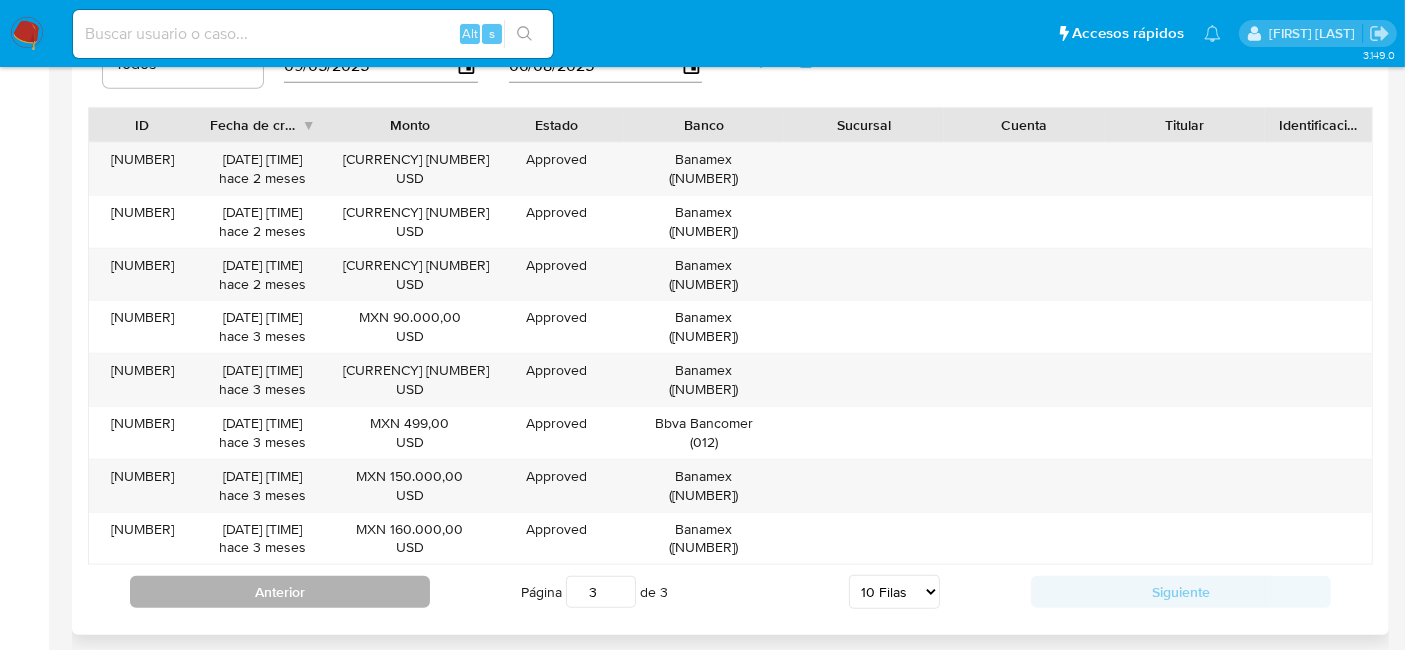 click on "Anterior" at bounding box center (280, 592) 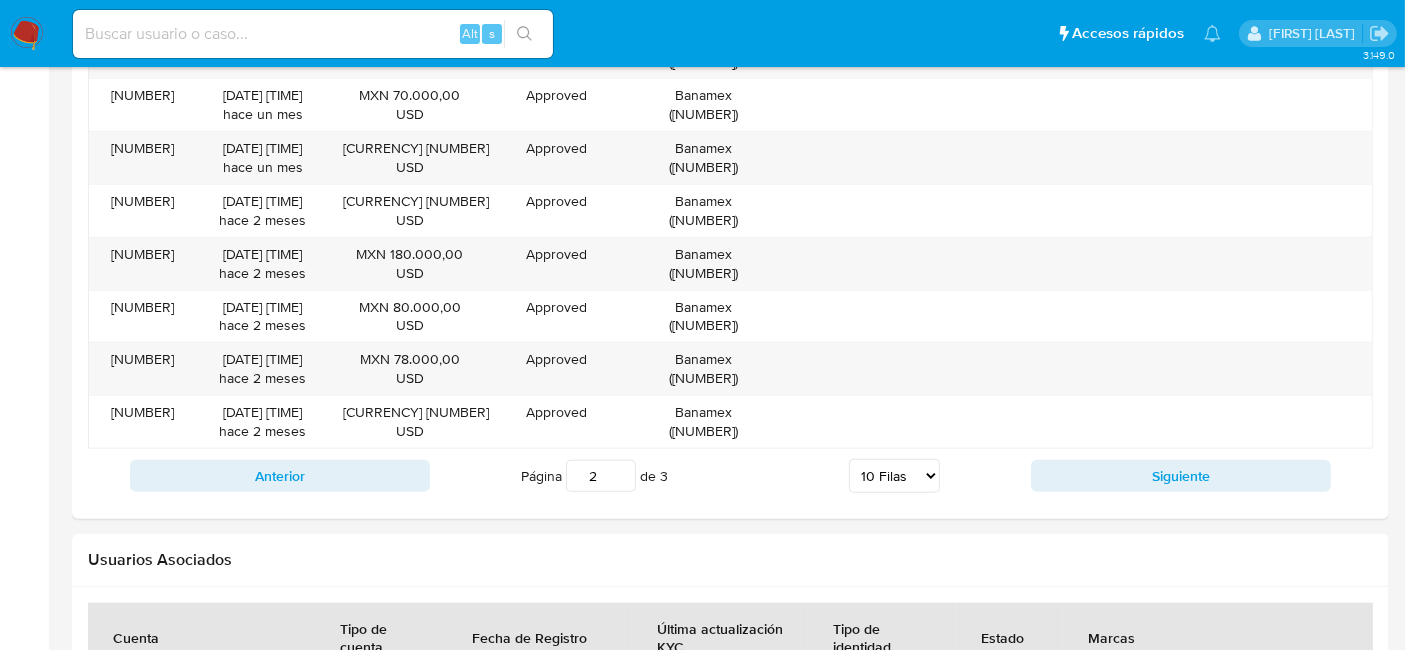 scroll, scrollTop: 2234, scrollLeft: 0, axis: vertical 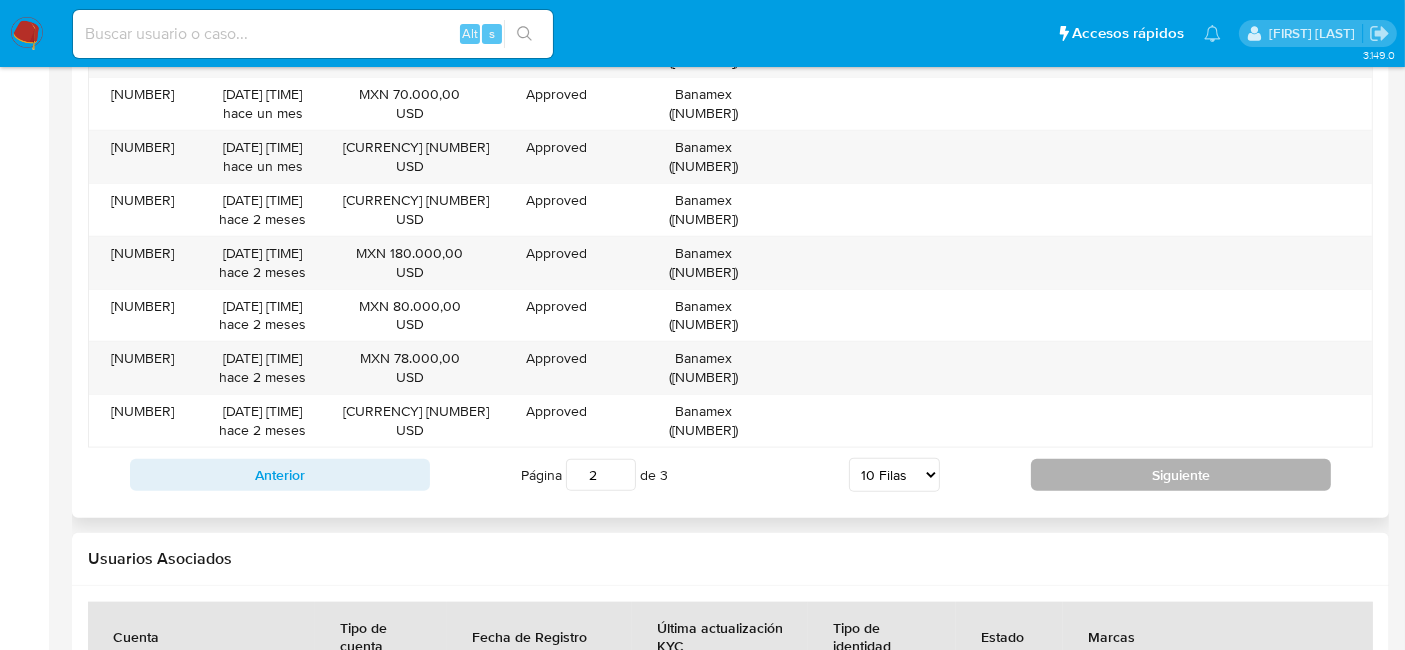 click on "Siguiente" at bounding box center [1181, 475] 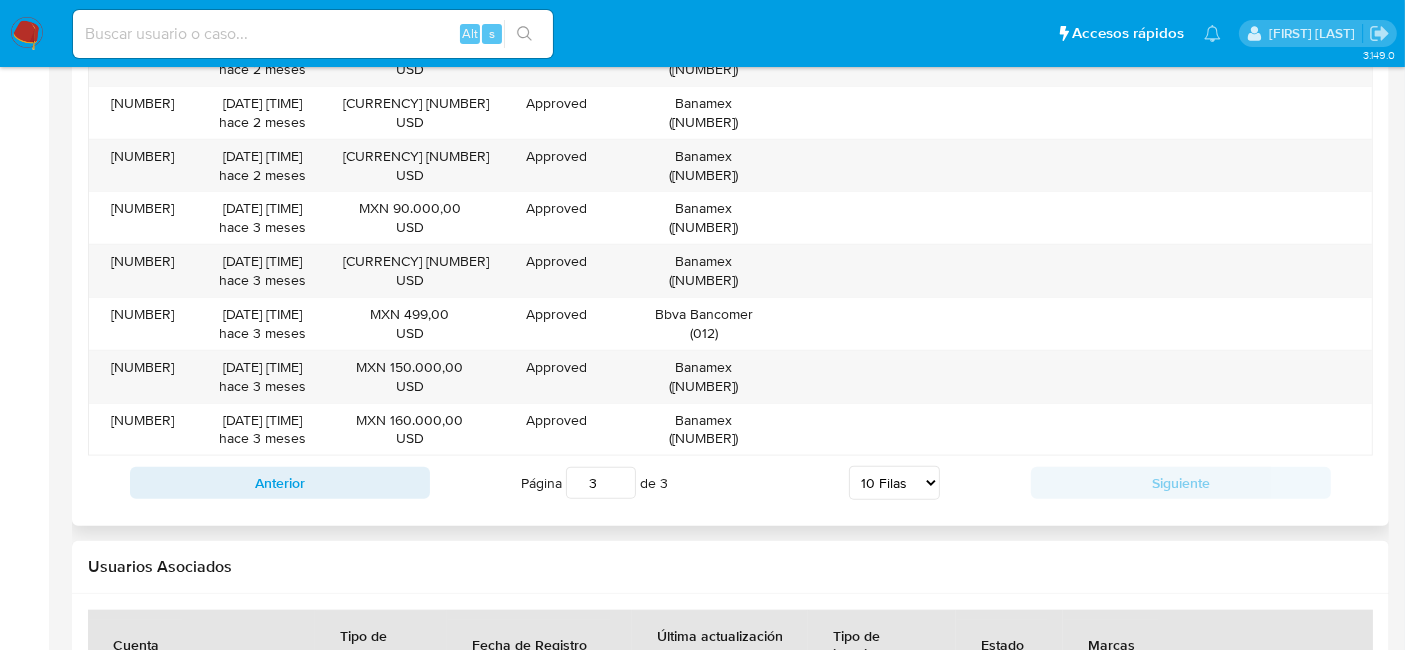 scroll, scrollTop: 2011, scrollLeft: 0, axis: vertical 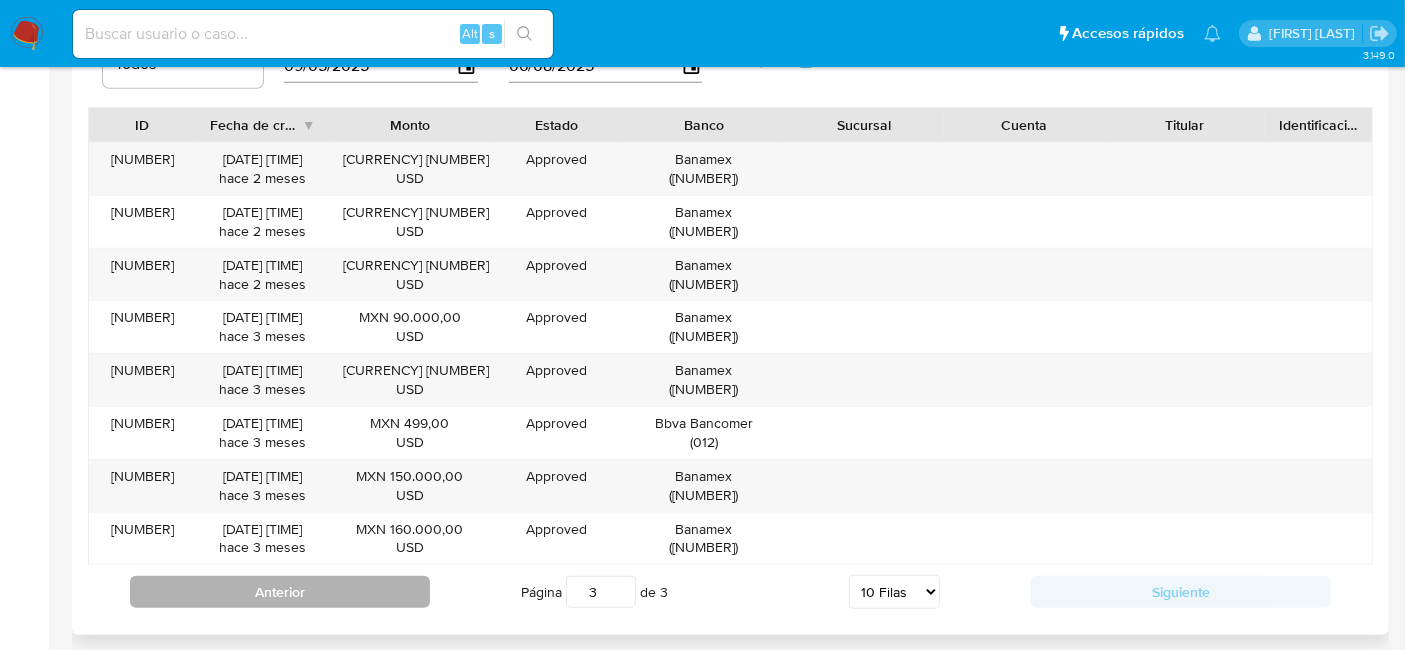 click on "Anterior" at bounding box center (280, 592) 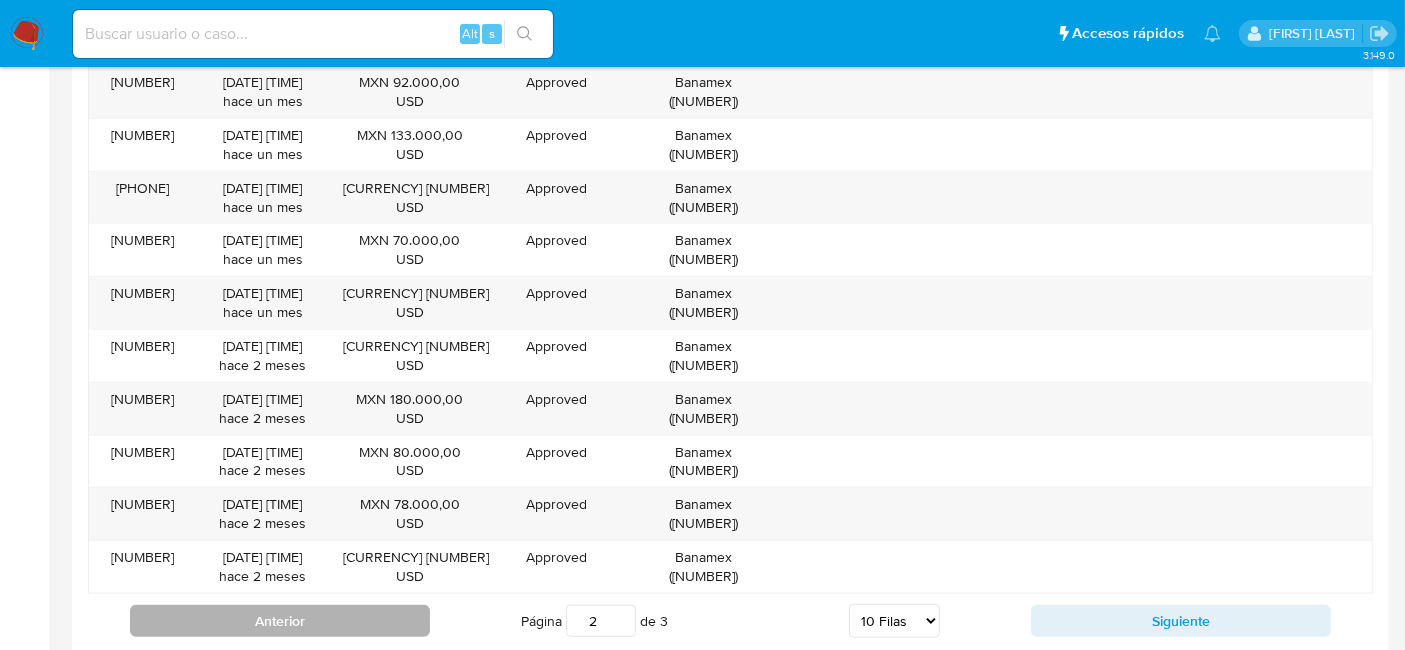 scroll, scrollTop: 2122, scrollLeft: 0, axis: vertical 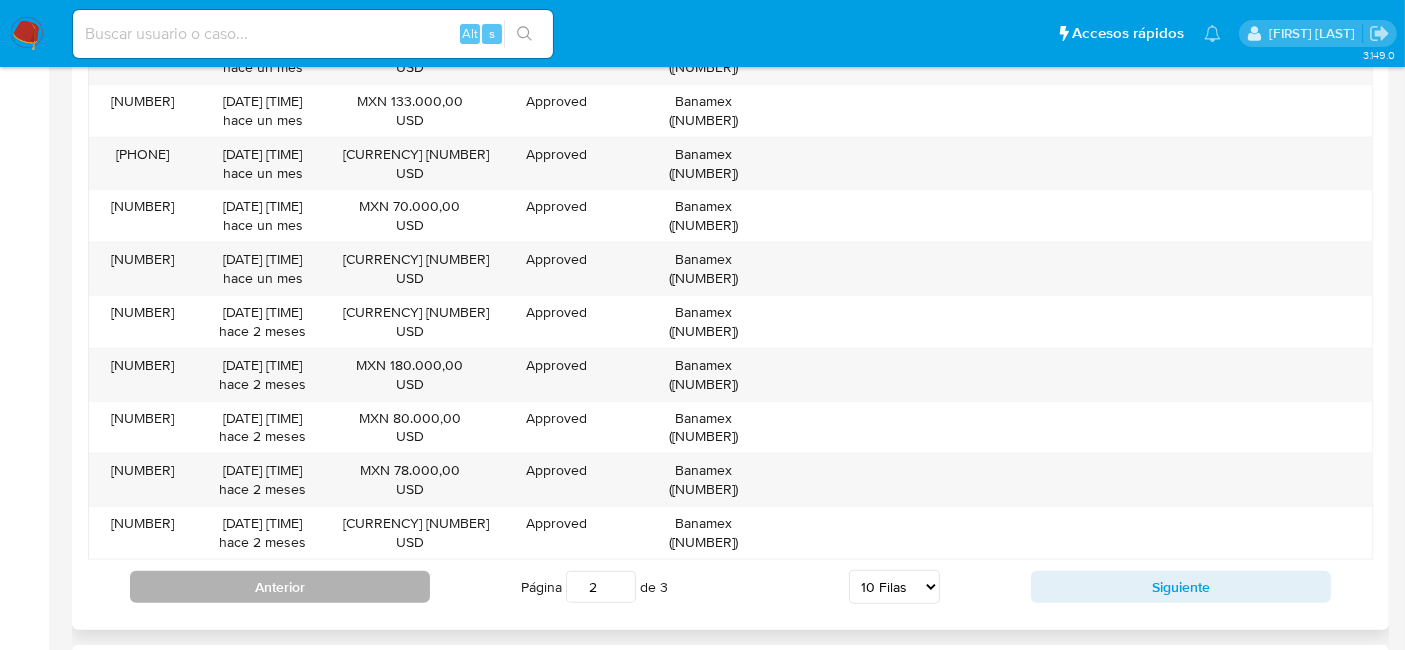 click on "Anterior" at bounding box center (280, 587) 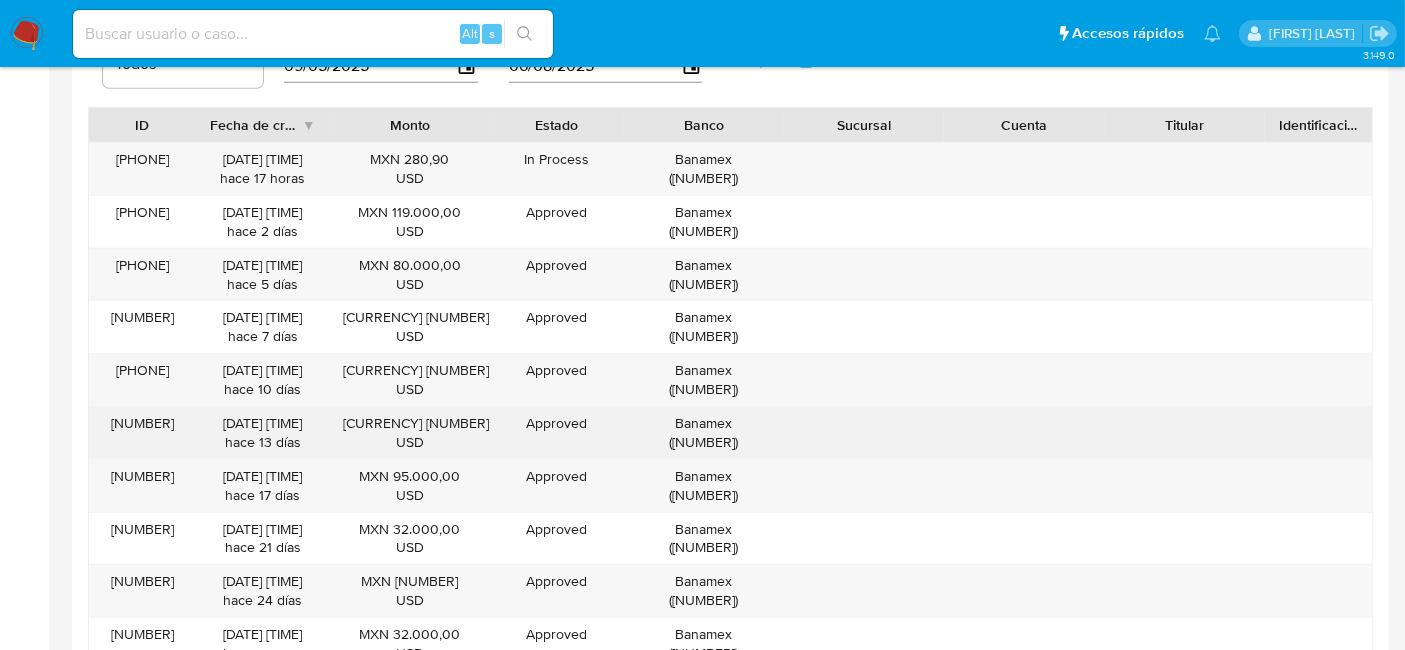 scroll, scrollTop: 2122, scrollLeft: 0, axis: vertical 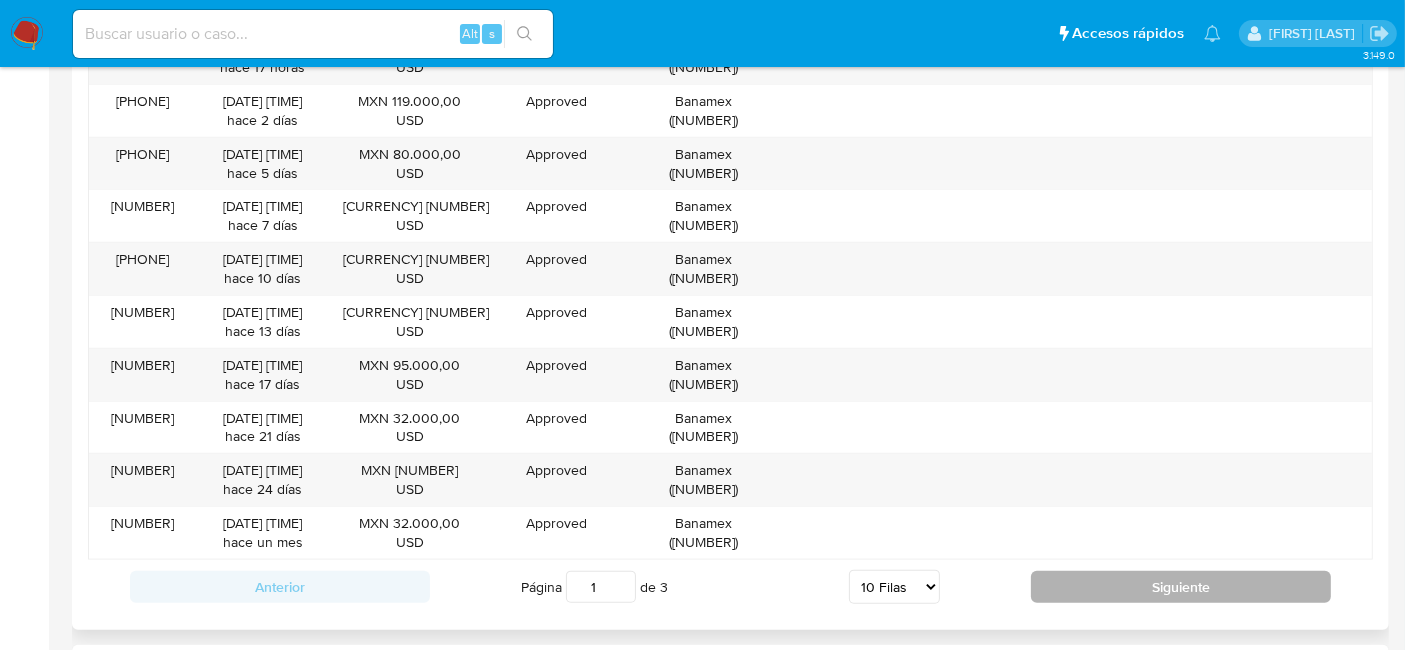 click on "Siguiente" at bounding box center [1181, 587] 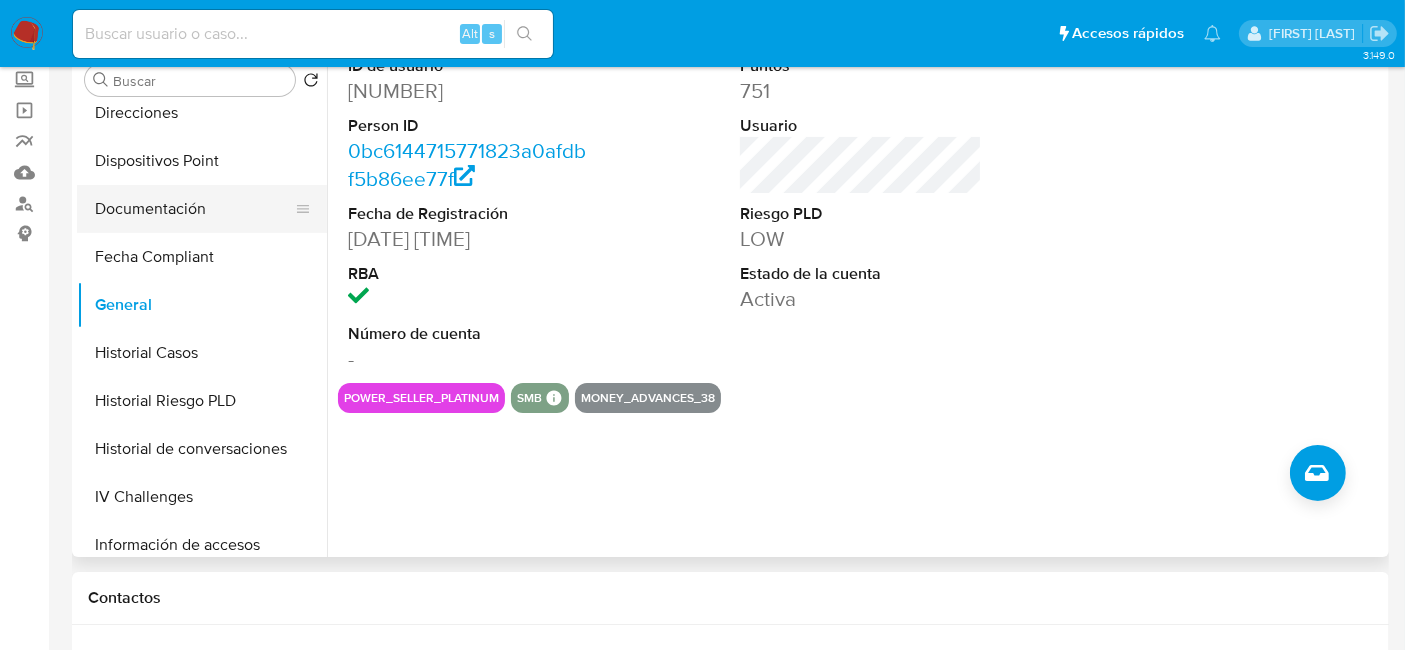 scroll, scrollTop: 0, scrollLeft: 0, axis: both 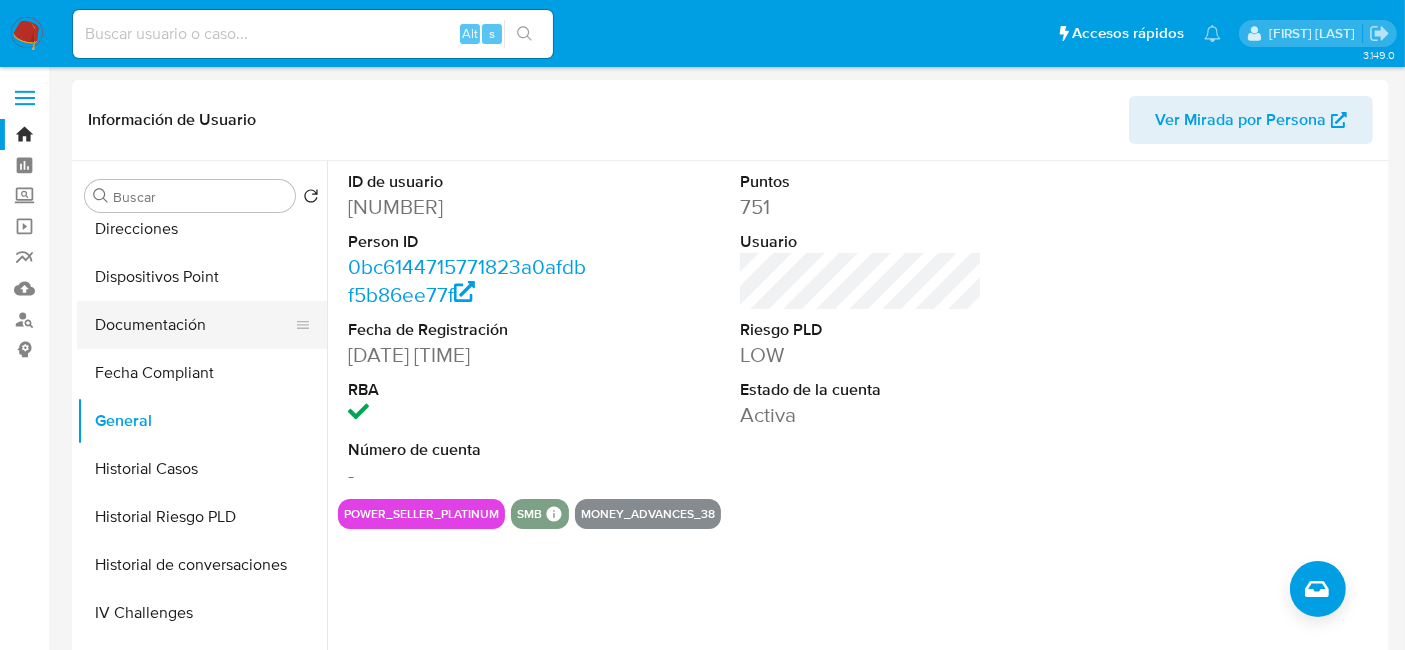 click on "Documentación" at bounding box center [194, 325] 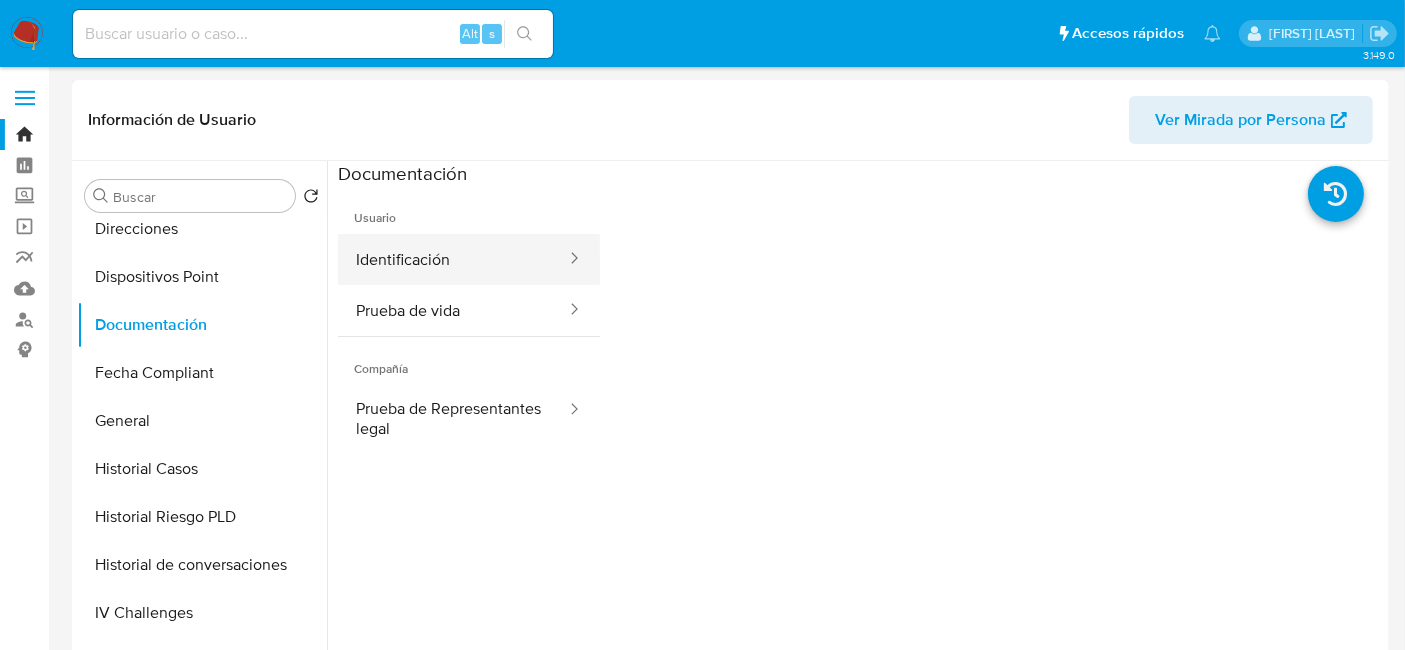 click on "Identificación" at bounding box center [453, 259] 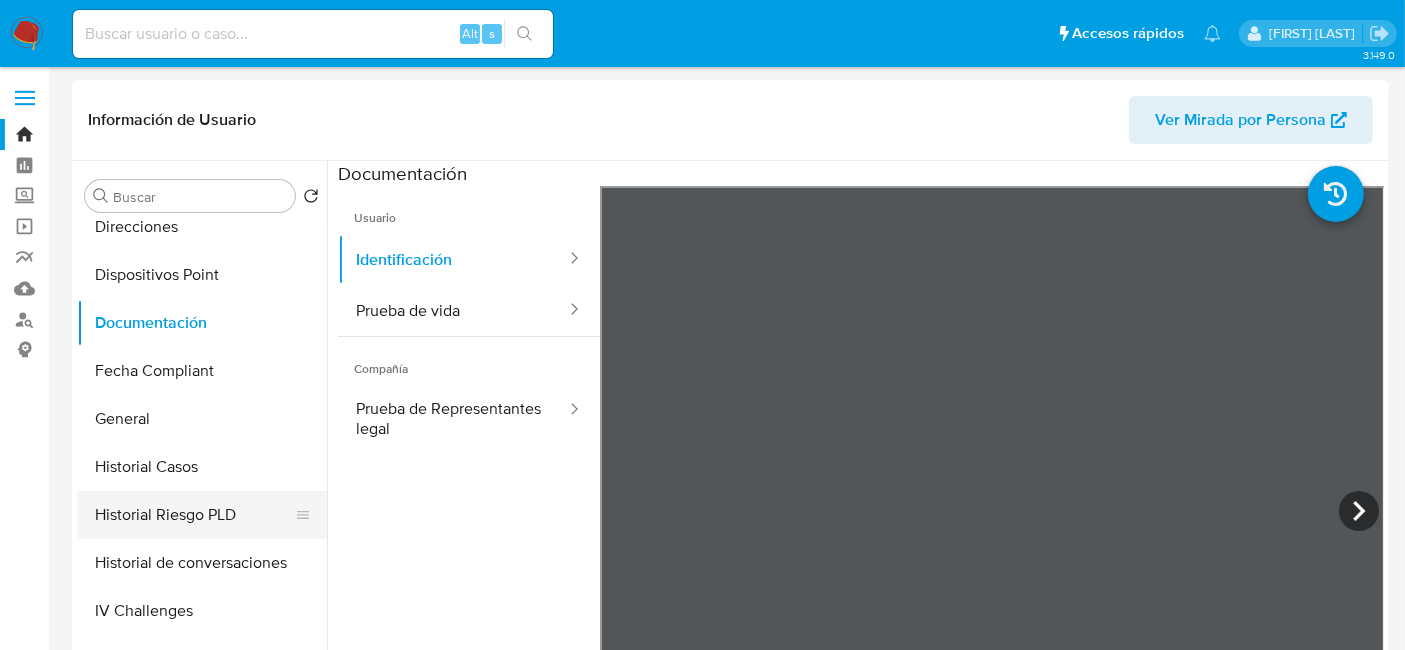 scroll, scrollTop: 462, scrollLeft: 0, axis: vertical 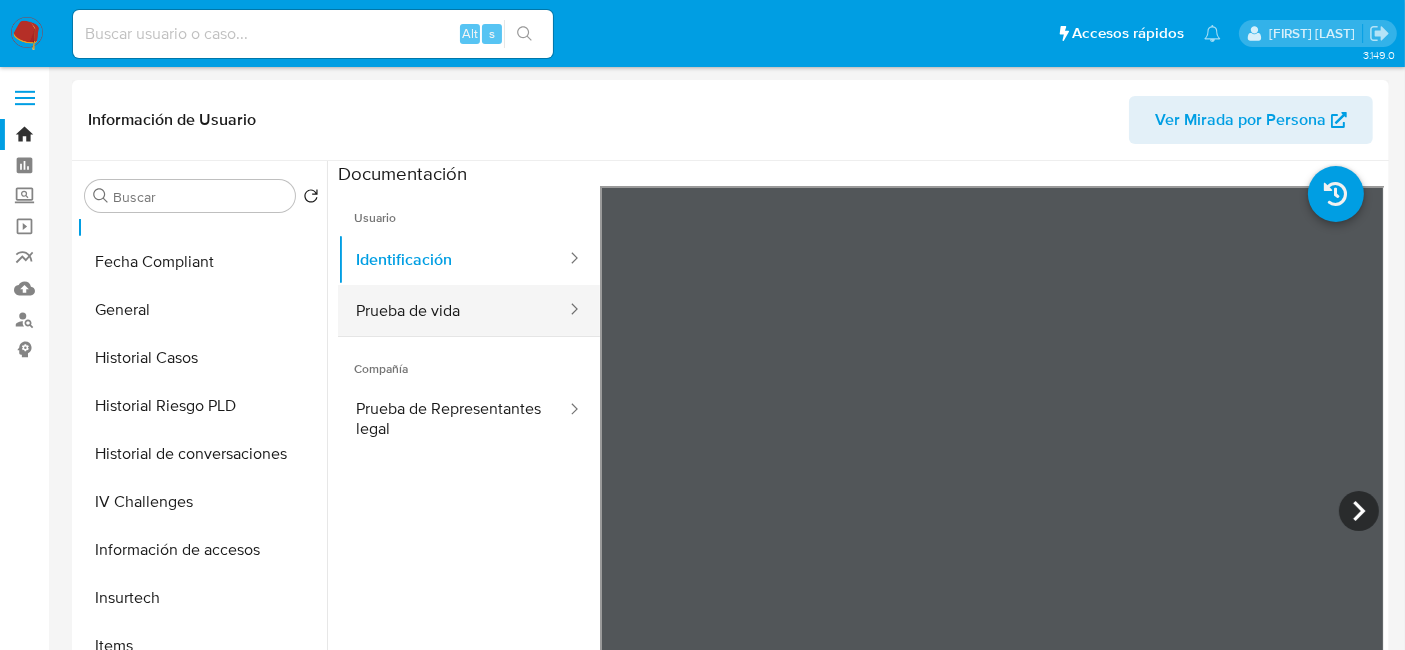 click on "Prueba de vida" at bounding box center (453, 310) 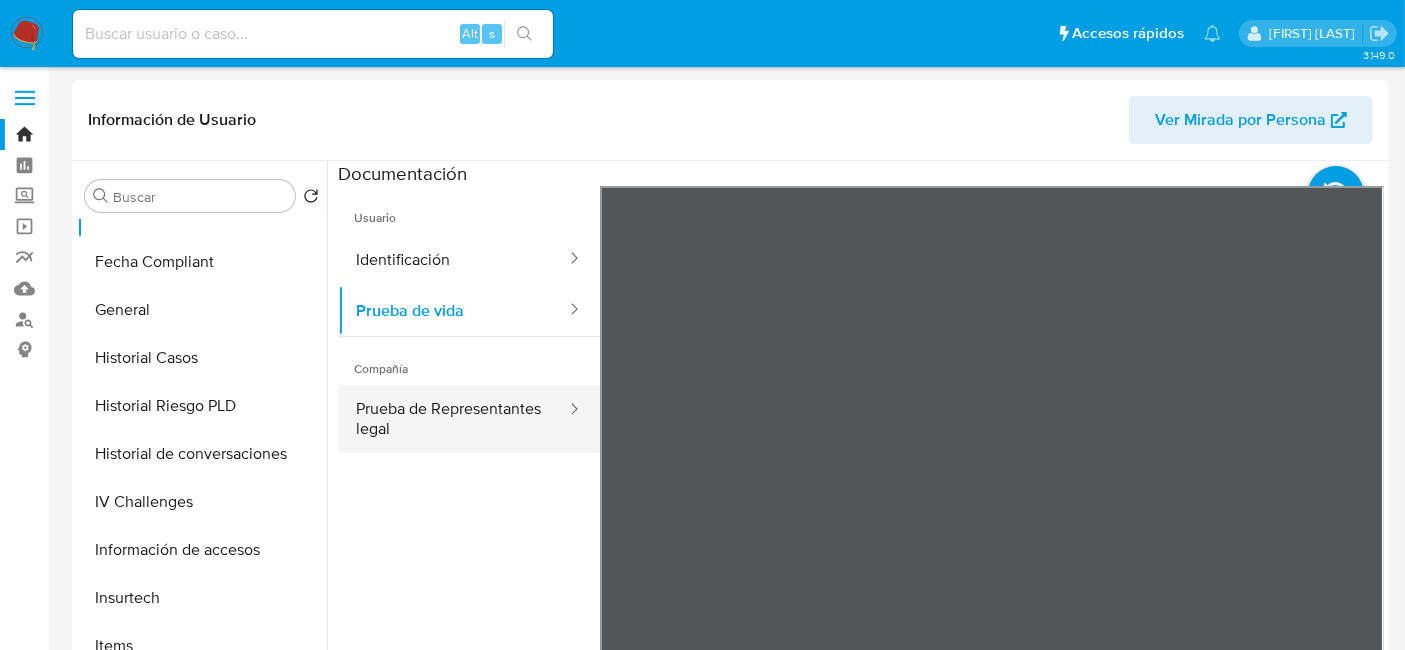 click on "Prueba de Representantes legal" at bounding box center (453, 419) 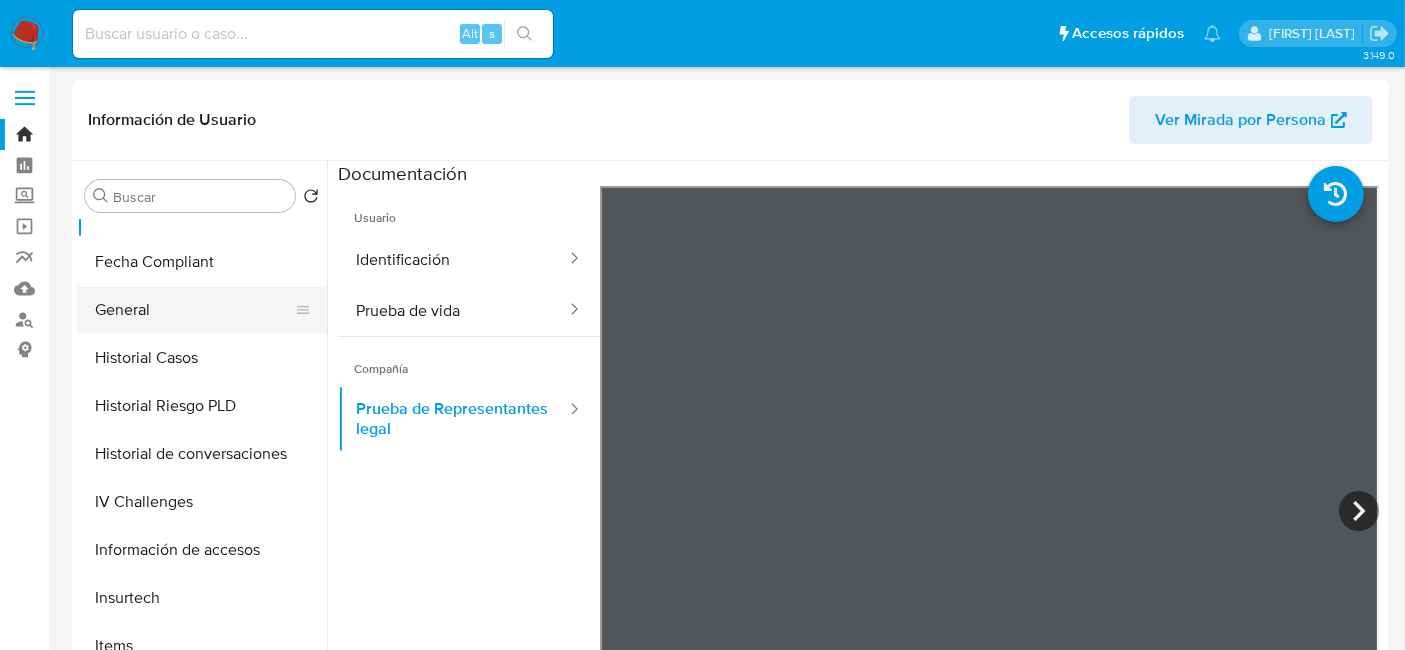 click on "General" at bounding box center (194, 310) 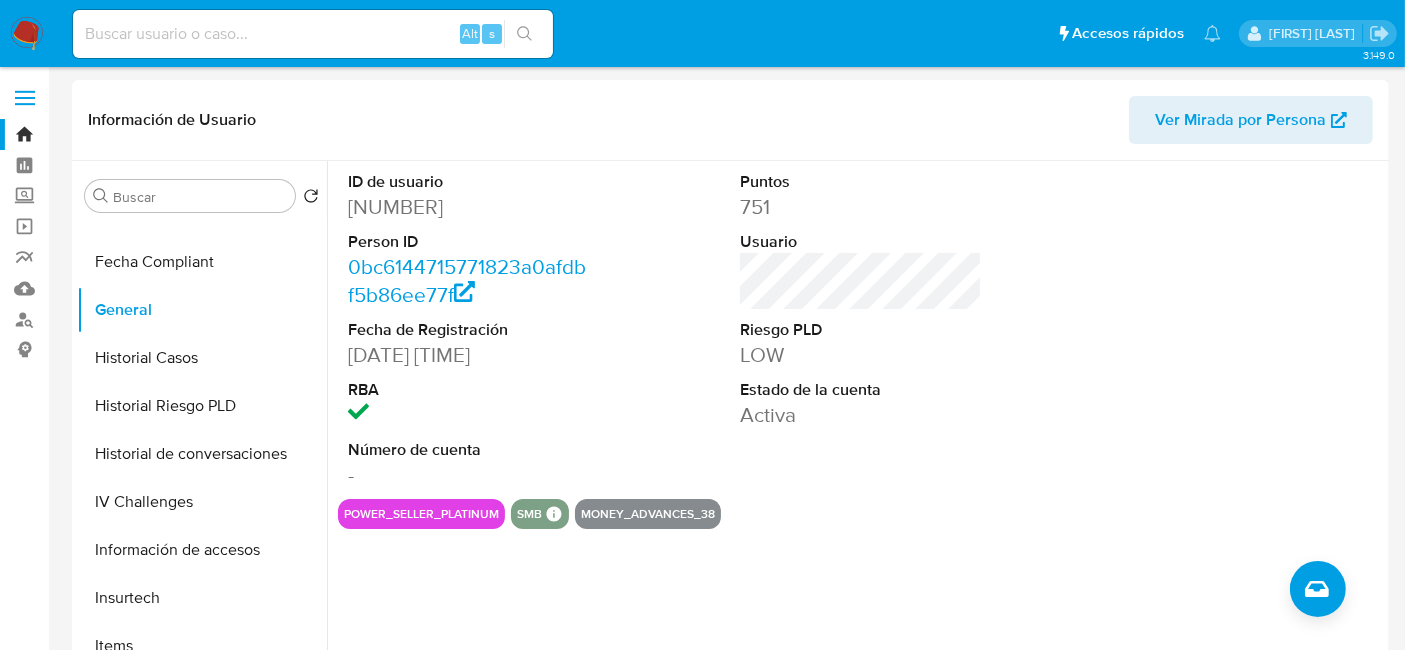 drag, startPoint x: 349, startPoint y: 207, endPoint x: 522, endPoint y: 202, distance: 173.07224 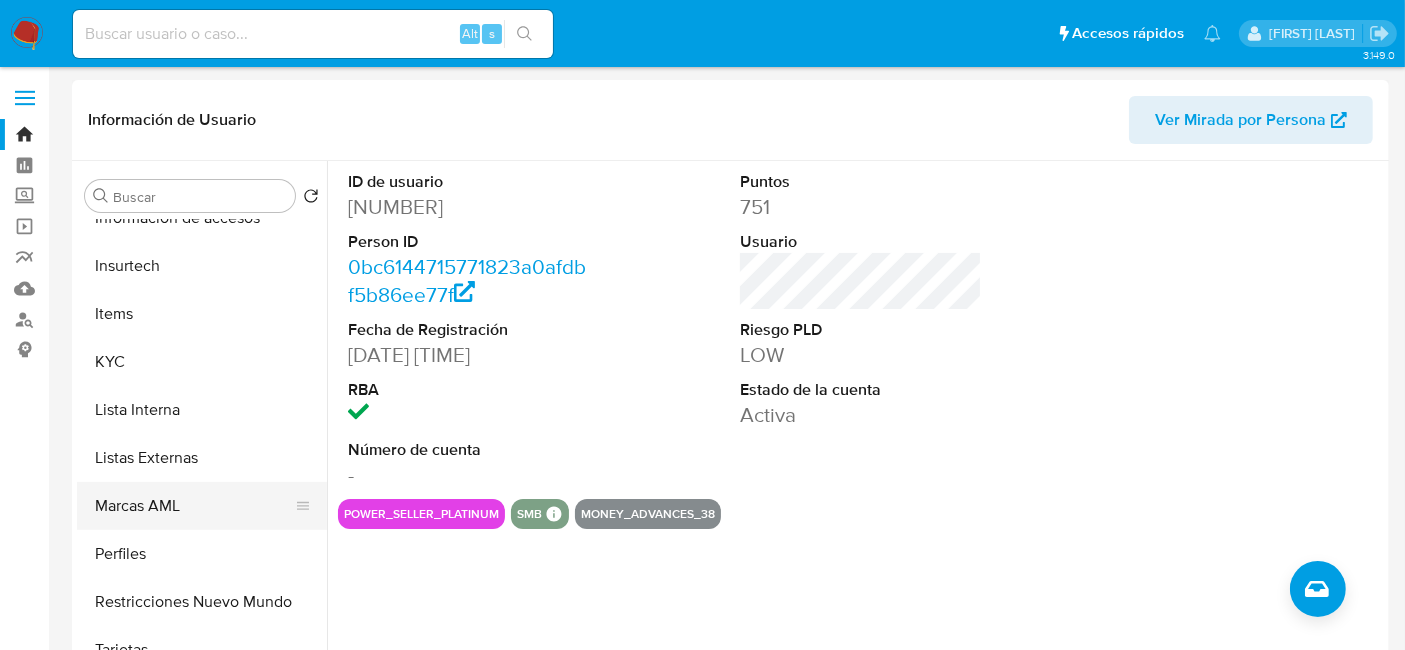 scroll, scrollTop: 796, scrollLeft: 0, axis: vertical 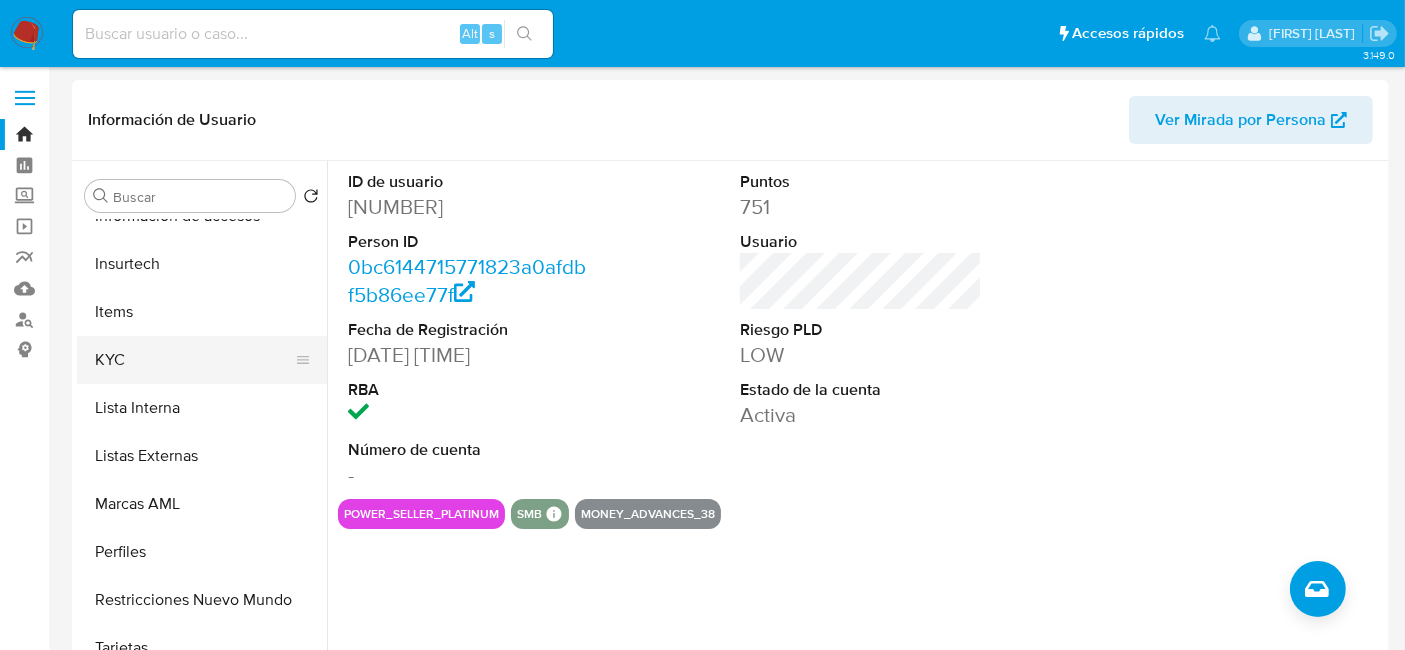 click on "KYC" at bounding box center [194, 360] 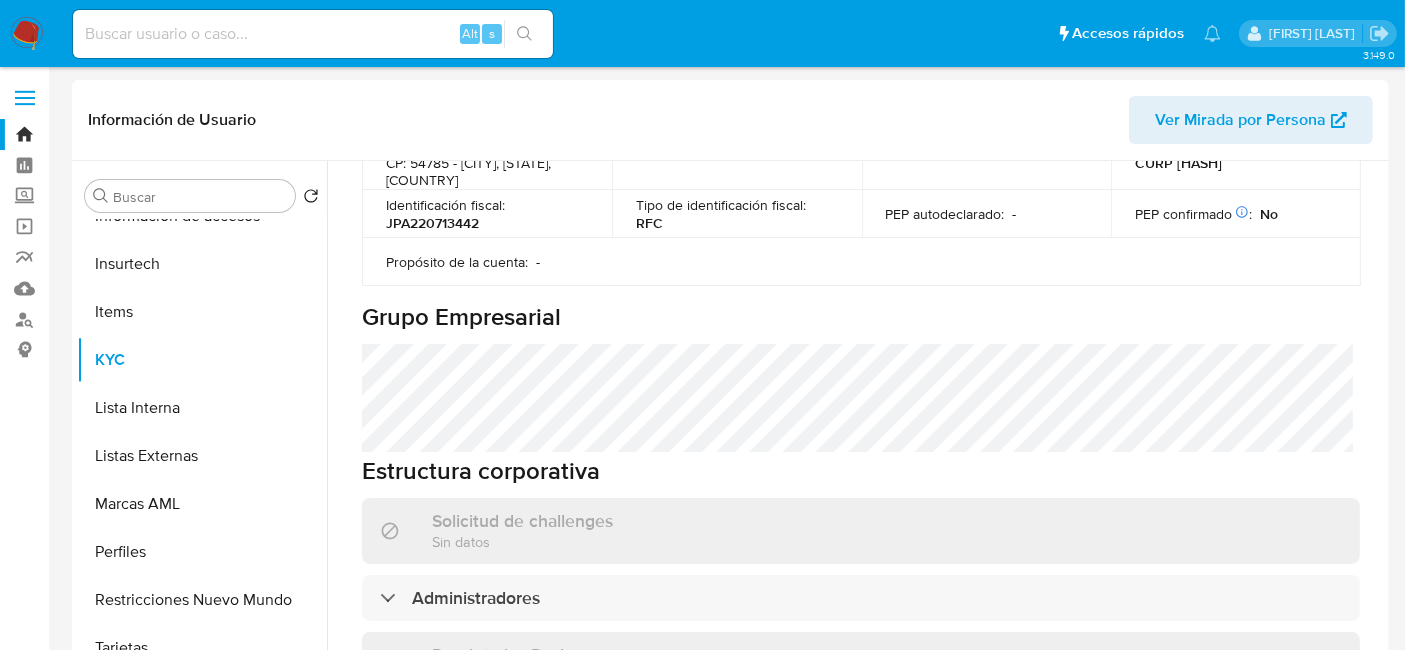 scroll, scrollTop: 888, scrollLeft: 0, axis: vertical 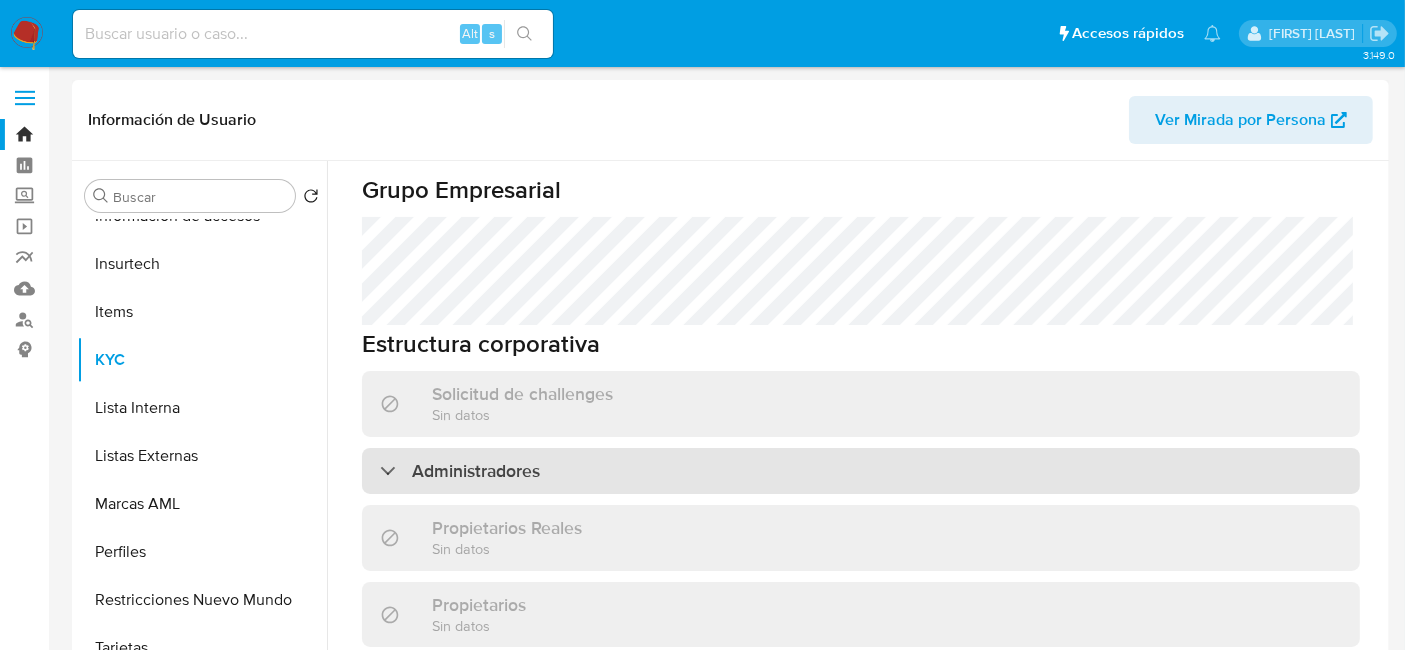 click on "Administradores" at bounding box center (861, 506) 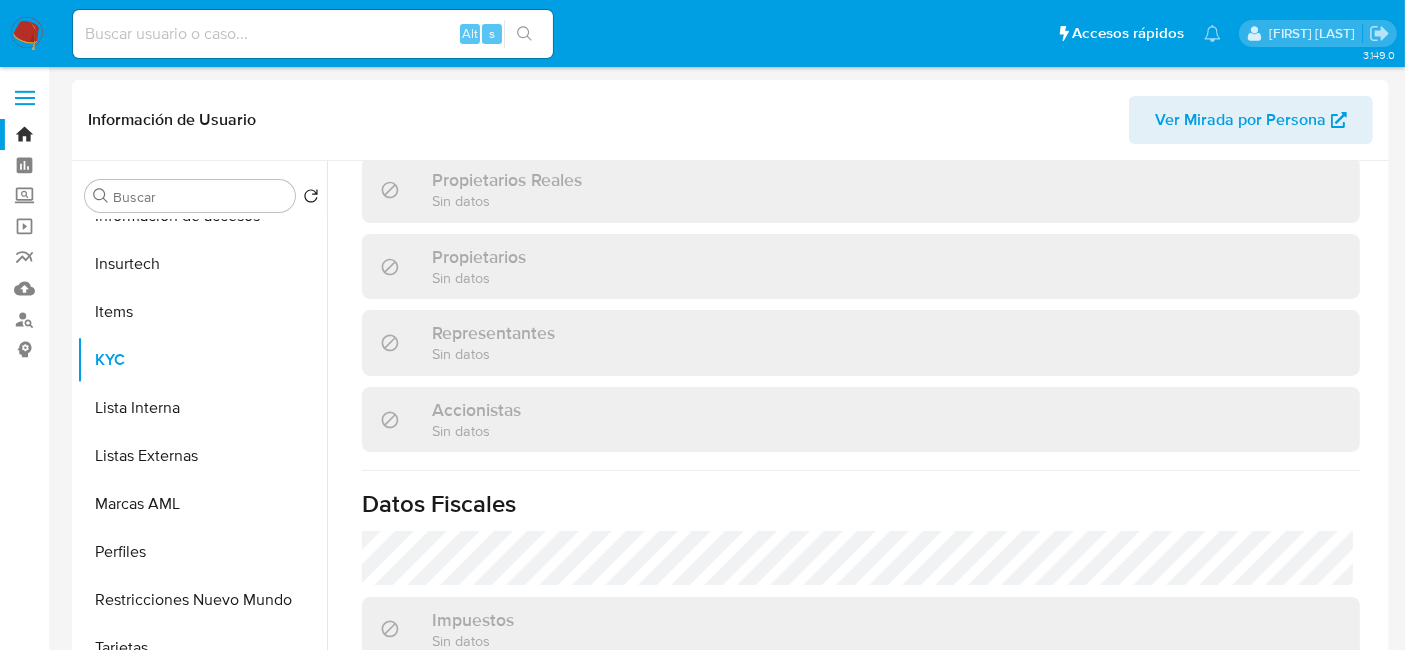 scroll, scrollTop: 1774, scrollLeft: 0, axis: vertical 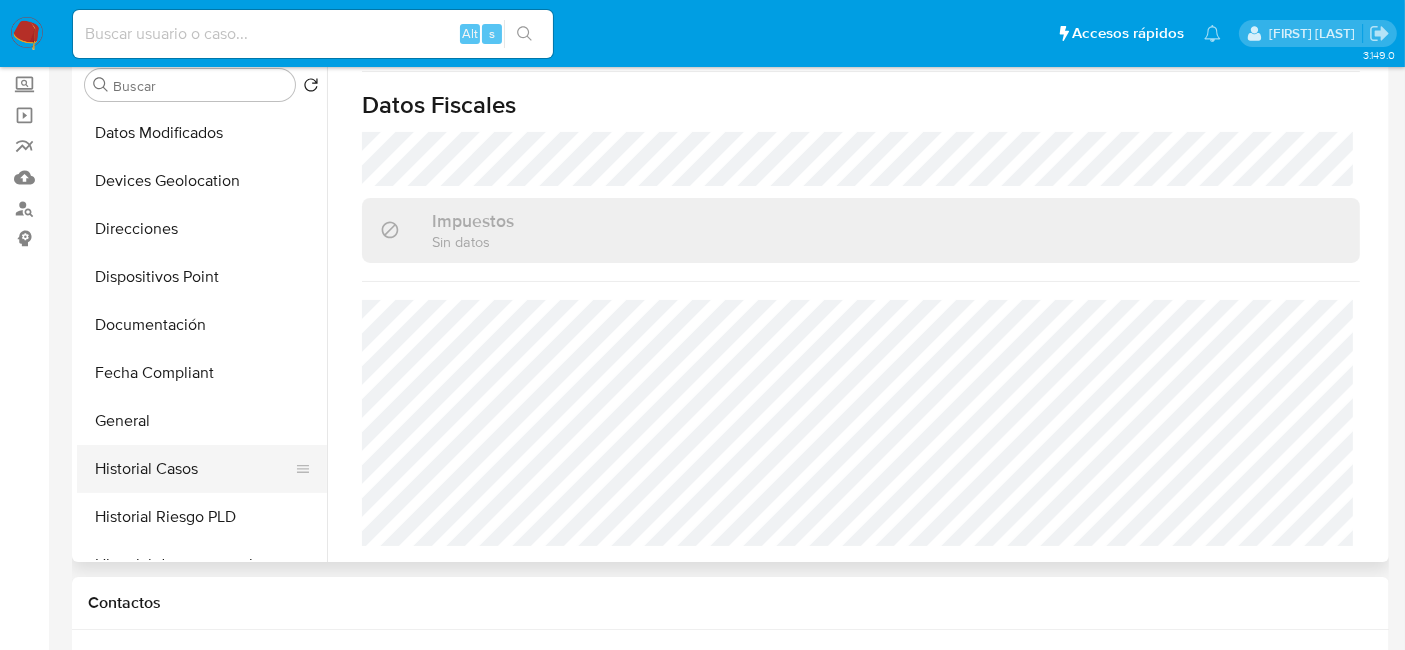 click on "Historial Casos" at bounding box center (194, 469) 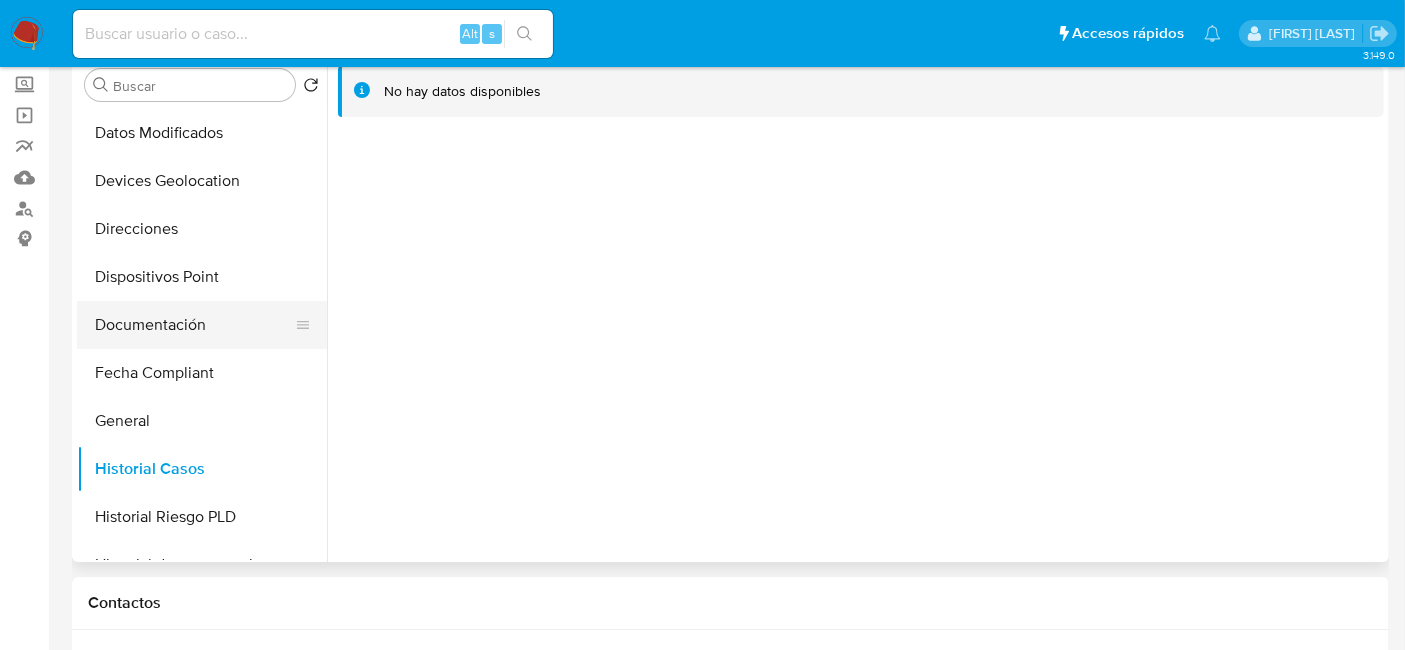 click on "Documentación" at bounding box center (194, 325) 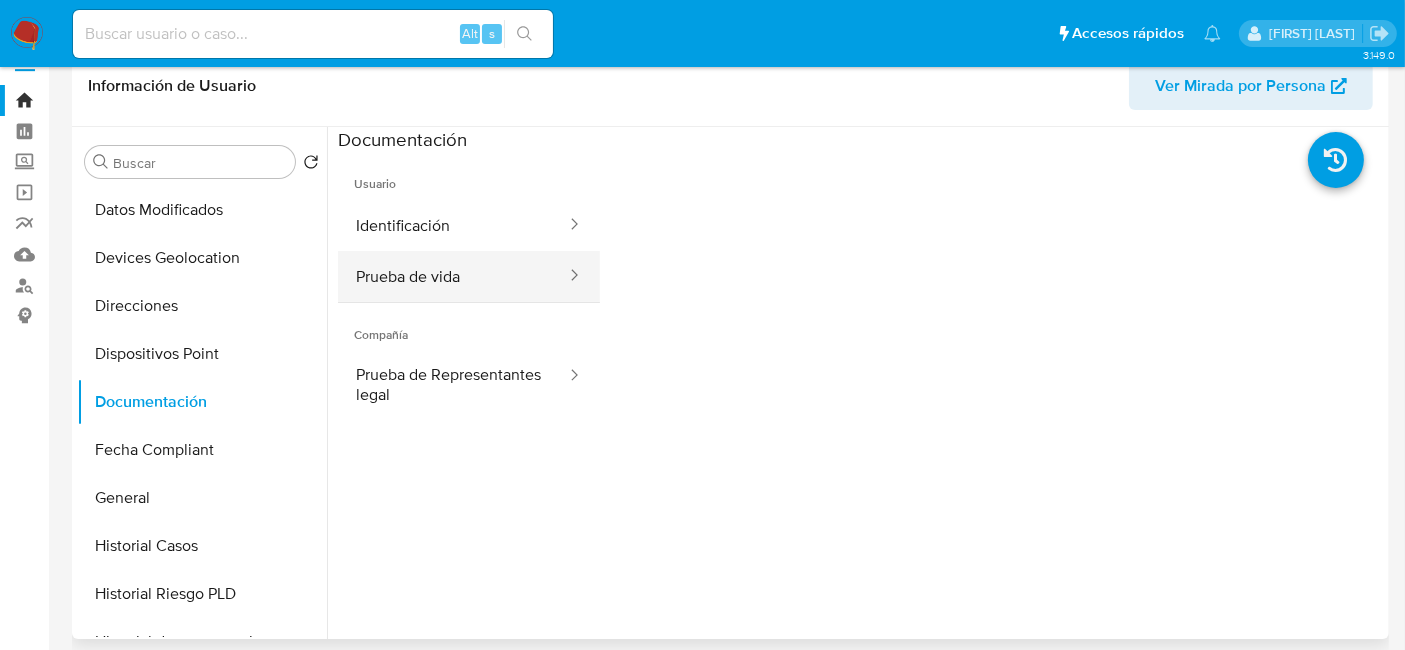 scroll, scrollTop: 0, scrollLeft: 0, axis: both 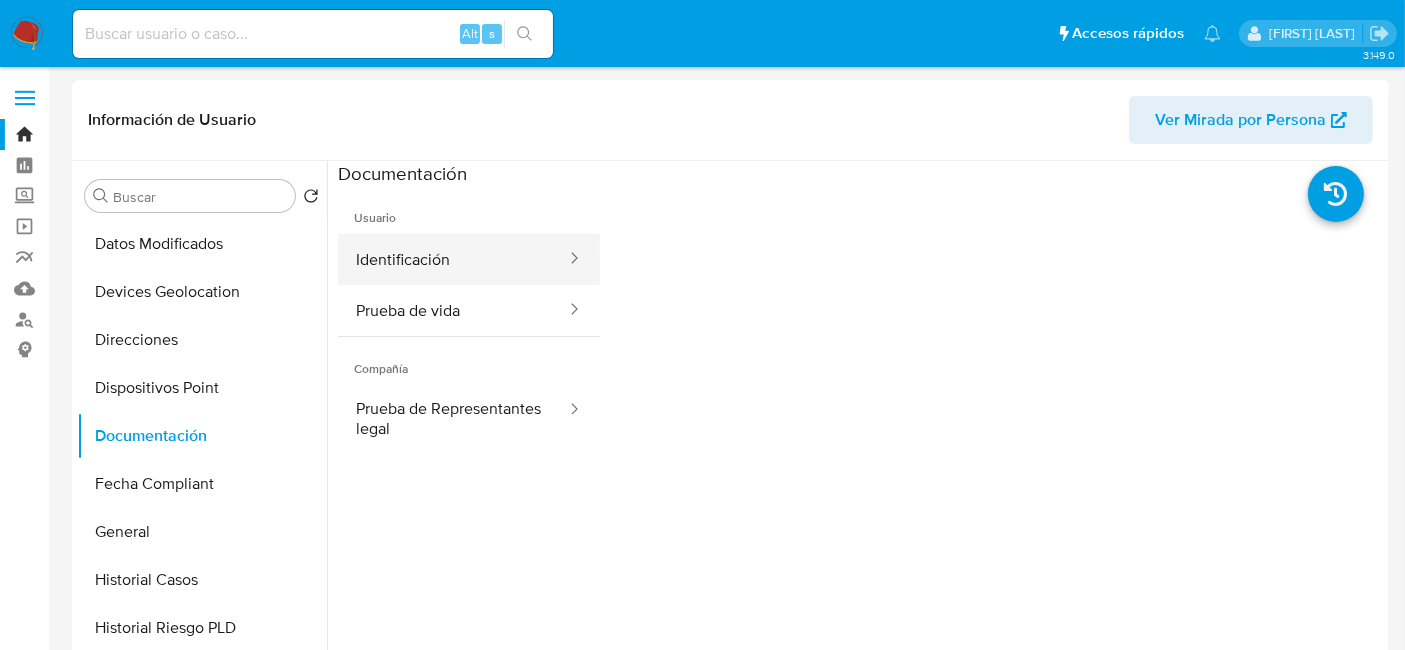 click on "Identificación" at bounding box center [453, 259] 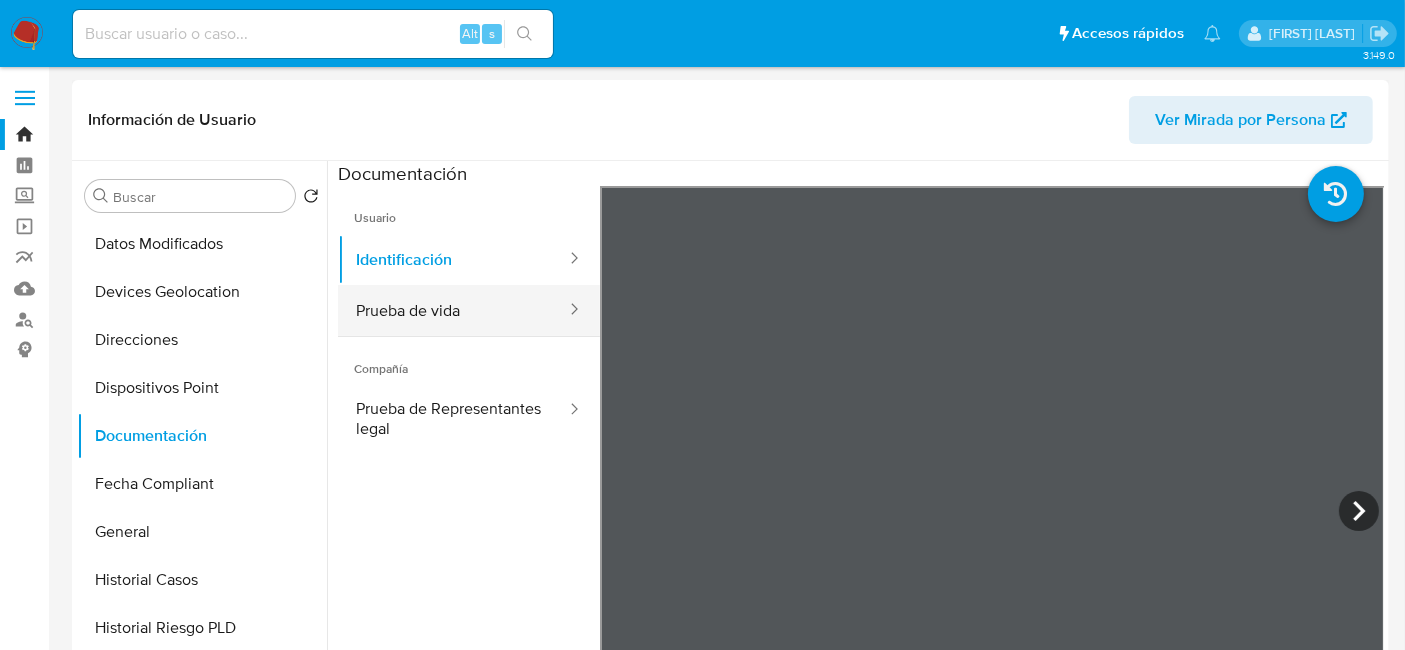 click on "Prueba de vida" at bounding box center (453, 310) 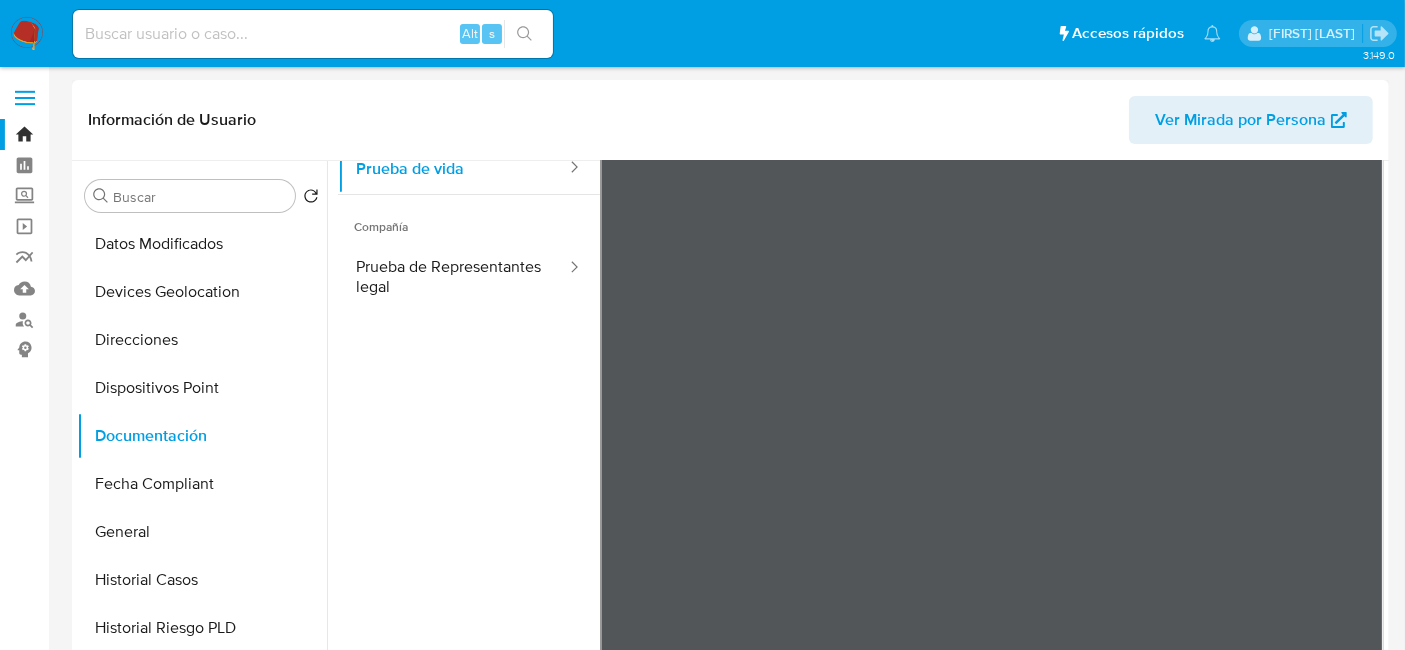 scroll, scrollTop: 168, scrollLeft: 0, axis: vertical 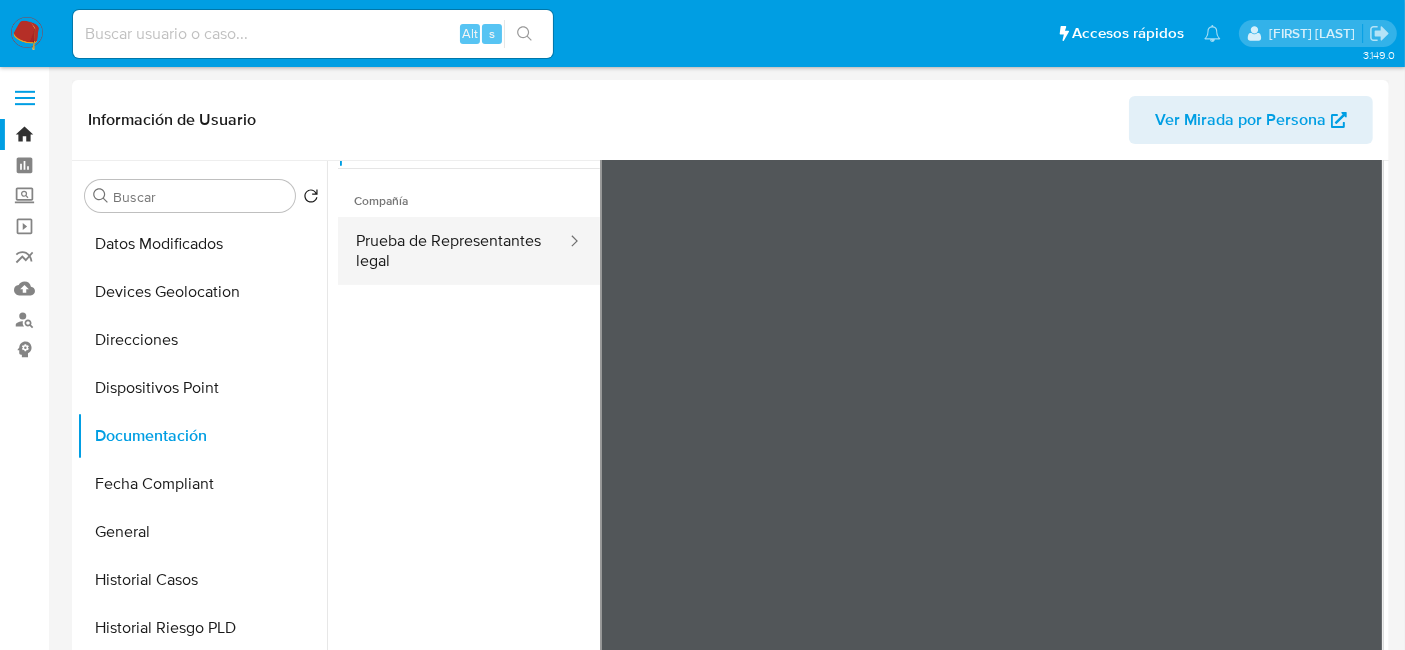 click on "Prueba de Representantes legal" at bounding box center (453, 251) 